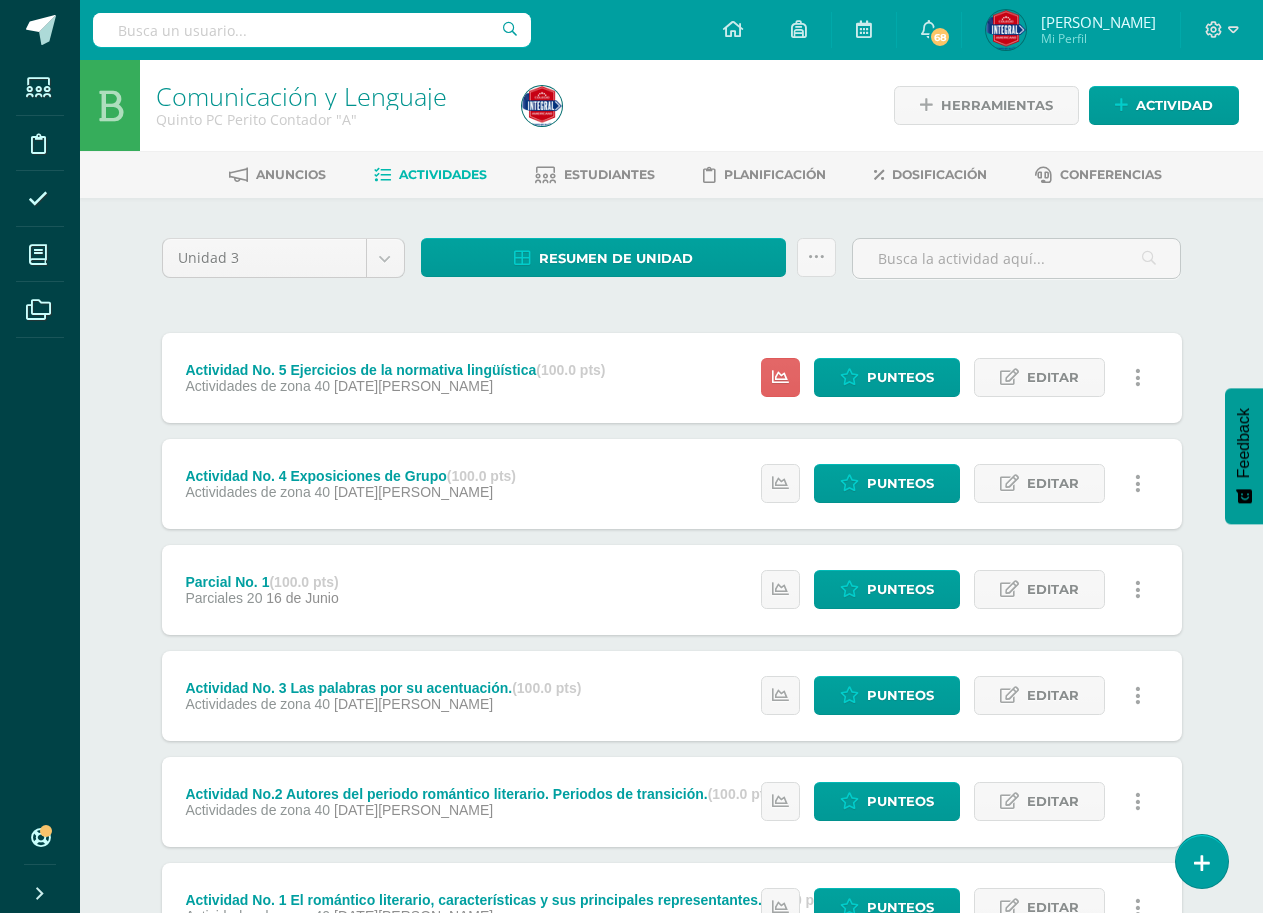 scroll, scrollTop: 0, scrollLeft: 0, axis: both 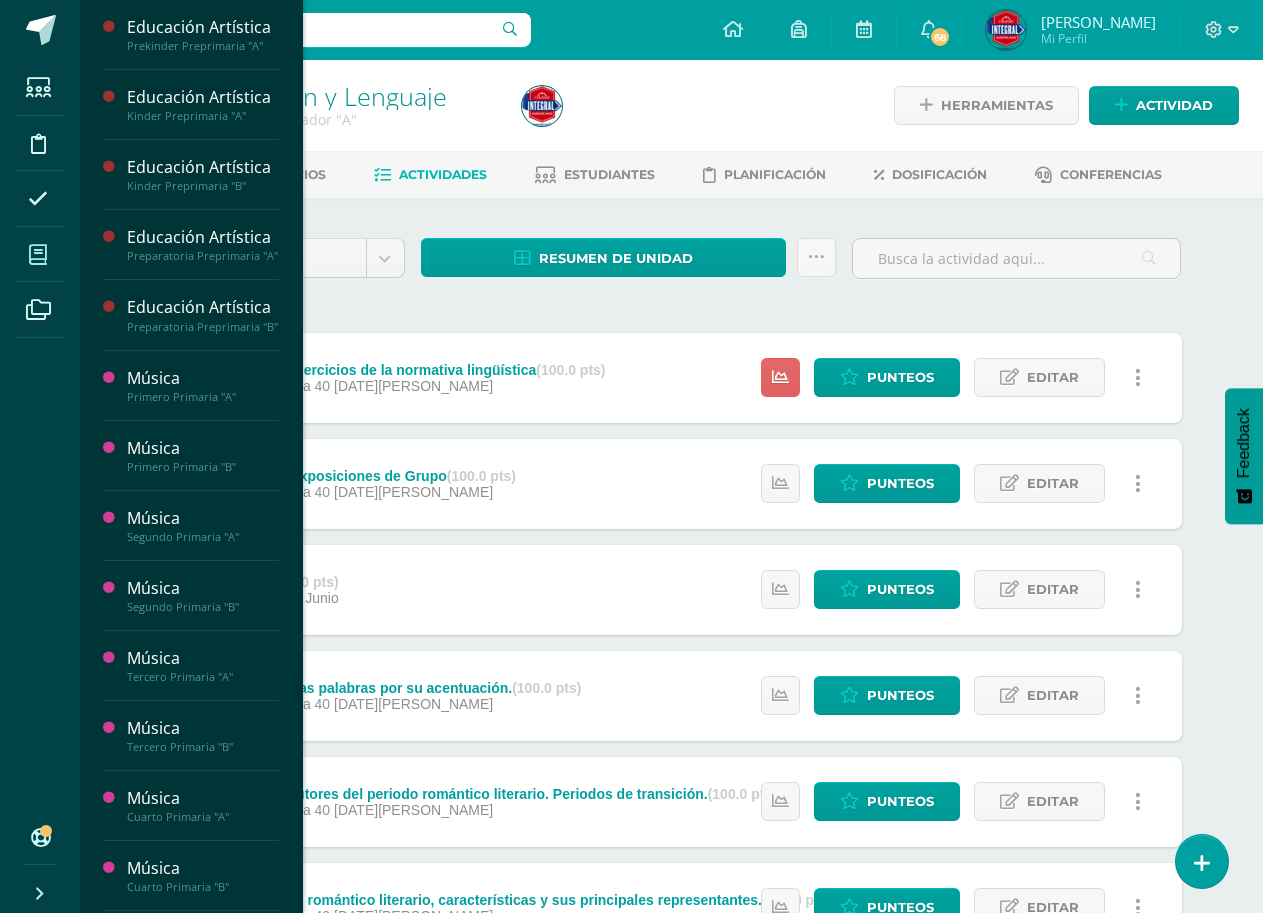 click at bounding box center (38, 254) 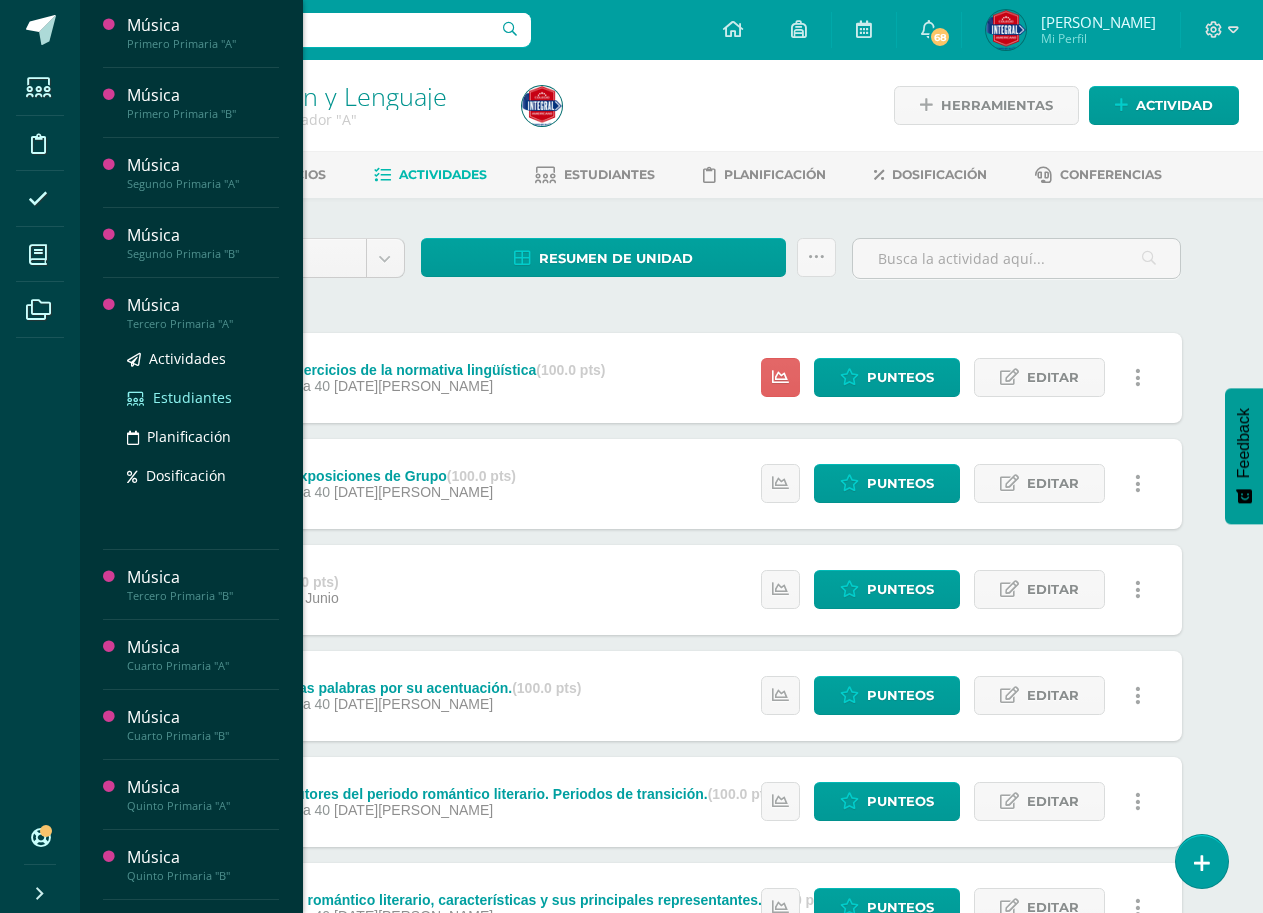 scroll, scrollTop: 400, scrollLeft: 0, axis: vertical 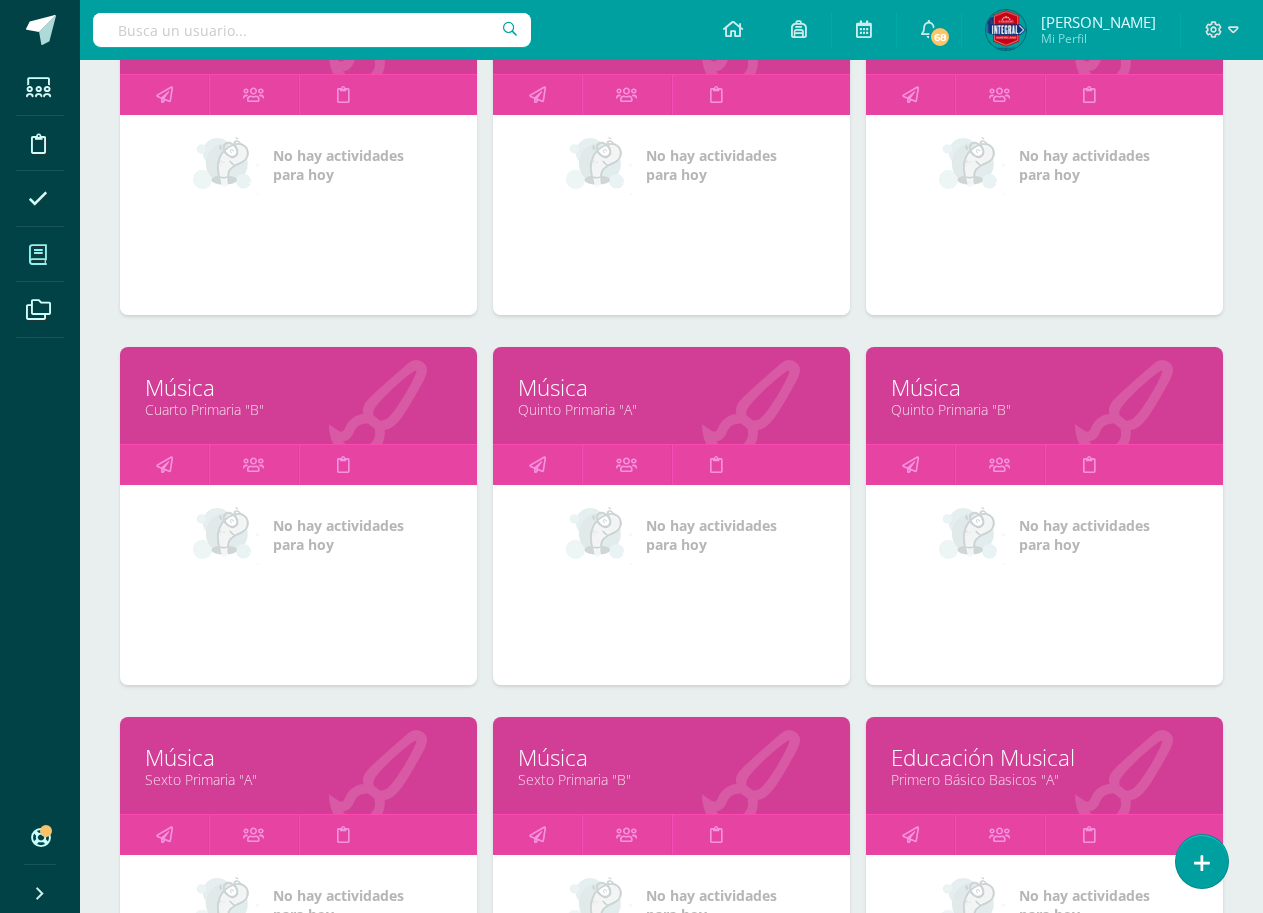 click on "Música" at bounding box center (298, 387) 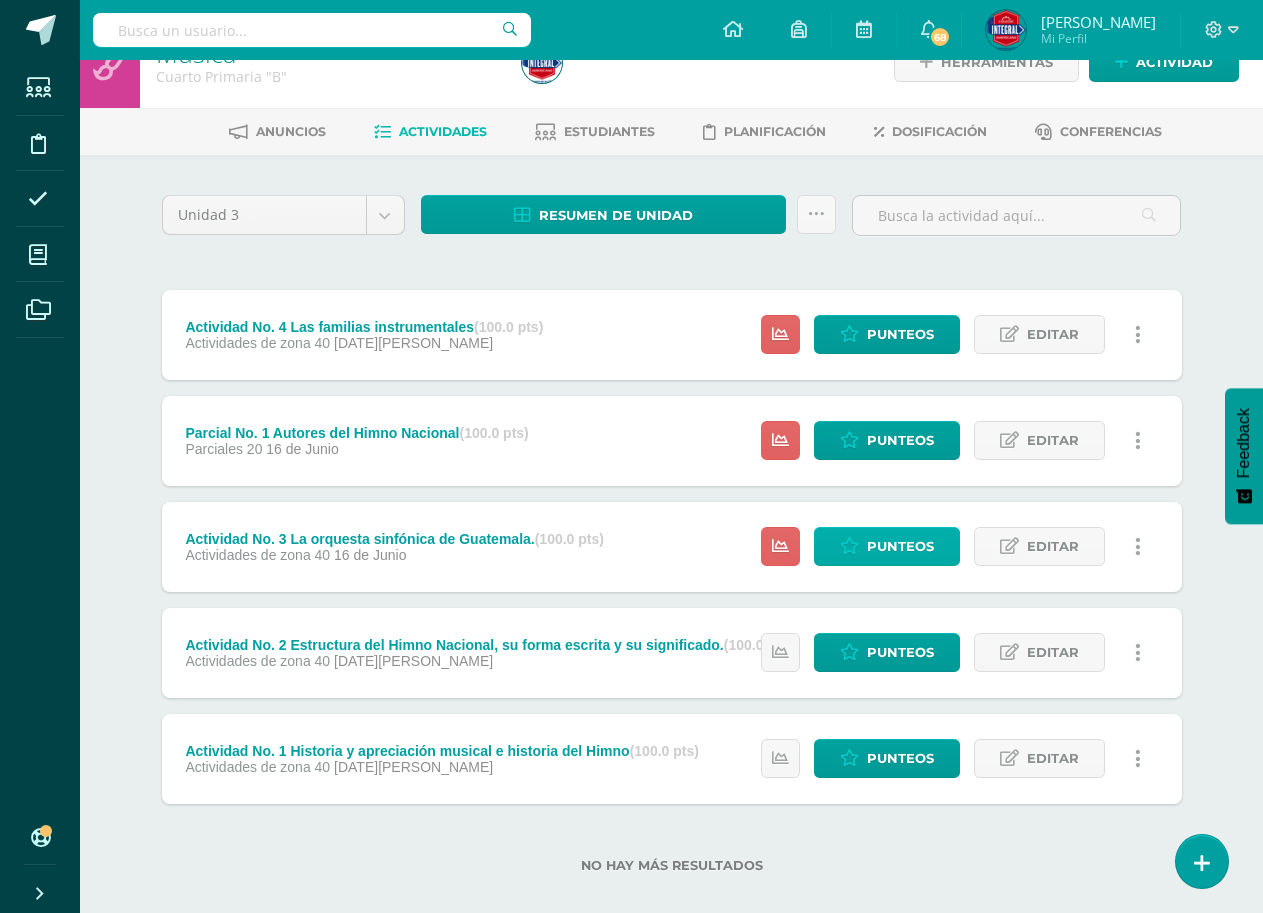 scroll, scrollTop: 67, scrollLeft: 0, axis: vertical 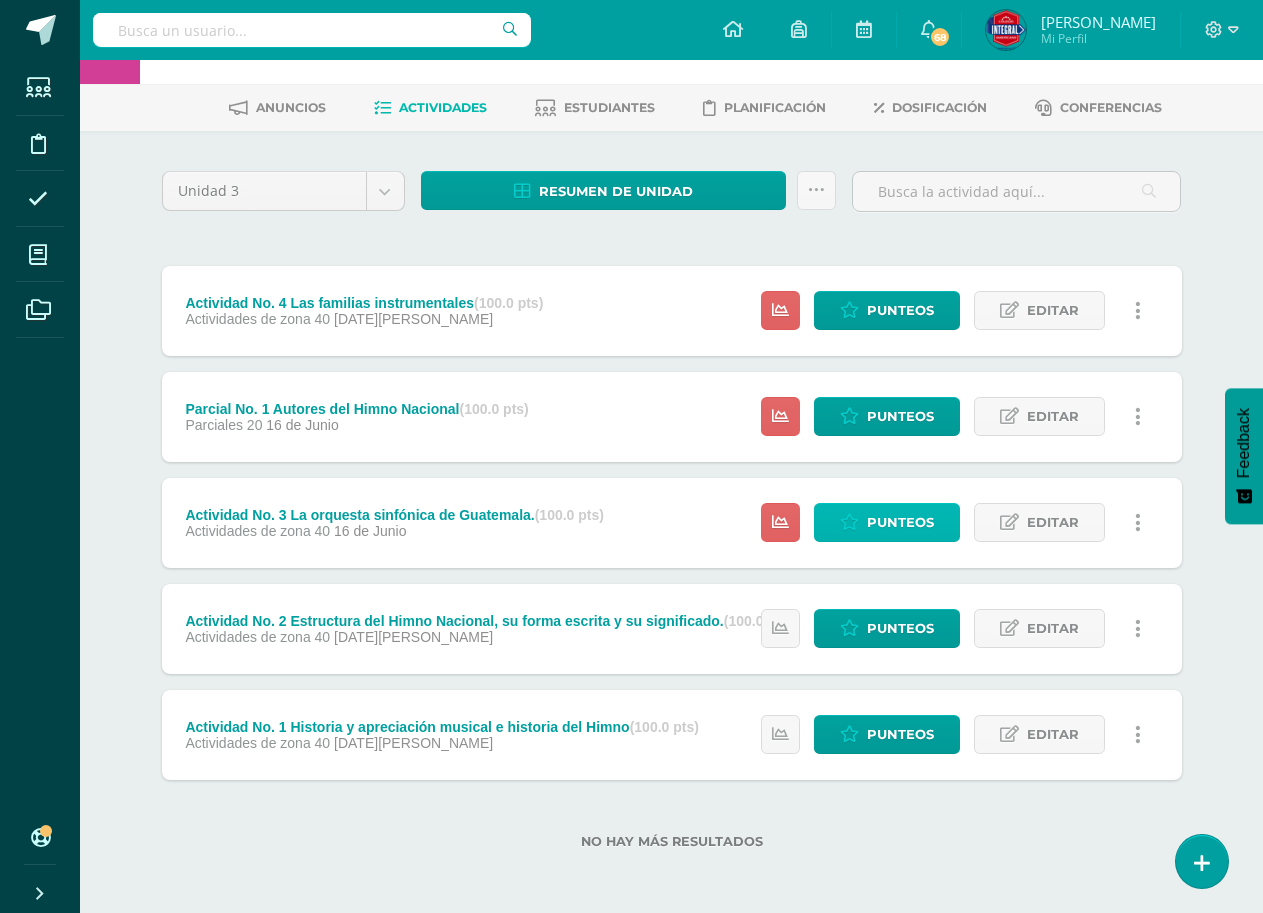click on "Punteos" at bounding box center (900, 522) 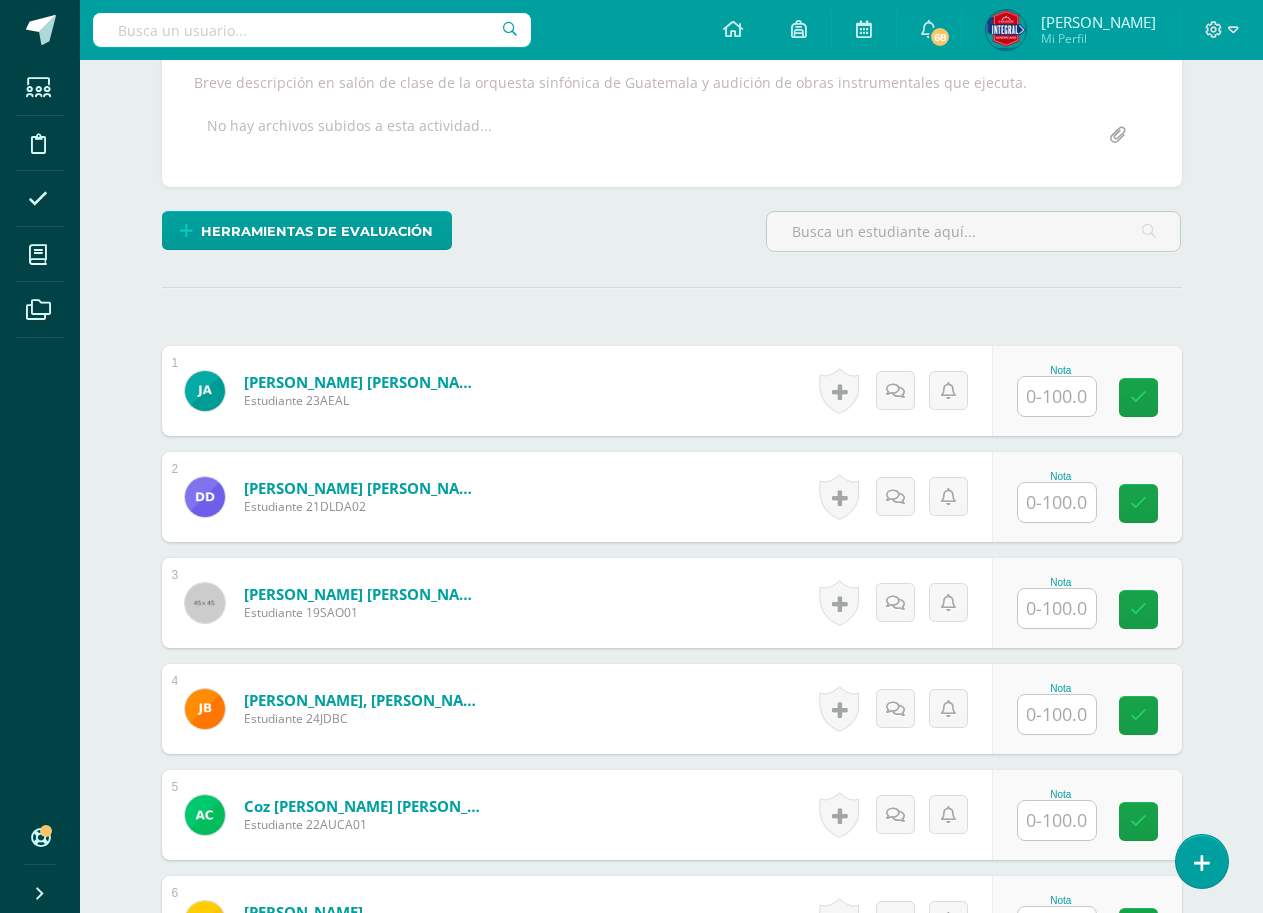 scroll, scrollTop: 402, scrollLeft: 0, axis: vertical 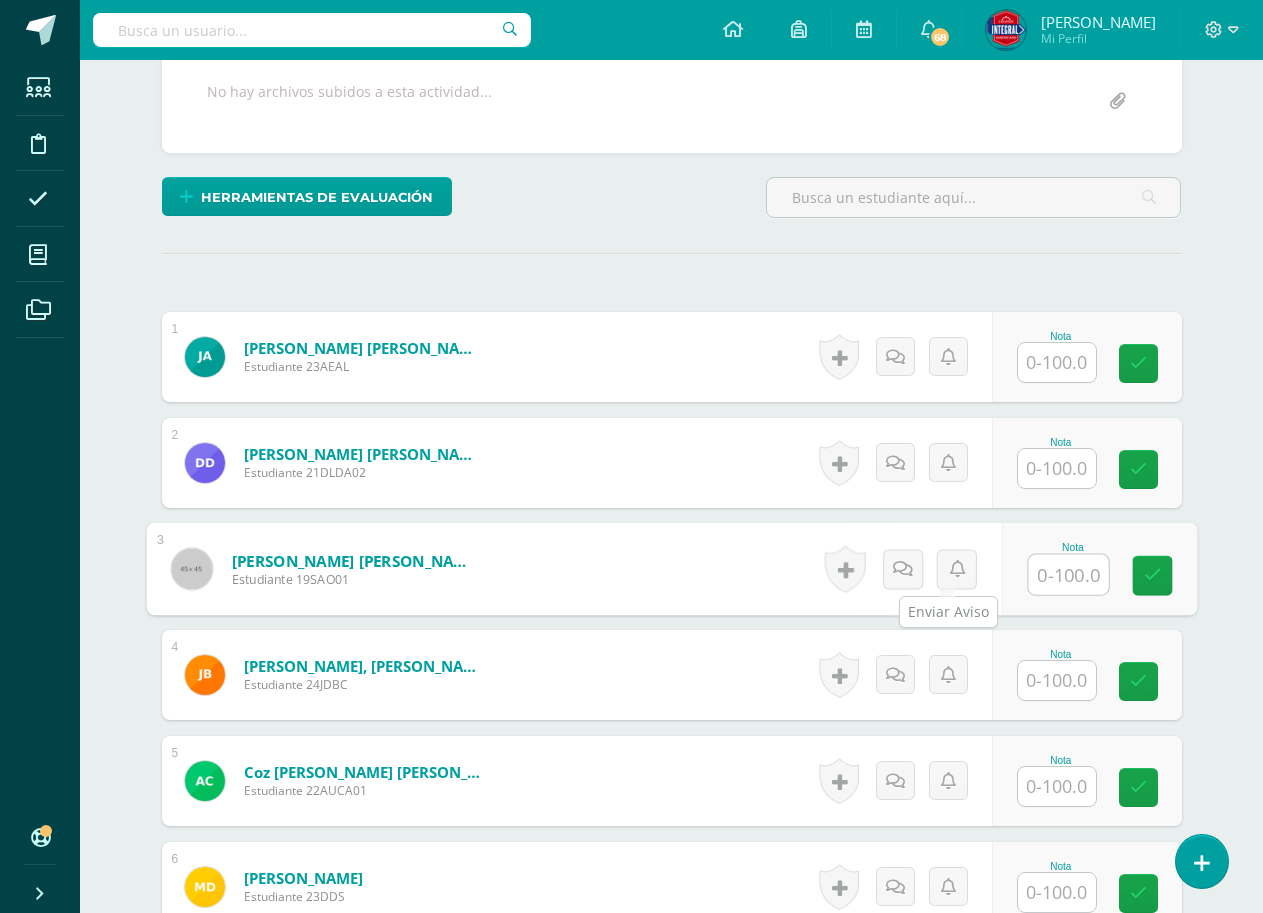 click at bounding box center [1068, 575] 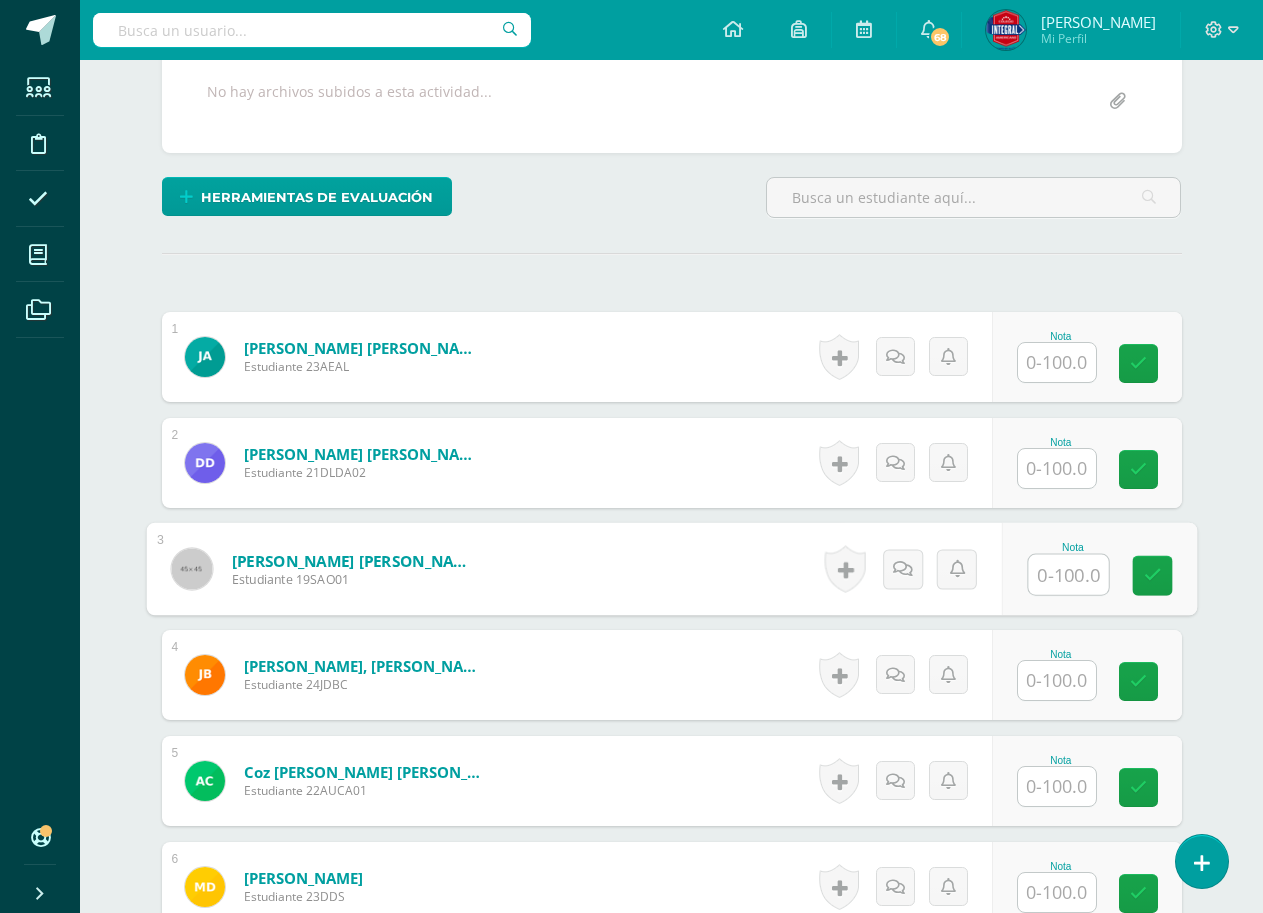 scroll, scrollTop: 403, scrollLeft: 0, axis: vertical 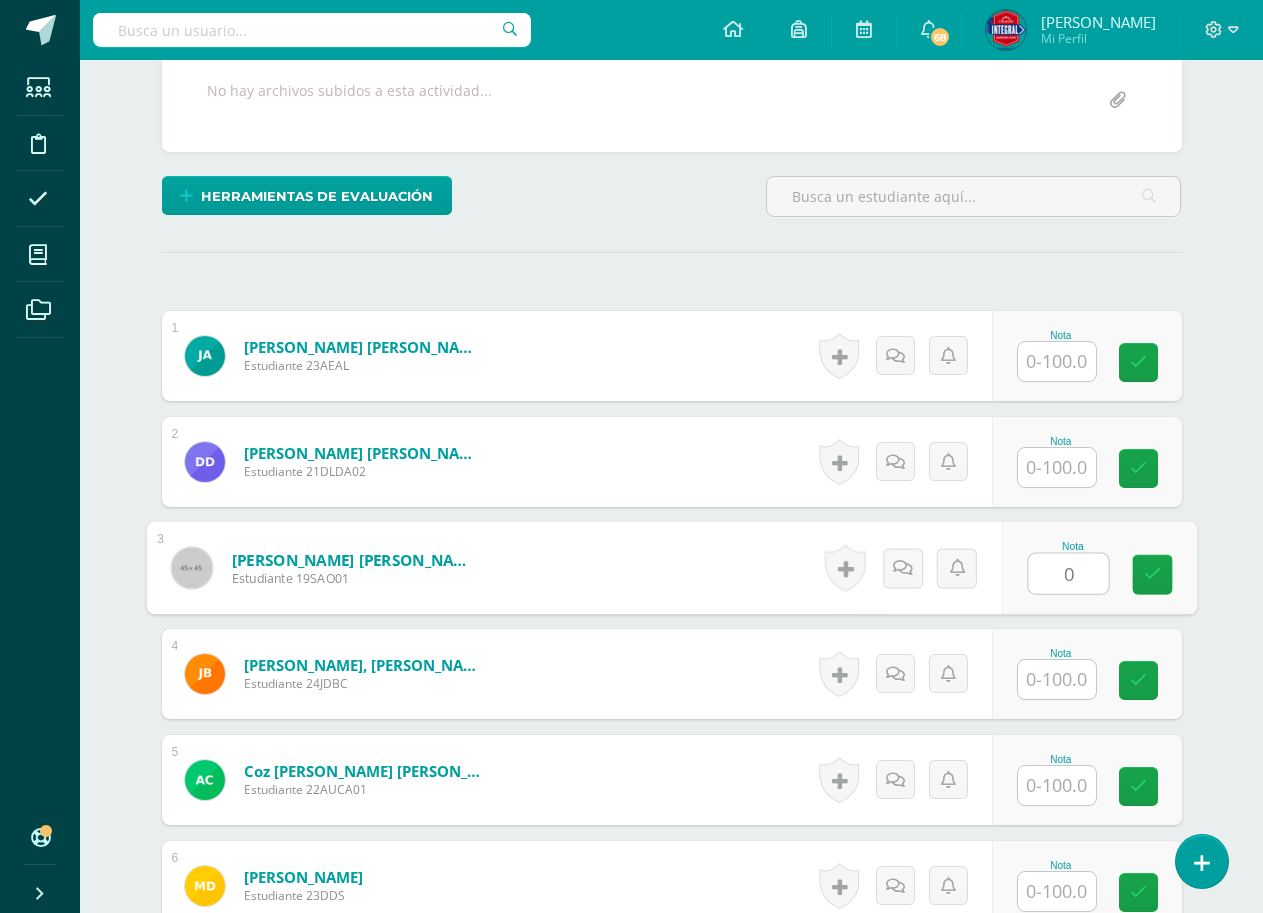 type on "00" 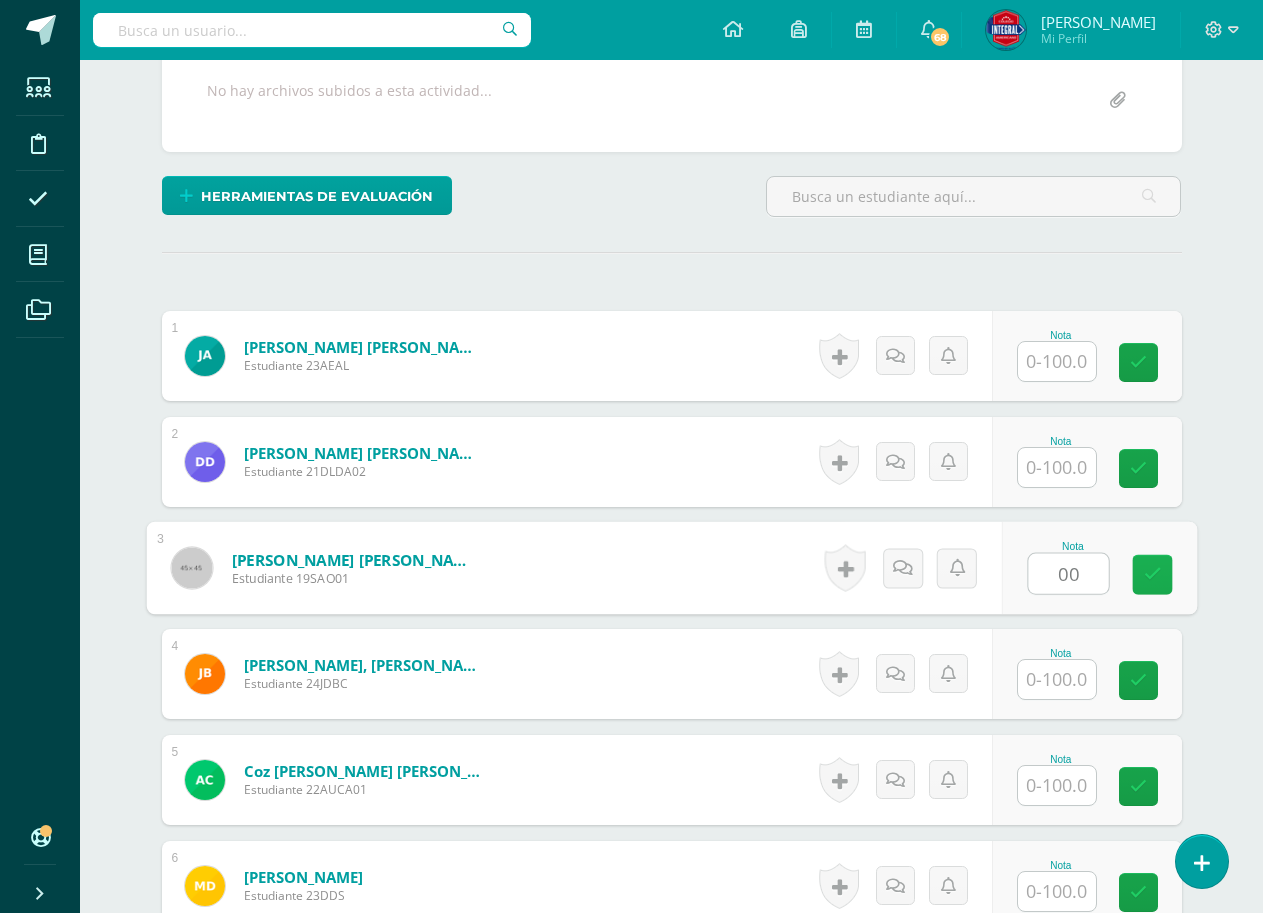 click at bounding box center (1152, 574) 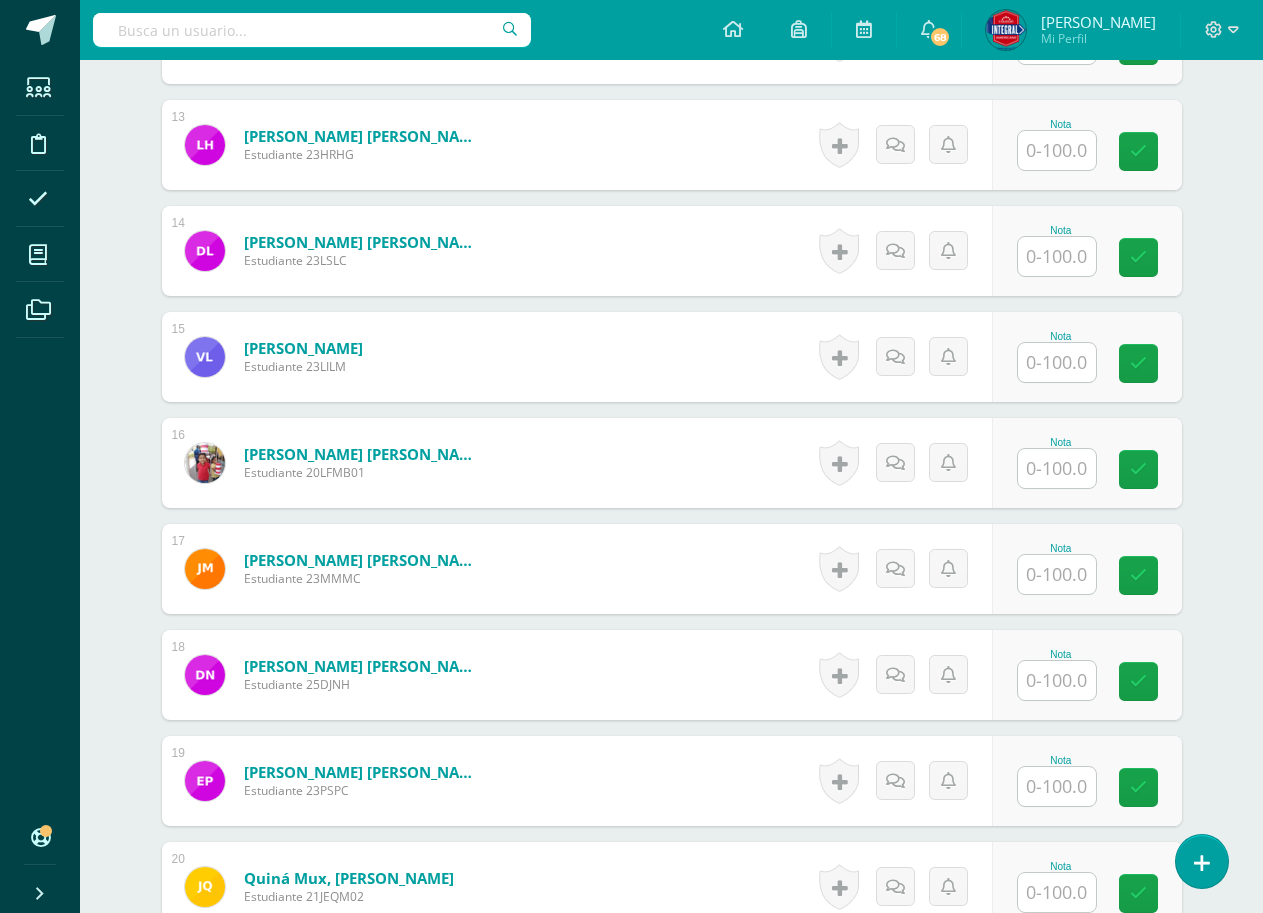 scroll, scrollTop: 2003, scrollLeft: 0, axis: vertical 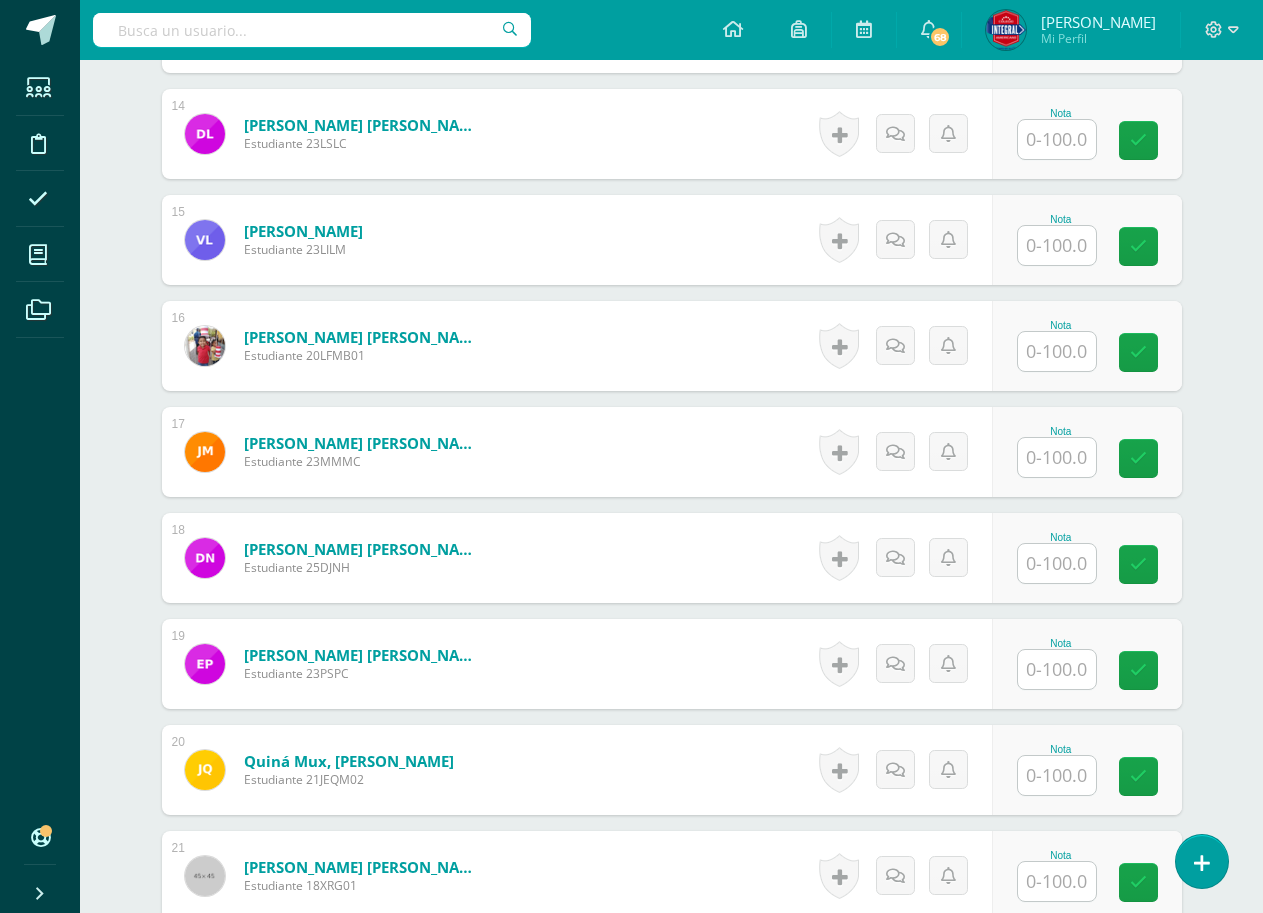 click at bounding box center (1057, 457) 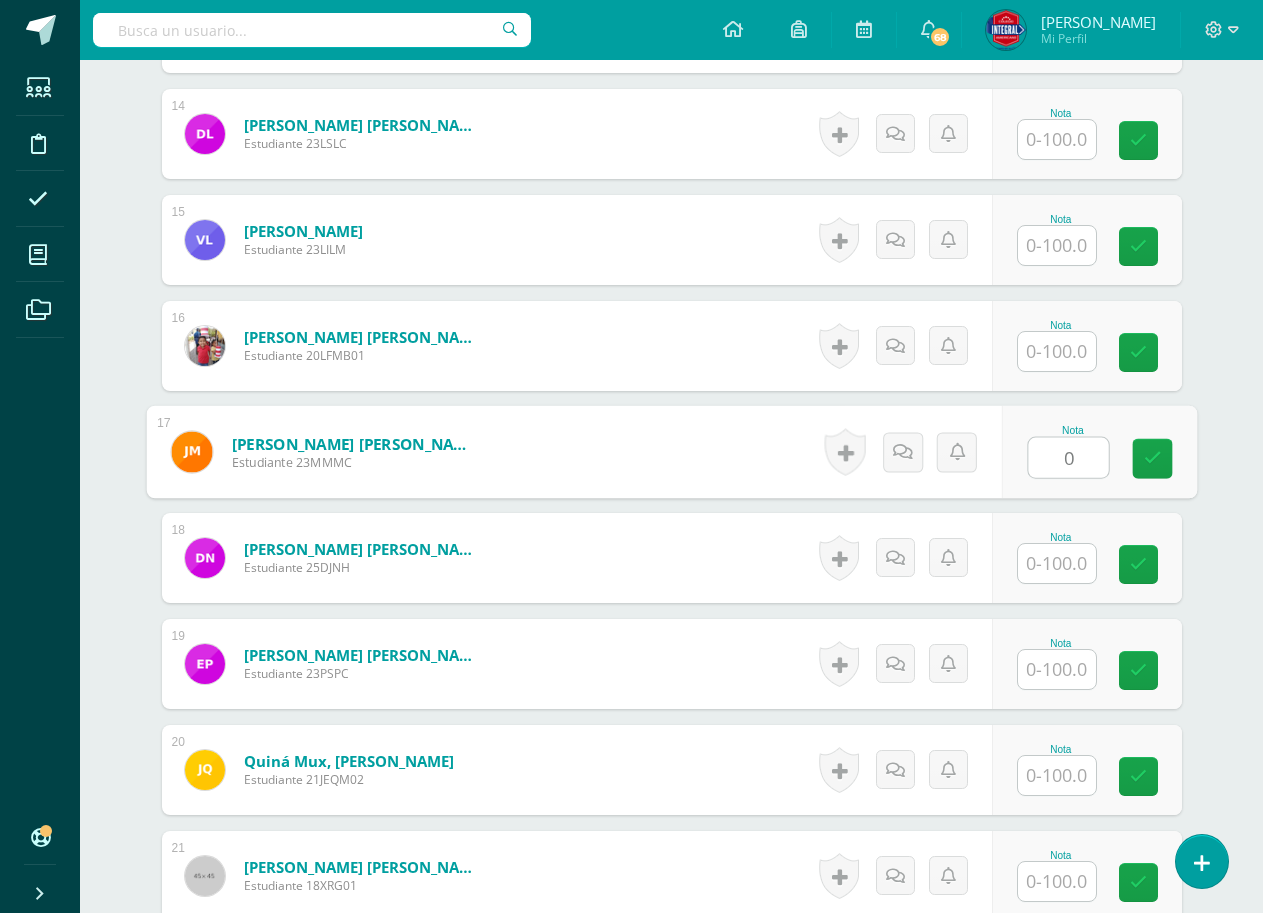 type on "00" 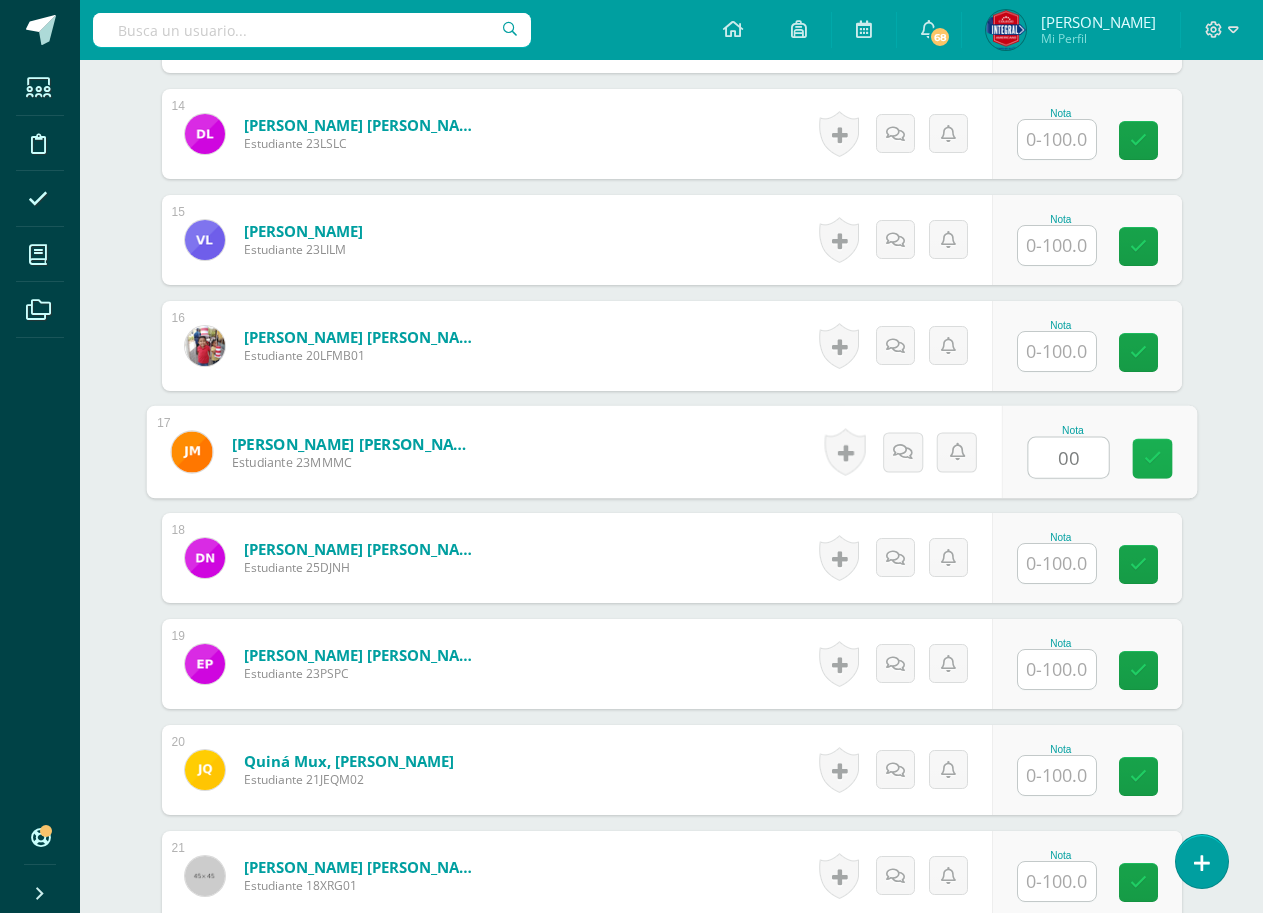 click at bounding box center [1152, 459] 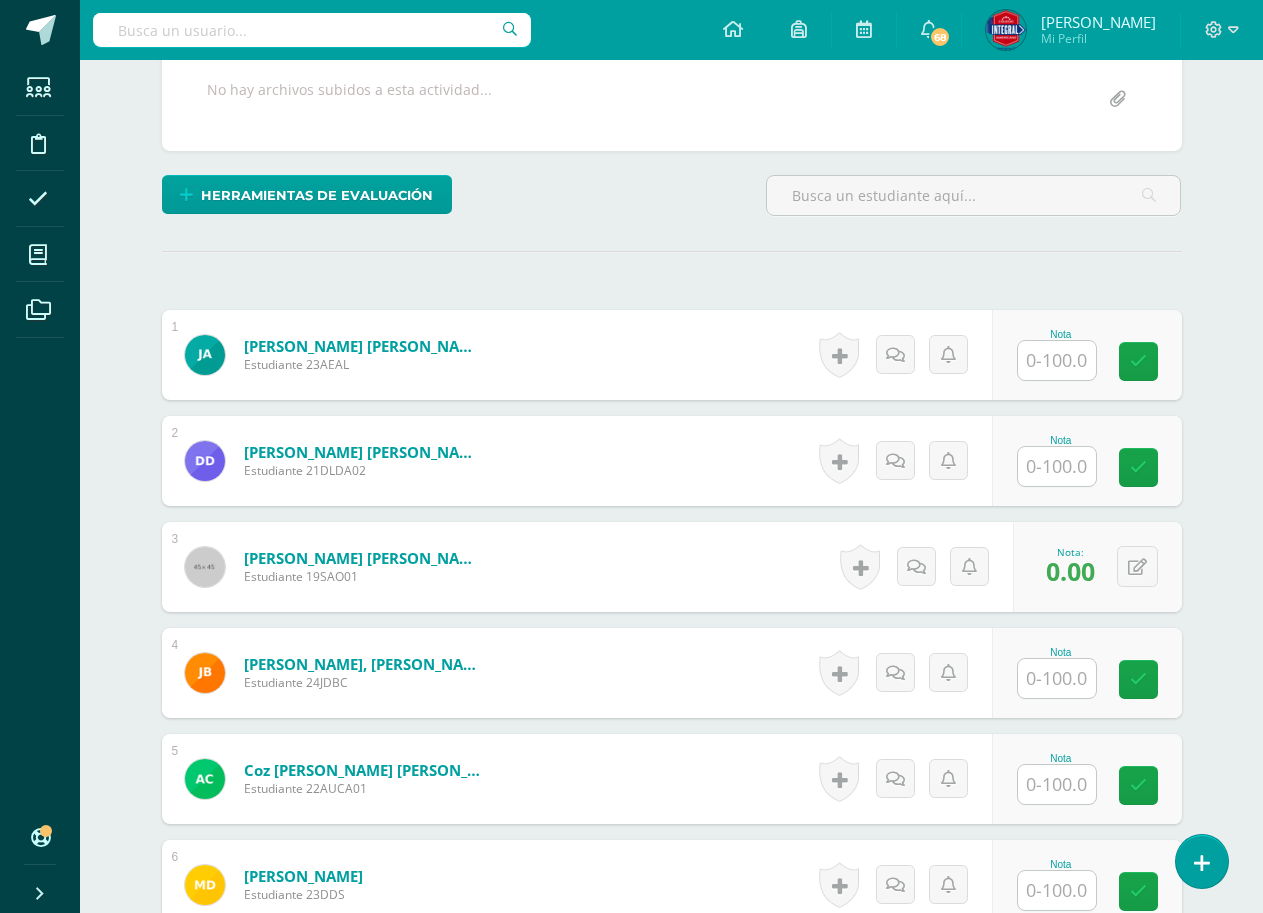 scroll, scrollTop: 403, scrollLeft: 0, axis: vertical 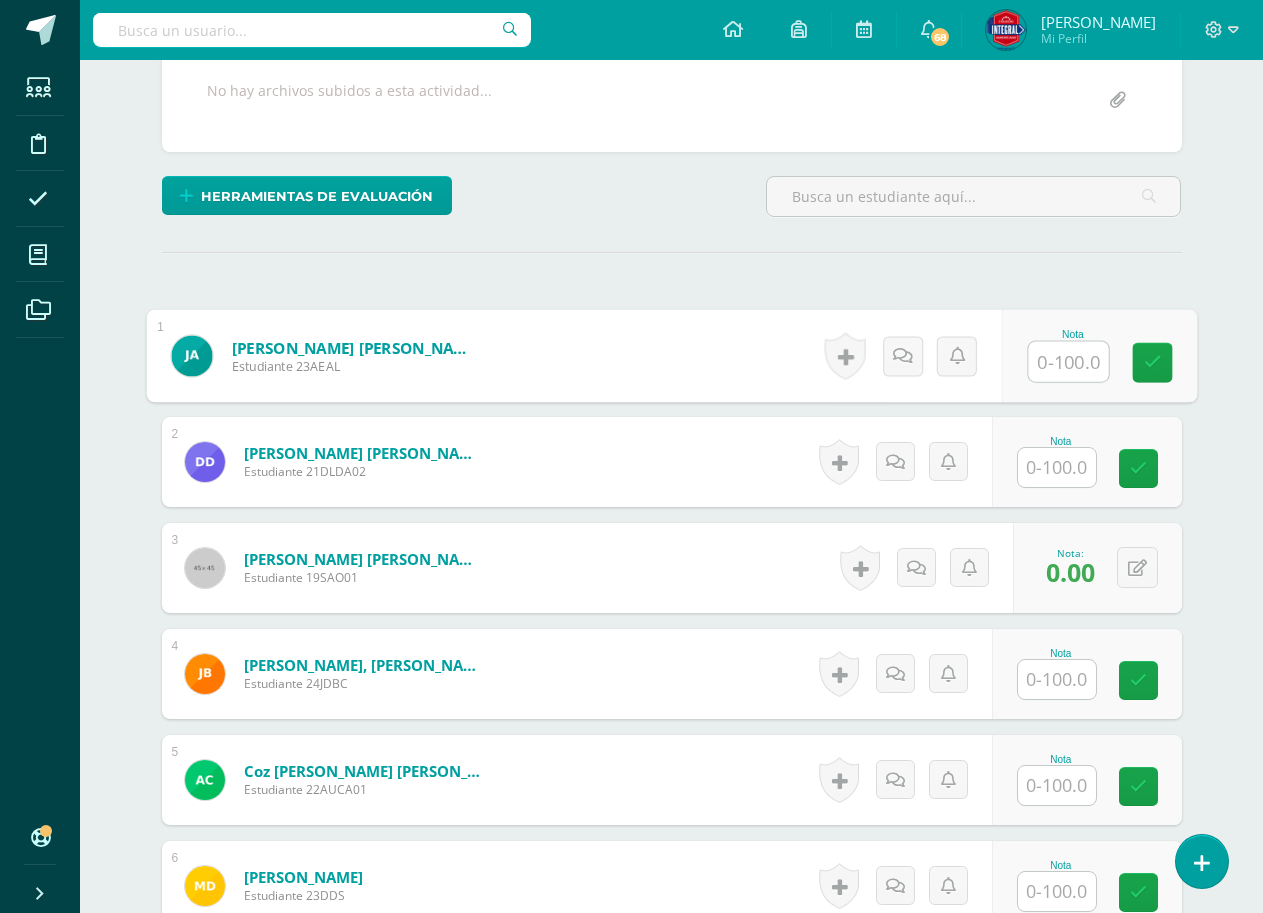 click at bounding box center [1068, 362] 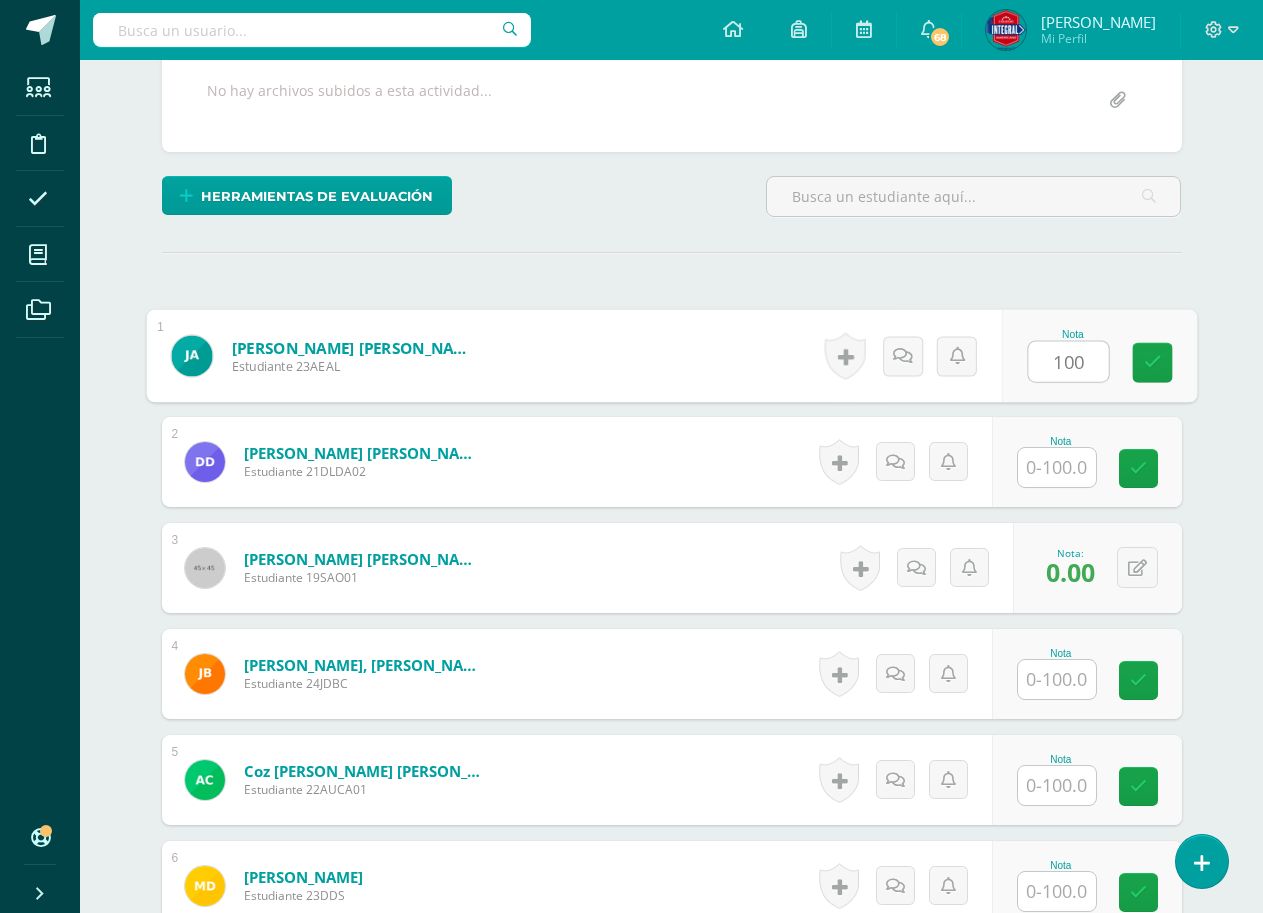 type on "100" 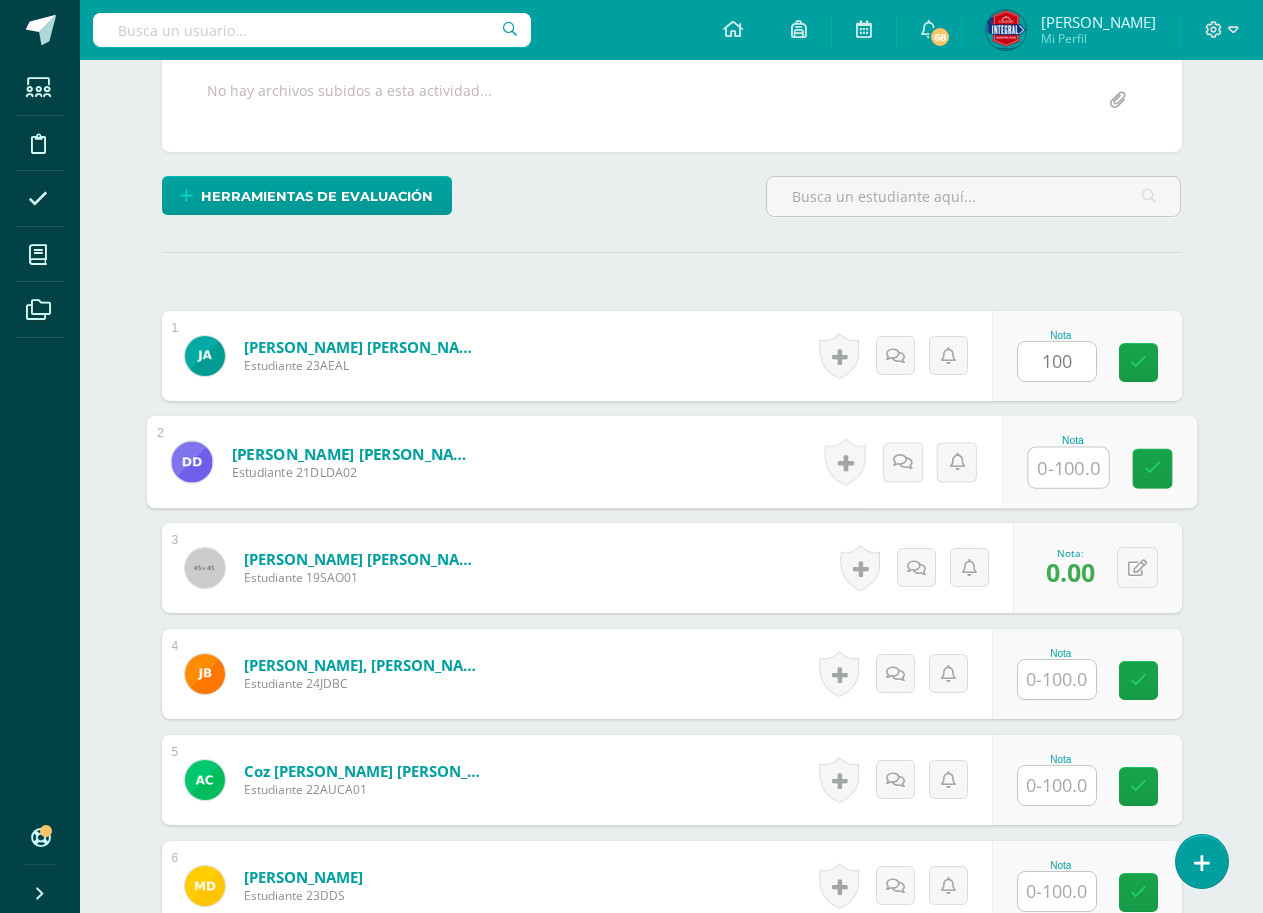 click at bounding box center [1068, 468] 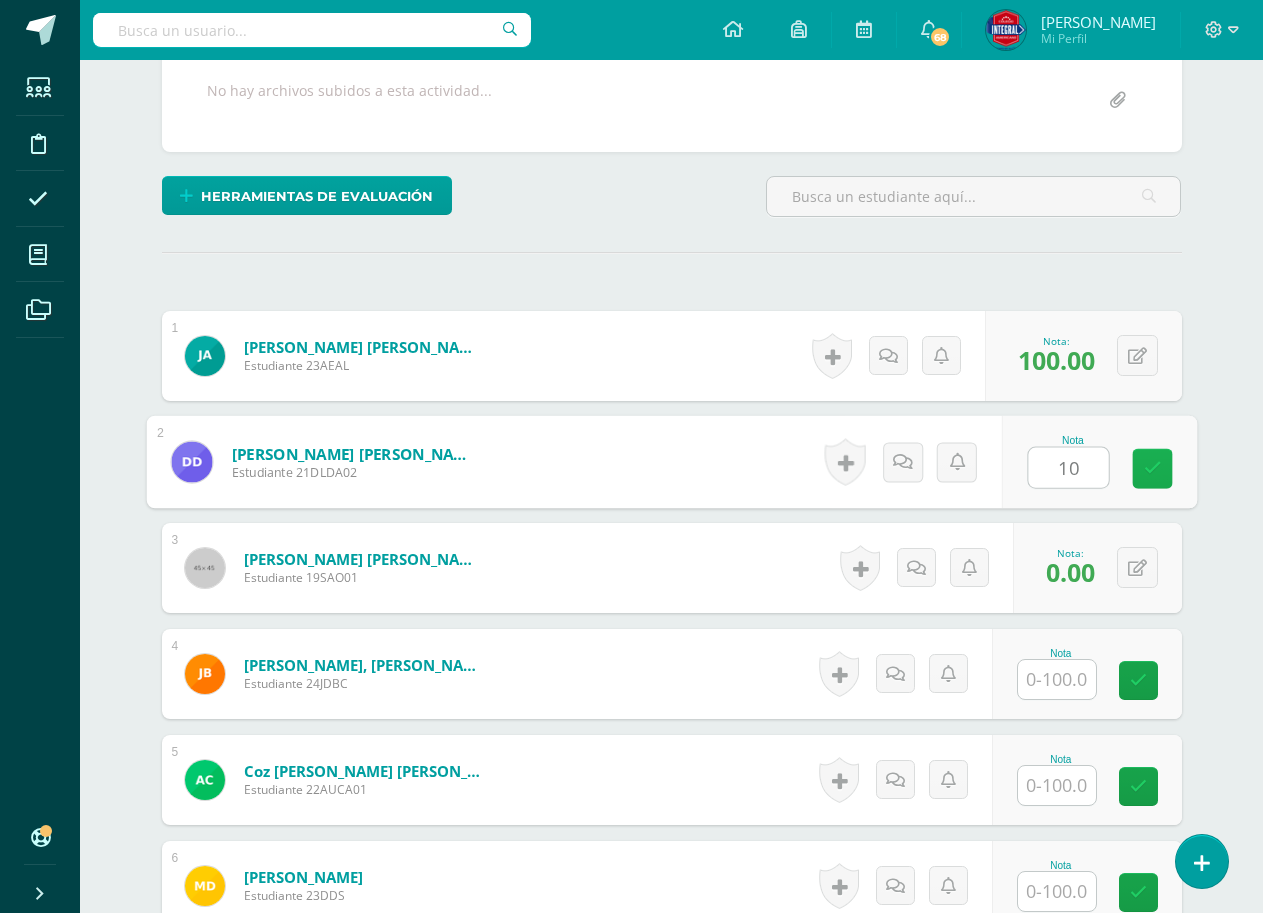 type on "100" 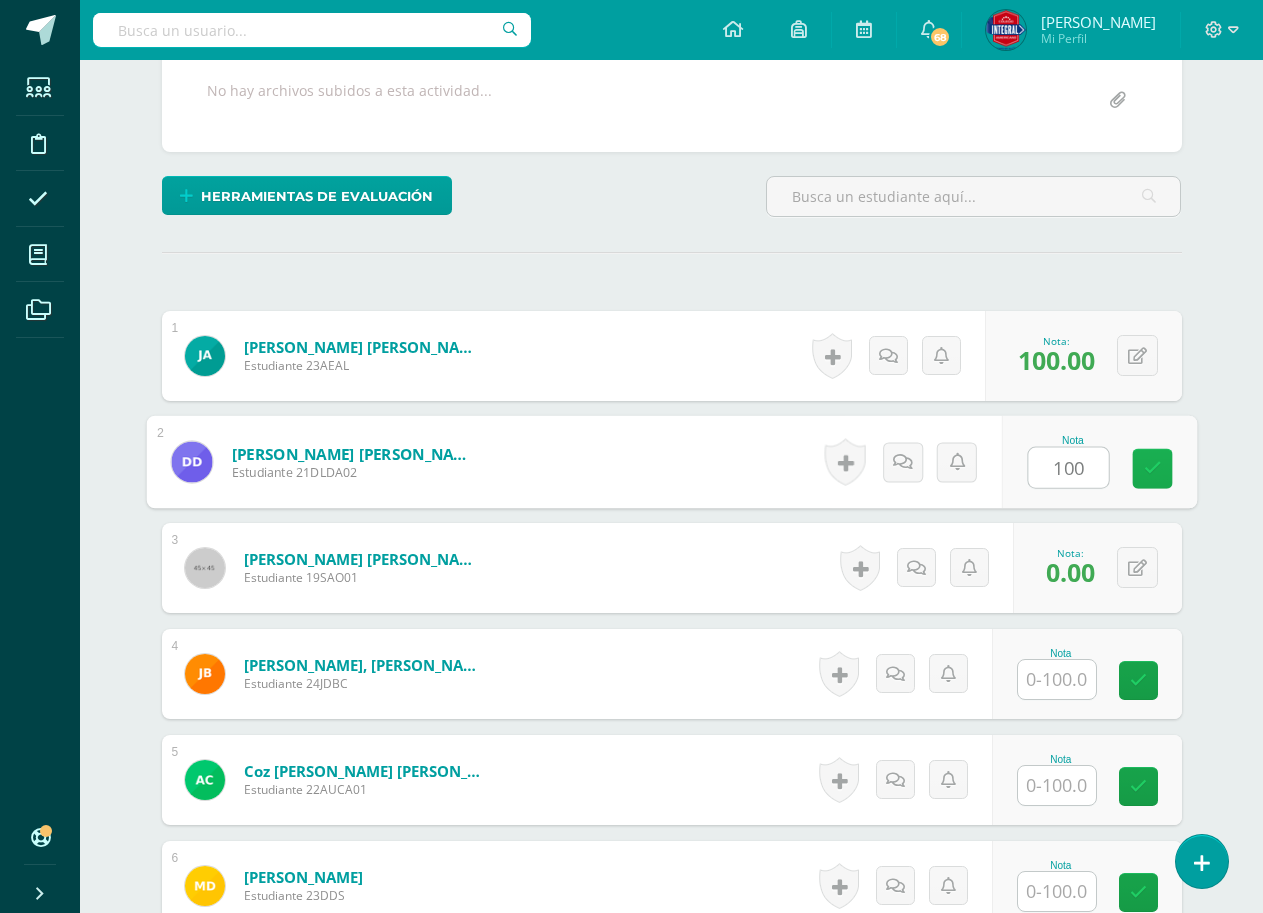 click at bounding box center (1152, 469) 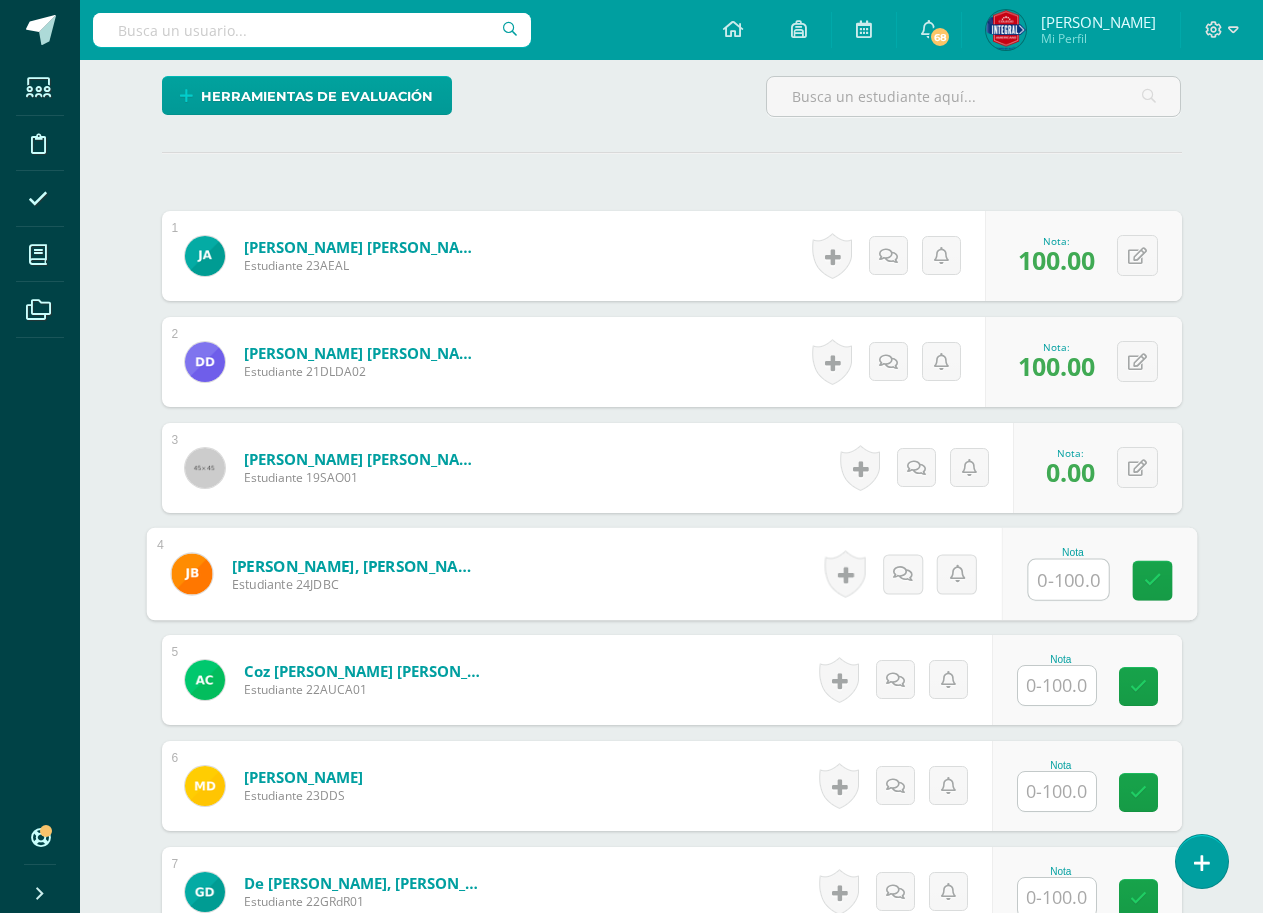 click at bounding box center [1068, 580] 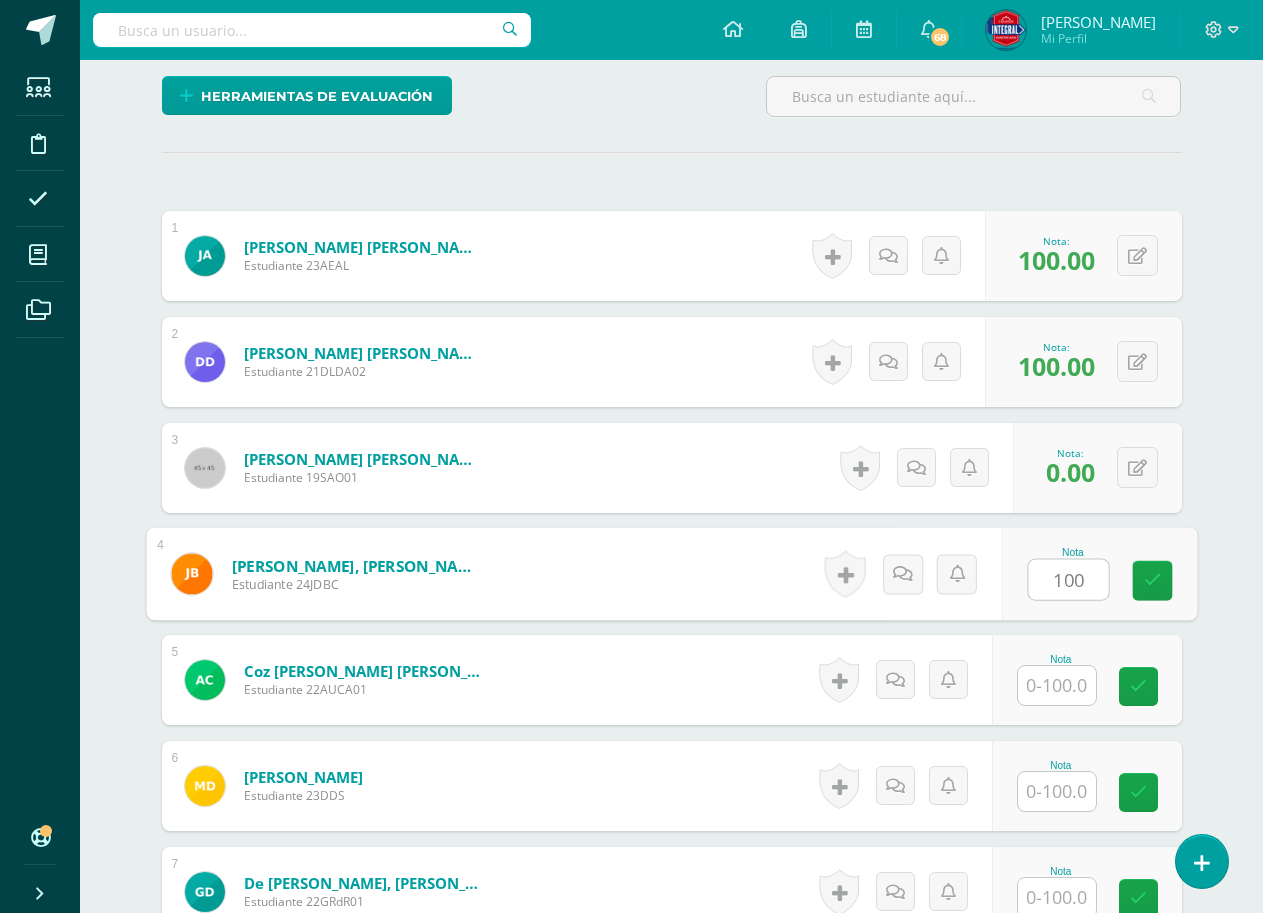 type on "100" 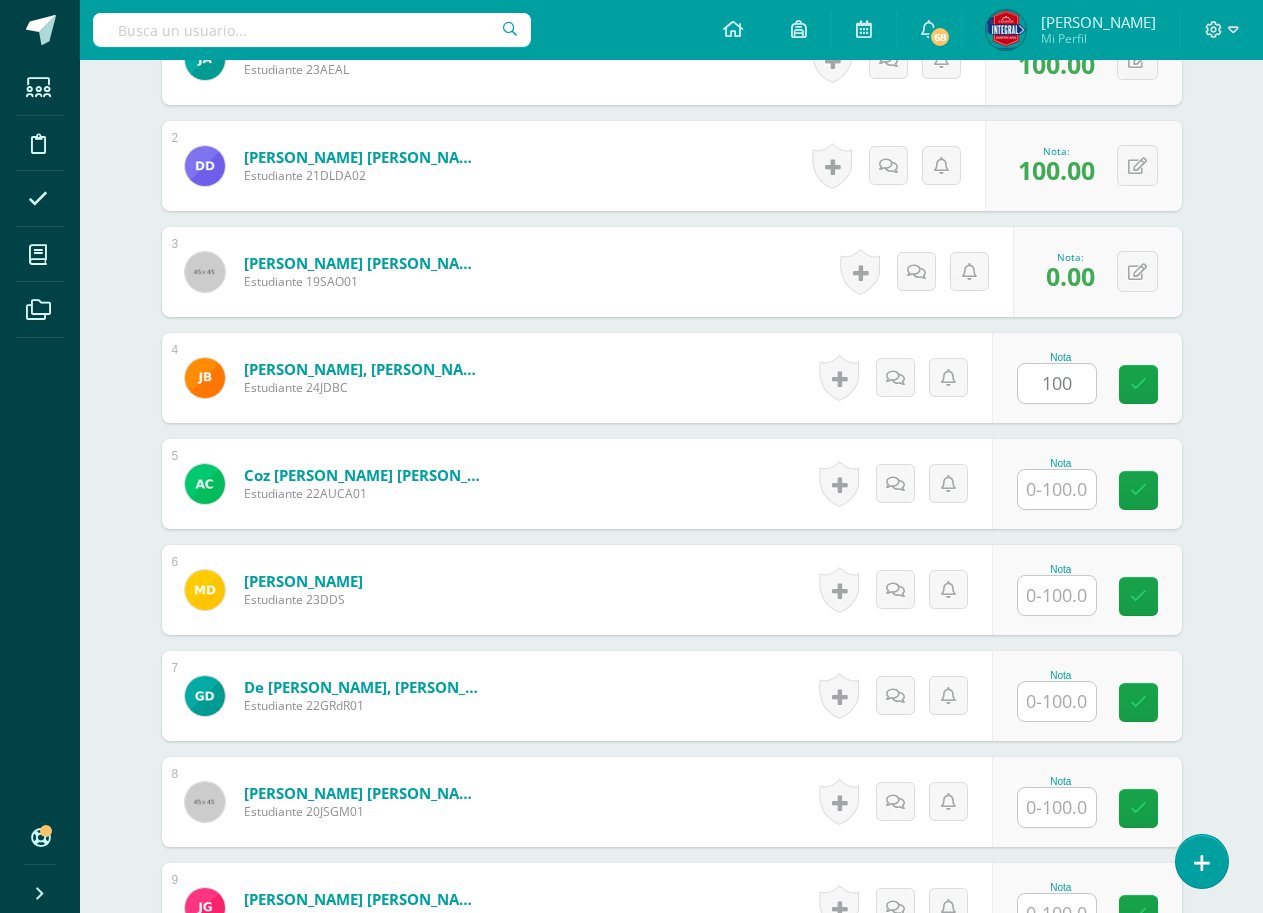 scroll, scrollTop: 703, scrollLeft: 0, axis: vertical 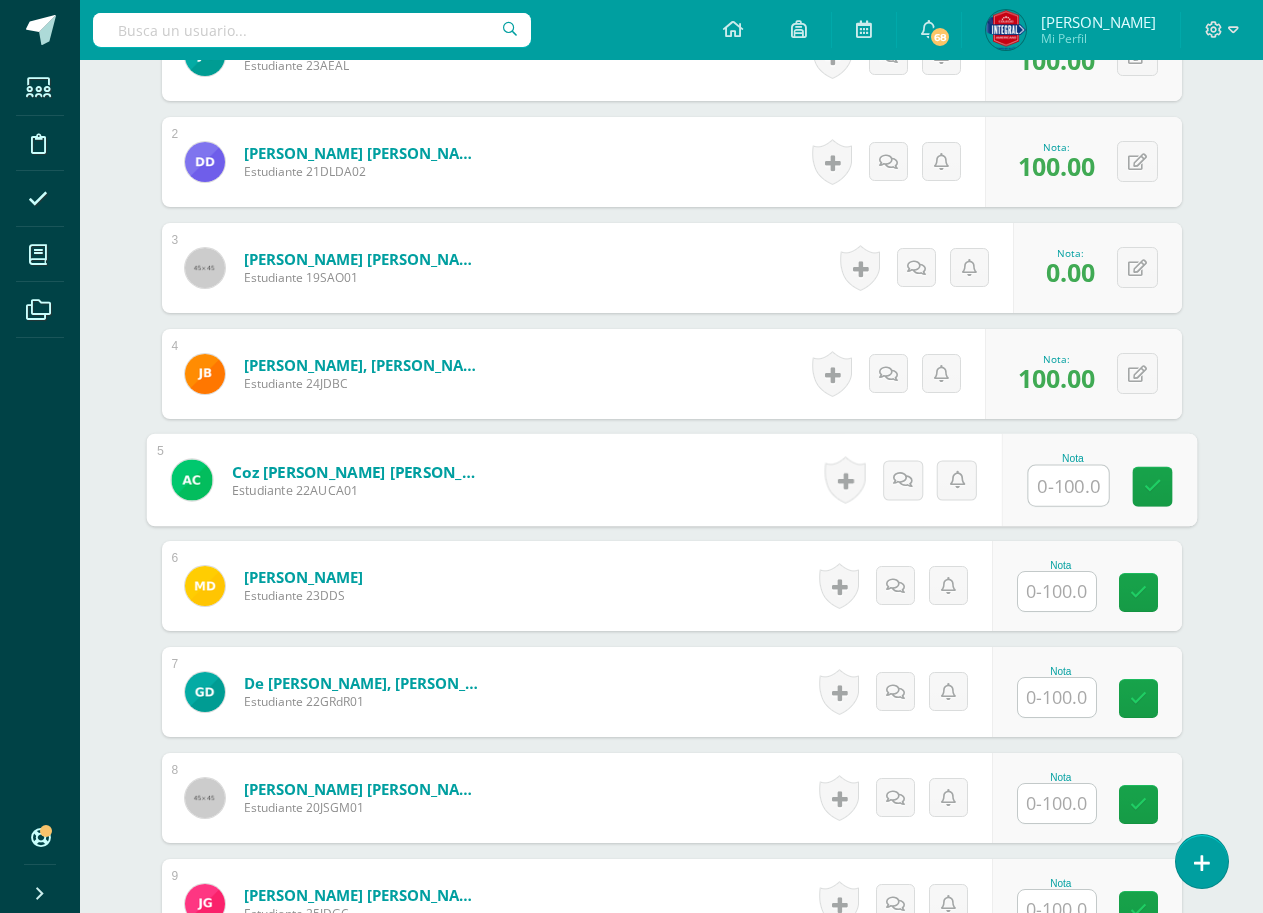 click at bounding box center (1068, 486) 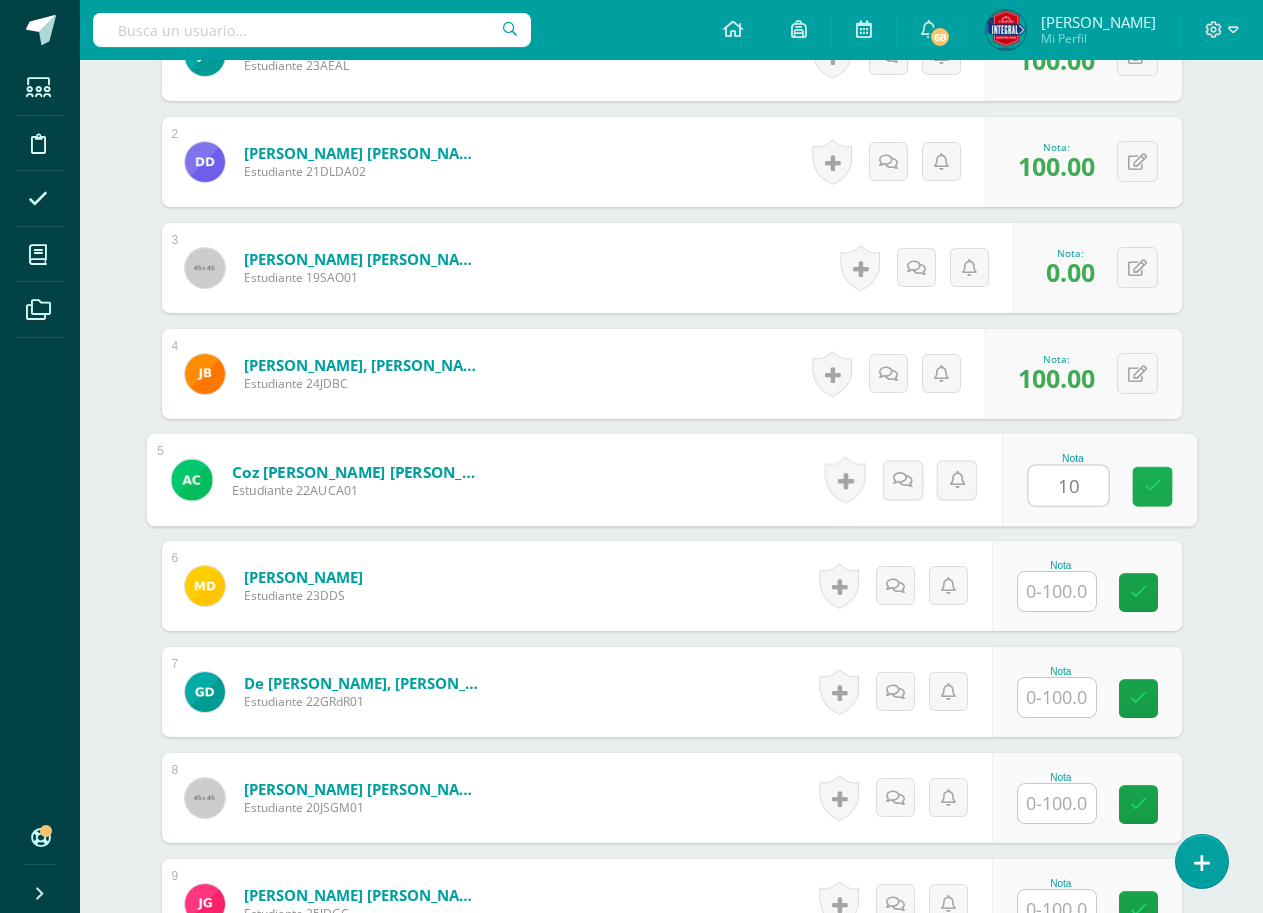 type on "100" 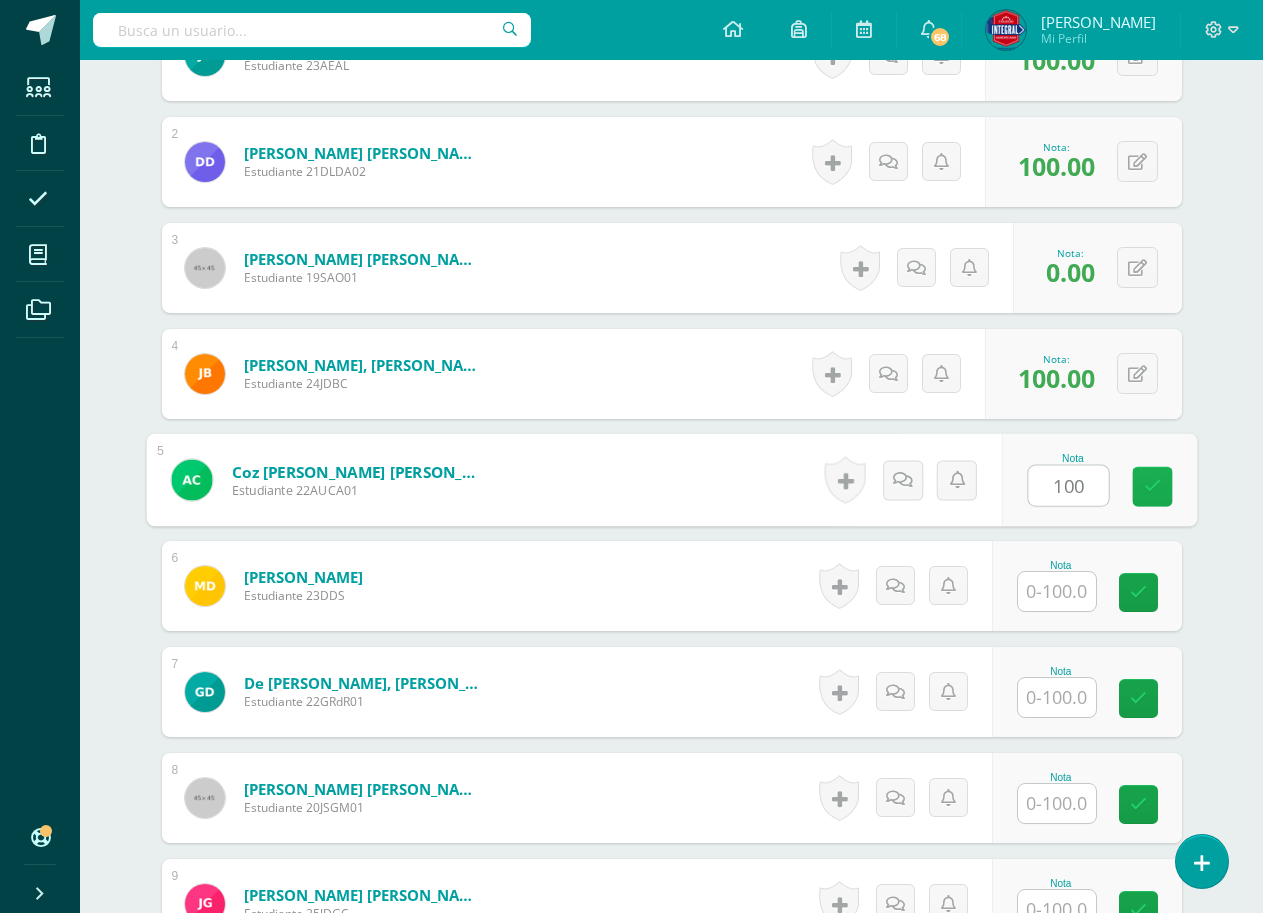 click at bounding box center (1152, 486) 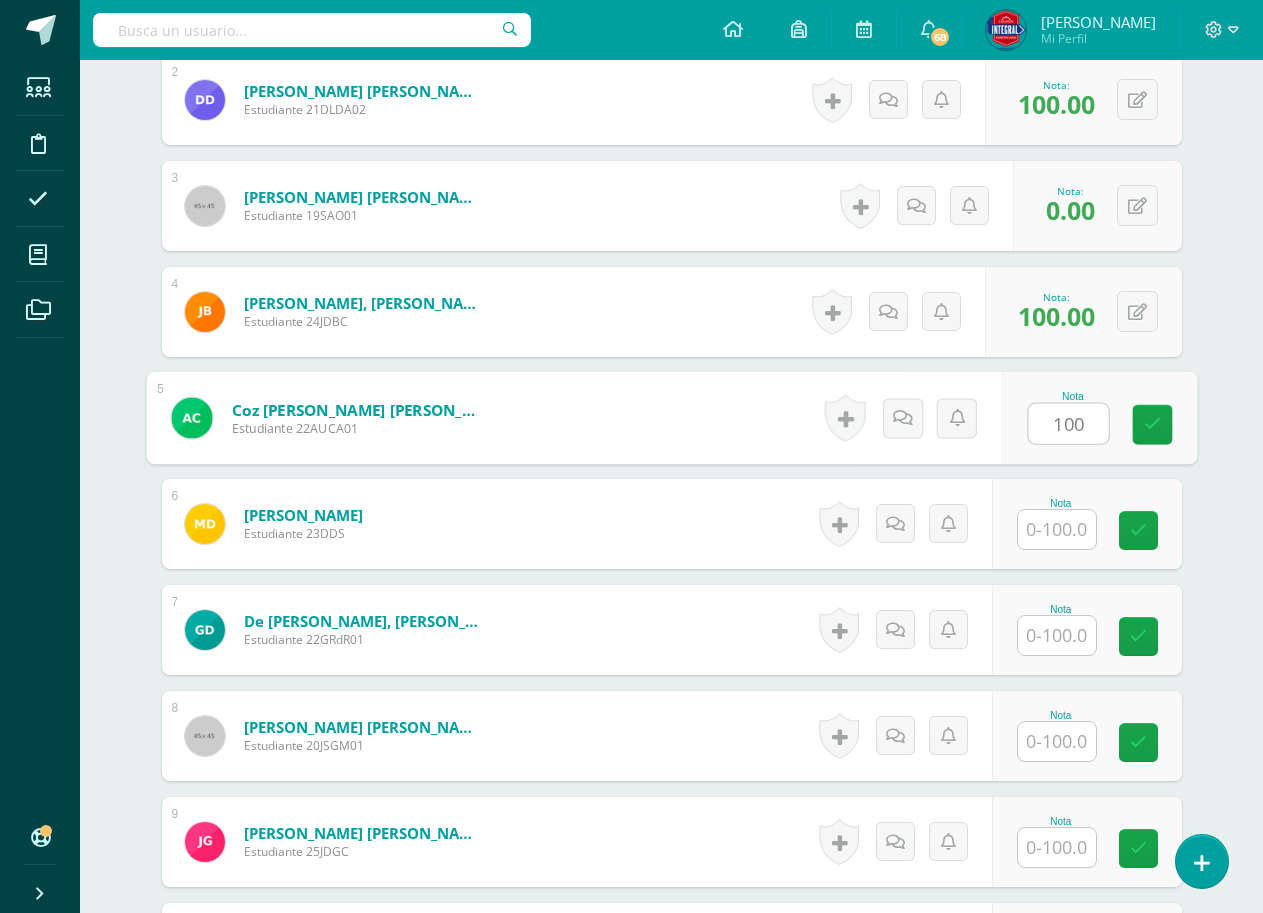scroll, scrollTop: 703, scrollLeft: 0, axis: vertical 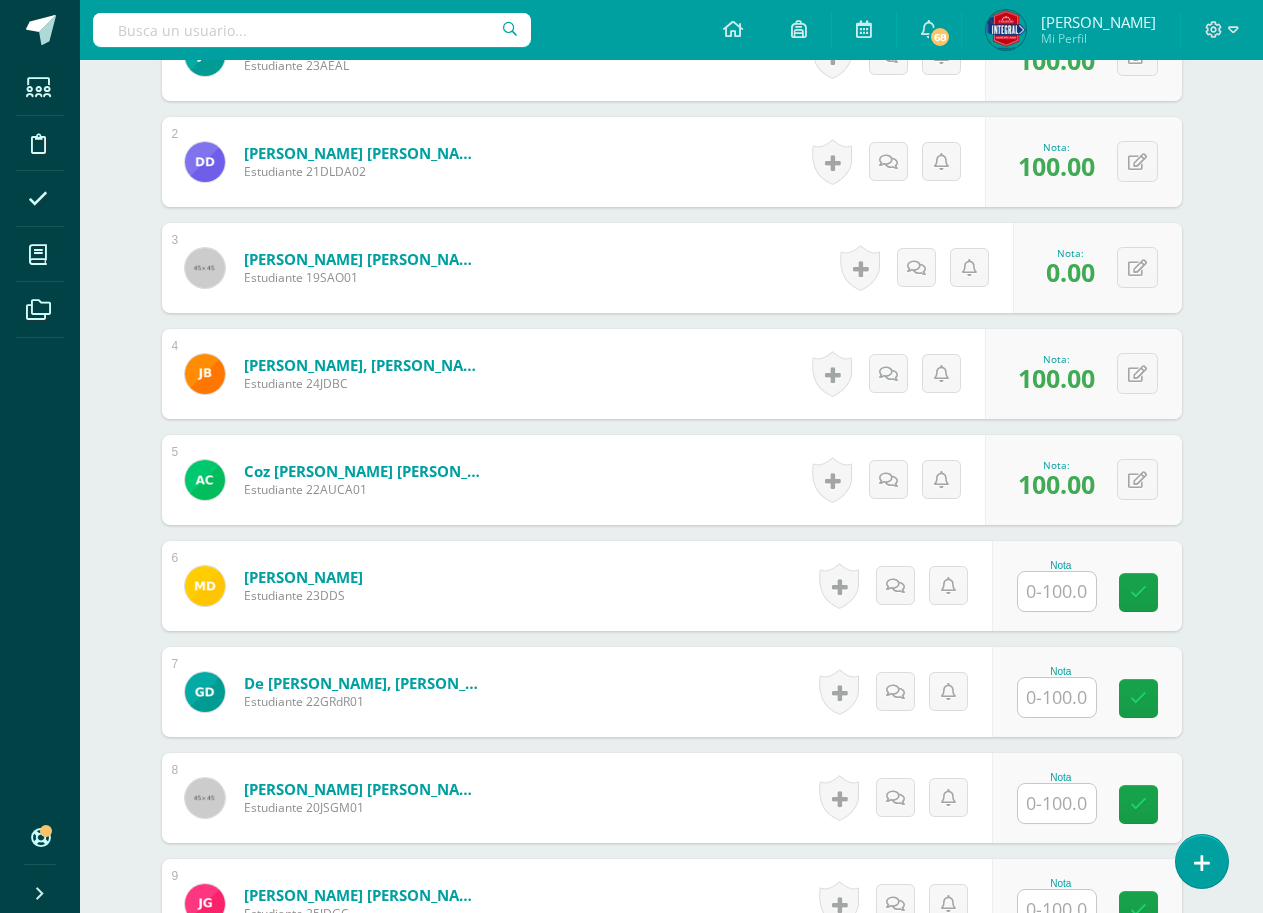 click at bounding box center (1057, 591) 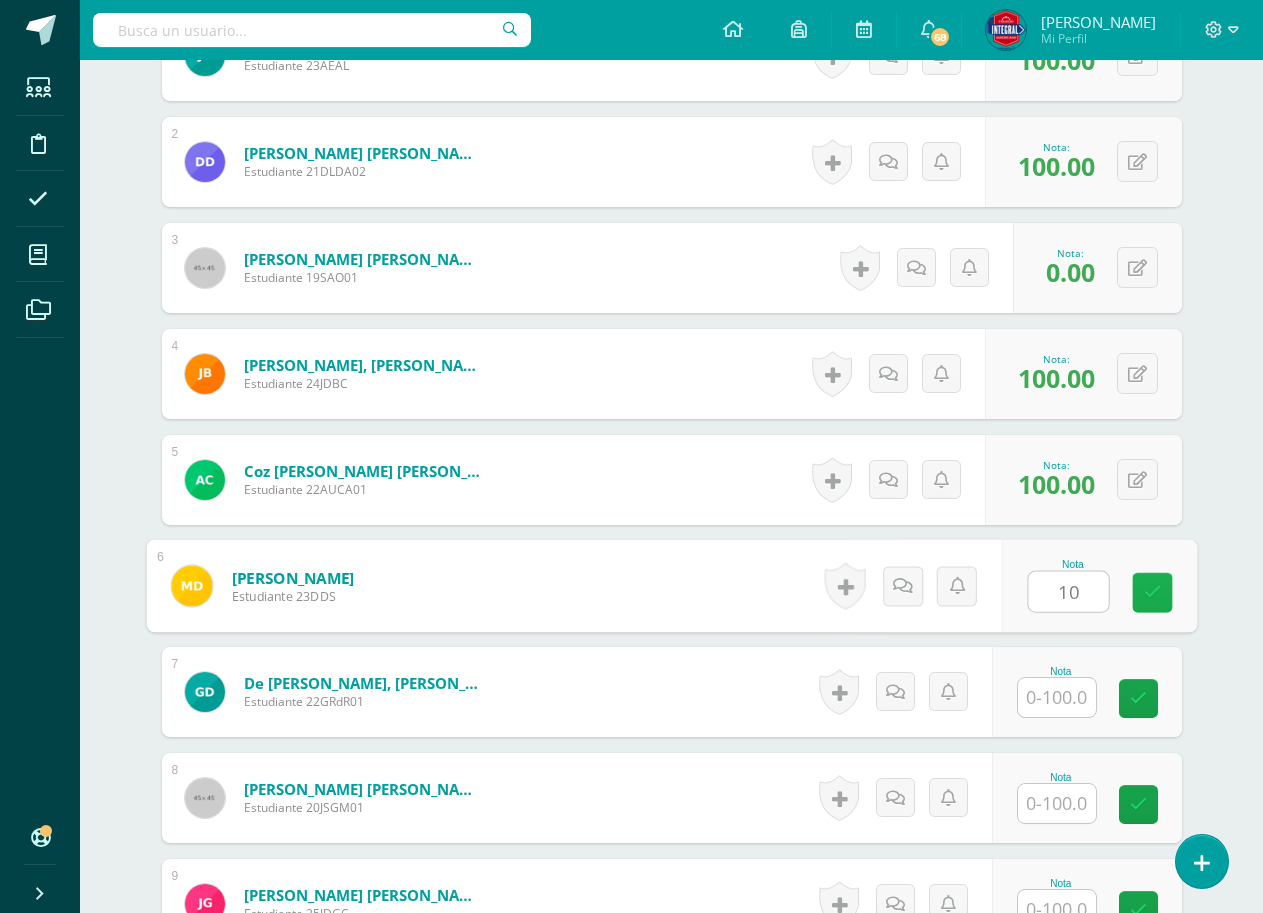 type on "100" 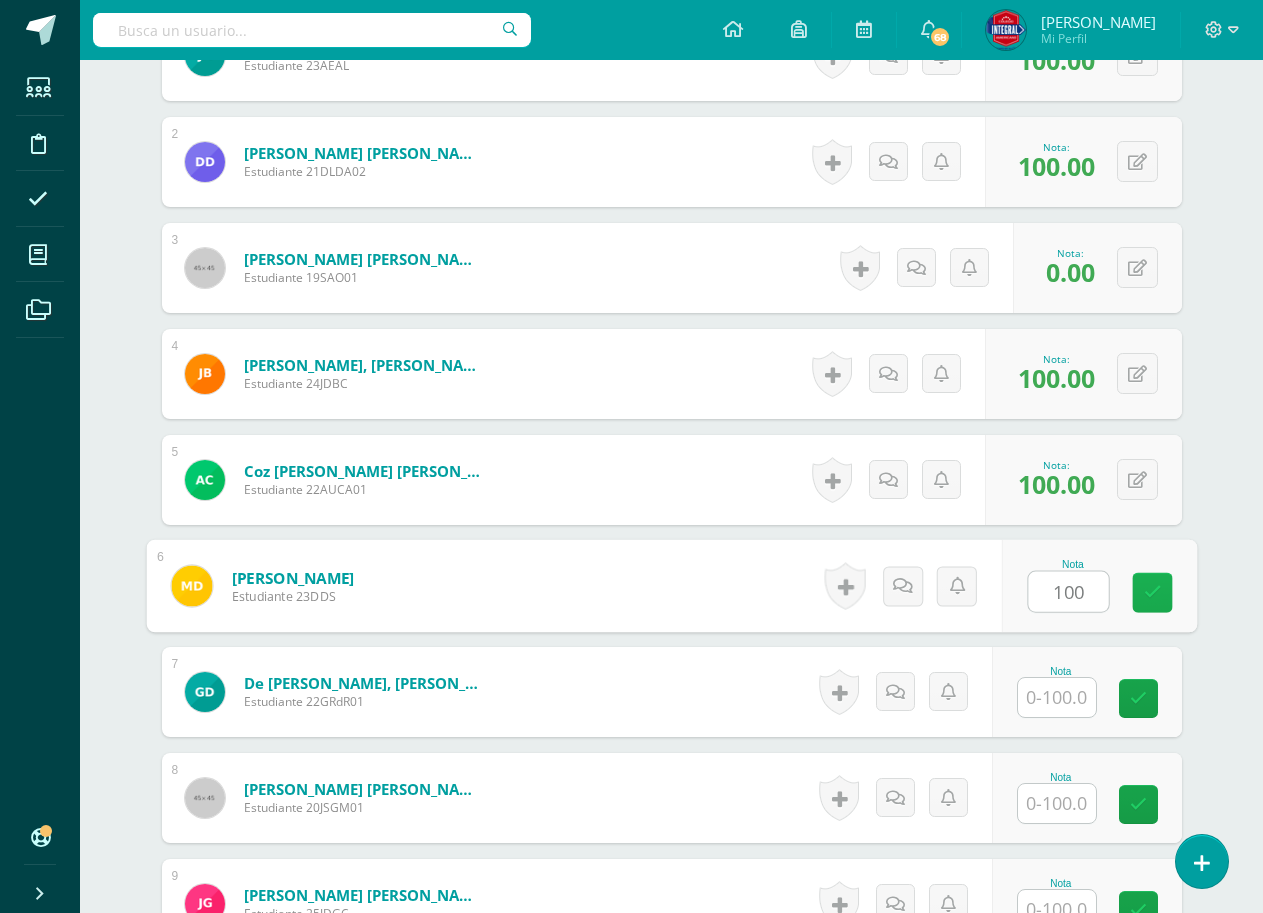 click at bounding box center [1152, 592] 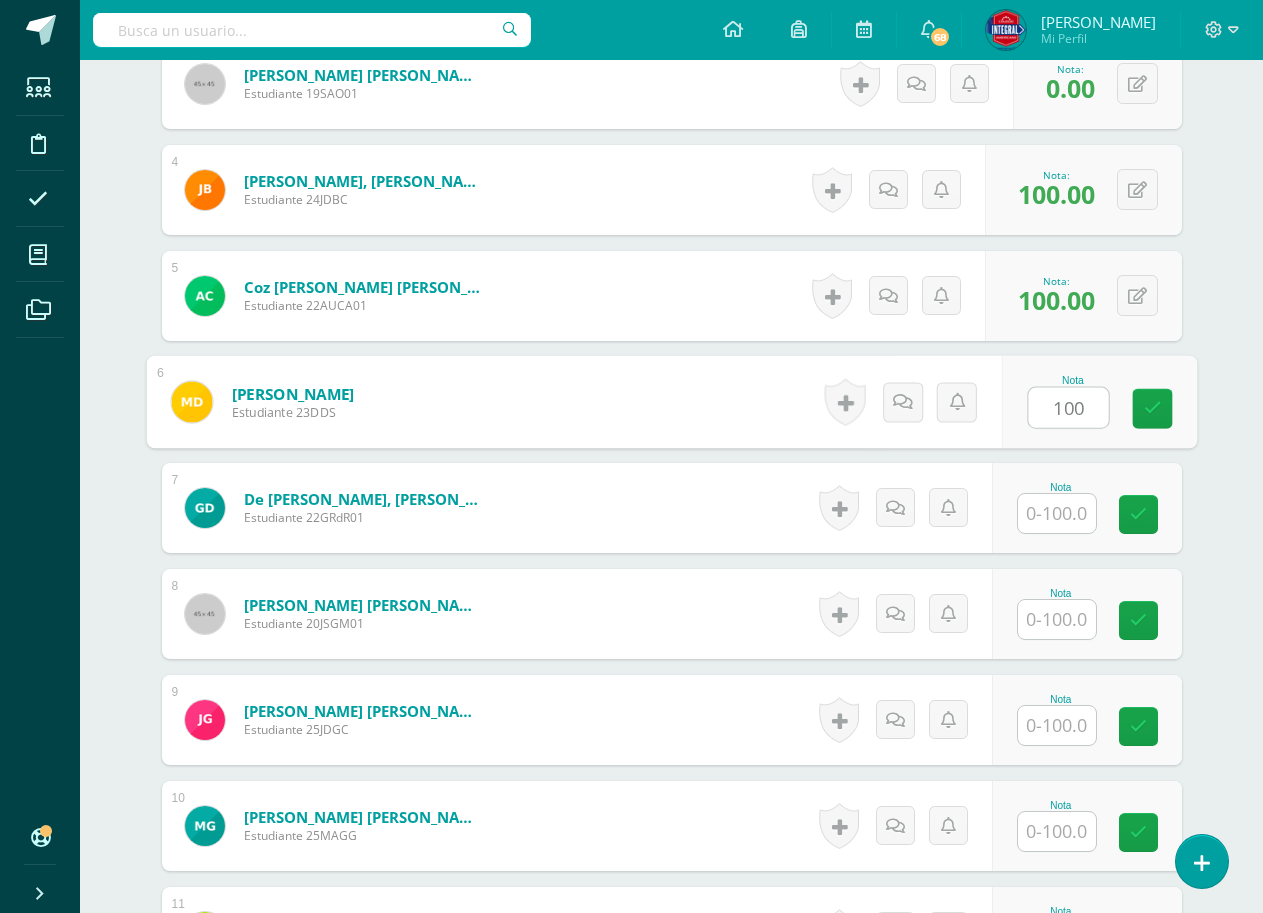 scroll, scrollTop: 903, scrollLeft: 0, axis: vertical 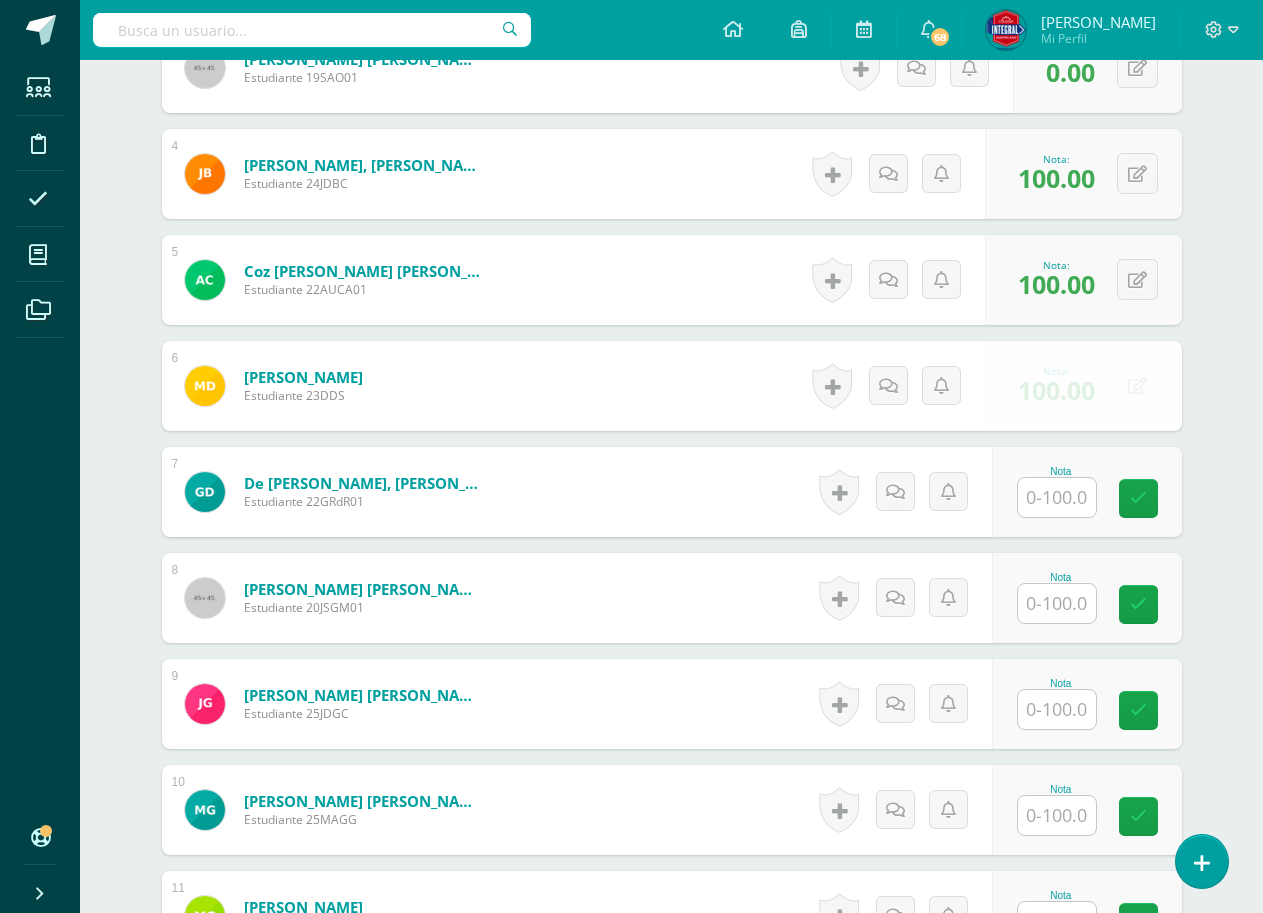 click at bounding box center (1057, 497) 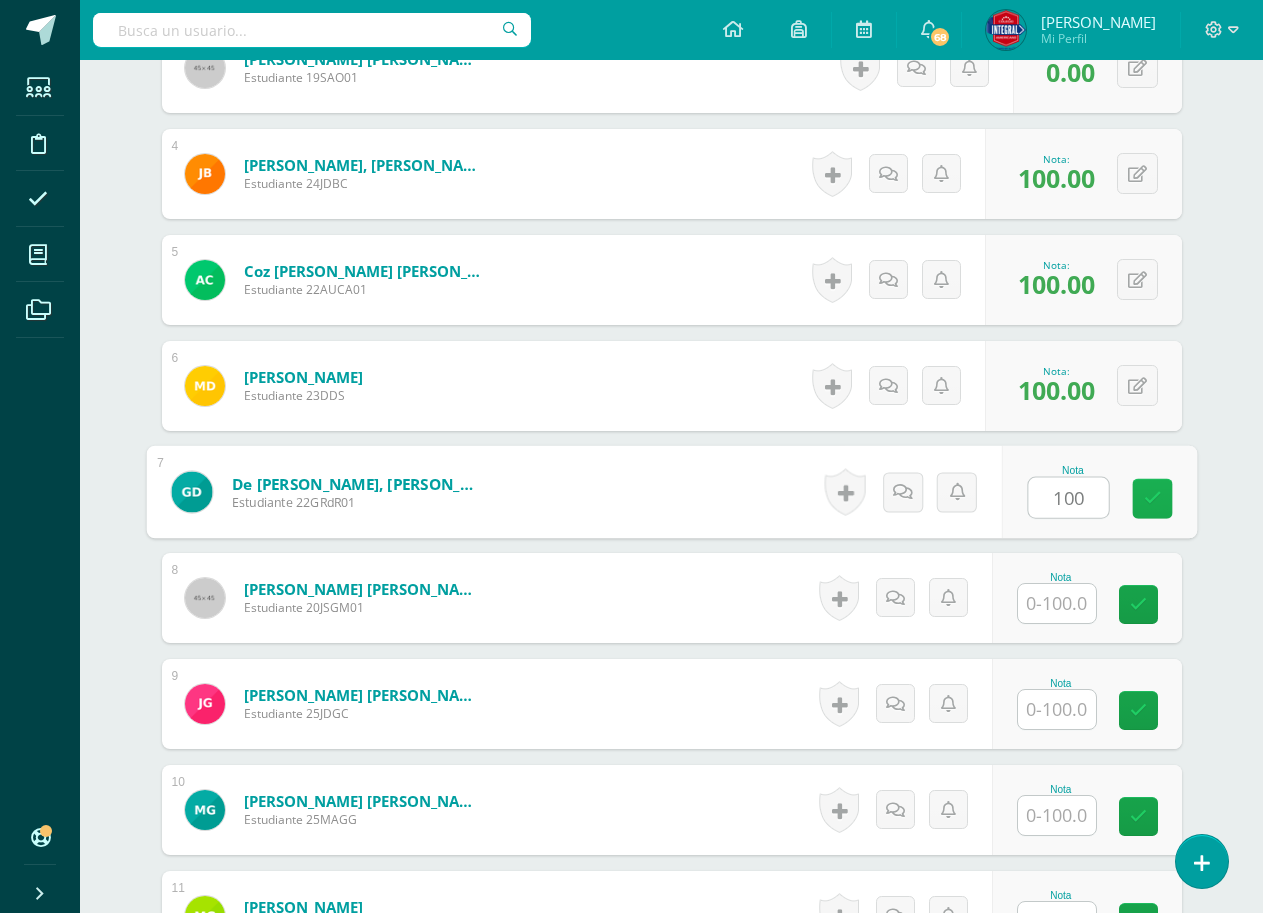 click at bounding box center (1152, 498) 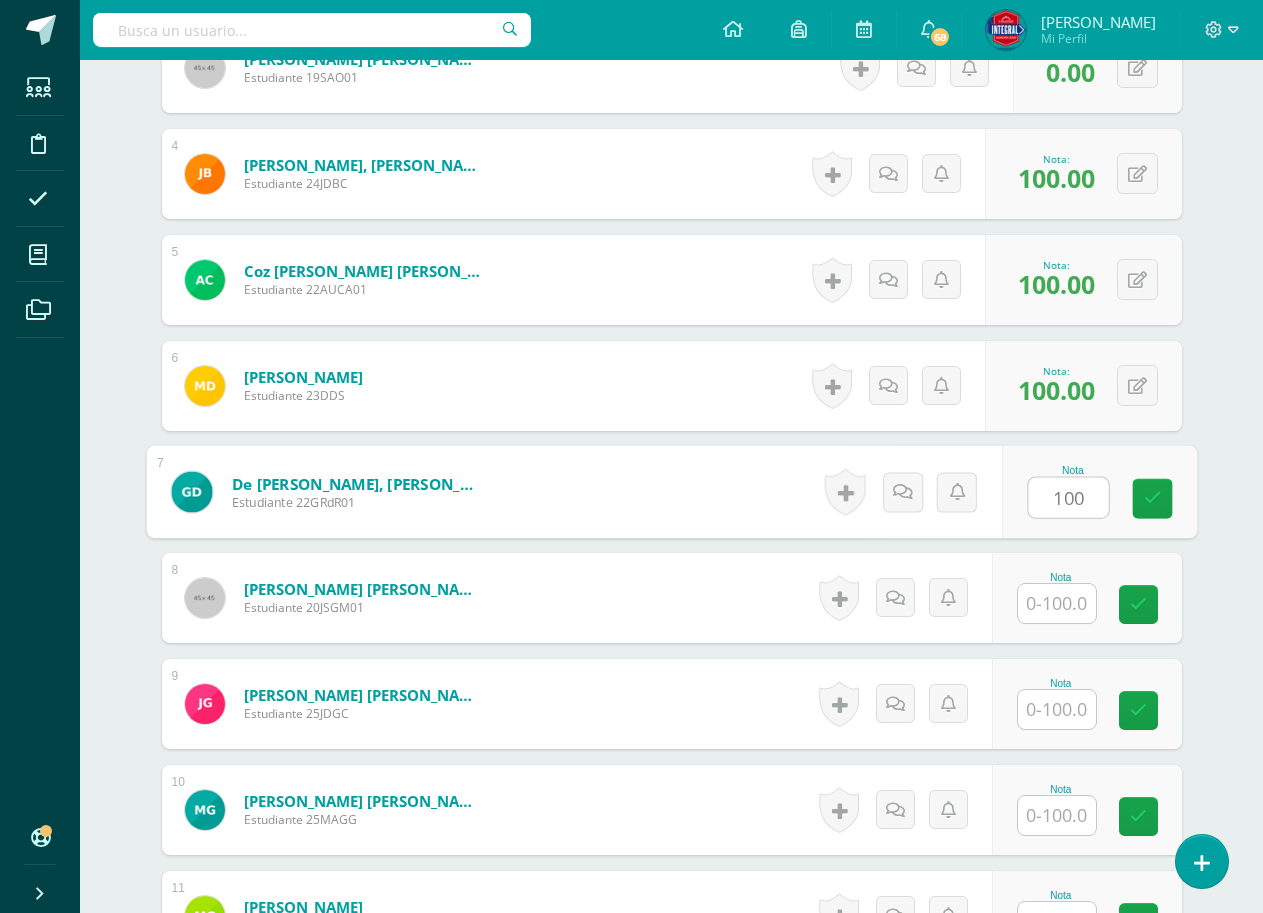 type on "100" 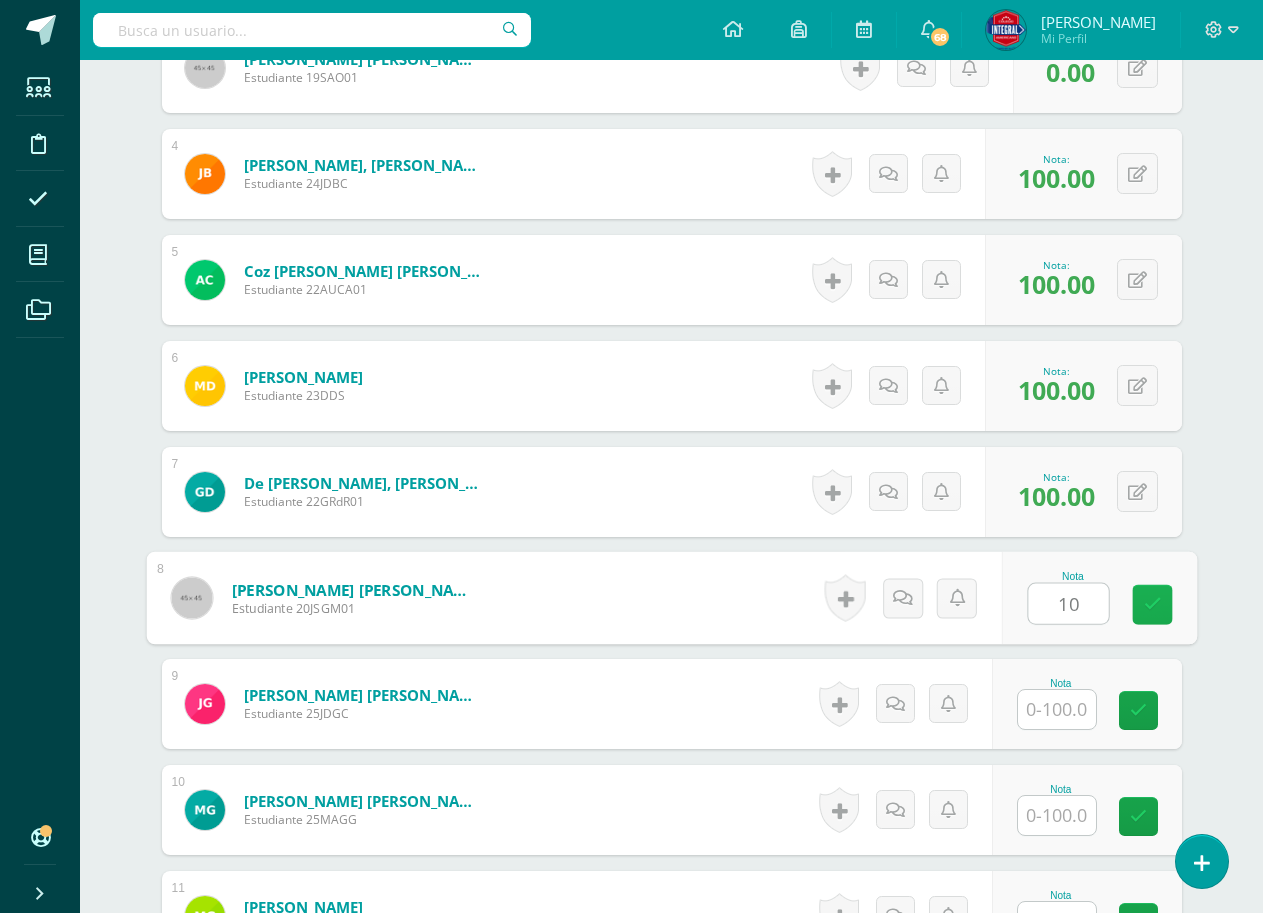 type on "100" 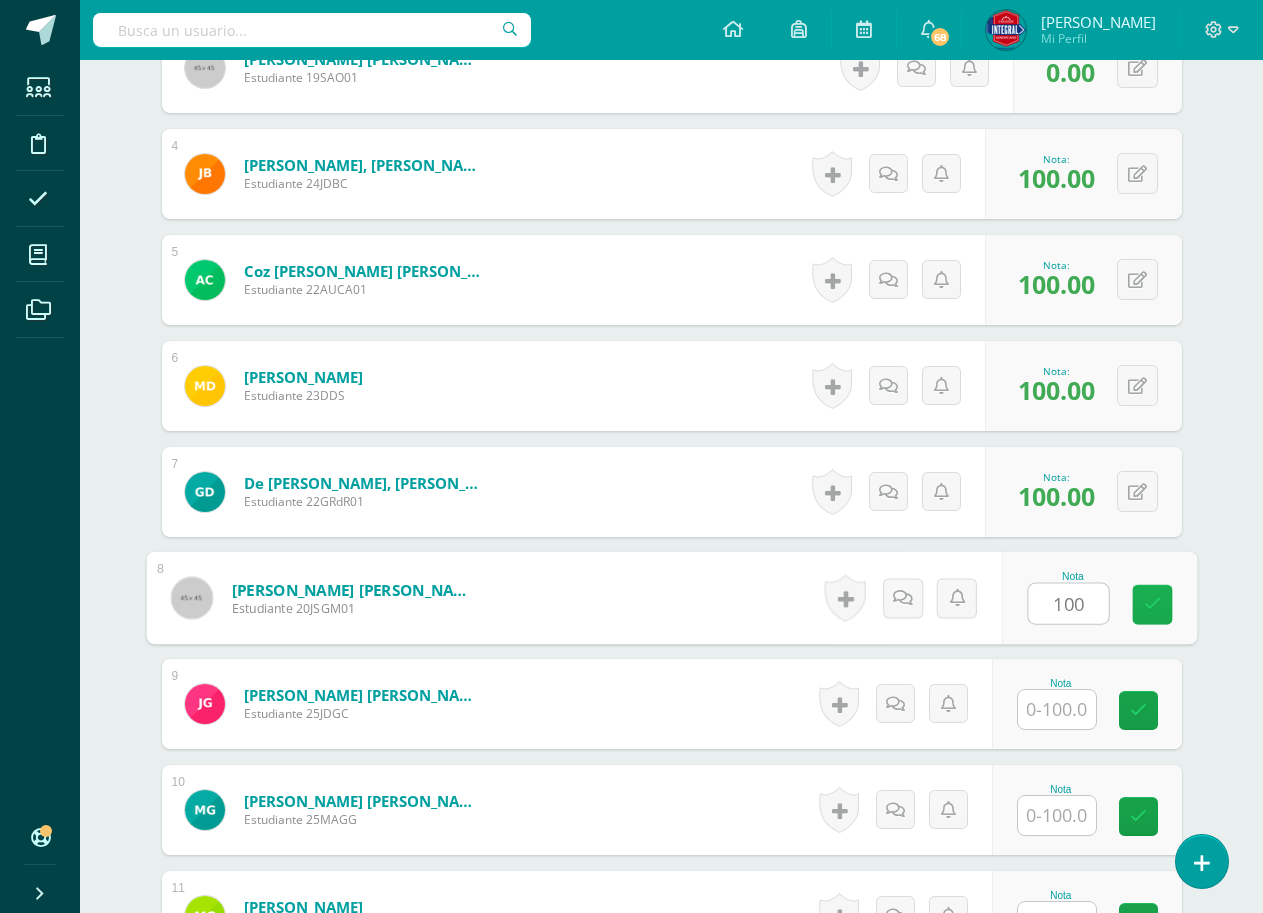 click at bounding box center (1152, 605) 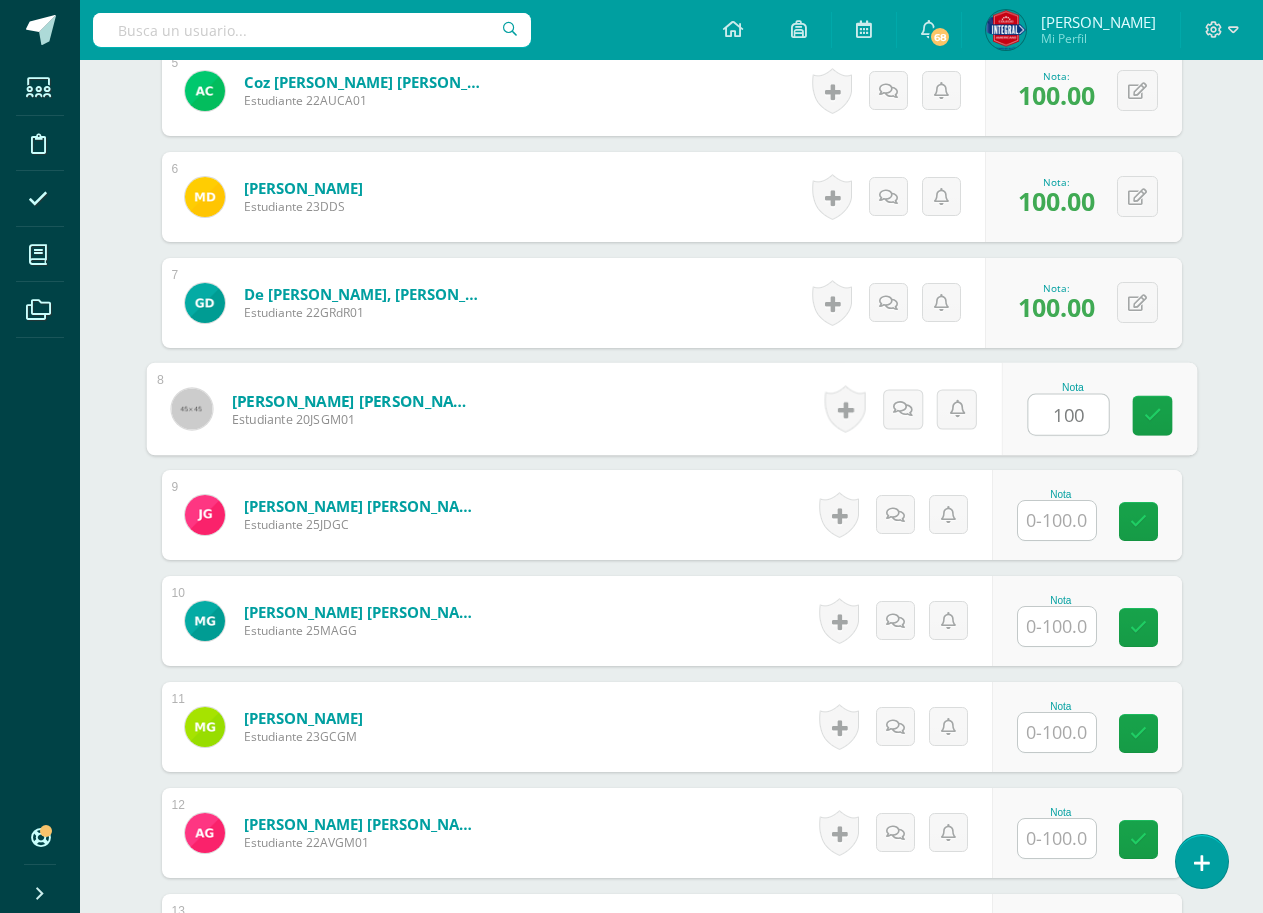 scroll, scrollTop: 1103, scrollLeft: 0, axis: vertical 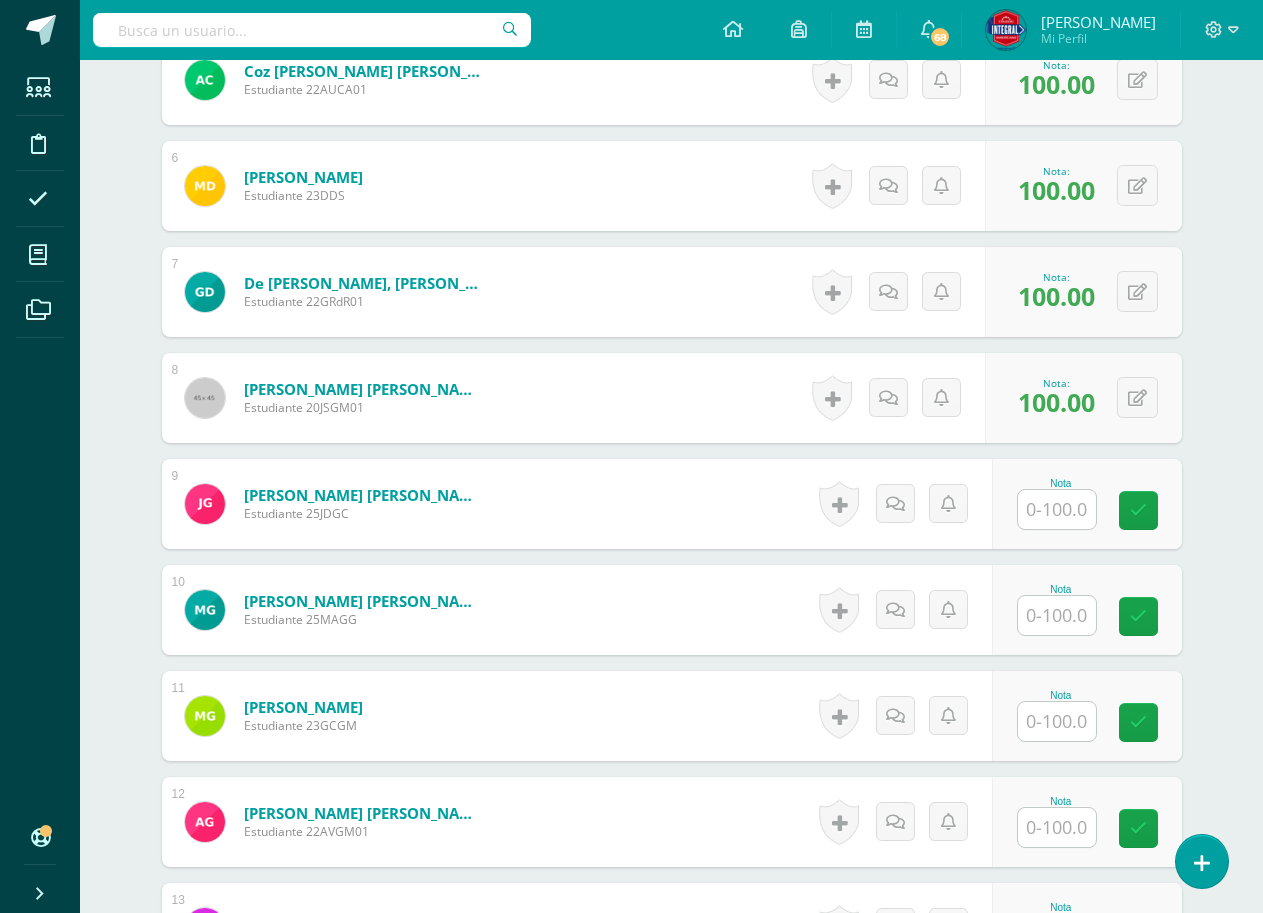 click on "Nota" at bounding box center [1087, 504] 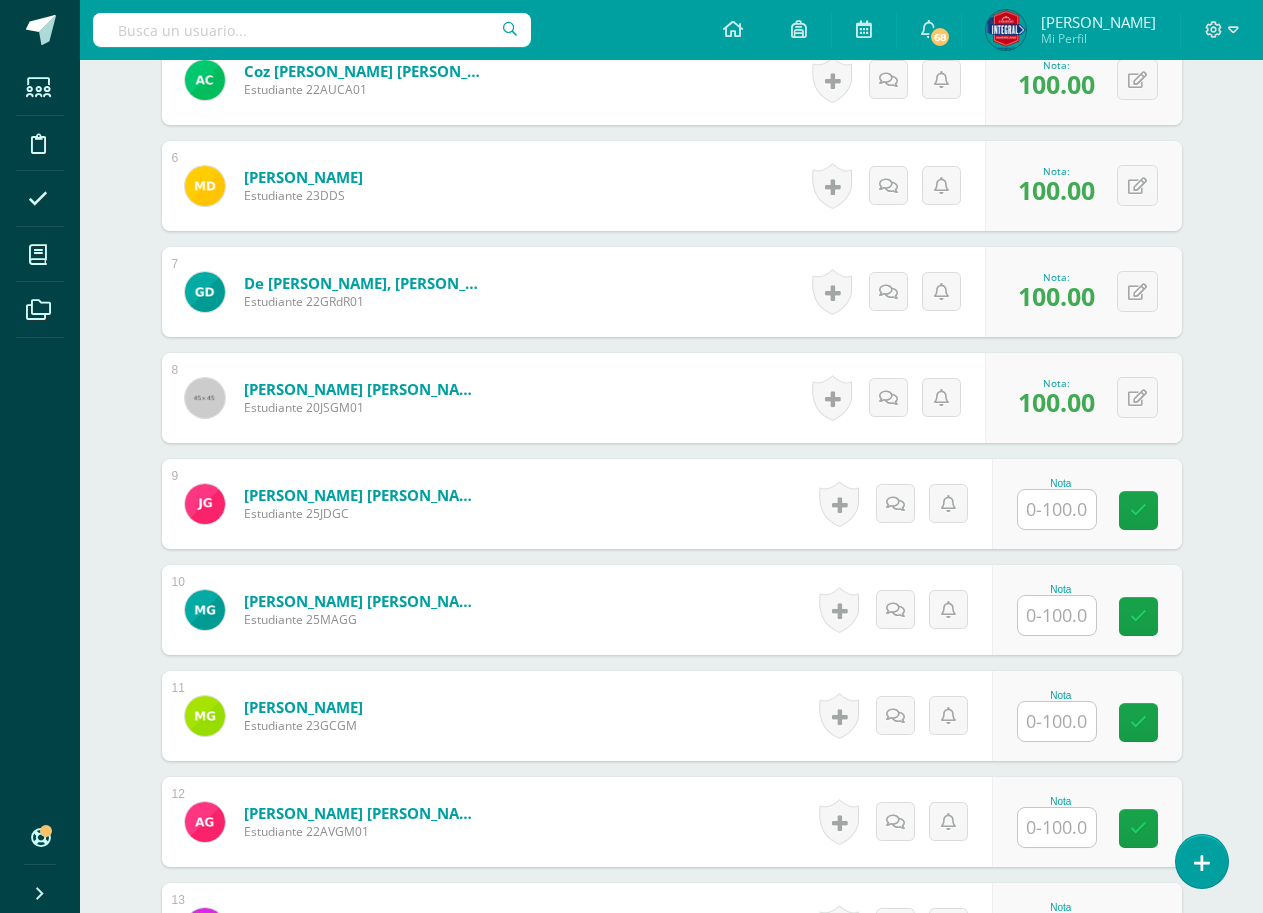 click at bounding box center [1057, 509] 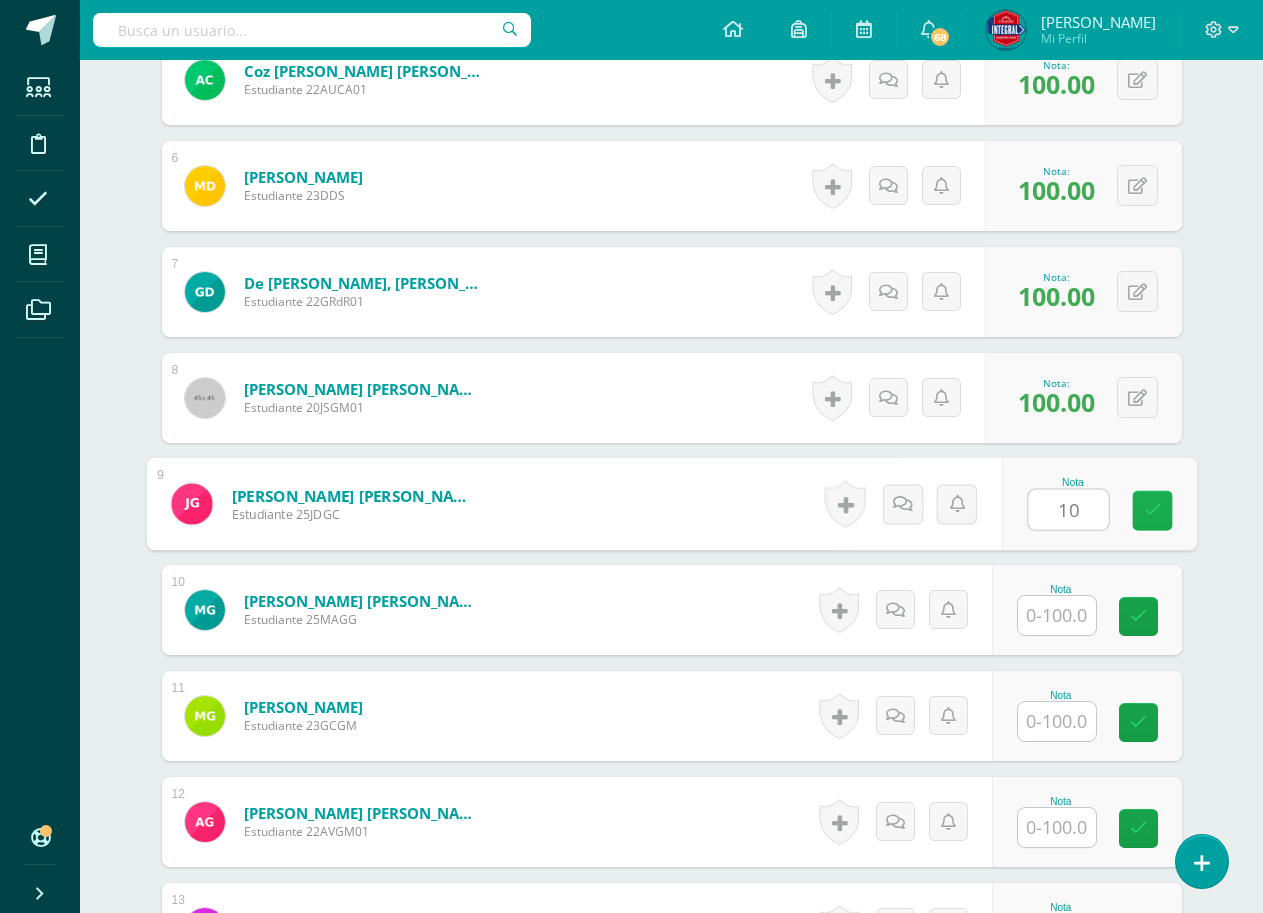 type on "100" 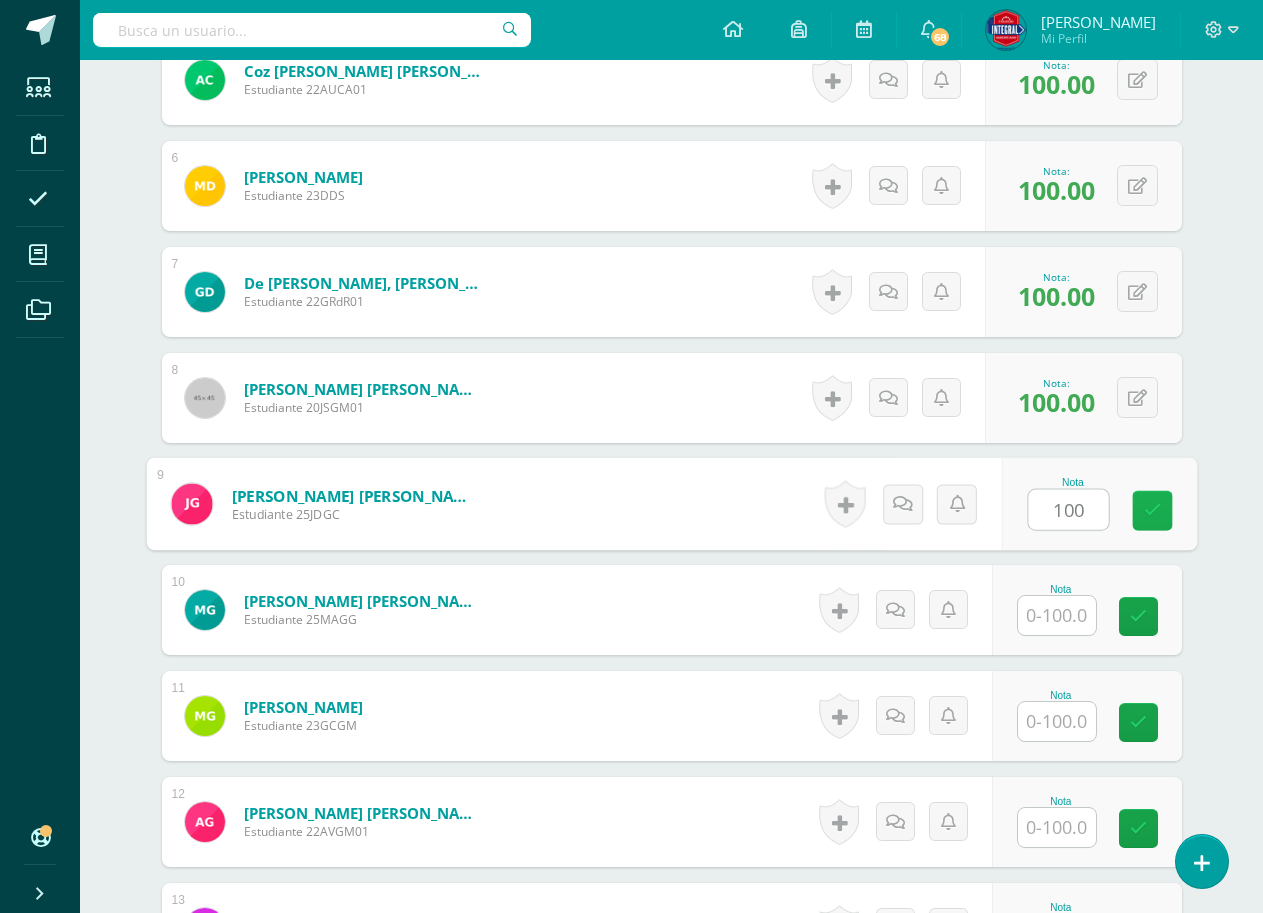click at bounding box center [1152, 510] 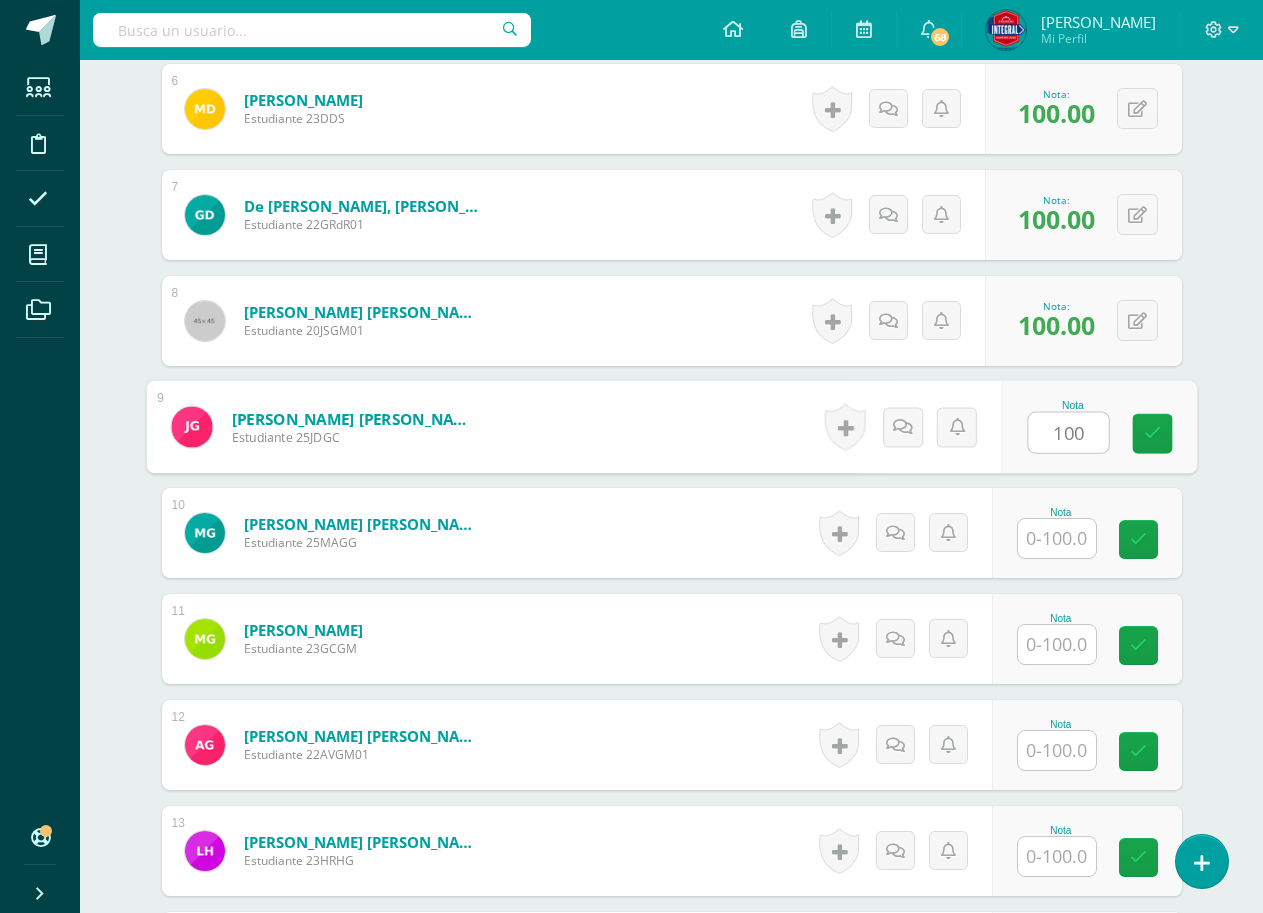 scroll, scrollTop: 1203, scrollLeft: 0, axis: vertical 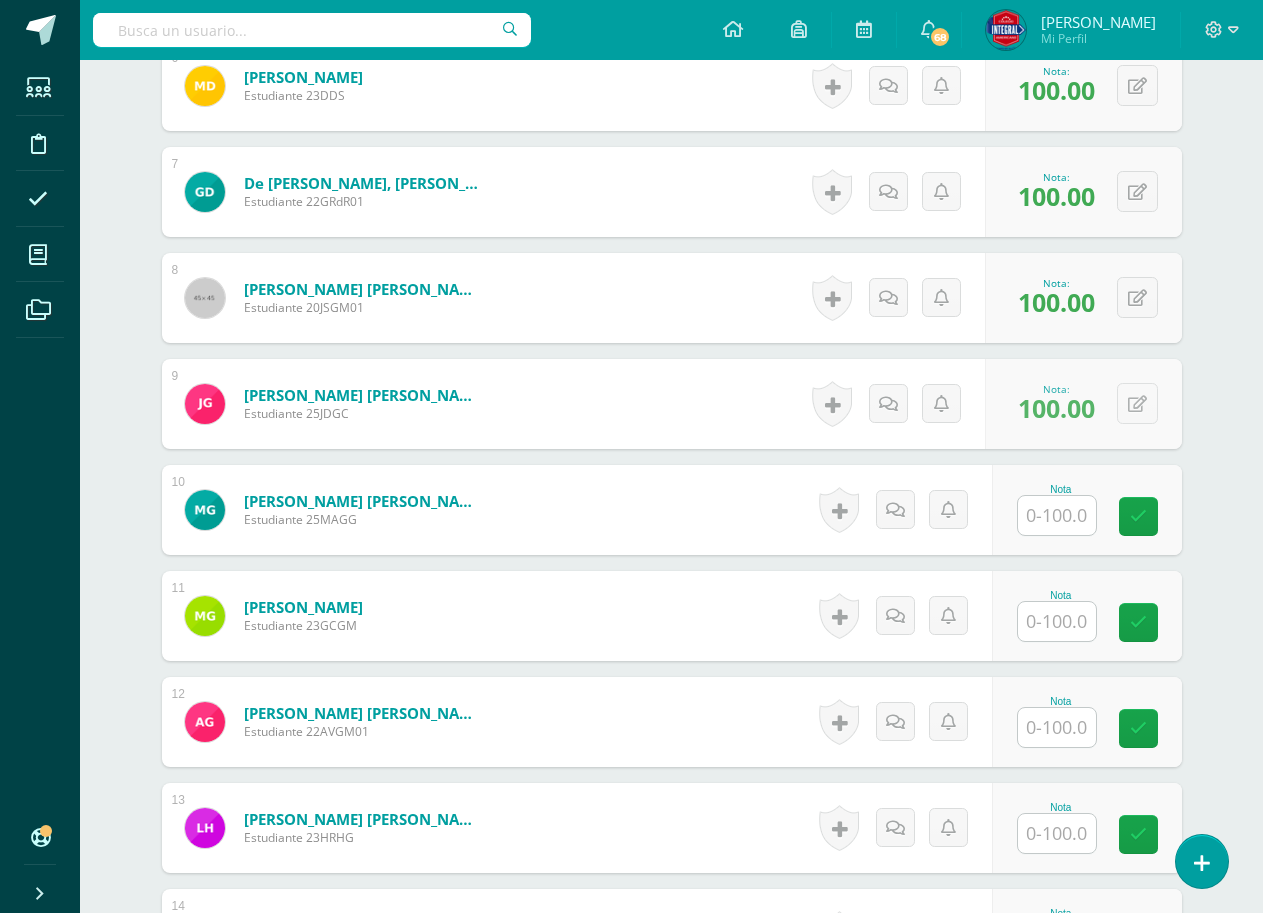click at bounding box center [1057, 515] 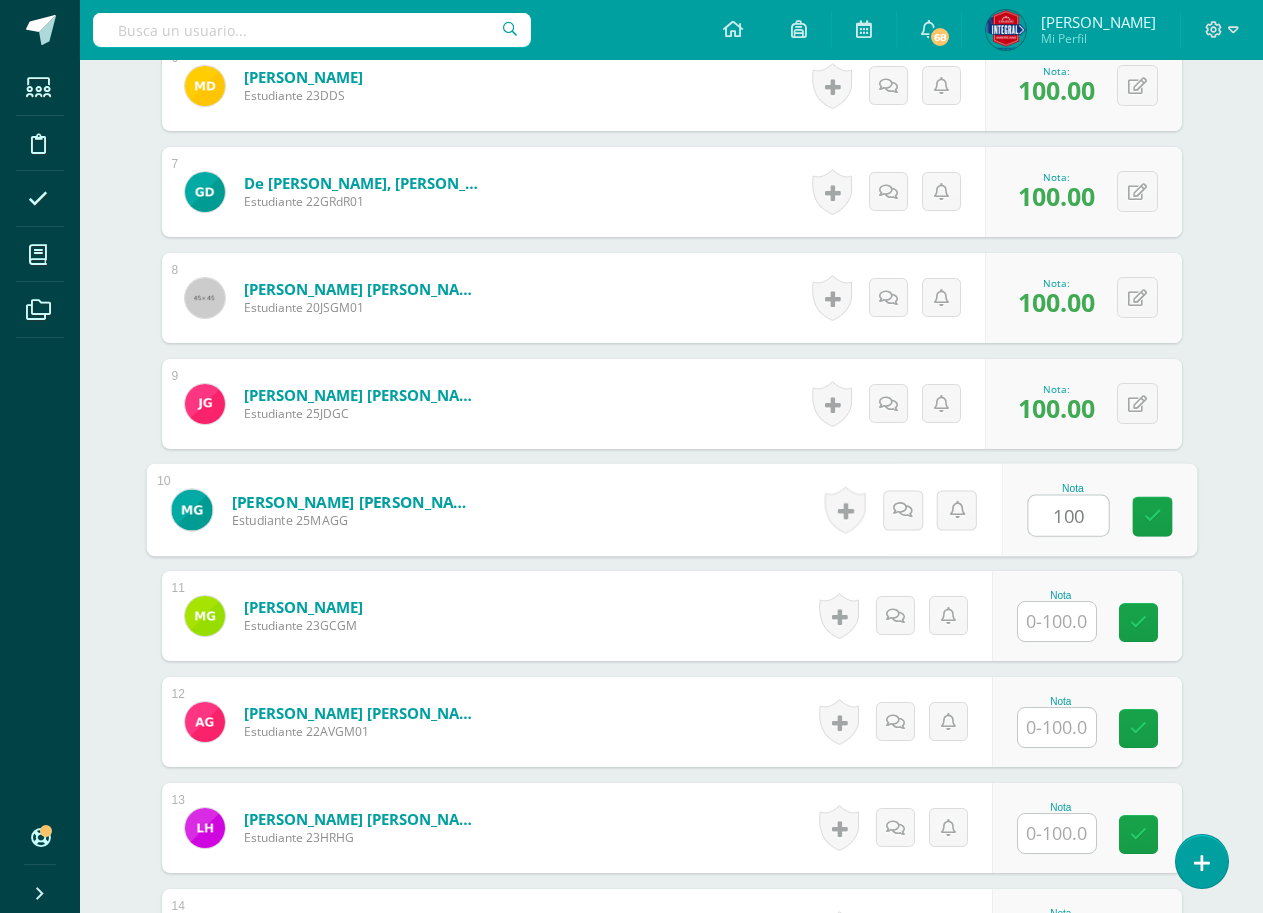 type on "100" 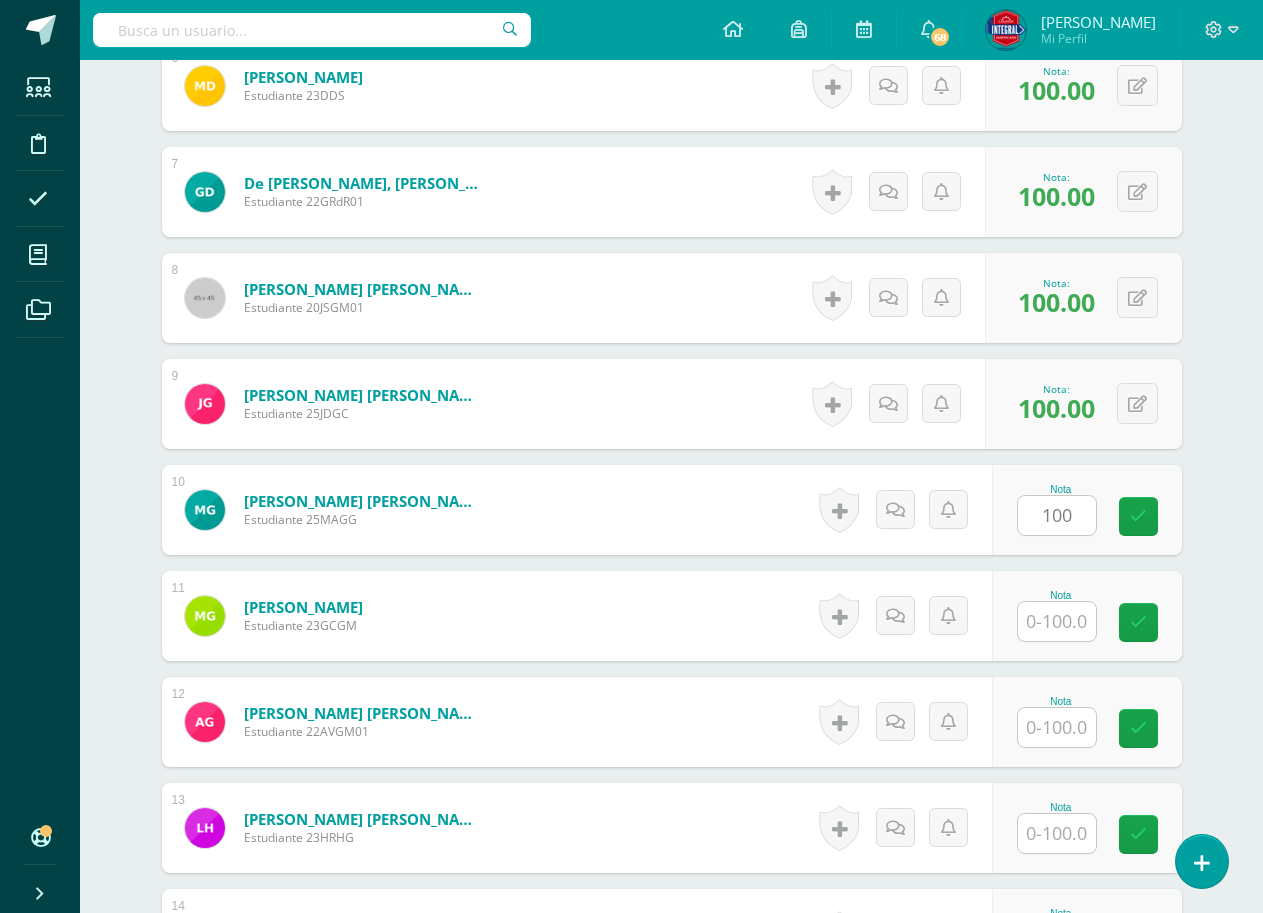click on "Nota
100" at bounding box center (1087, 510) 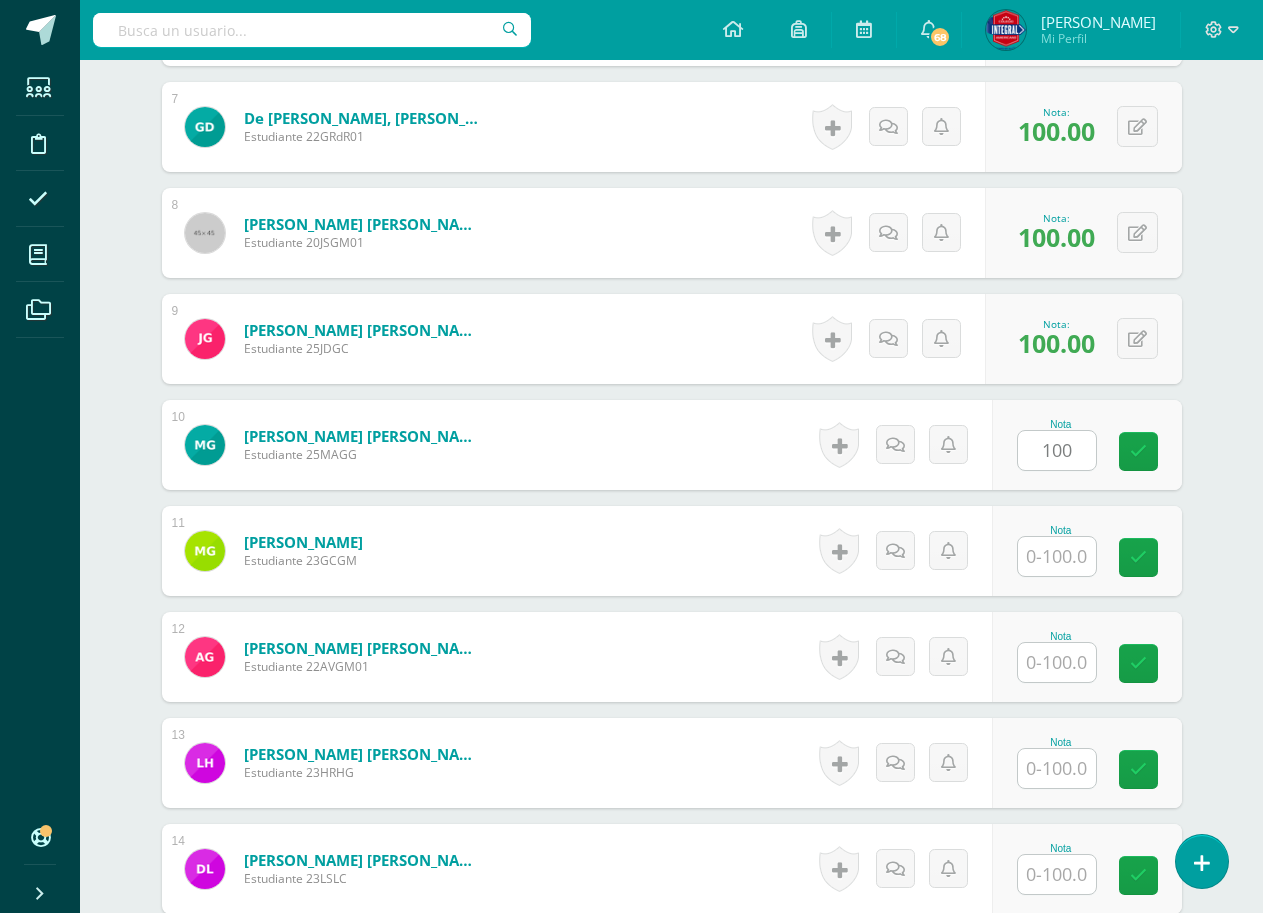 scroll, scrollTop: 1303, scrollLeft: 0, axis: vertical 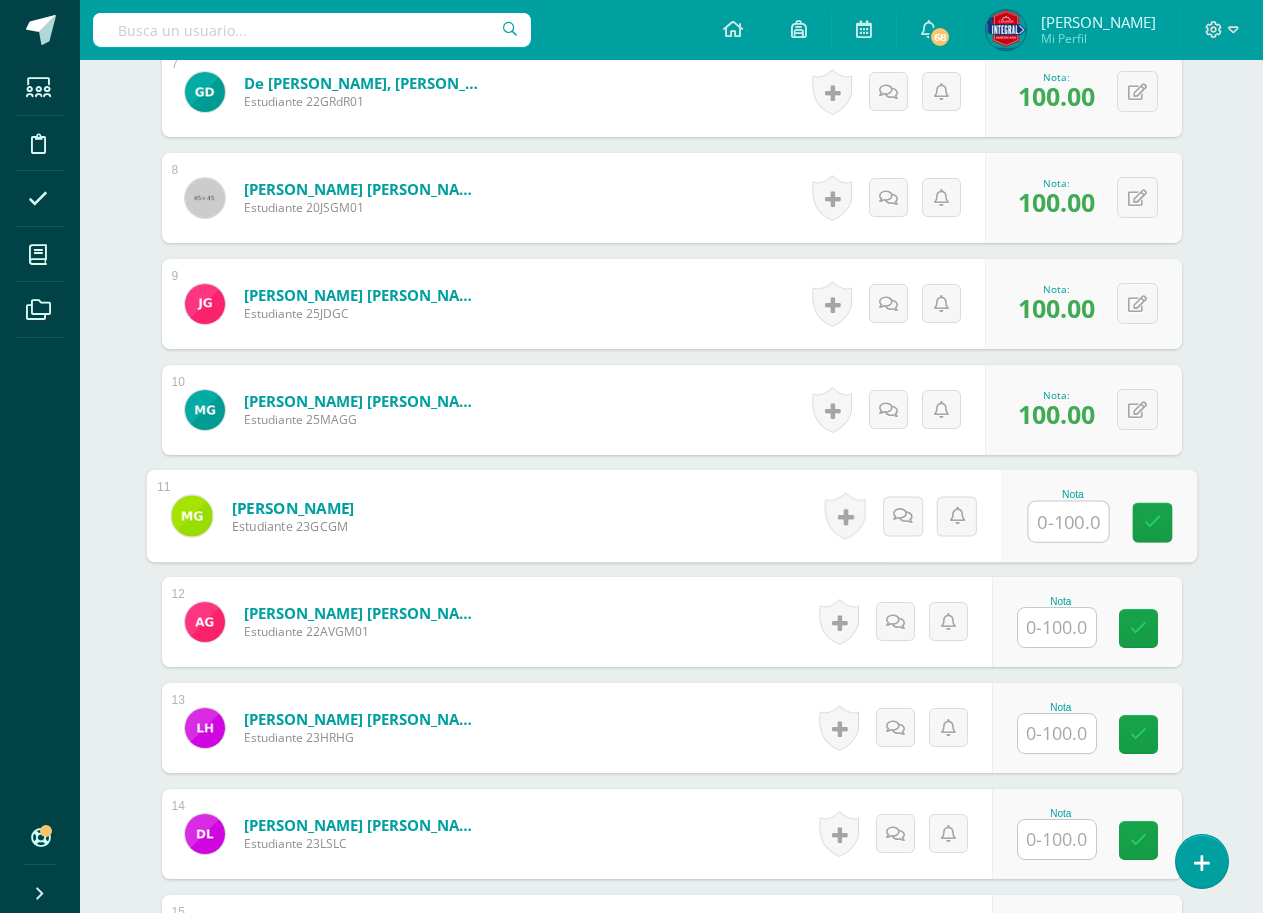 click at bounding box center [1068, 522] 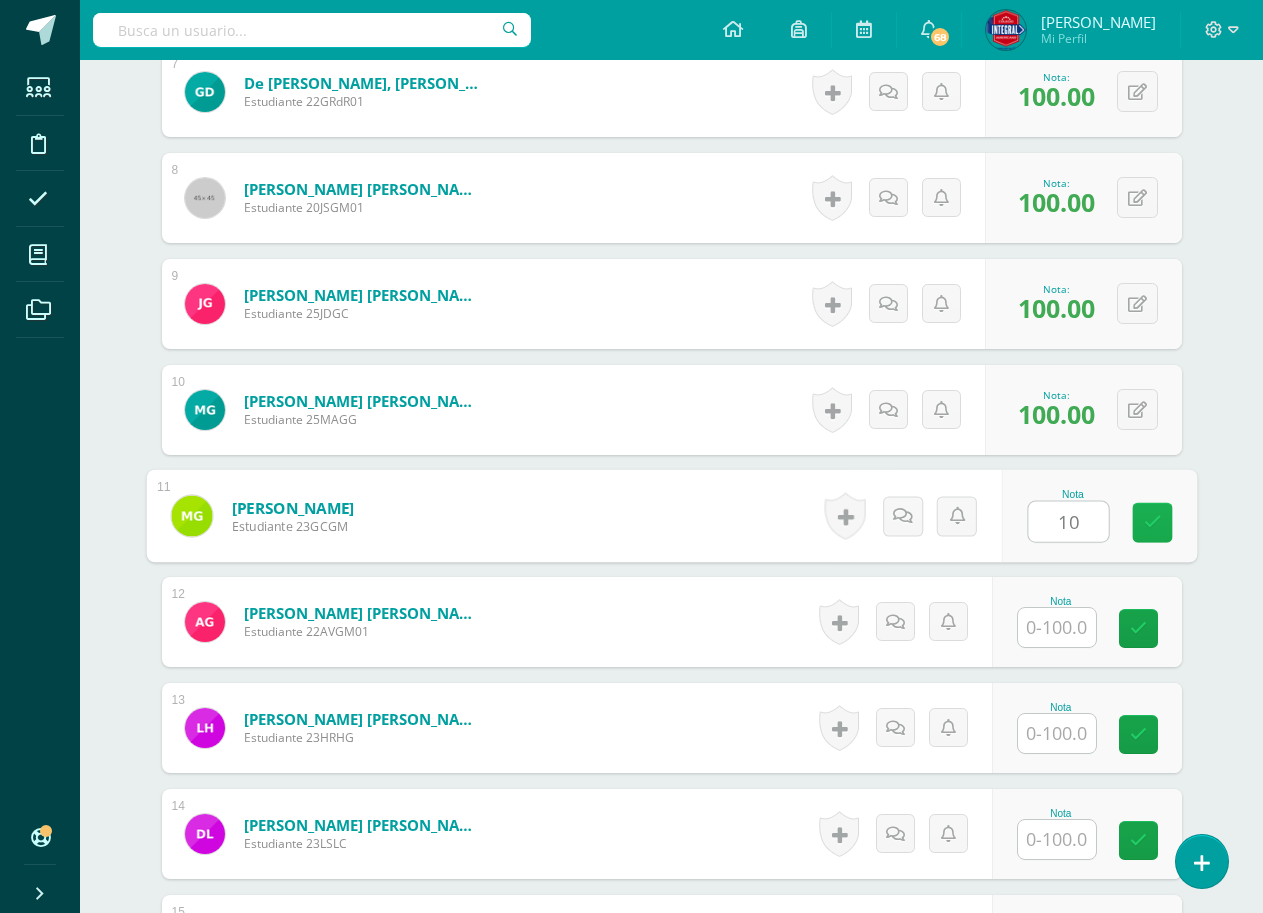 type on "100" 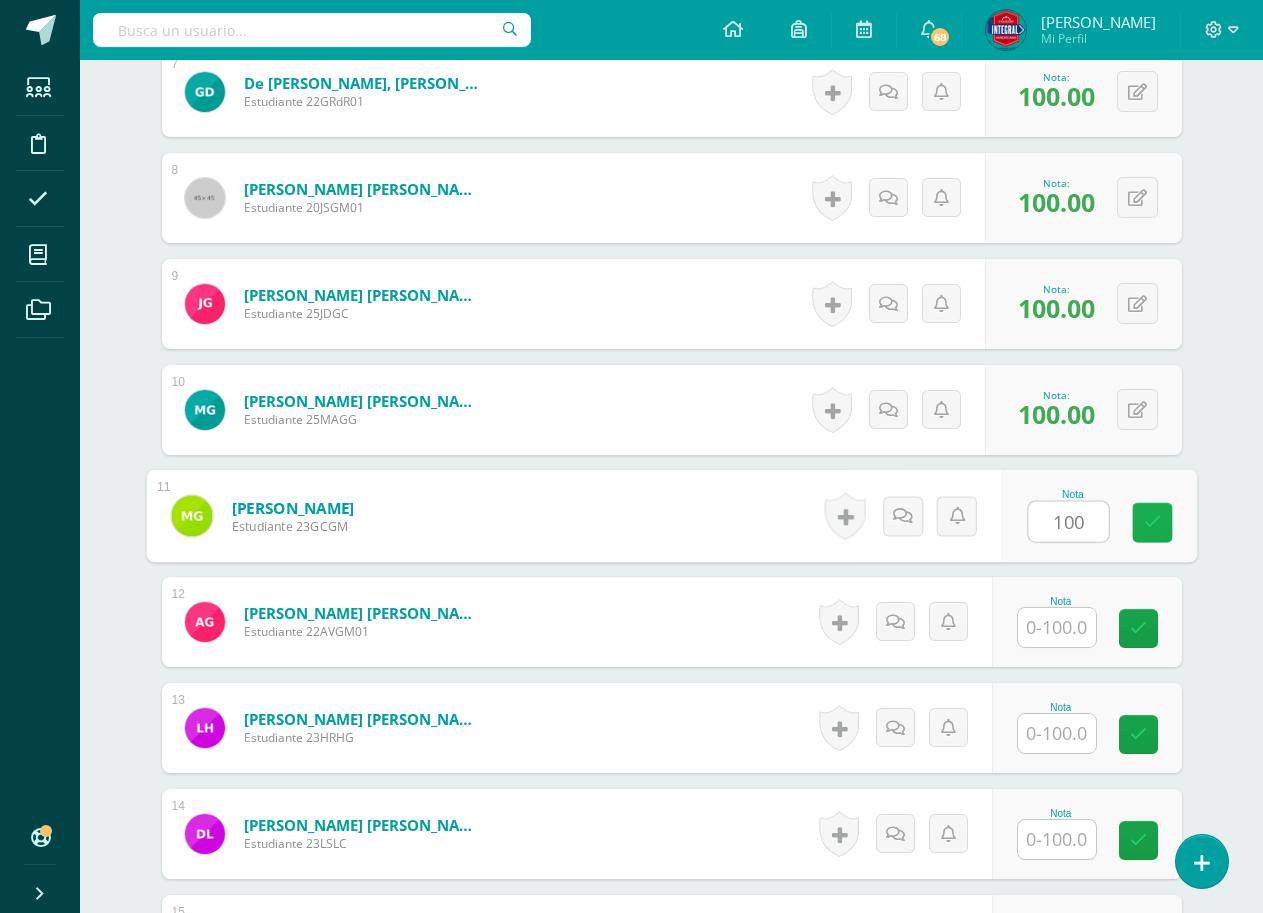 click at bounding box center (1152, 523) 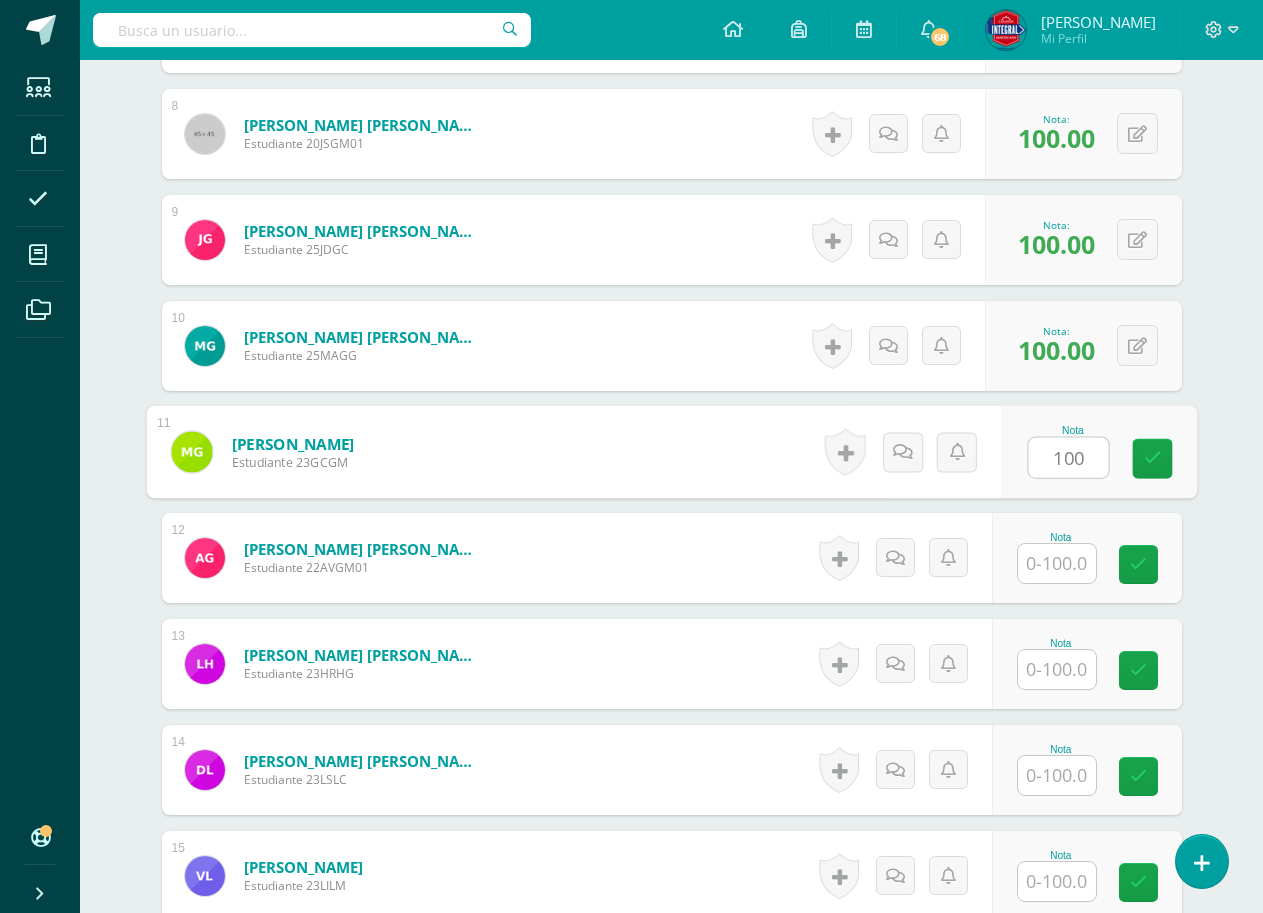 scroll, scrollTop: 1403, scrollLeft: 0, axis: vertical 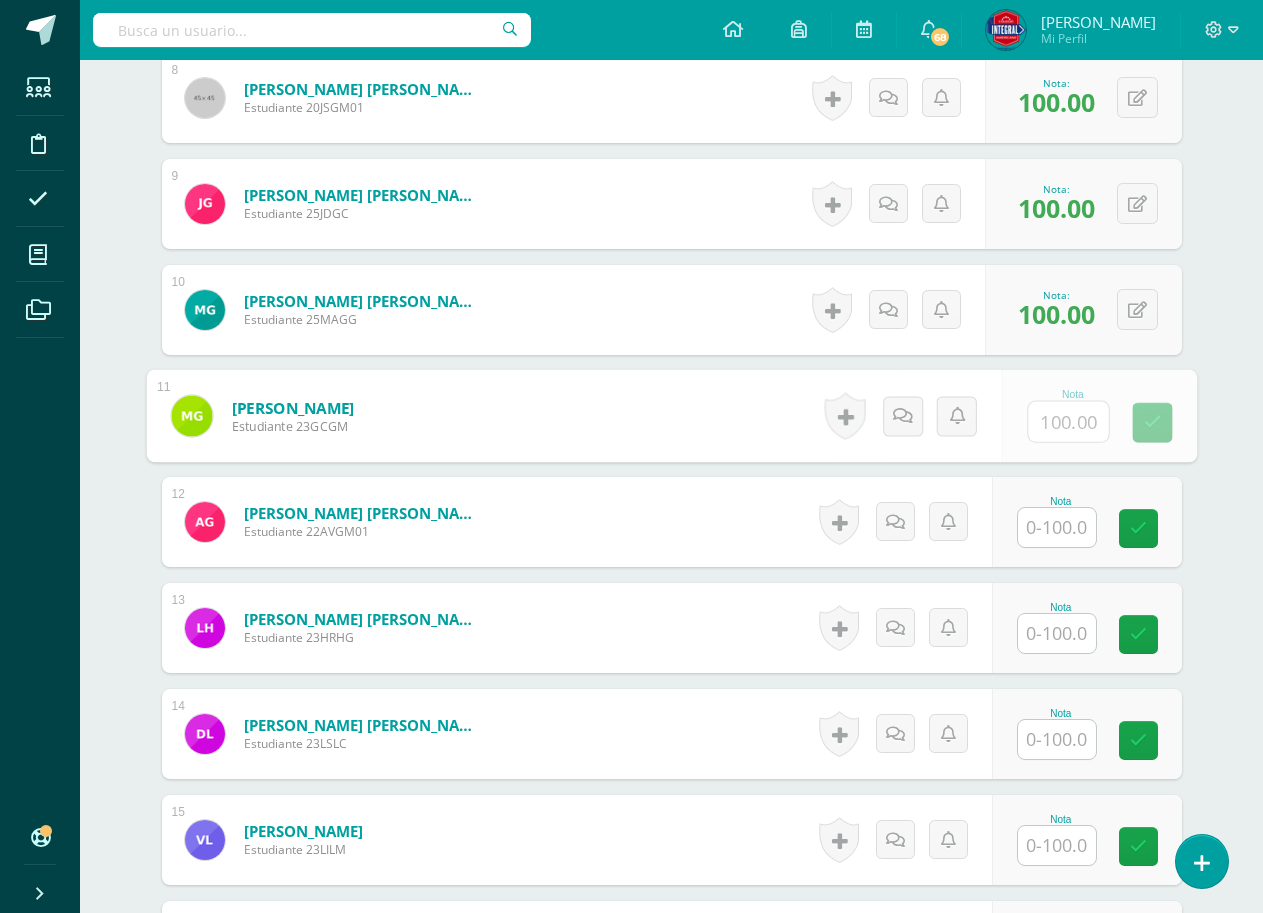 click at bounding box center [1057, 527] 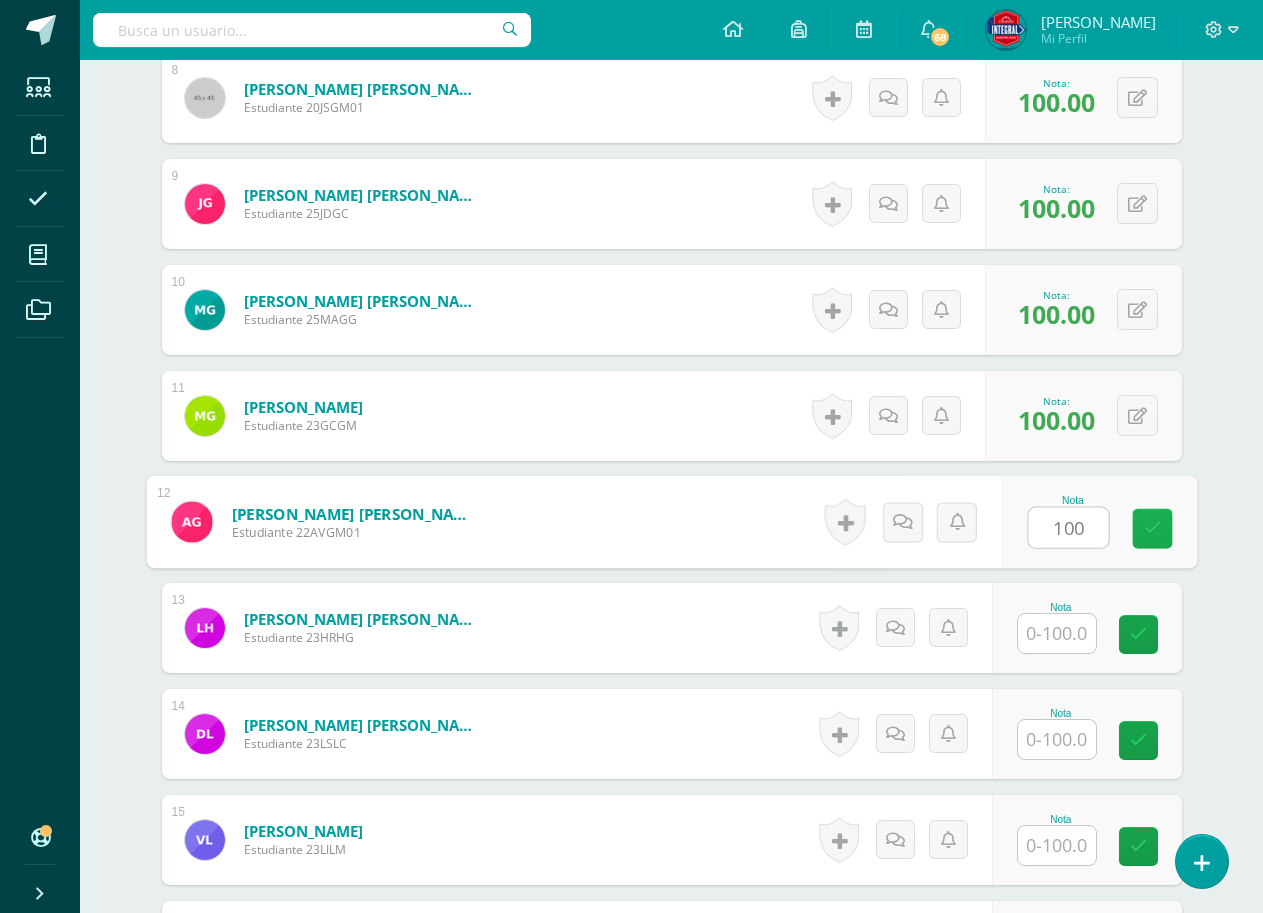 click at bounding box center [1152, 528] 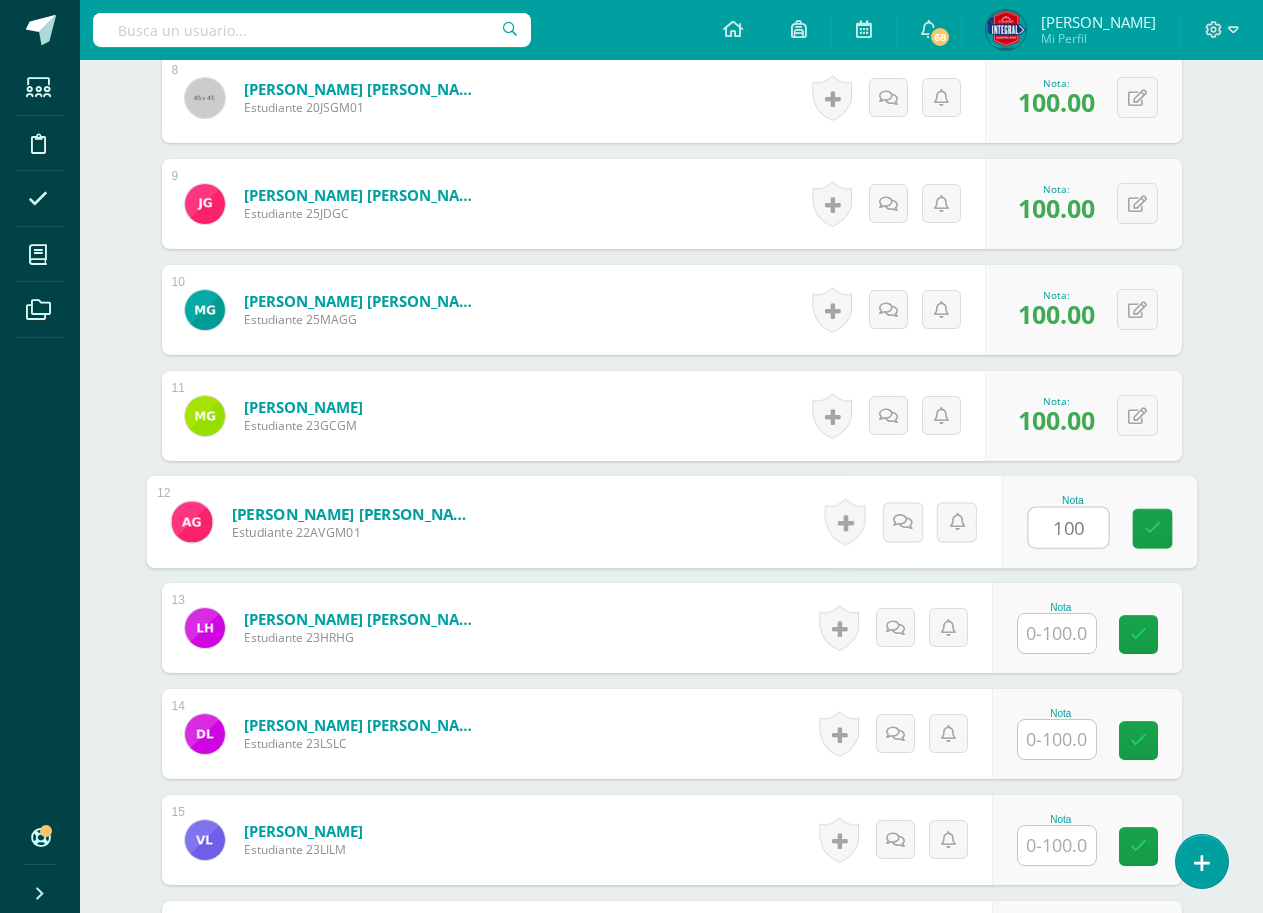 type on "100" 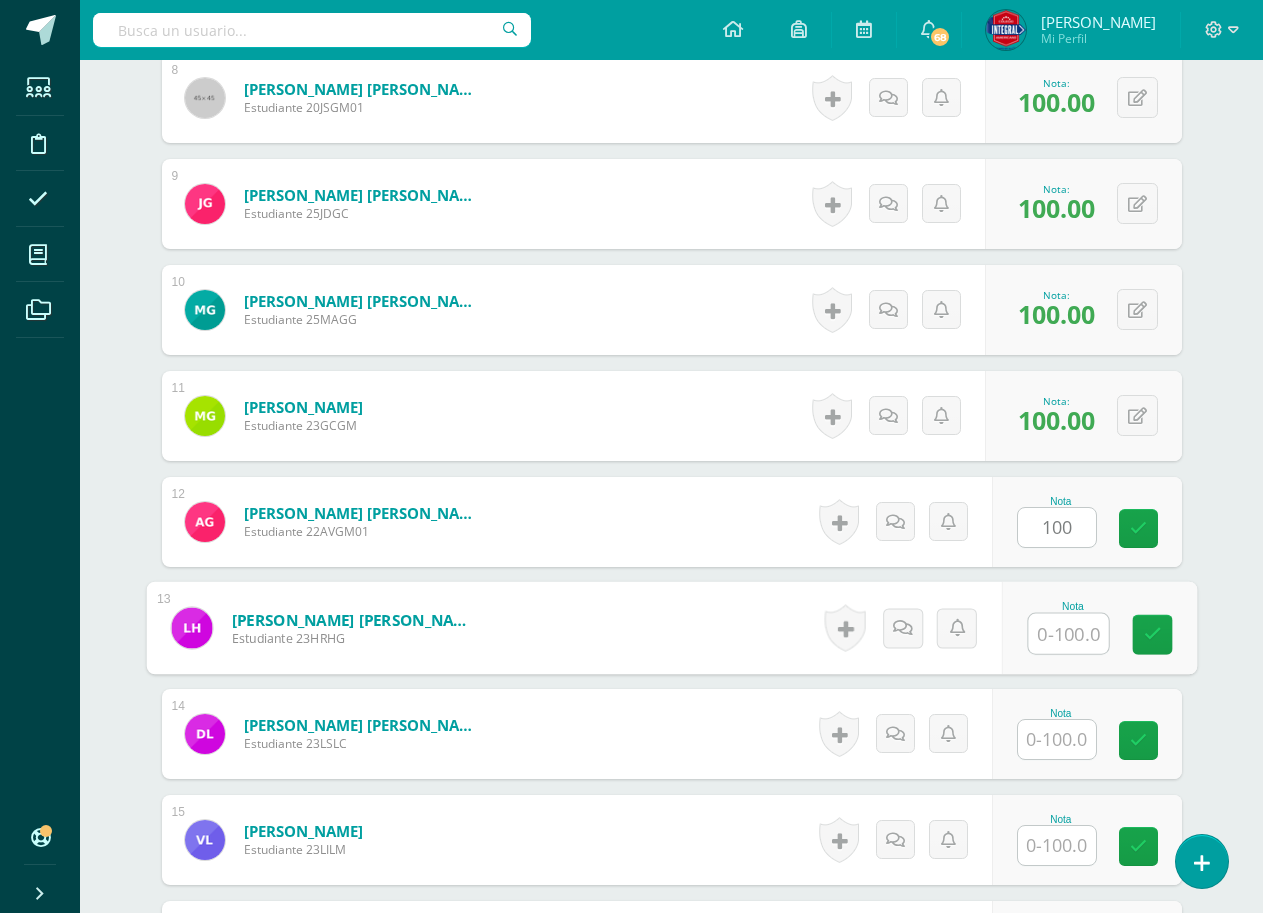 click at bounding box center (1068, 634) 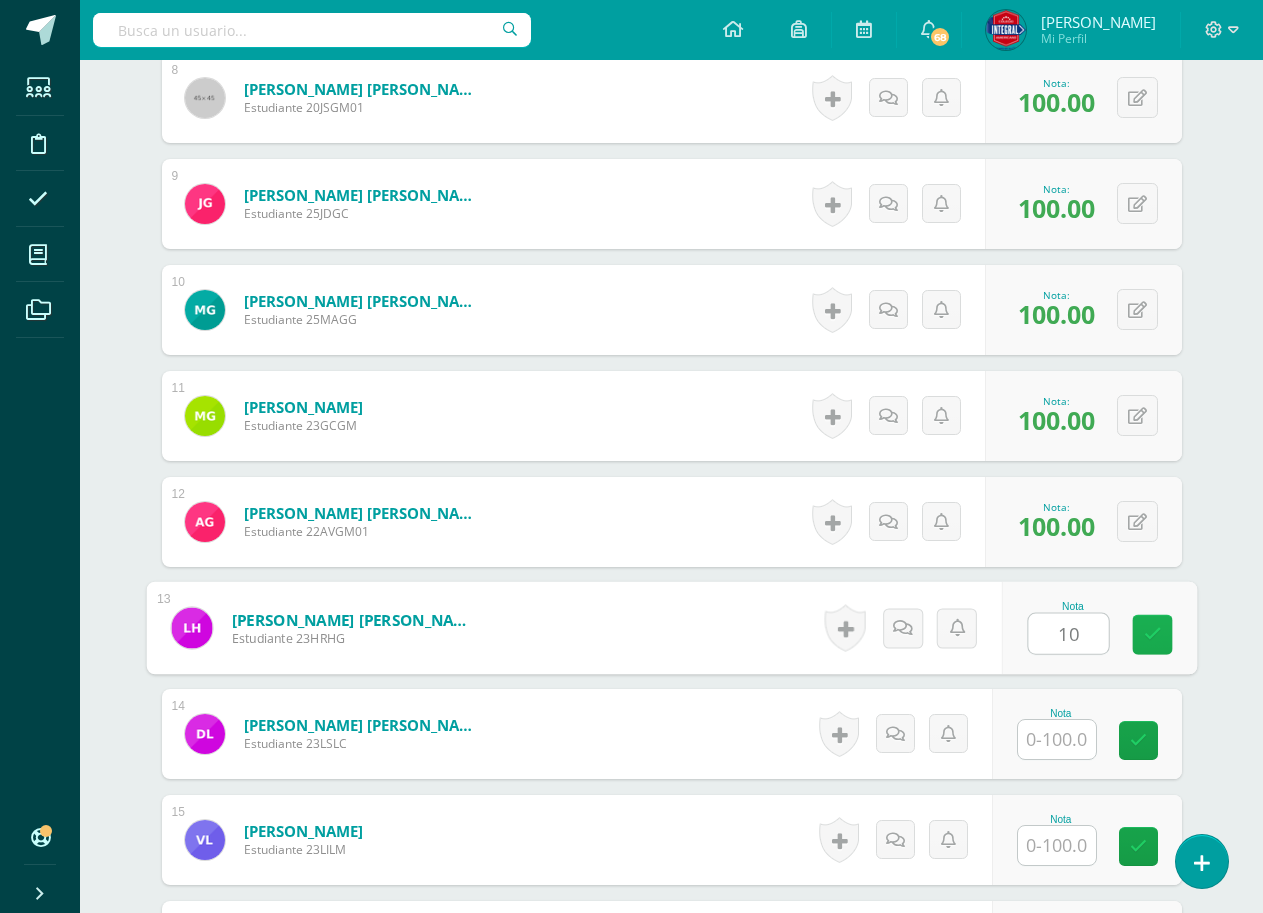 type on "100" 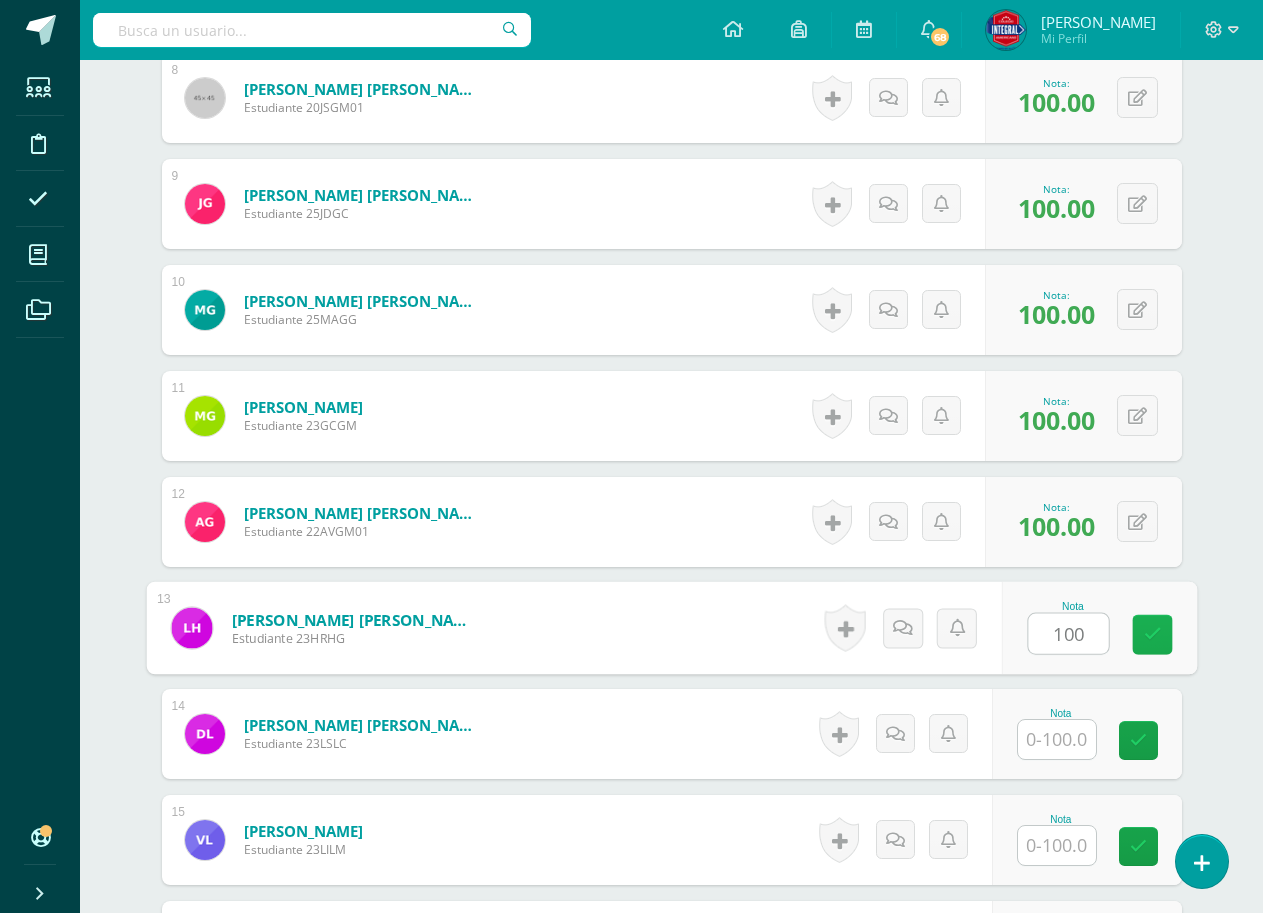 click at bounding box center (1152, 634) 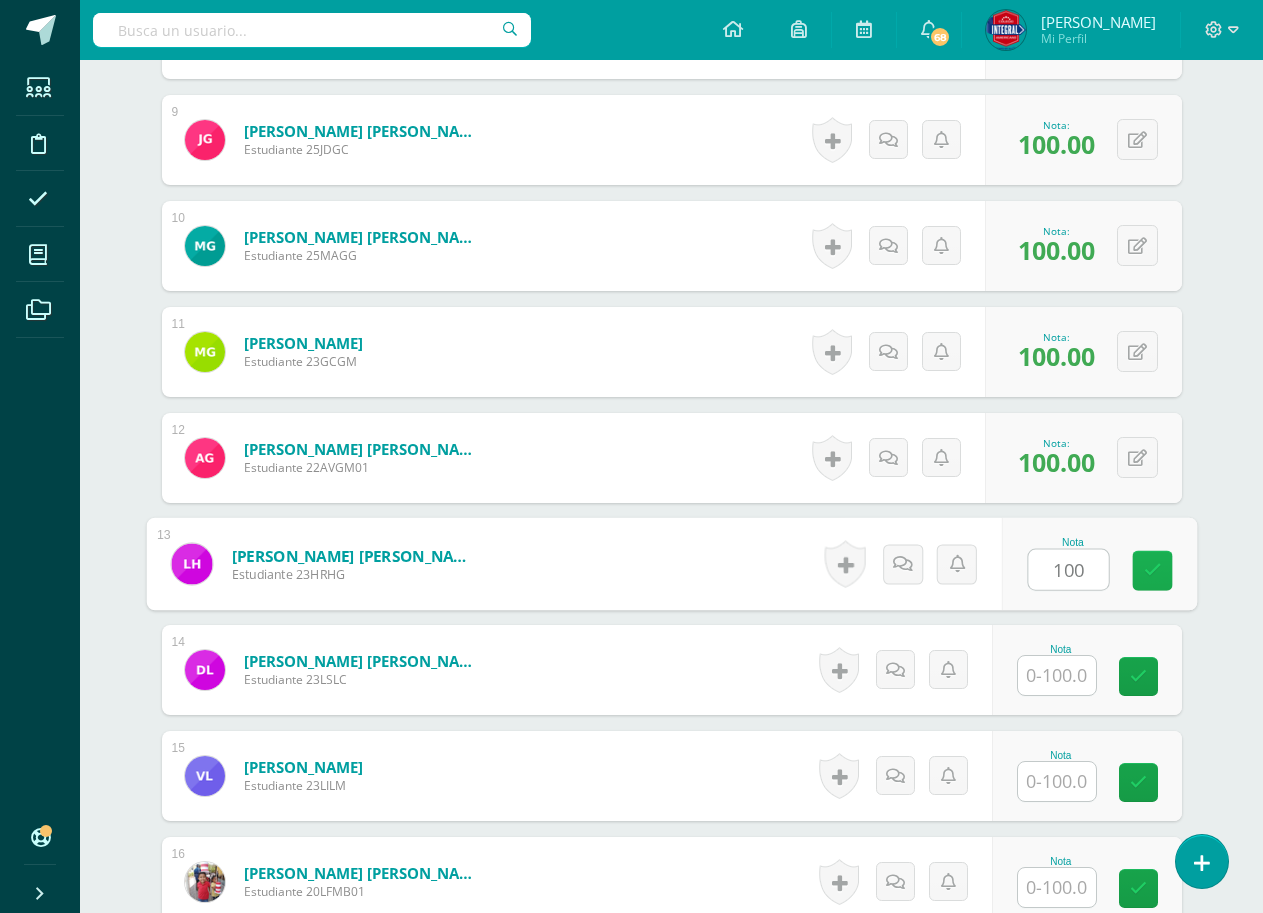 scroll, scrollTop: 1503, scrollLeft: 0, axis: vertical 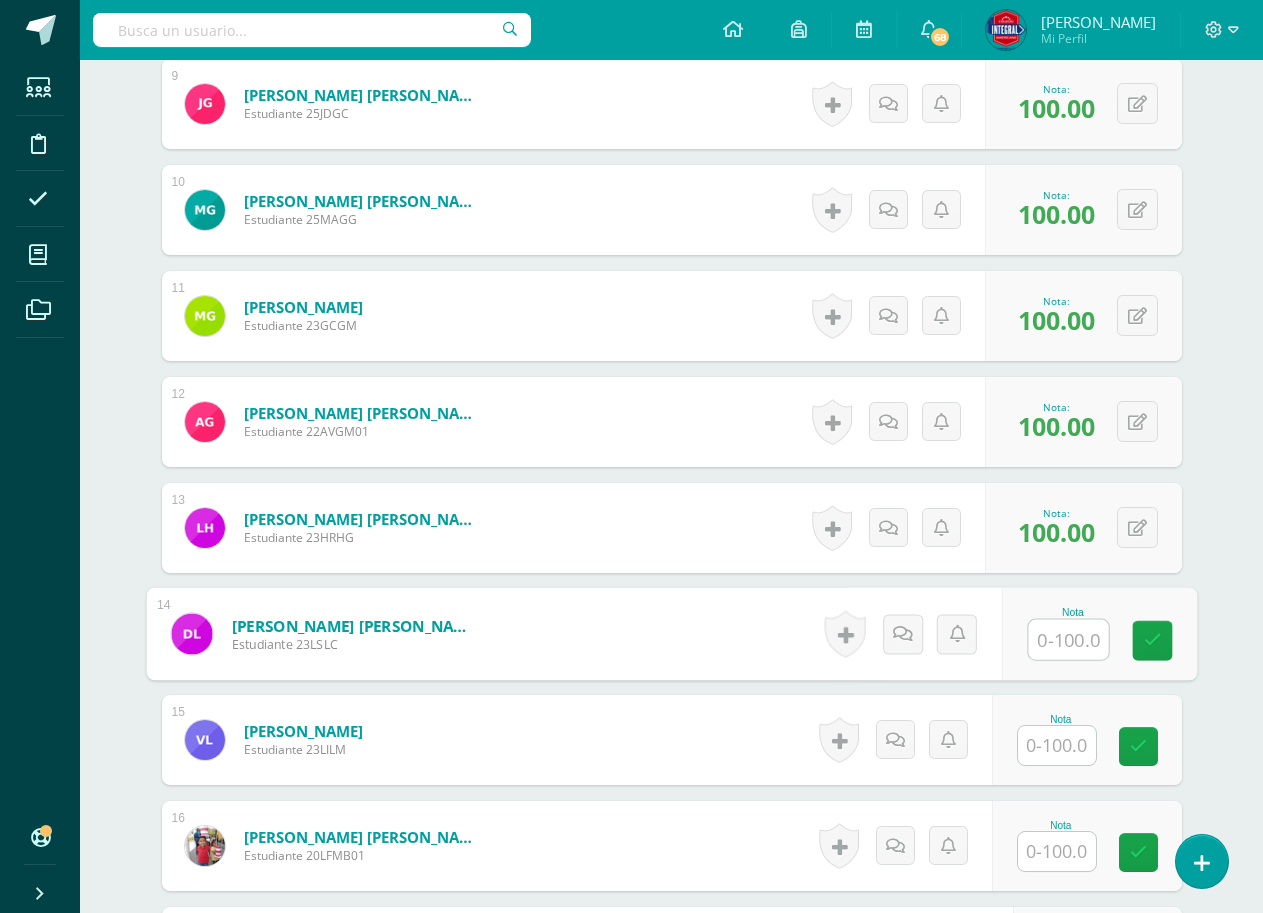 click at bounding box center [1068, 640] 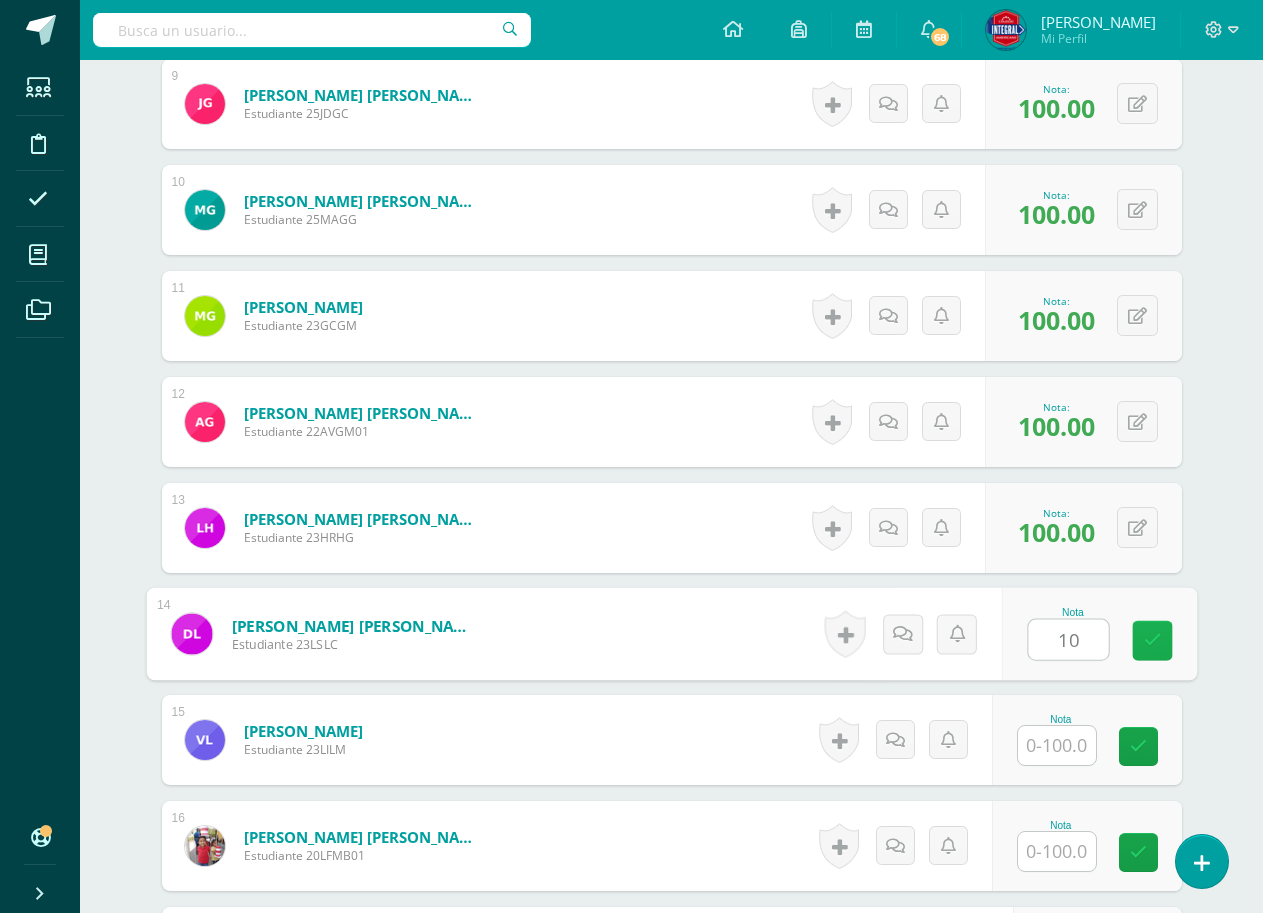 type on "100" 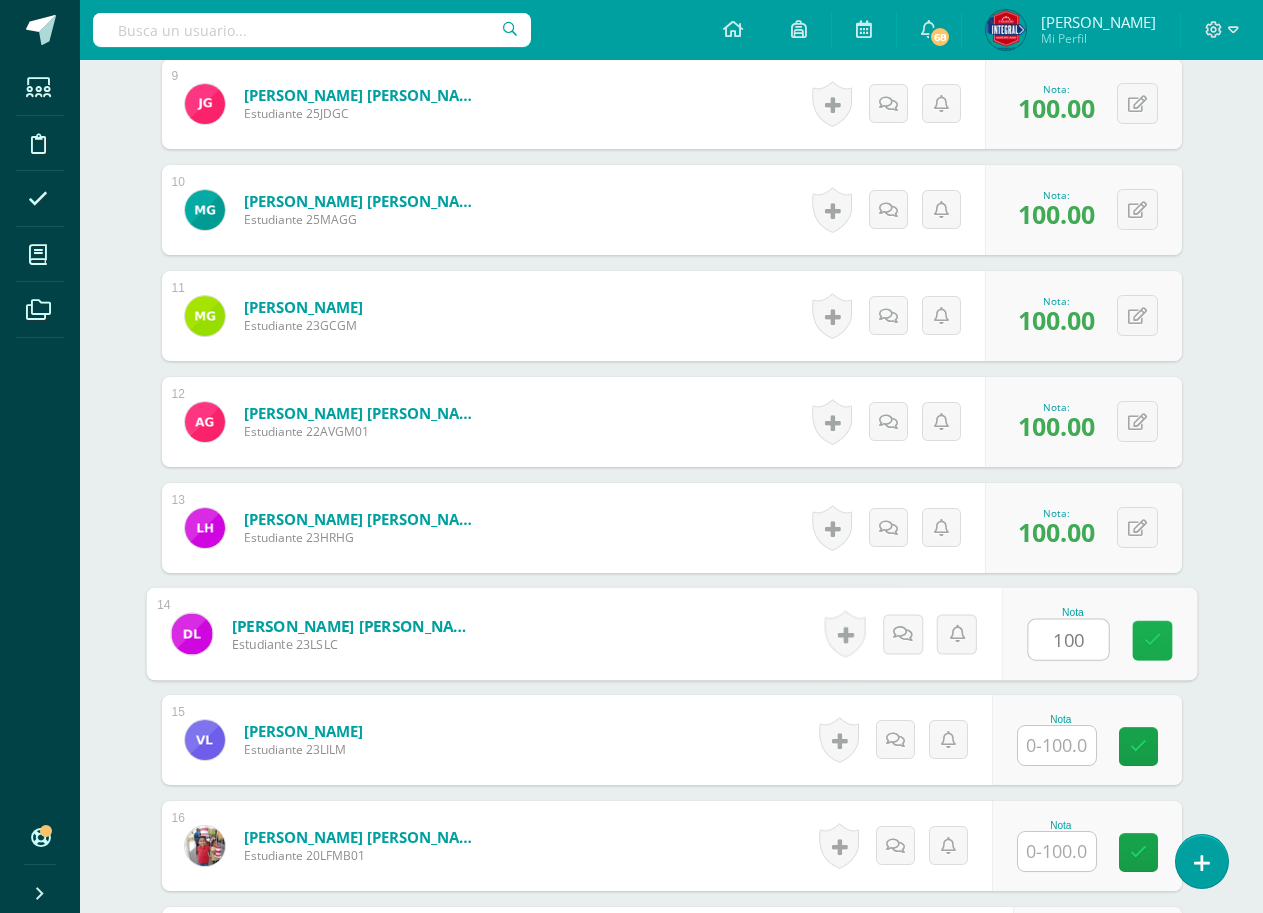 click at bounding box center (1152, 640) 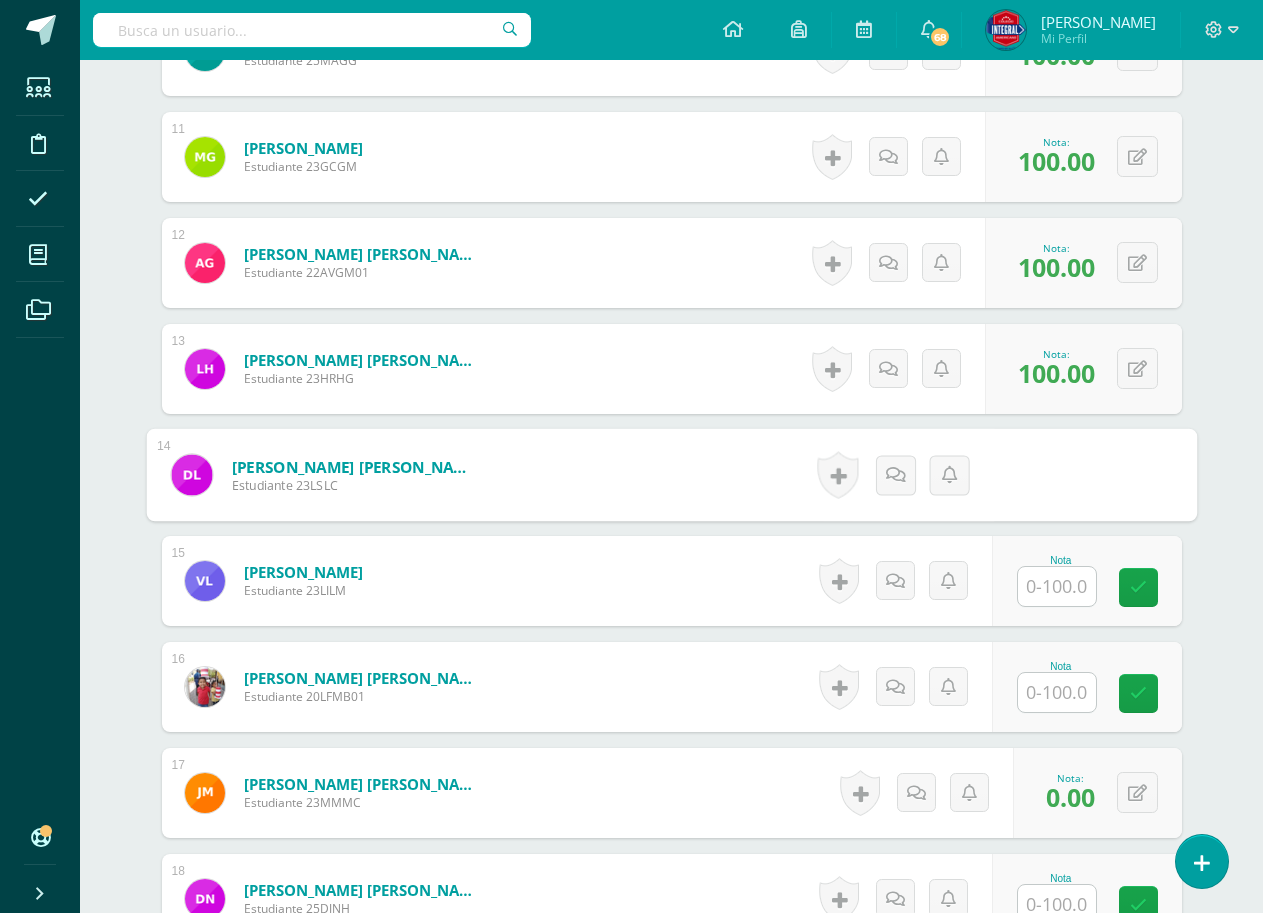 scroll, scrollTop: 1603, scrollLeft: 0, axis: vertical 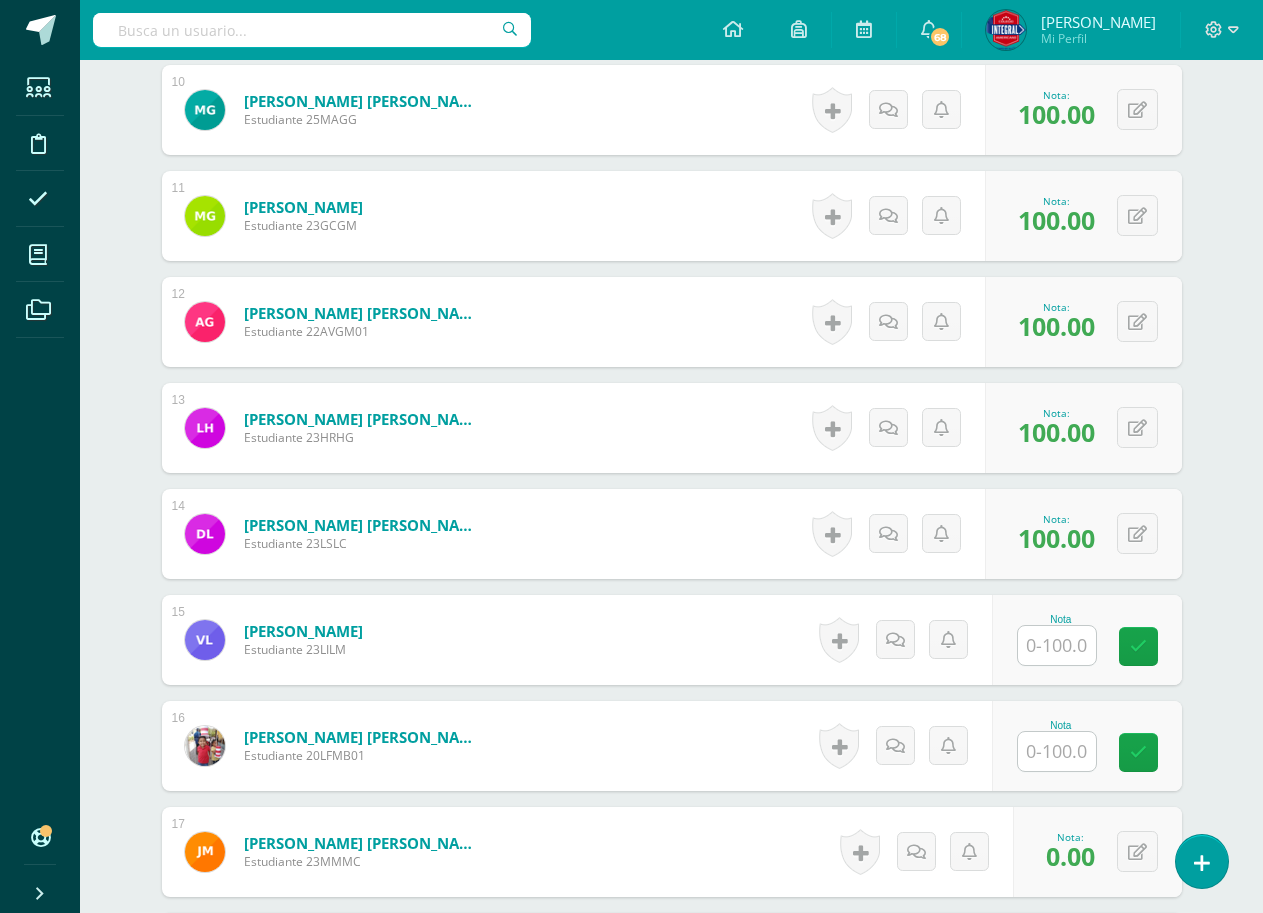 click at bounding box center (1057, 645) 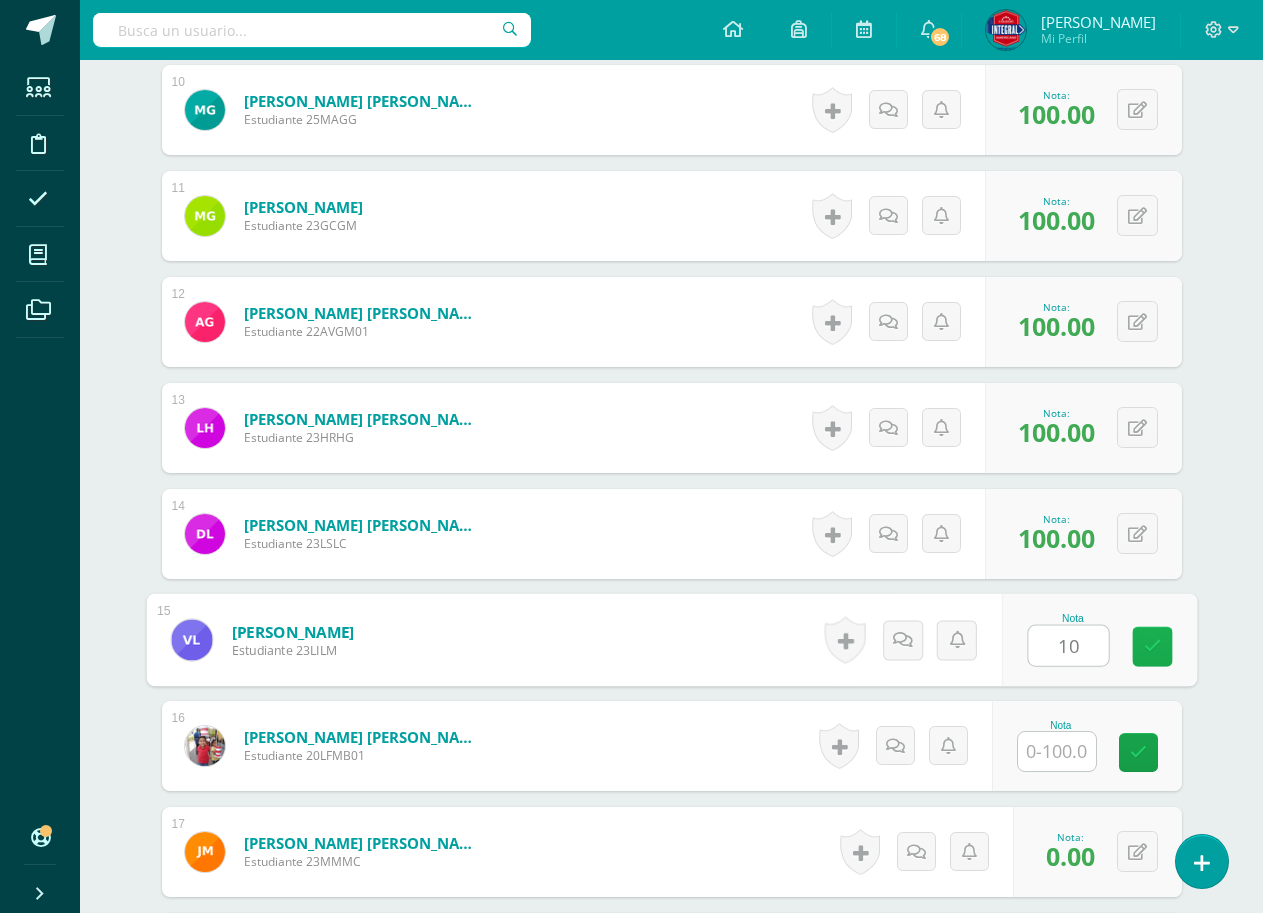 type on "100" 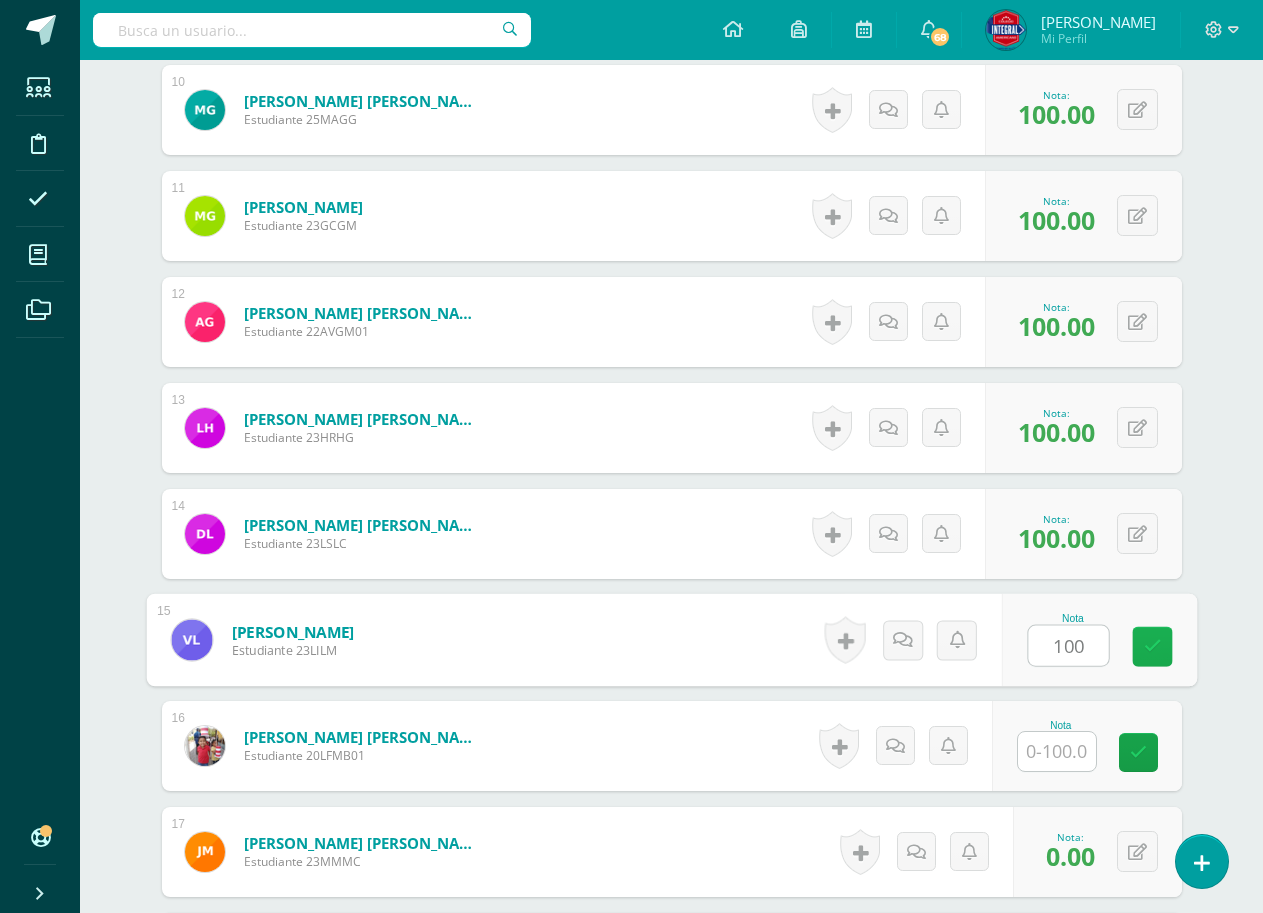 click at bounding box center (1152, 646) 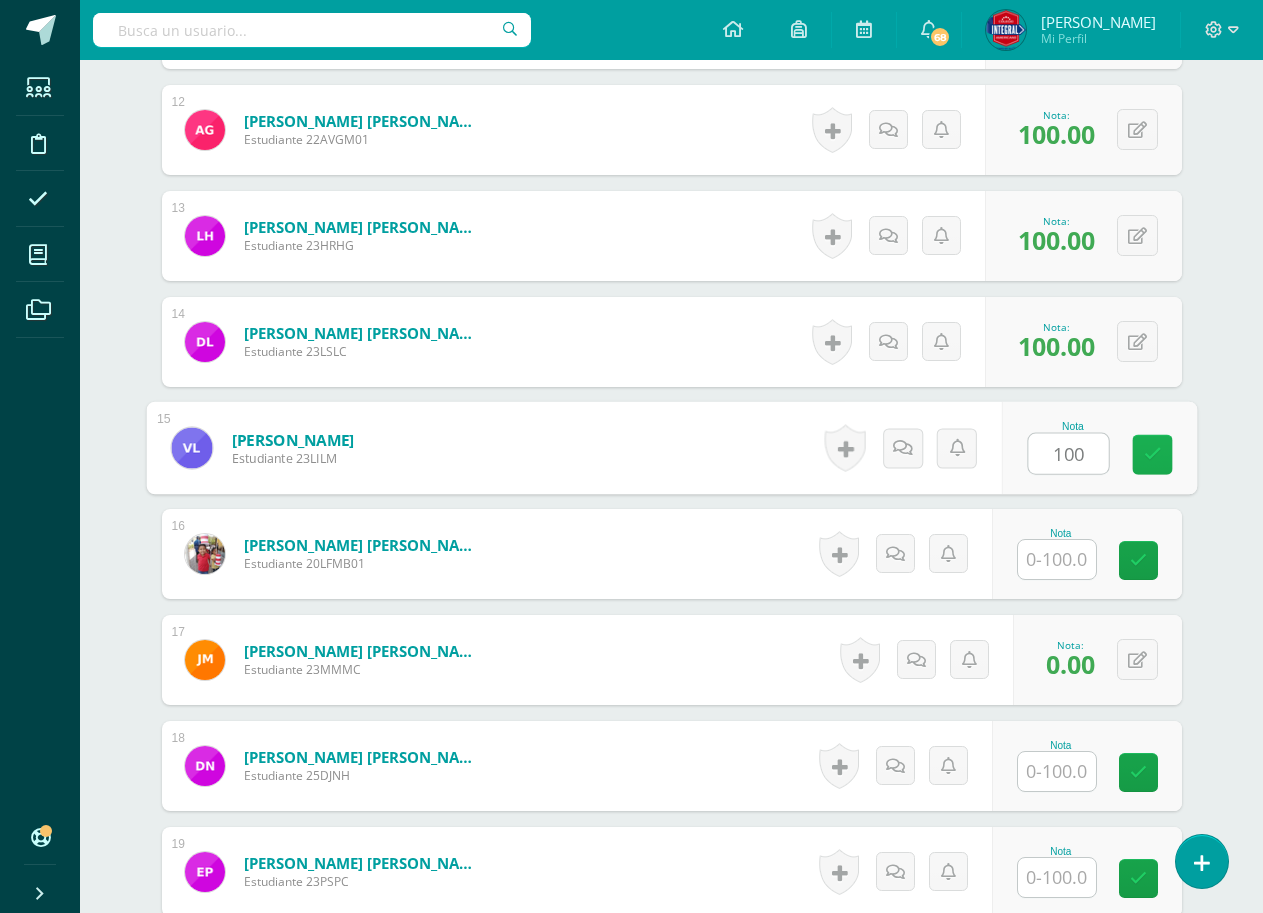 scroll, scrollTop: 1803, scrollLeft: 0, axis: vertical 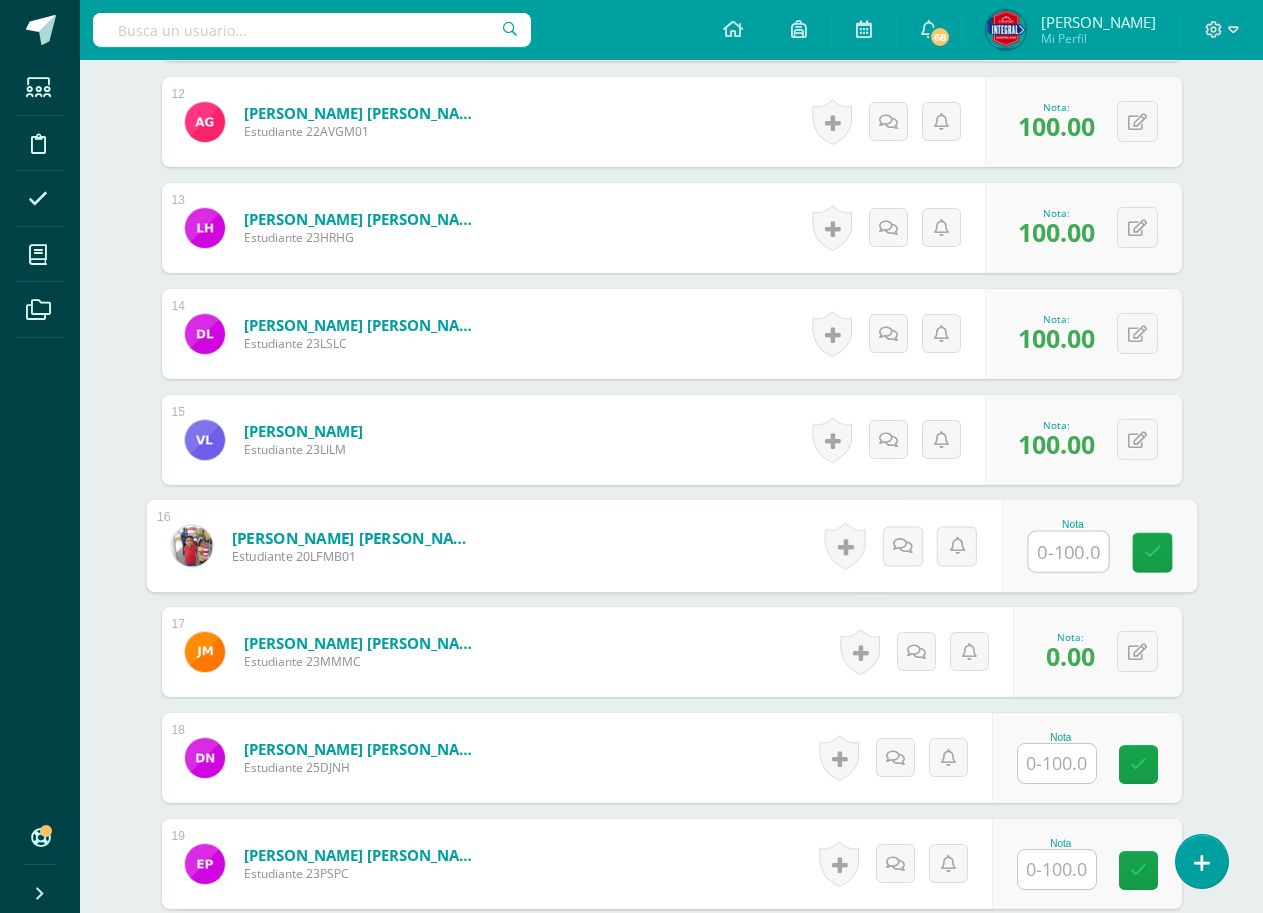 click at bounding box center (1068, 552) 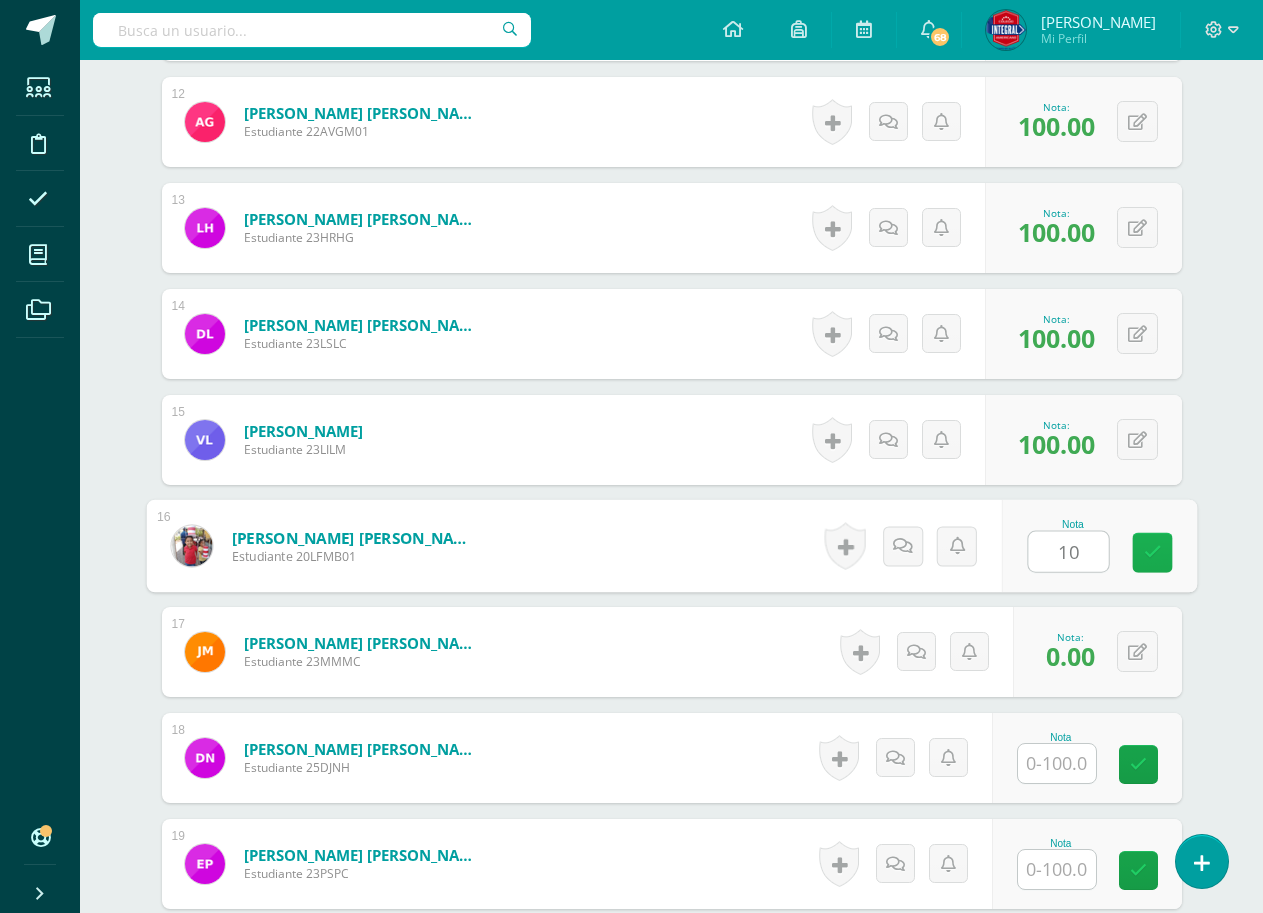 type on "100" 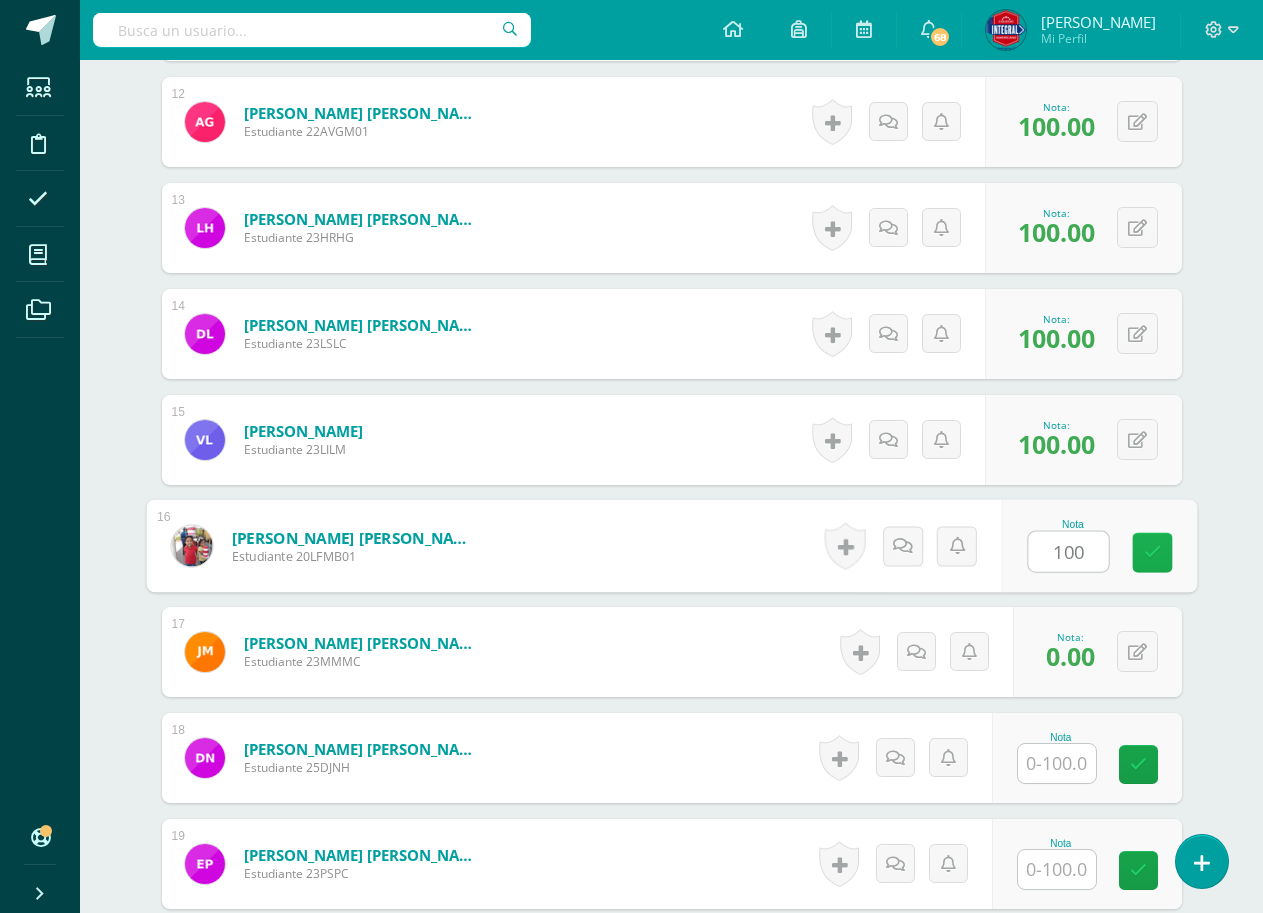 click at bounding box center [1152, 552] 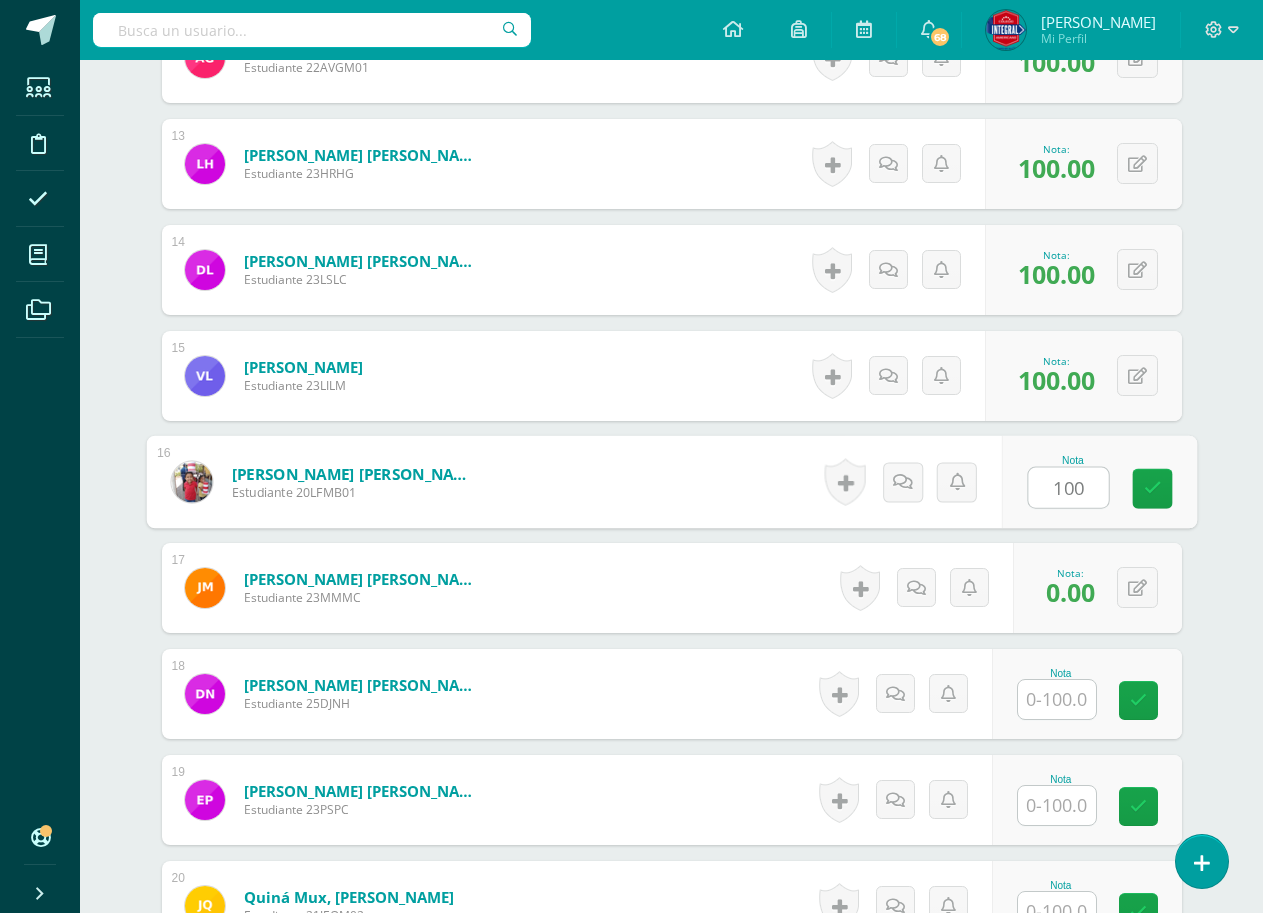 scroll, scrollTop: 1903, scrollLeft: 0, axis: vertical 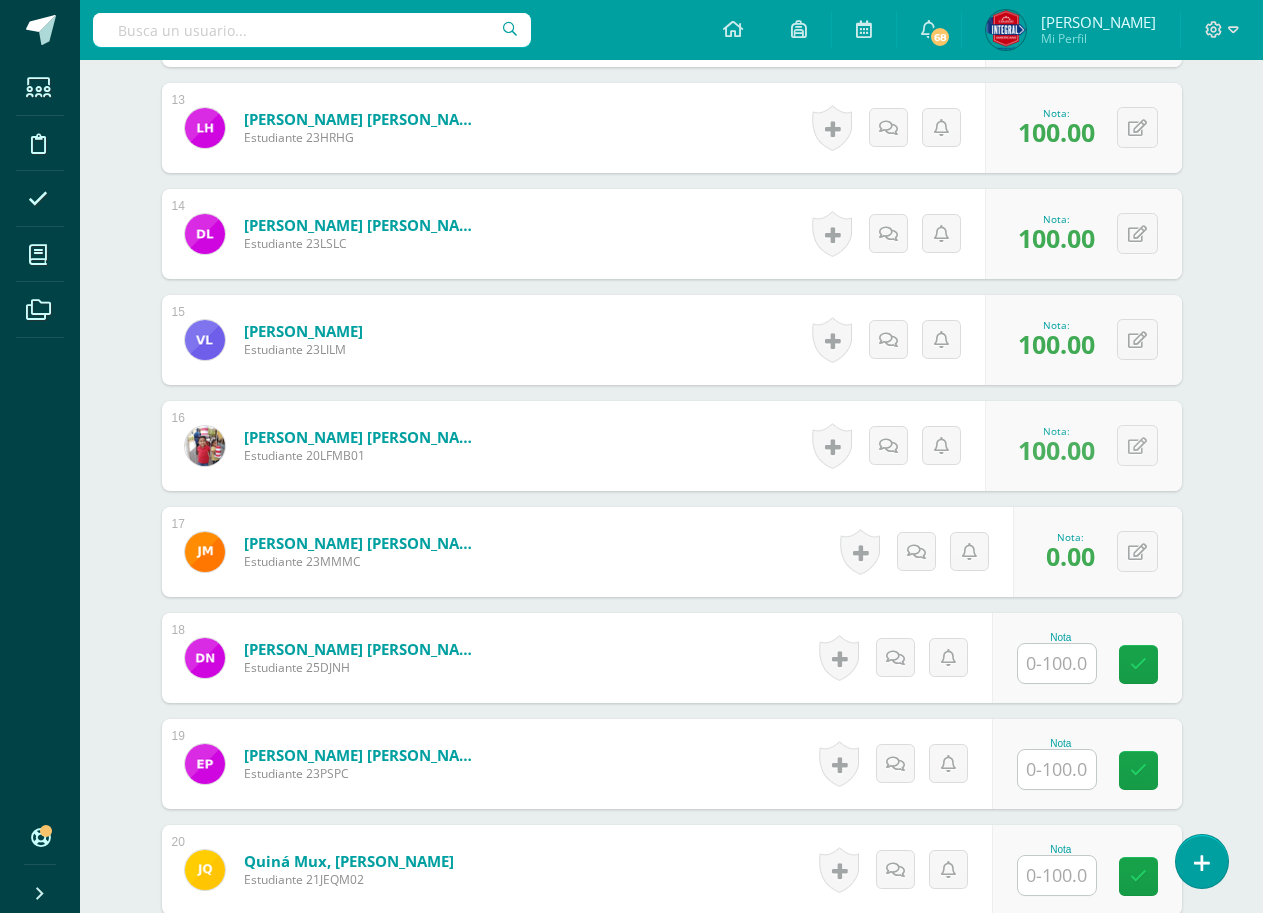 click at bounding box center (1057, 663) 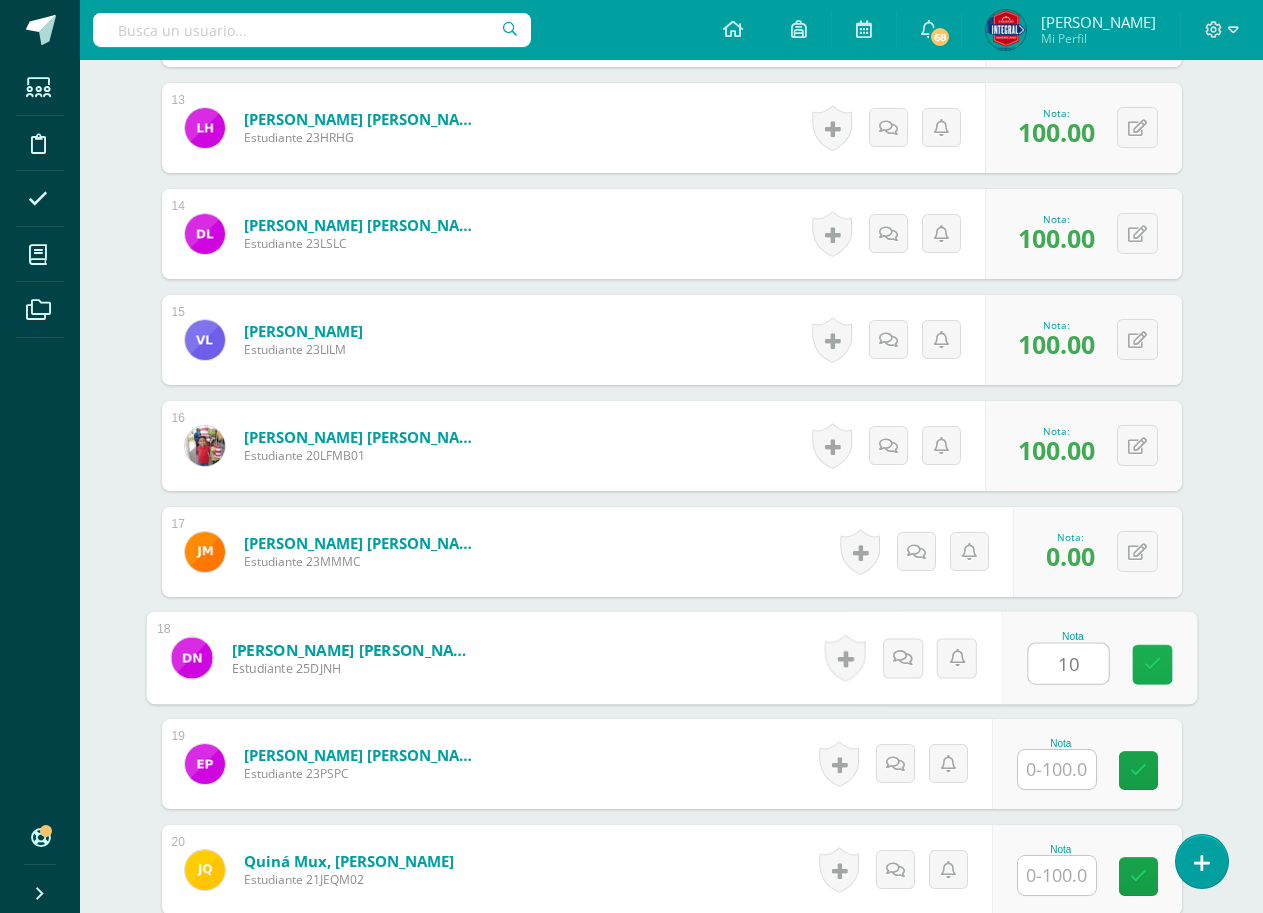 type on "100" 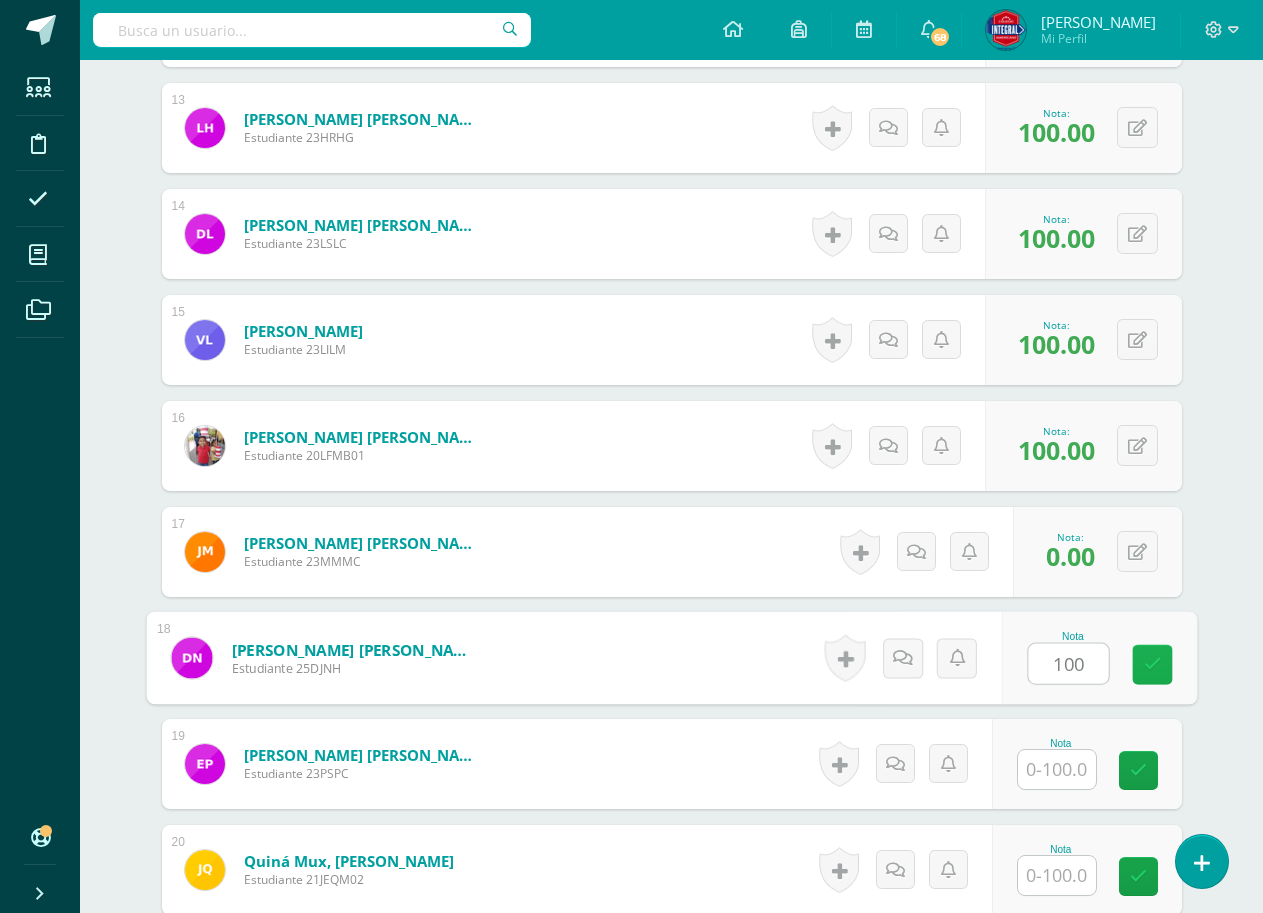 click at bounding box center [1152, 664] 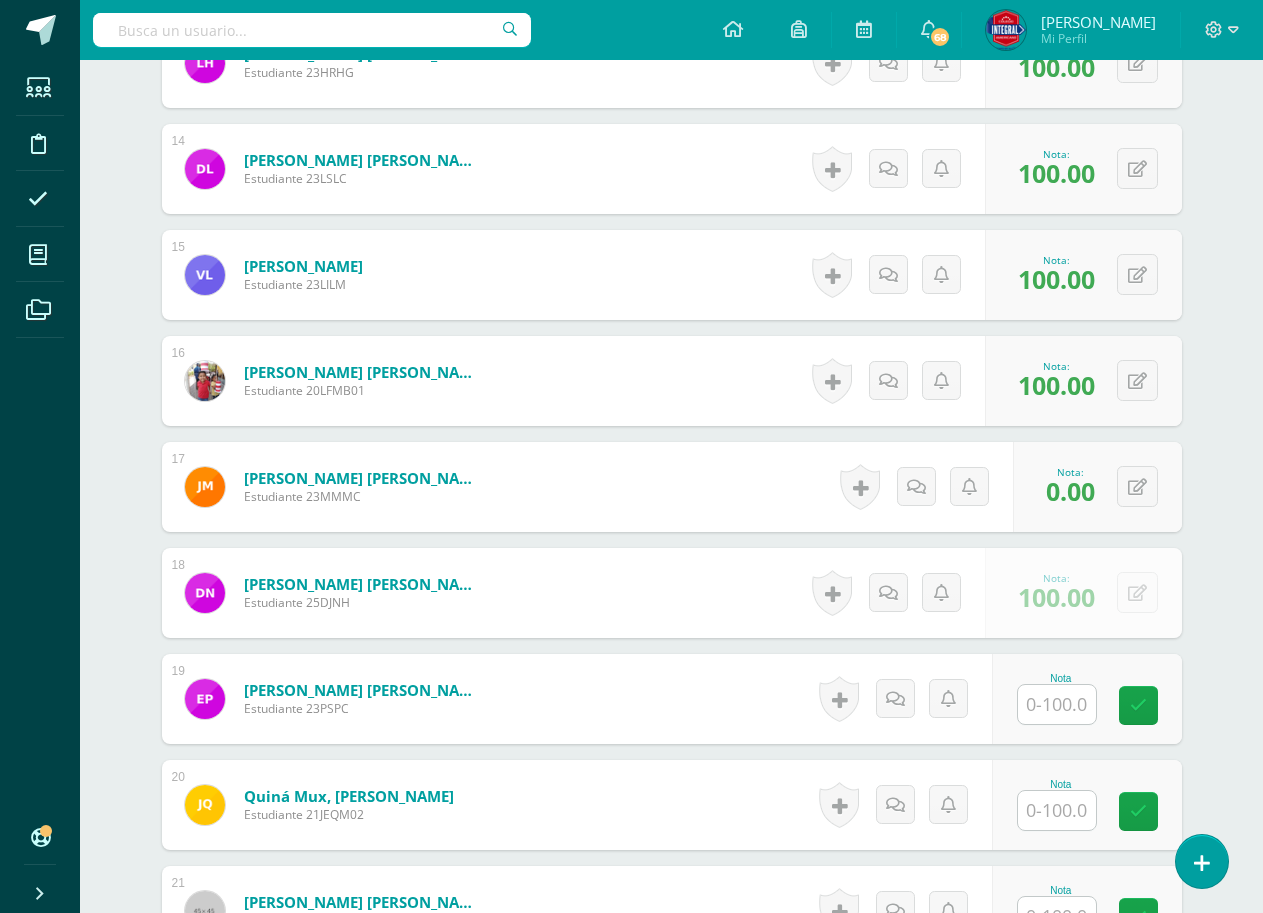 scroll, scrollTop: 2003, scrollLeft: 0, axis: vertical 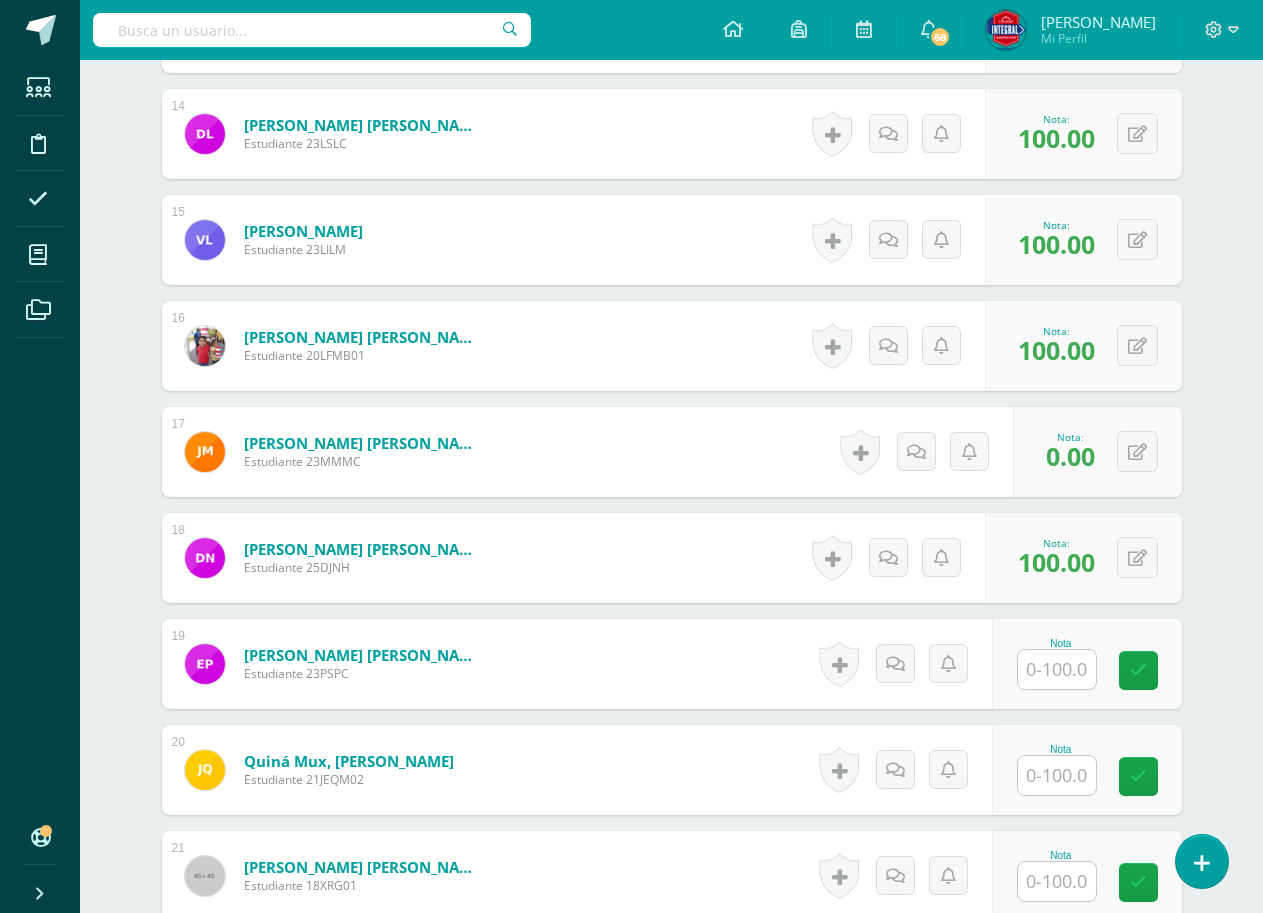 click at bounding box center (1057, 669) 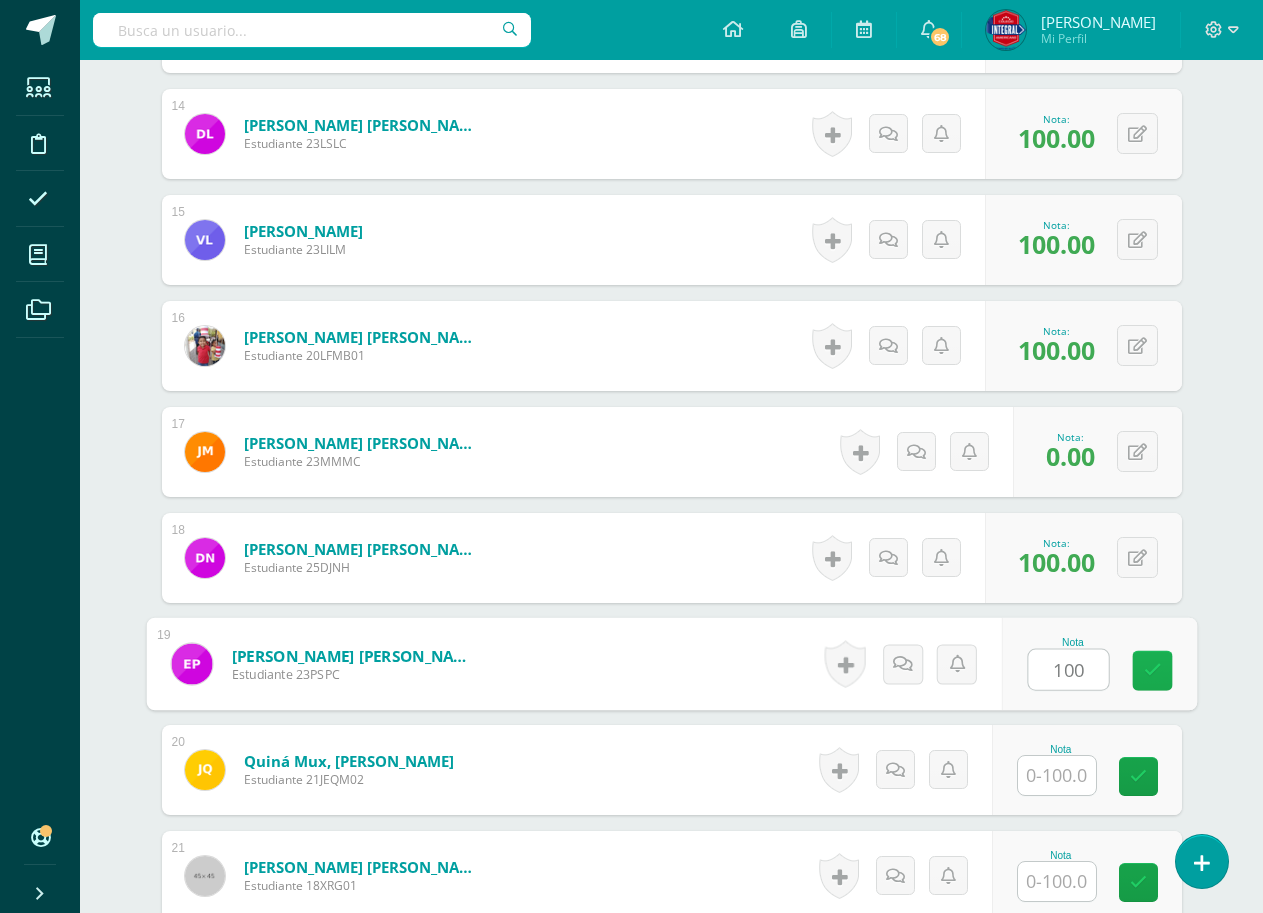 click at bounding box center (1152, 671) 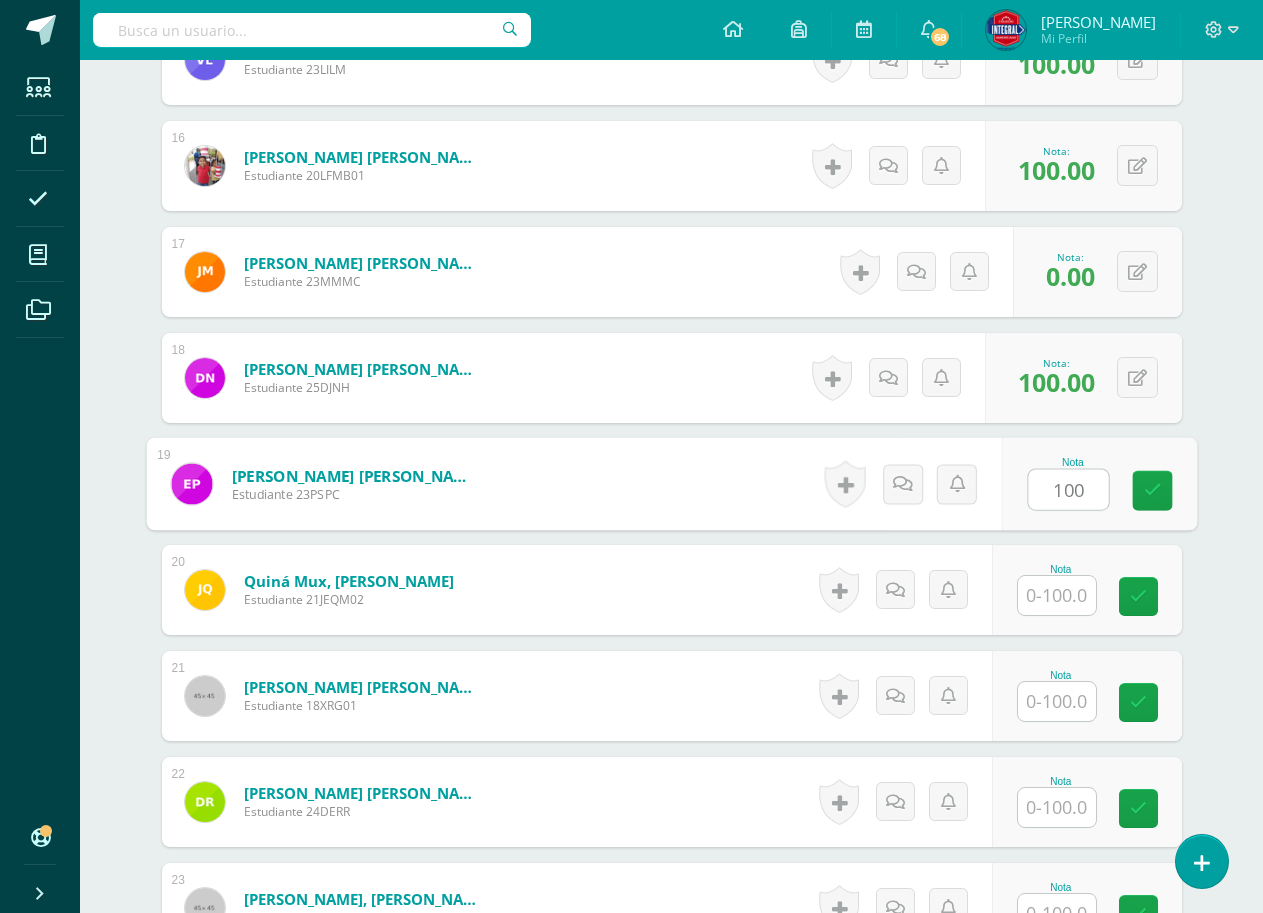 scroll, scrollTop: 2203, scrollLeft: 0, axis: vertical 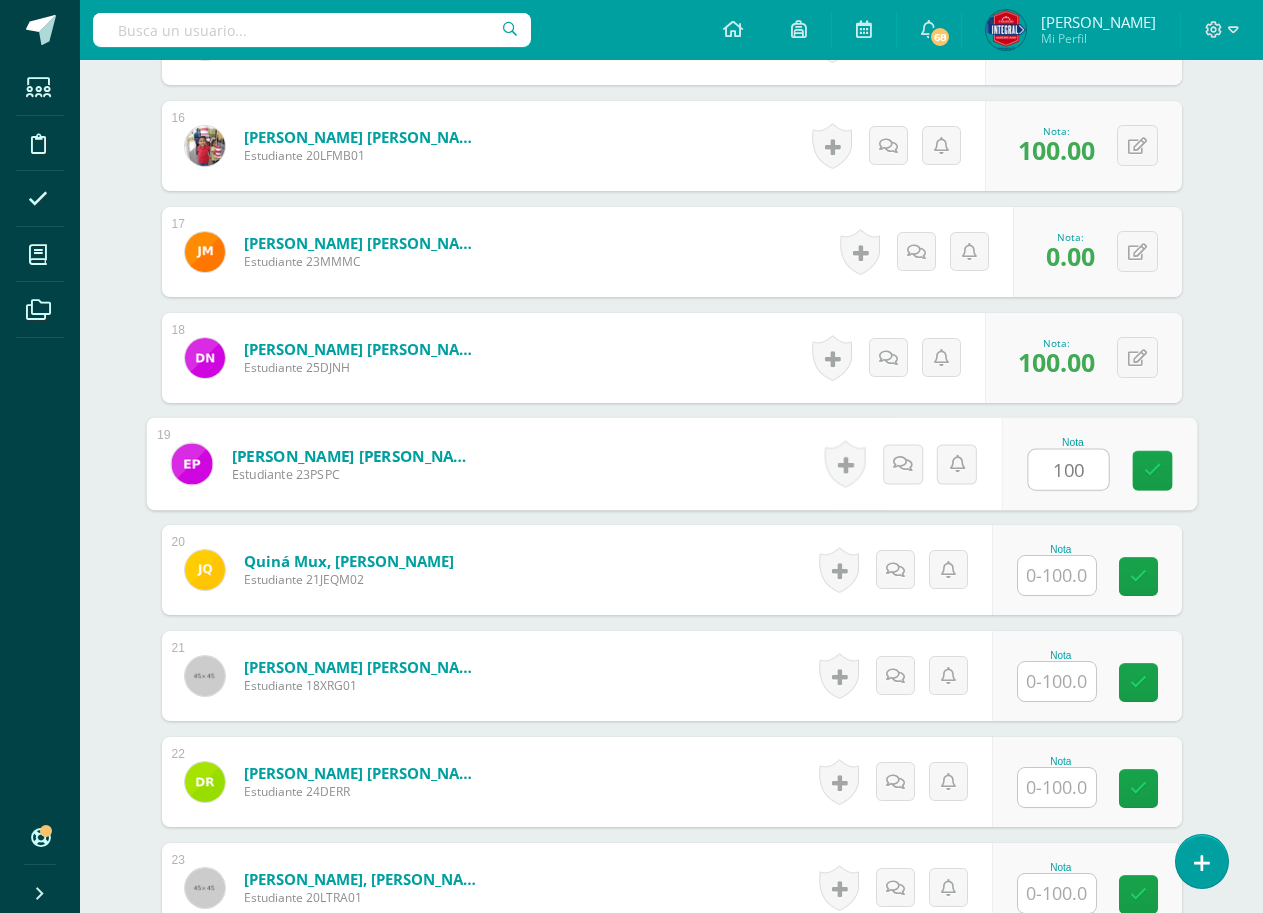 type on "100" 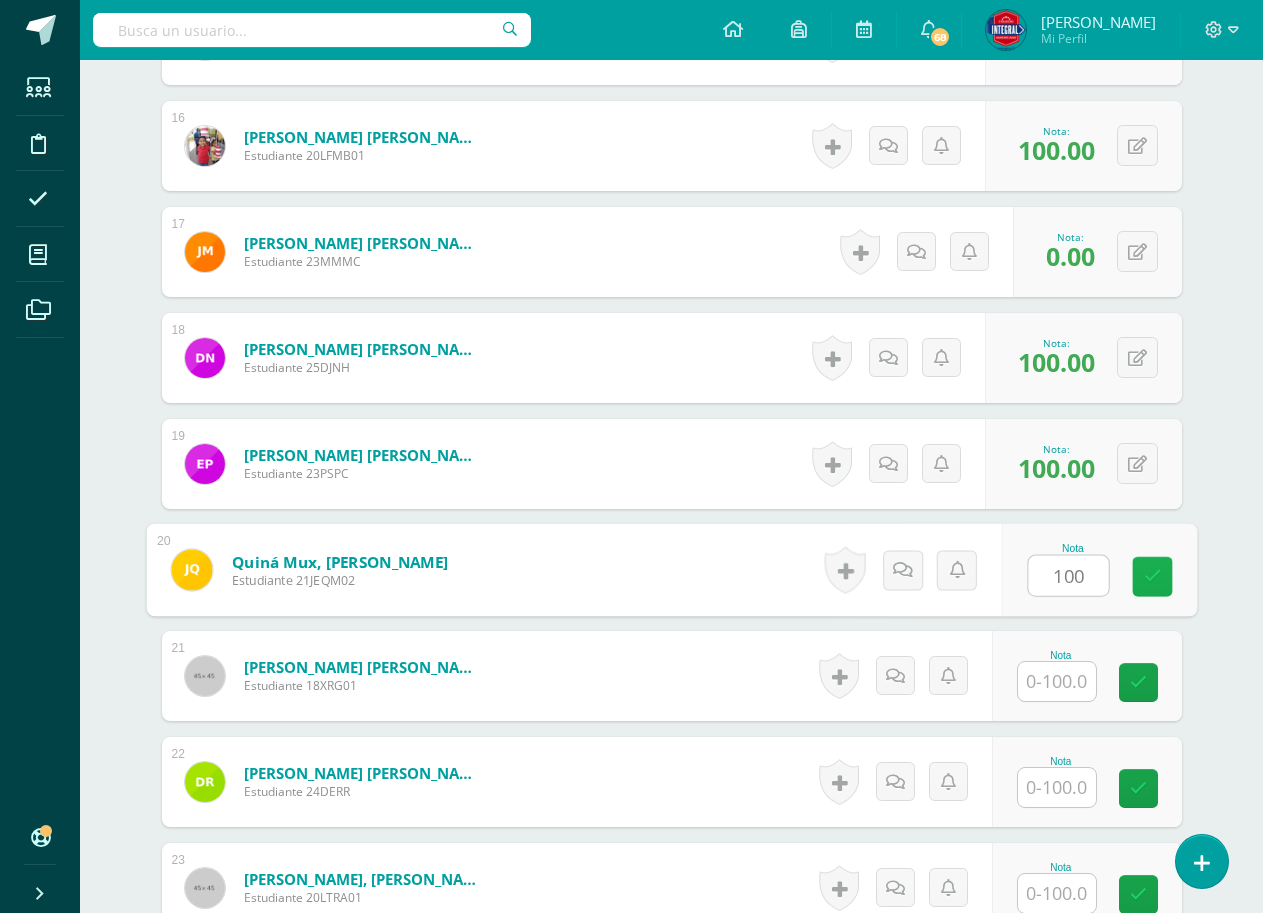 click at bounding box center (1152, 577) 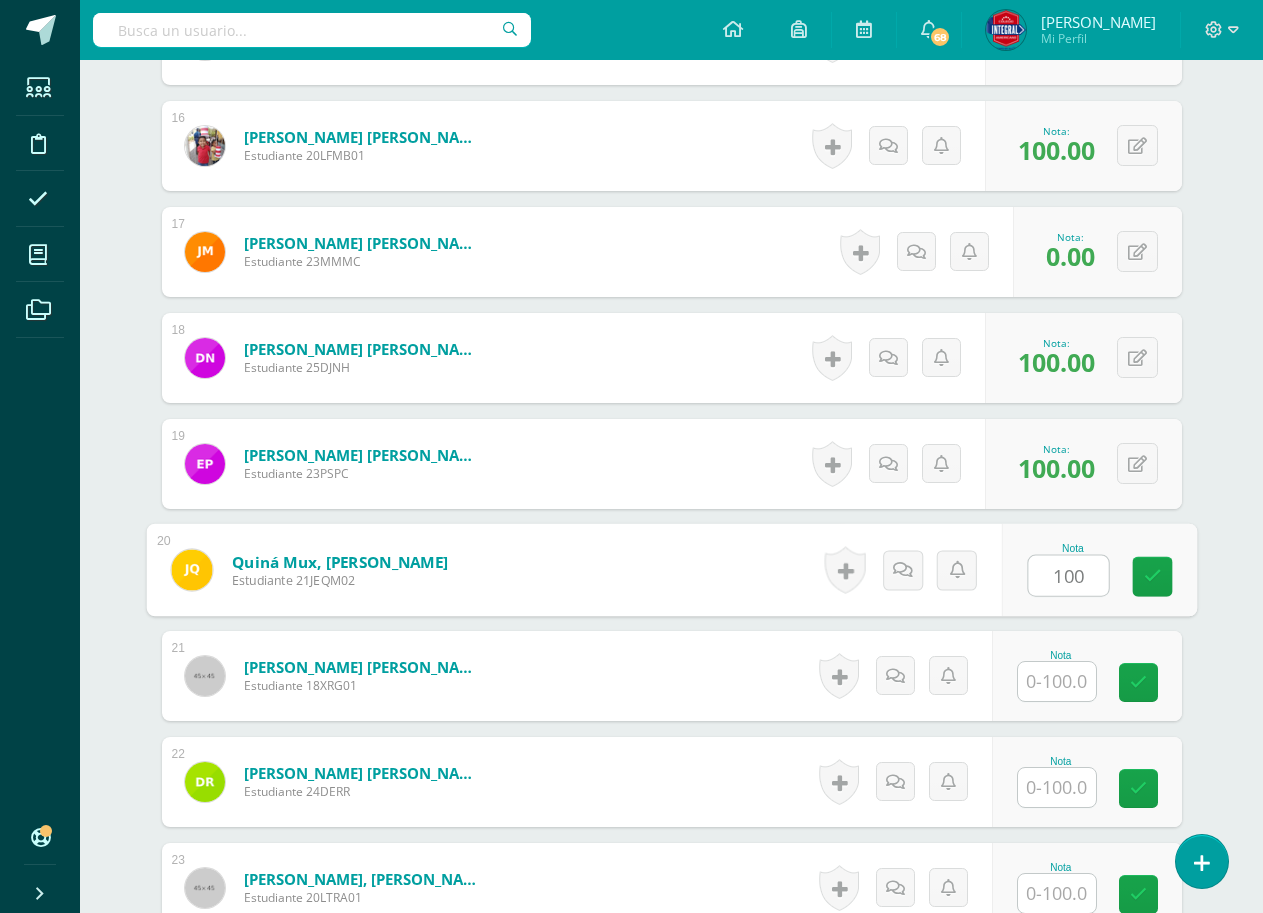 type on "100" 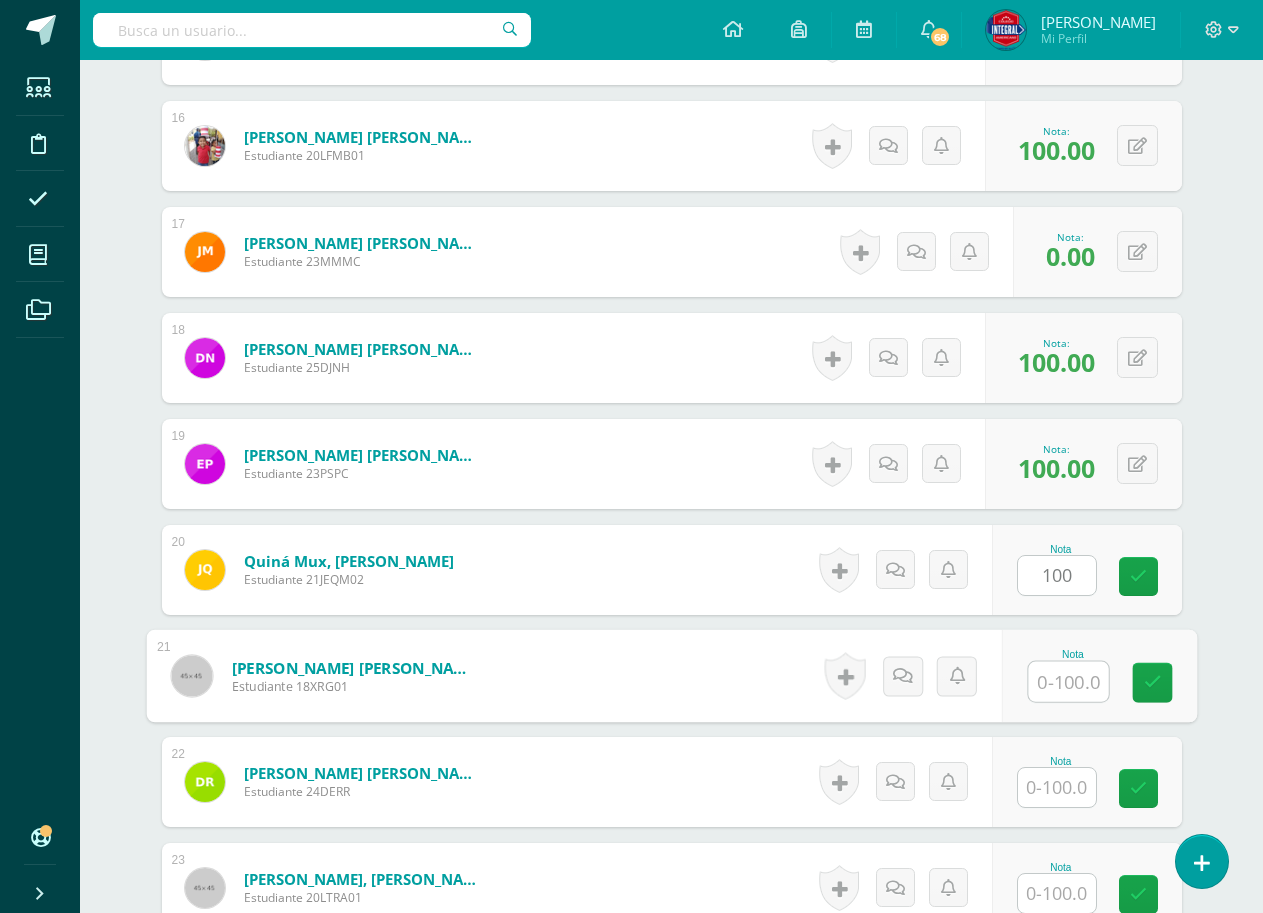click at bounding box center (1068, 682) 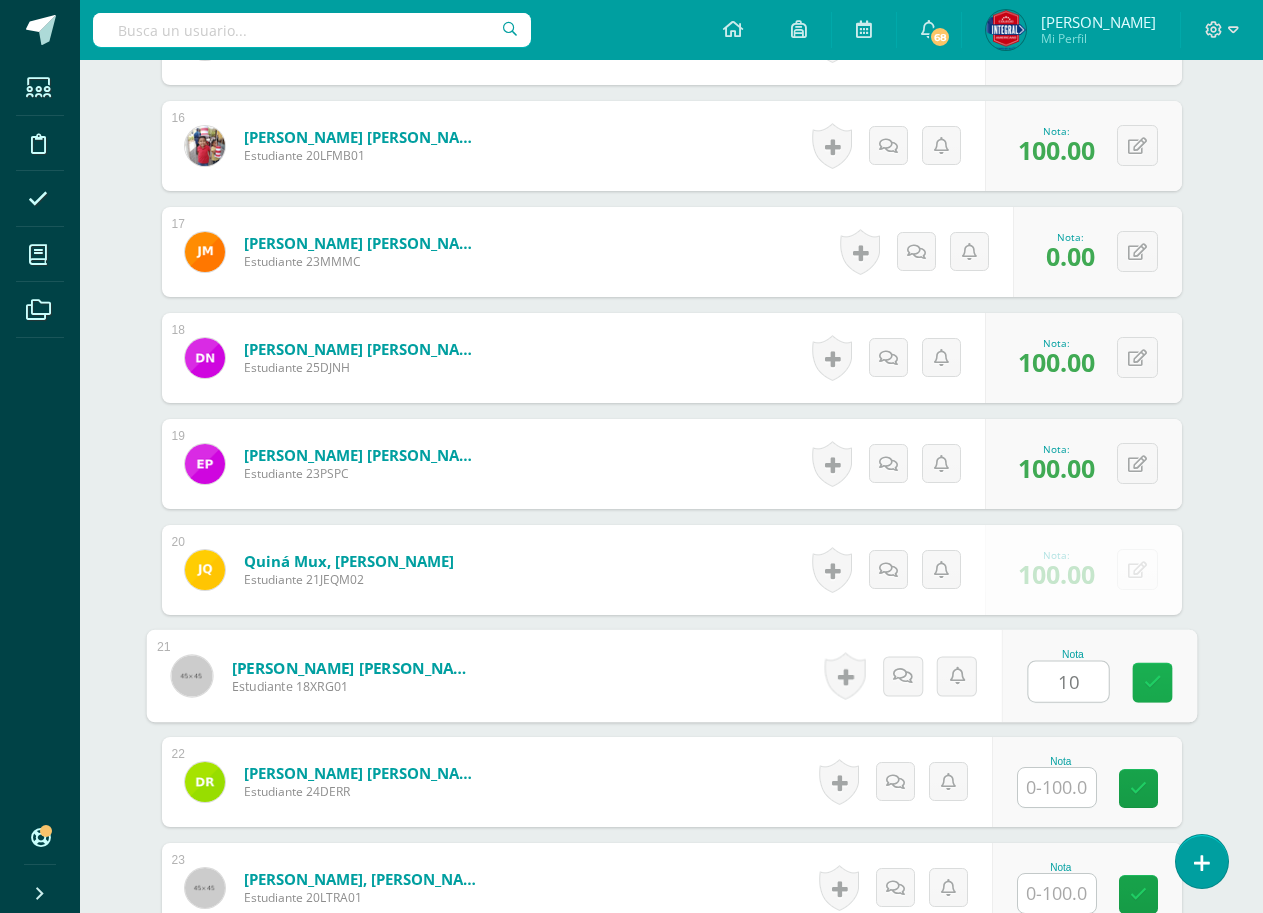 type on "100" 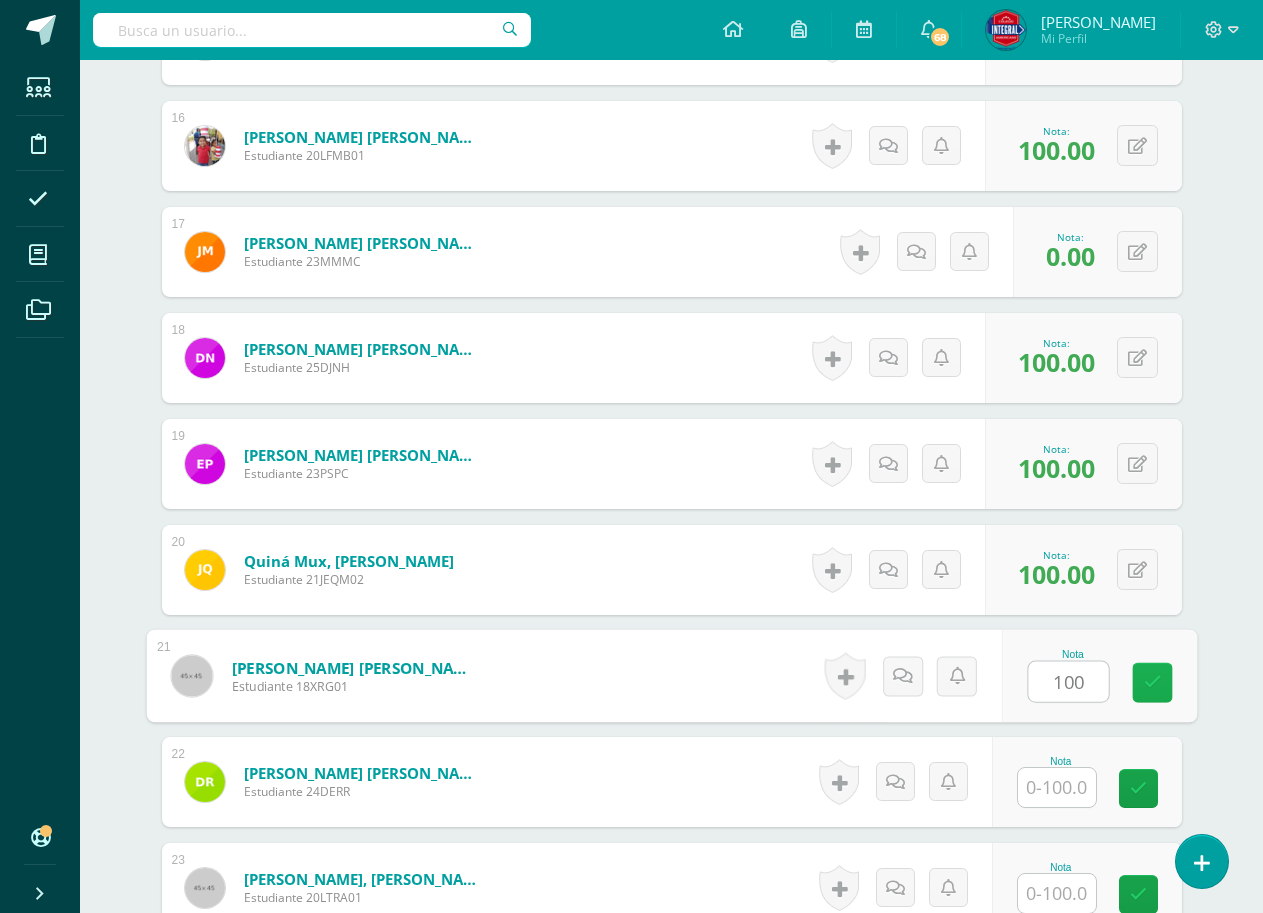 click at bounding box center (1152, 683) 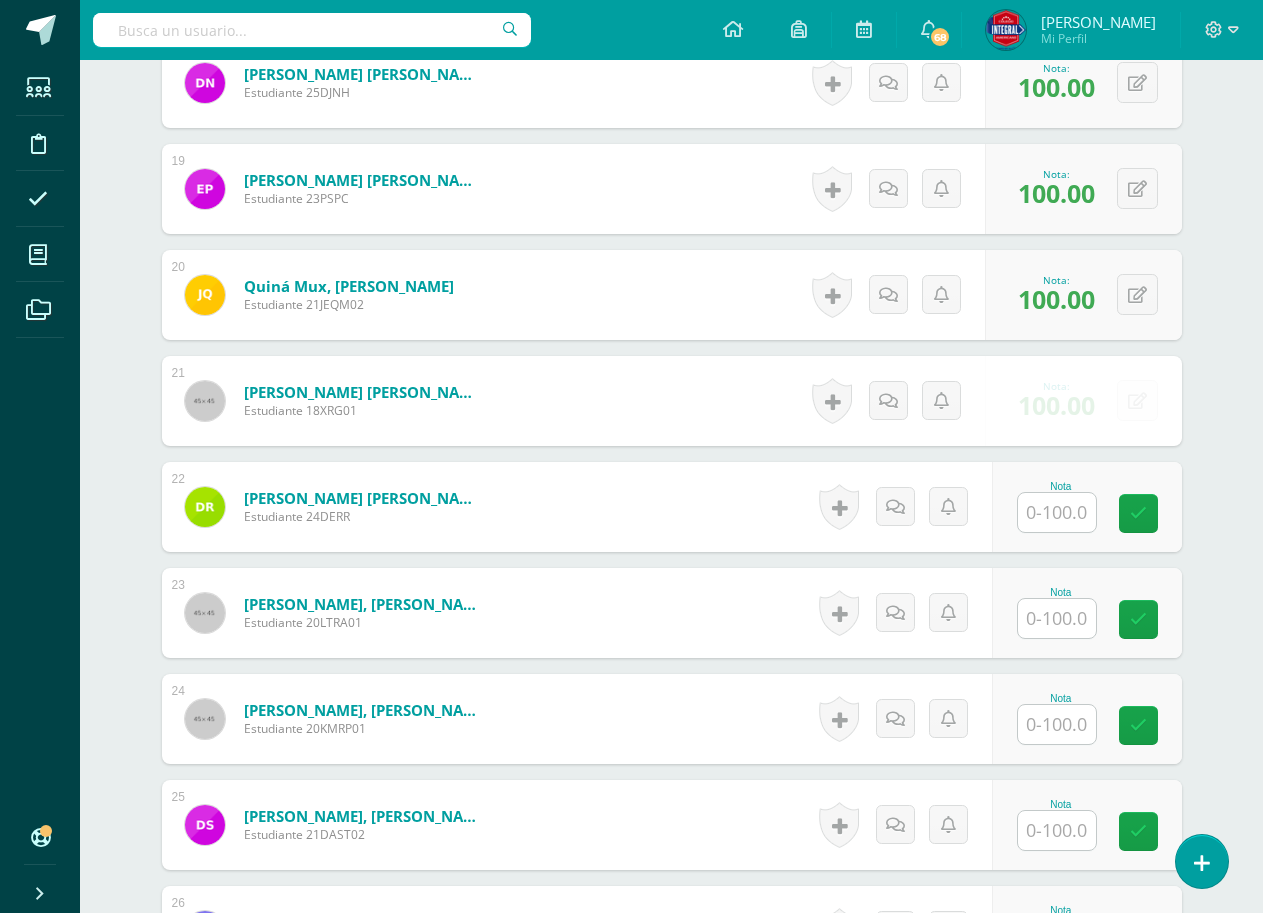 scroll, scrollTop: 2503, scrollLeft: 0, axis: vertical 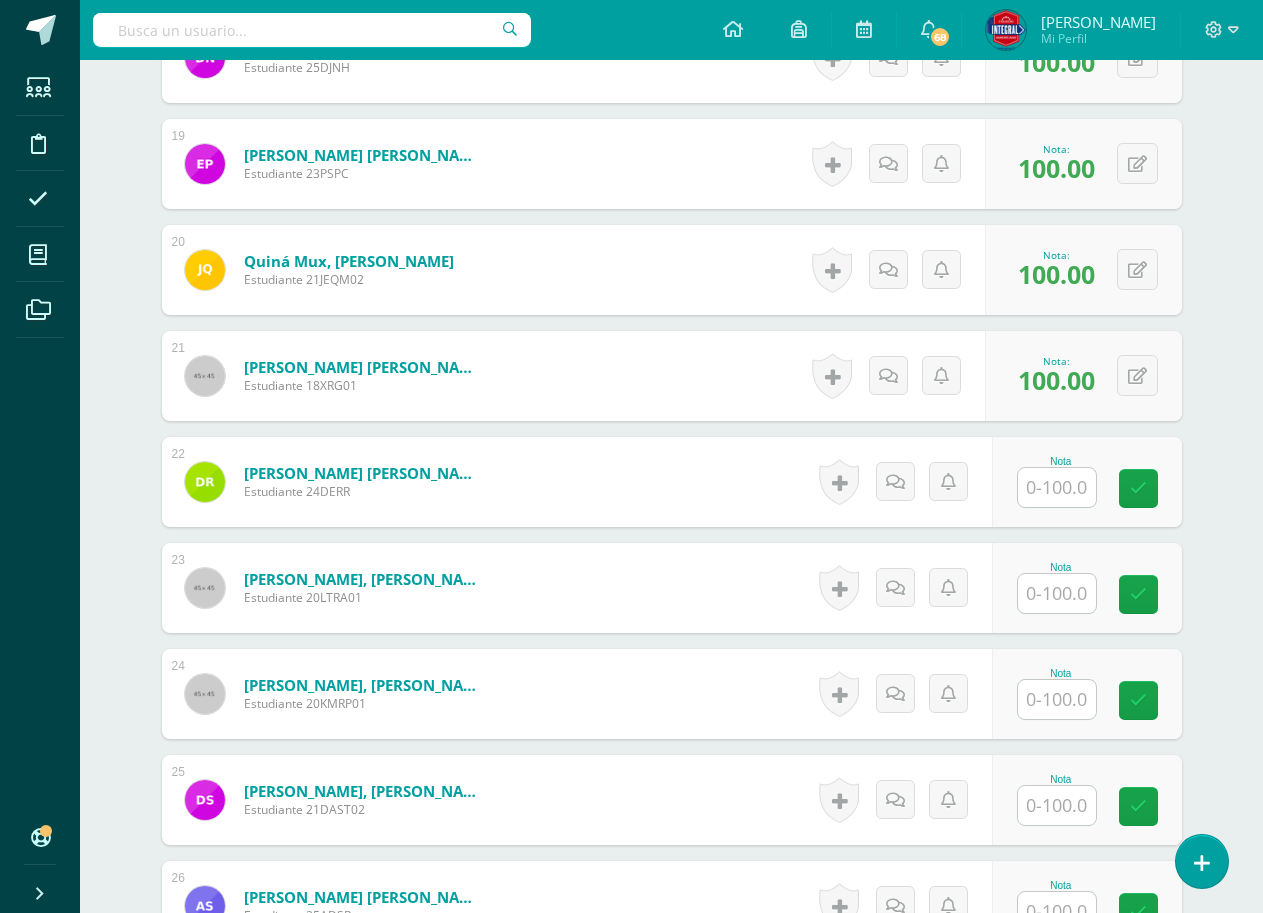 click at bounding box center (1057, 487) 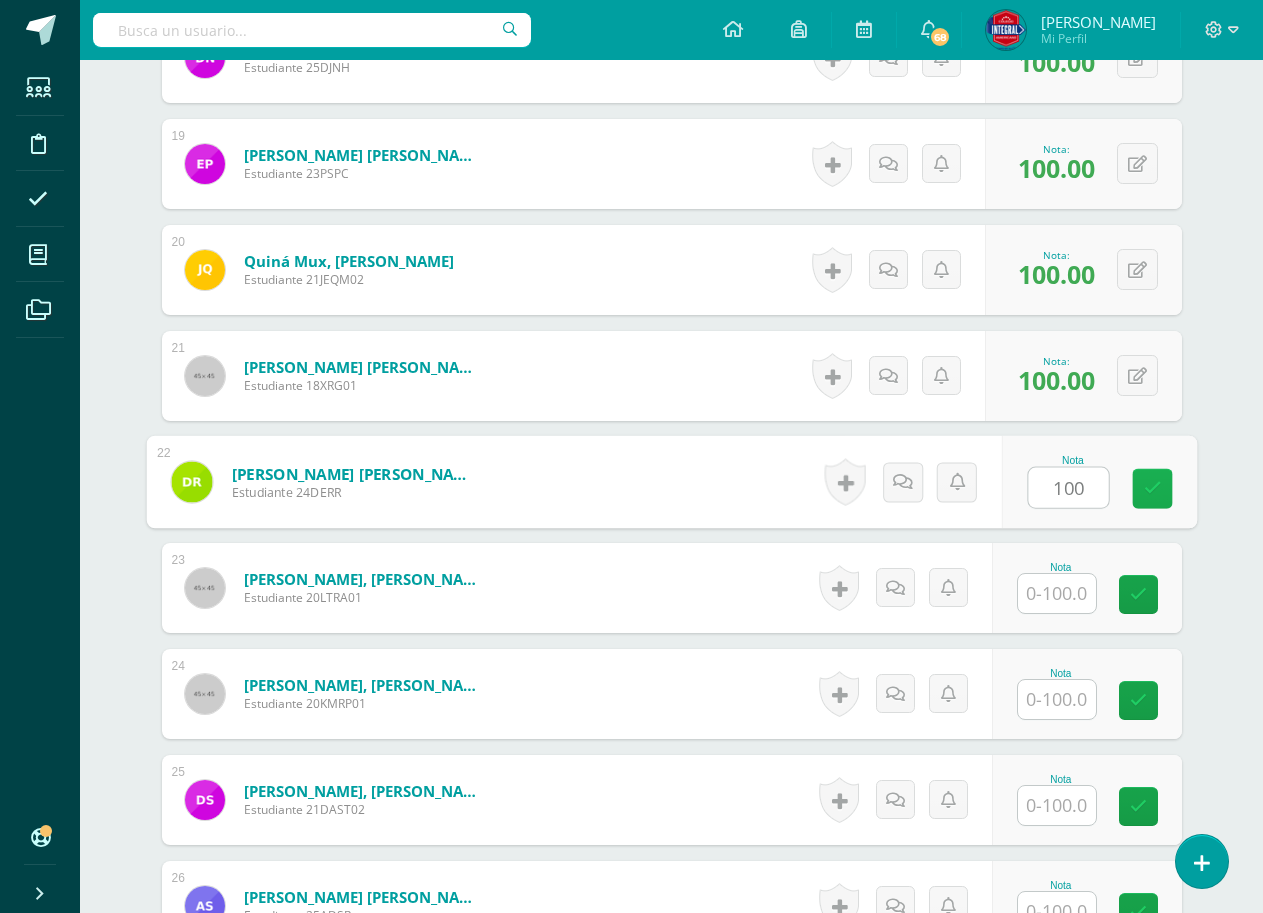click at bounding box center (1152, 488) 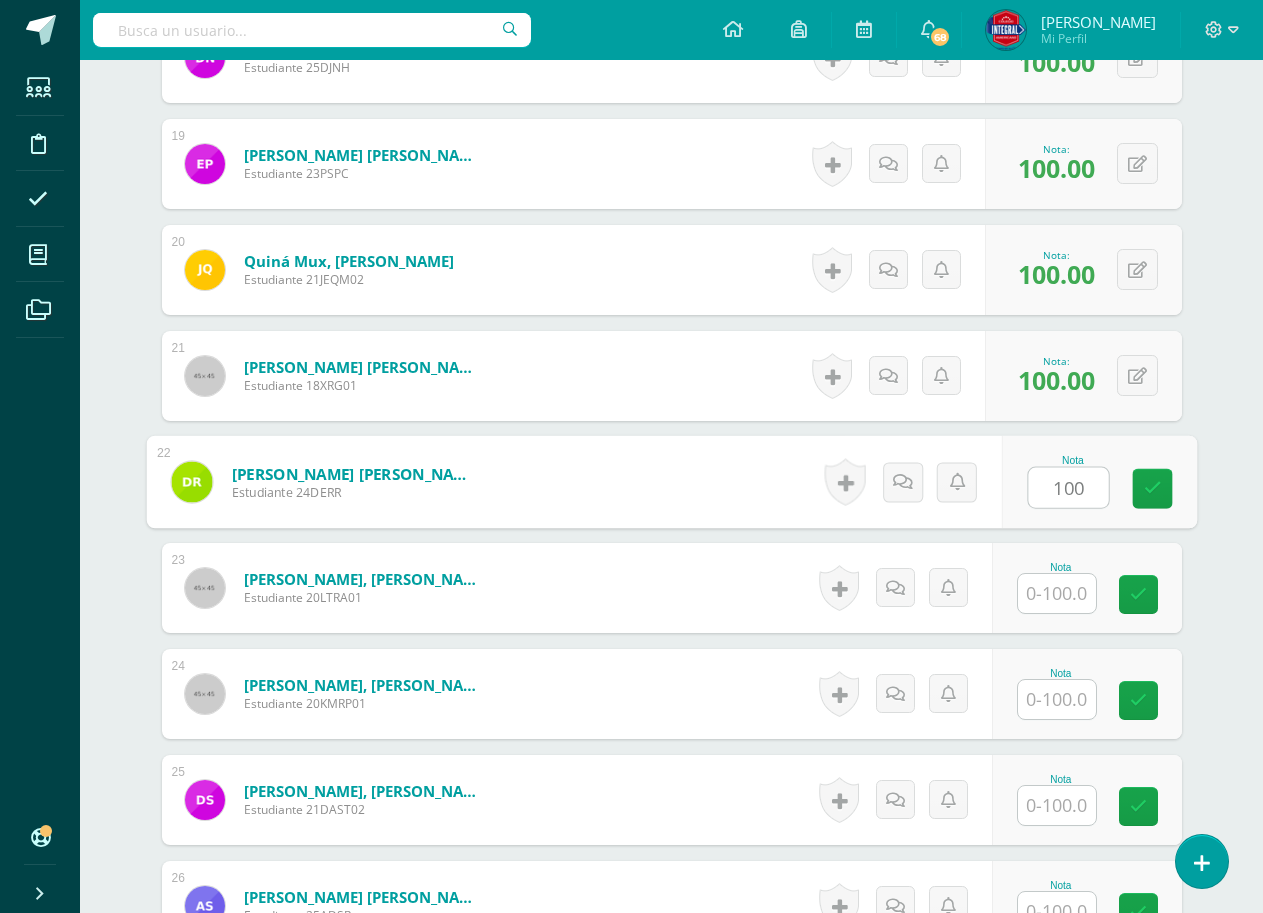 type on "100" 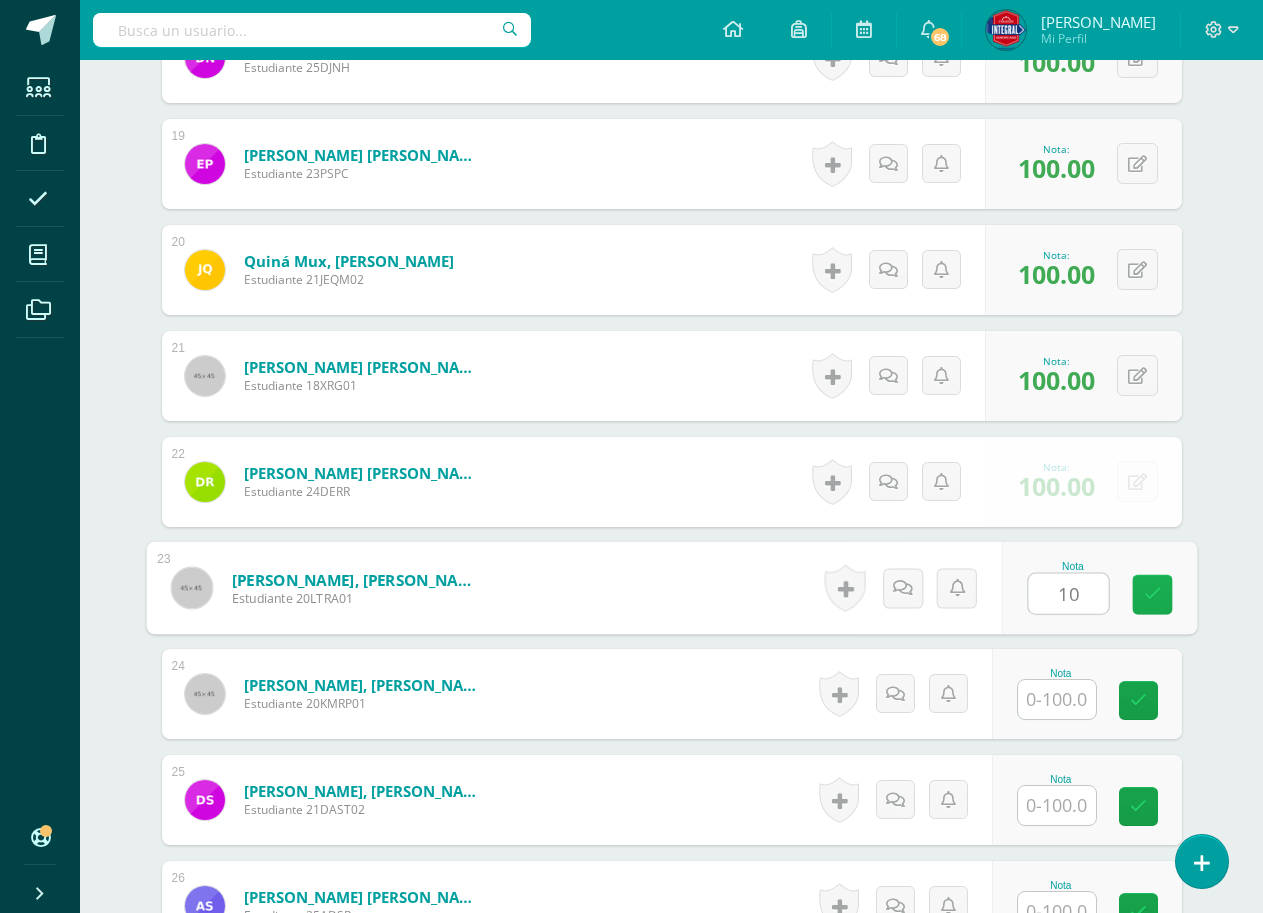 type on "100" 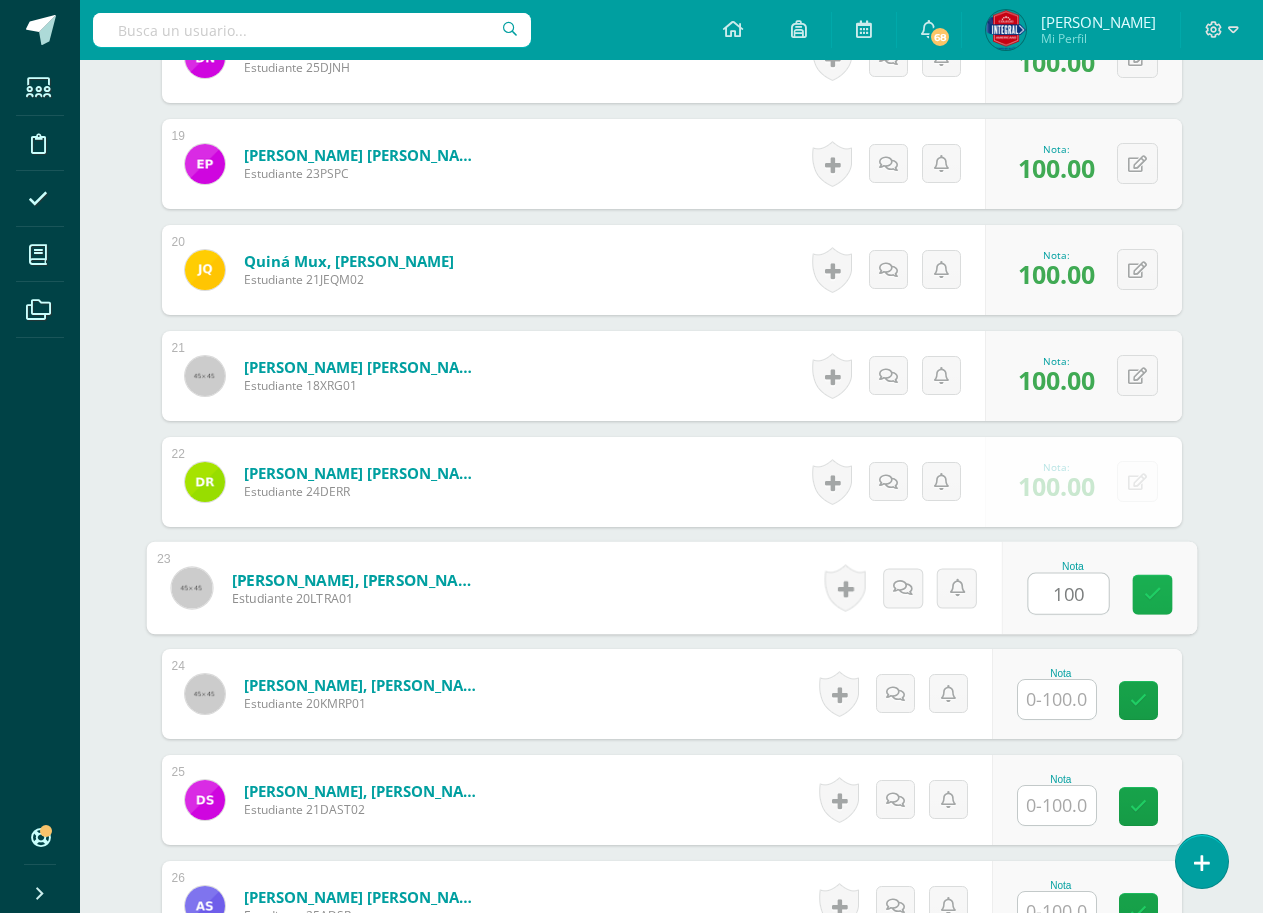 click at bounding box center (1152, 595) 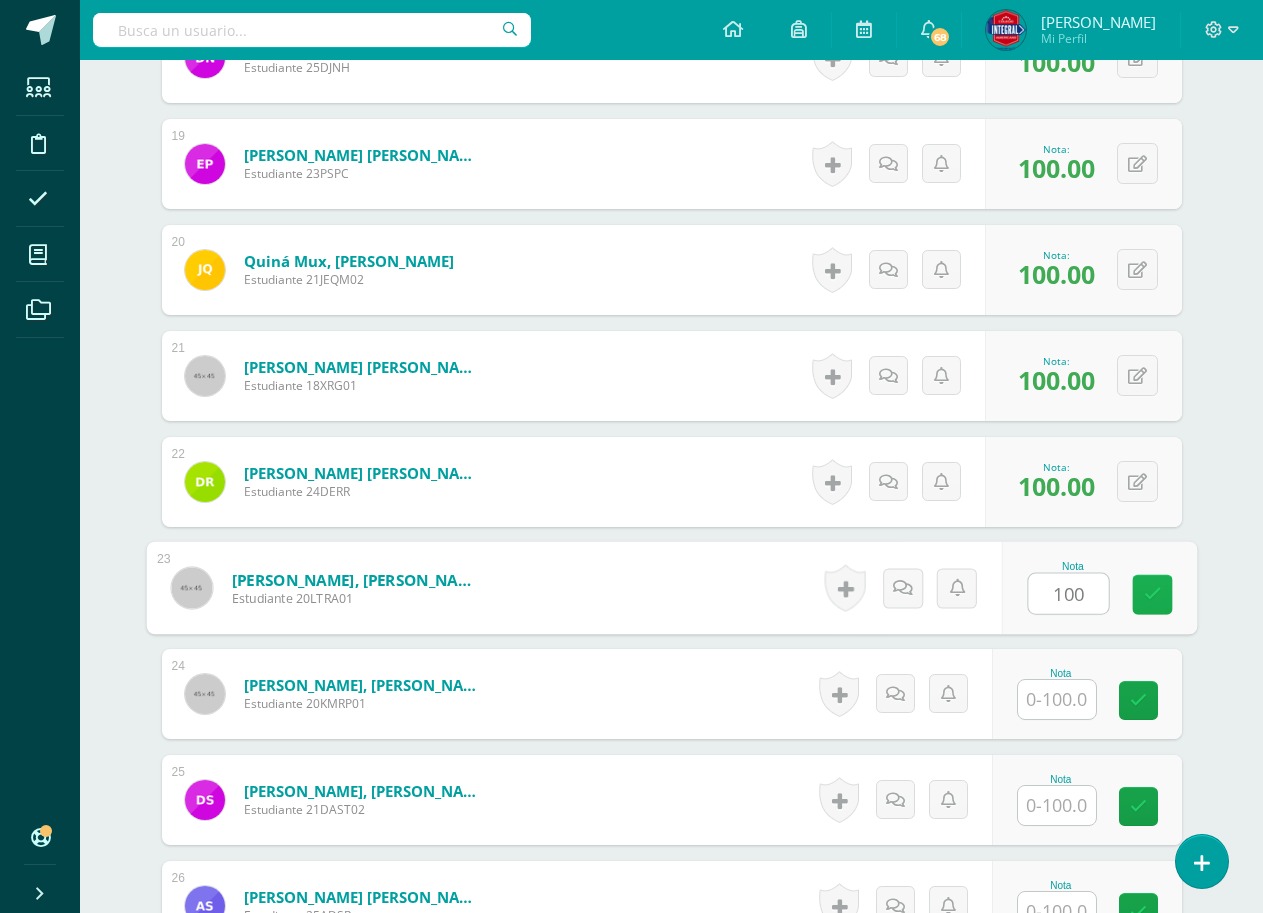 scroll, scrollTop: 2603, scrollLeft: 0, axis: vertical 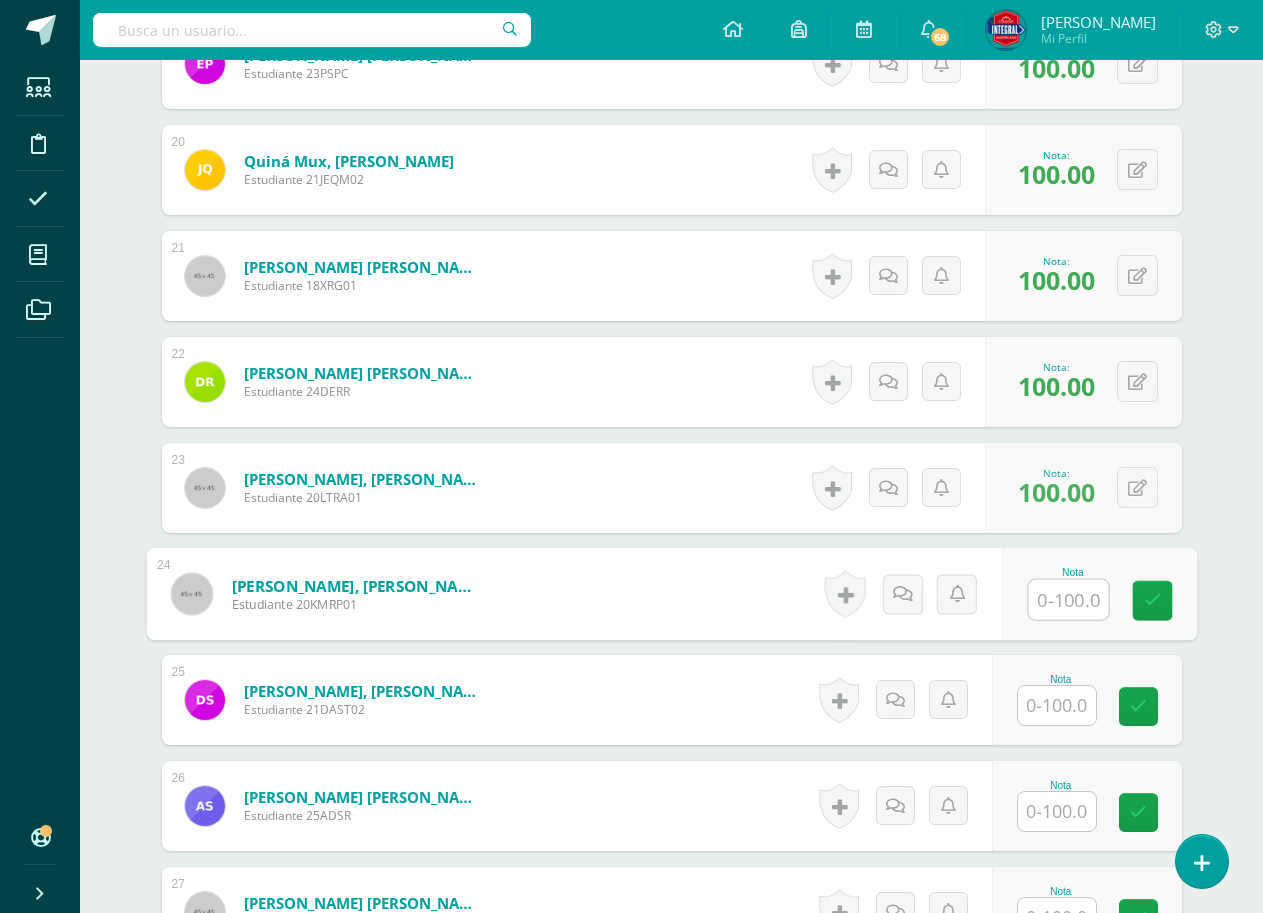 click at bounding box center (1068, 600) 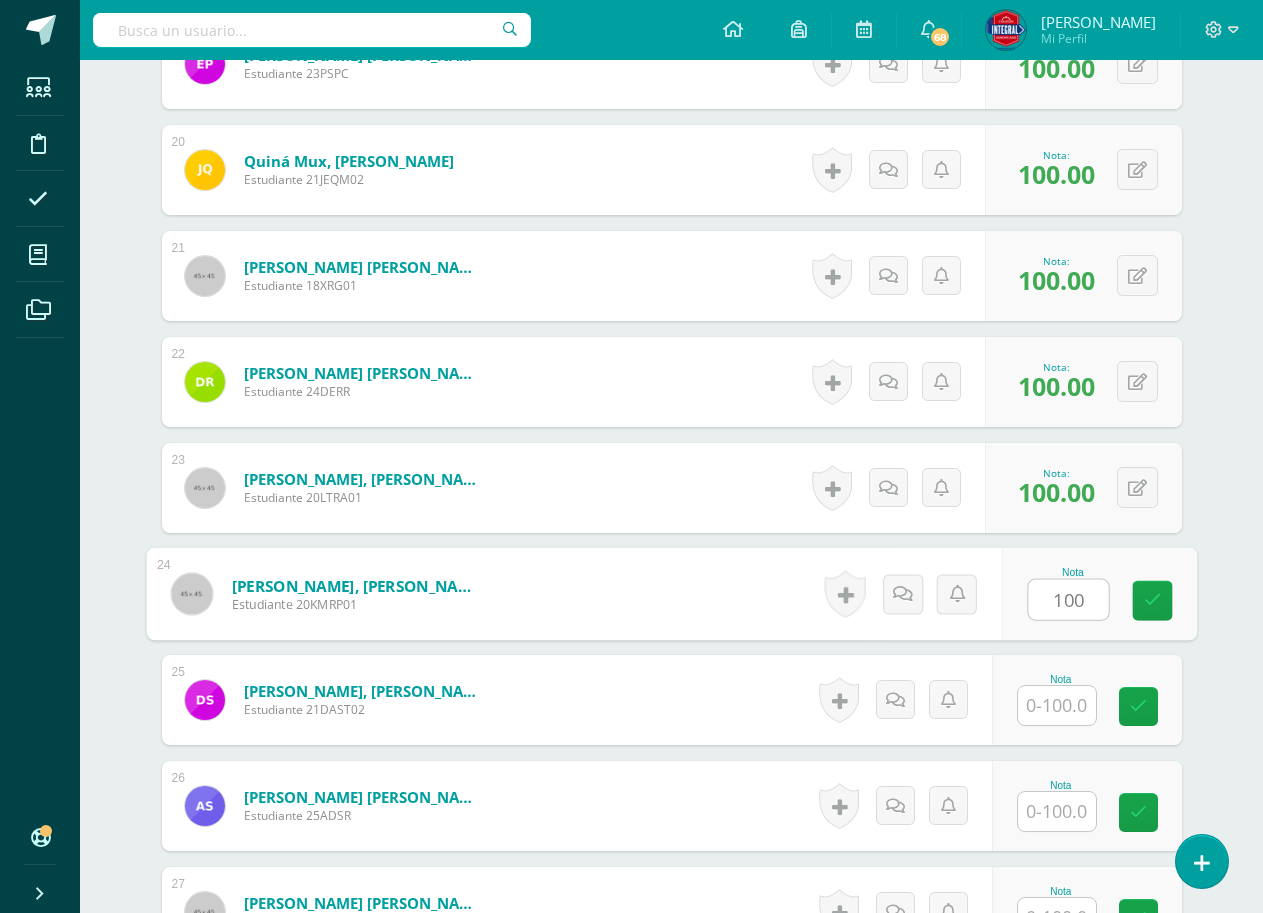 type on "100" 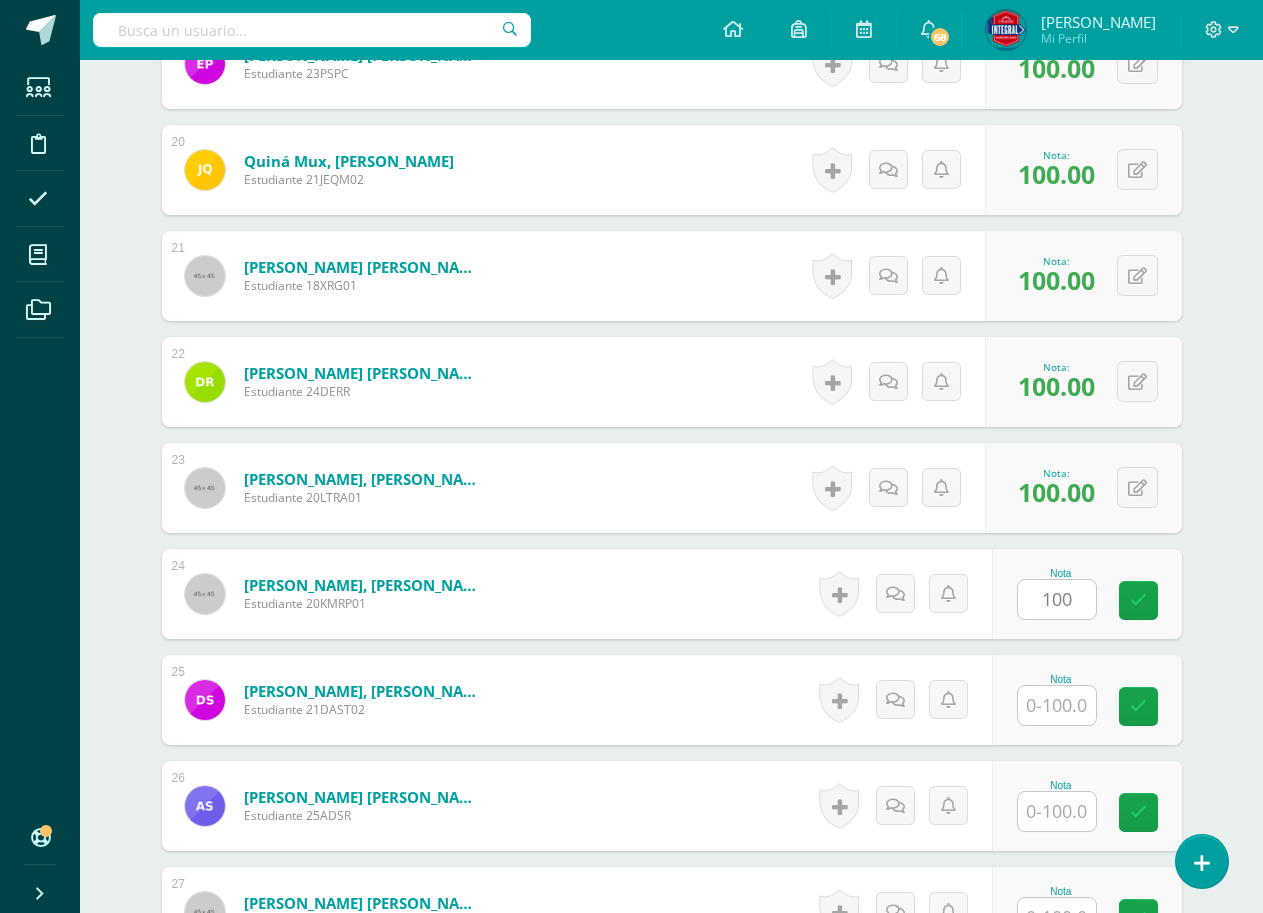 scroll, scrollTop: 2703, scrollLeft: 0, axis: vertical 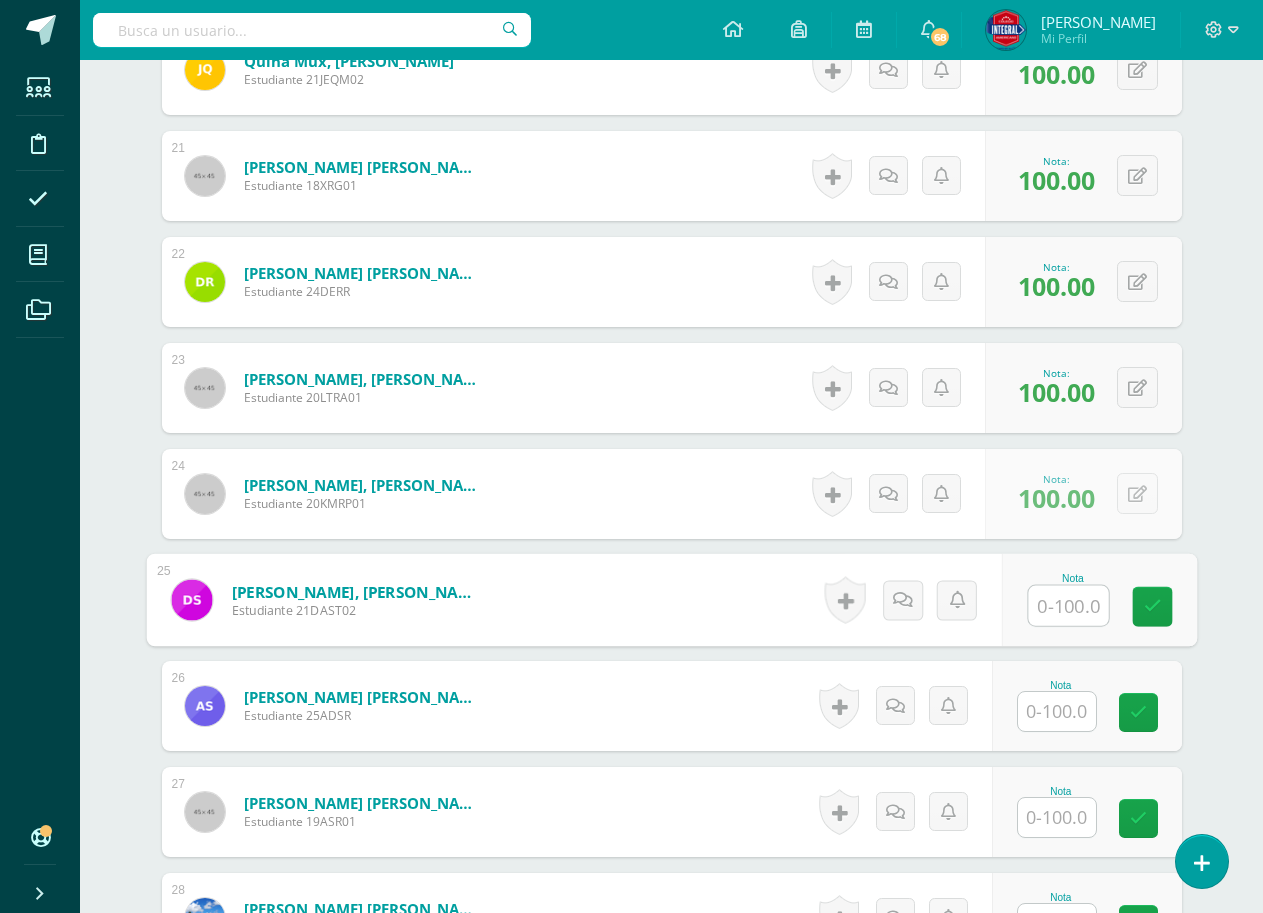 click at bounding box center (1068, 606) 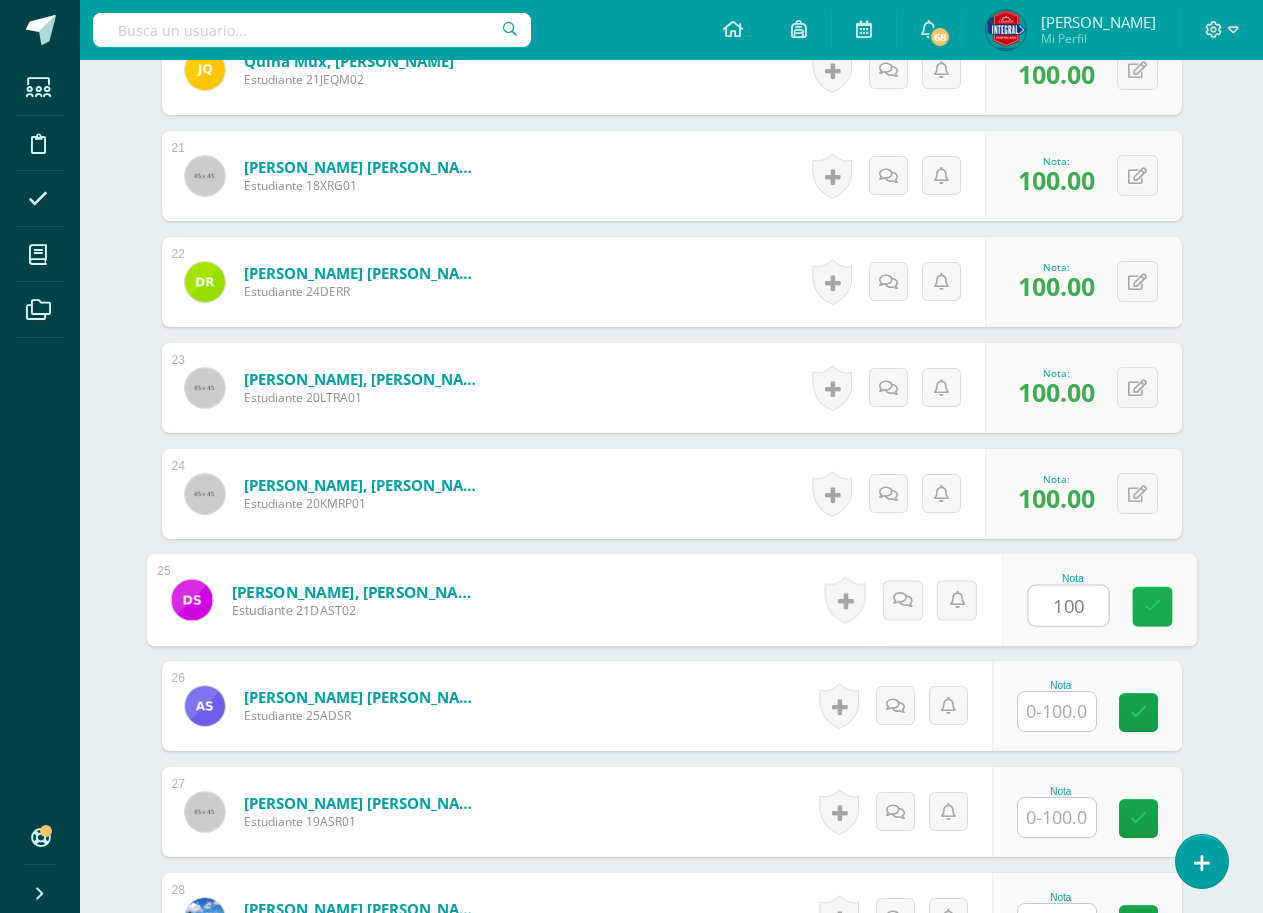 click at bounding box center (1152, 607) 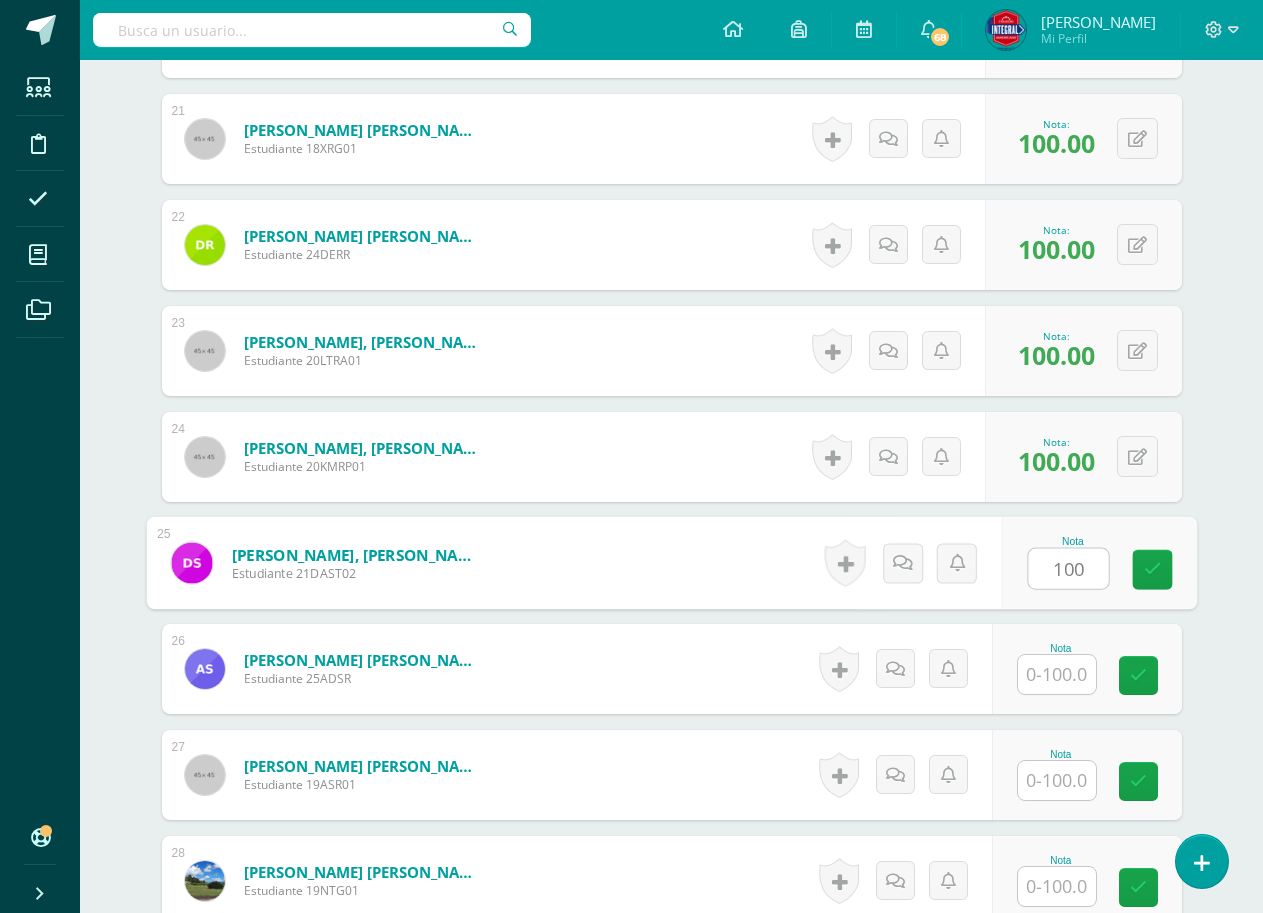 scroll, scrollTop: 2803, scrollLeft: 0, axis: vertical 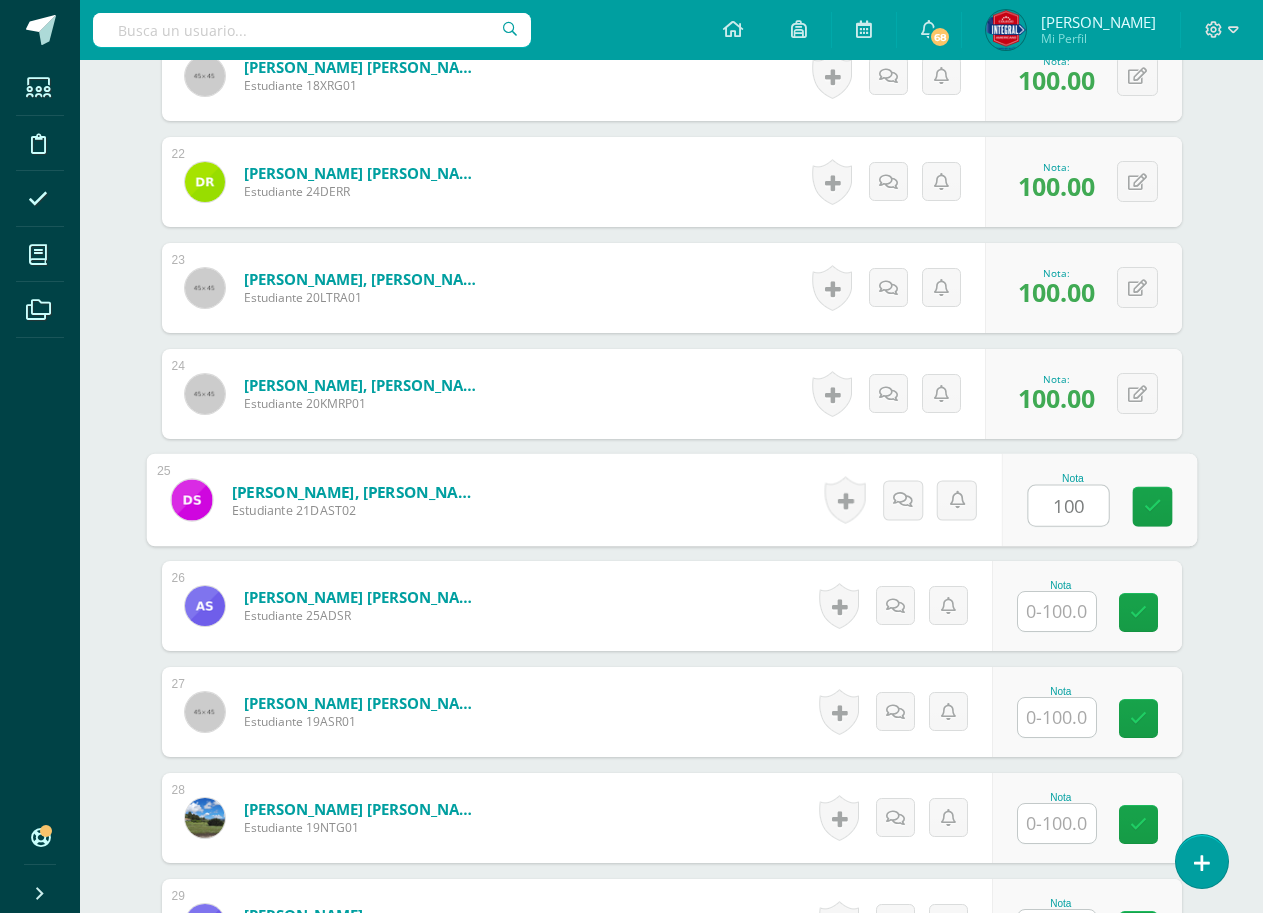 type on "100" 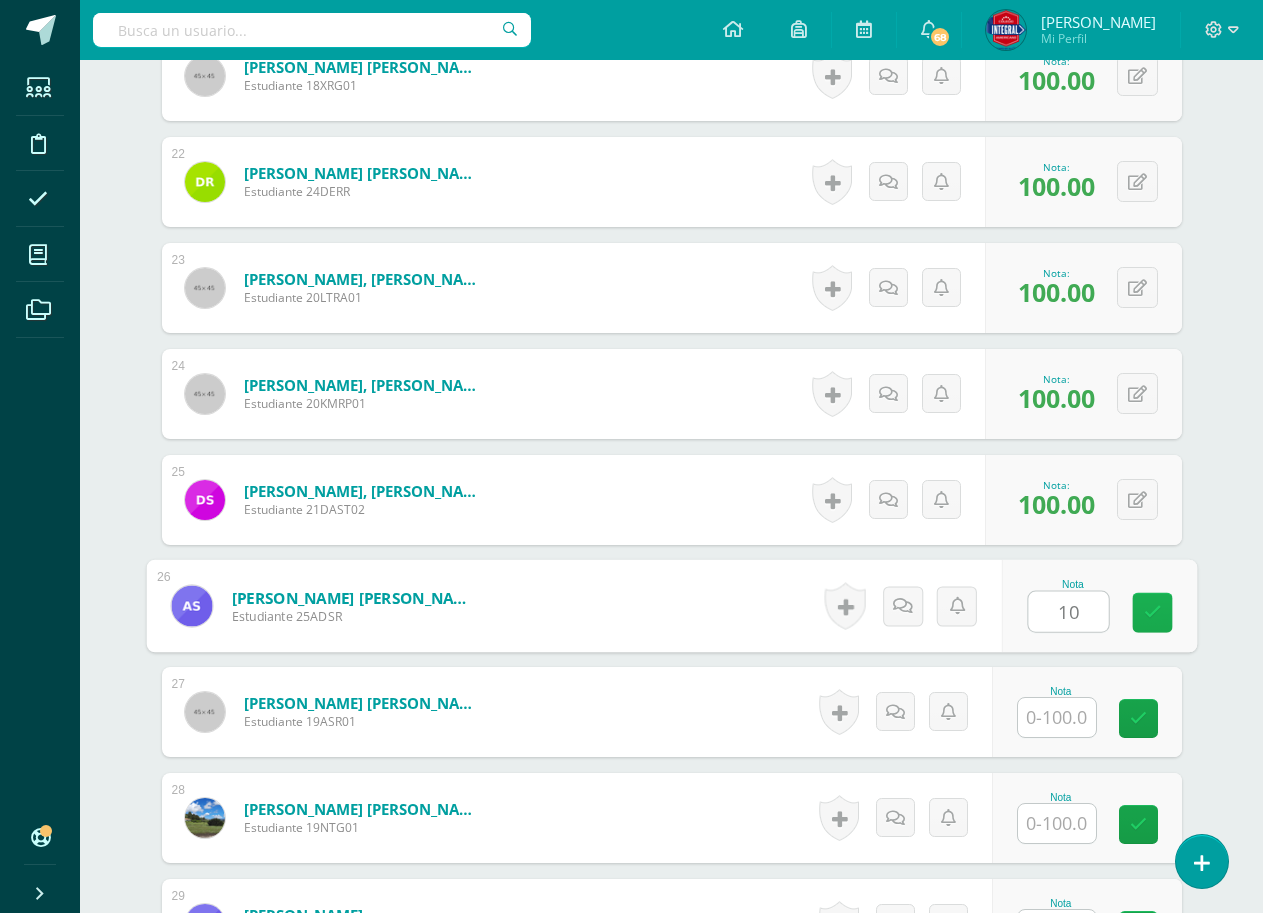 type on "100" 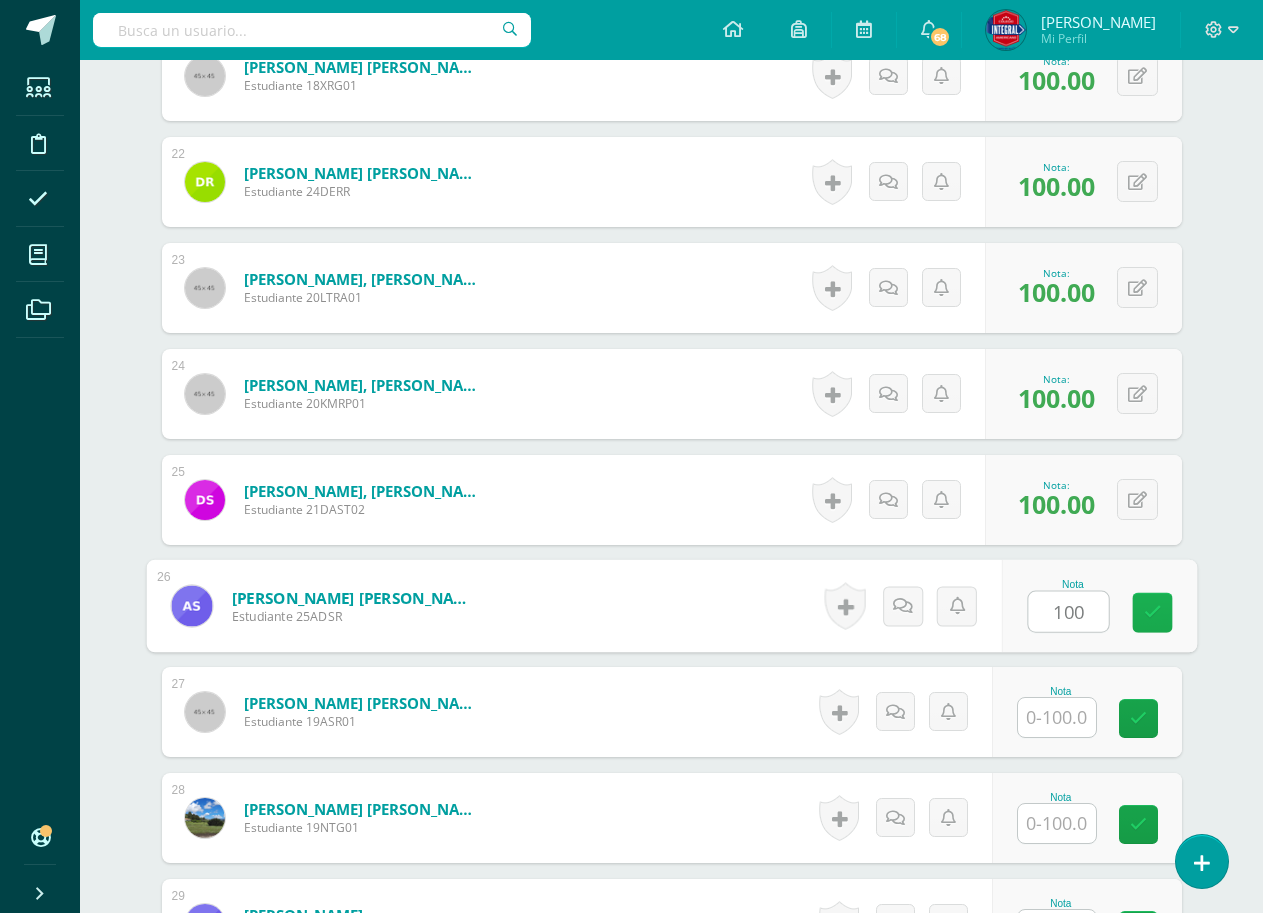 click at bounding box center (1152, 612) 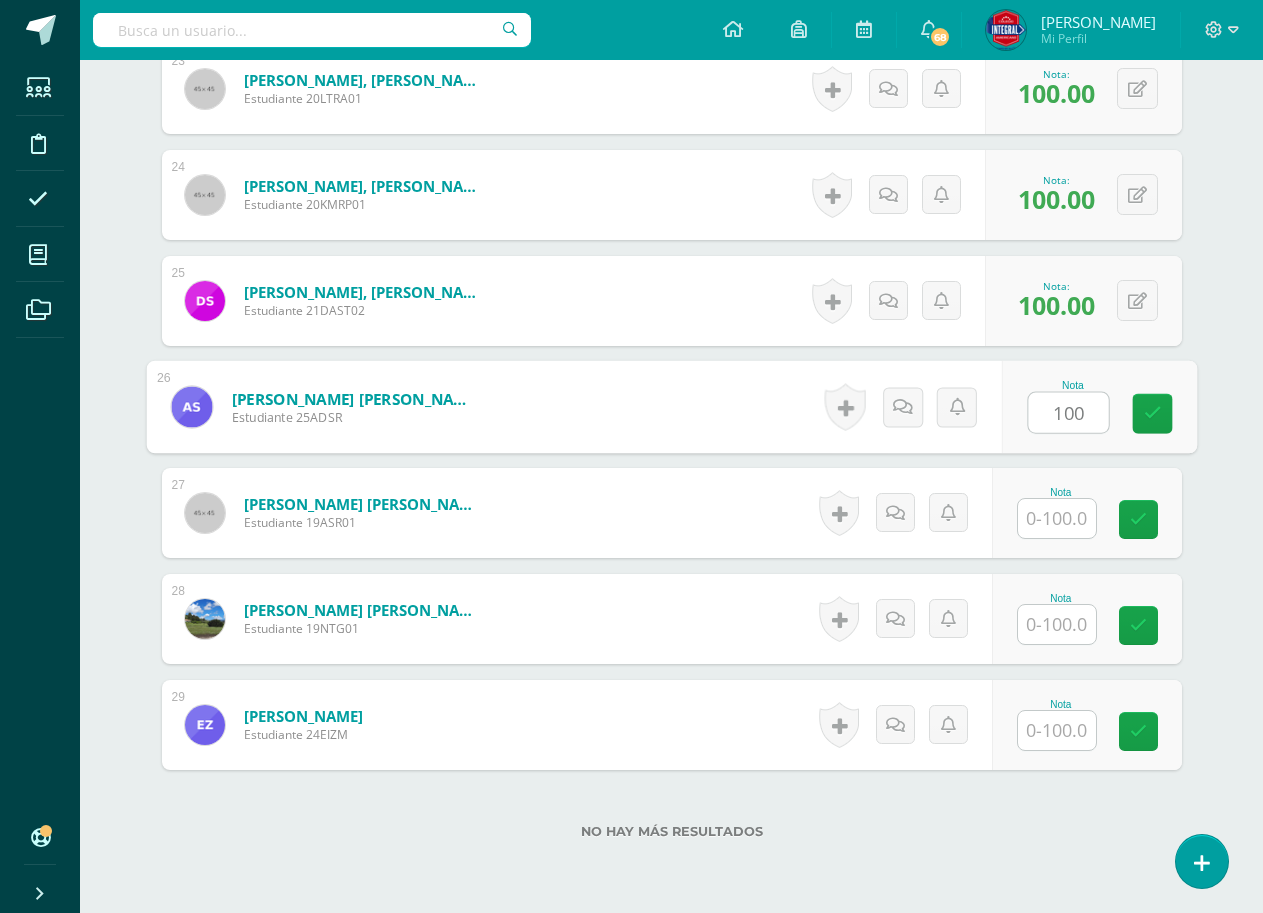 scroll, scrollTop: 3003, scrollLeft: 0, axis: vertical 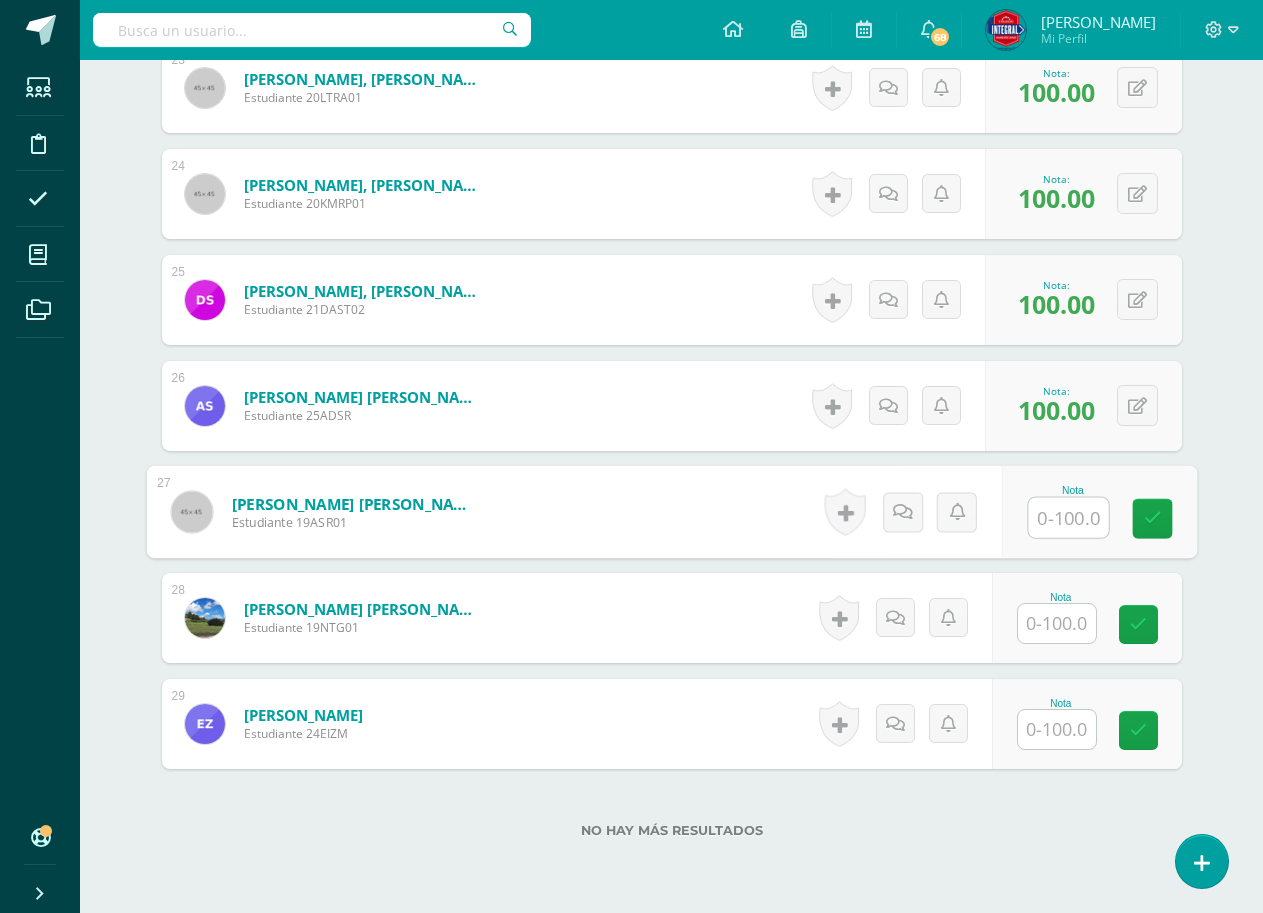 click at bounding box center [1068, 518] 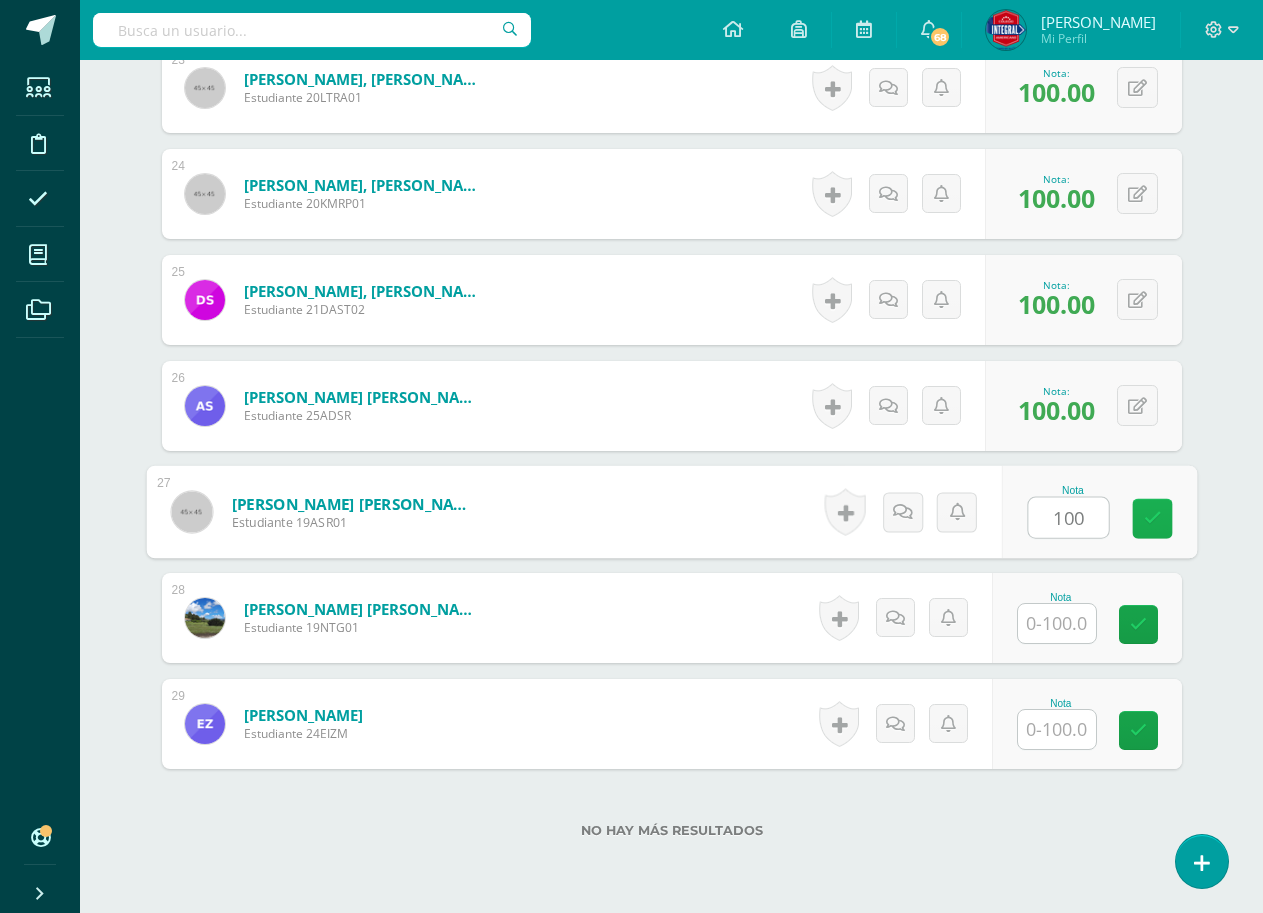 click at bounding box center [1152, 519] 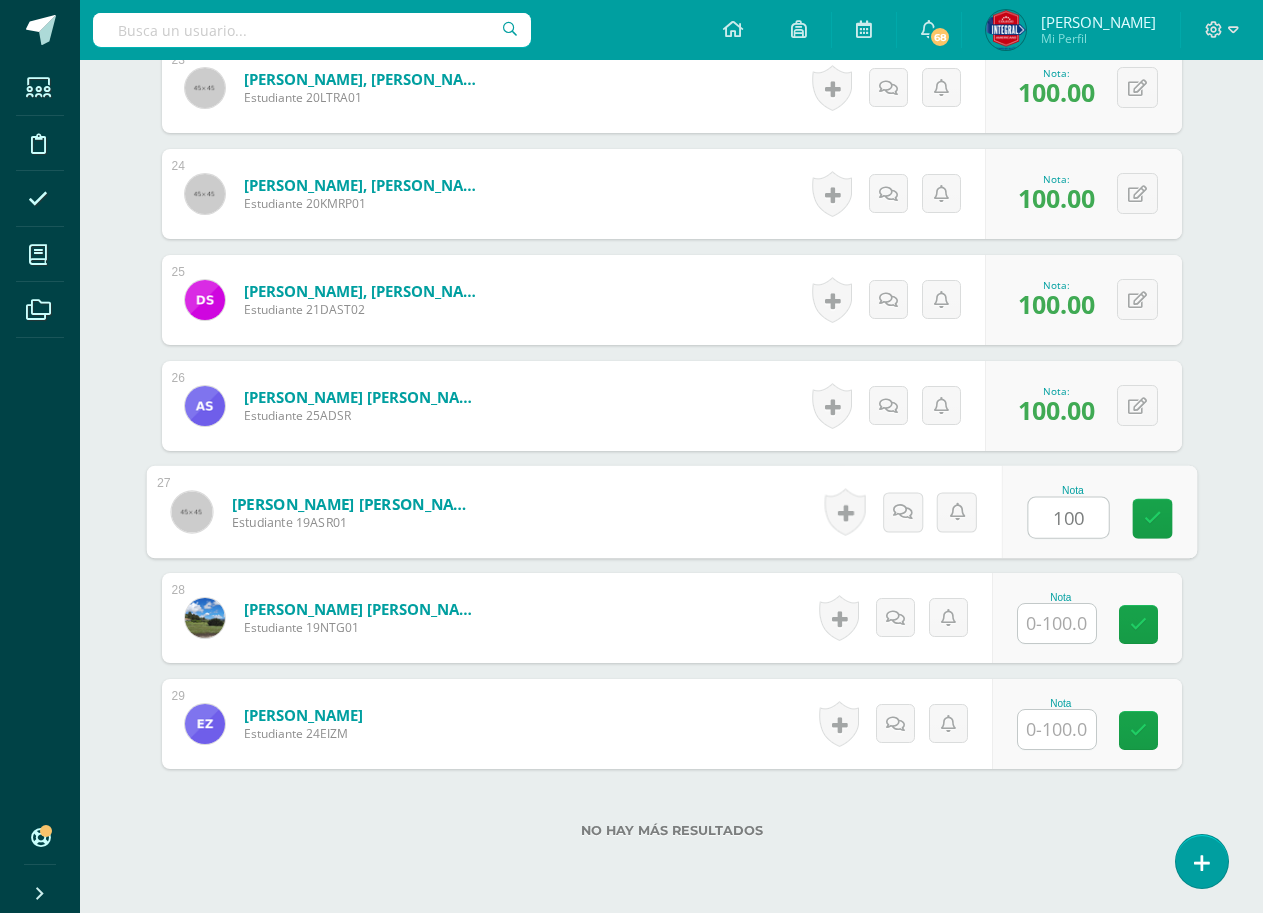 type on "100" 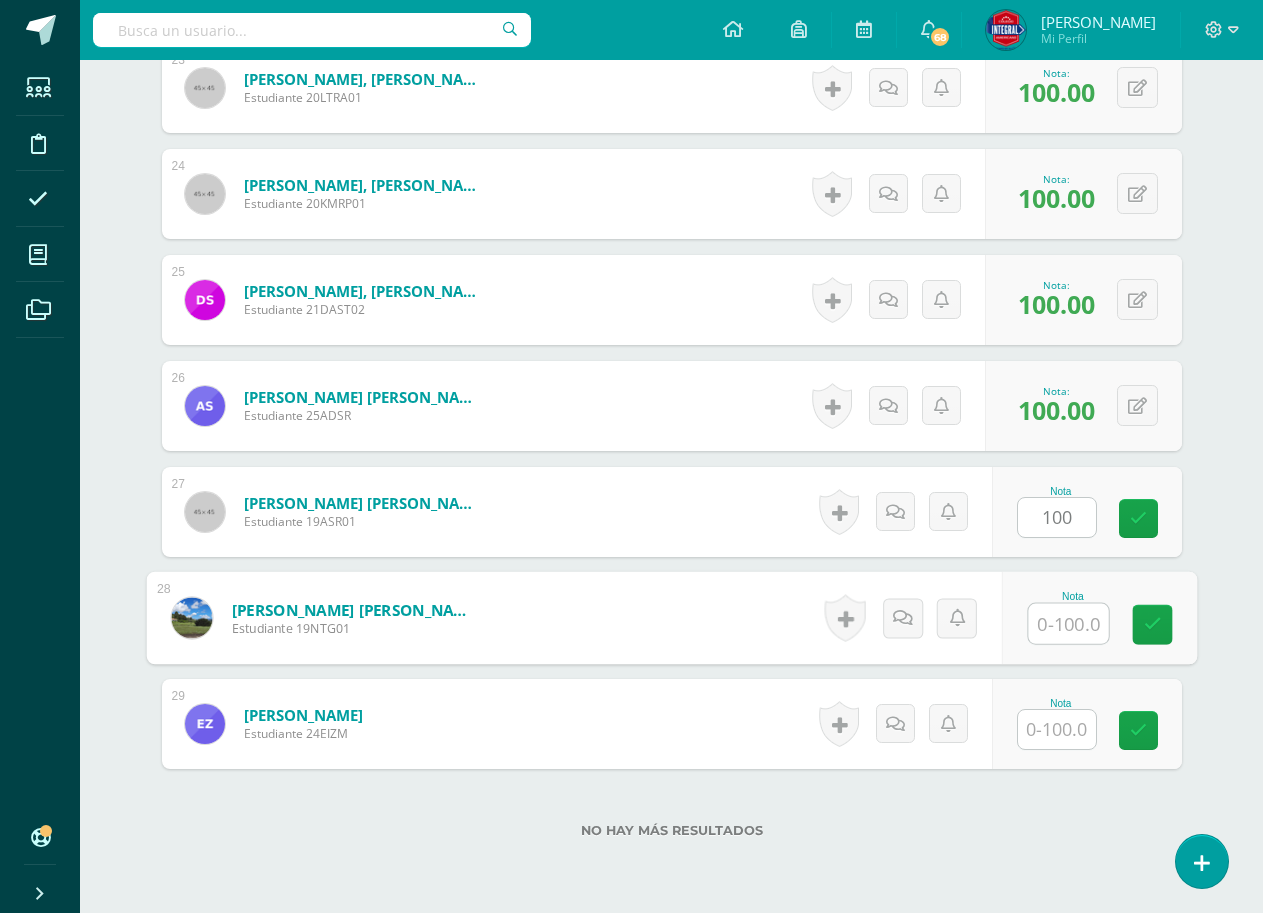 click at bounding box center [1068, 624] 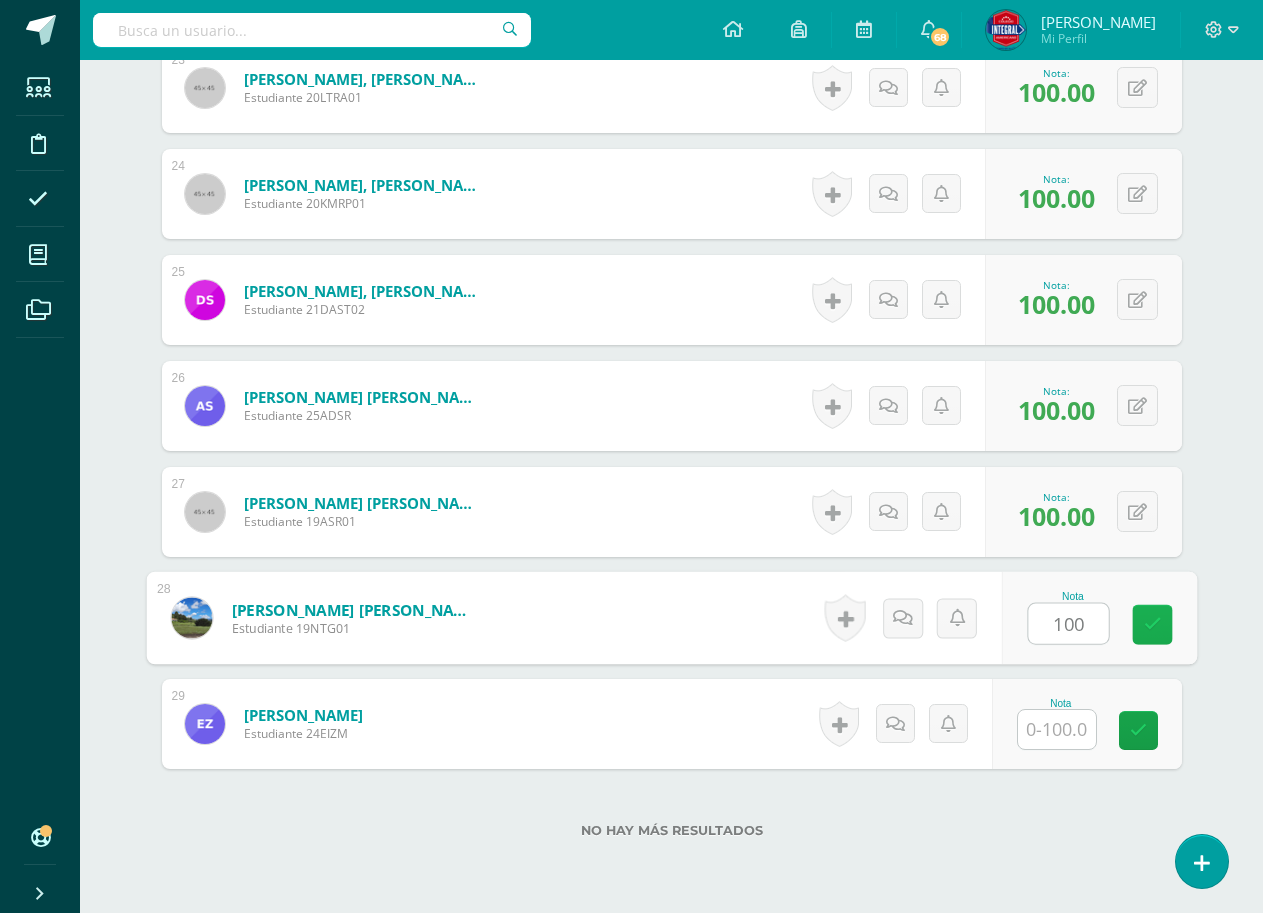 click at bounding box center [1152, 625] 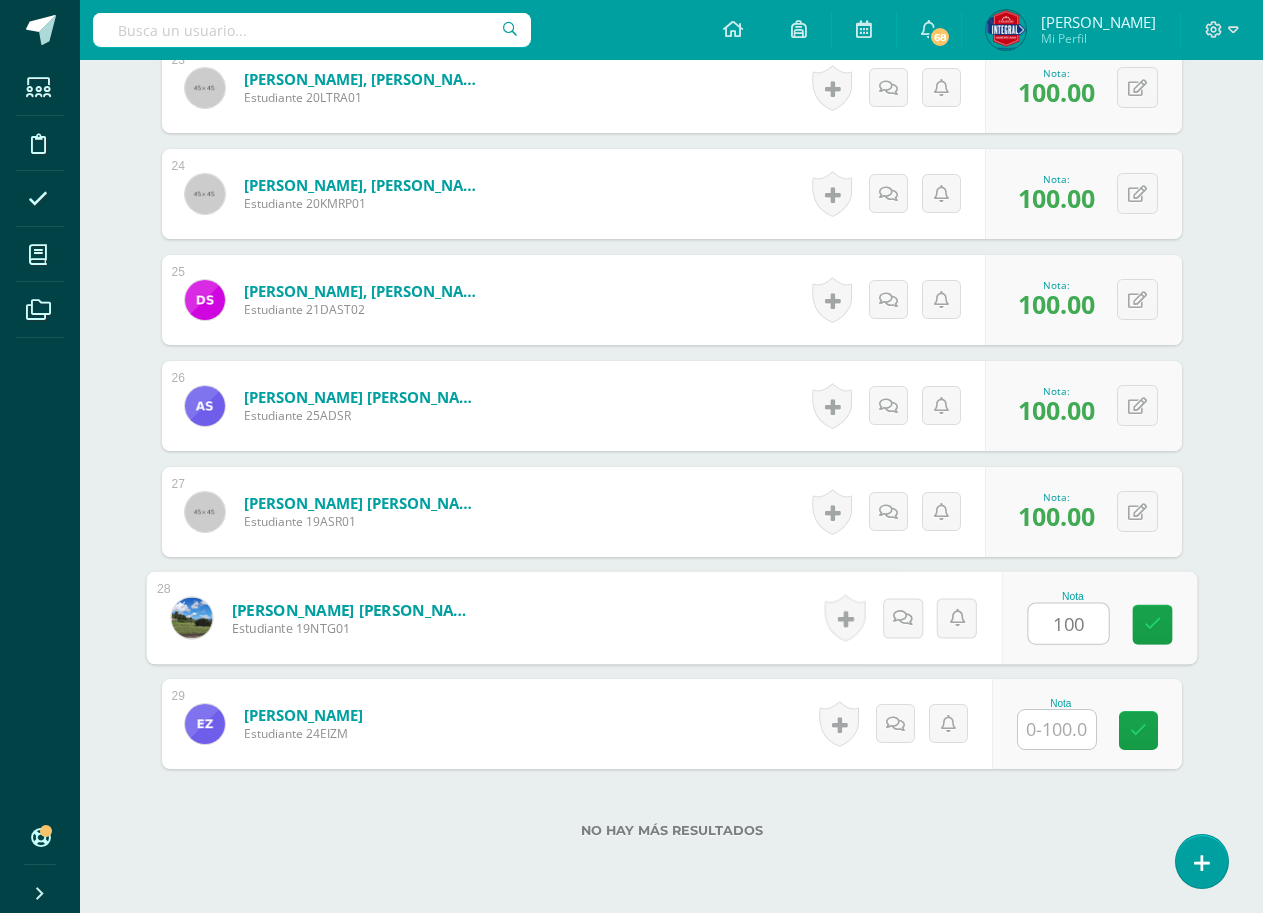 type on "100" 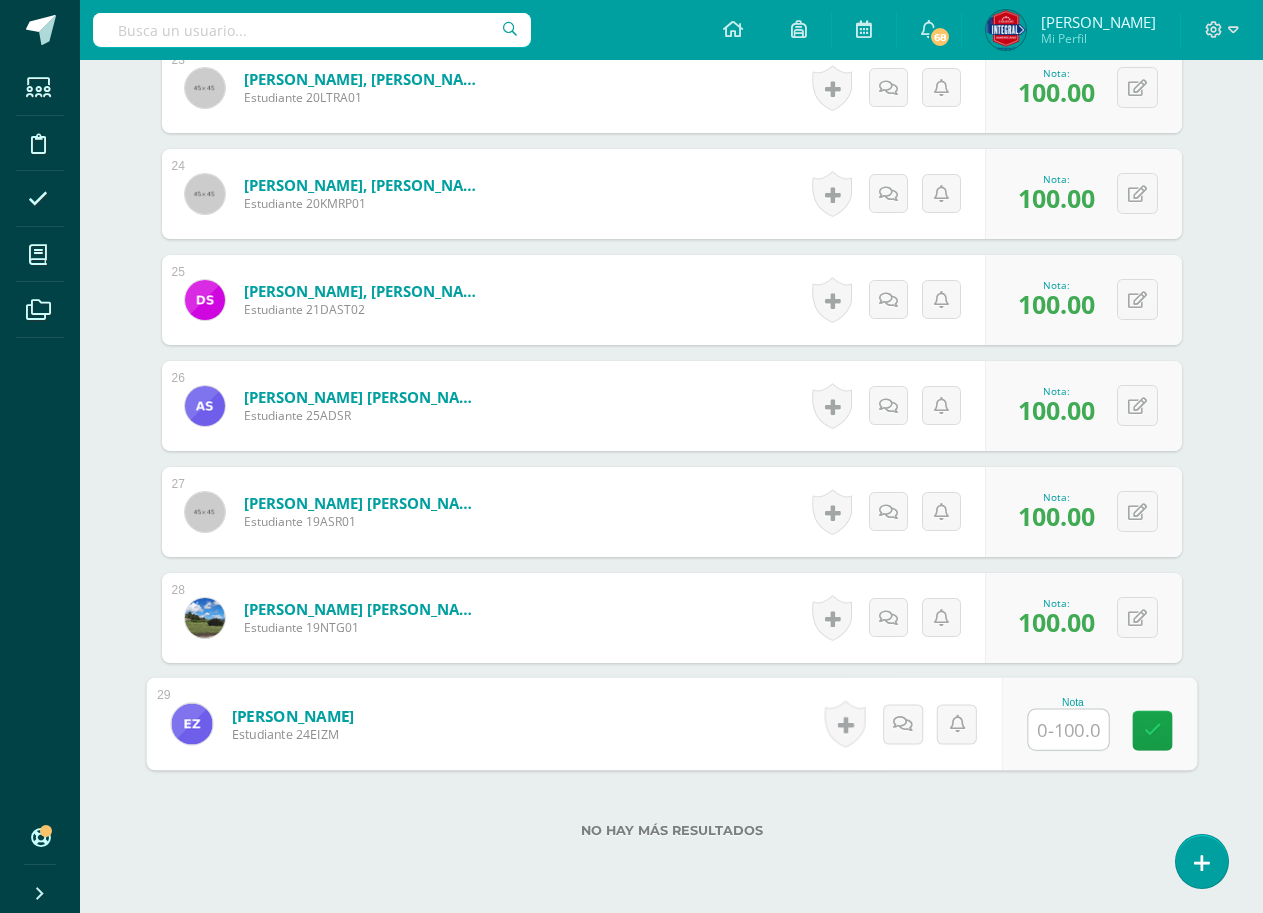 click at bounding box center [1068, 730] 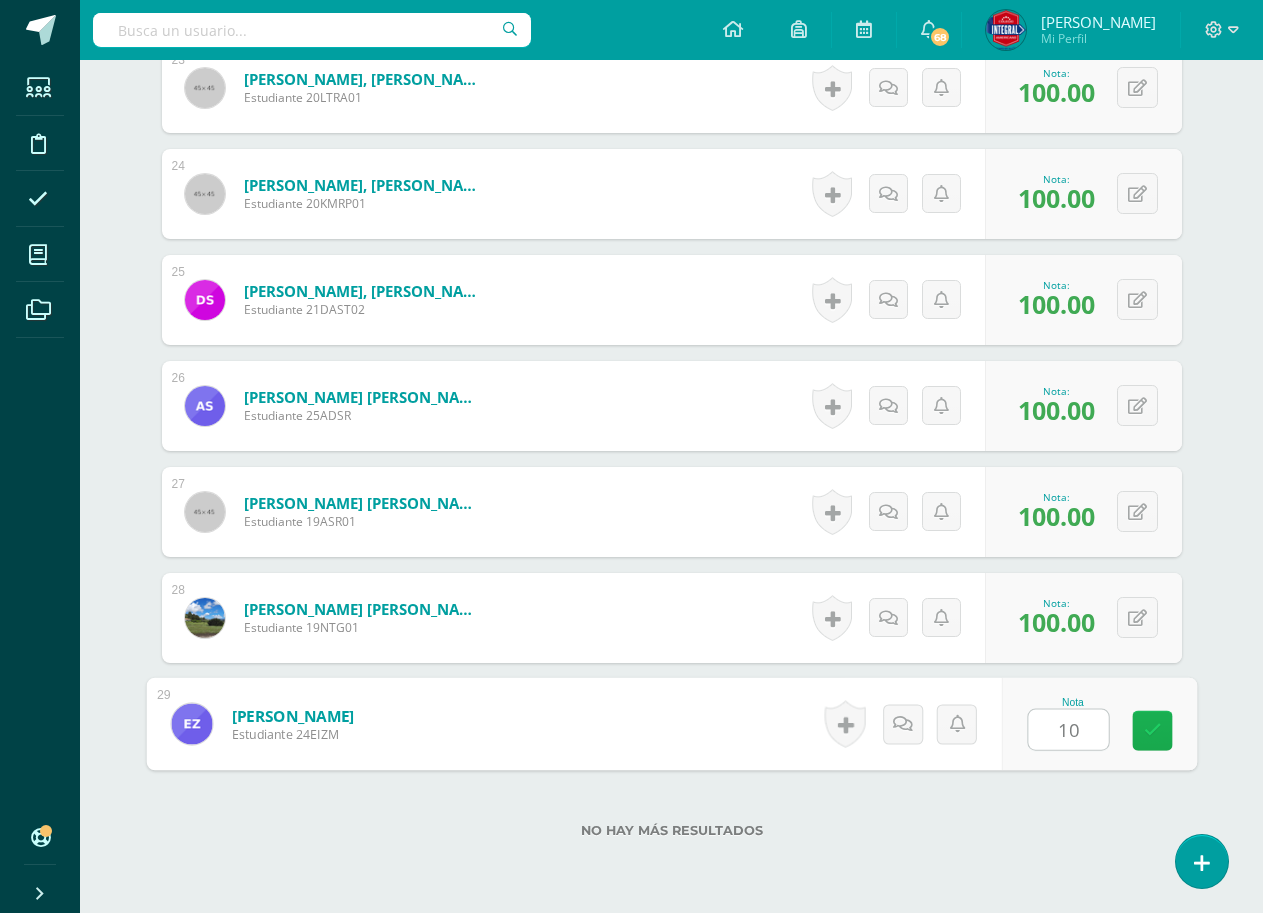 type on "100" 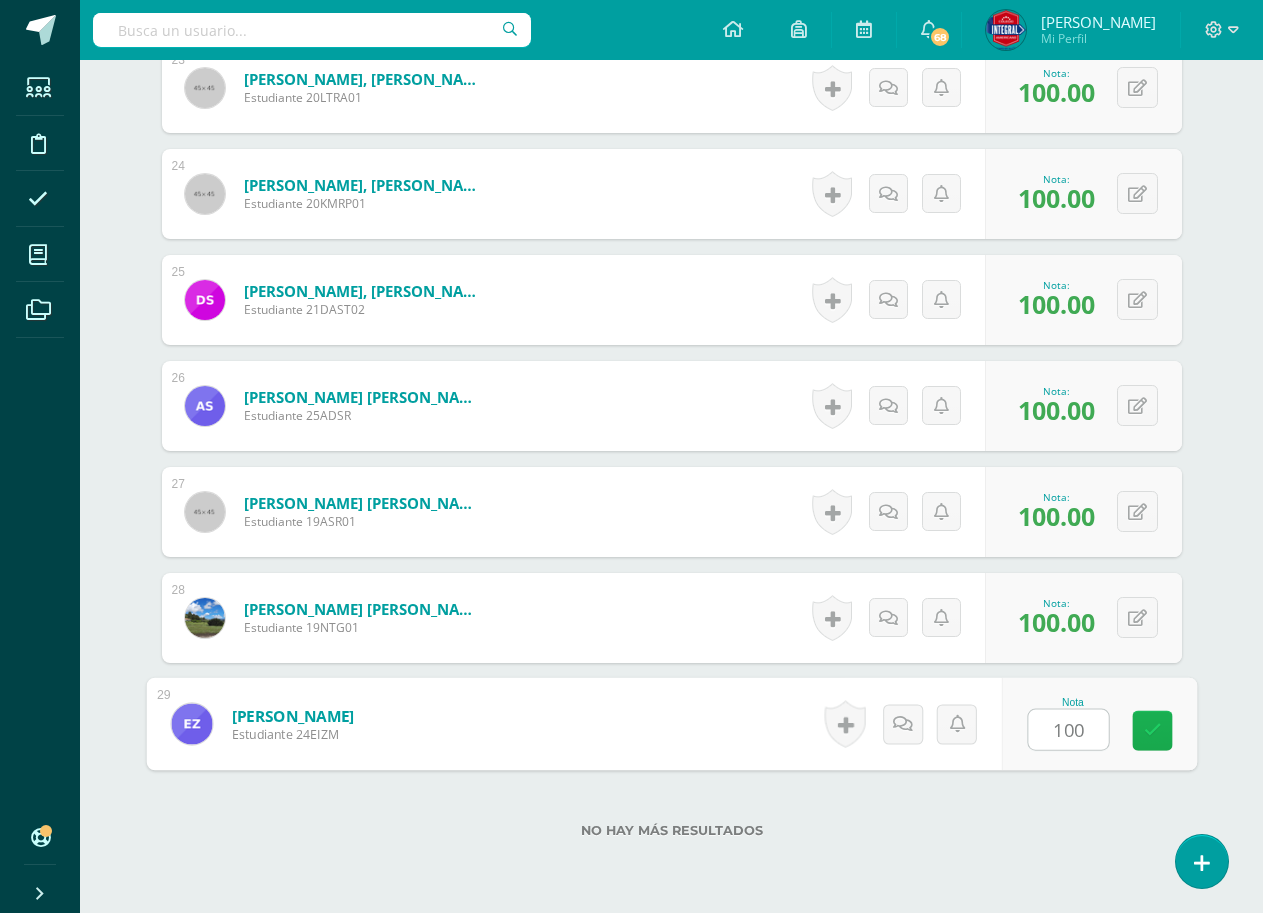 click at bounding box center [1152, 731] 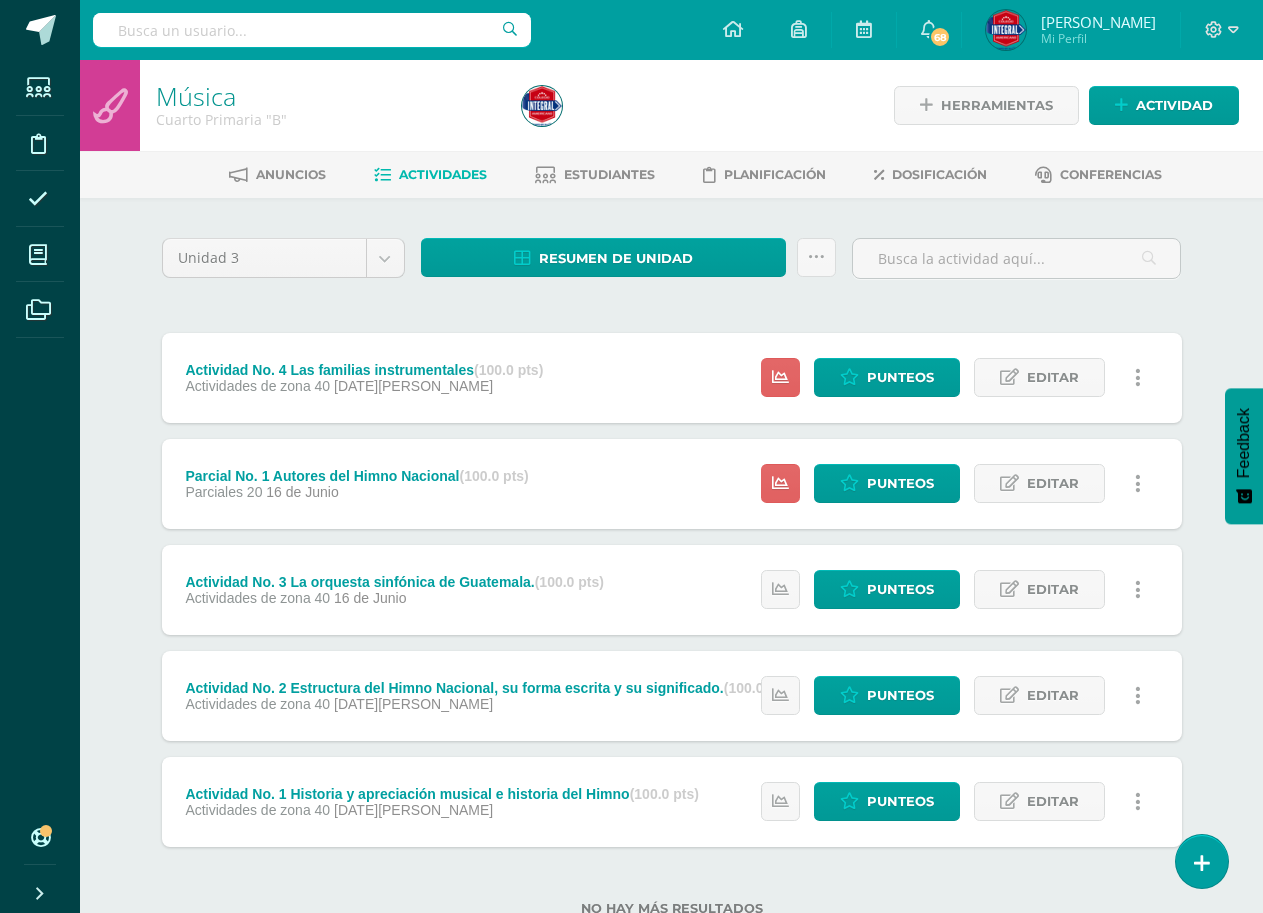 scroll, scrollTop: 67, scrollLeft: 0, axis: vertical 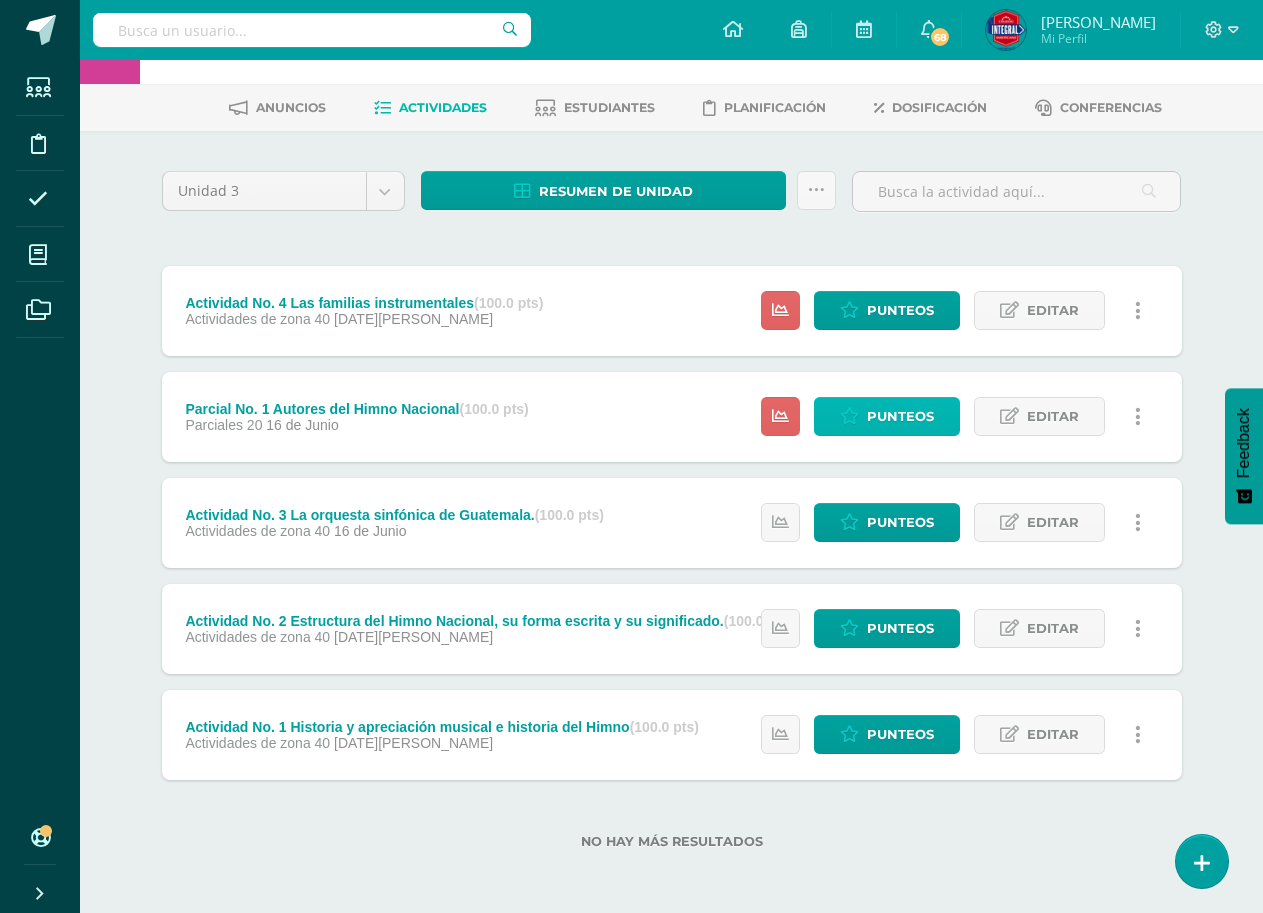 click on "Punteos" at bounding box center (900, 416) 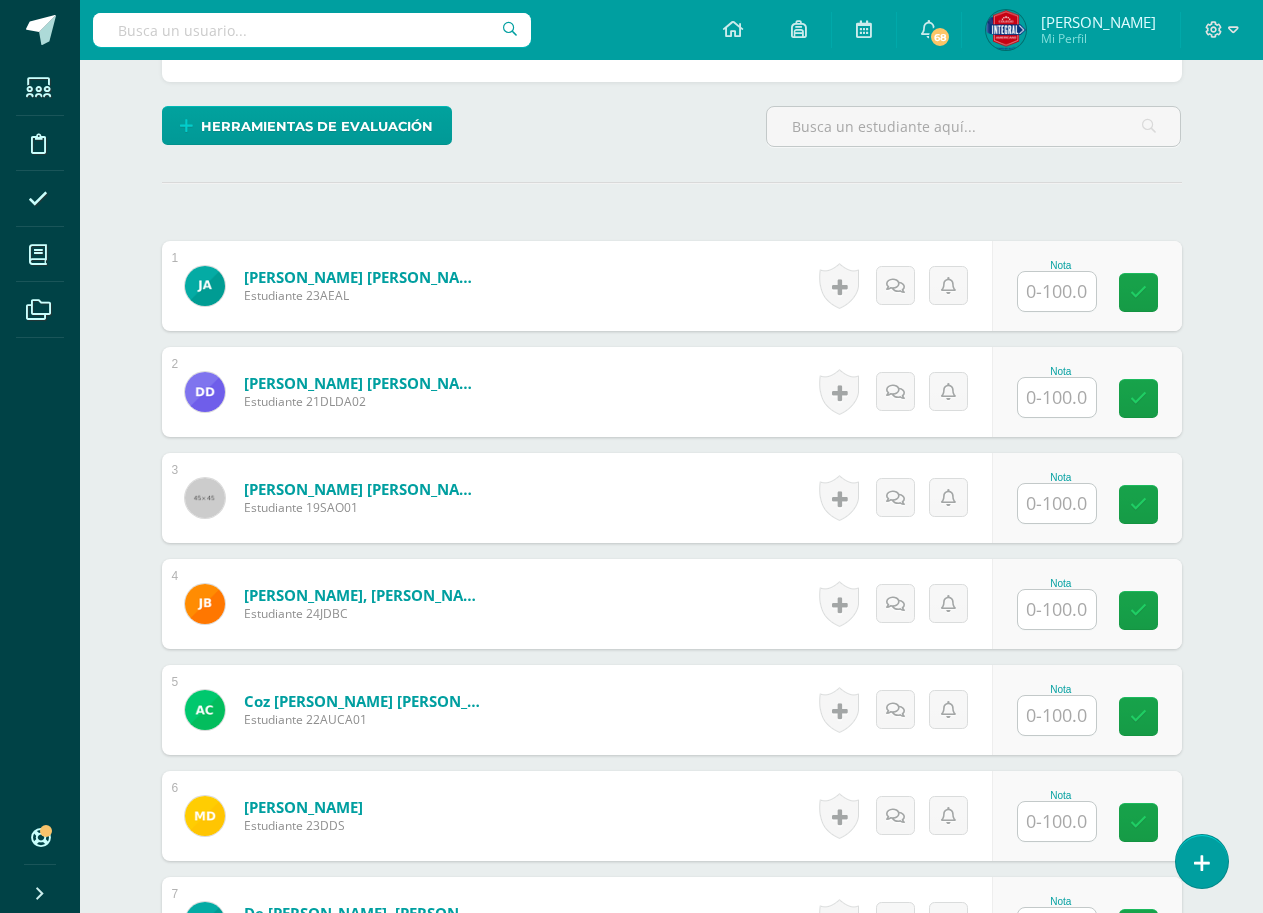 scroll, scrollTop: 474, scrollLeft: 0, axis: vertical 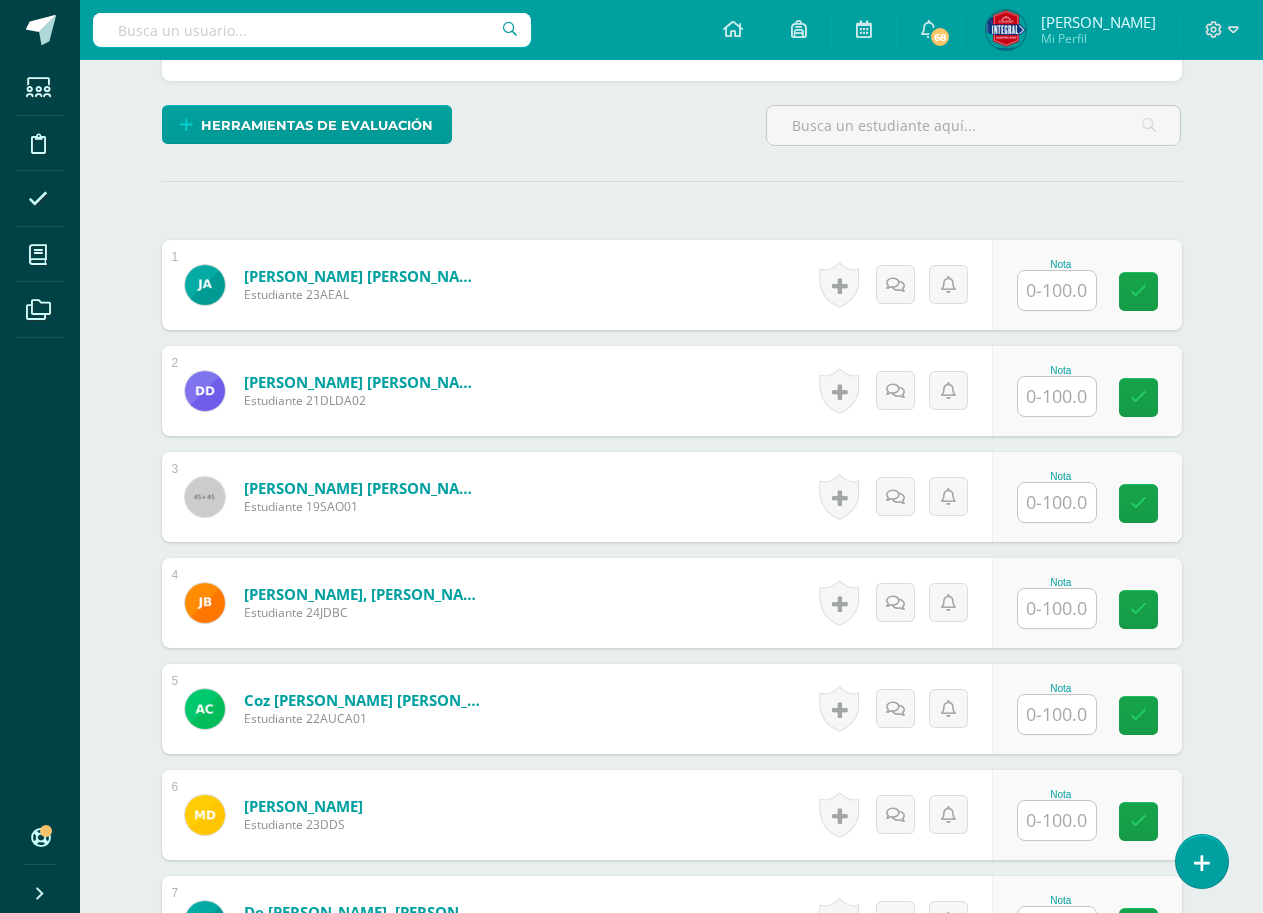 click at bounding box center [1057, 502] 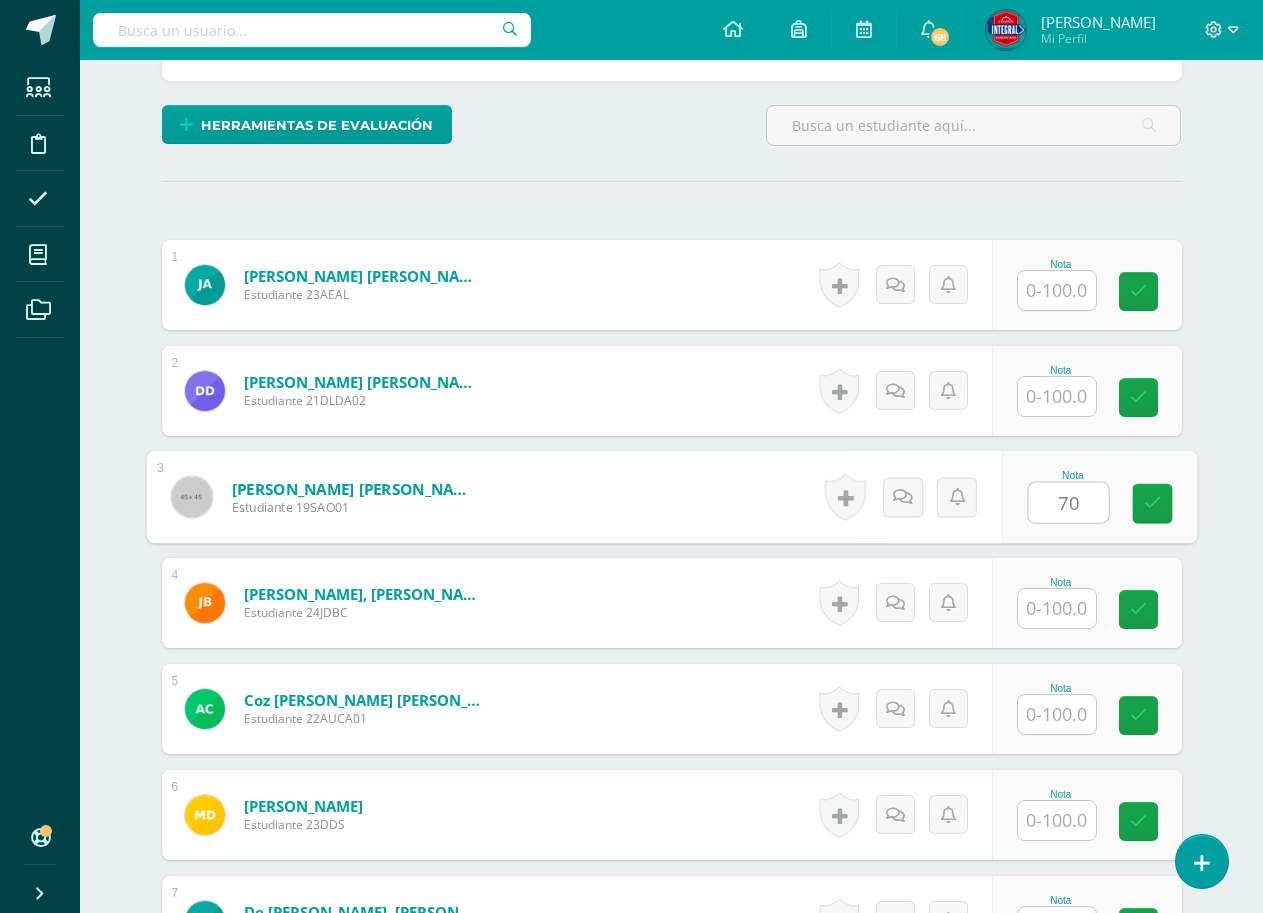 type on "70" 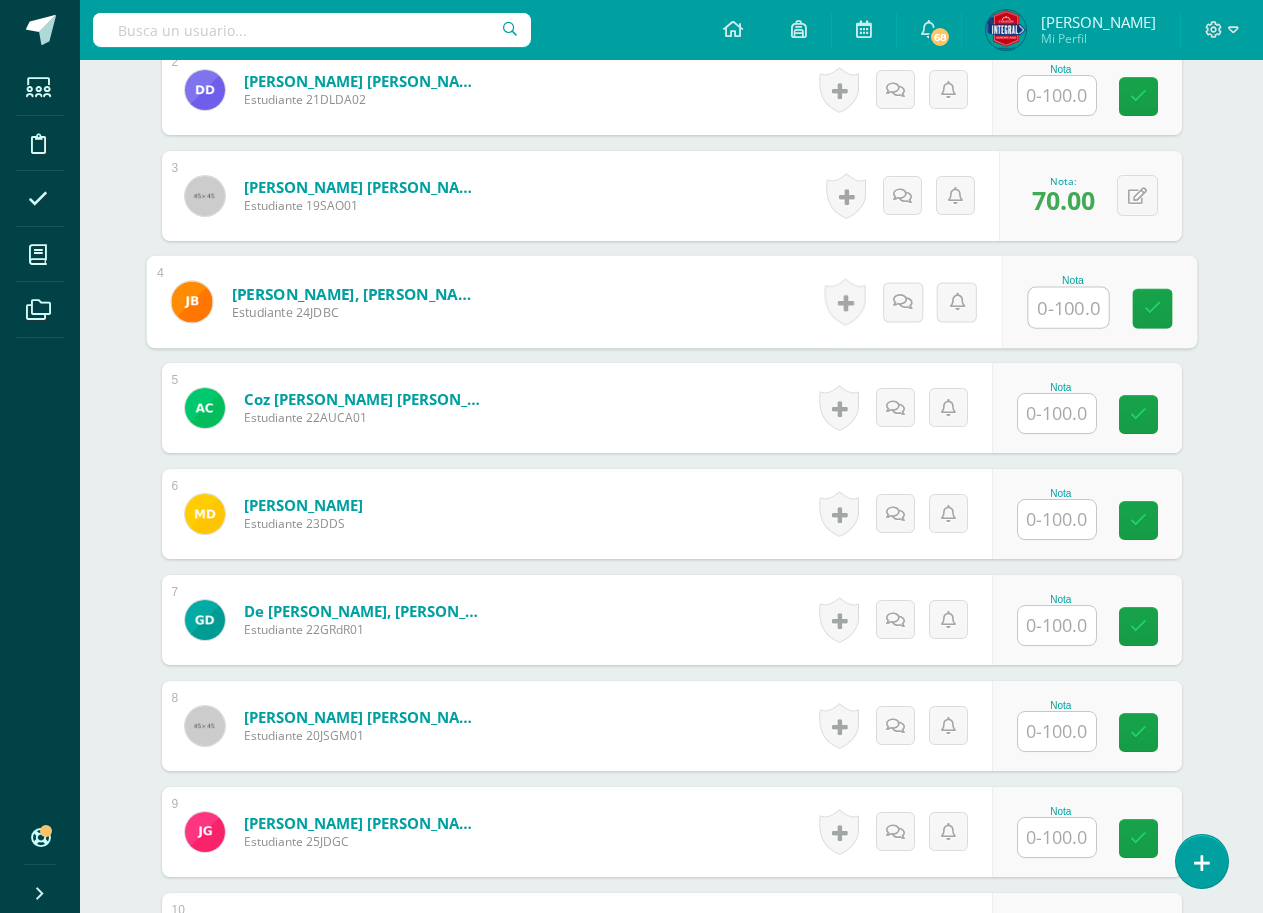 scroll, scrollTop: 776, scrollLeft: 0, axis: vertical 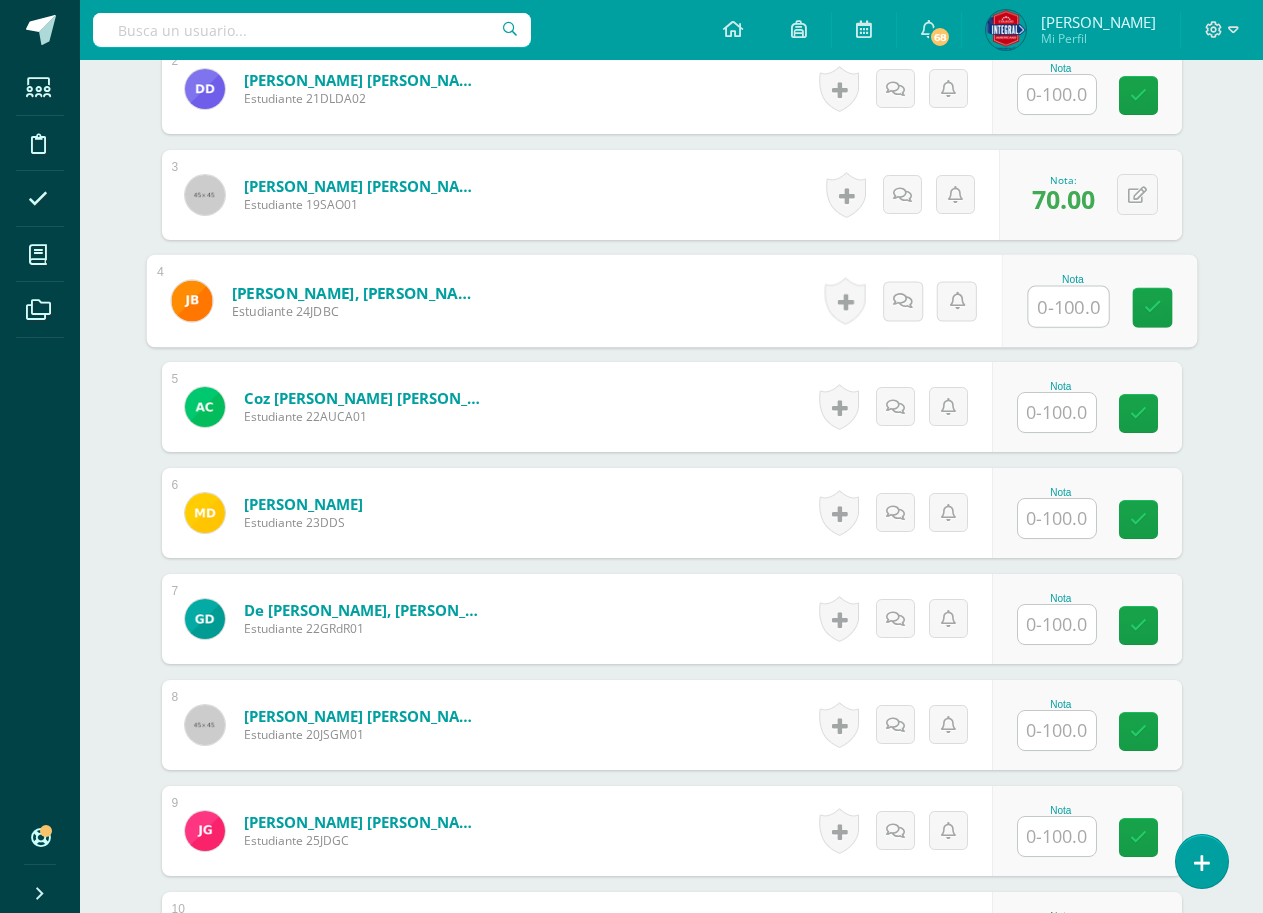 click at bounding box center (1057, 518) 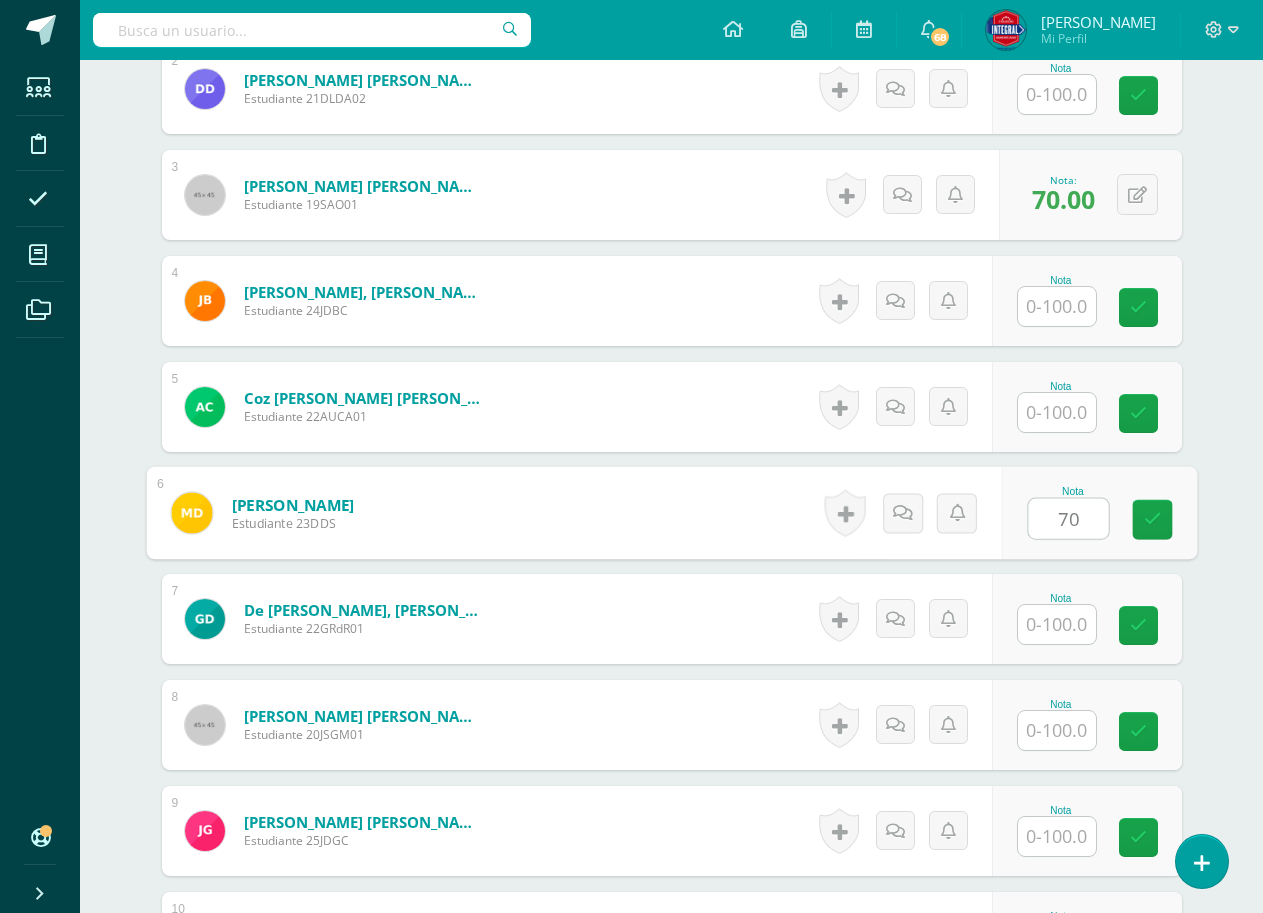 type on "70" 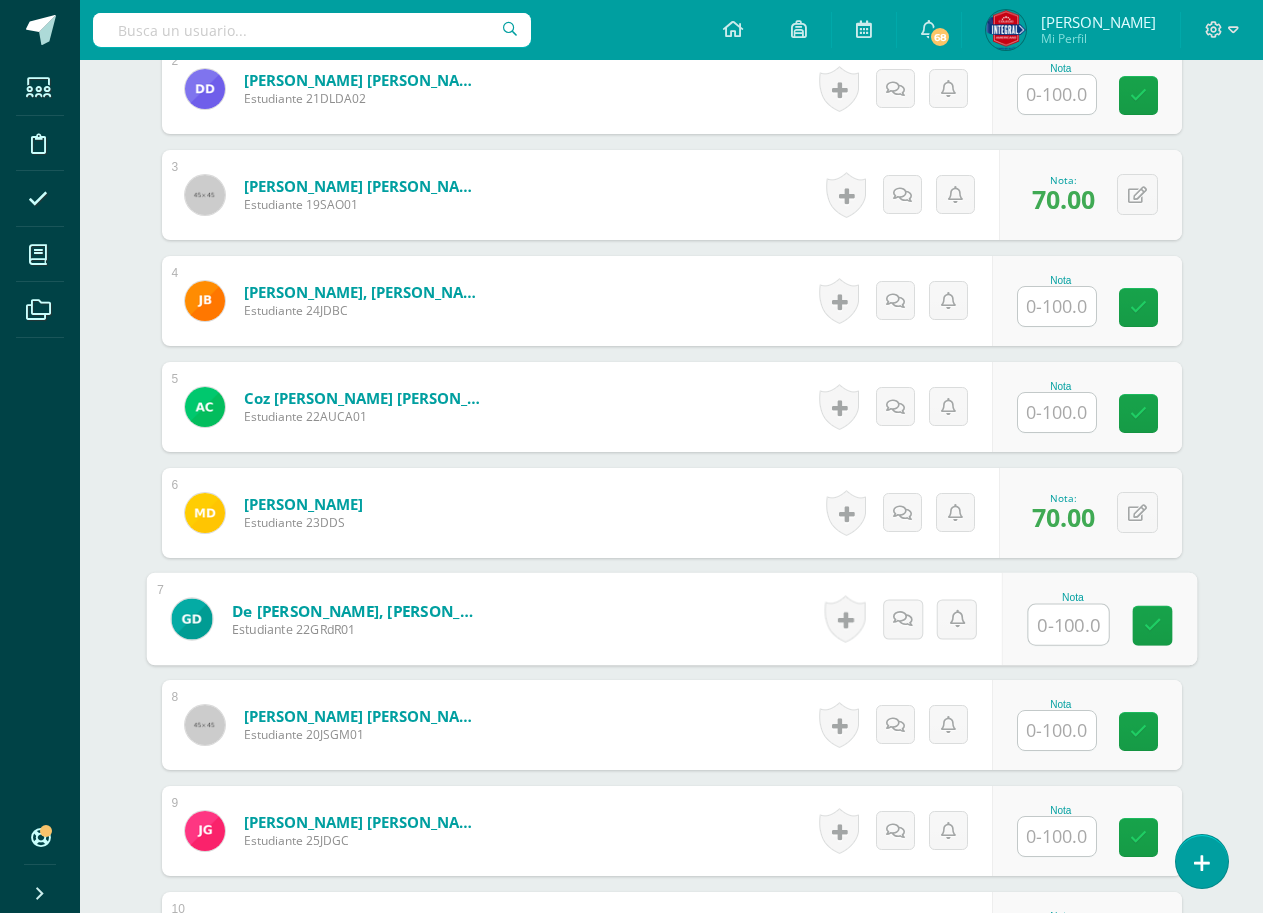 scroll, scrollTop: 876, scrollLeft: 0, axis: vertical 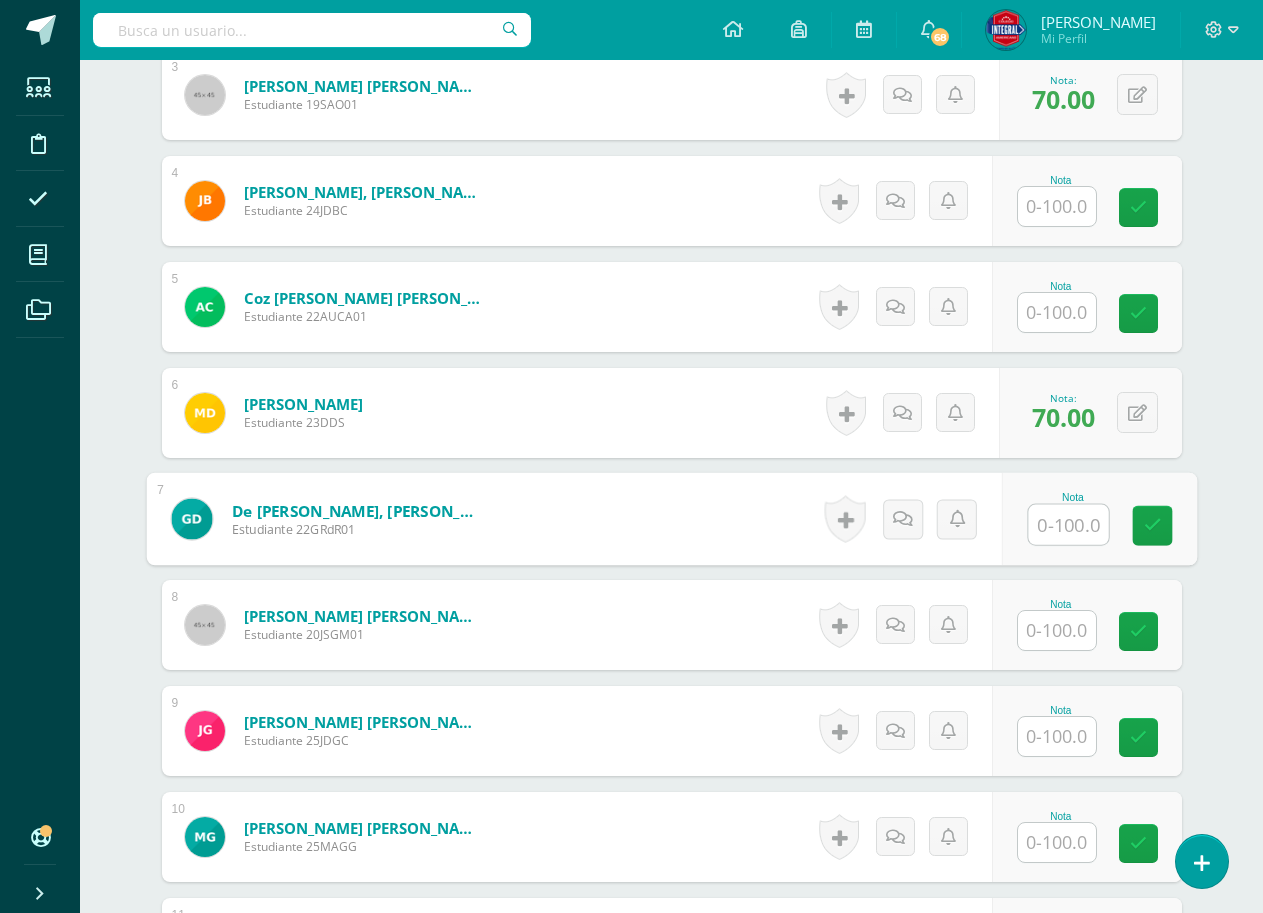 click at bounding box center (1068, 525) 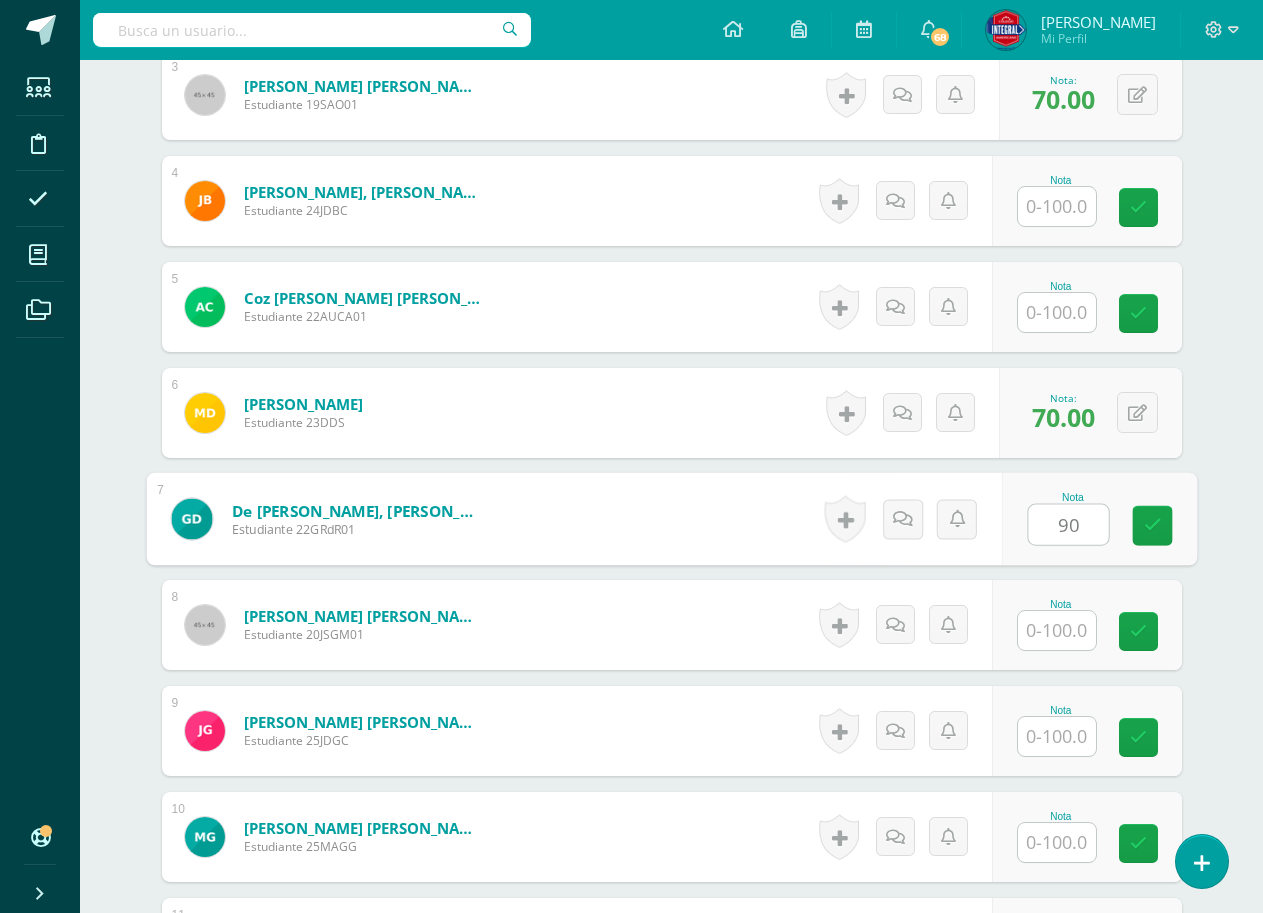 type on "90" 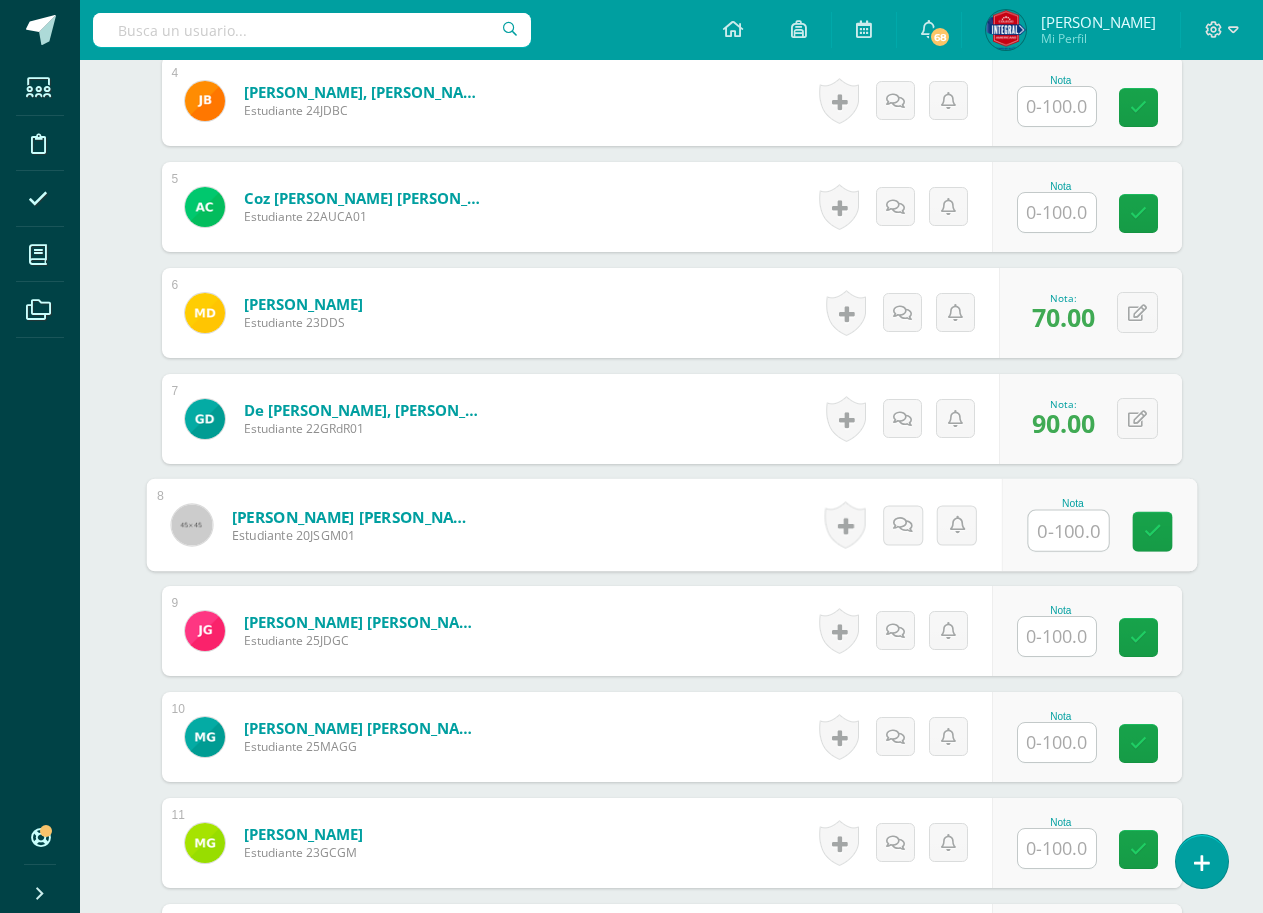 scroll, scrollTop: 1076, scrollLeft: 0, axis: vertical 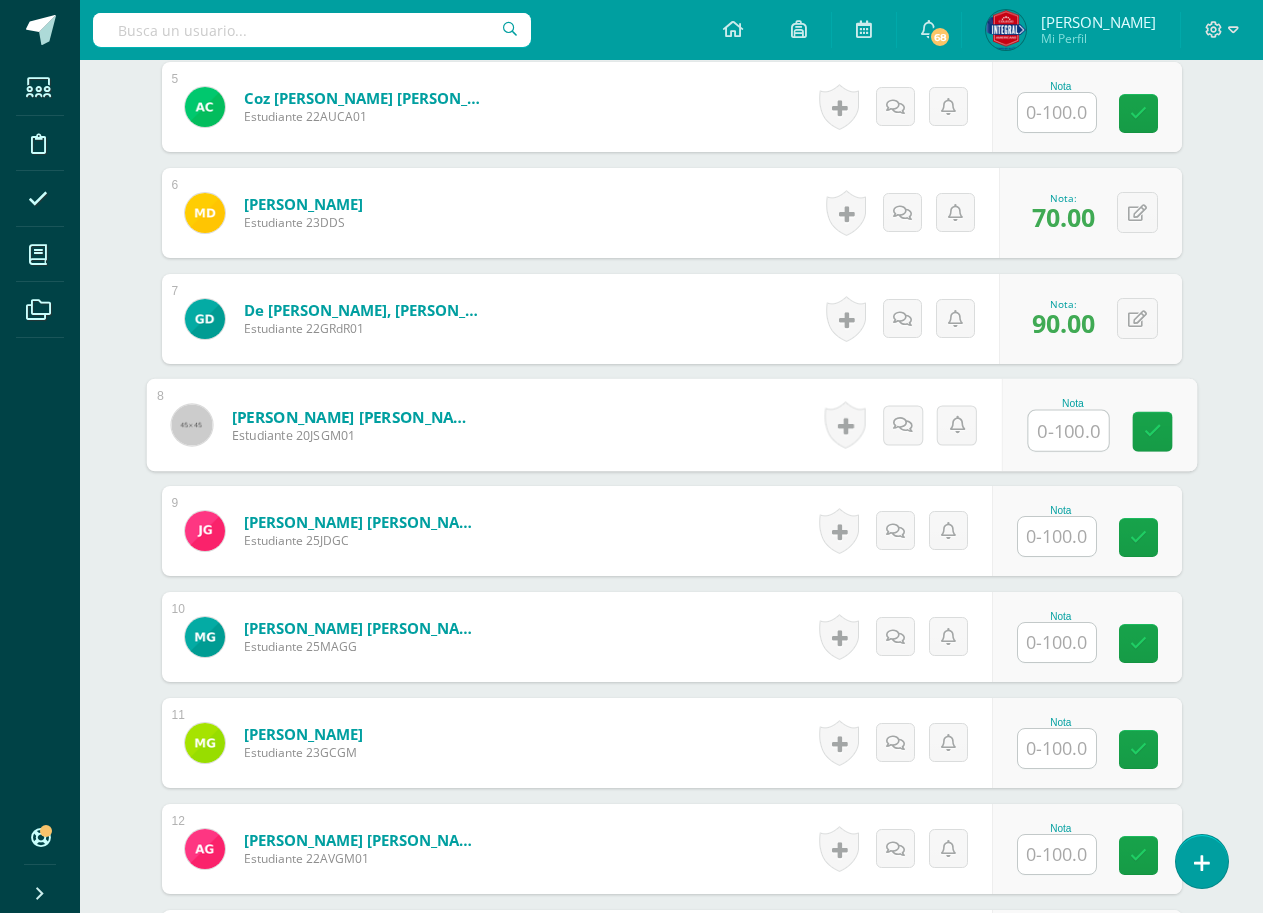 click at bounding box center [1057, 536] 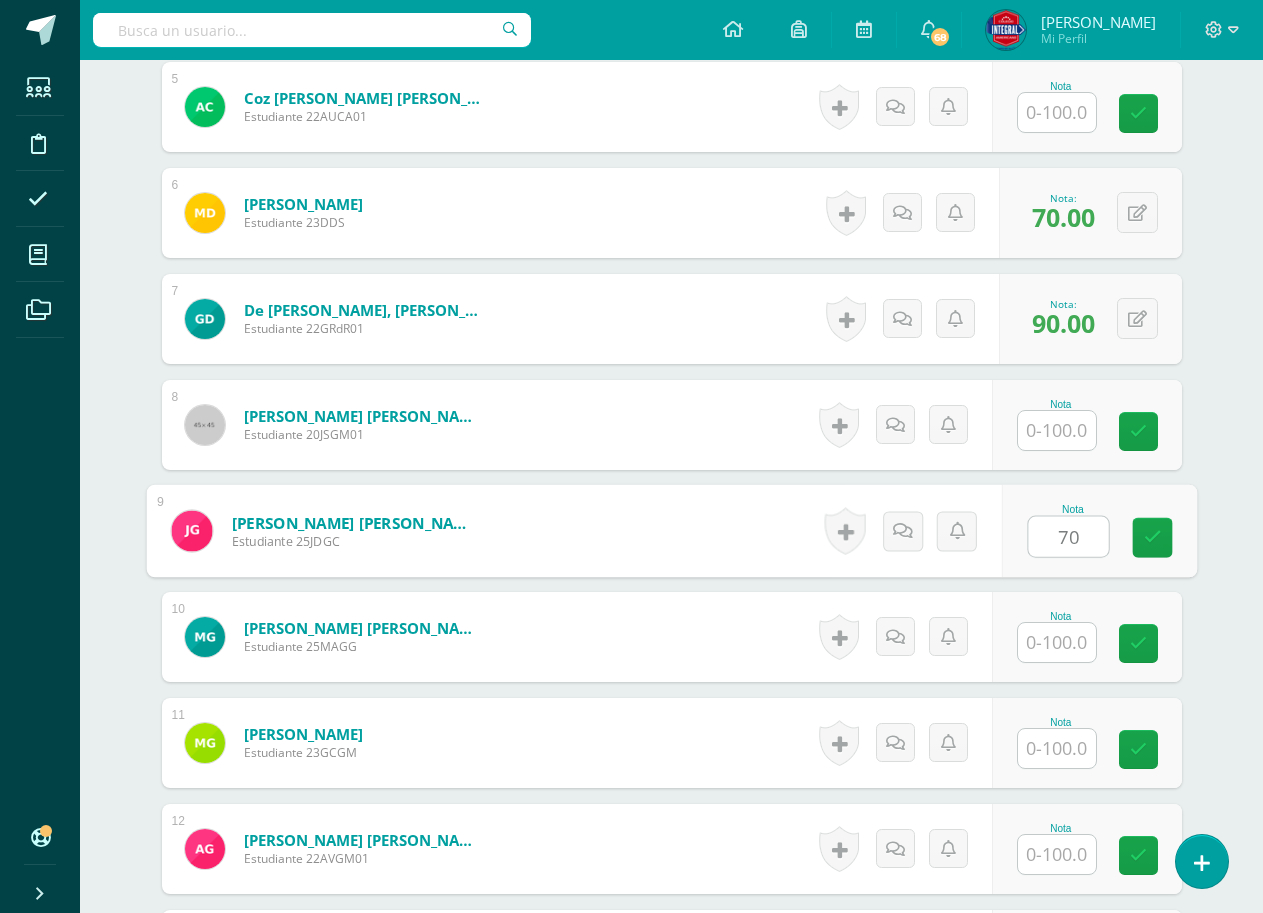 type on "70" 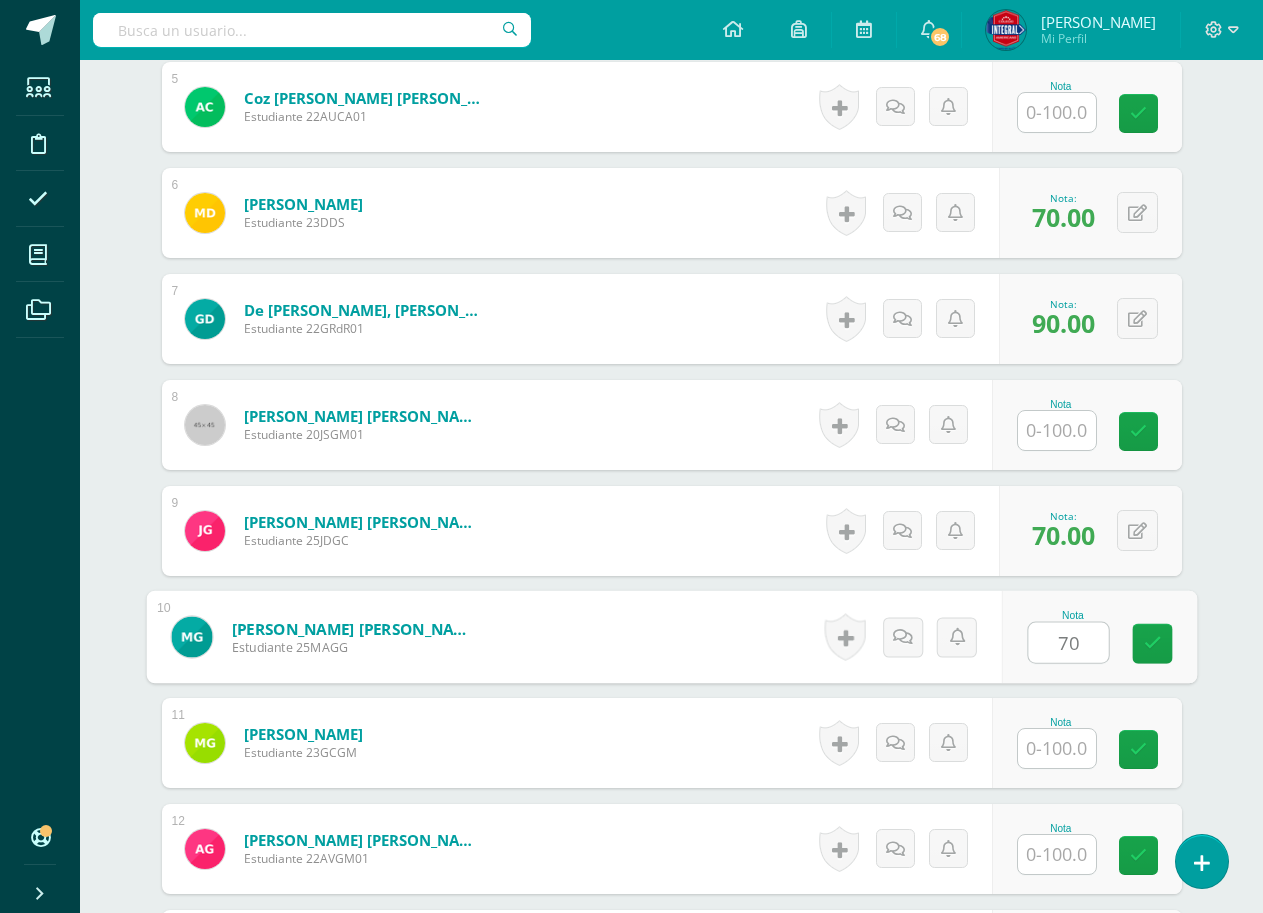 type on "70" 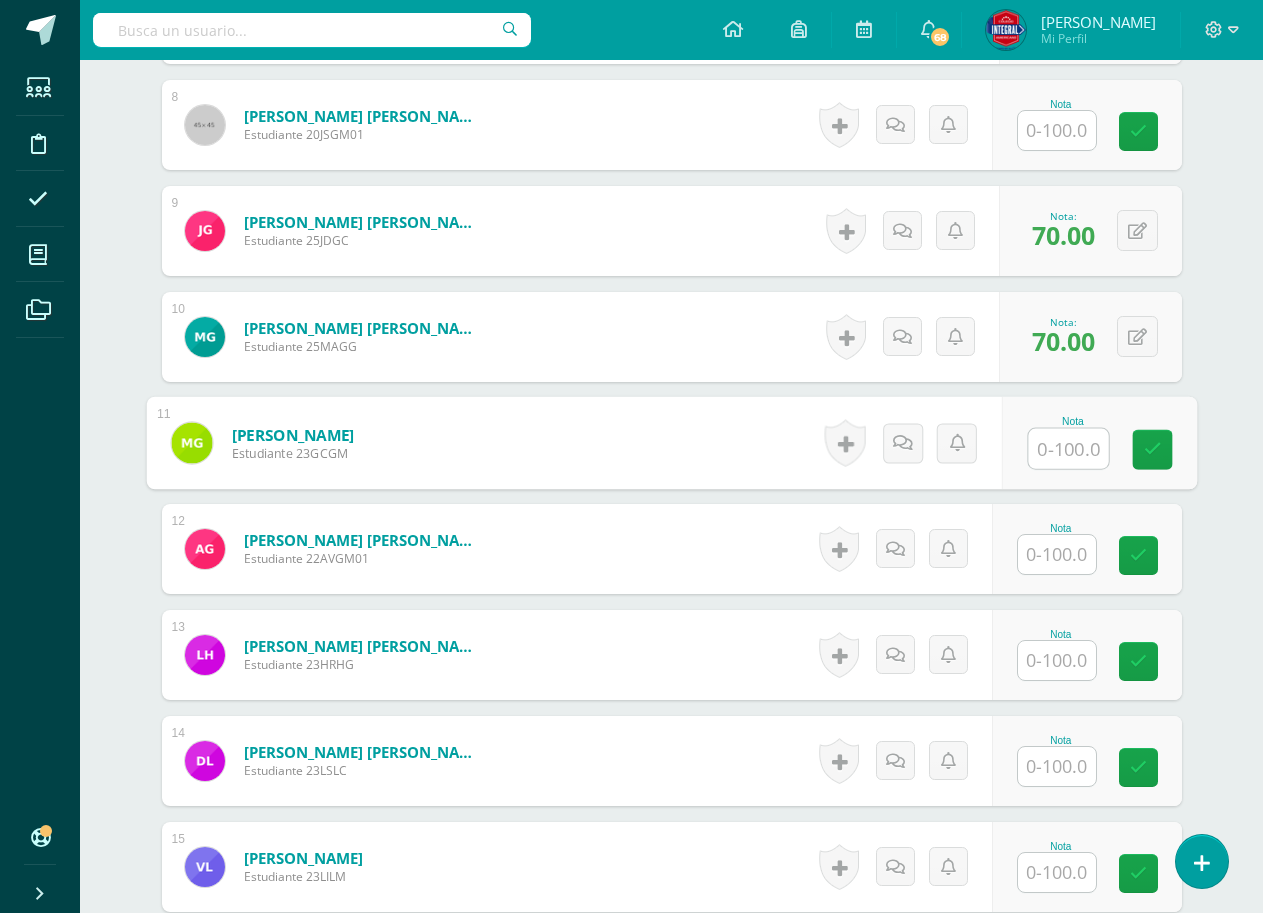 scroll, scrollTop: 1476, scrollLeft: 0, axis: vertical 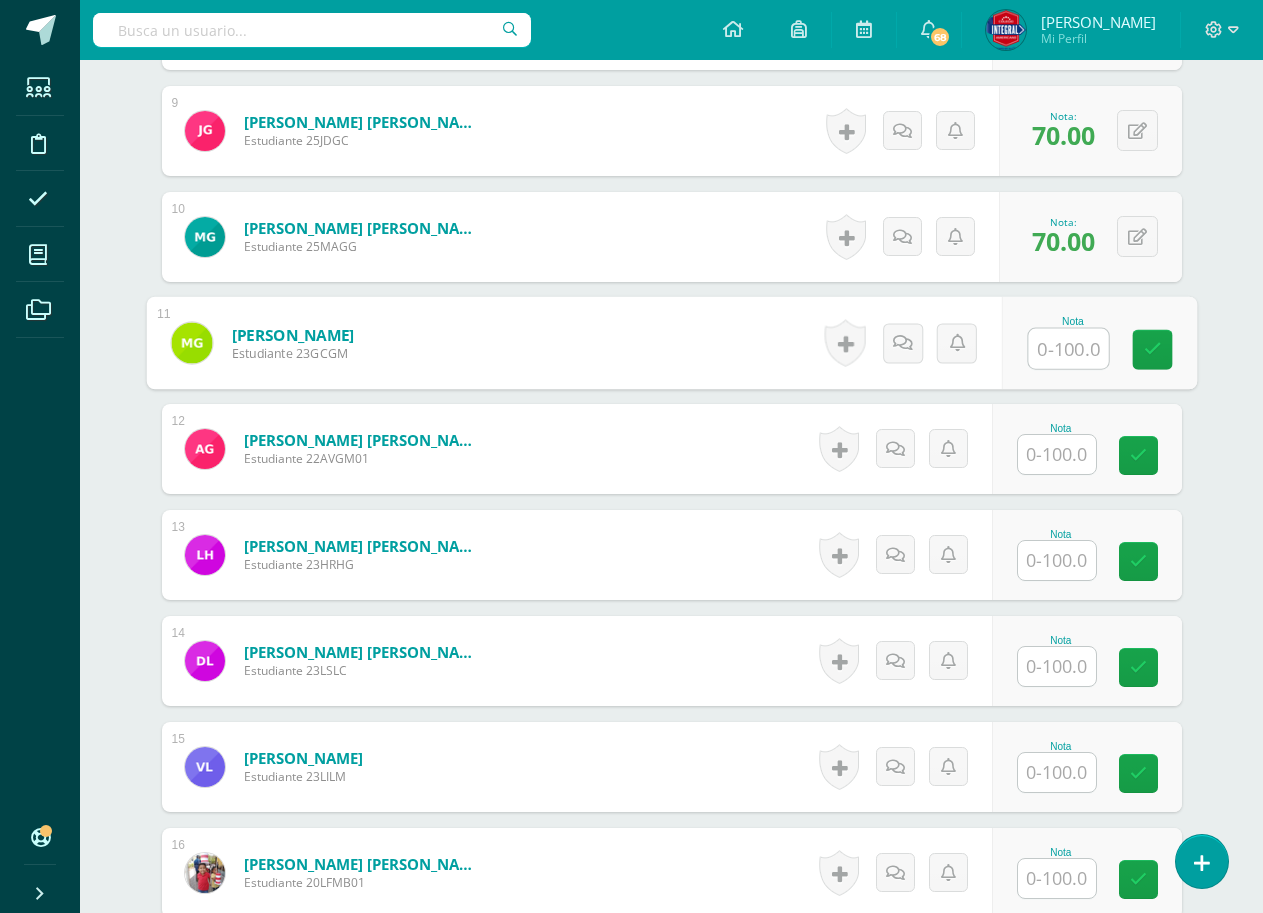 click at bounding box center [1057, 560] 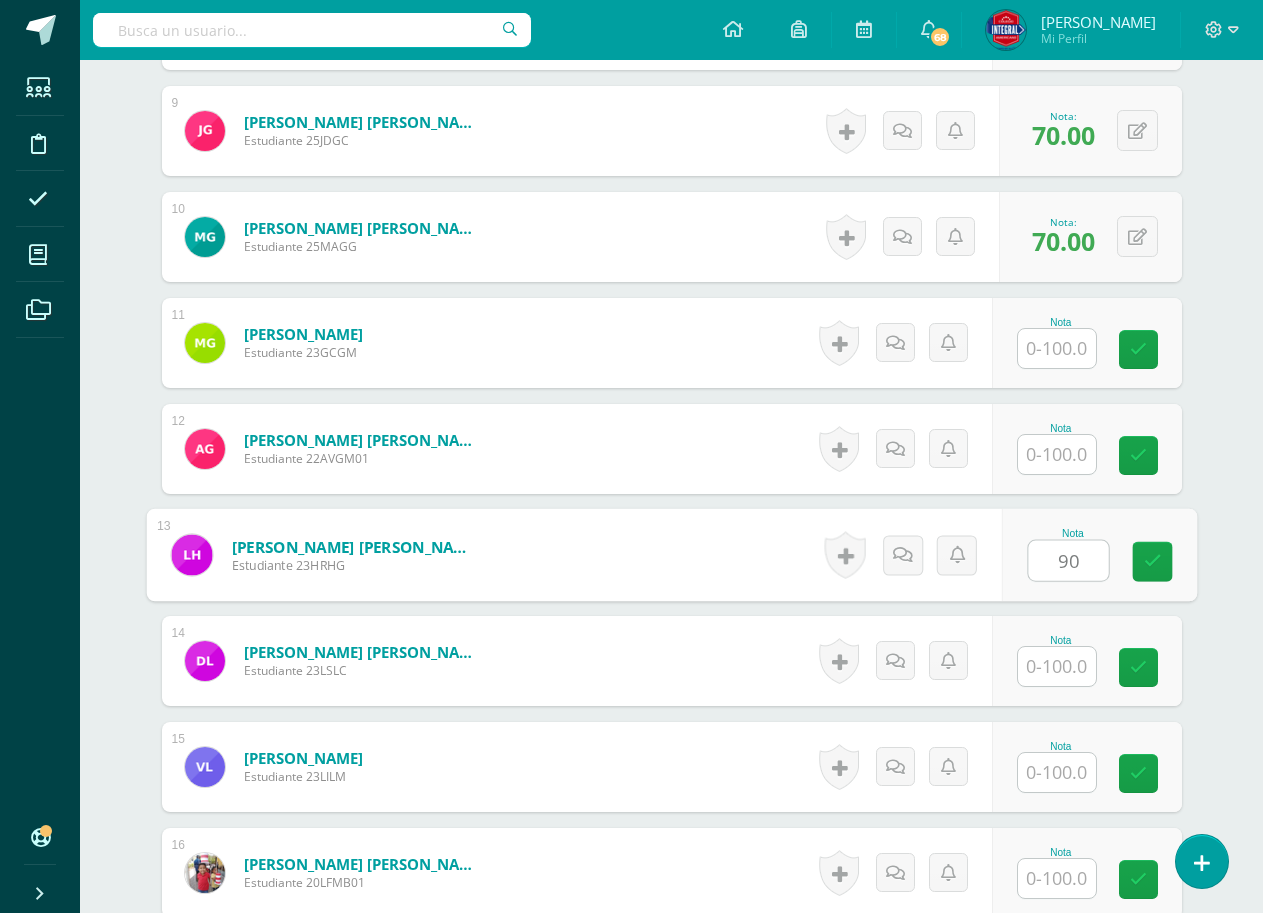 type on "90" 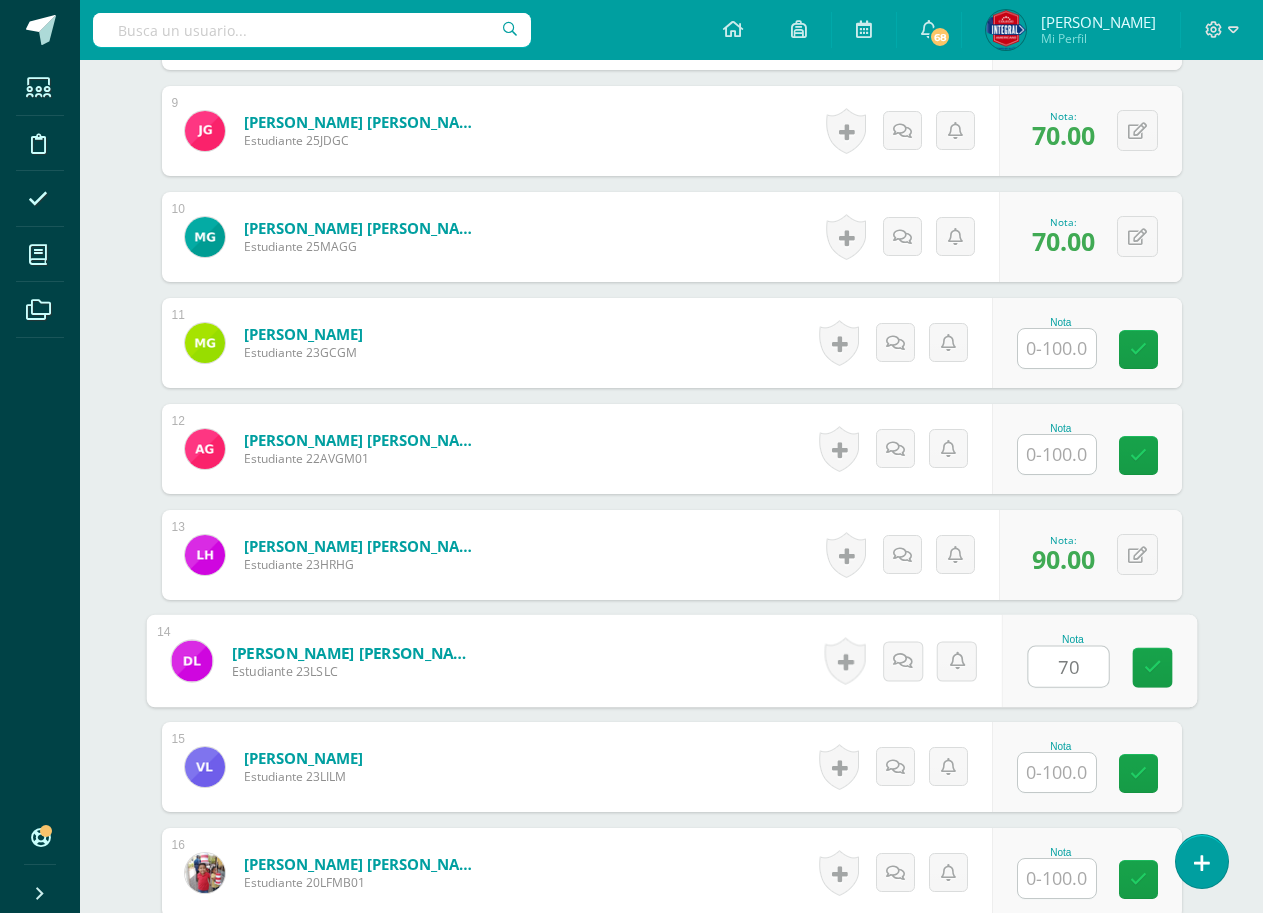 type on "70" 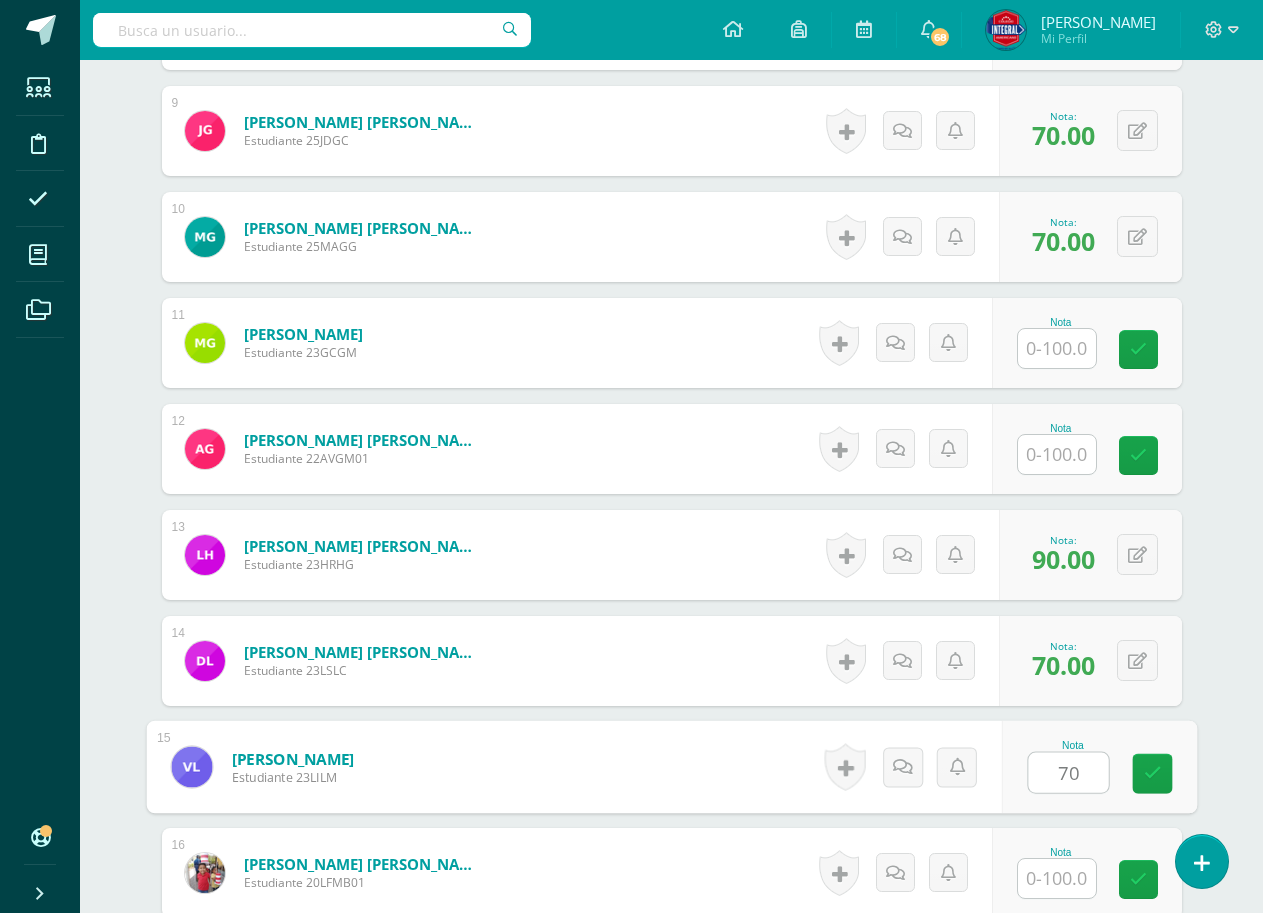 type on "70" 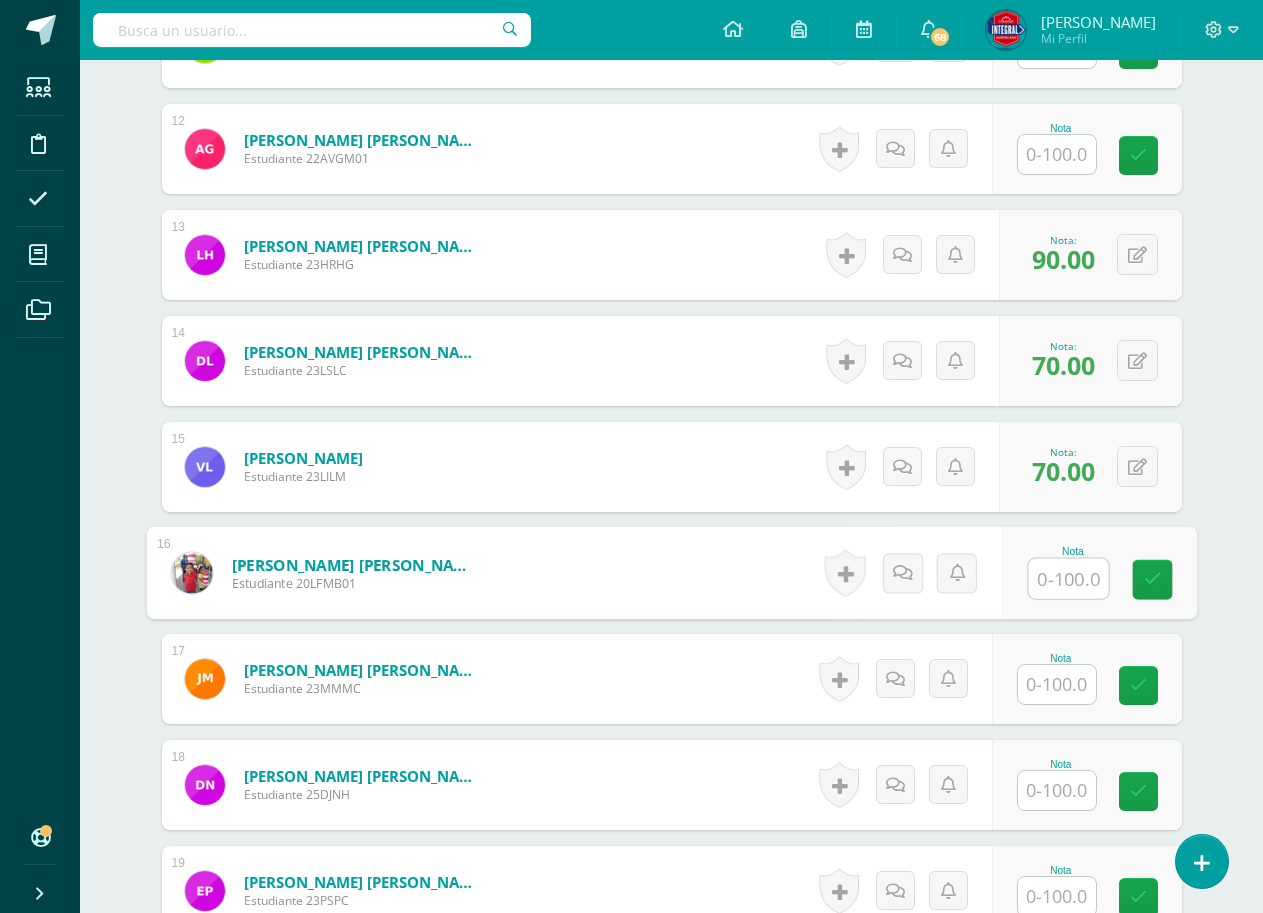 scroll, scrollTop: 1976, scrollLeft: 0, axis: vertical 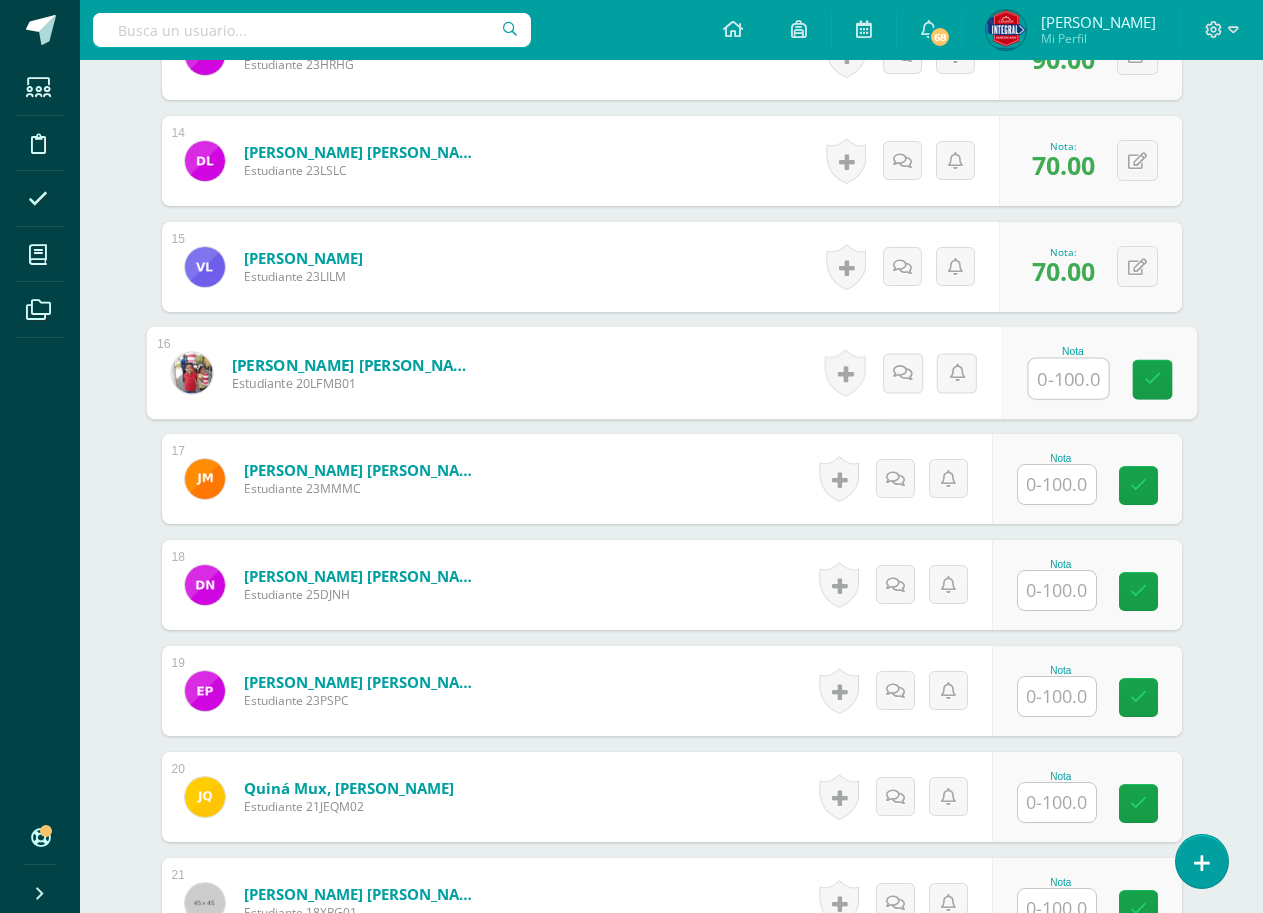 click at bounding box center [1057, 696] 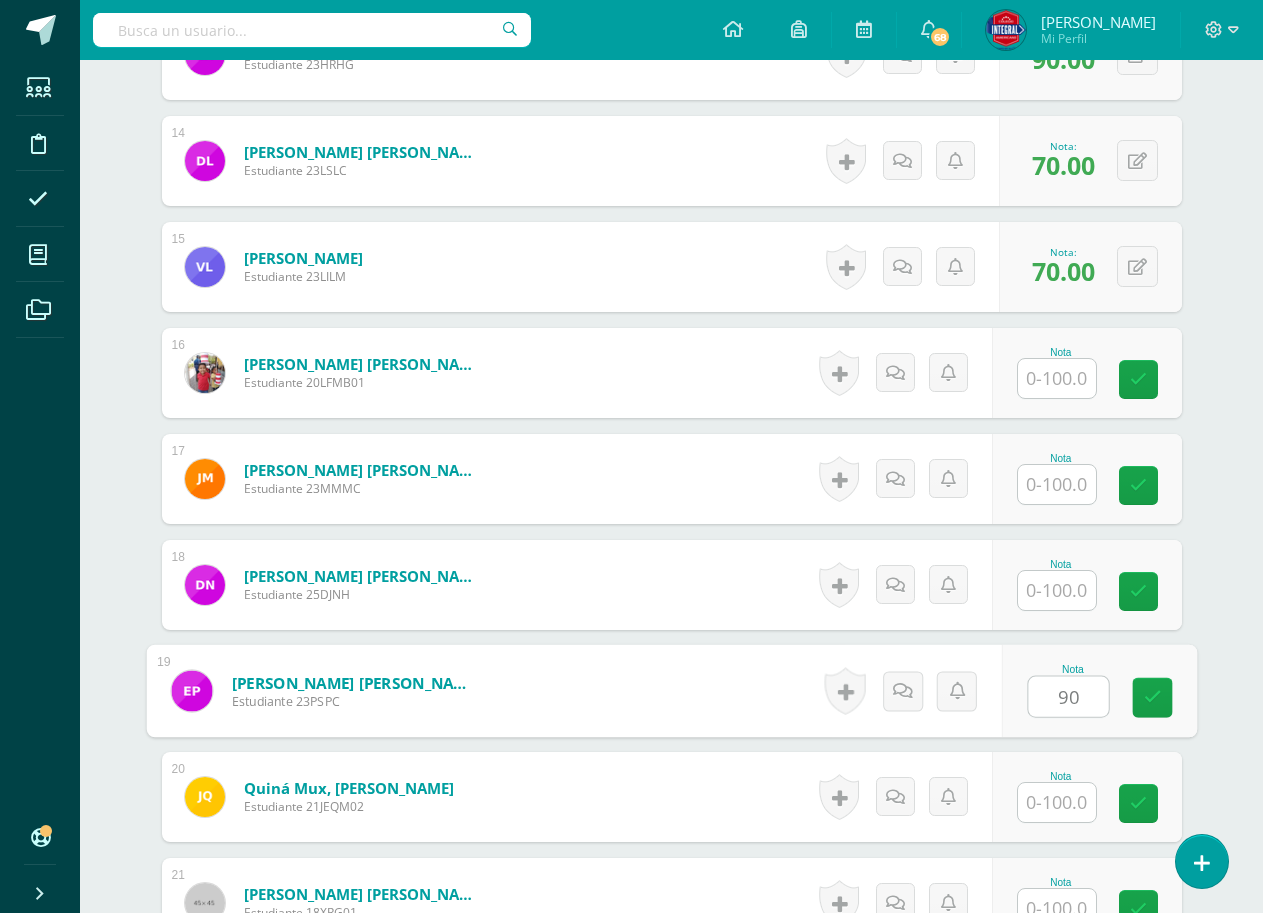 type on "90" 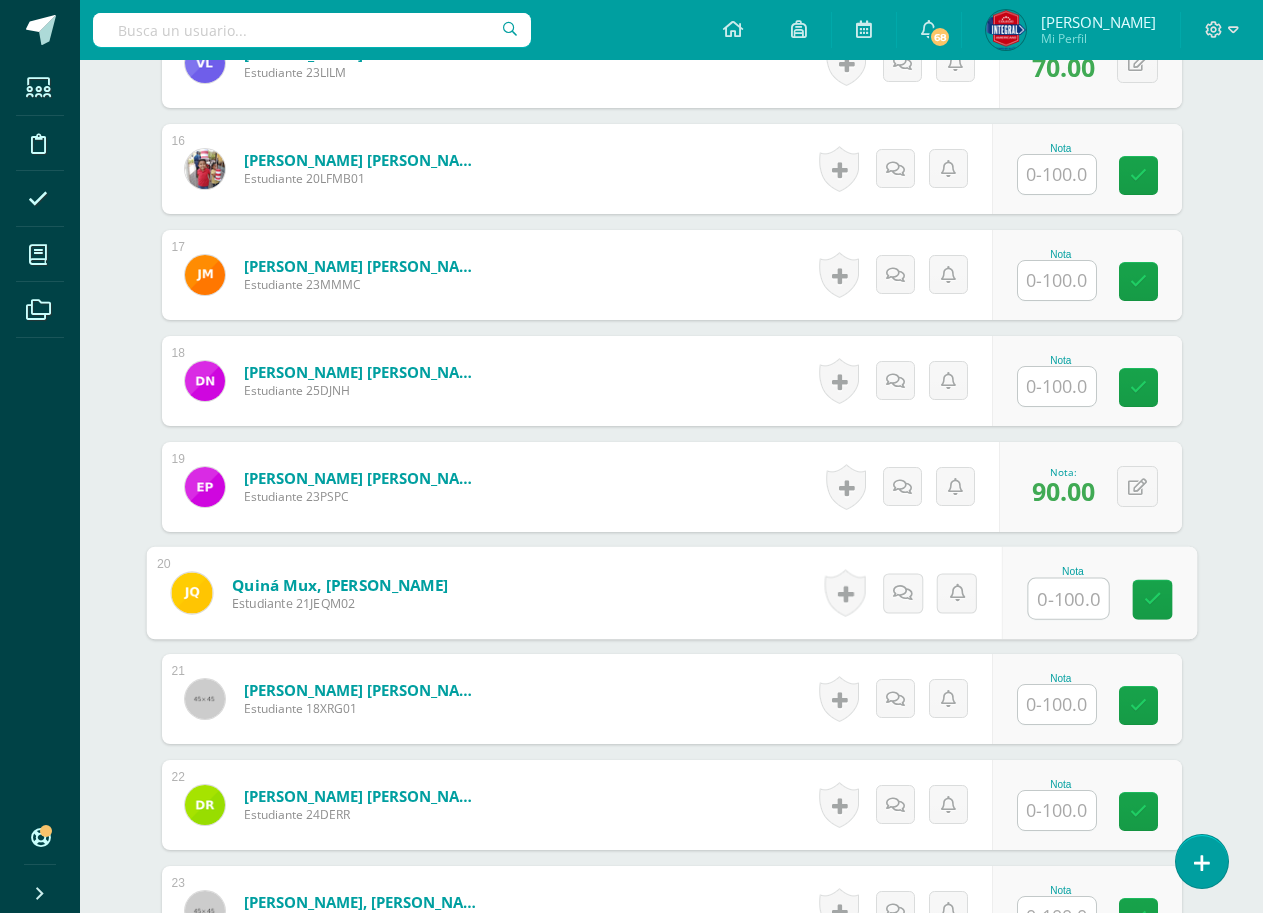 scroll, scrollTop: 2276, scrollLeft: 0, axis: vertical 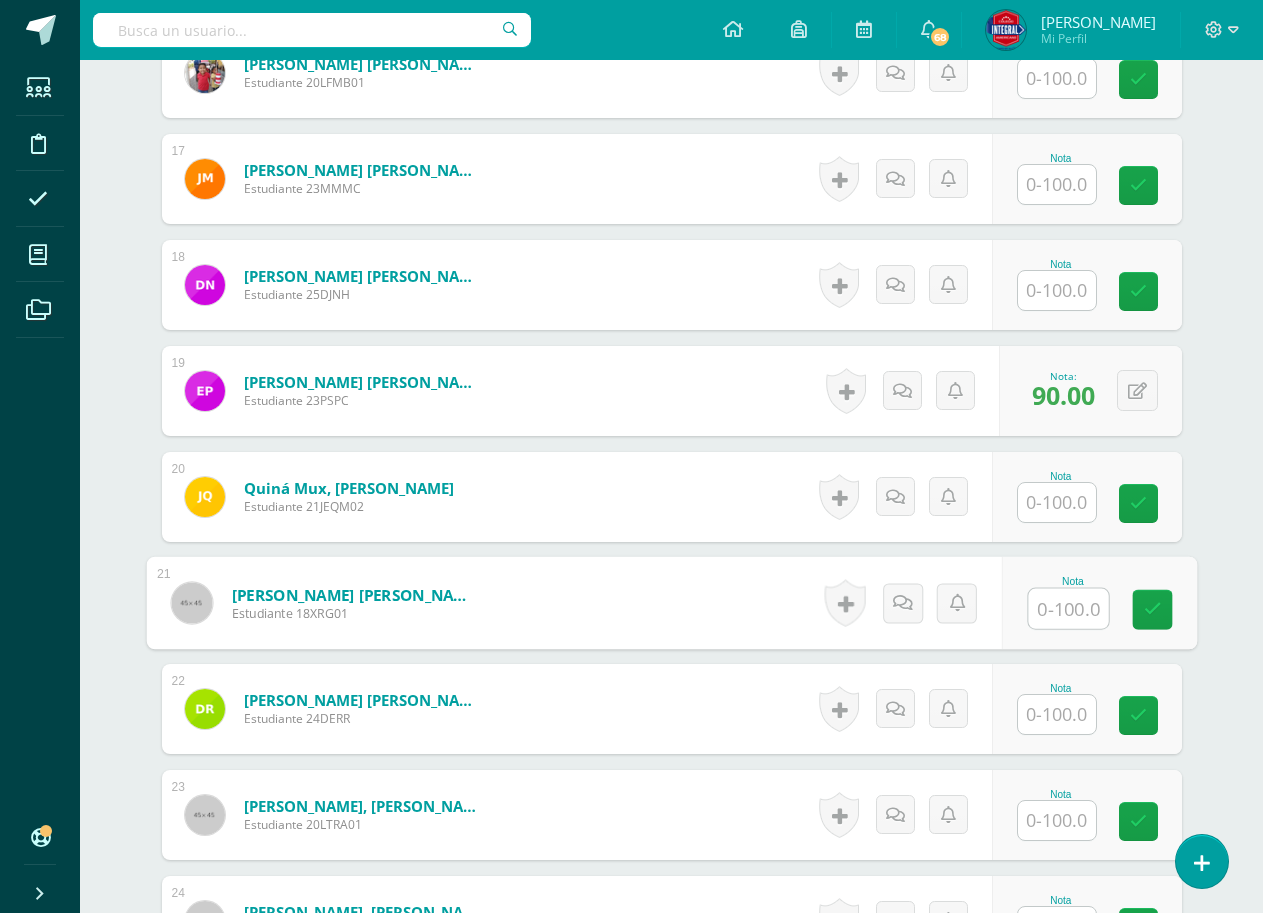 click at bounding box center (1068, 609) 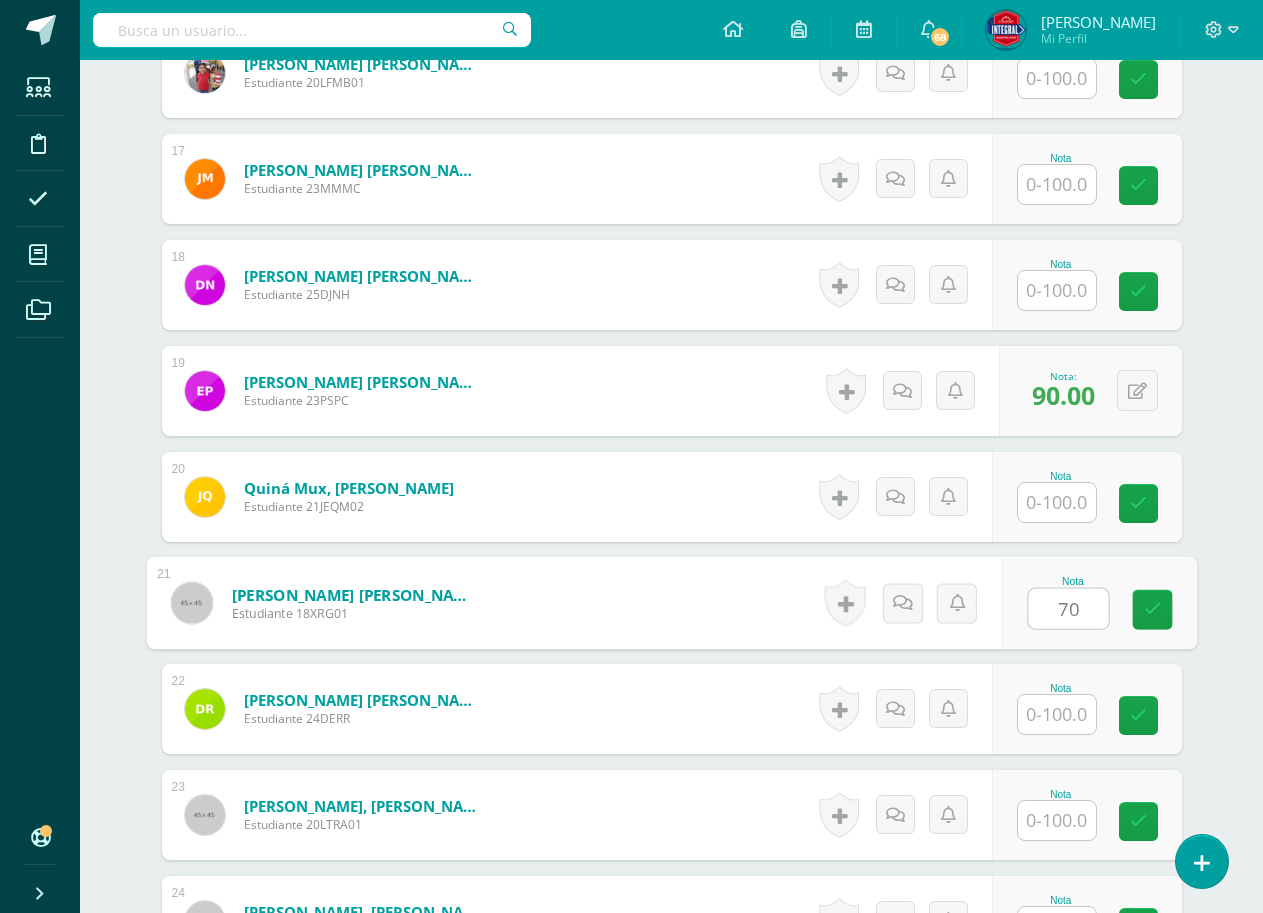 type on "70" 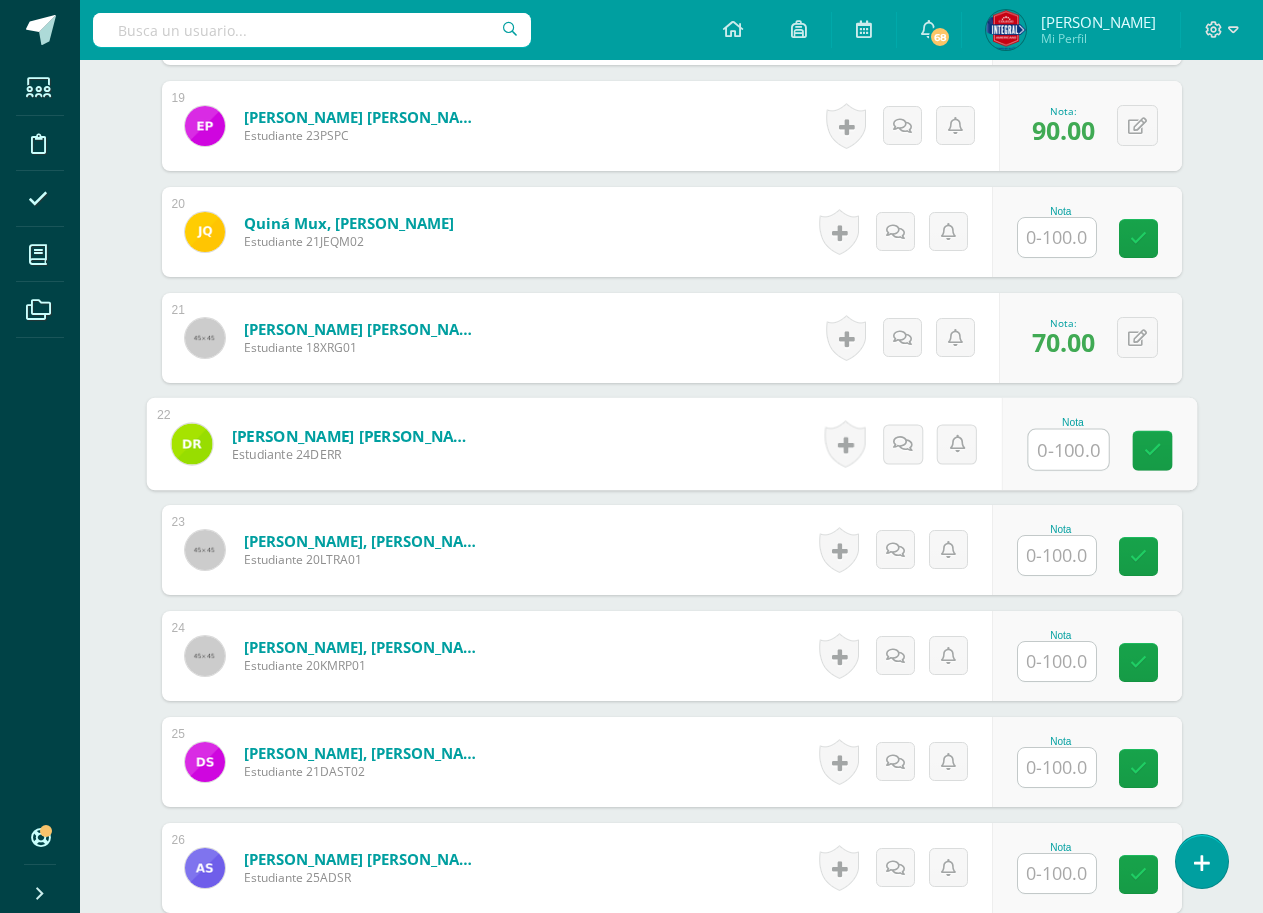 scroll, scrollTop: 2576, scrollLeft: 0, axis: vertical 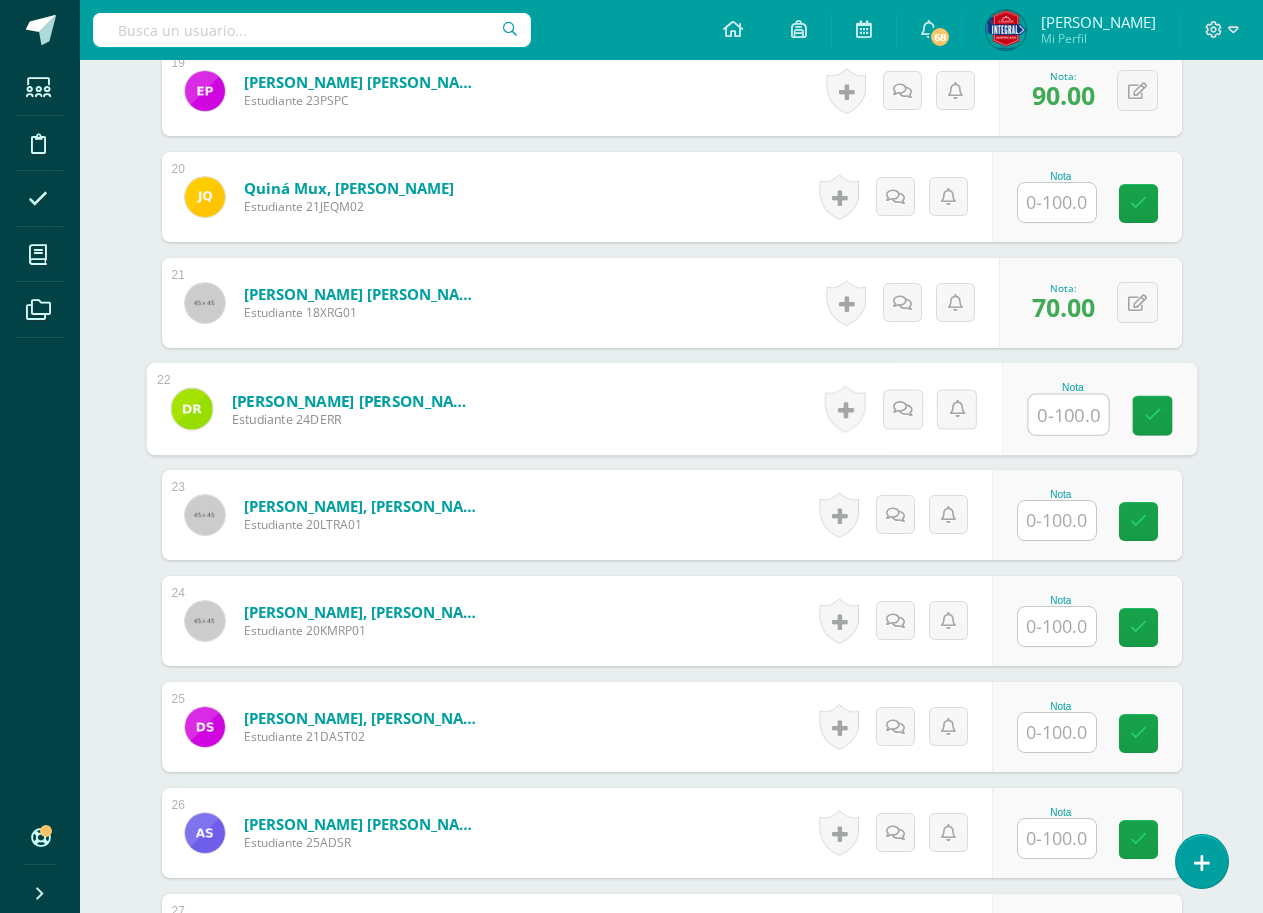 click at bounding box center [1057, 520] 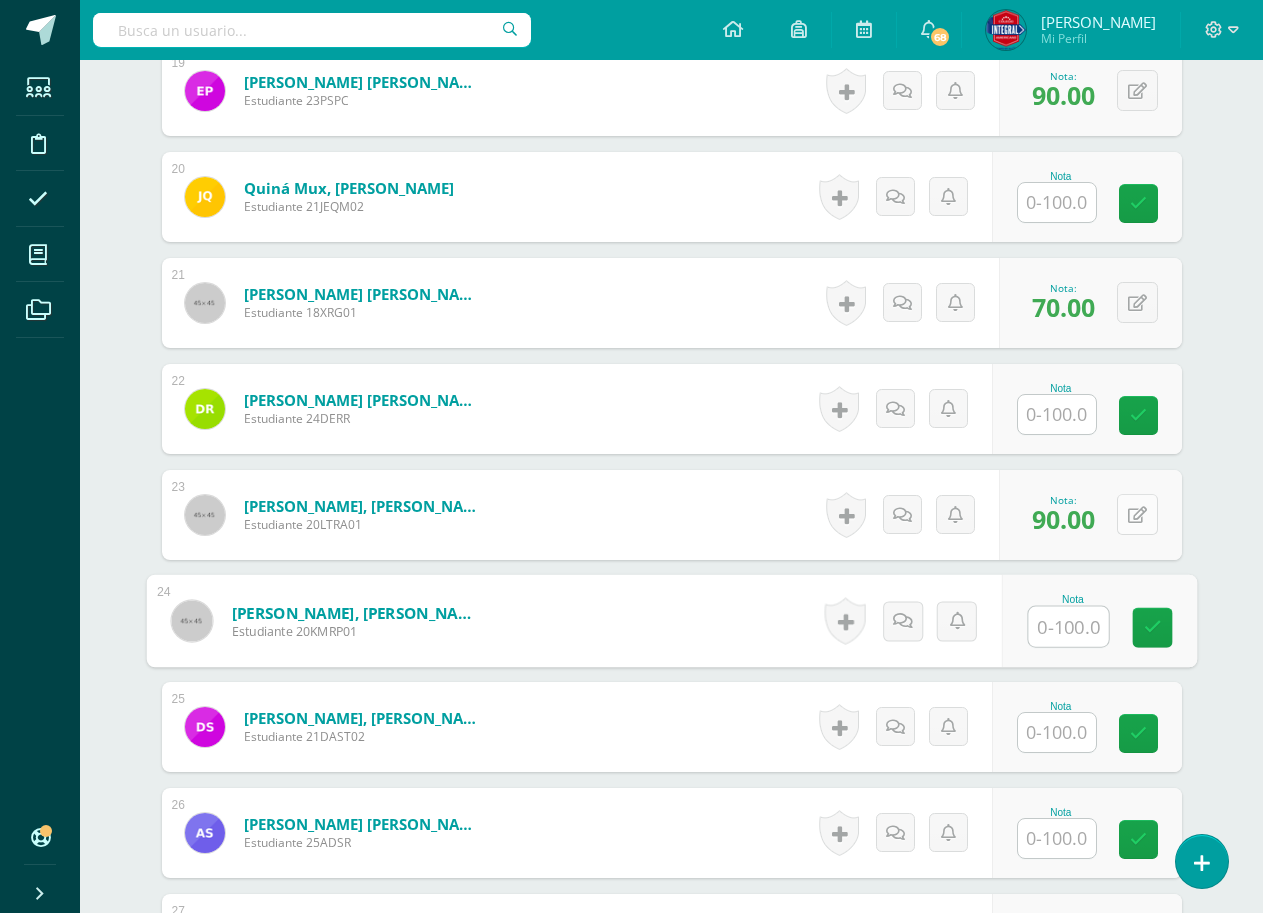 click at bounding box center [1137, 514] 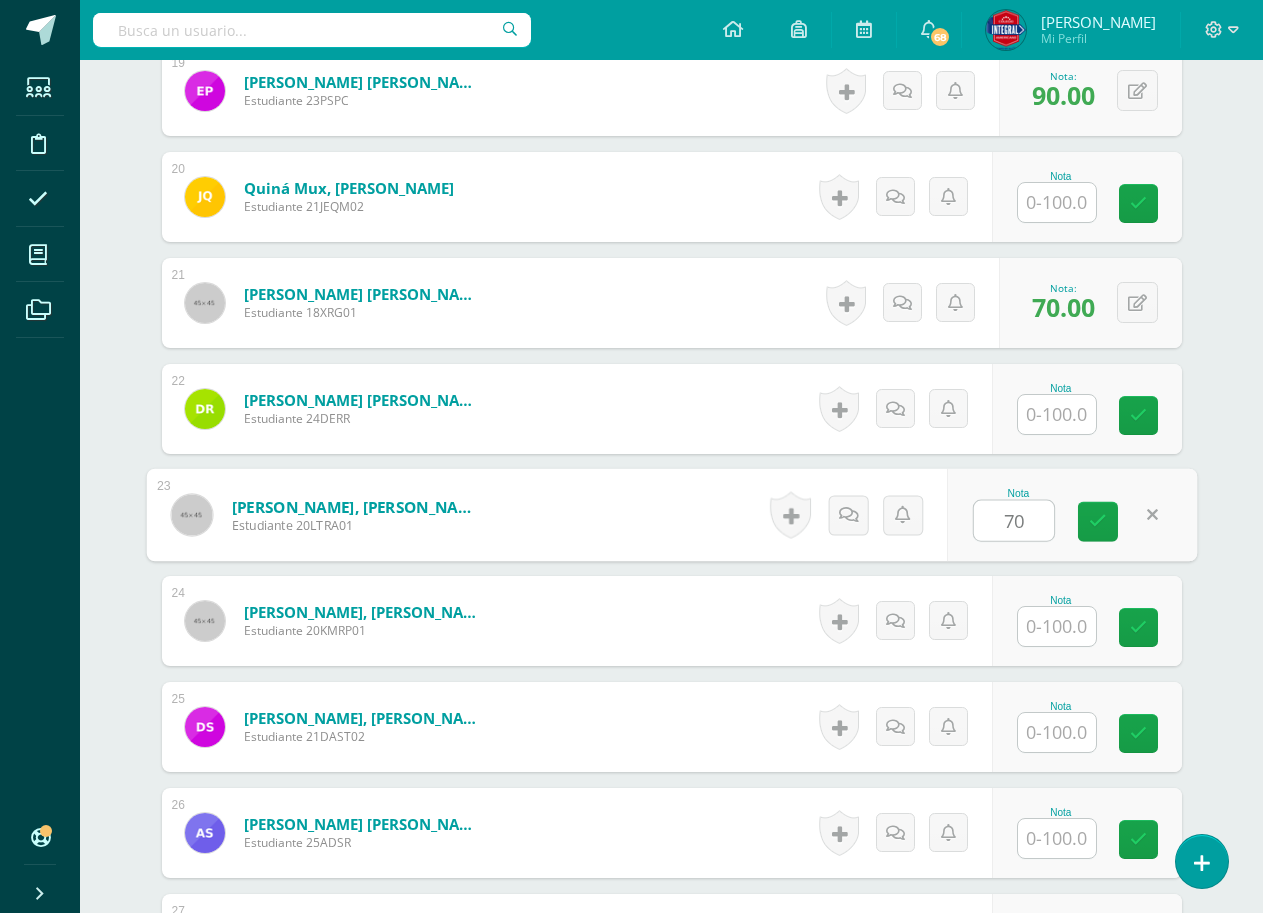 type on "70" 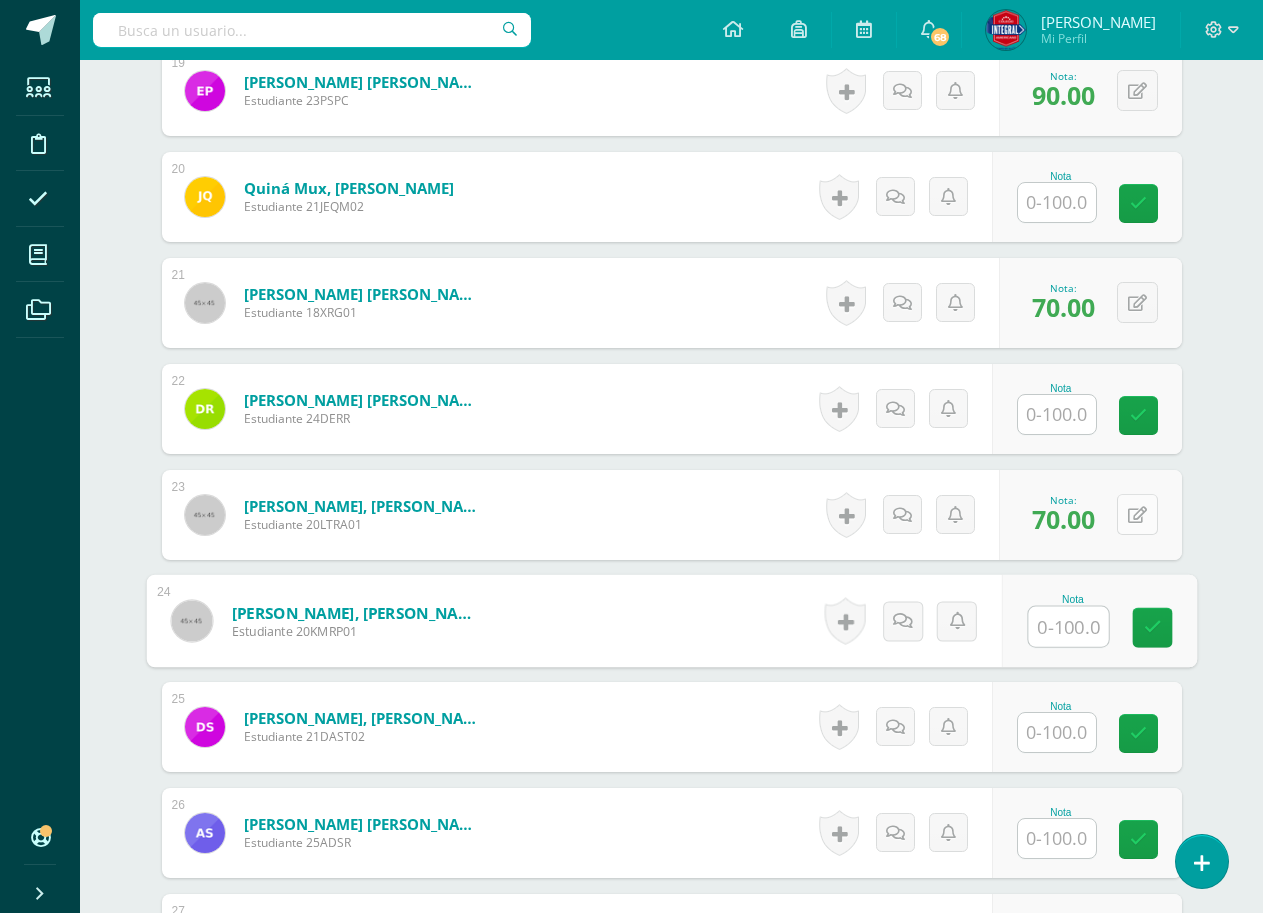 scroll, scrollTop: 2676, scrollLeft: 0, axis: vertical 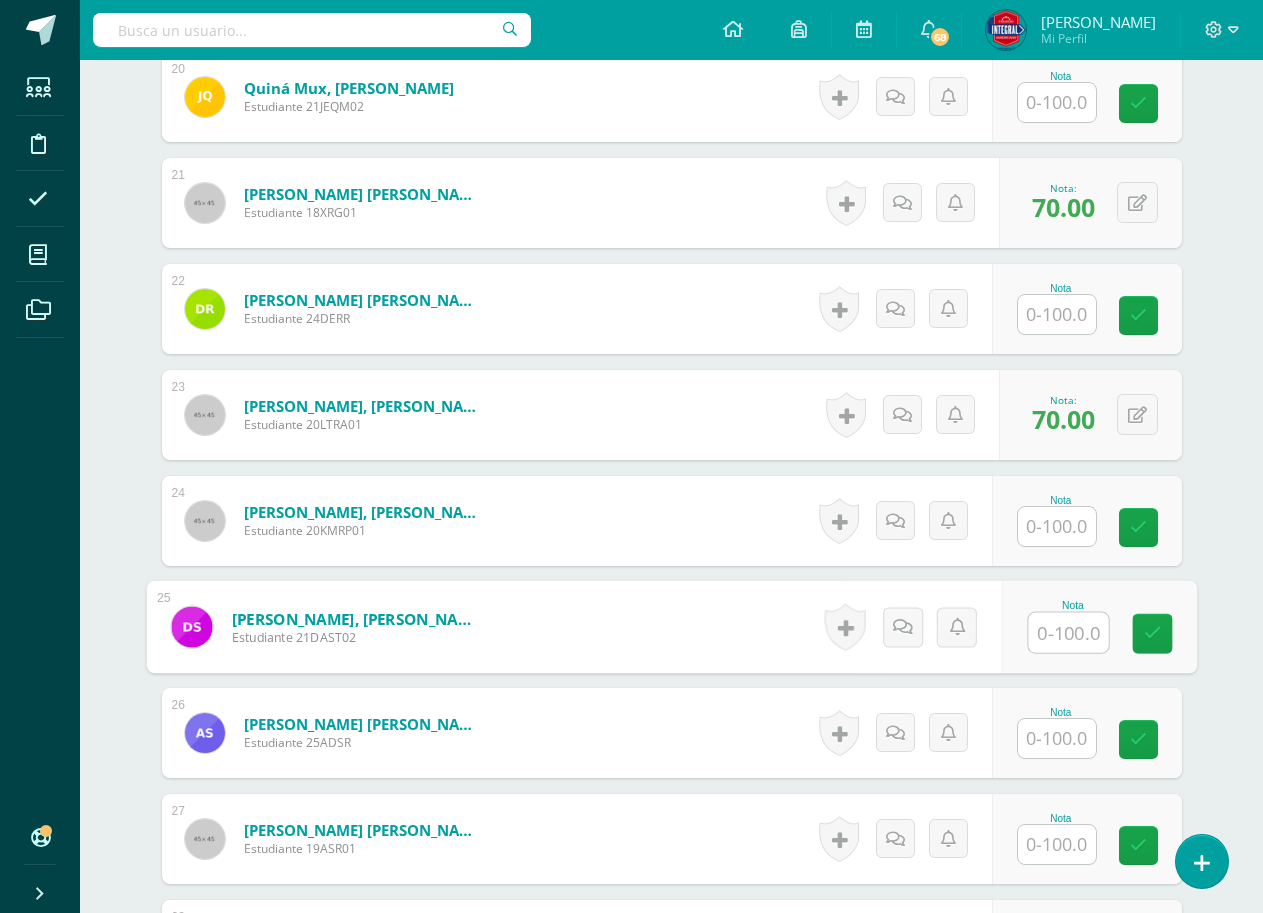 click at bounding box center [1068, 633] 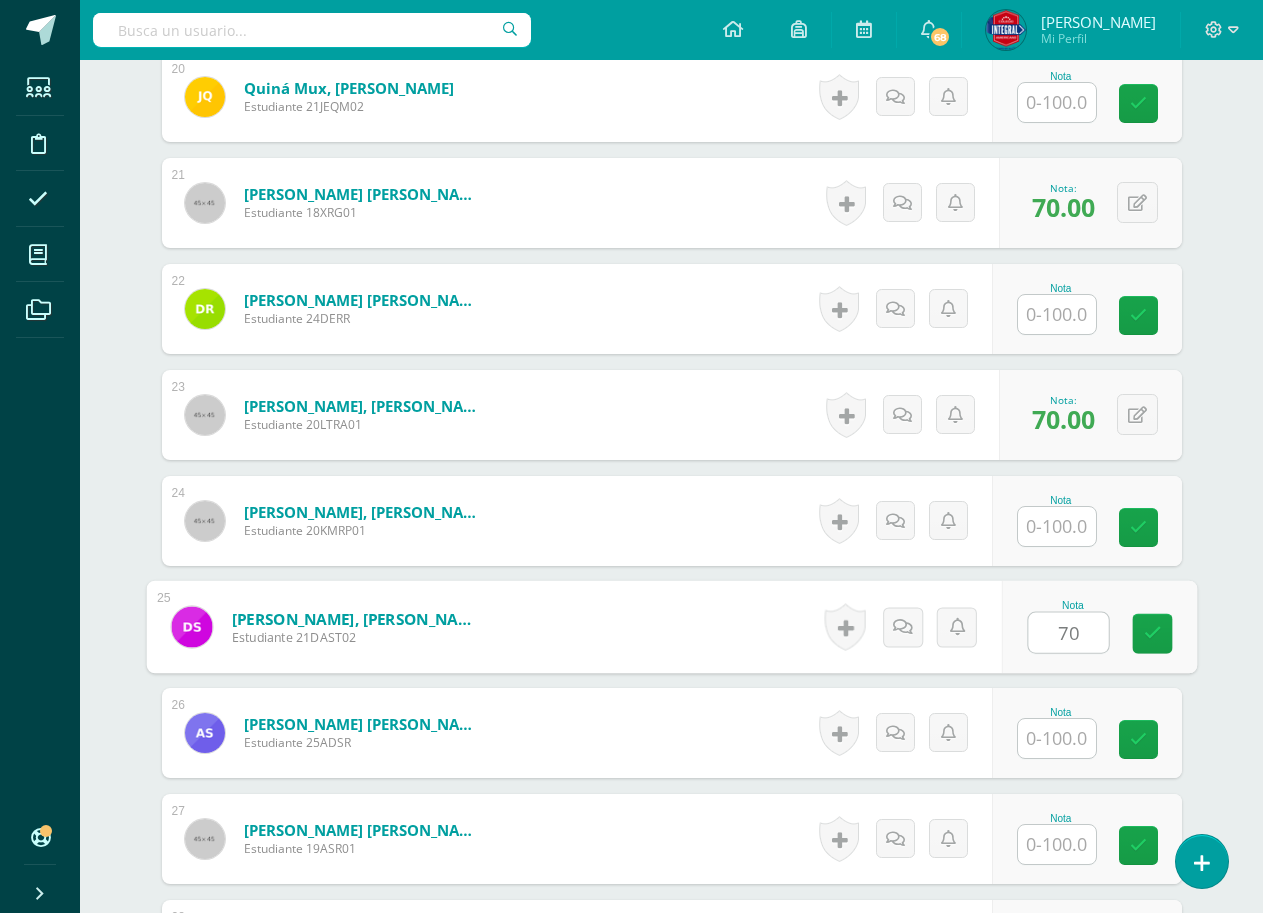 type on "70" 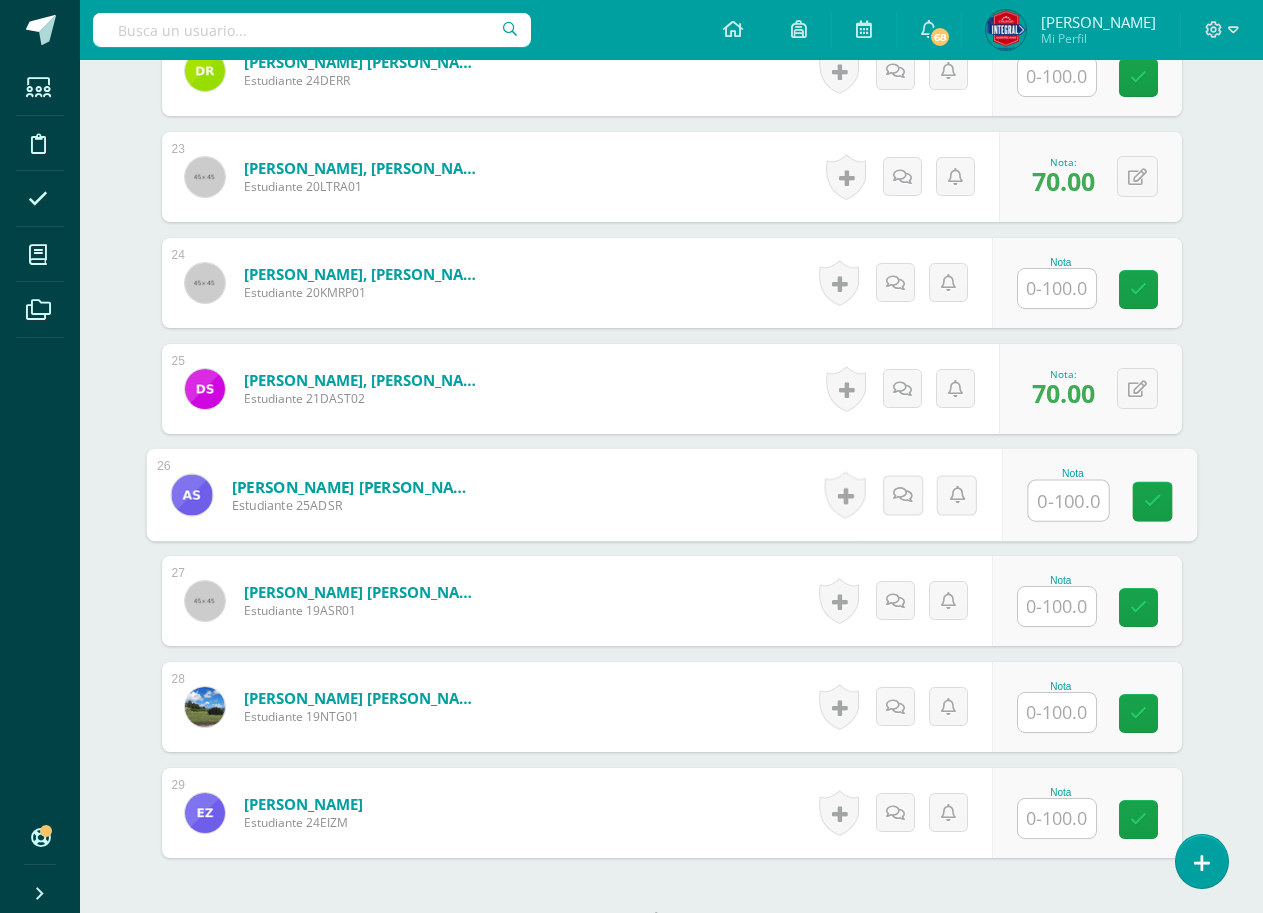 scroll, scrollTop: 2976, scrollLeft: 0, axis: vertical 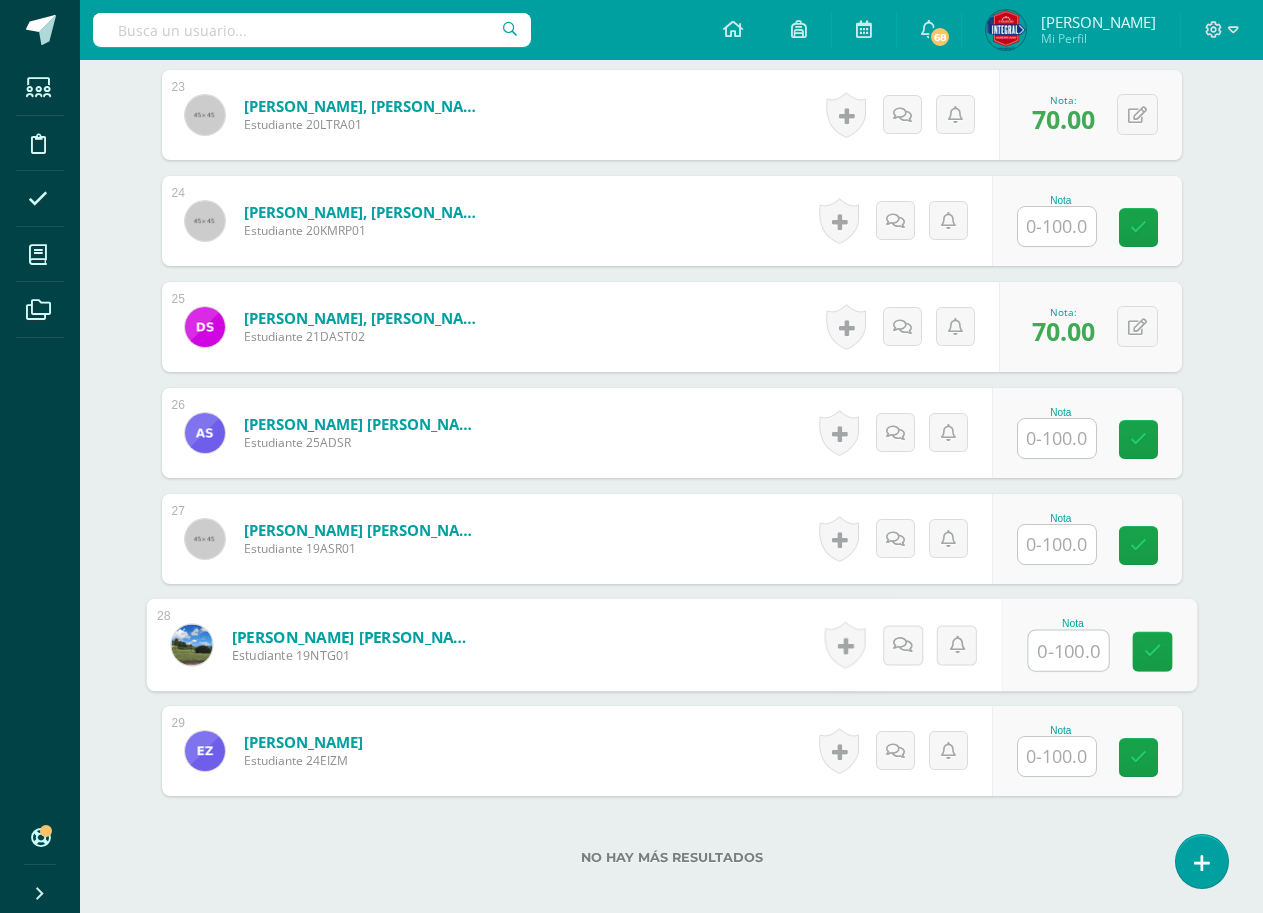 click at bounding box center (1068, 651) 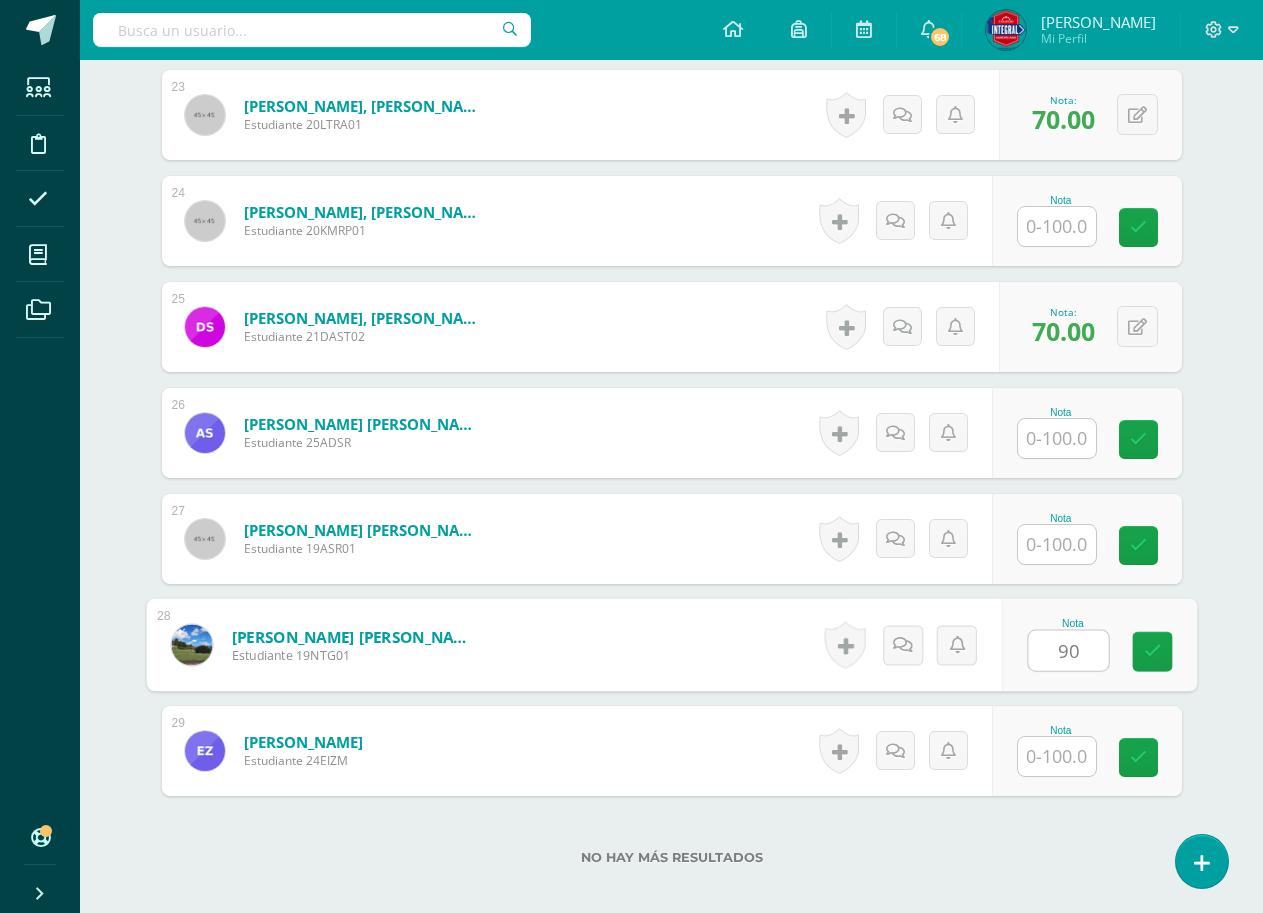 type on "90" 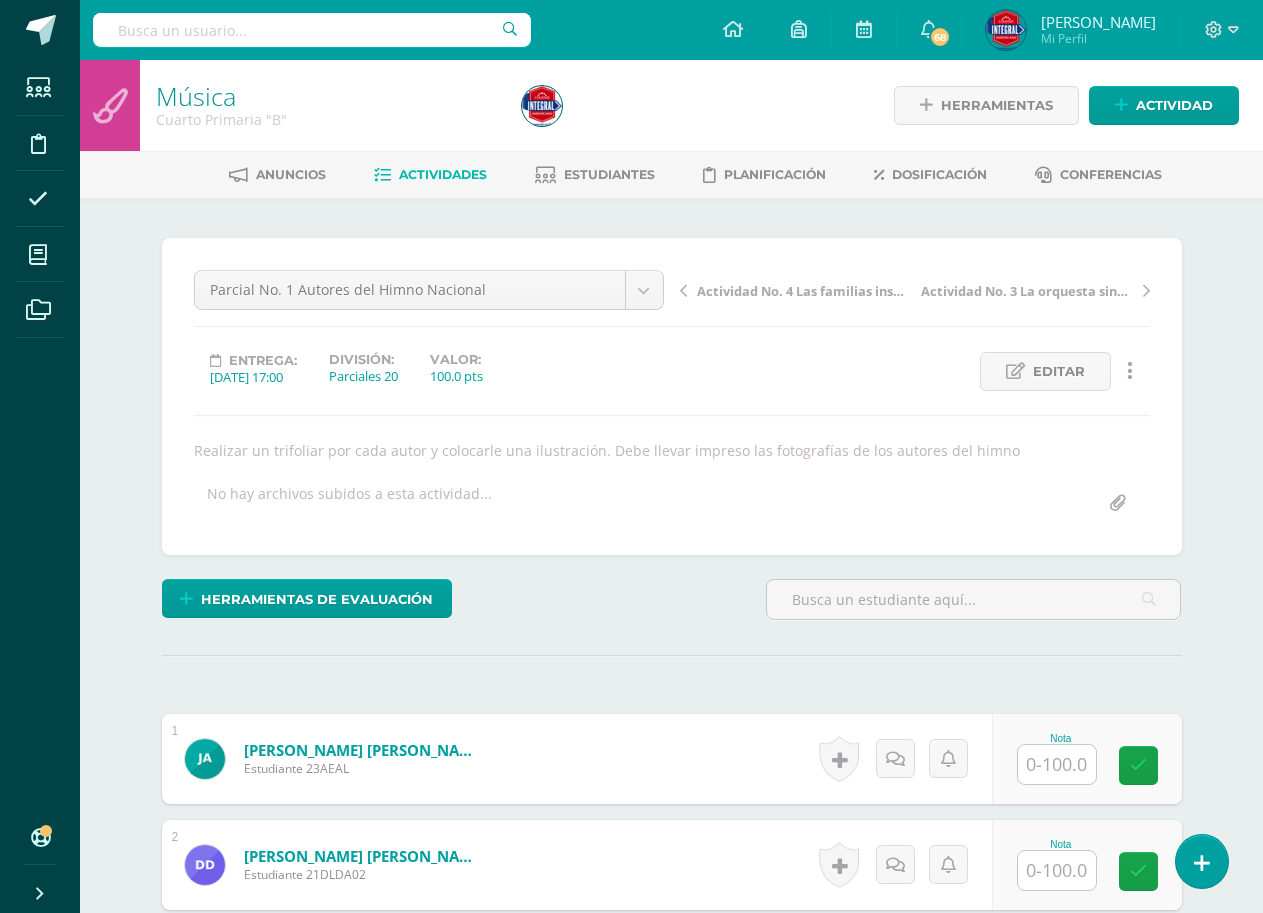 scroll, scrollTop: 400, scrollLeft: 0, axis: vertical 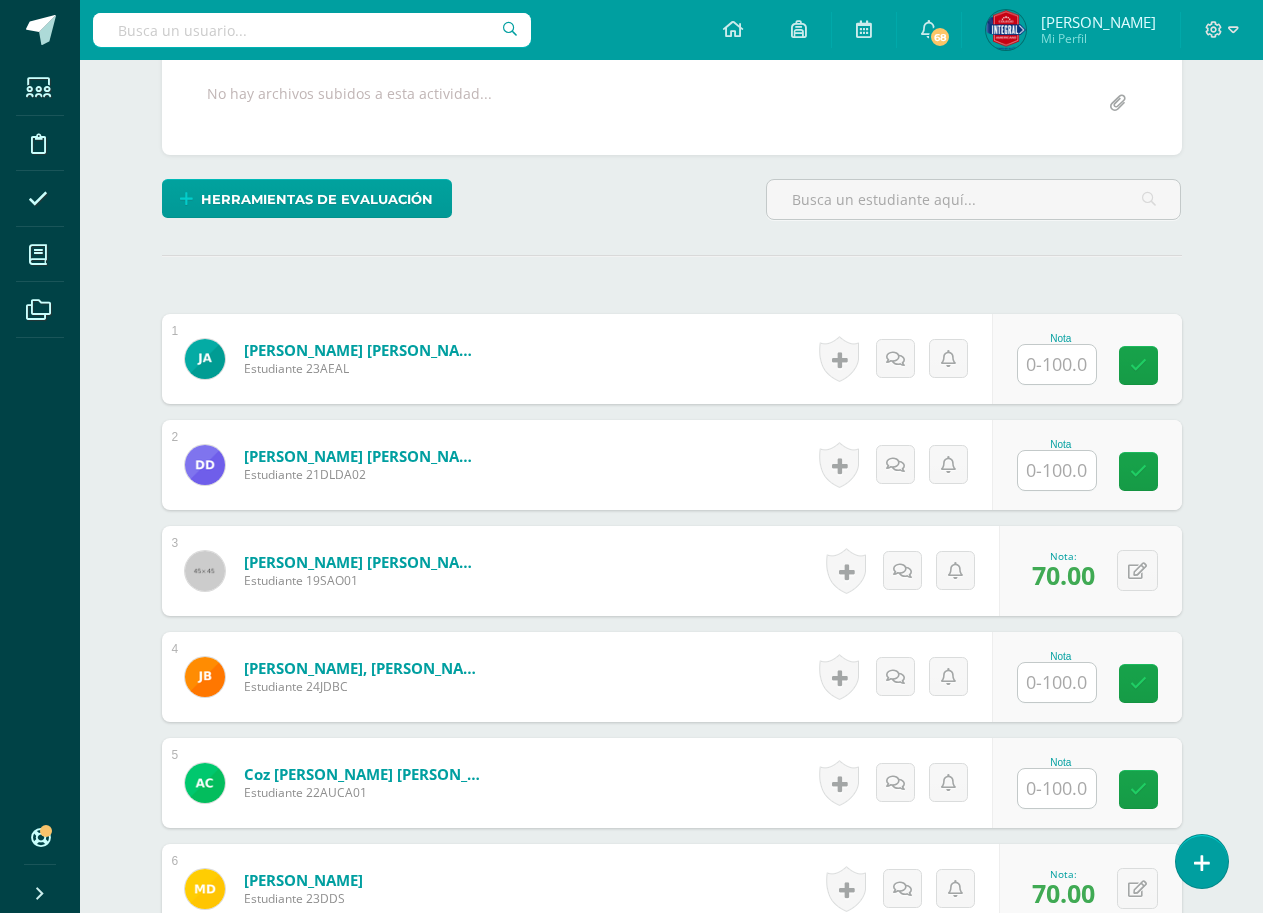 click on "Nota" at bounding box center [1061, 338] 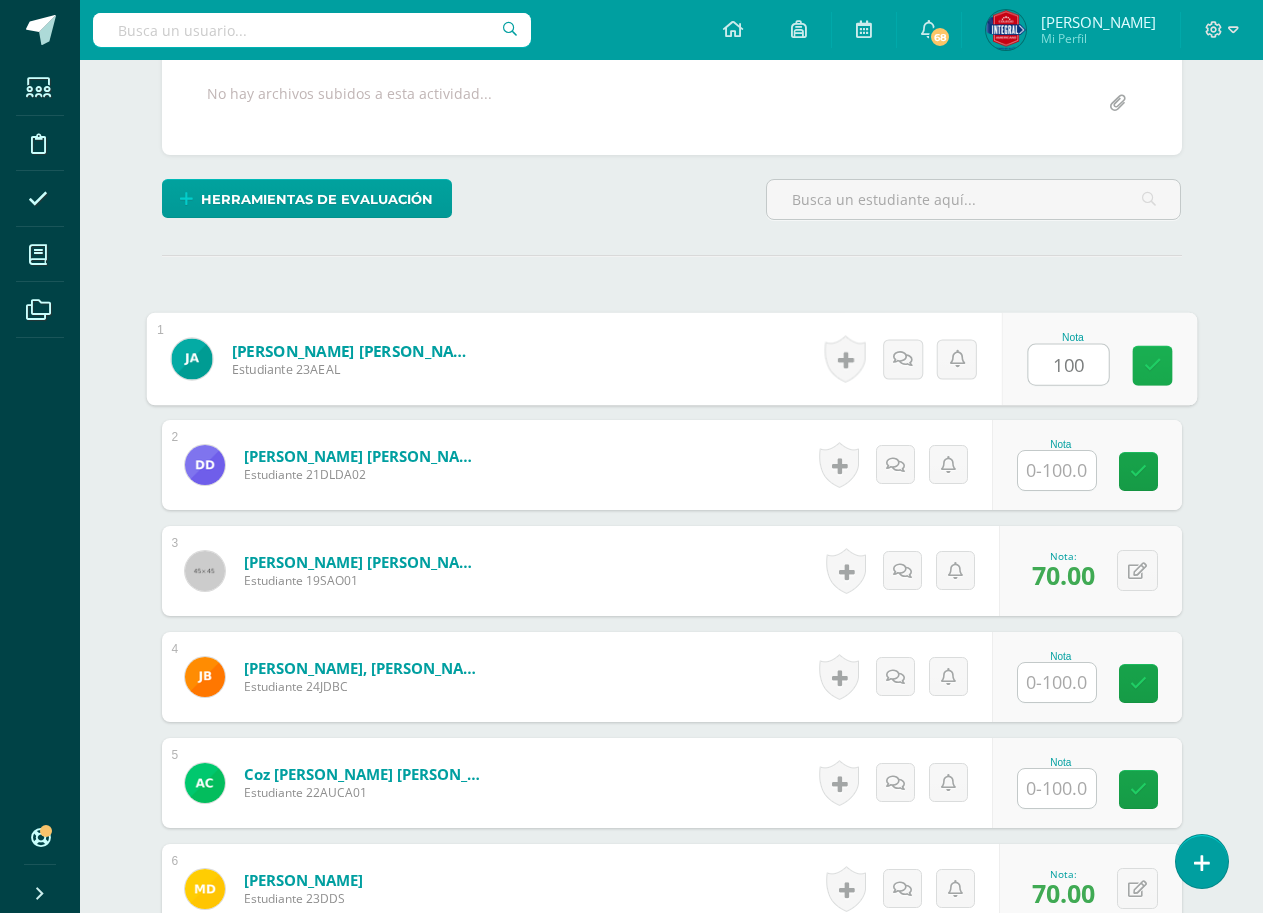 click at bounding box center [1152, 366] 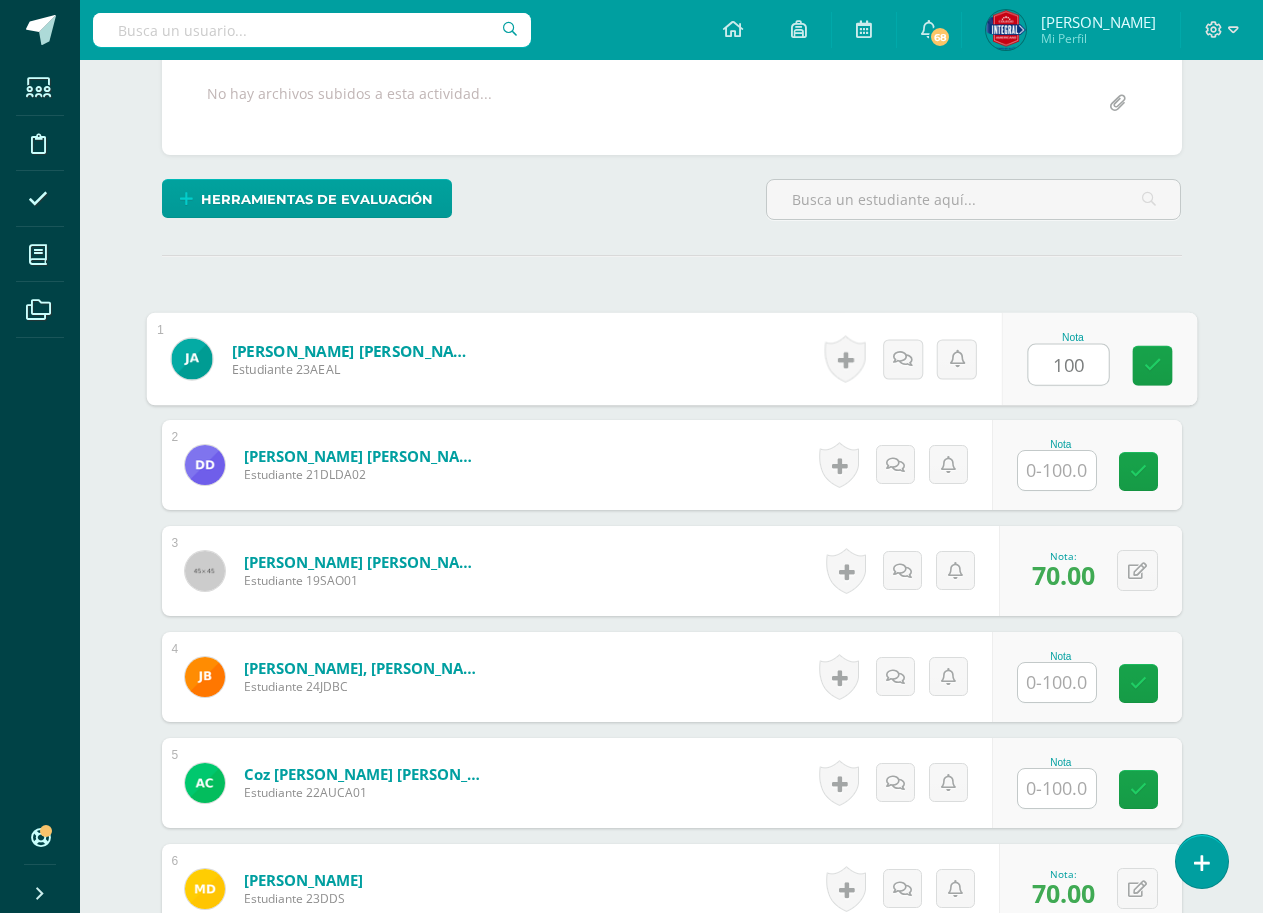 type on "100" 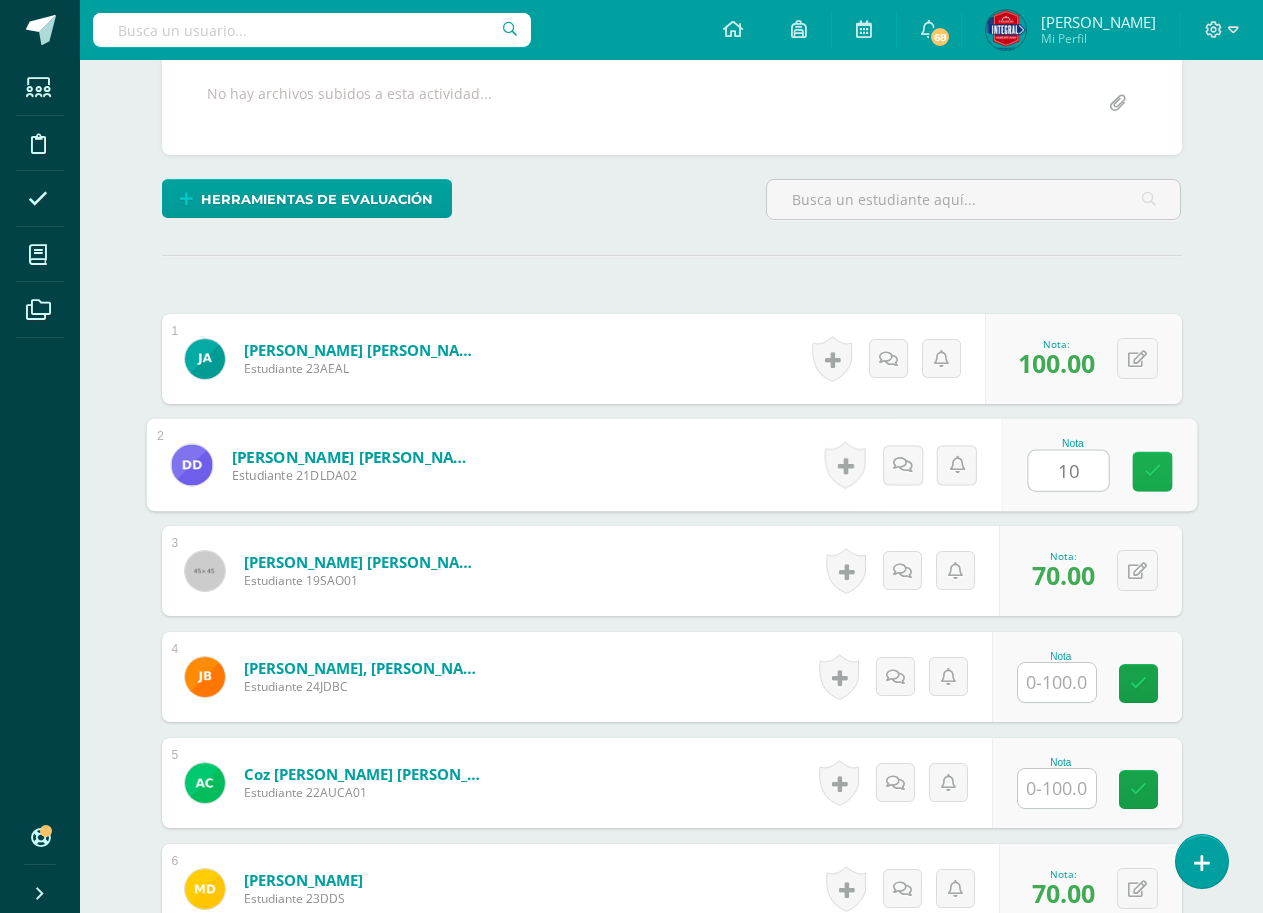 type on "100" 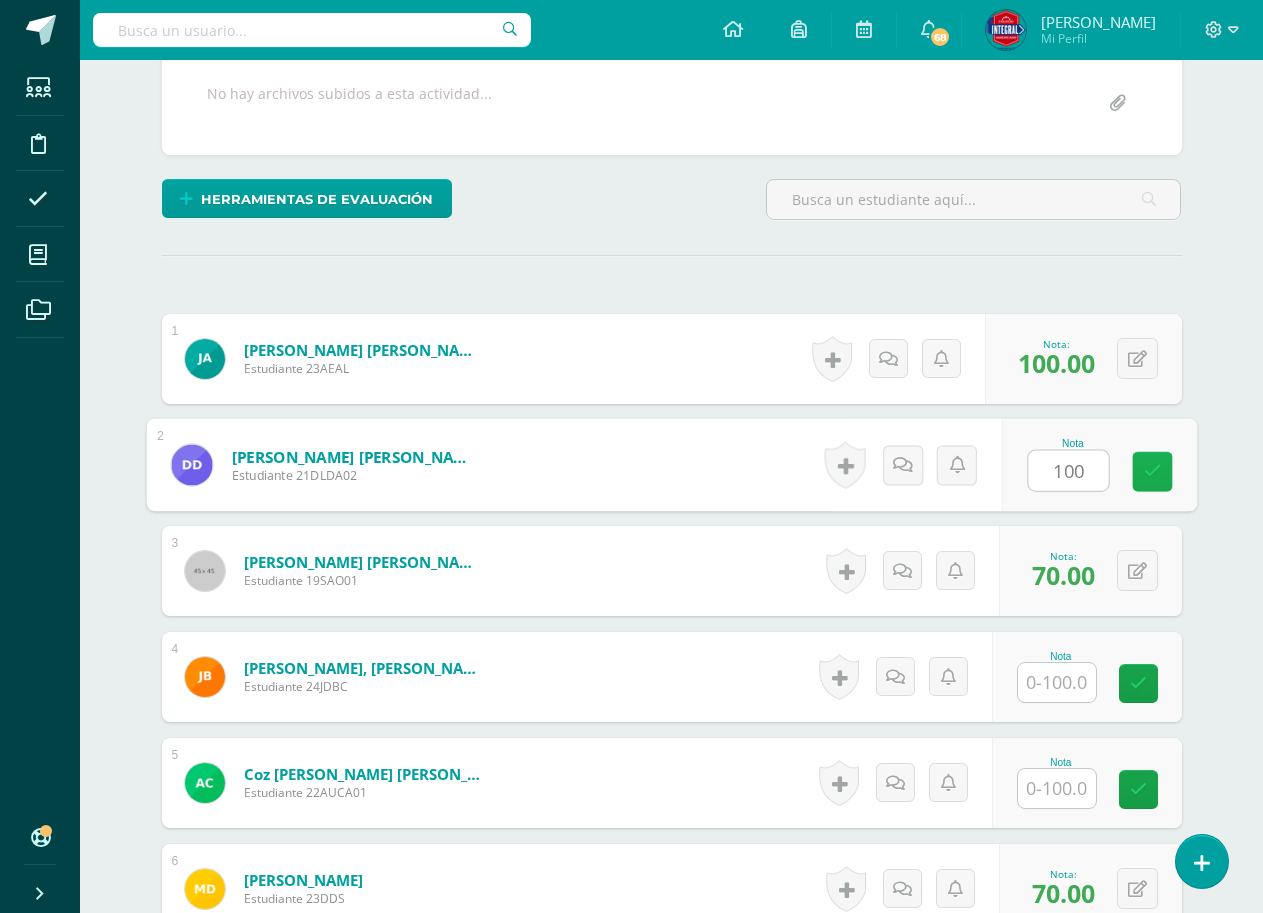 click at bounding box center (1152, 471) 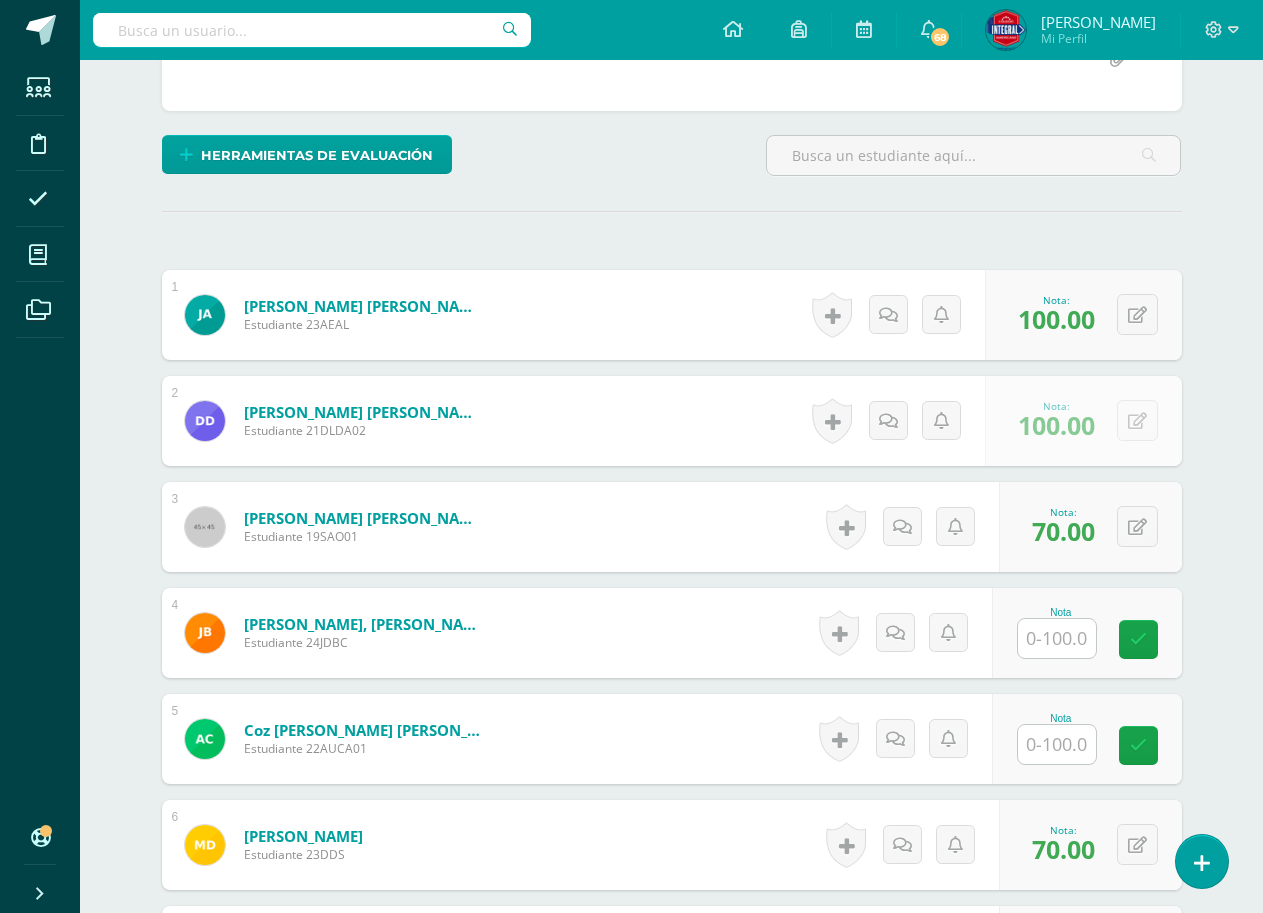 scroll, scrollTop: 600, scrollLeft: 0, axis: vertical 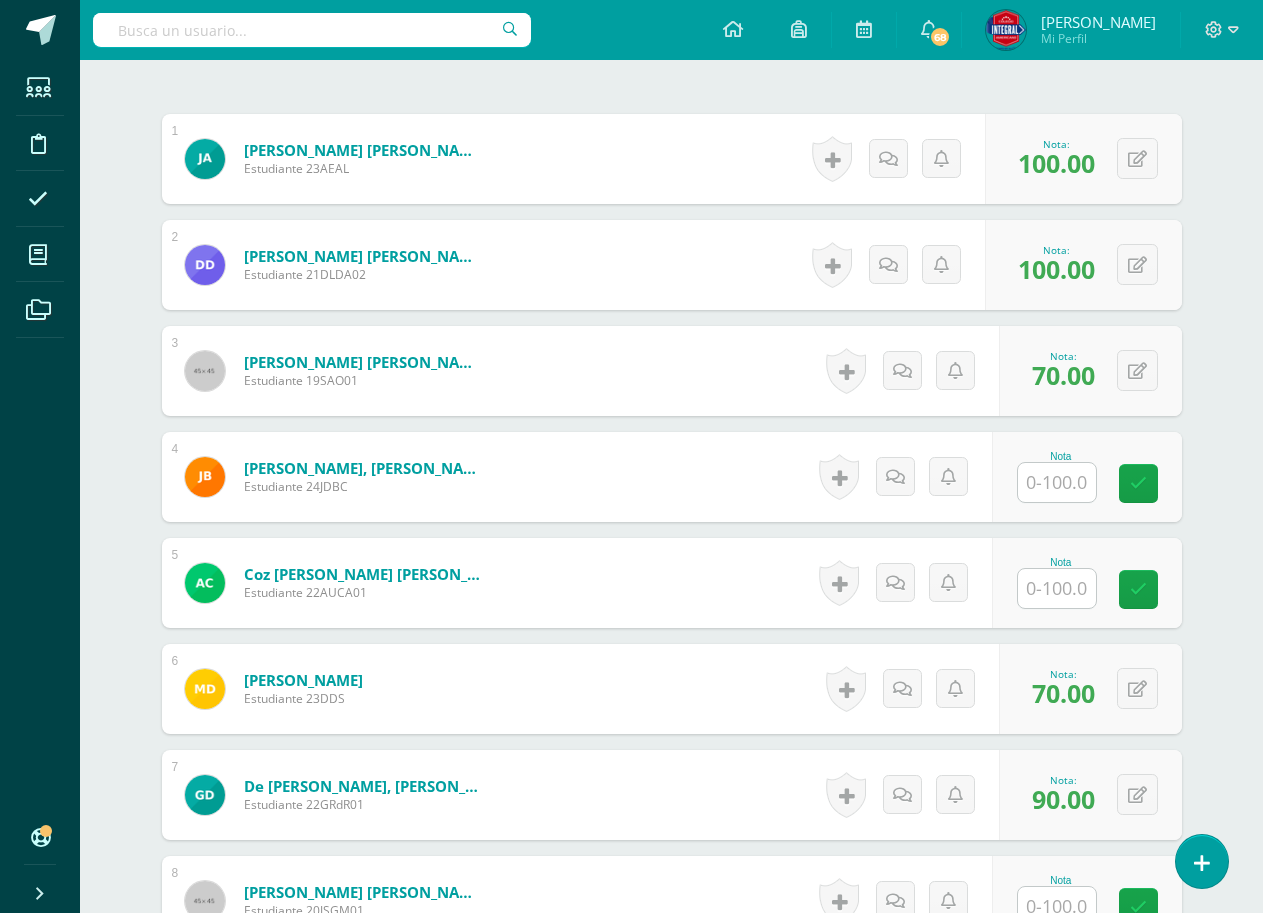 click at bounding box center (1057, 482) 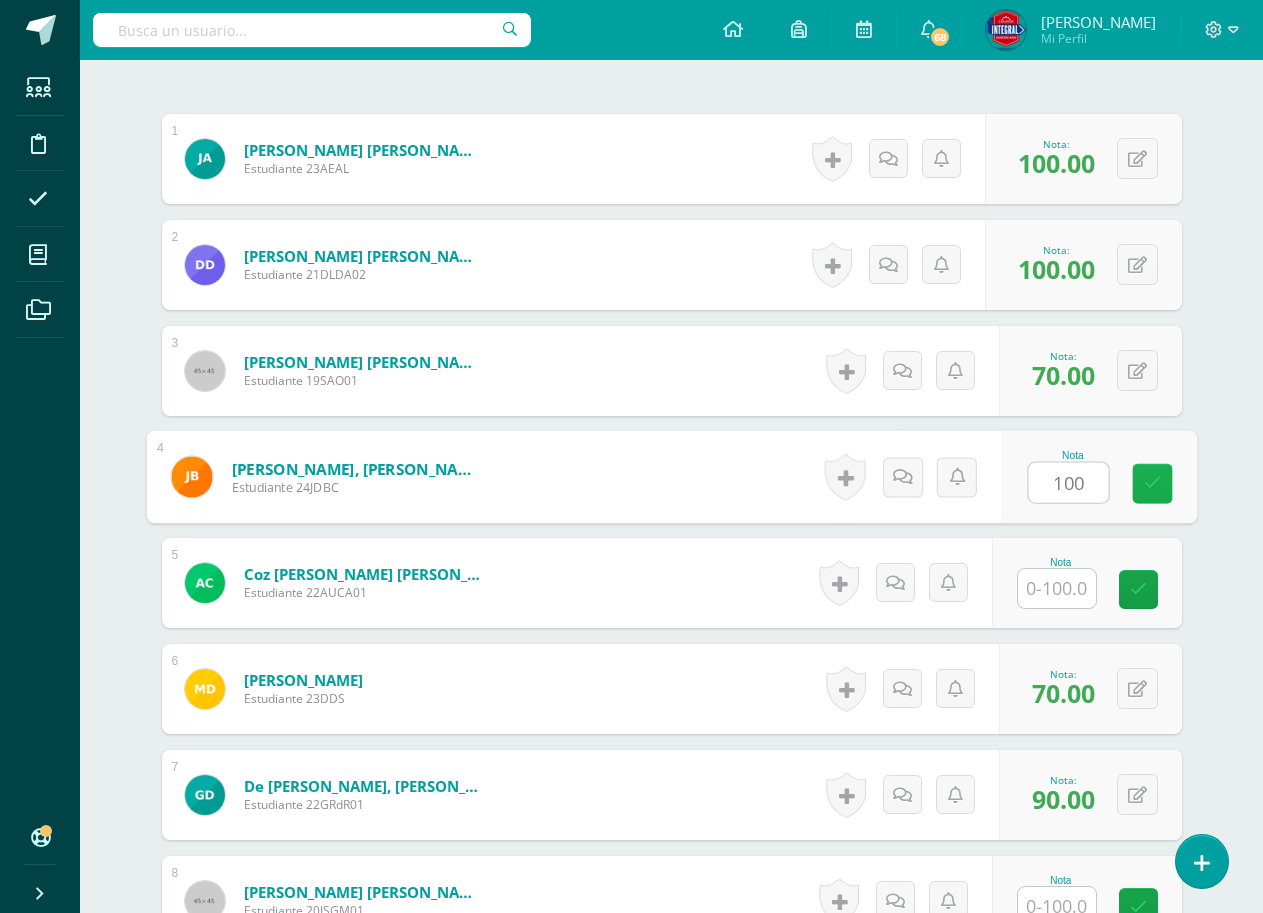 click at bounding box center [1152, 483] 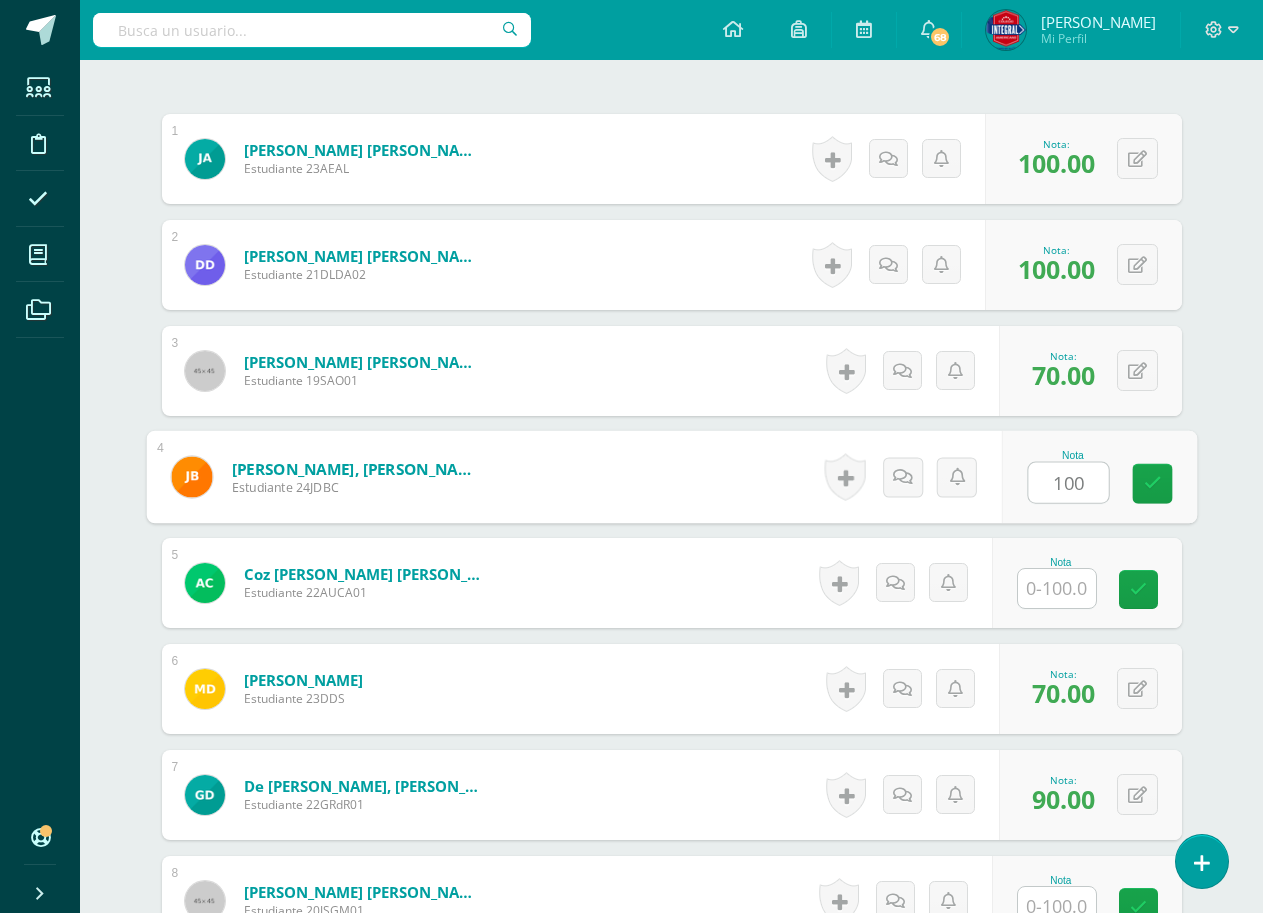 type on "100" 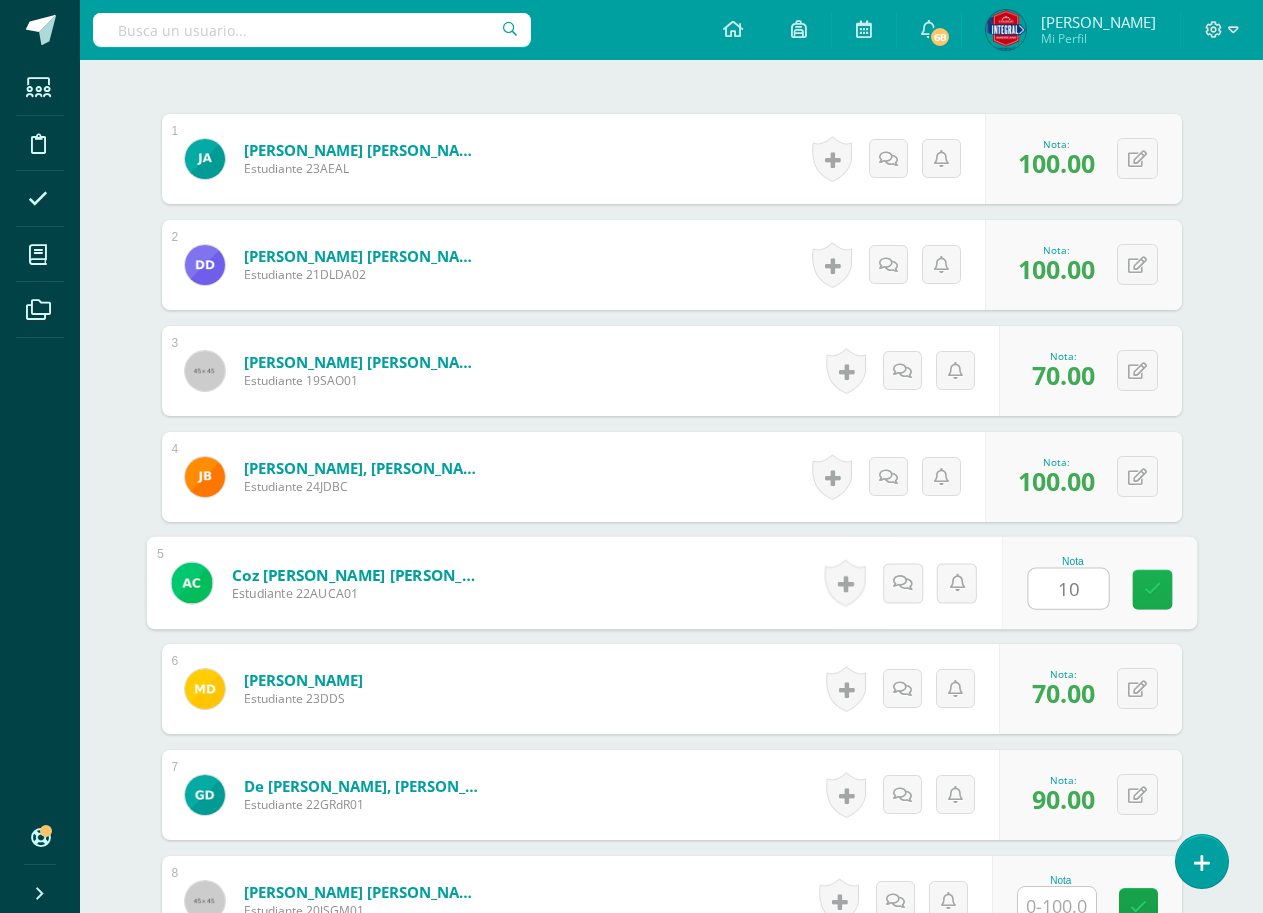 type on "100" 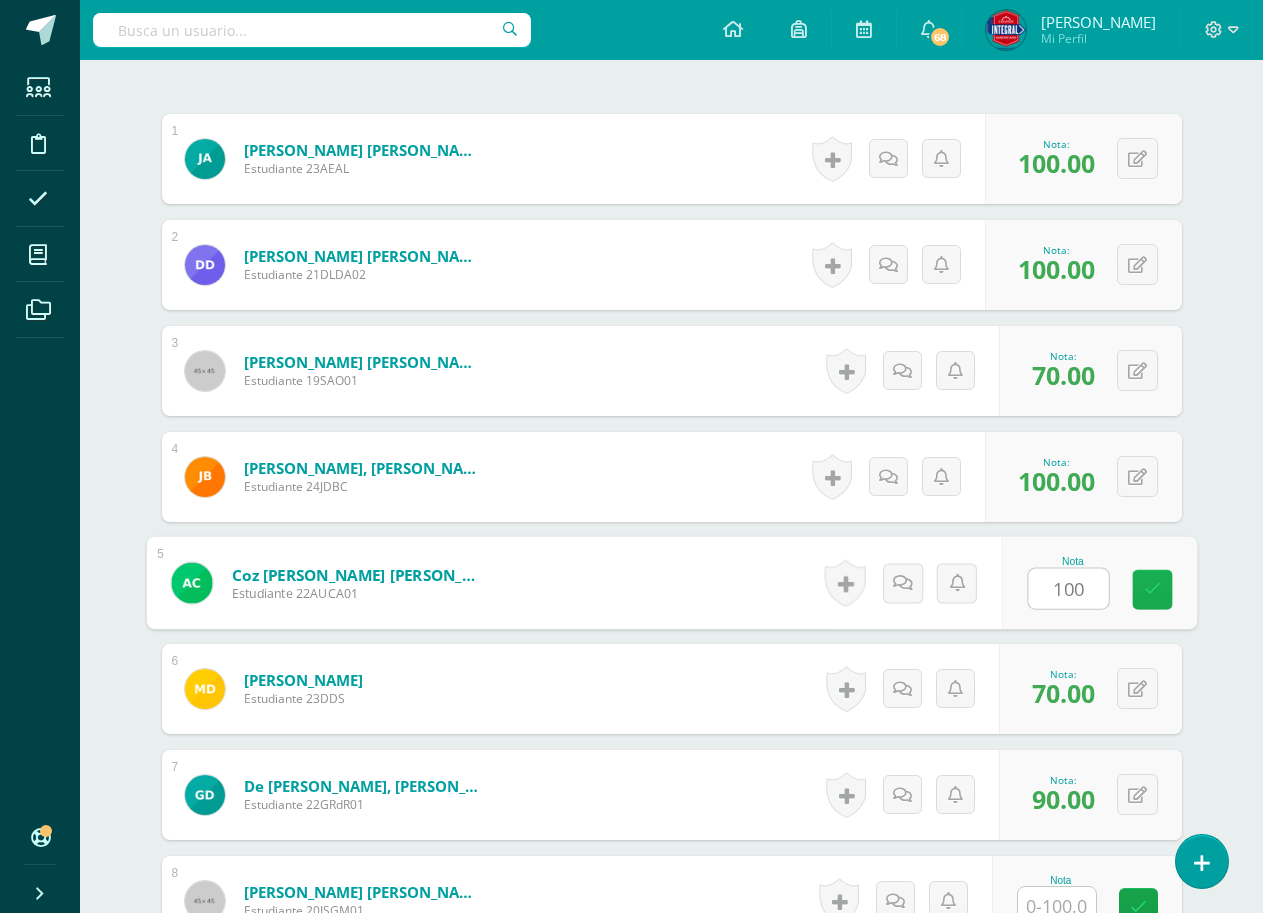 click at bounding box center (1152, 590) 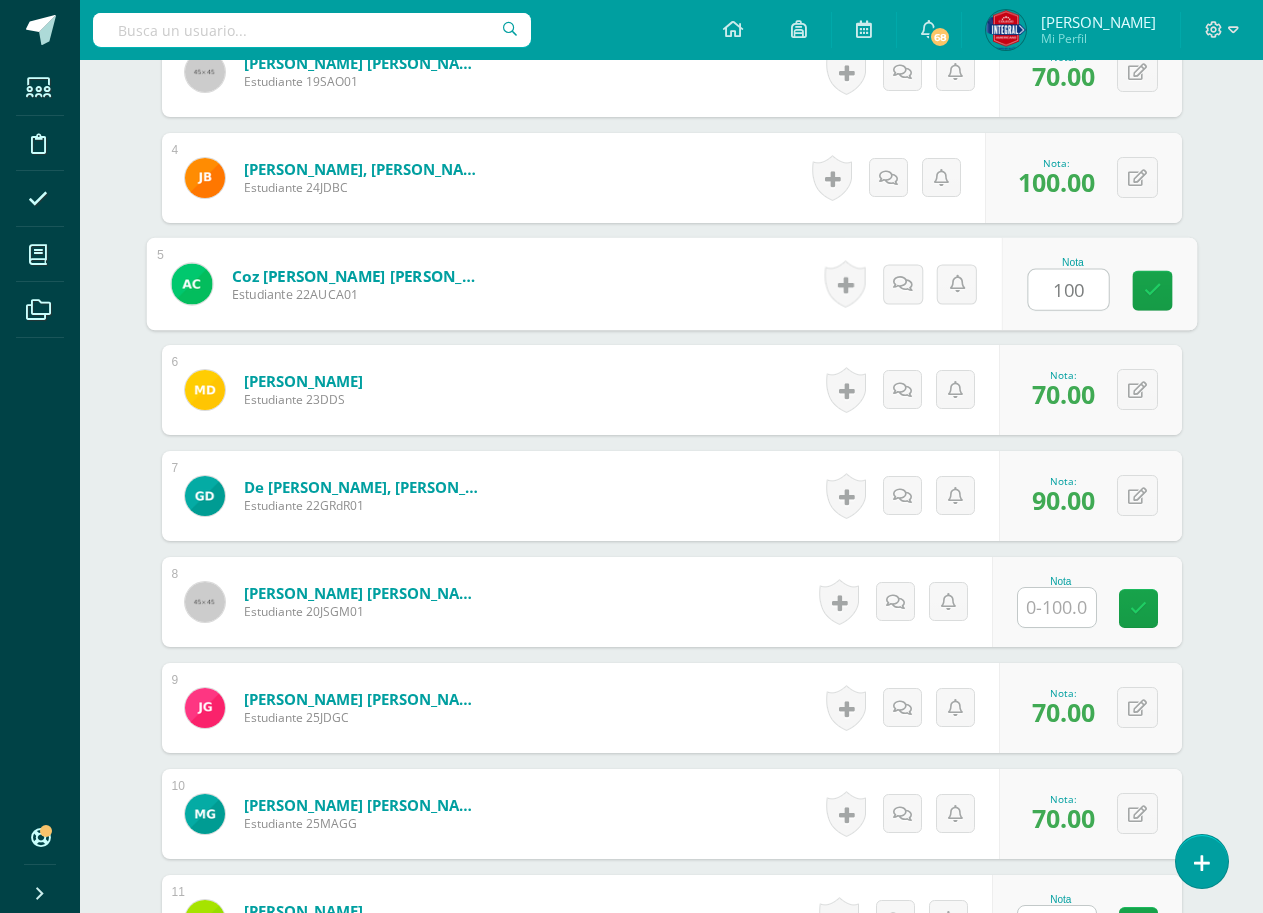 scroll, scrollTop: 900, scrollLeft: 0, axis: vertical 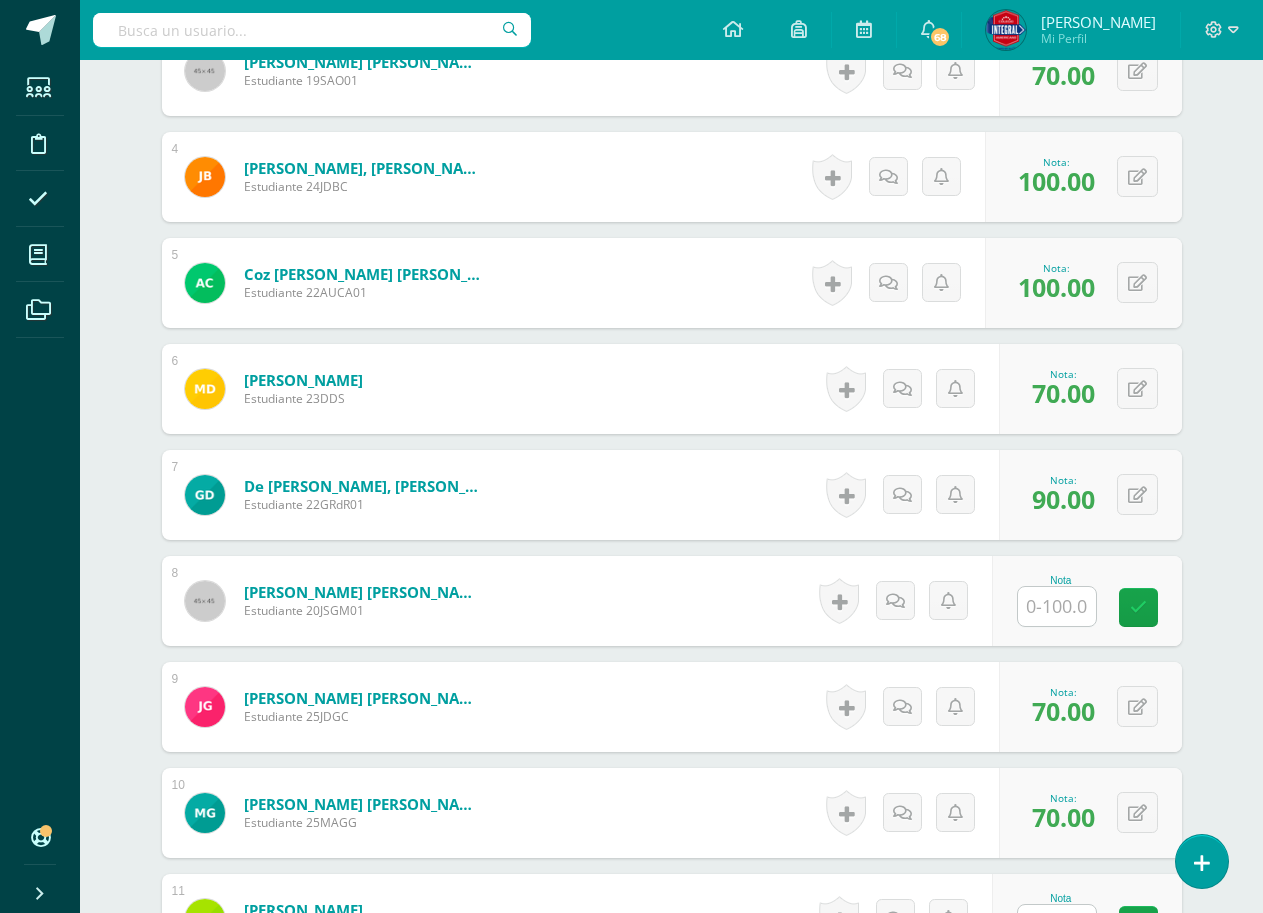 click at bounding box center (1057, 606) 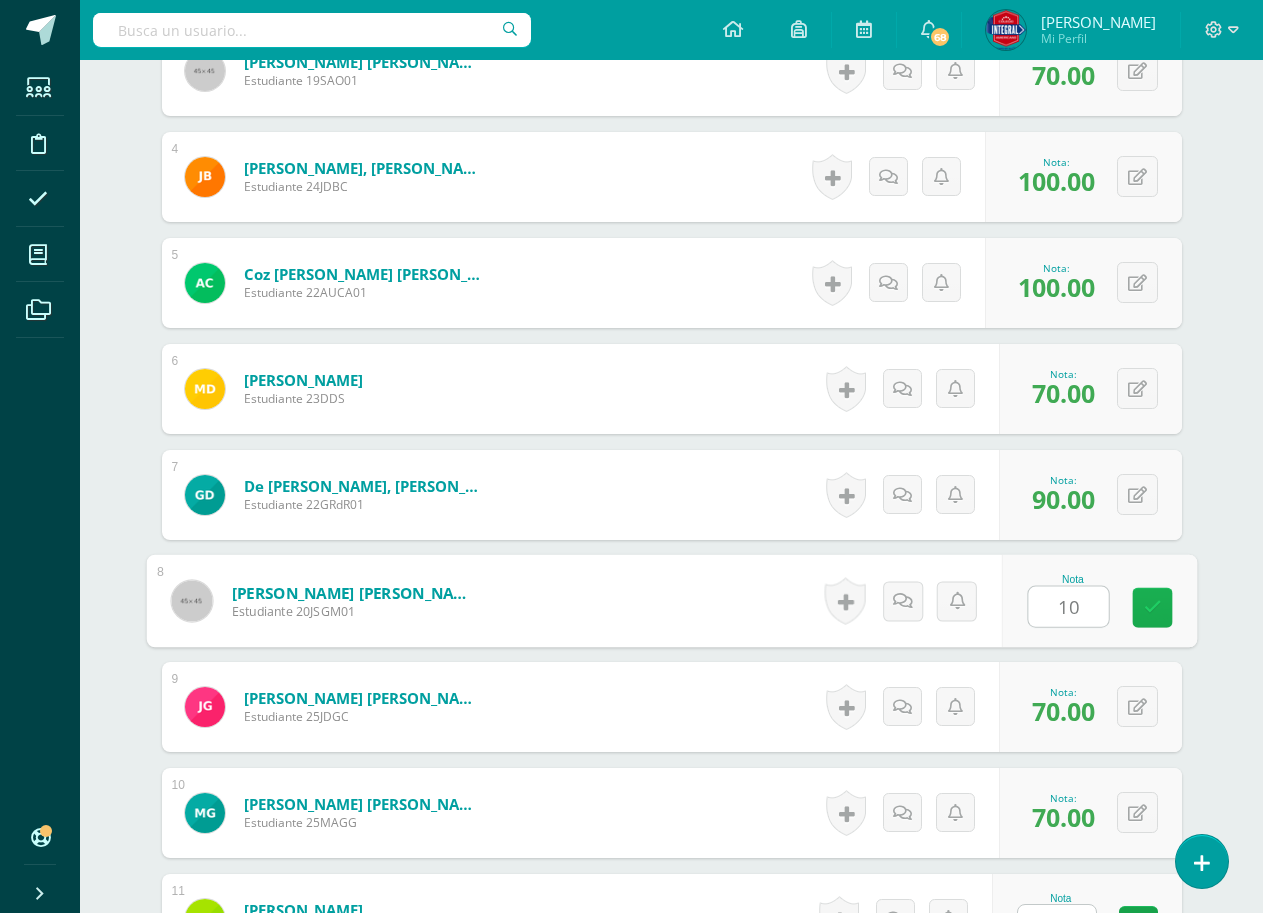 type on "100" 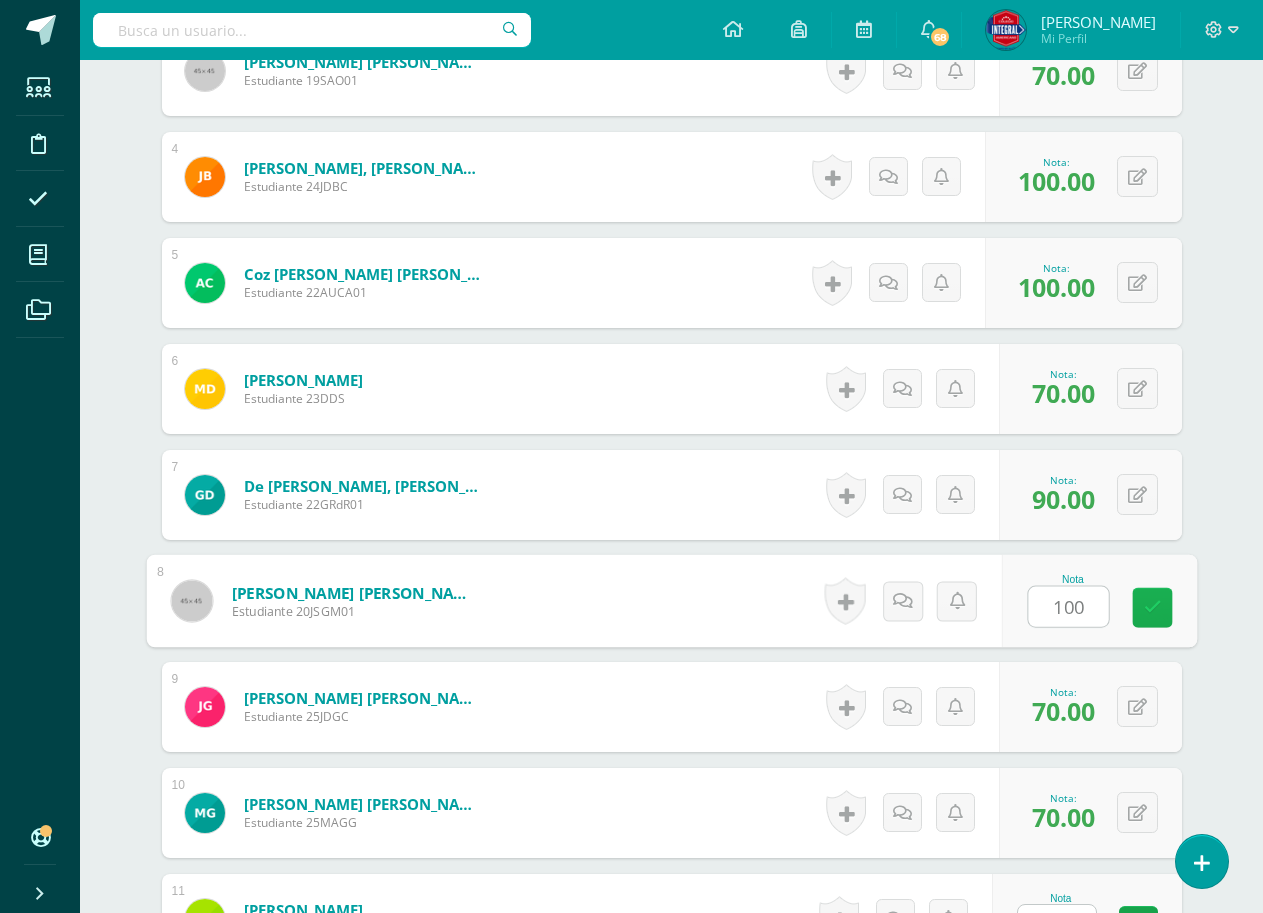 click at bounding box center (1152, 607) 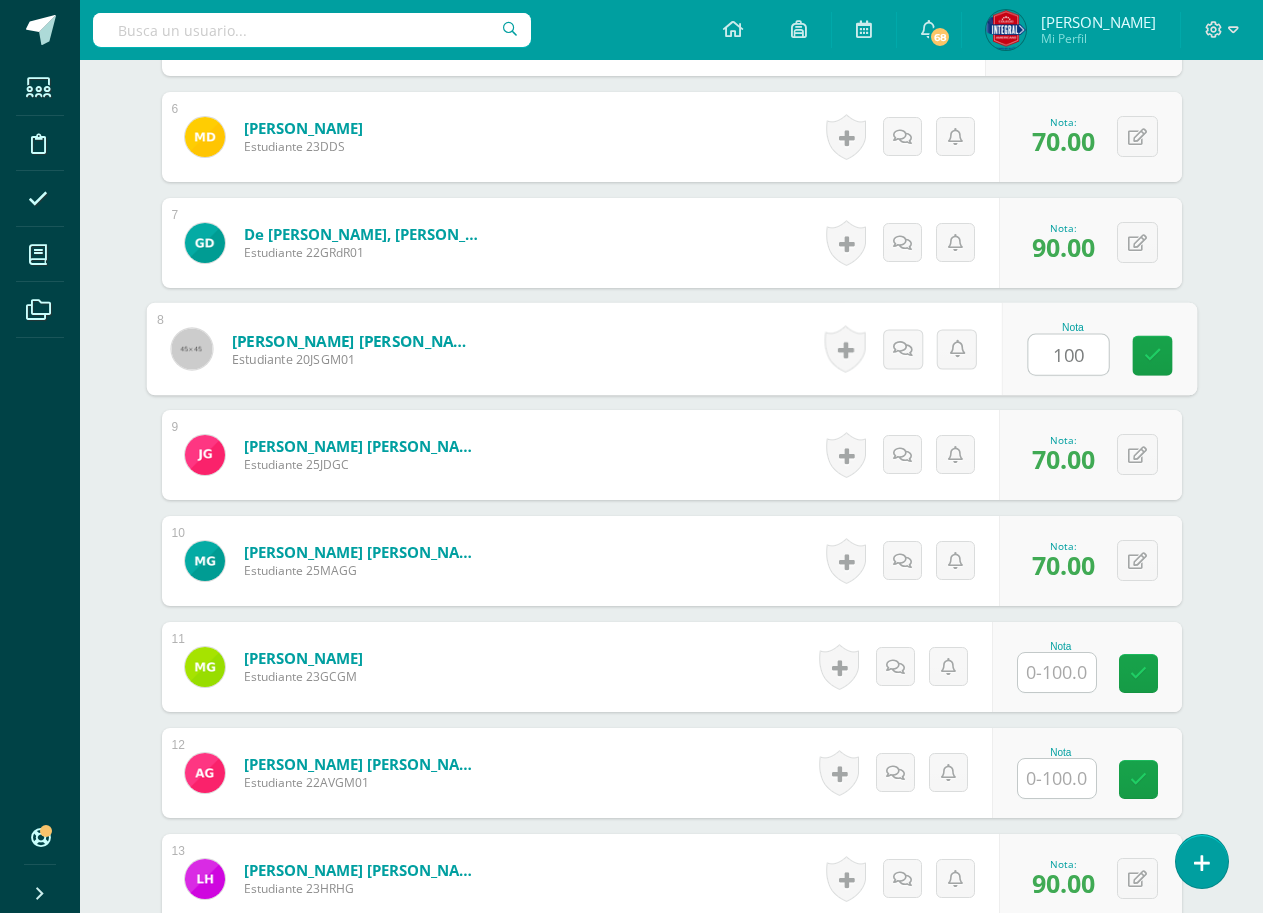 scroll, scrollTop: 1200, scrollLeft: 0, axis: vertical 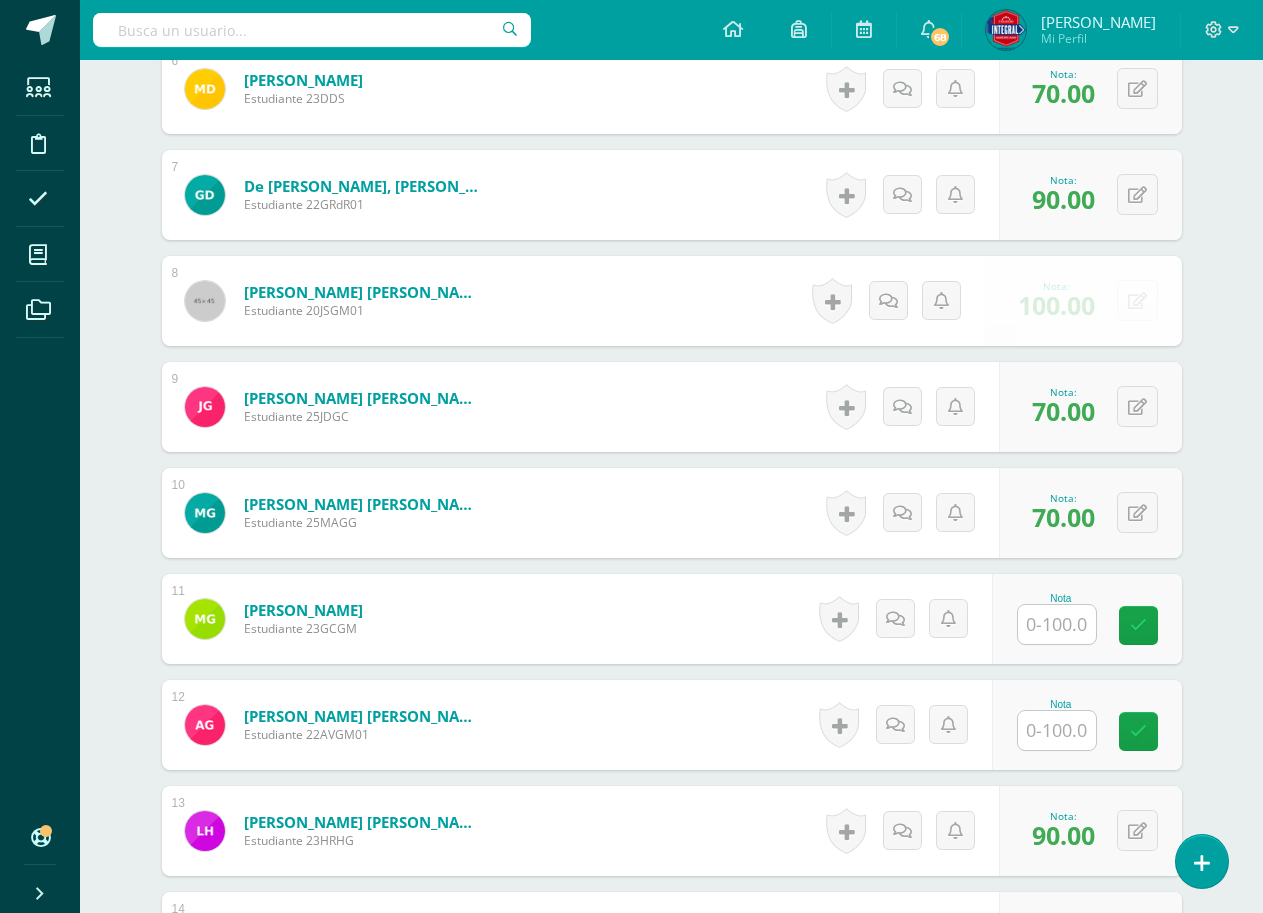 click at bounding box center (1057, 624) 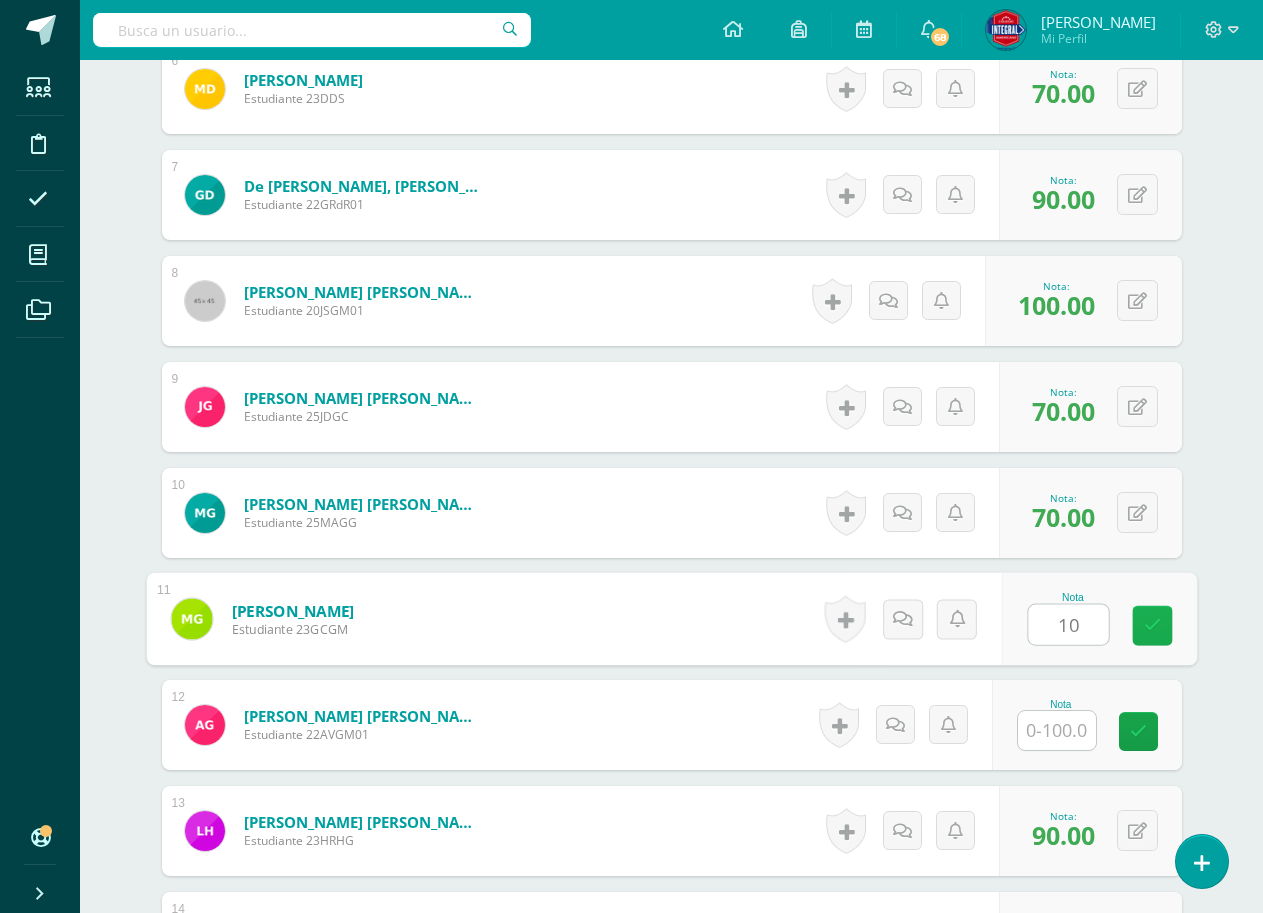 type on "100" 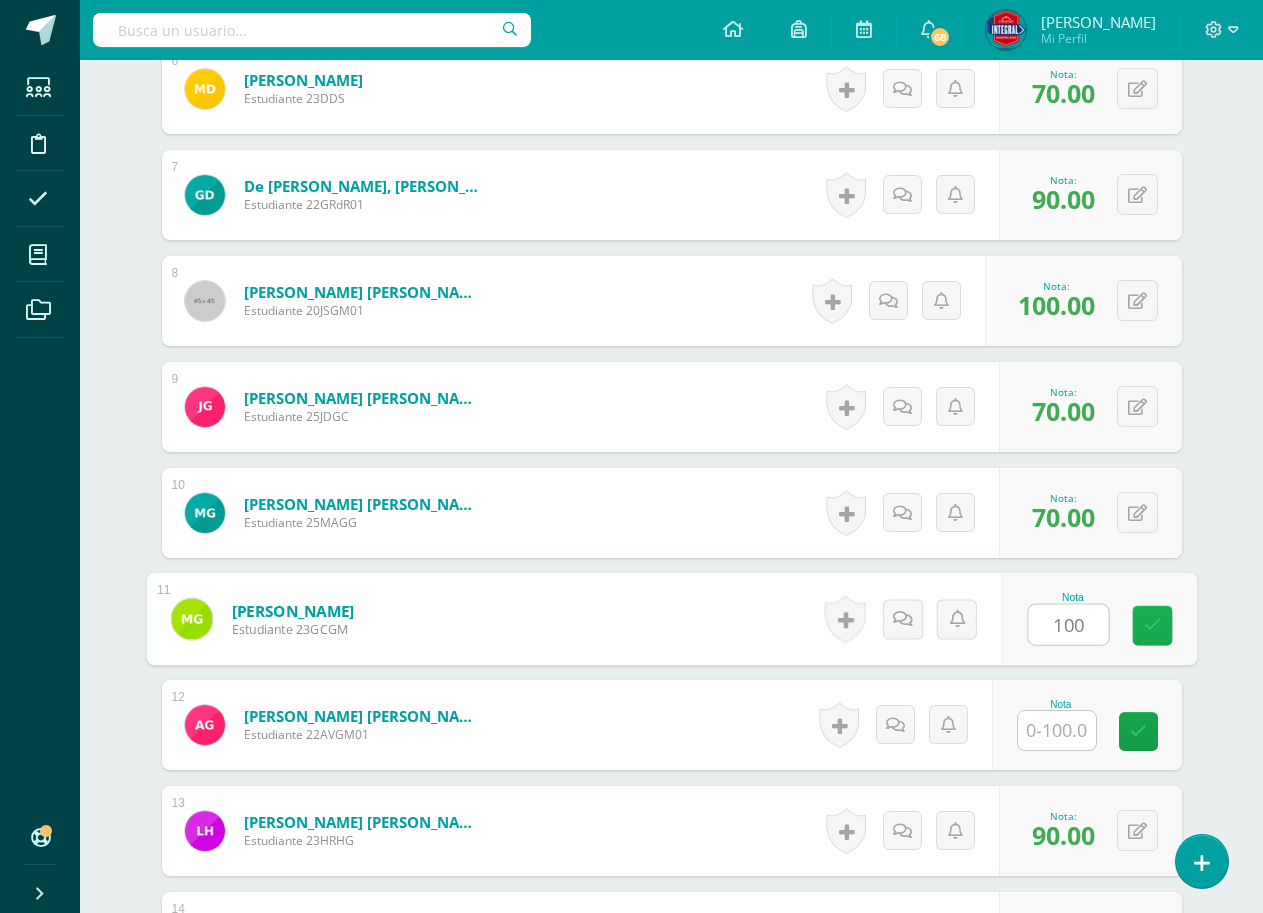 click at bounding box center (1152, 626) 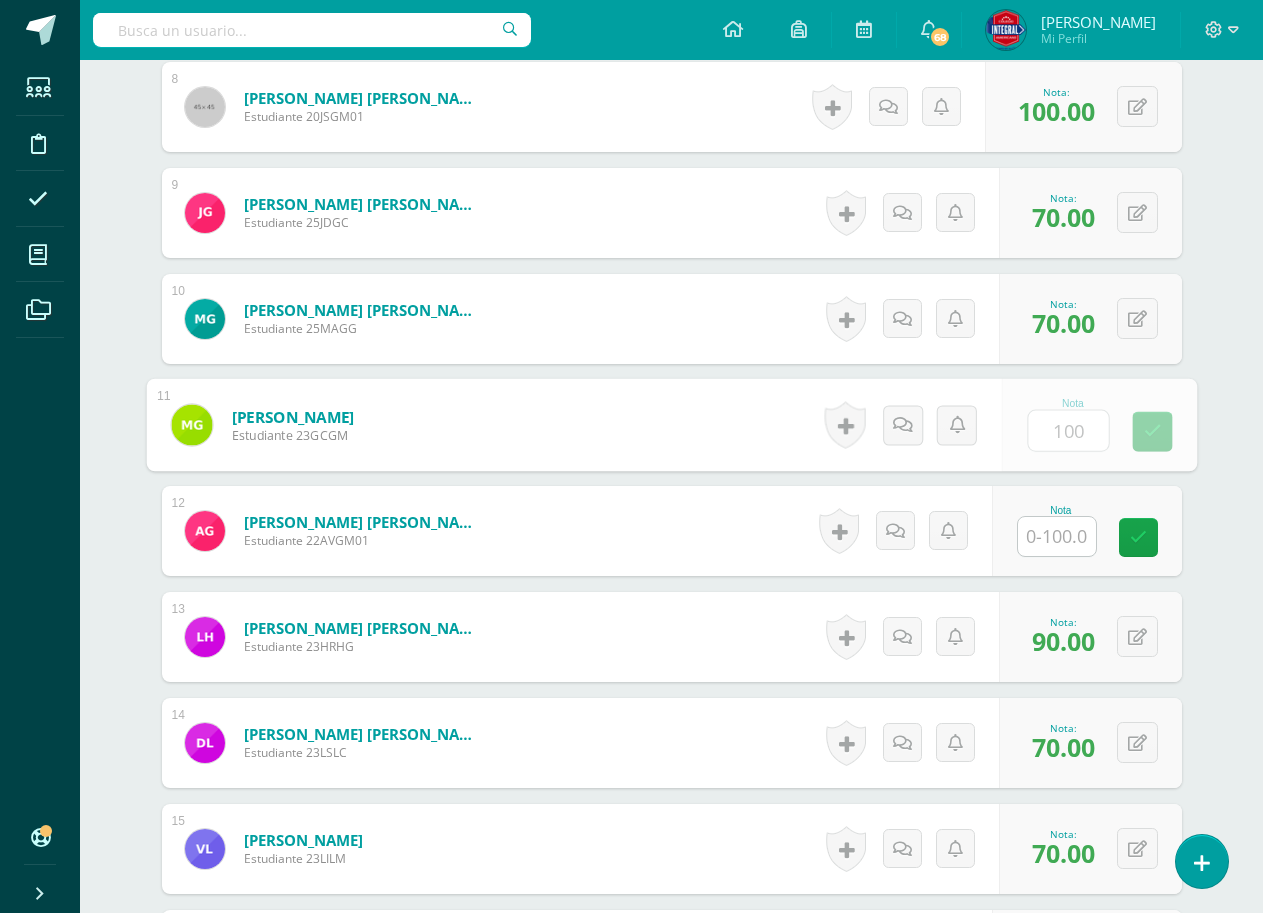 scroll, scrollTop: 1400, scrollLeft: 0, axis: vertical 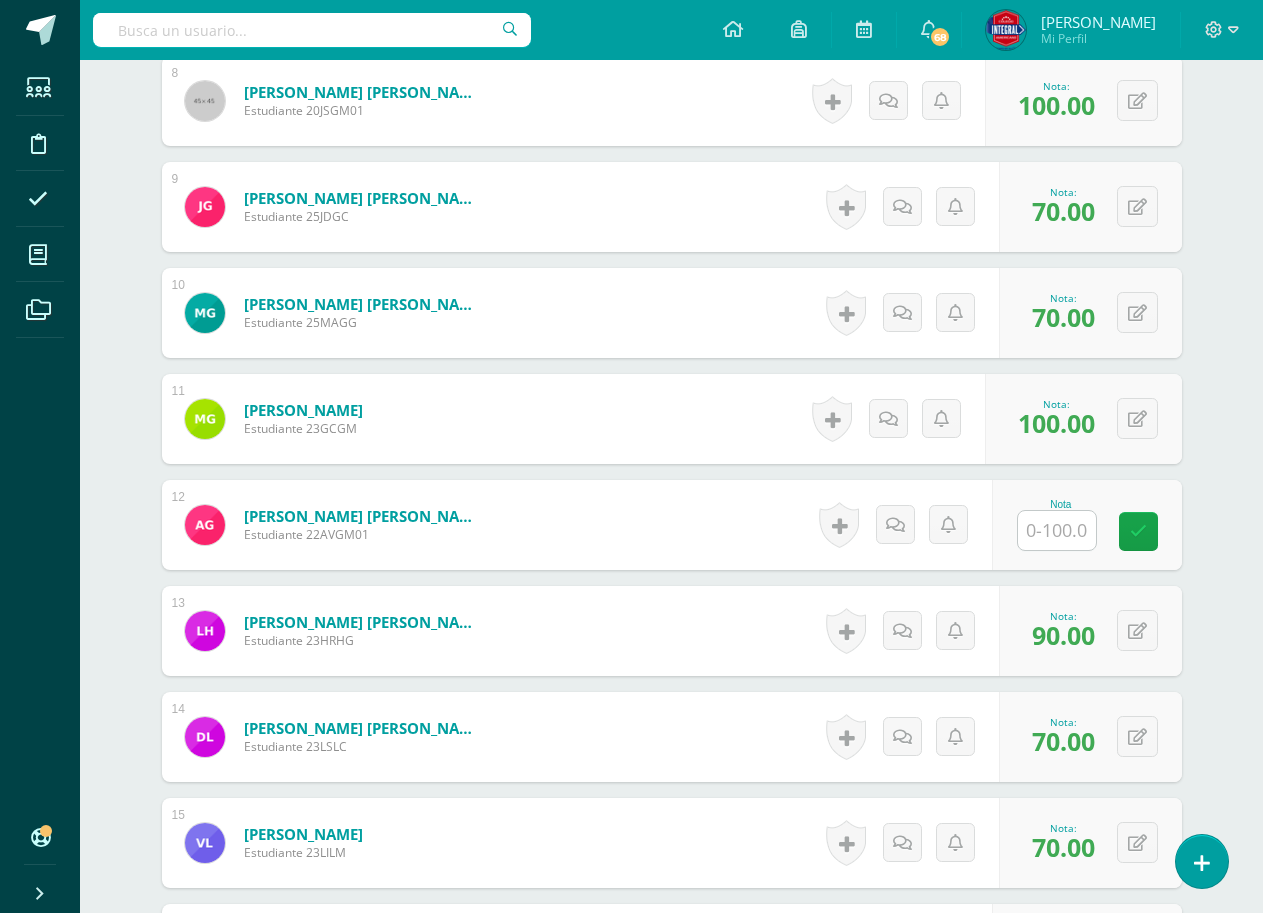 click at bounding box center (1057, 530) 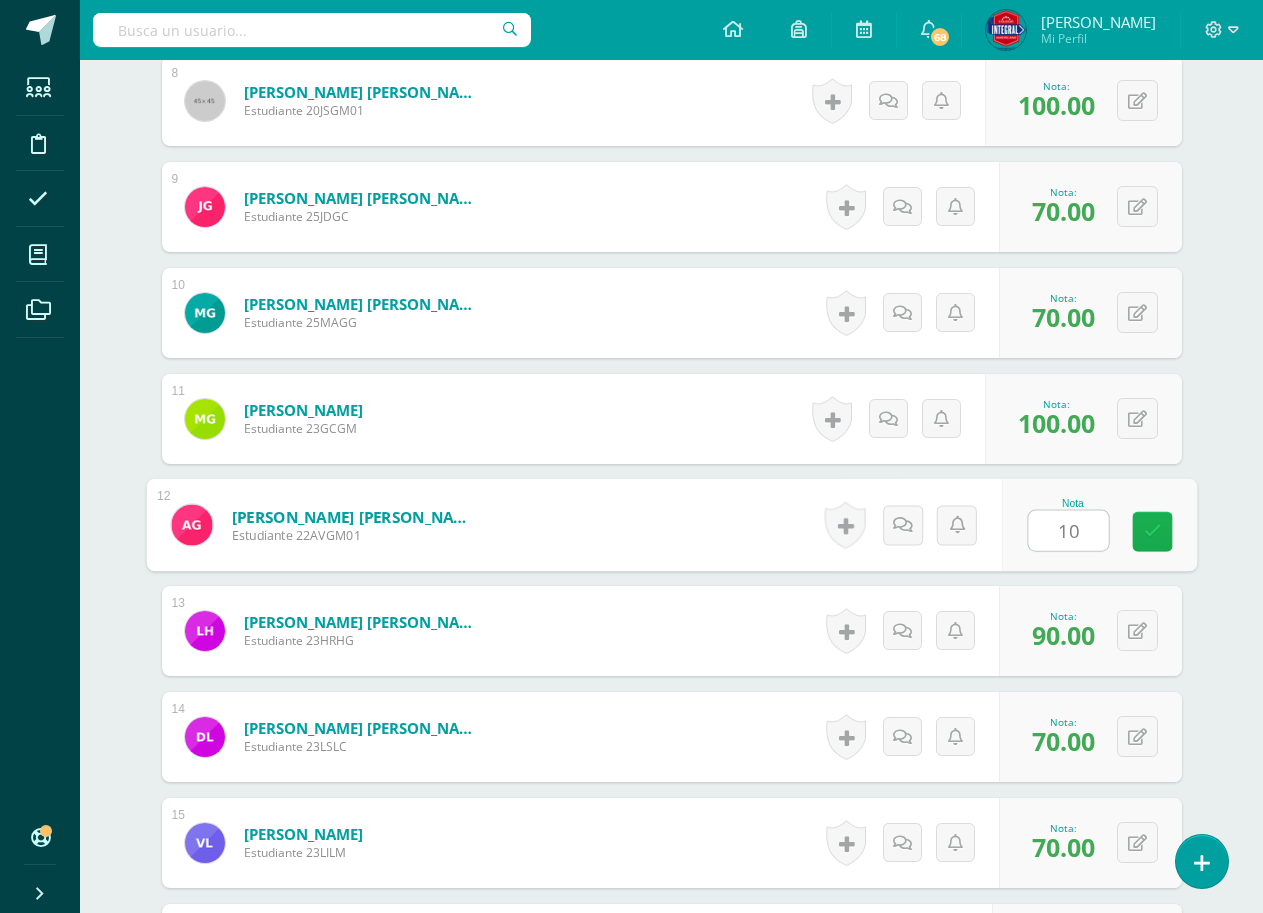 type on "100" 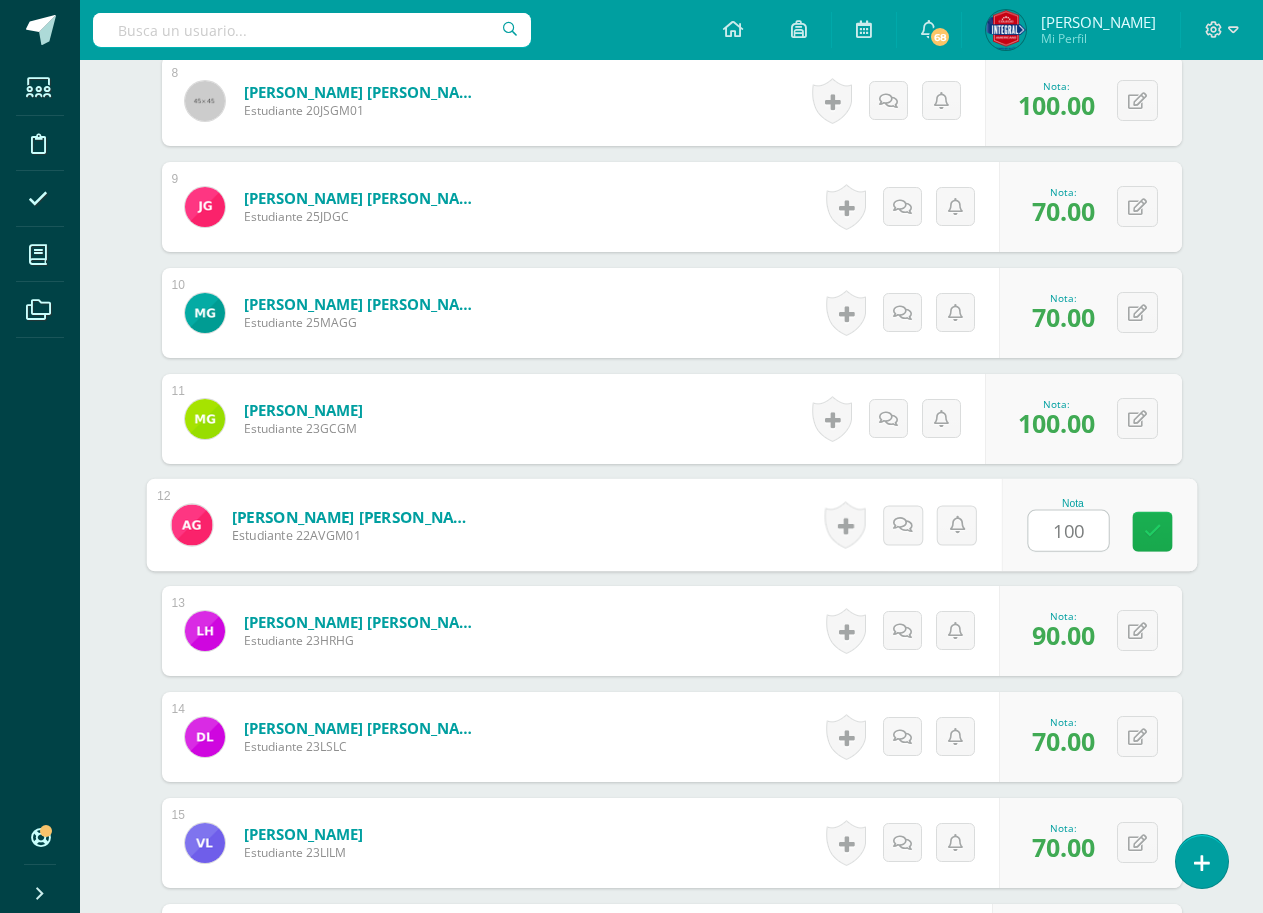 click at bounding box center [1152, 532] 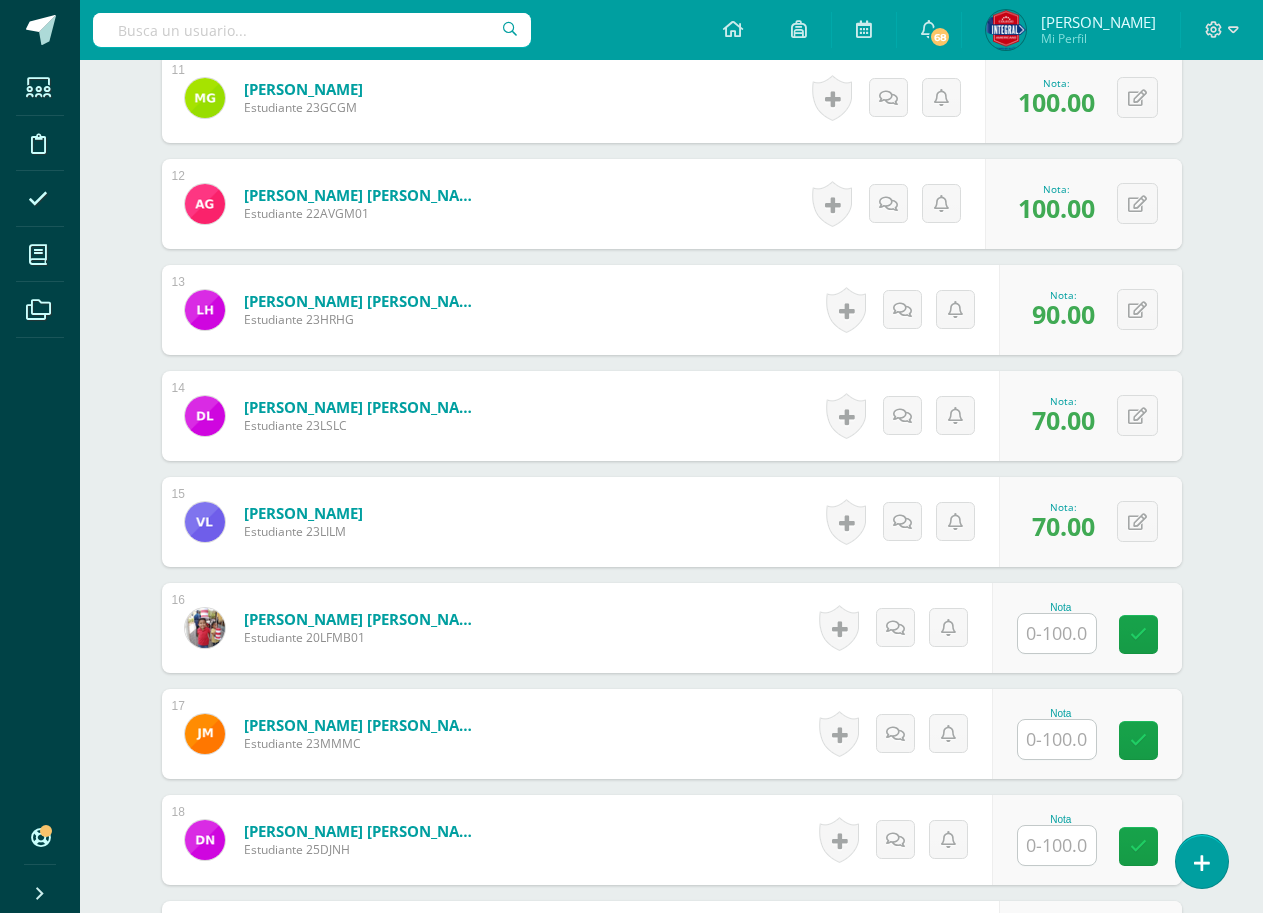 scroll, scrollTop: 1800, scrollLeft: 0, axis: vertical 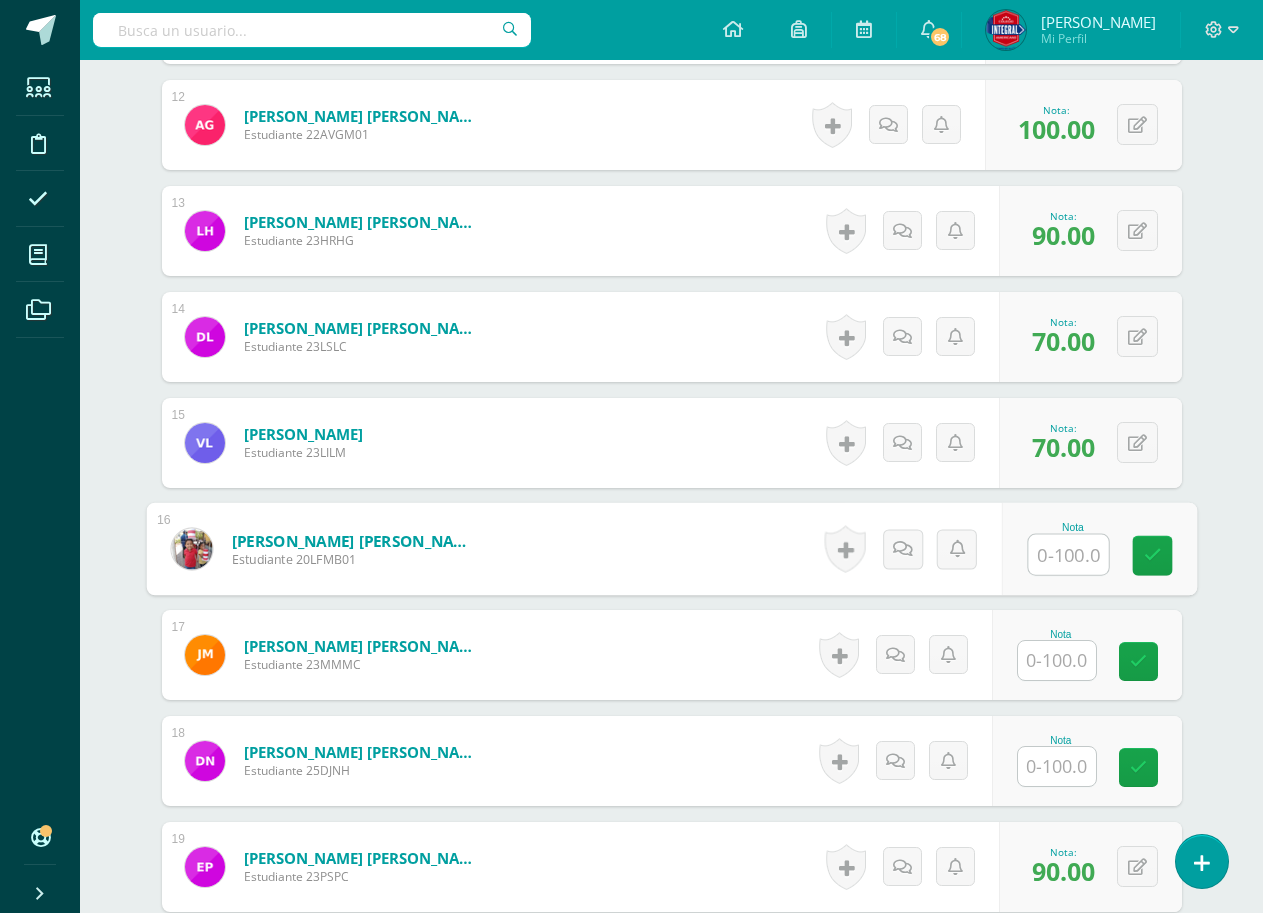 click at bounding box center [1068, 555] 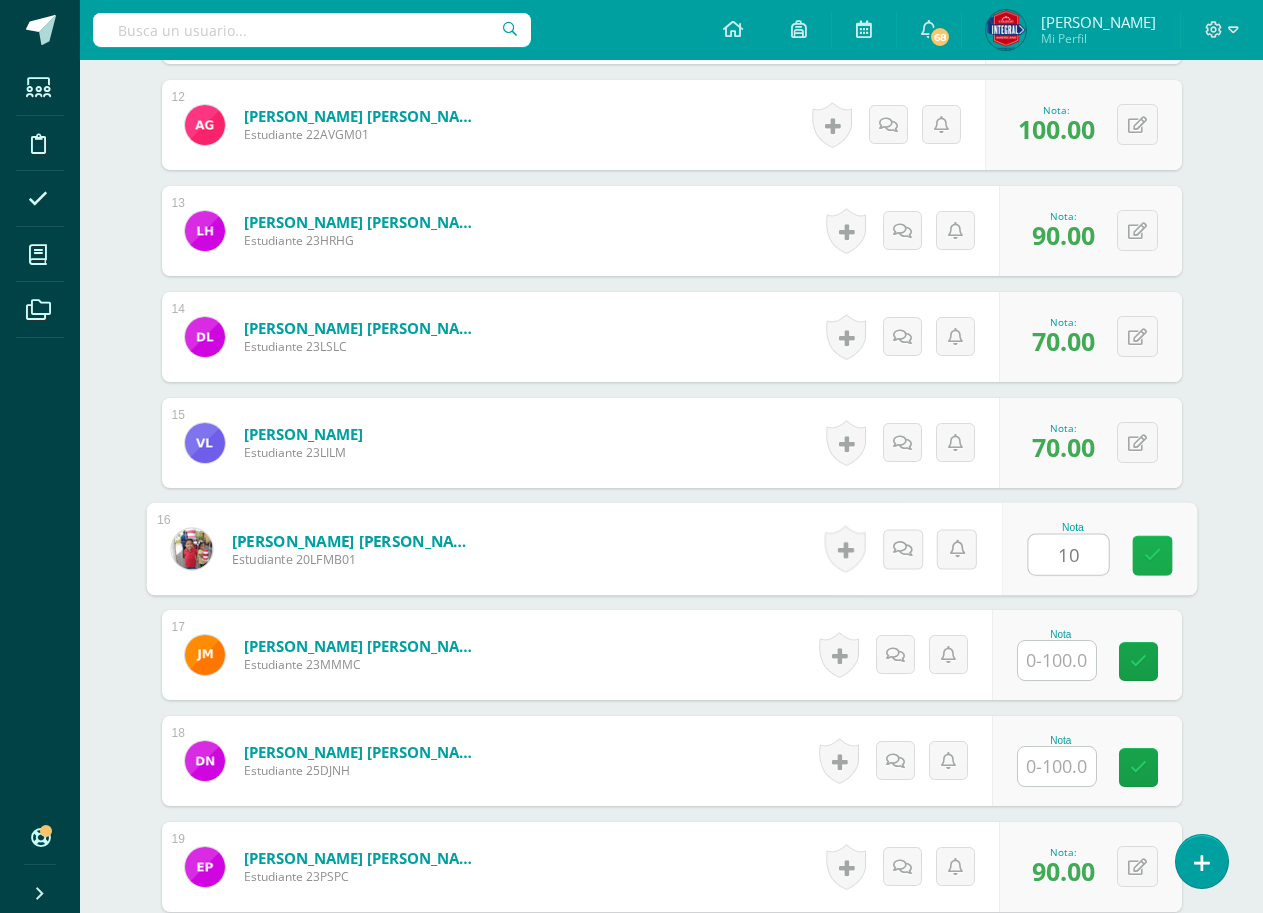 type on "100" 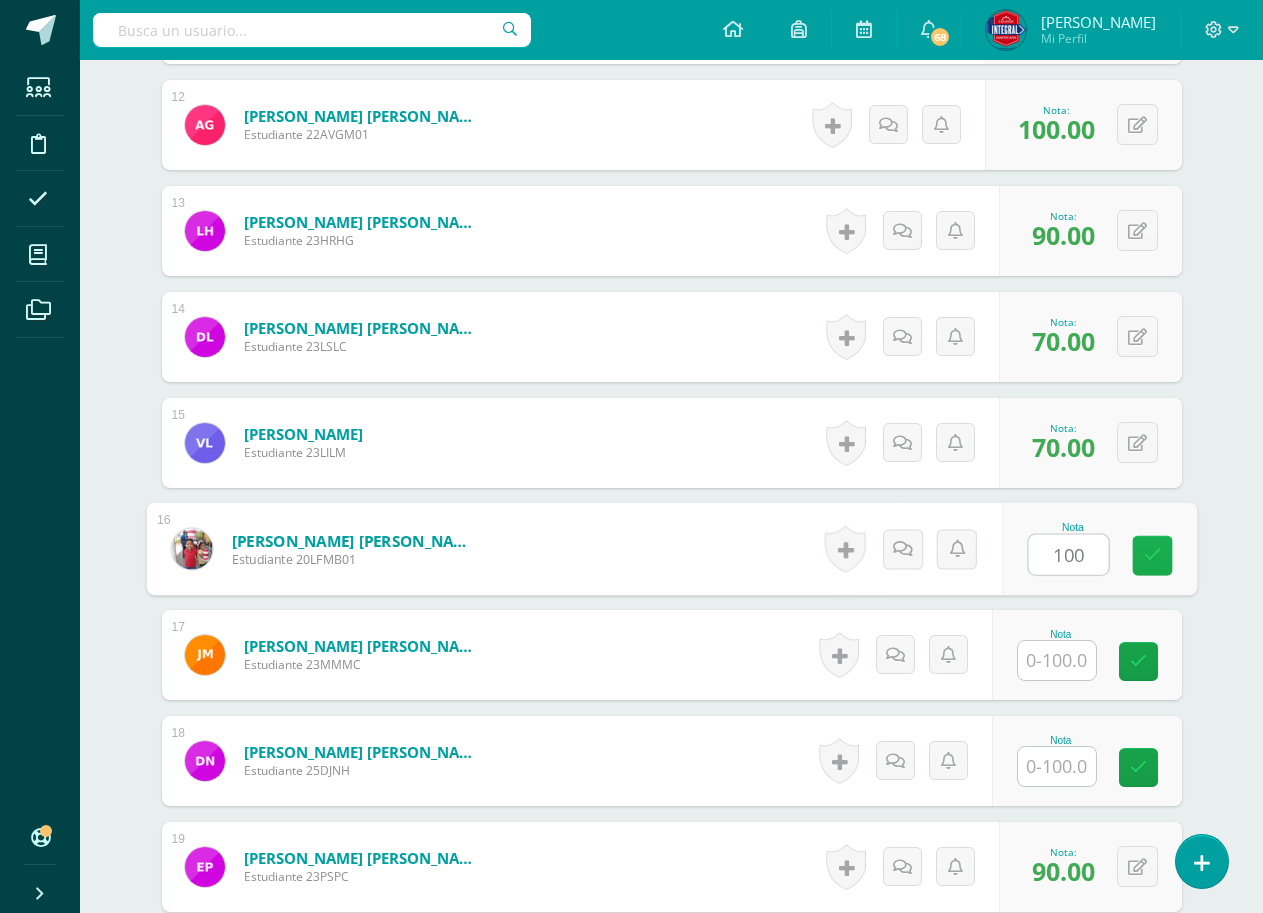 click at bounding box center [1152, 555] 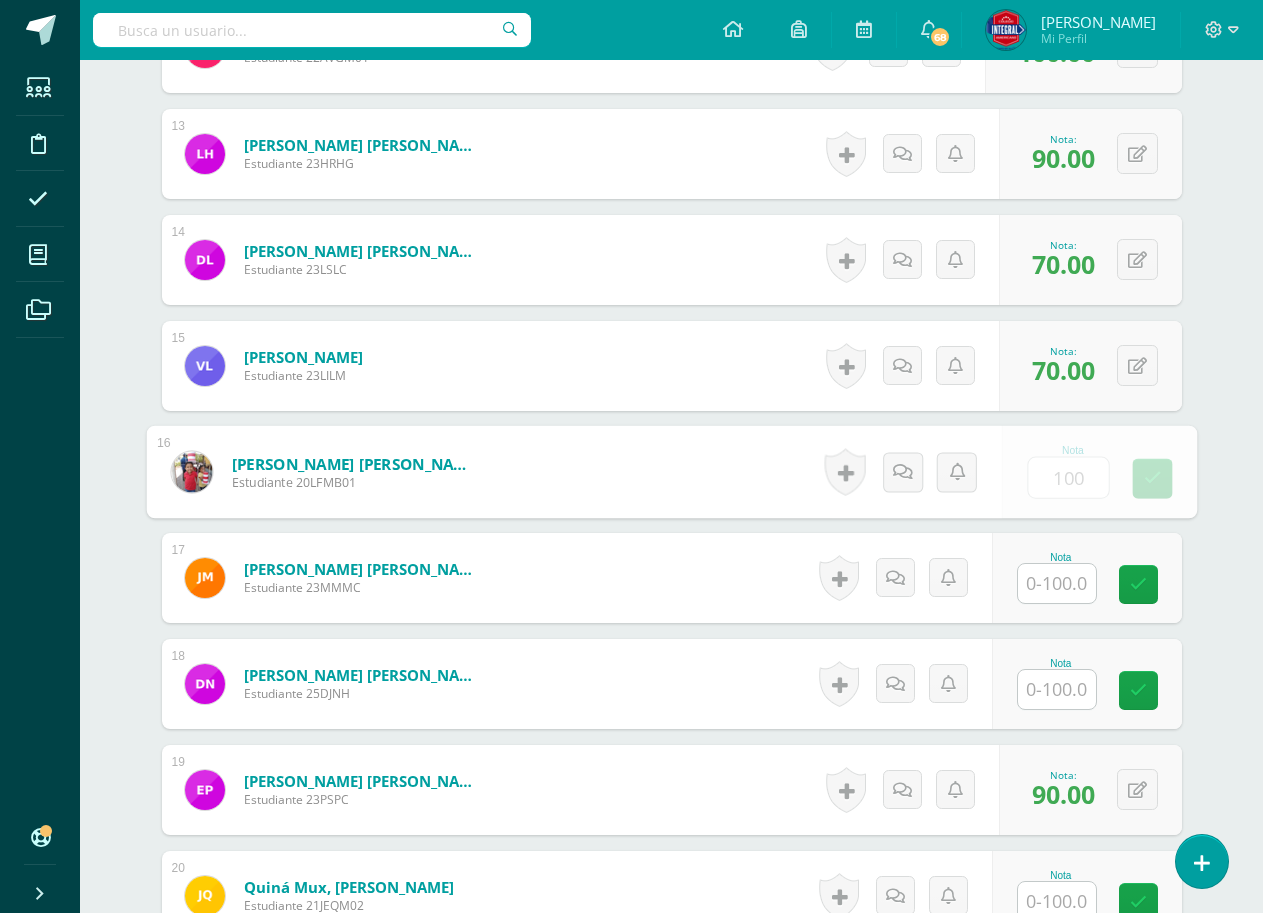 scroll, scrollTop: 2000, scrollLeft: 0, axis: vertical 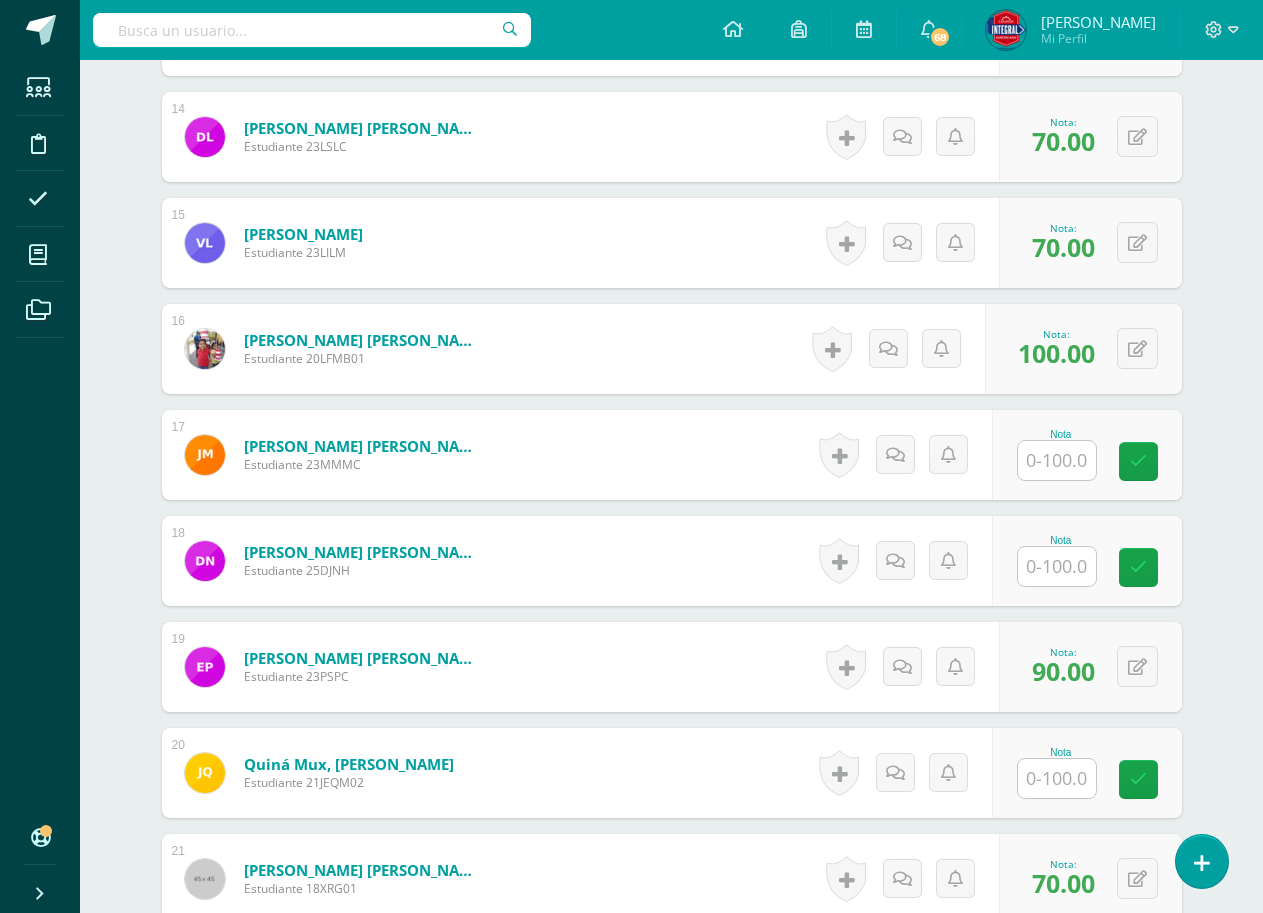 click at bounding box center [1057, 460] 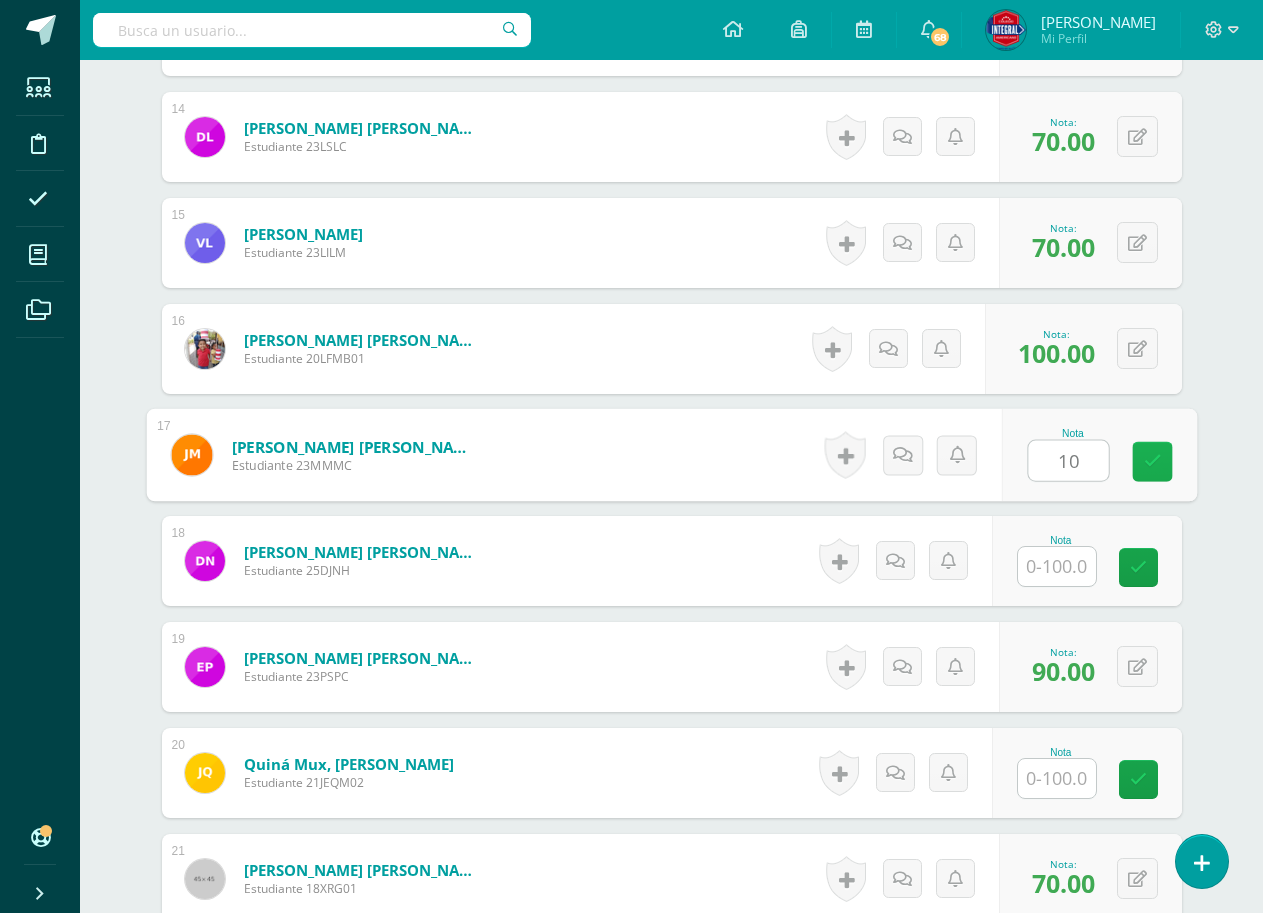type on "100" 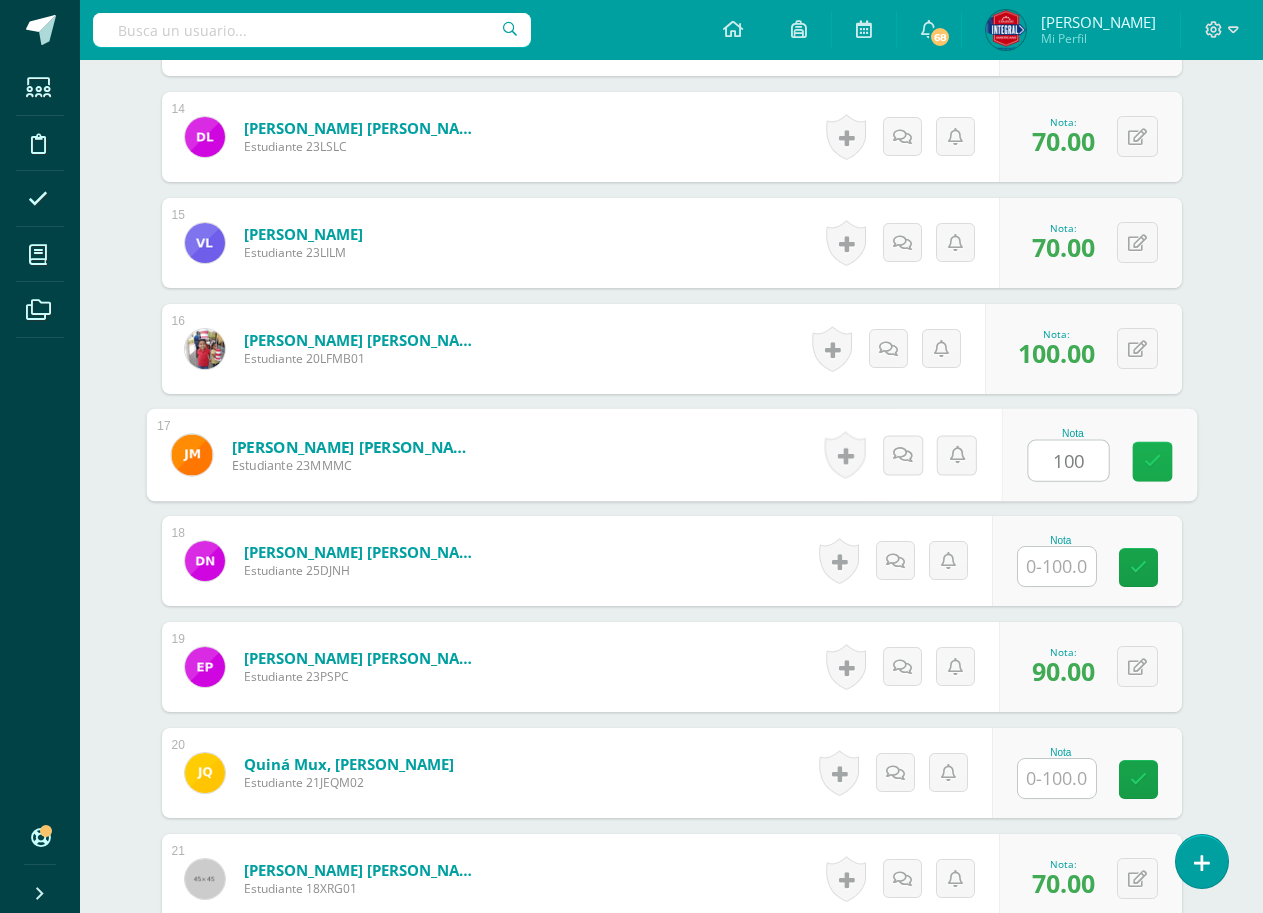 click at bounding box center [1152, 462] 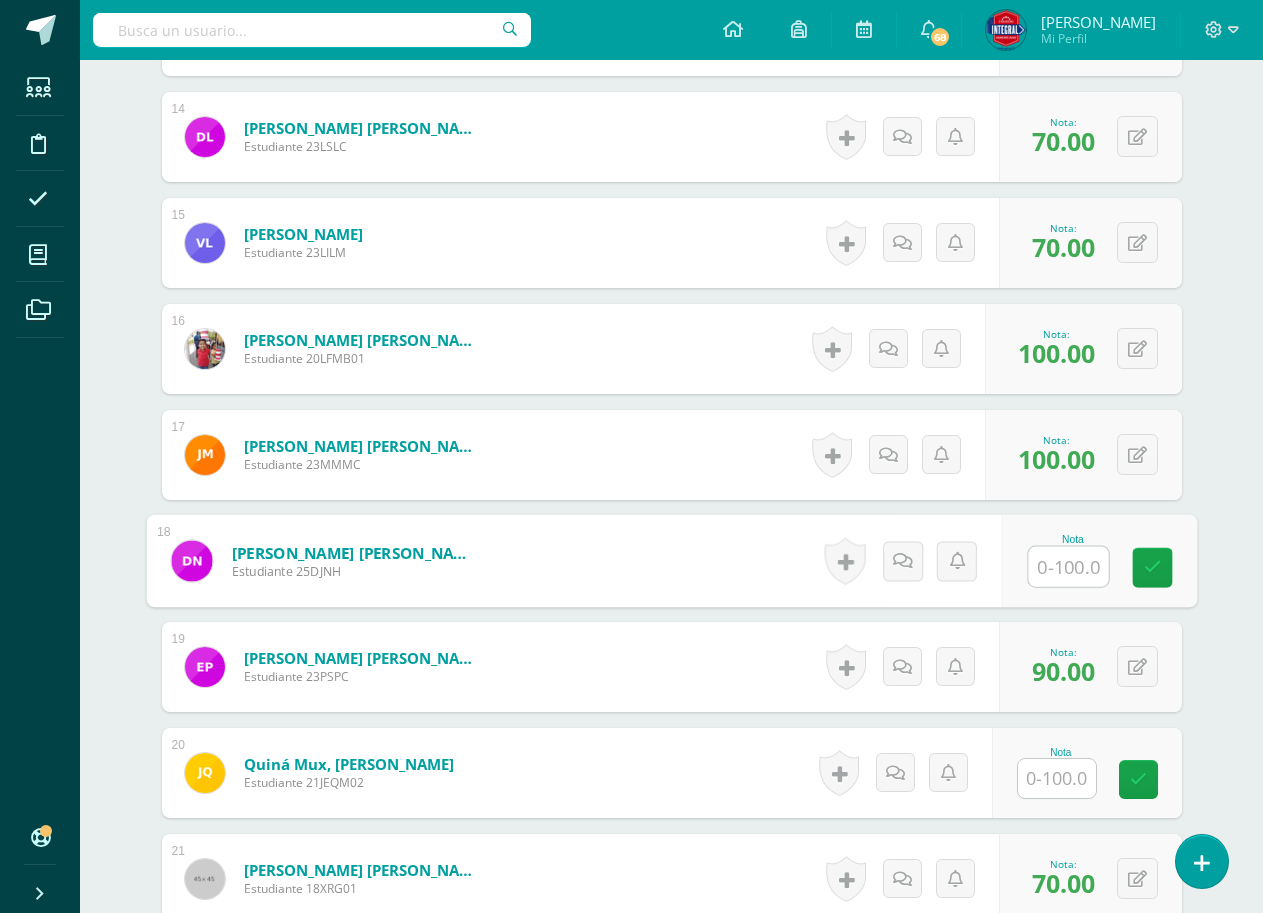 click at bounding box center [1068, 567] 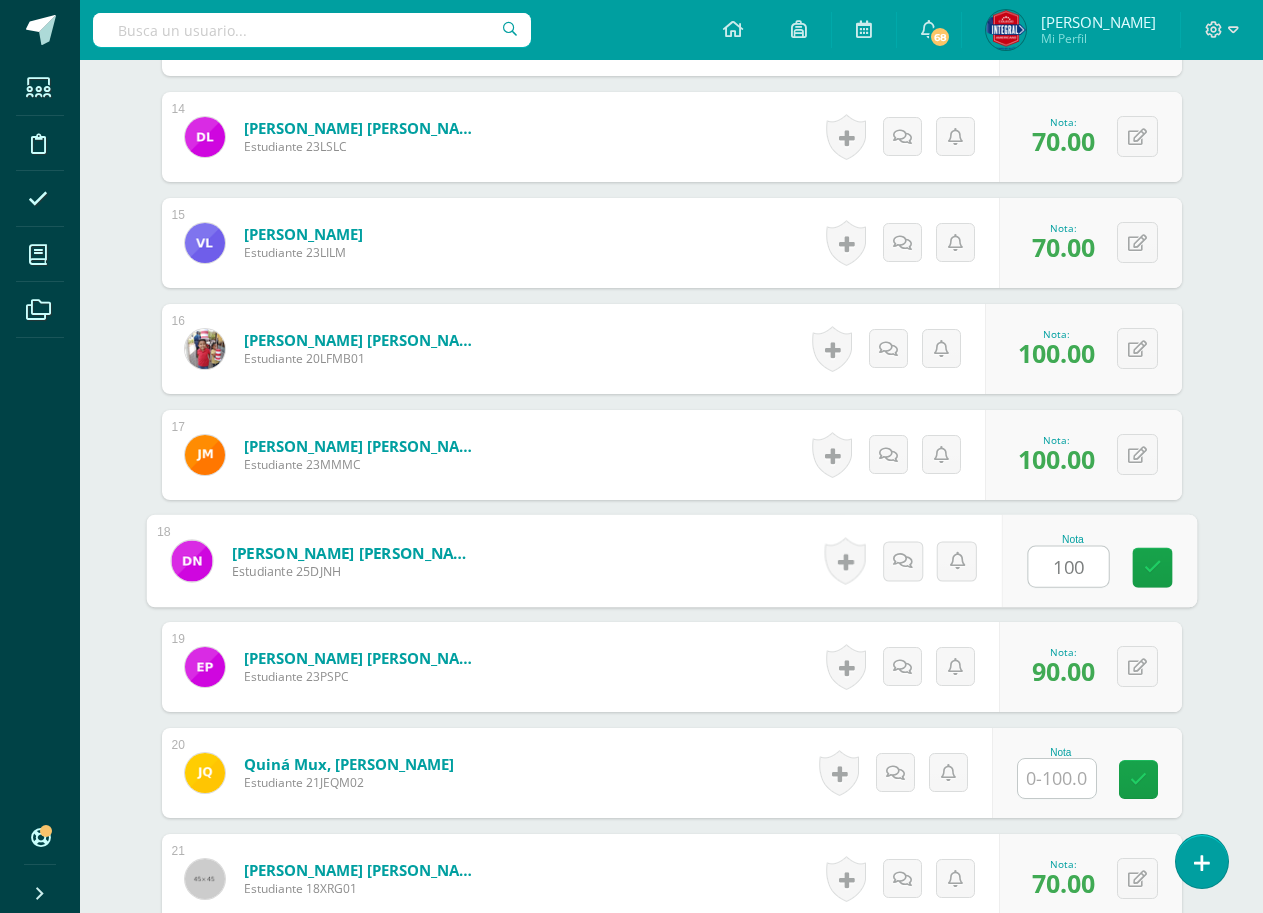type on "100" 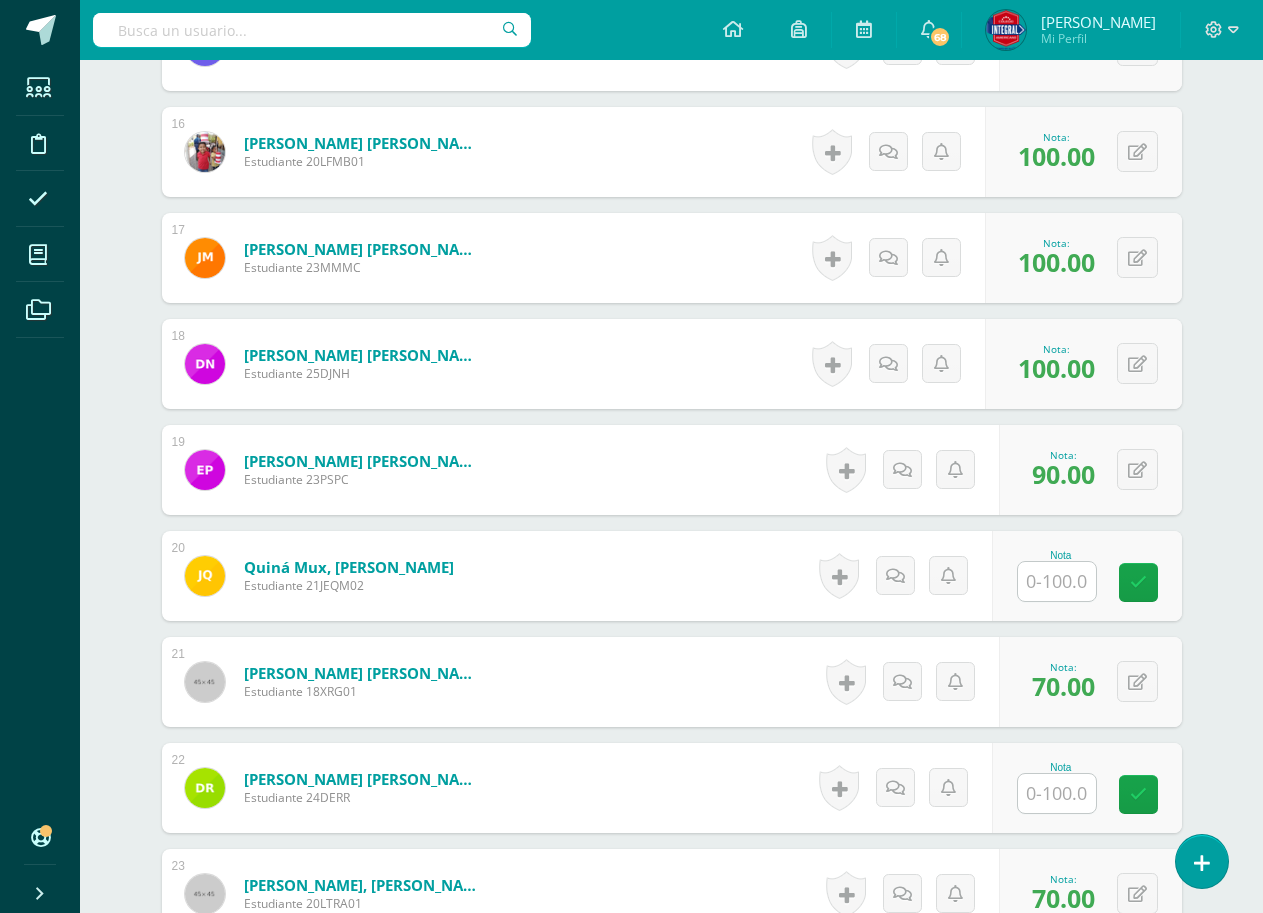 scroll, scrollTop: 2200, scrollLeft: 0, axis: vertical 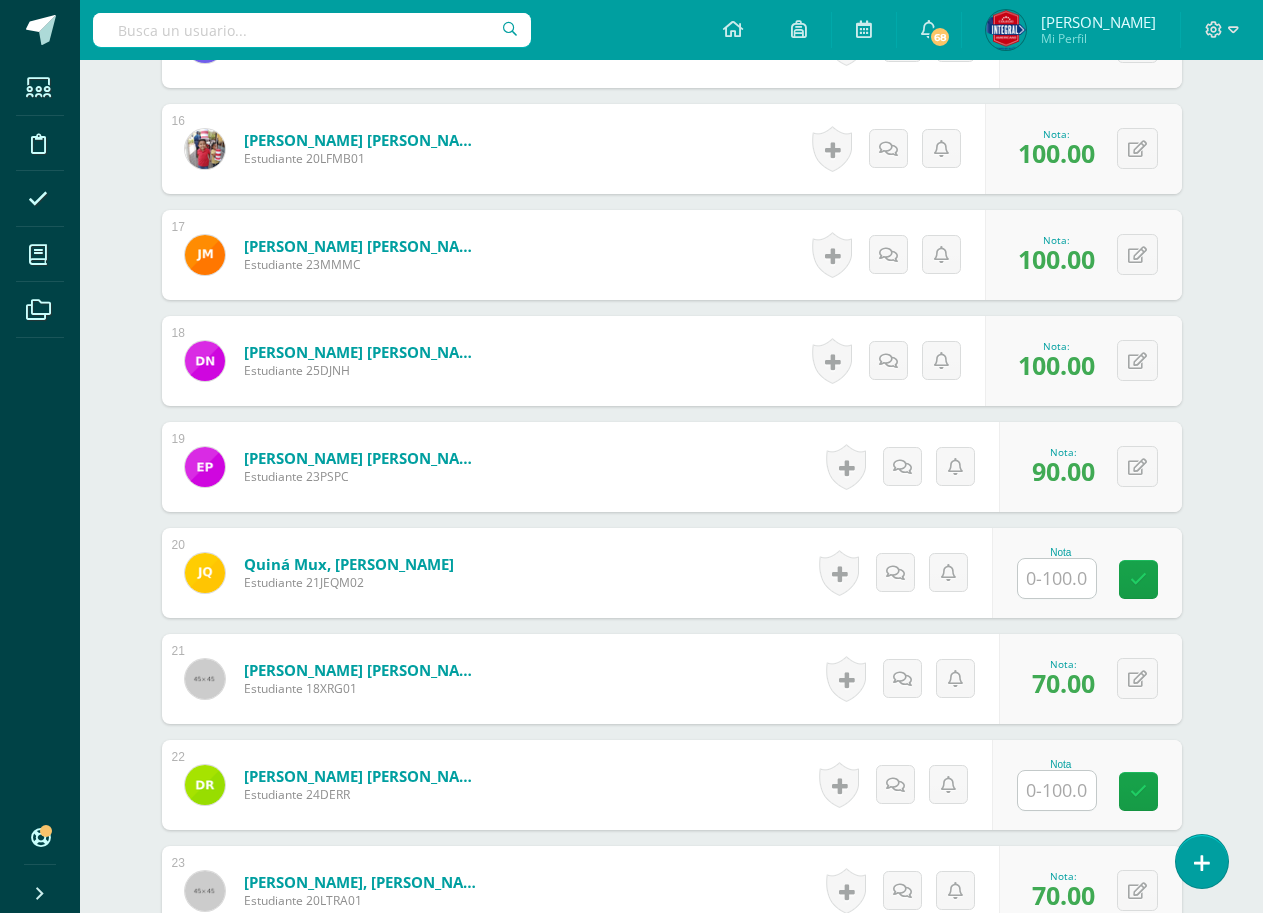 click at bounding box center [1057, 578] 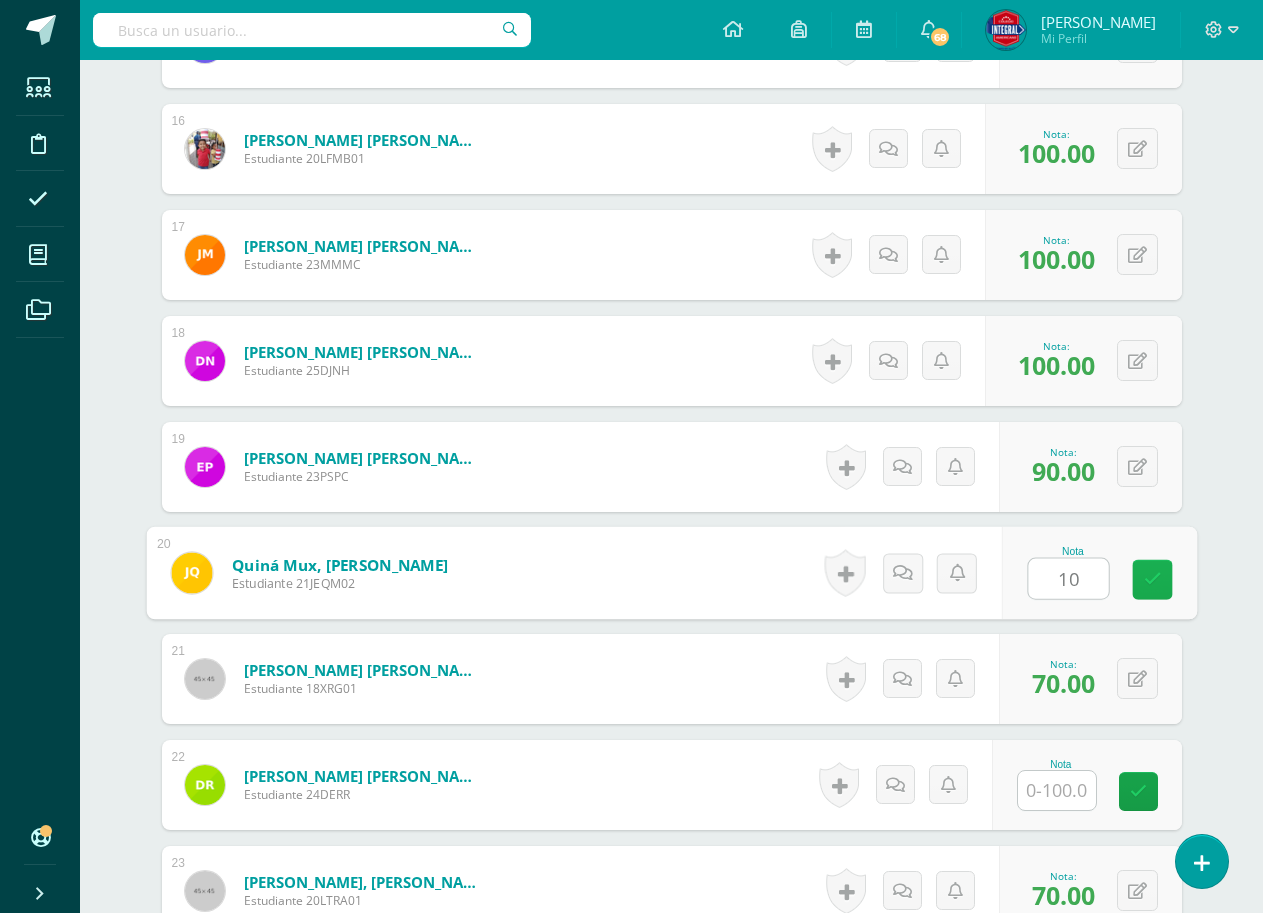 type on "100" 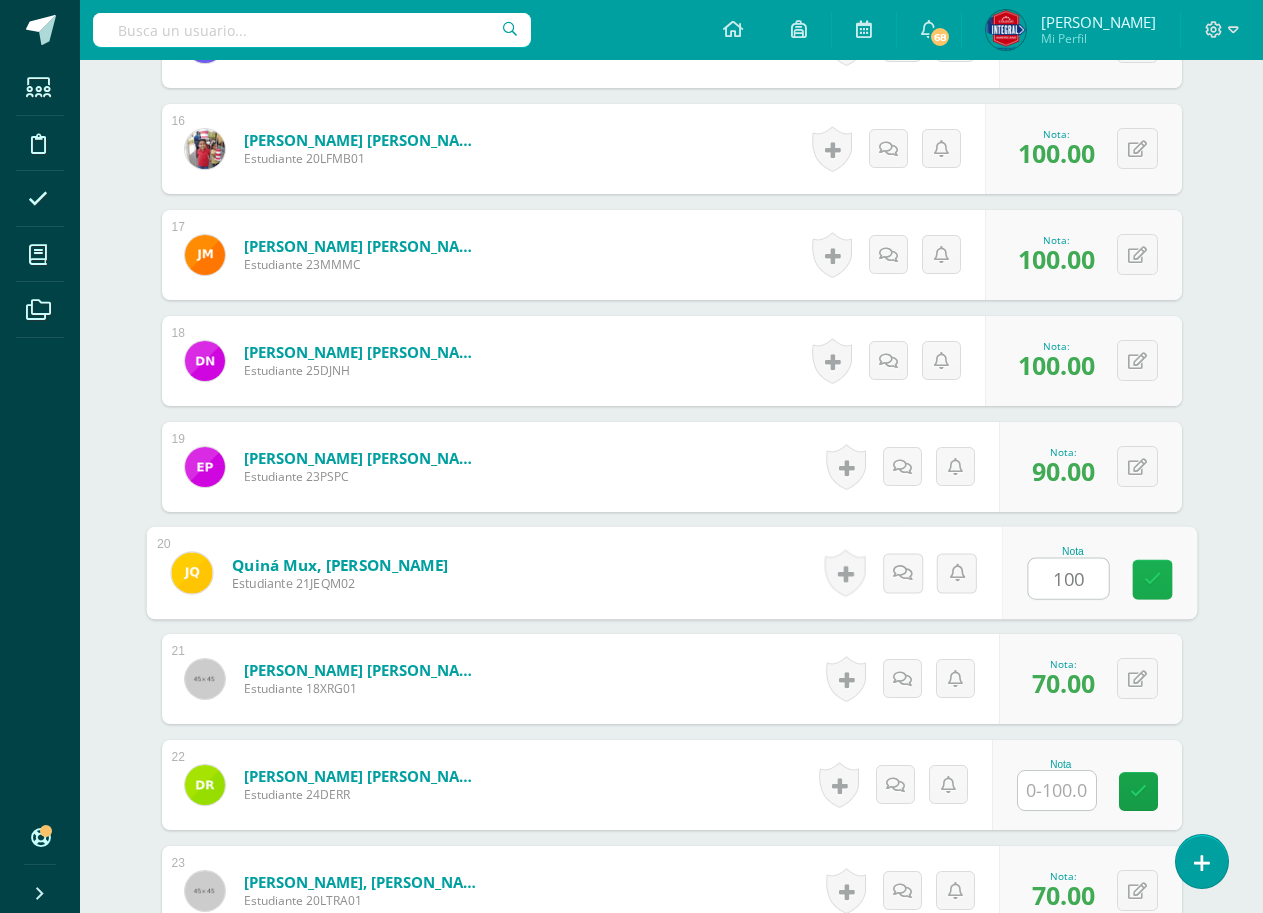 click at bounding box center (1152, 580) 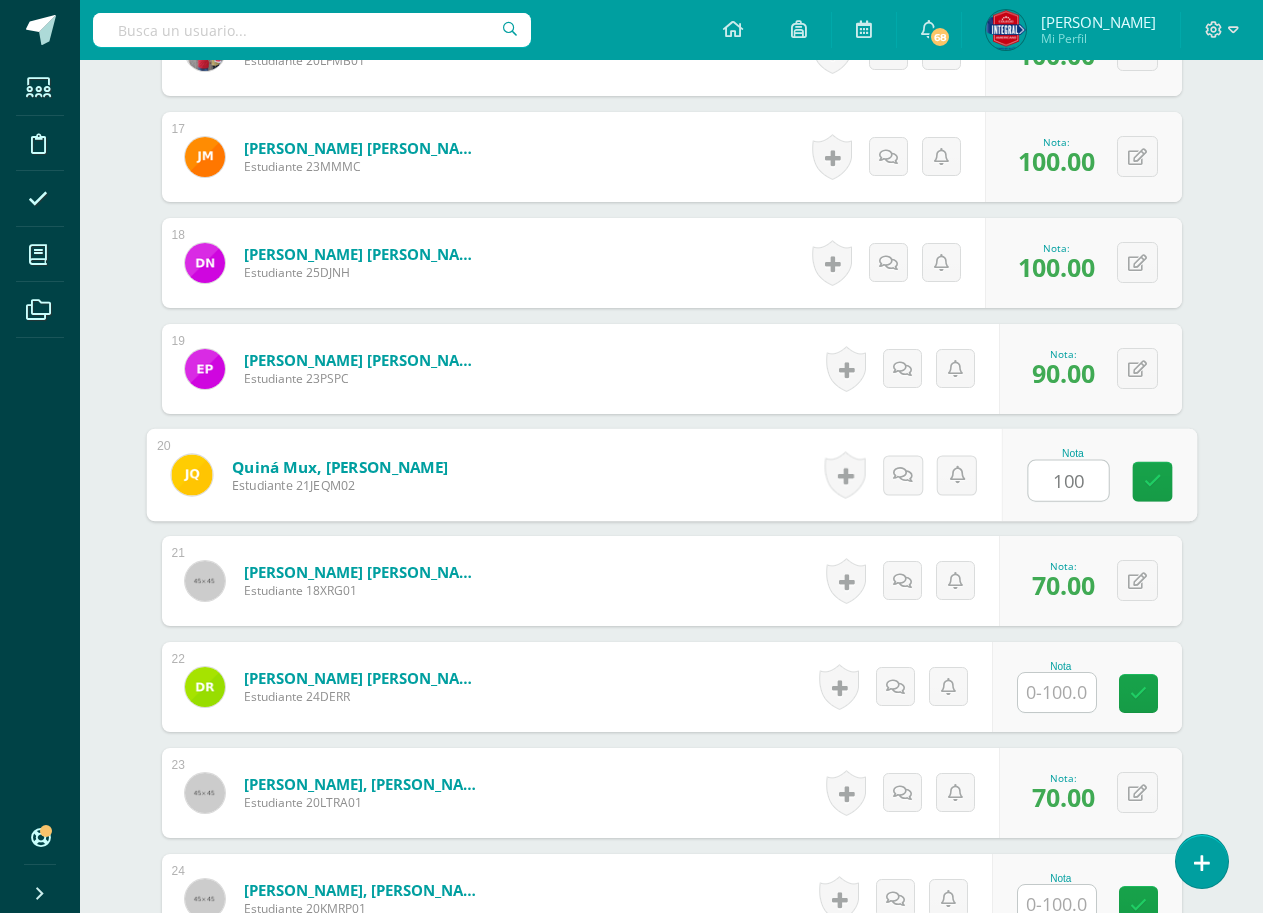 scroll, scrollTop: 2500, scrollLeft: 0, axis: vertical 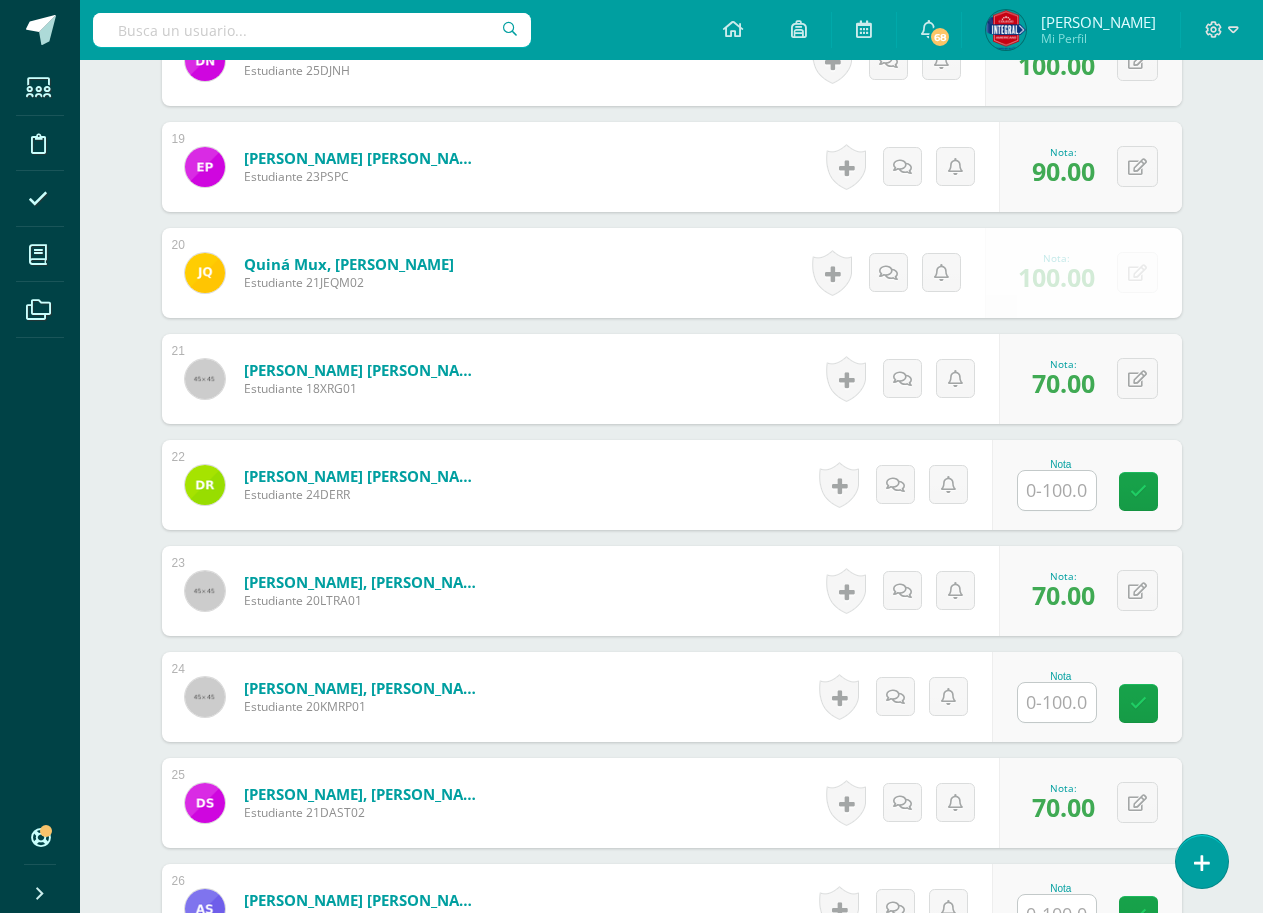 click at bounding box center [1057, 490] 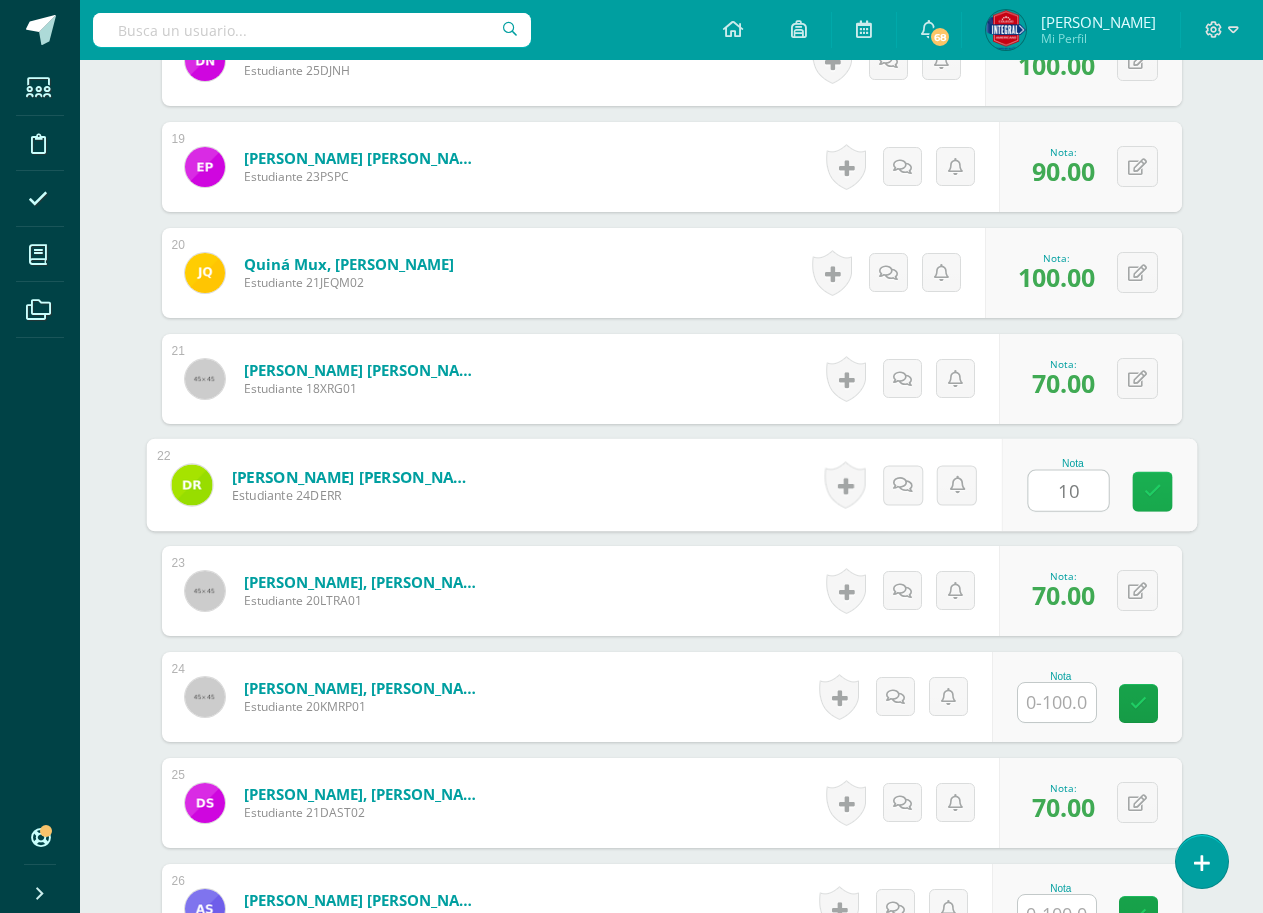 type on "100" 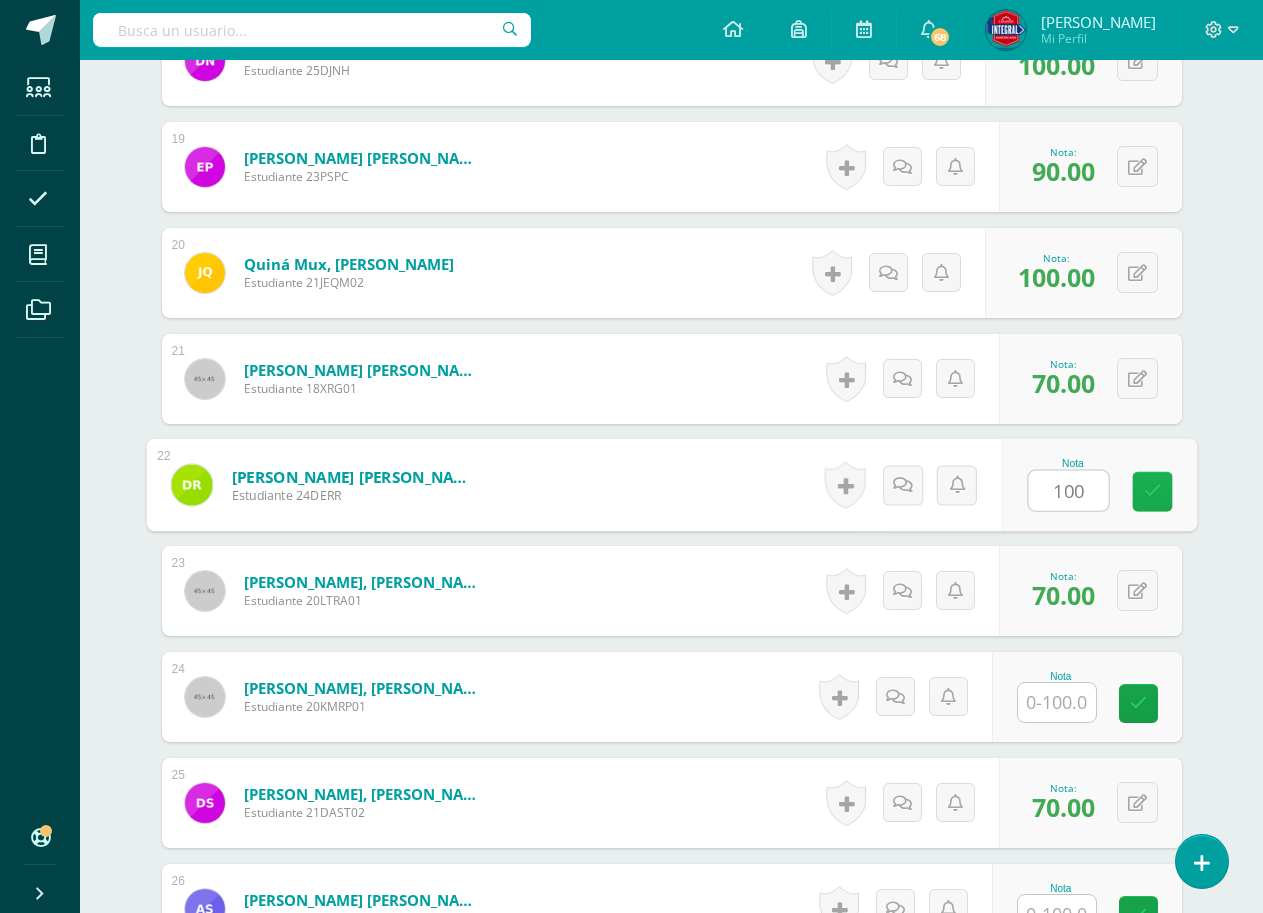 click at bounding box center (1152, 492) 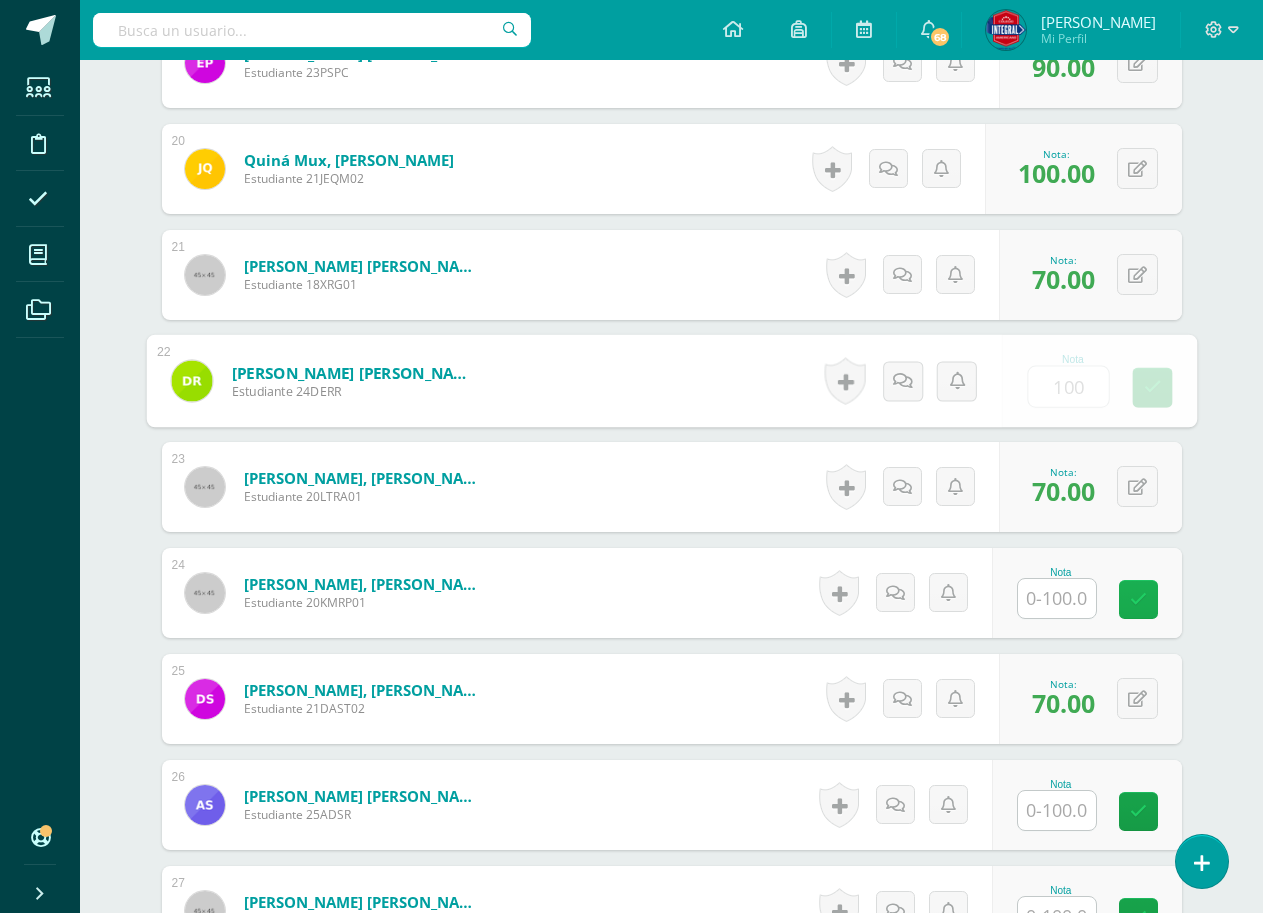 scroll, scrollTop: 2700, scrollLeft: 0, axis: vertical 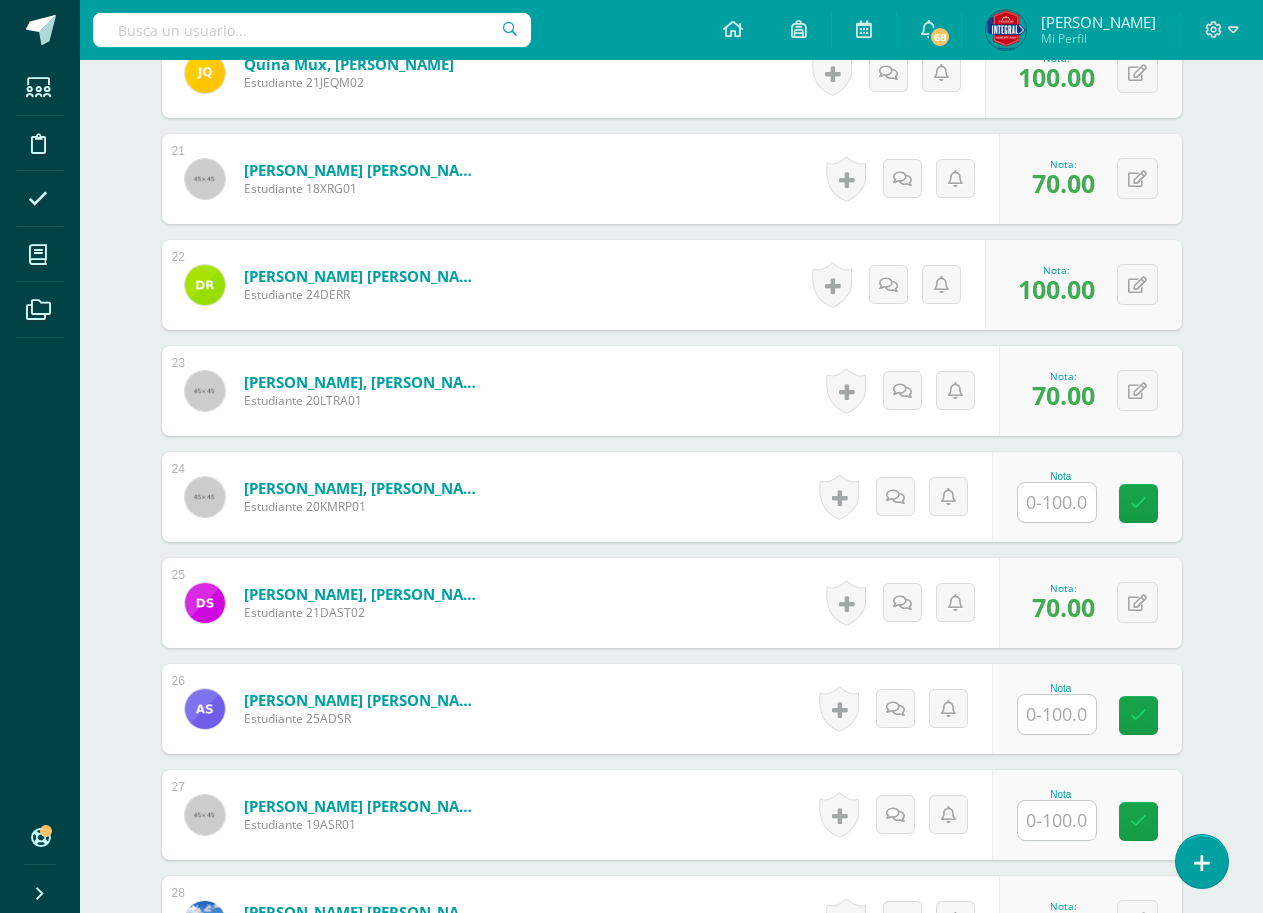 click at bounding box center (1057, 502) 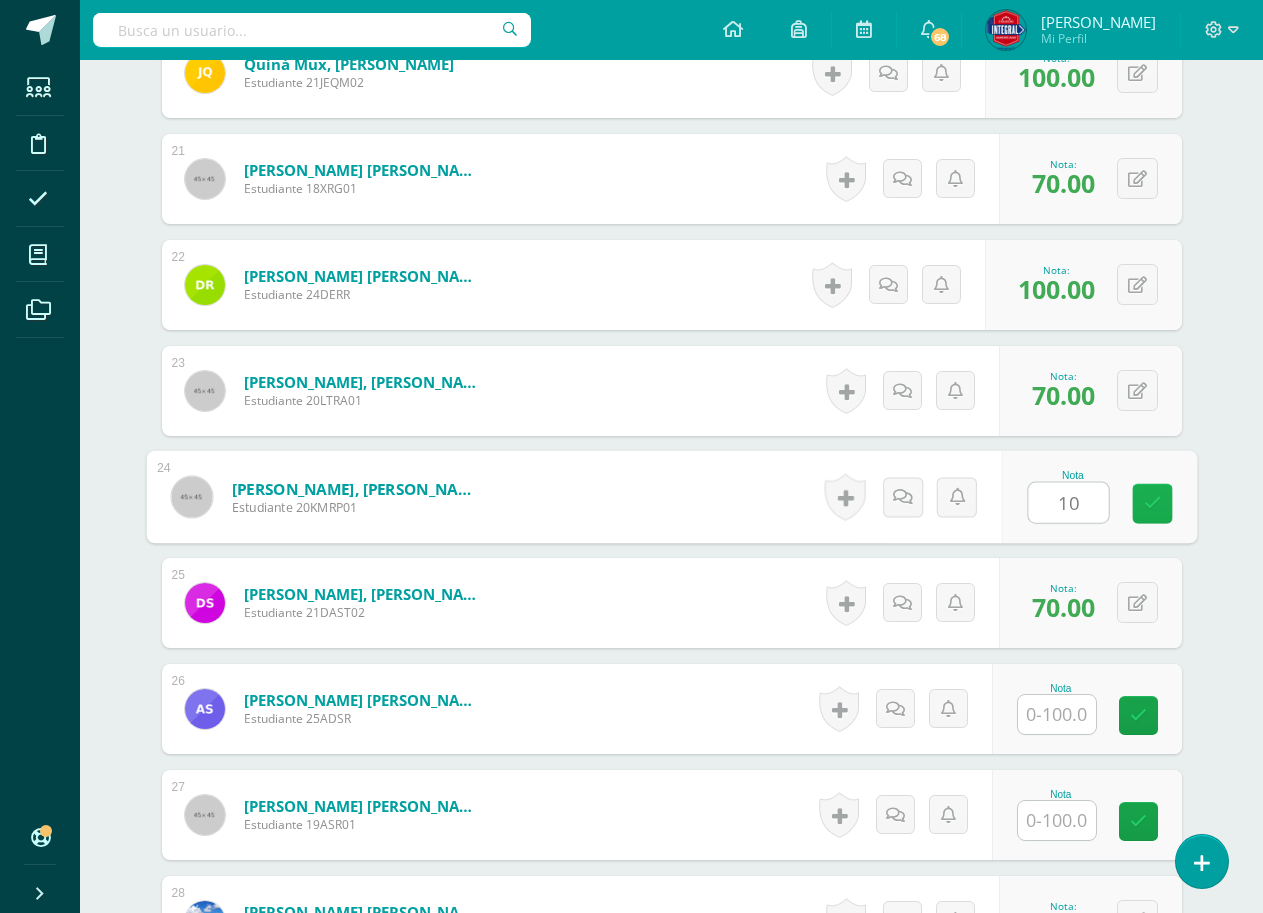 type on "100" 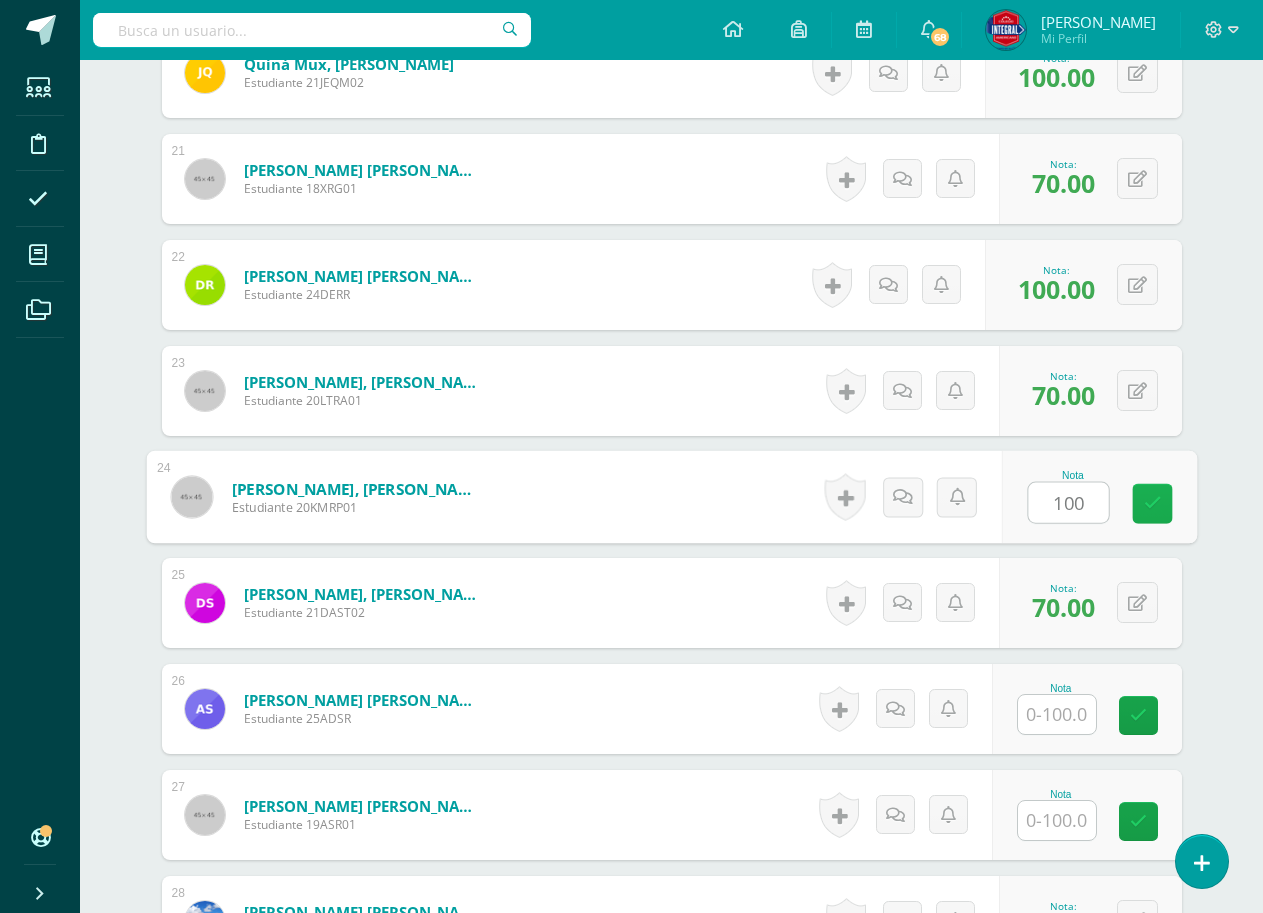 click at bounding box center (1152, 504) 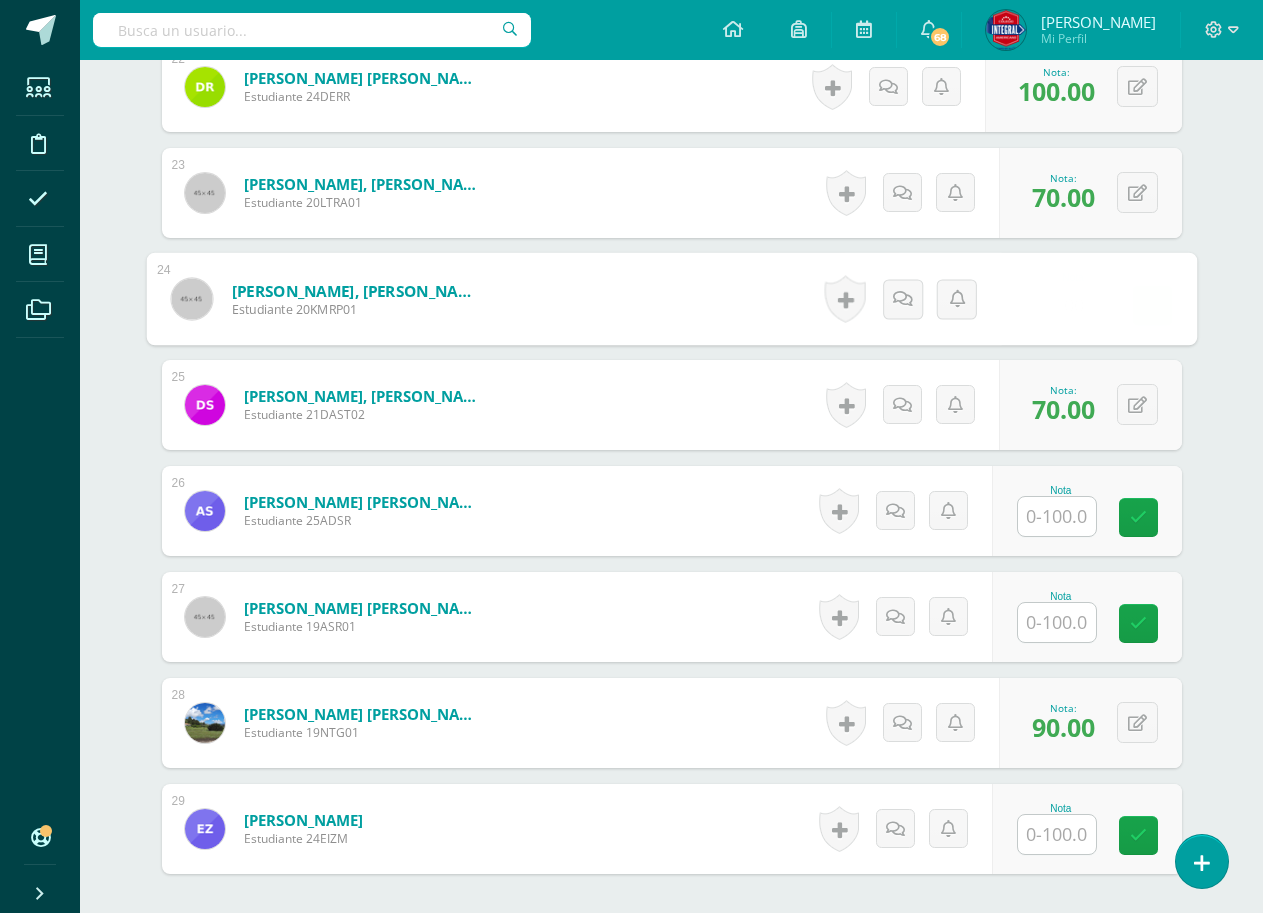 scroll, scrollTop: 2900, scrollLeft: 0, axis: vertical 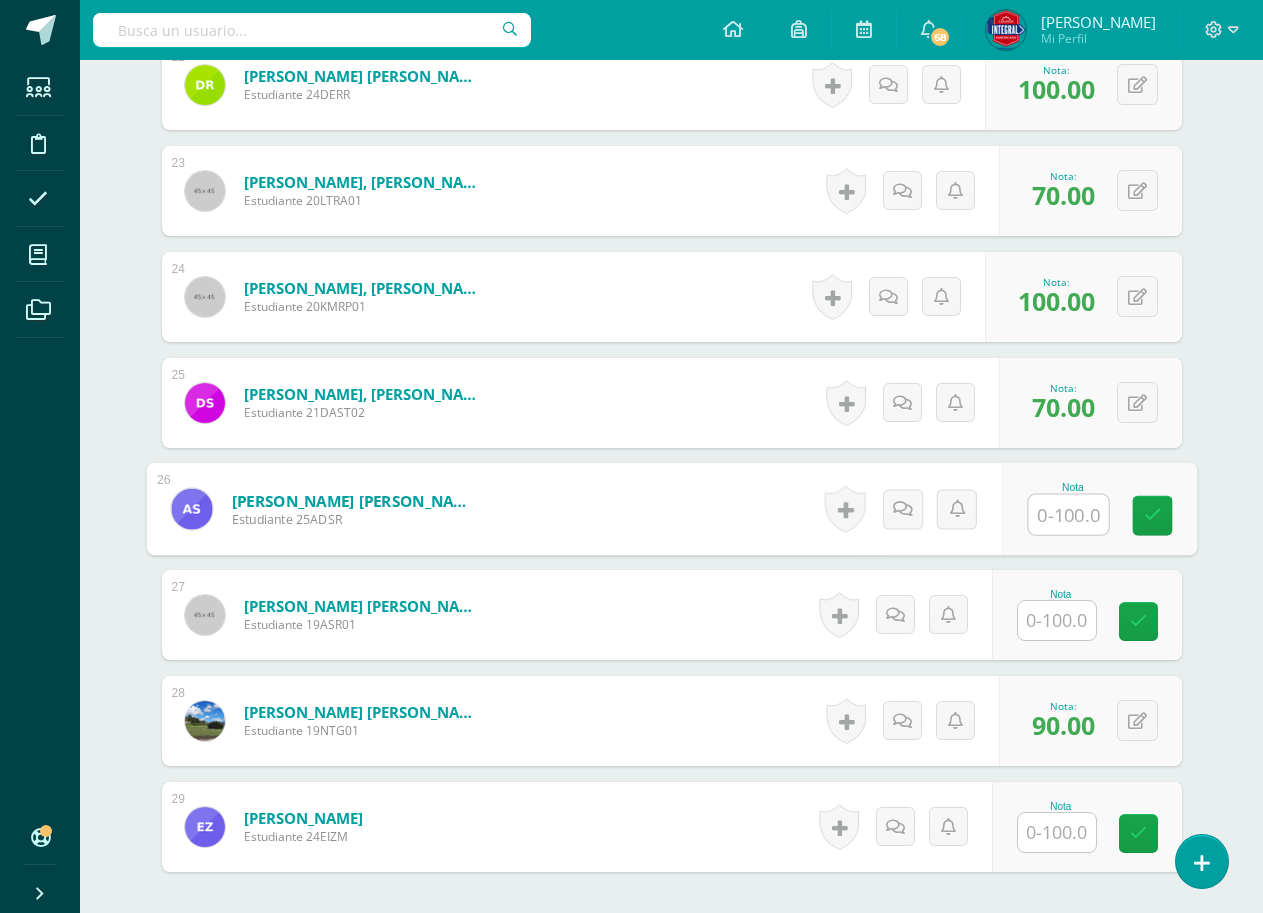 click at bounding box center (1068, 515) 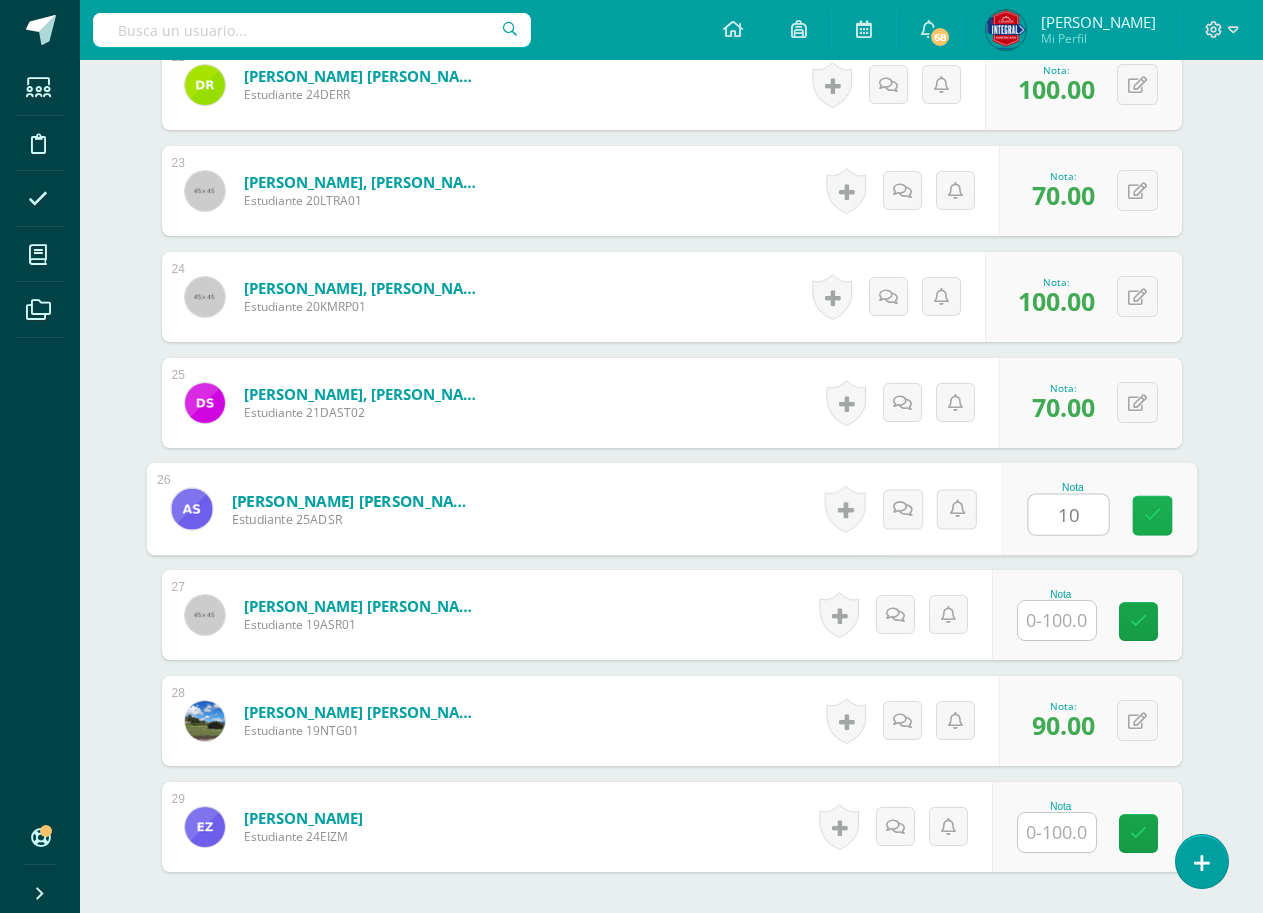 type on "100" 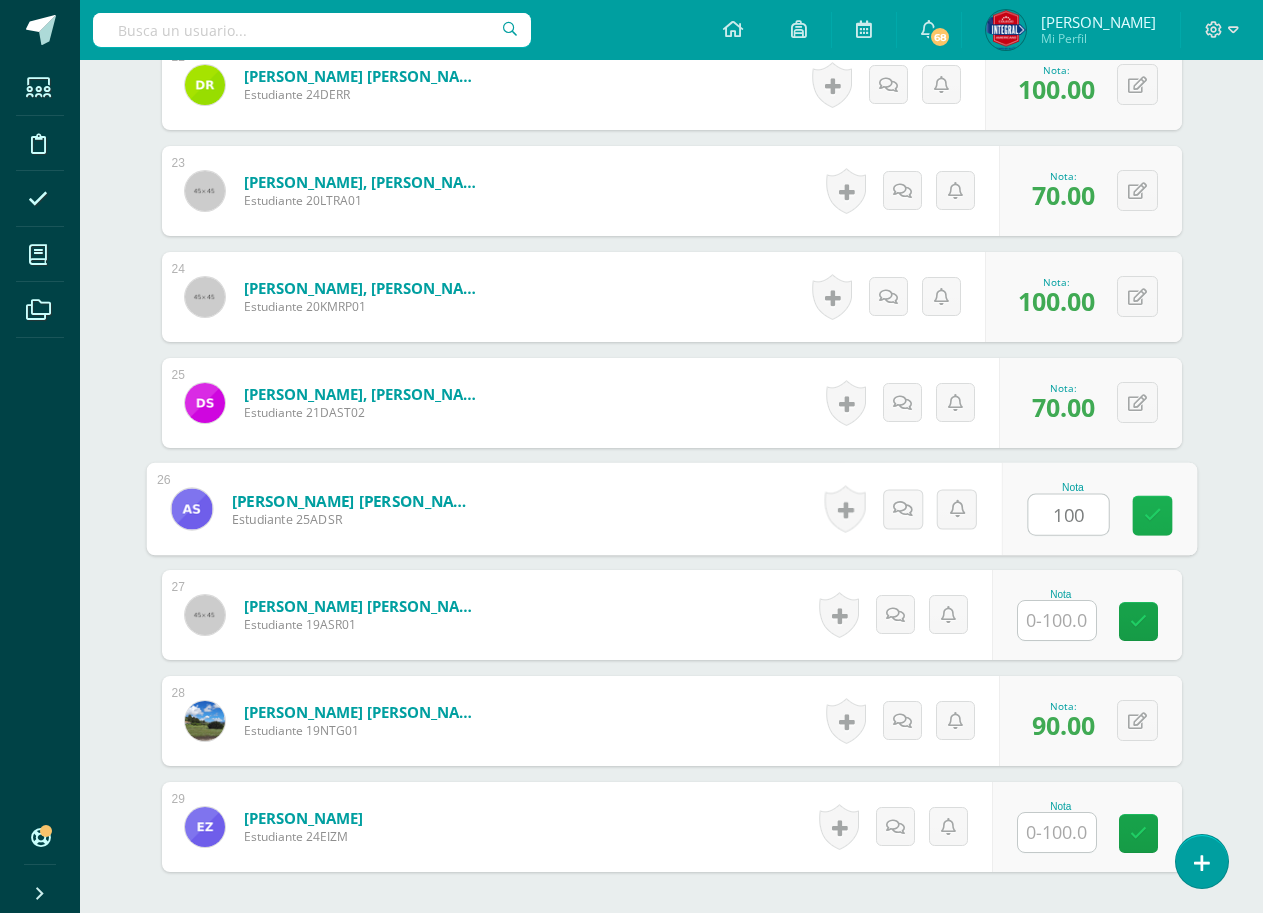 click at bounding box center [1152, 516] 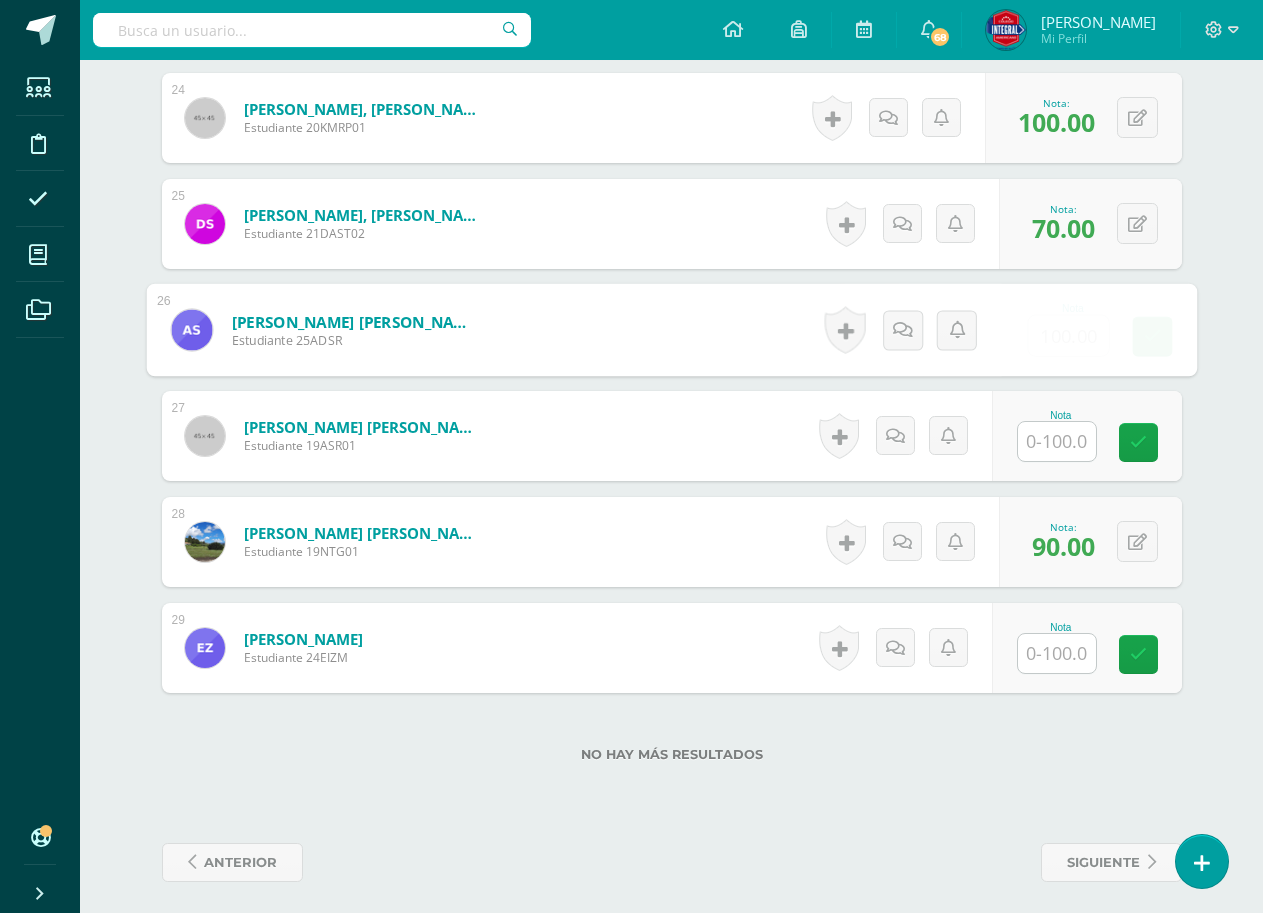 scroll, scrollTop: 3088, scrollLeft: 0, axis: vertical 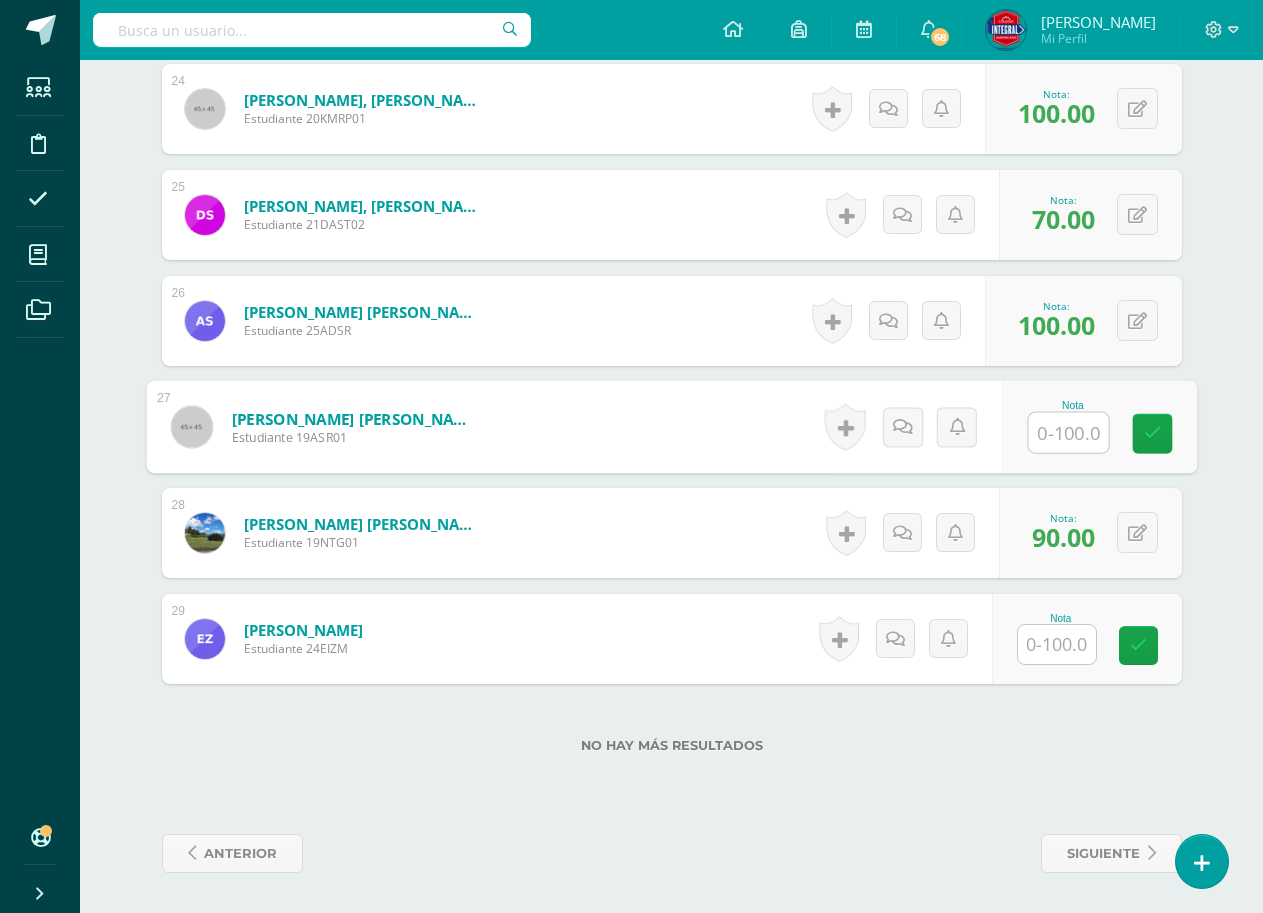 click at bounding box center [1068, 433] 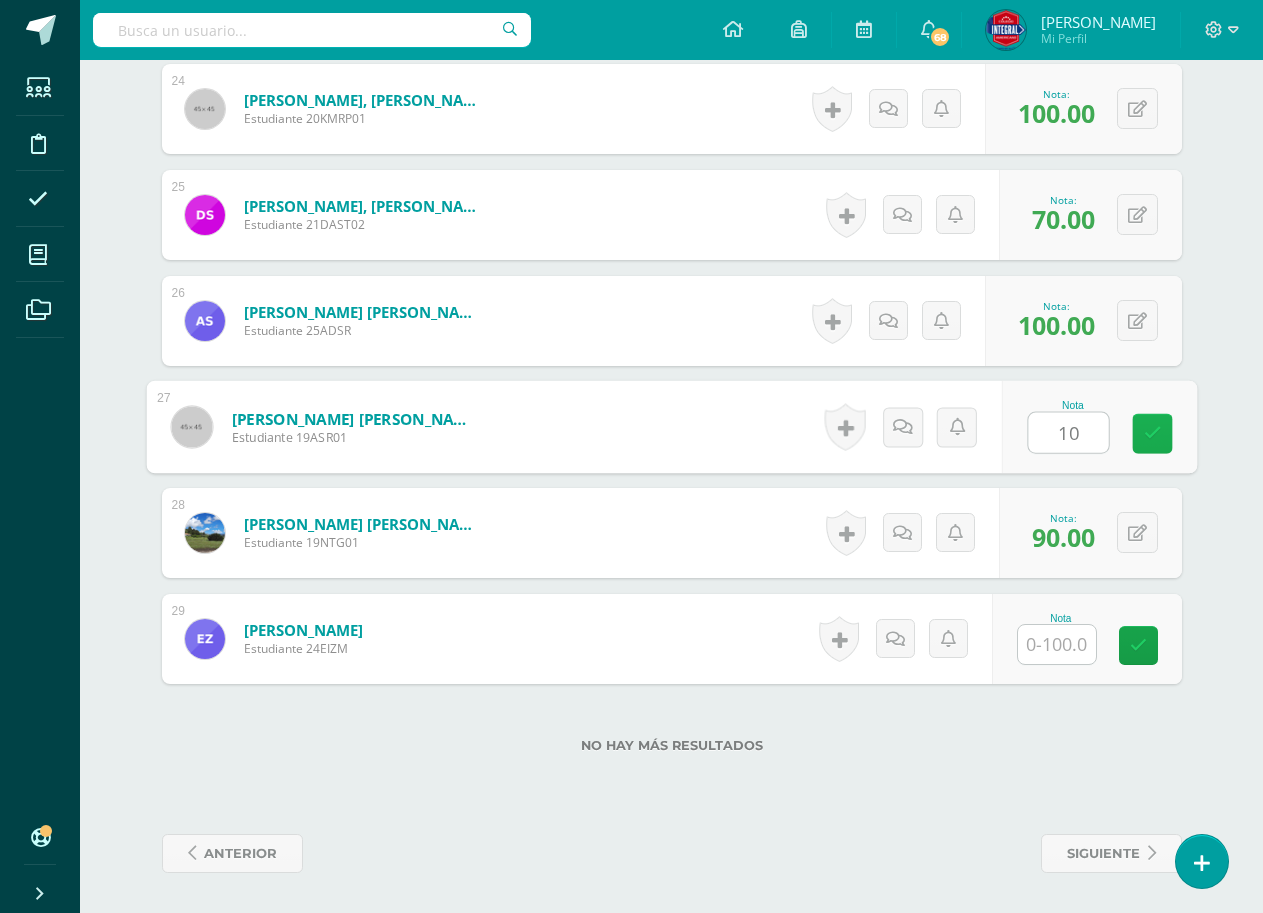 type on "100" 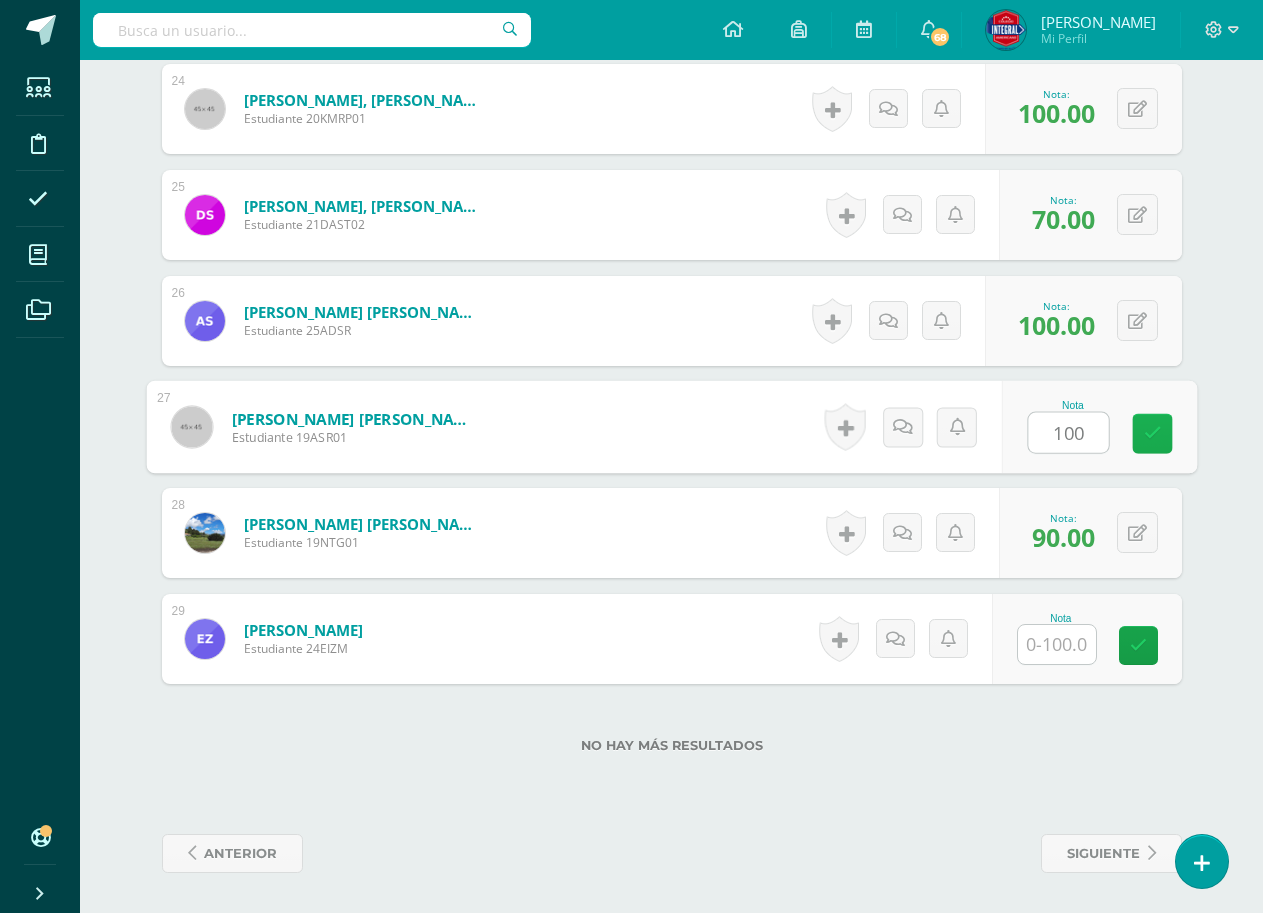 click at bounding box center [1152, 434] 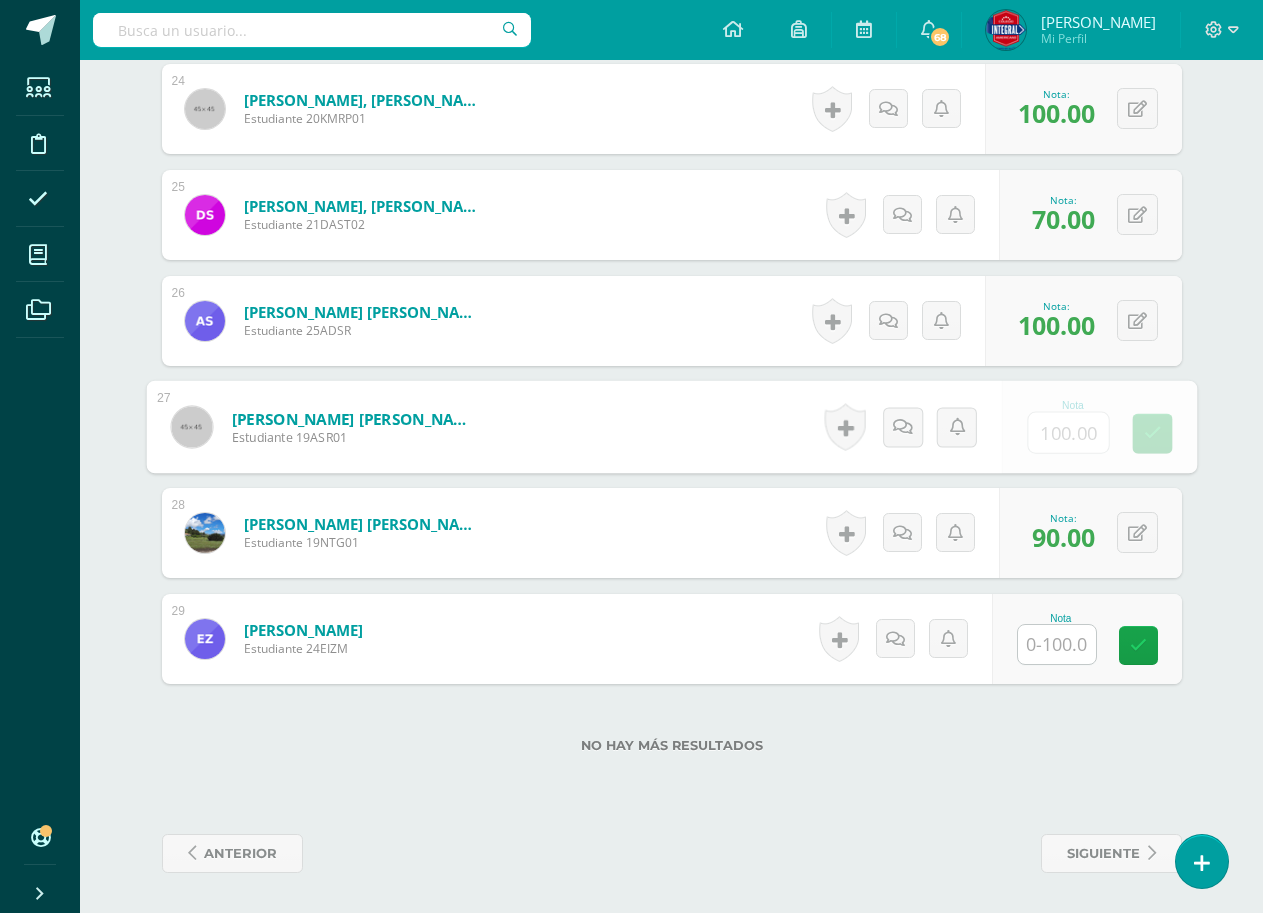 click on "Nota" at bounding box center [1061, 639] 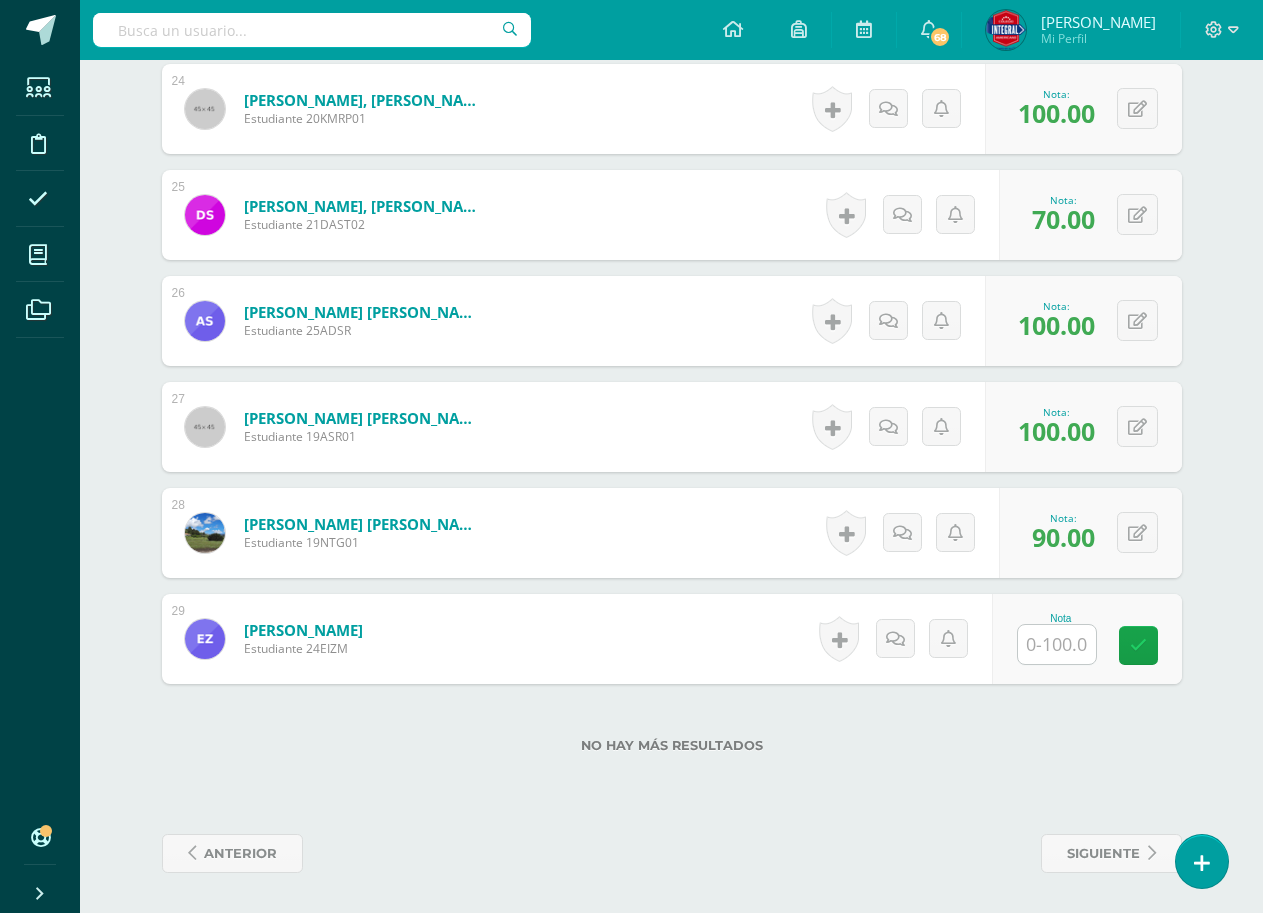 click at bounding box center [1057, 644] 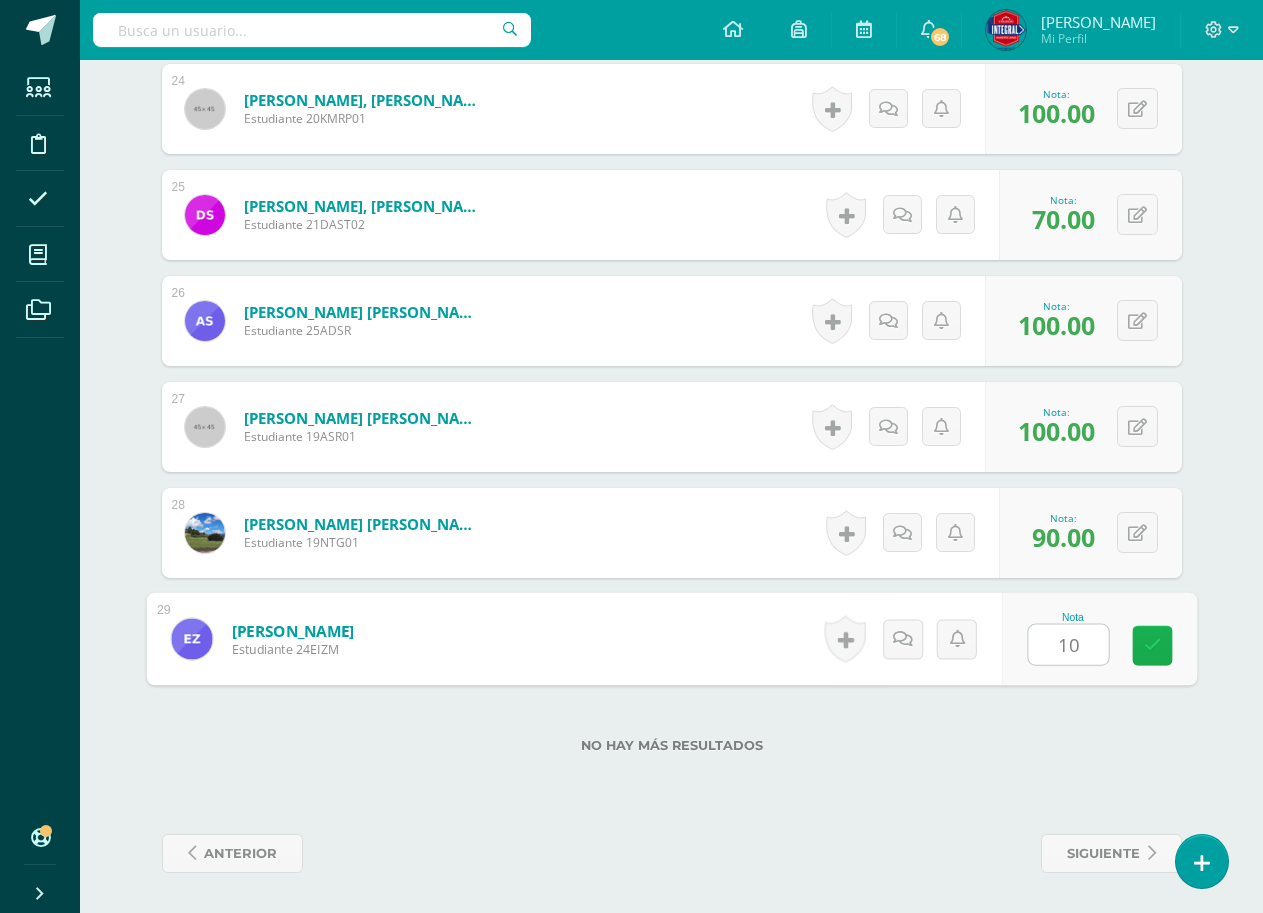 type on "100" 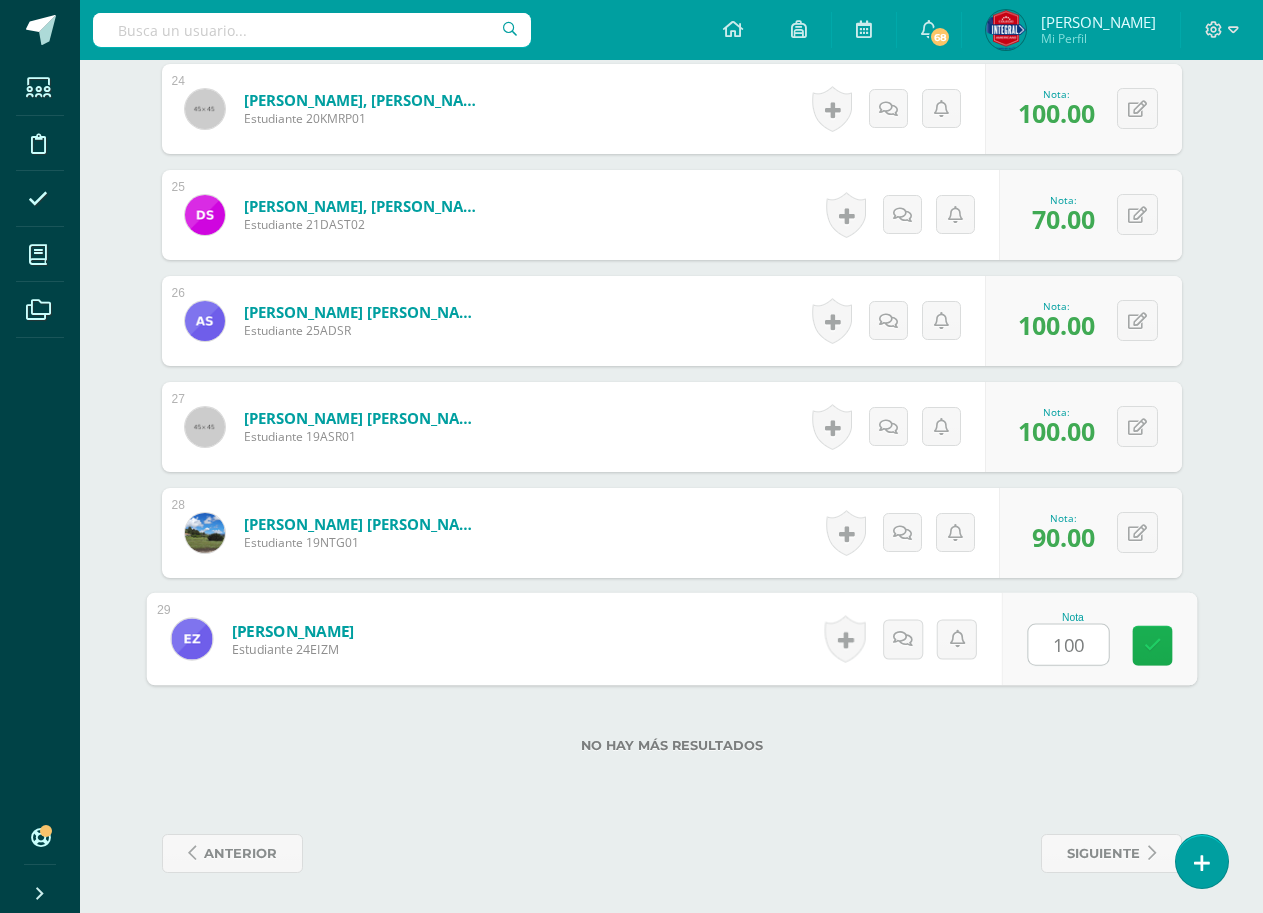 click at bounding box center (1152, 646) 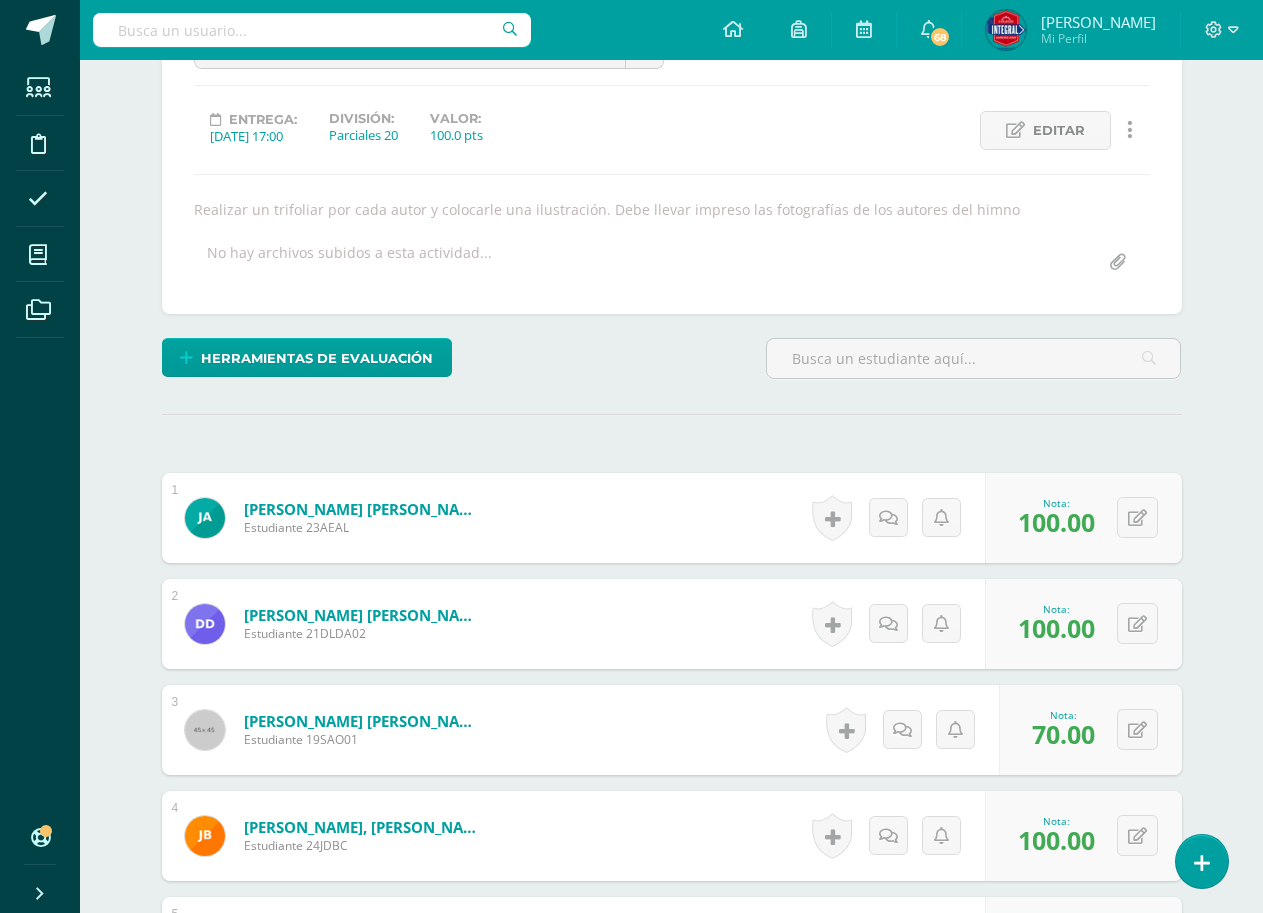 scroll, scrollTop: 0, scrollLeft: 0, axis: both 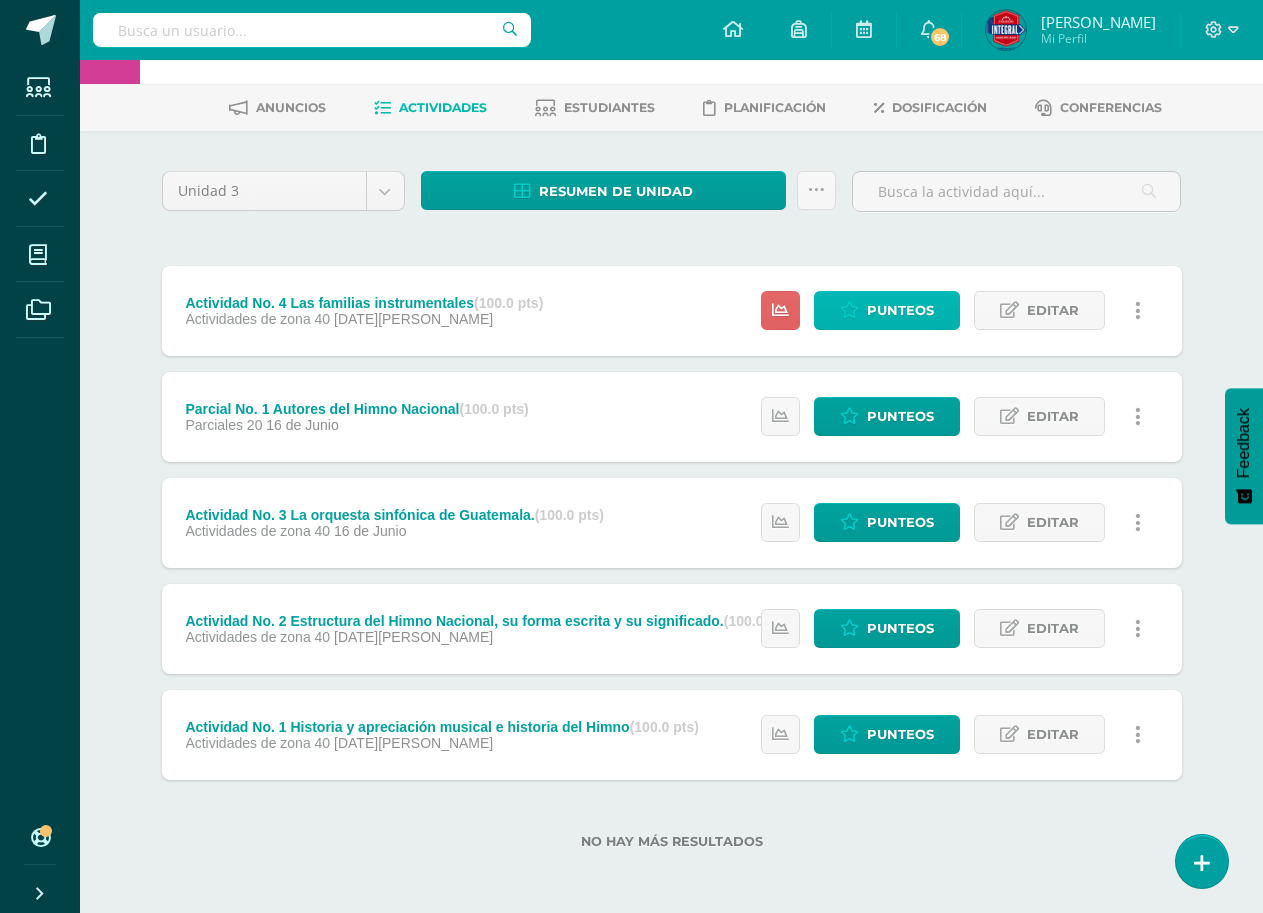 click on "Punteos" at bounding box center [900, 310] 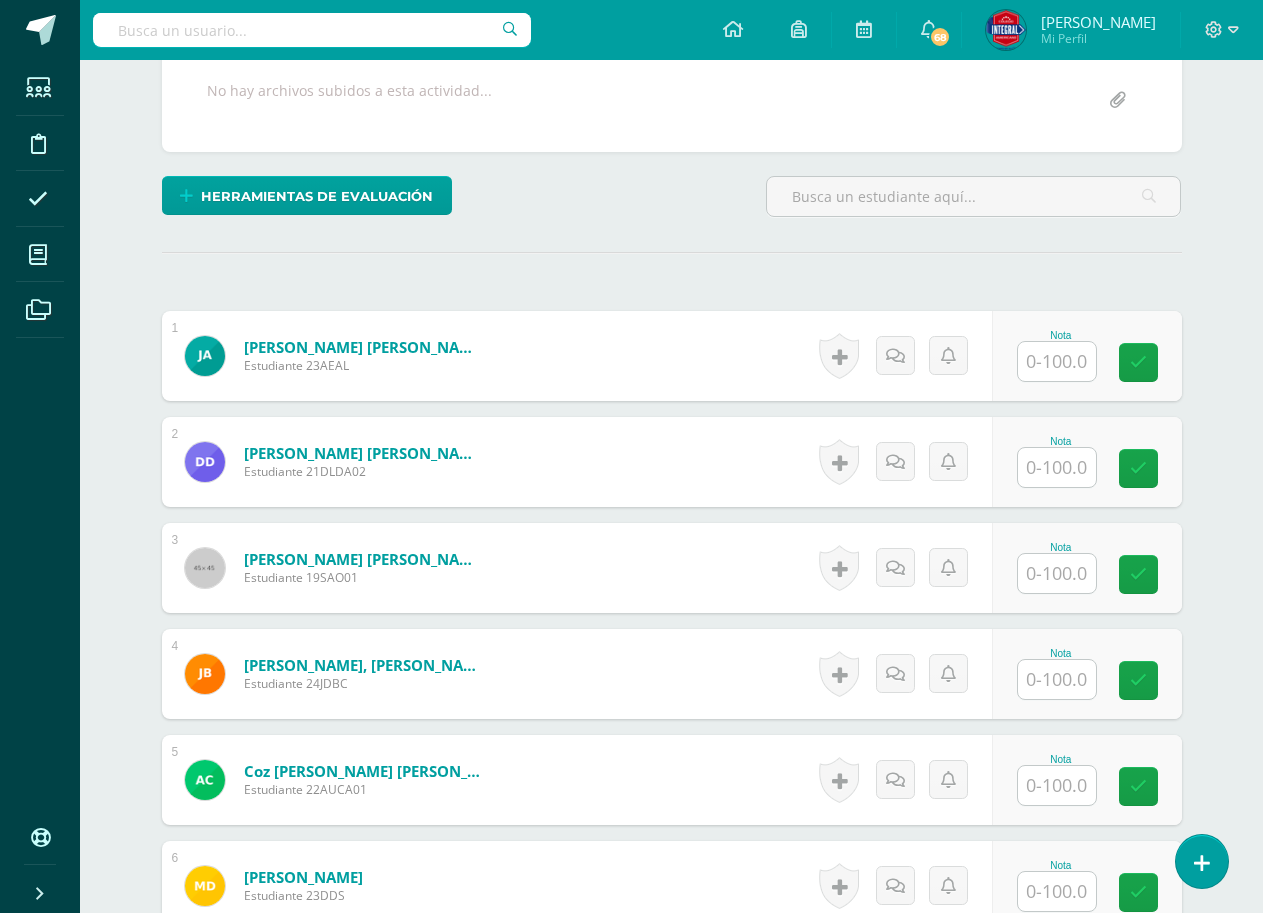 scroll, scrollTop: 603, scrollLeft: 0, axis: vertical 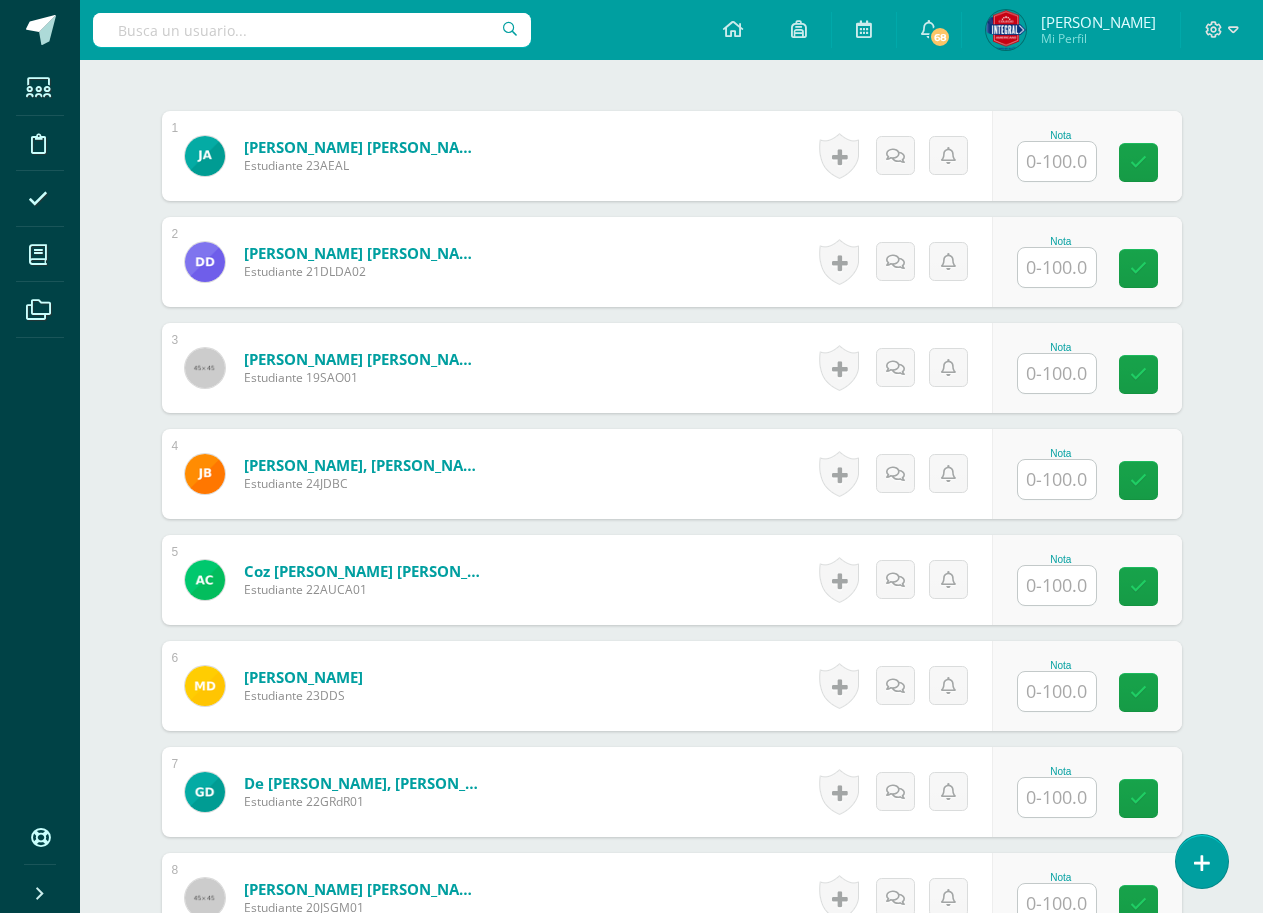 click at bounding box center (1057, 479) 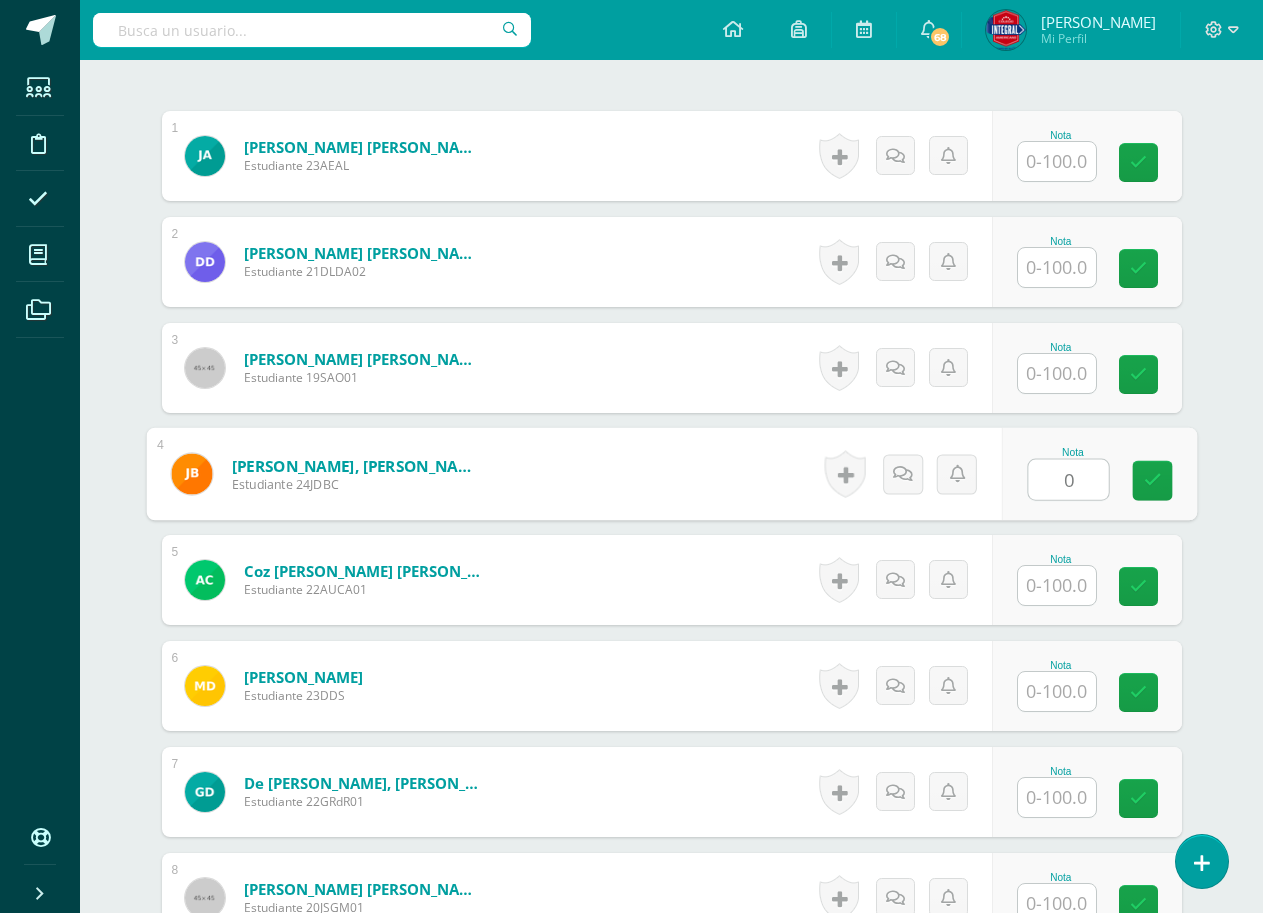 type on "00" 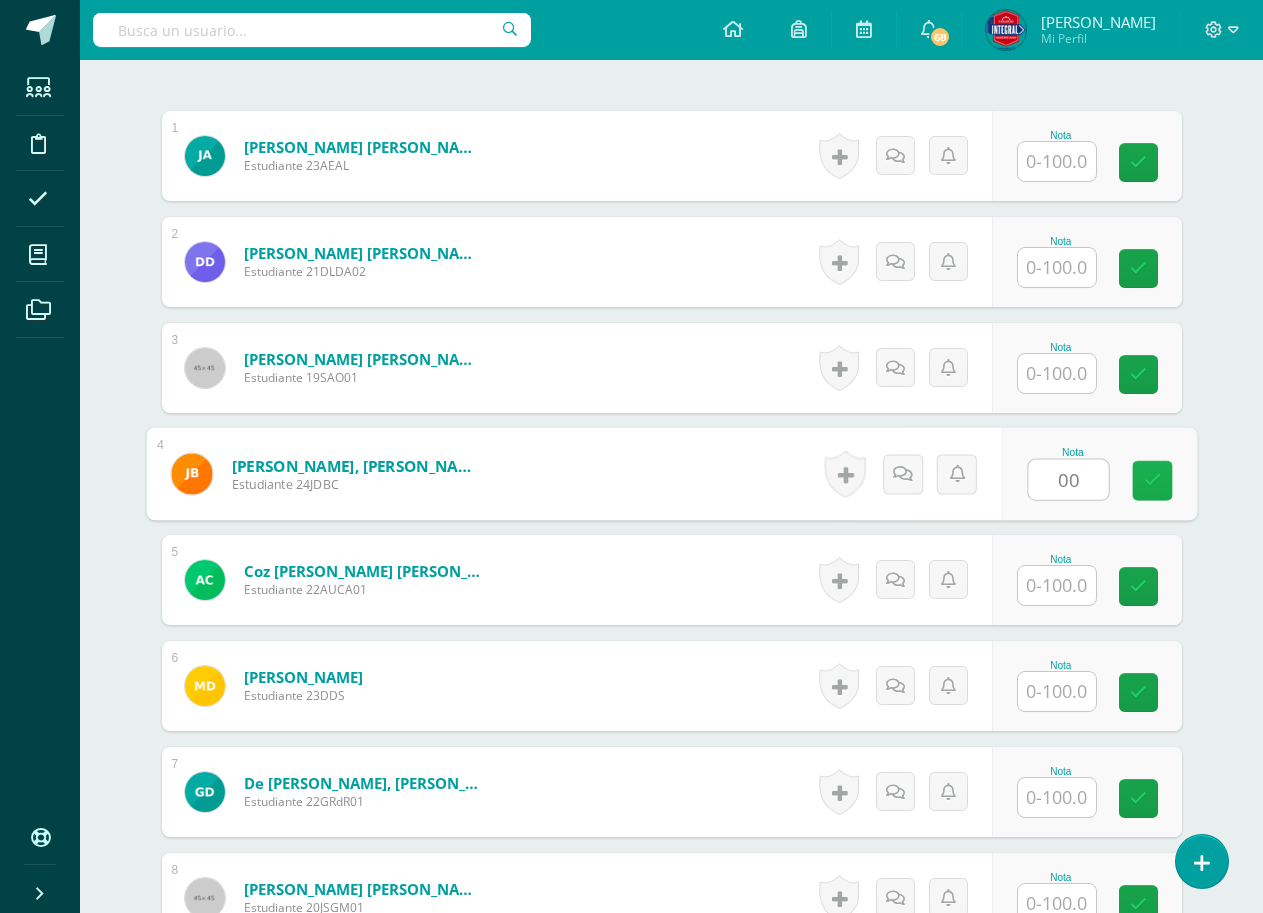 click at bounding box center [1152, 480] 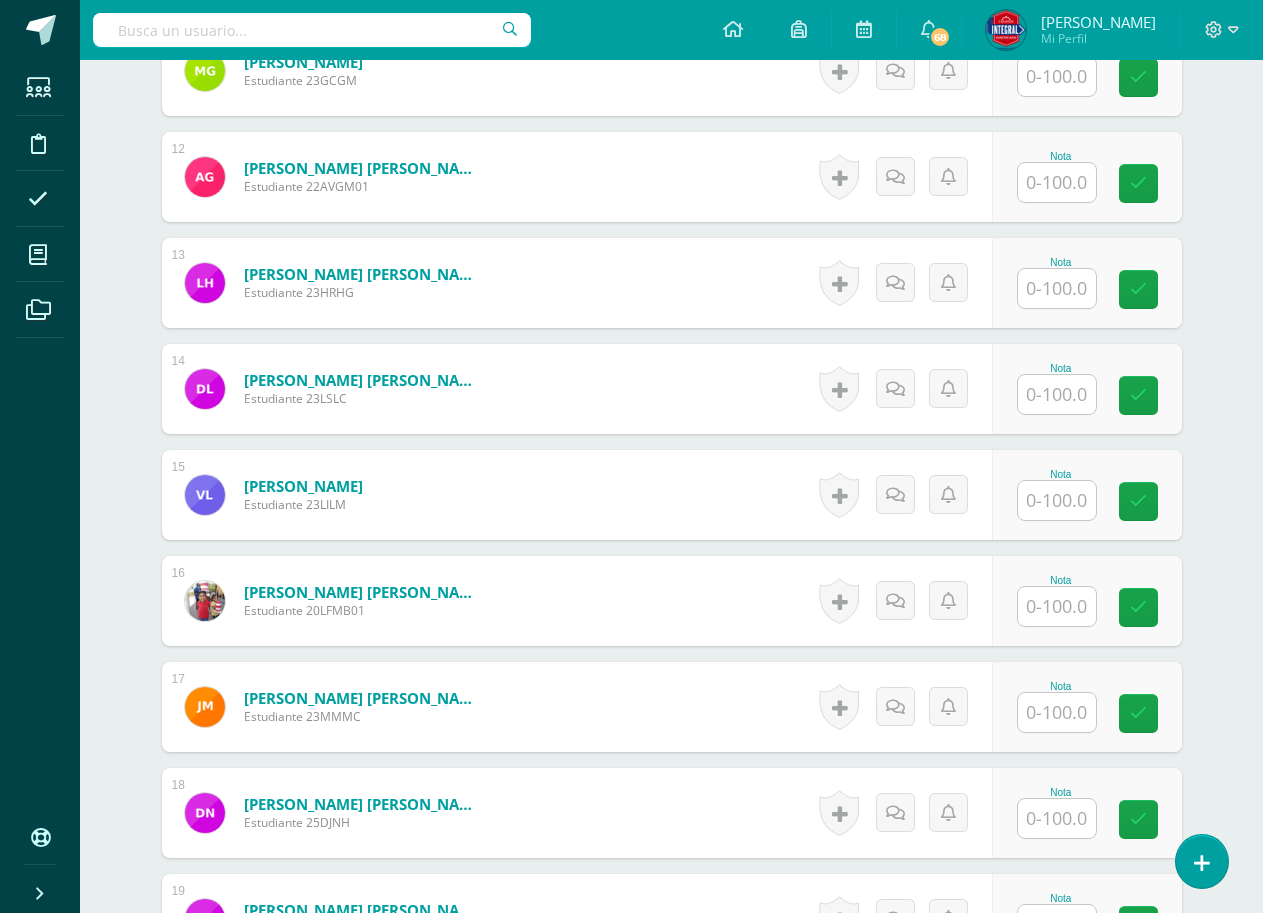 scroll, scrollTop: 1903, scrollLeft: 0, axis: vertical 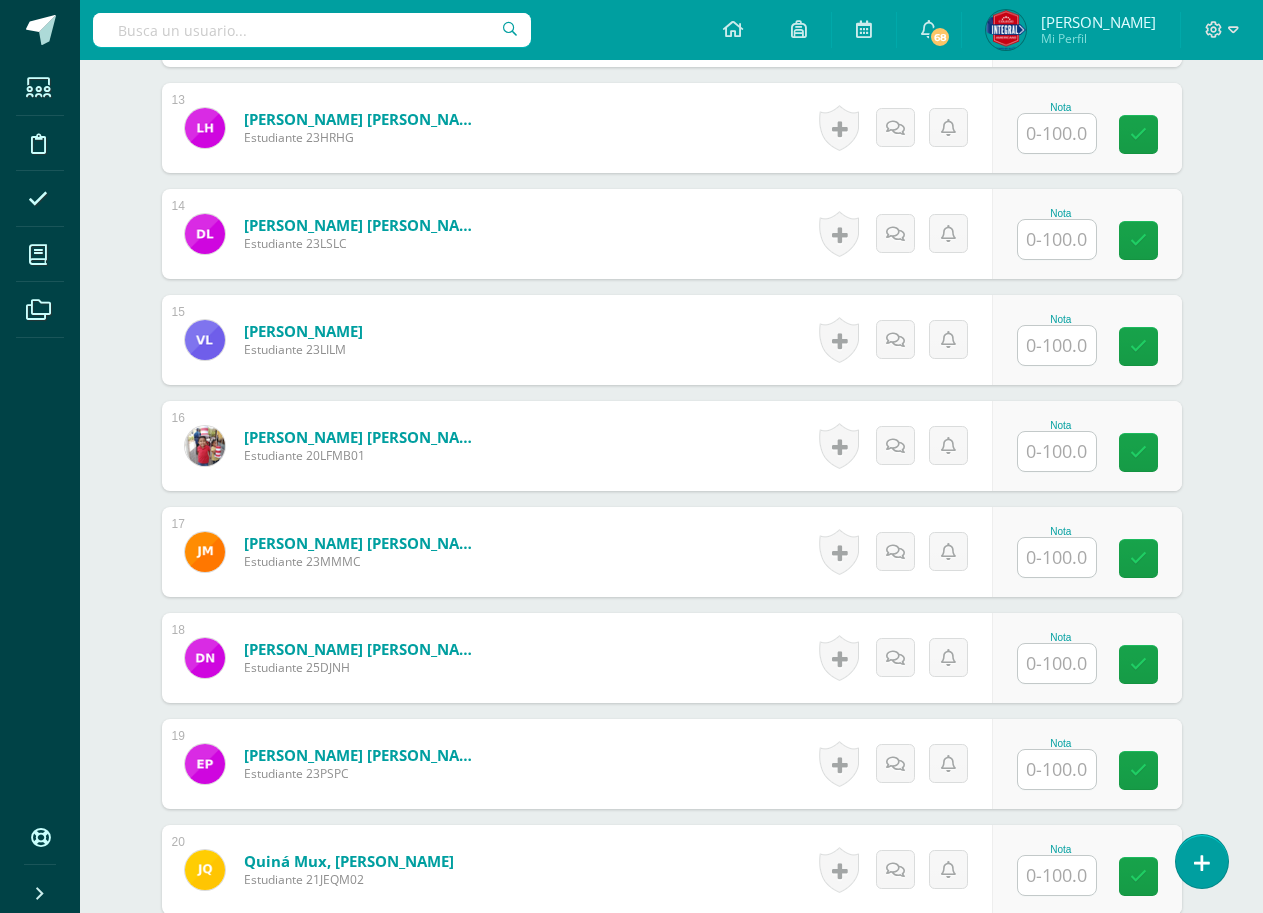 click at bounding box center [1057, 557] 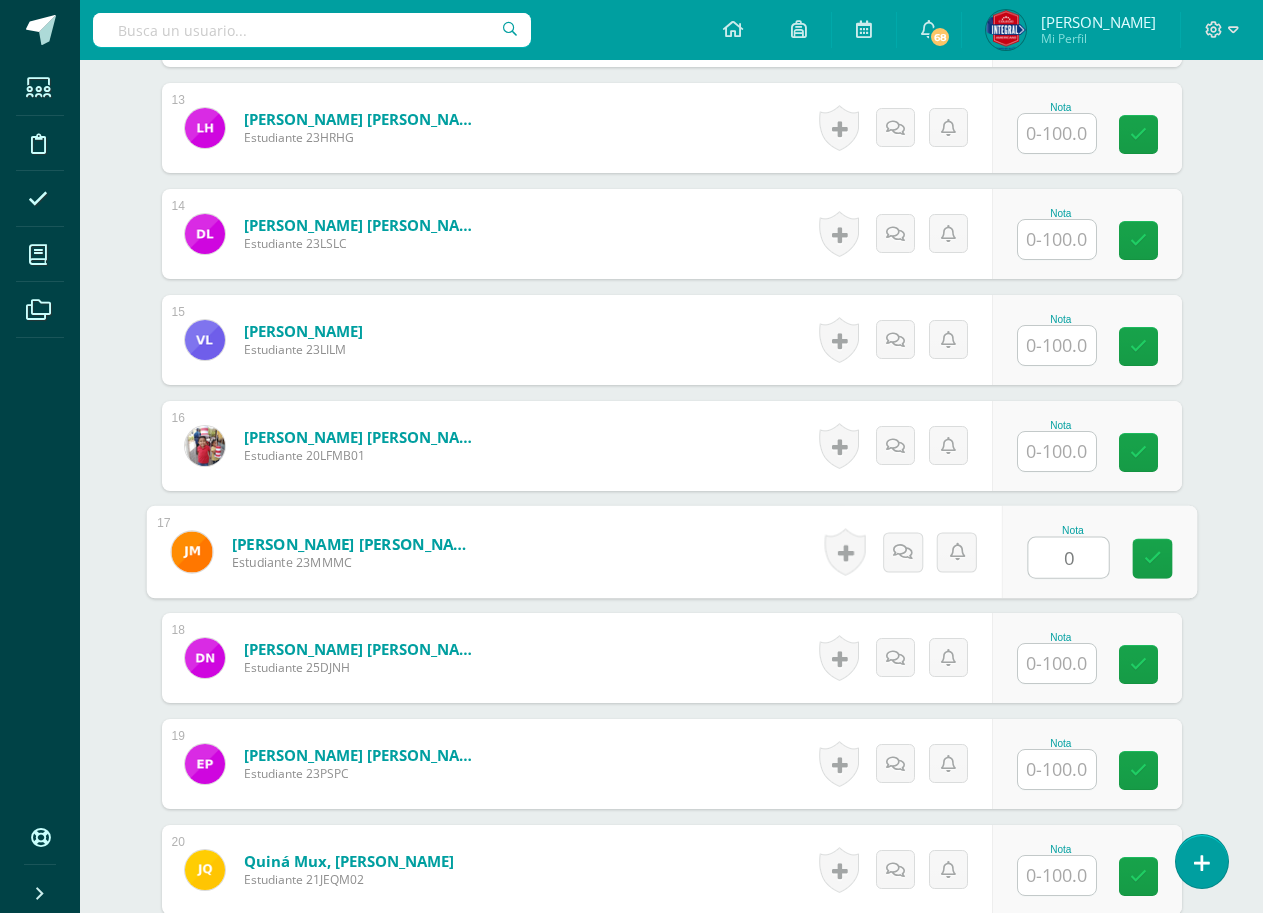 type on "00" 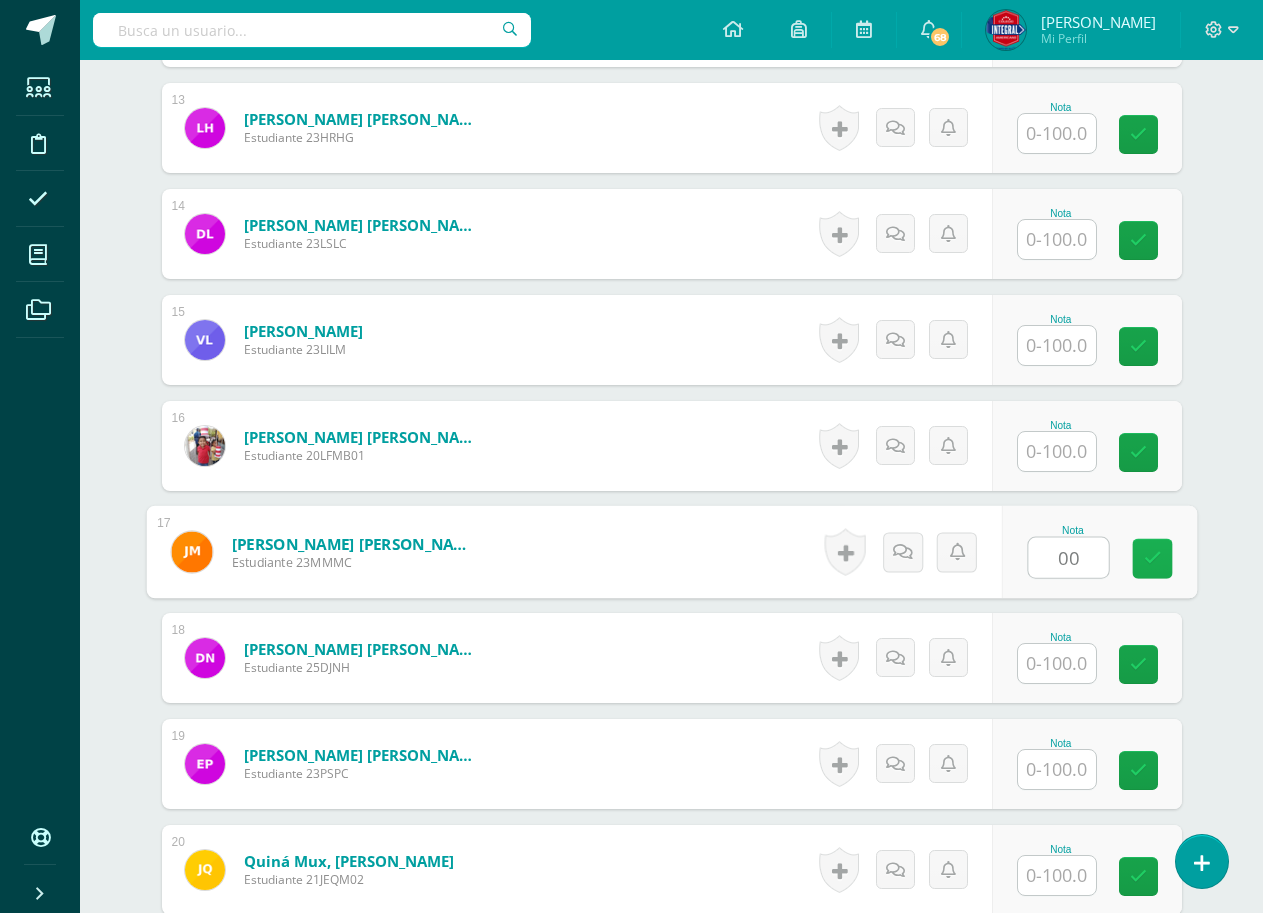 click at bounding box center [1152, 559] 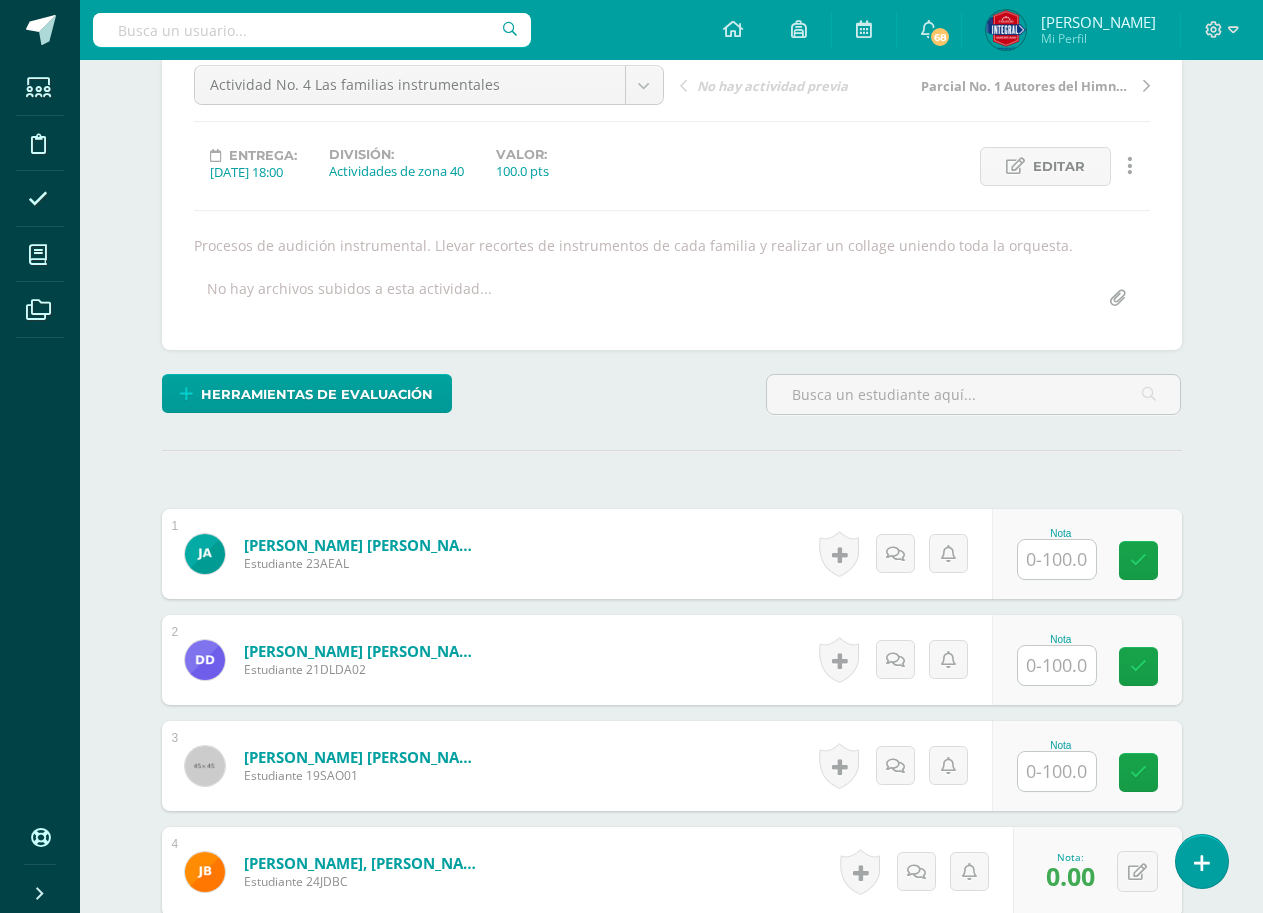 scroll, scrollTop: 203, scrollLeft: 0, axis: vertical 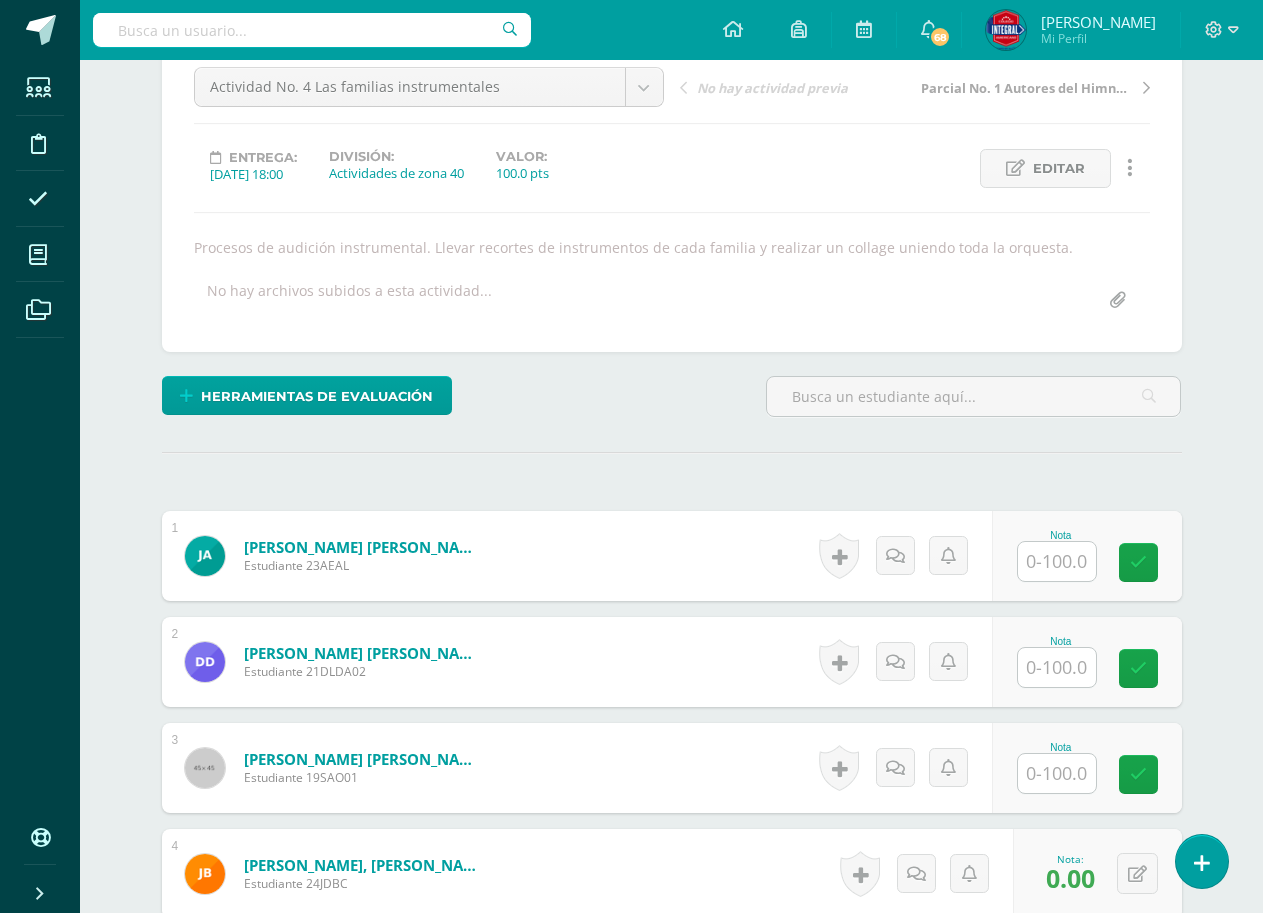 click at bounding box center (1057, 561) 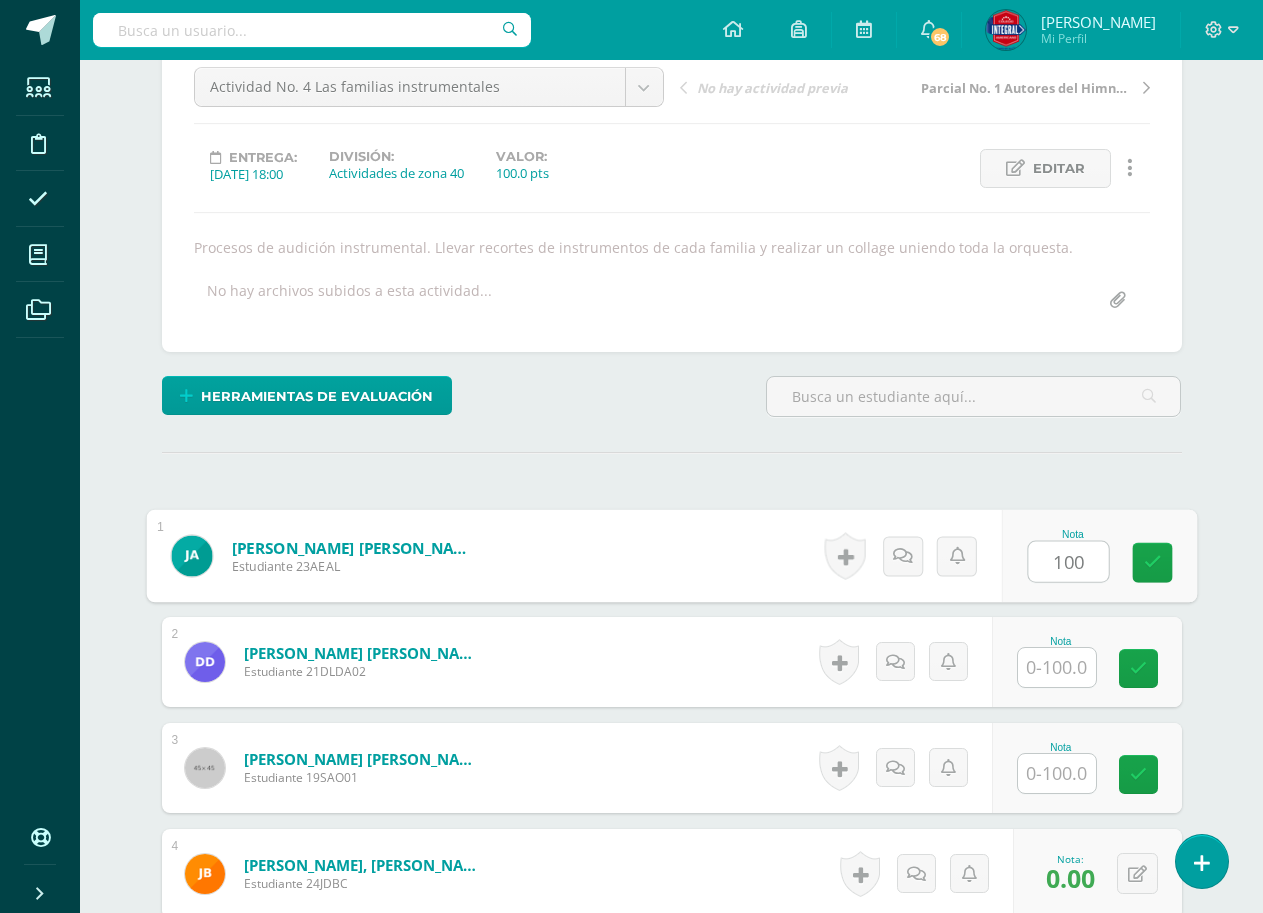 type on "100" 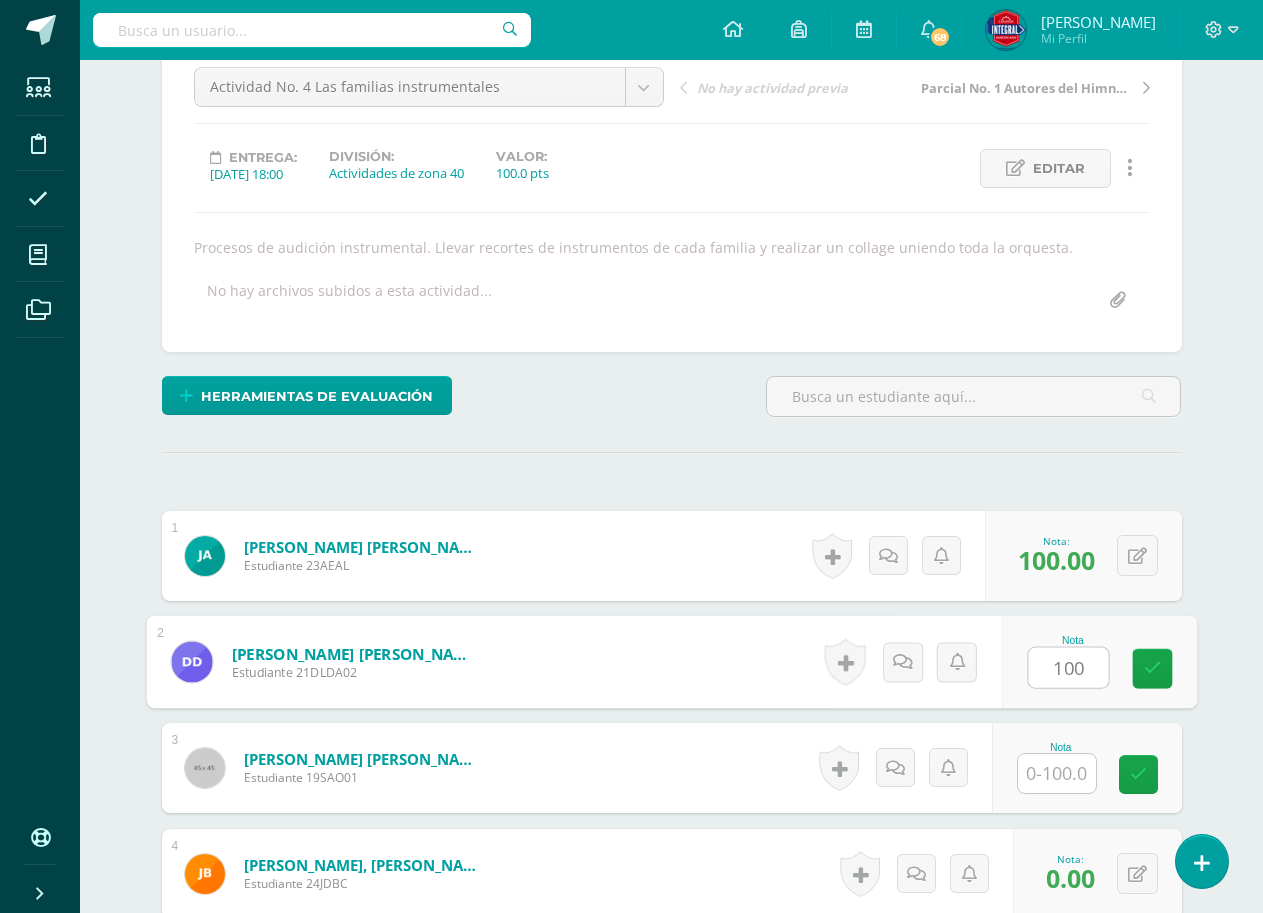 type on "100" 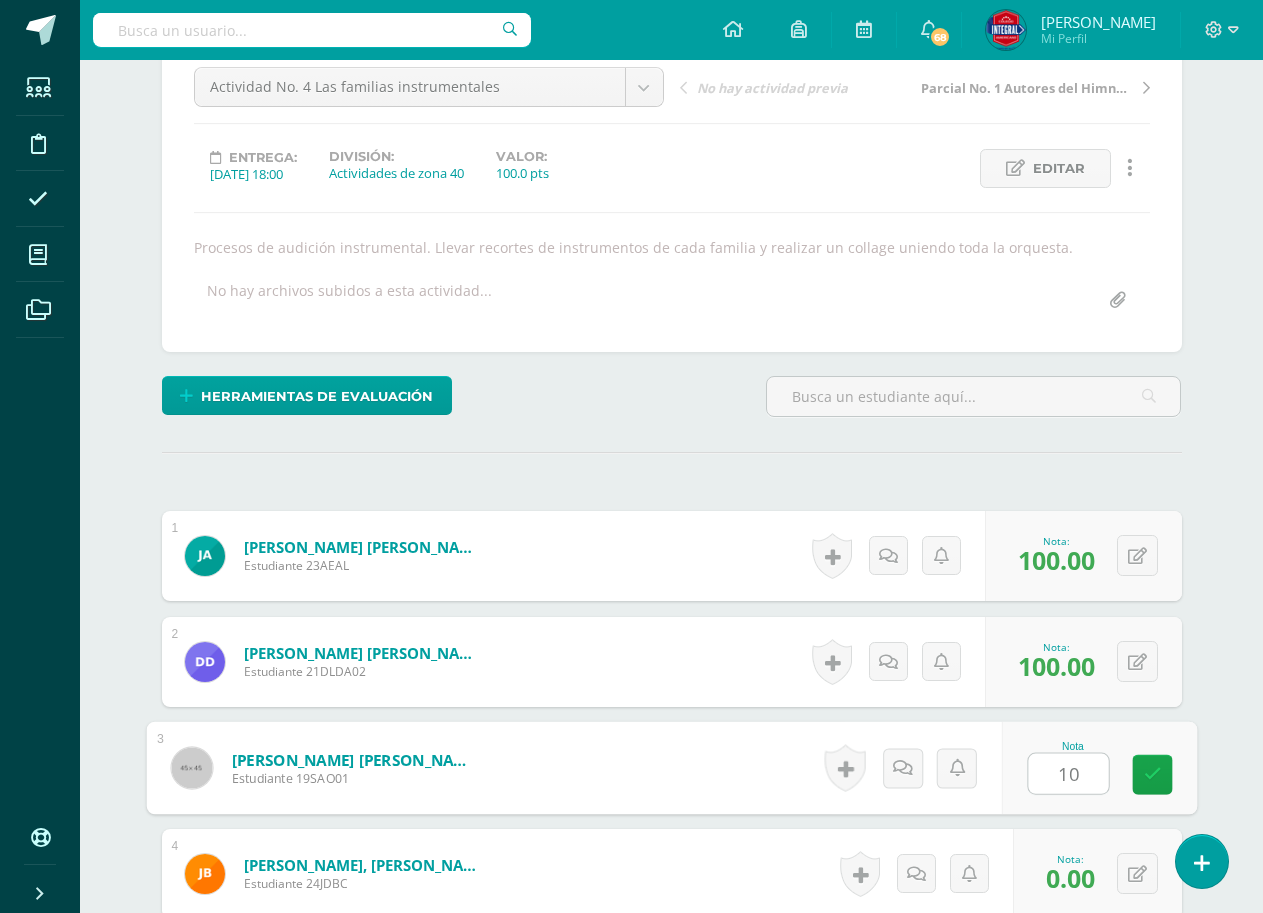 type on "100" 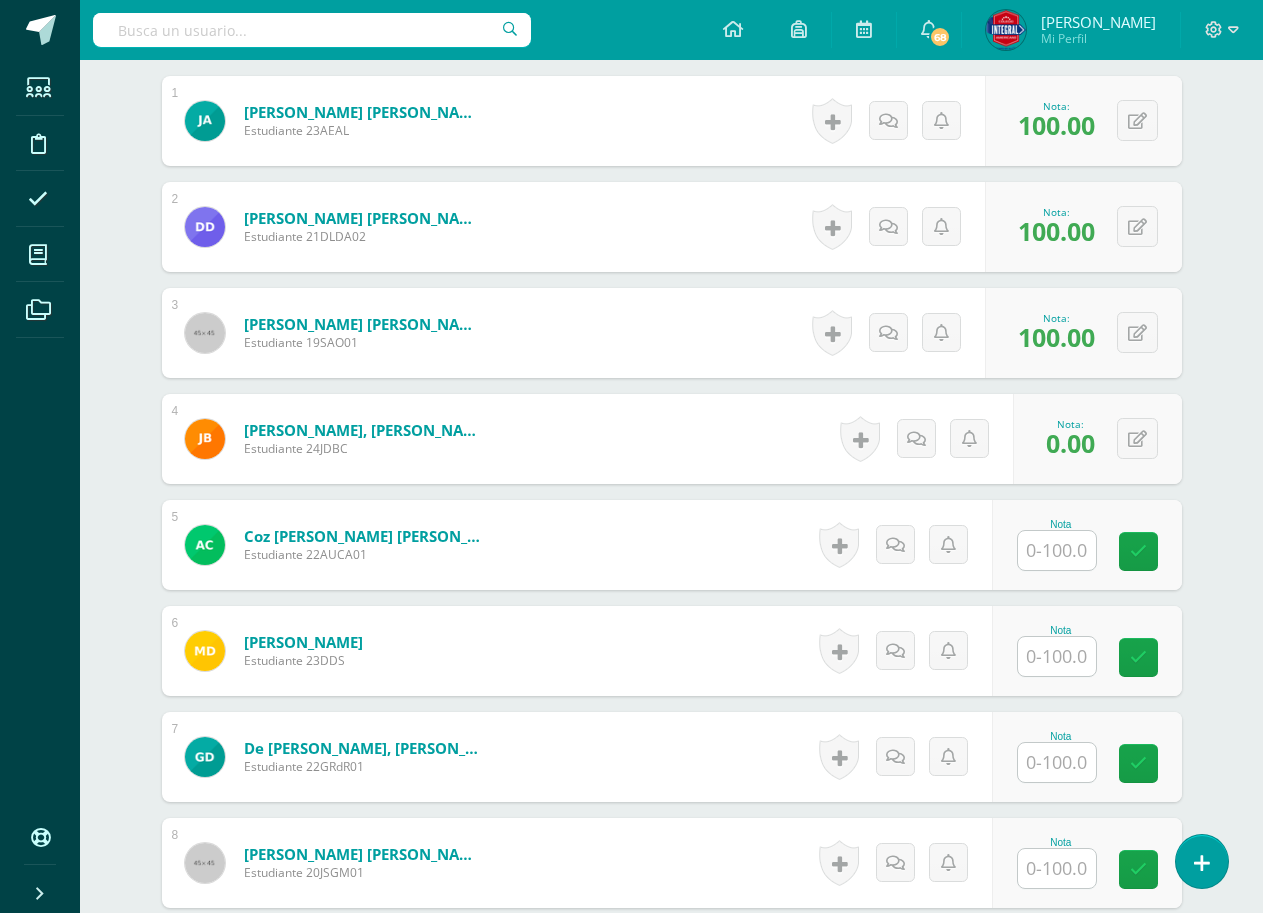 scroll, scrollTop: 603, scrollLeft: 0, axis: vertical 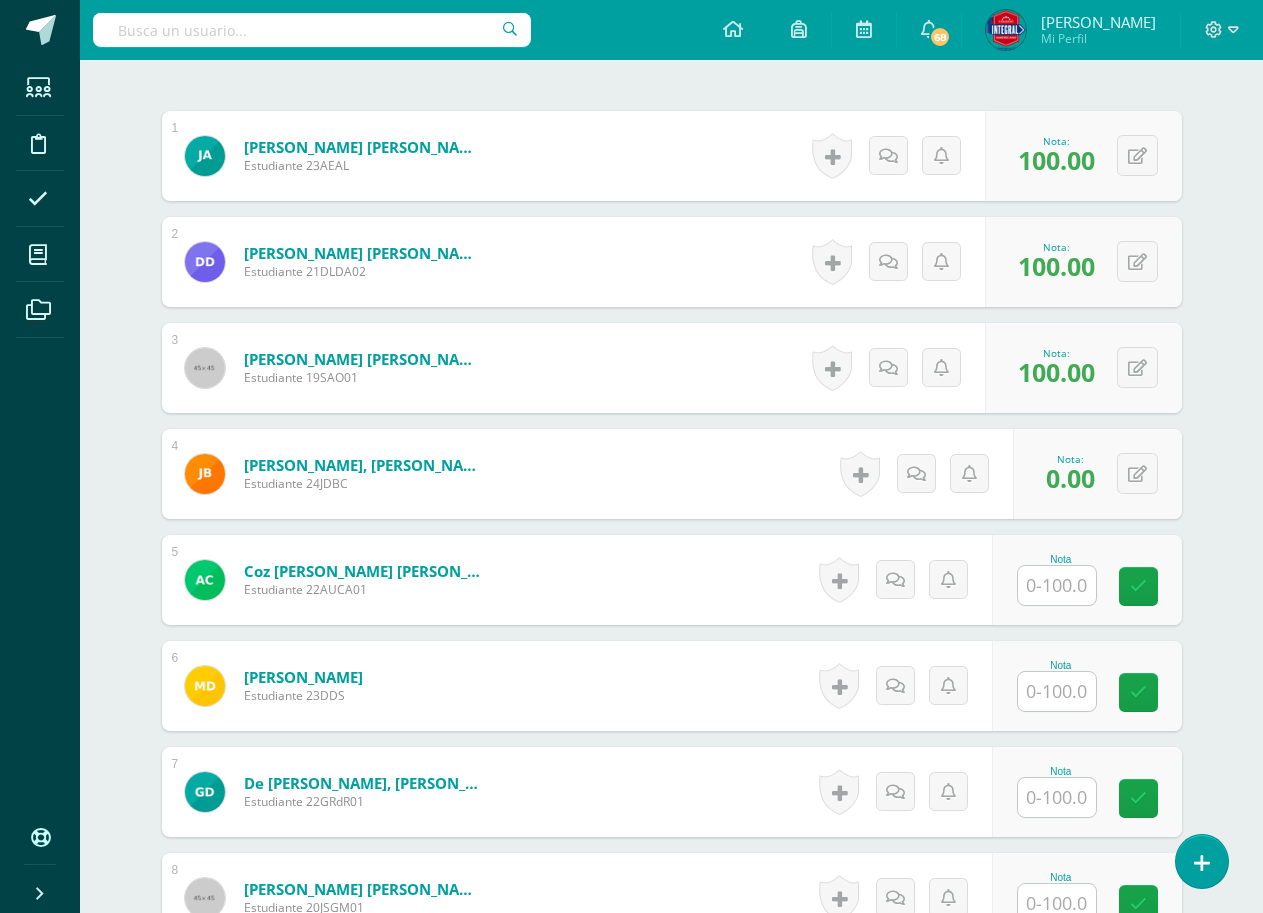 click on "Nota" at bounding box center [1087, 580] 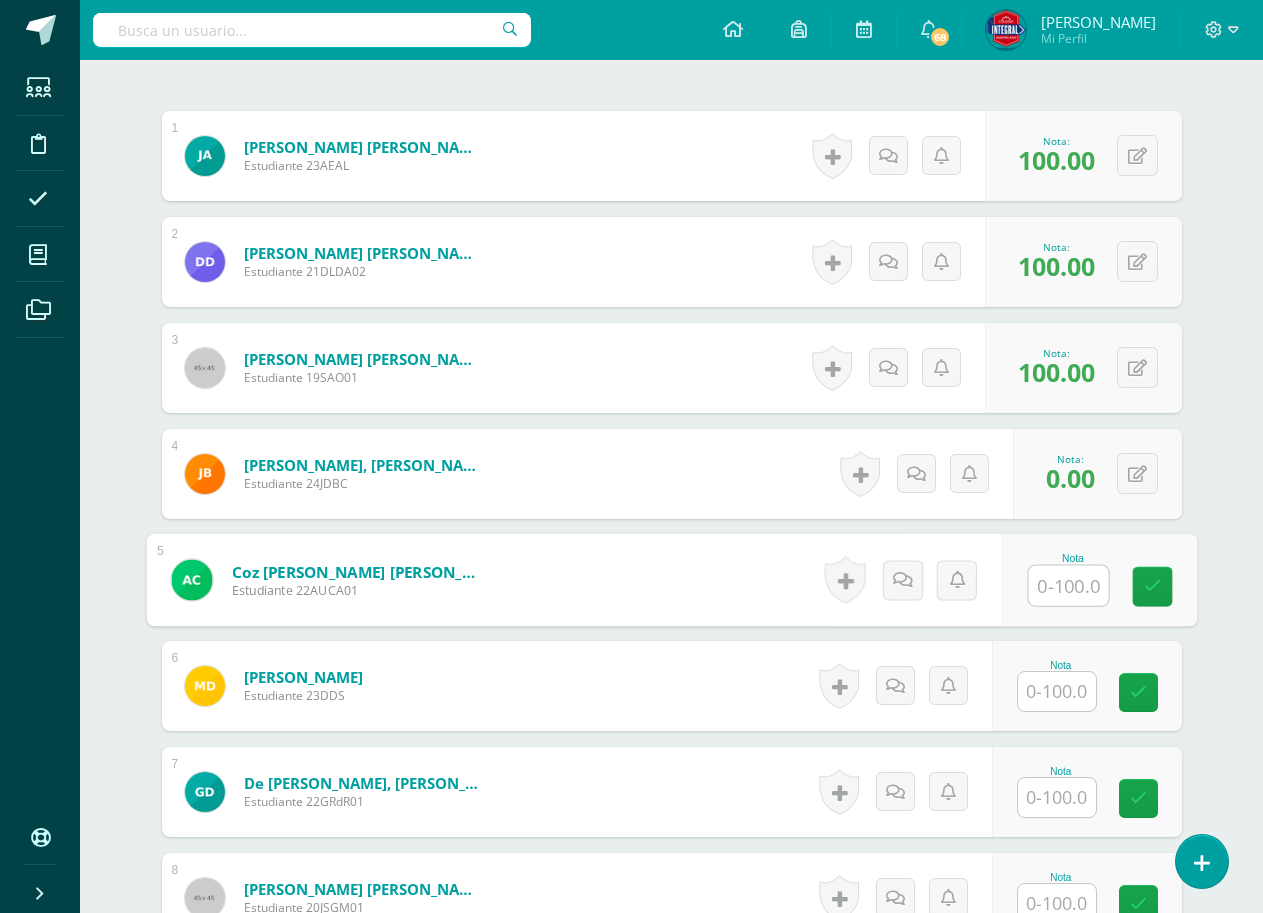 click at bounding box center [1068, 586] 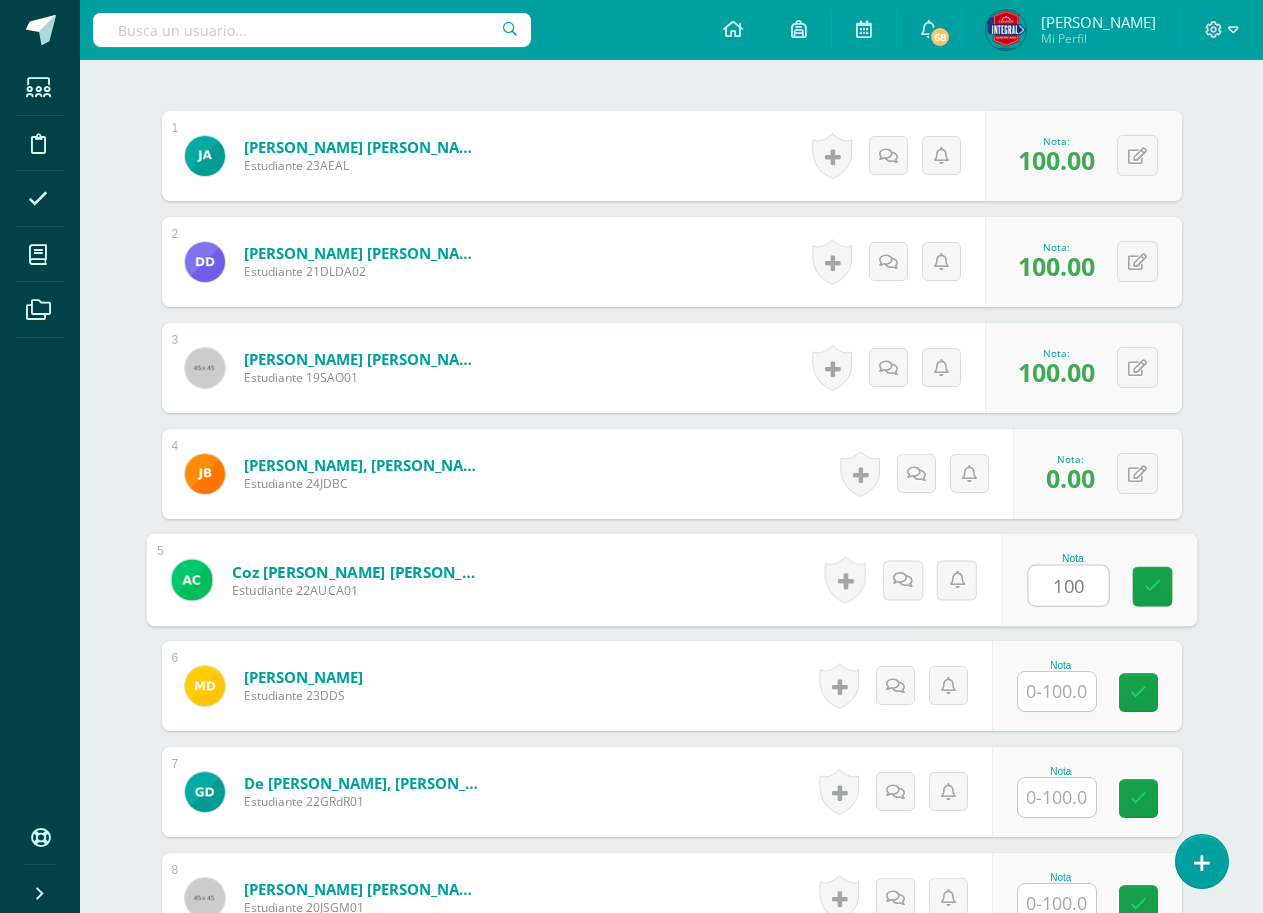 type on "100" 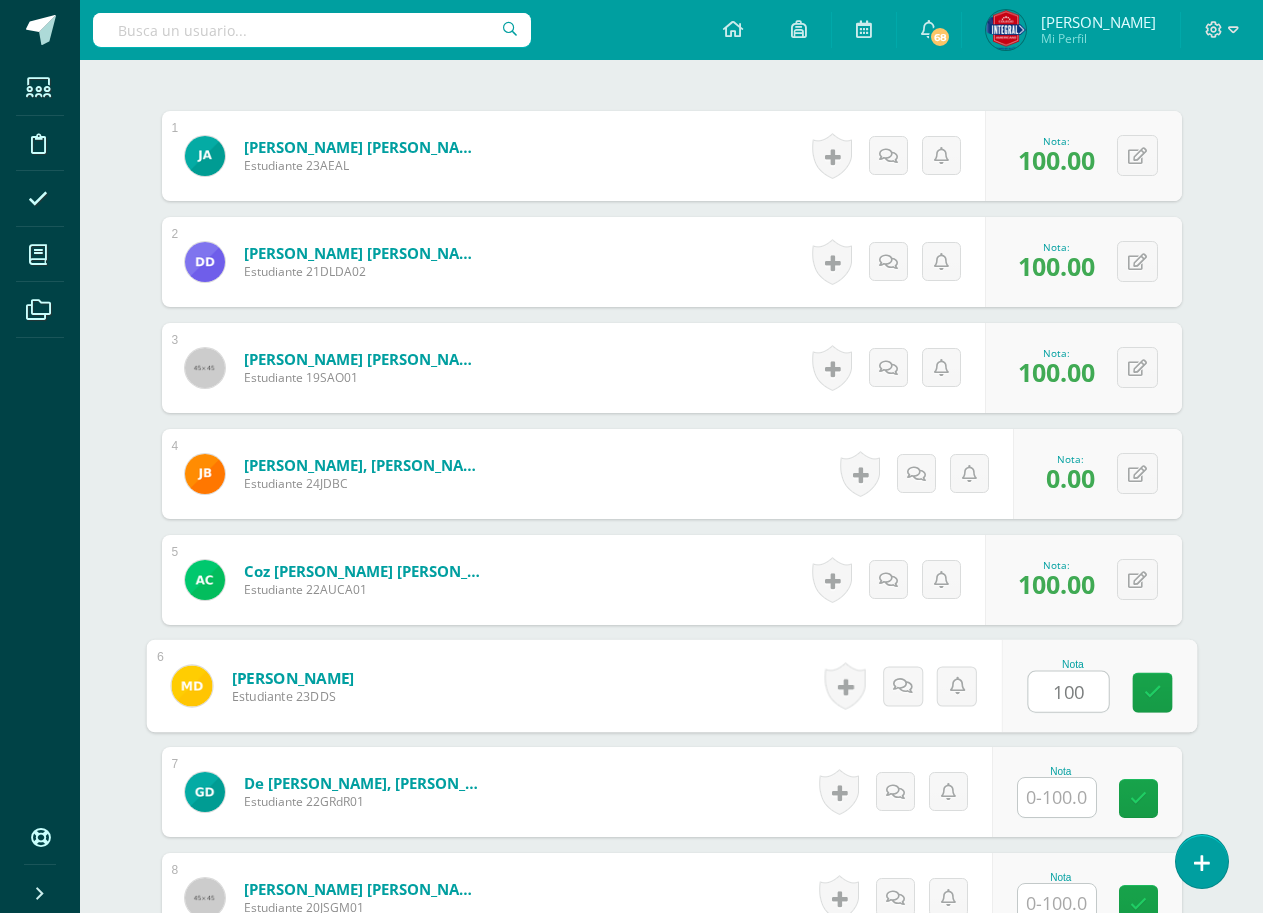 type on "100" 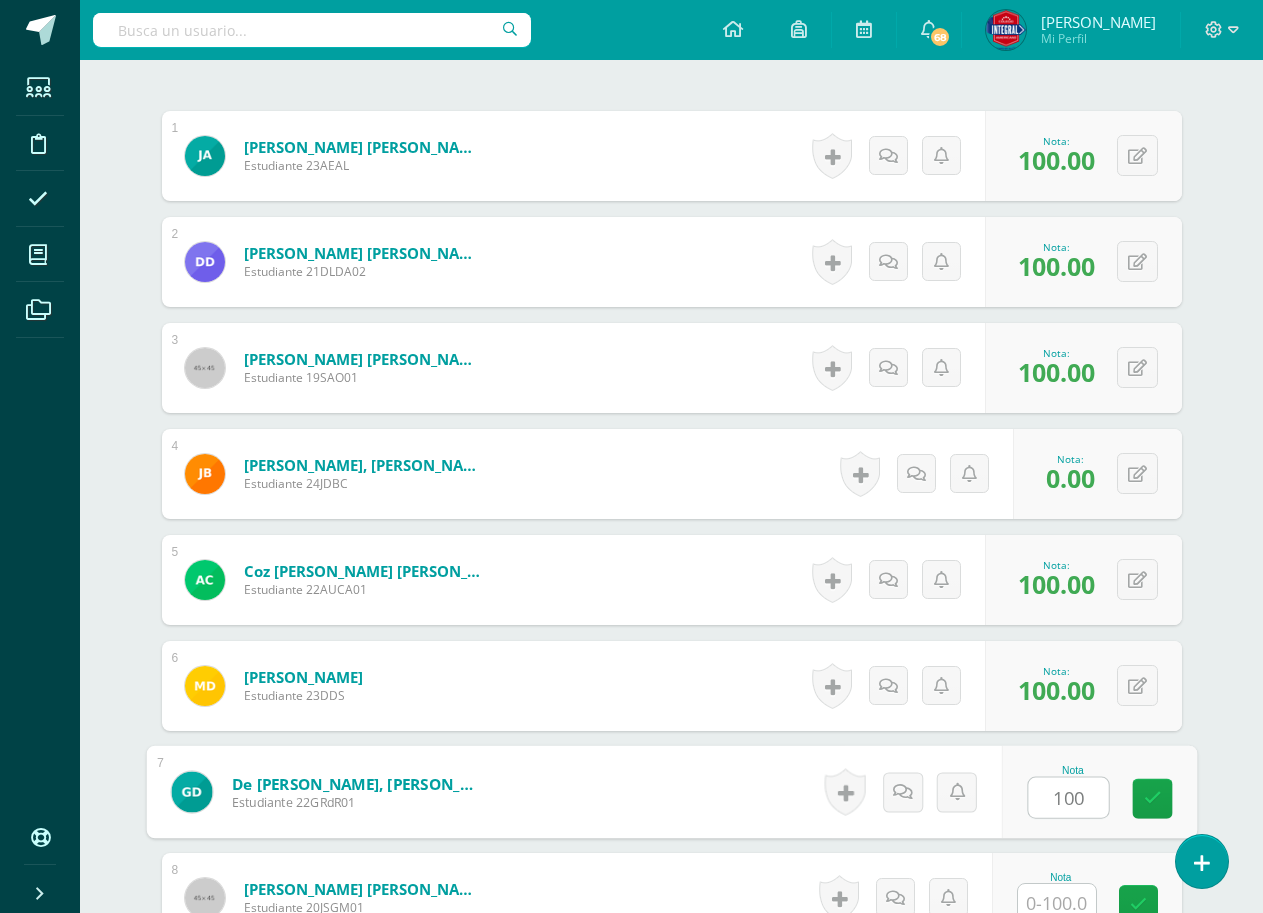 type on "100" 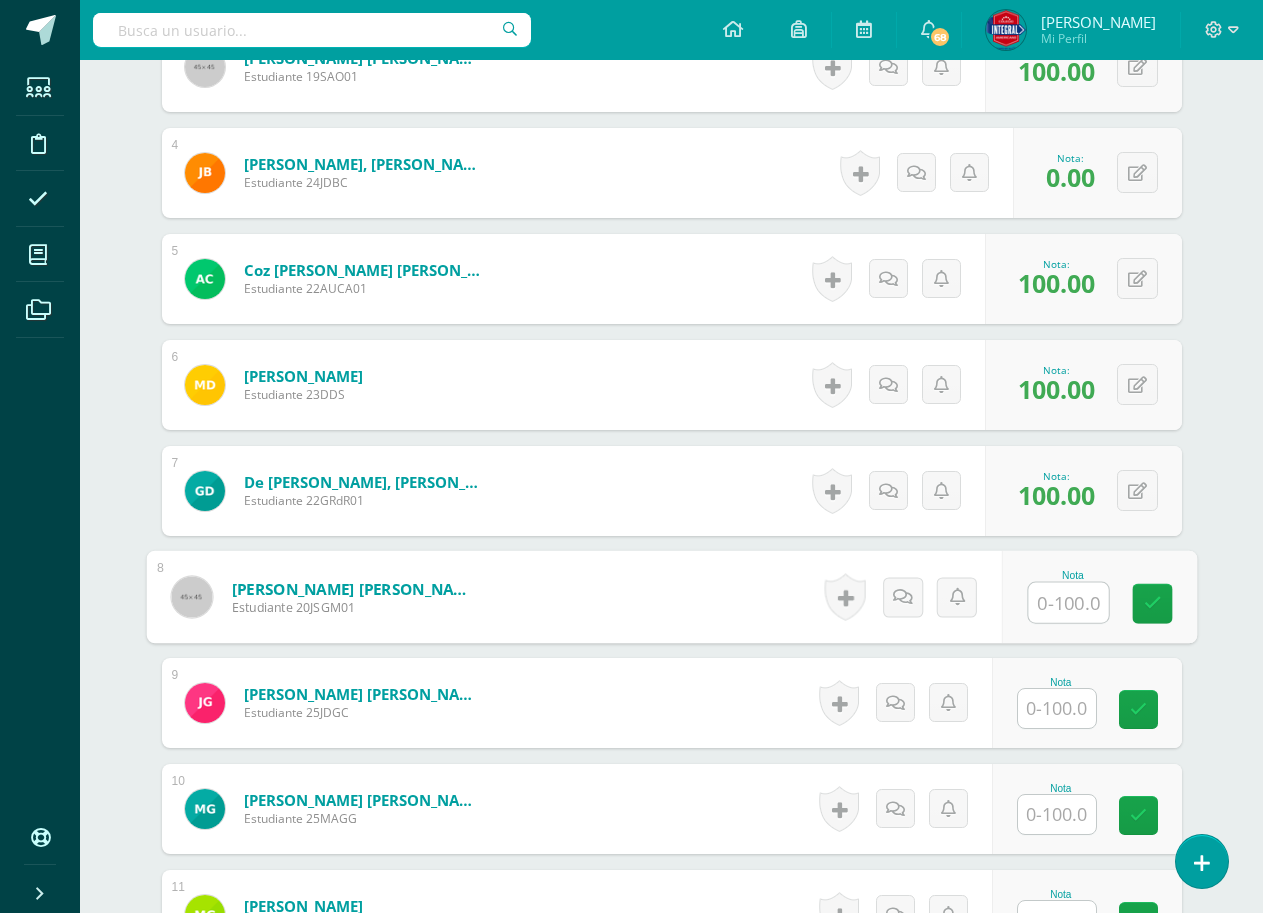 scroll, scrollTop: 912, scrollLeft: 0, axis: vertical 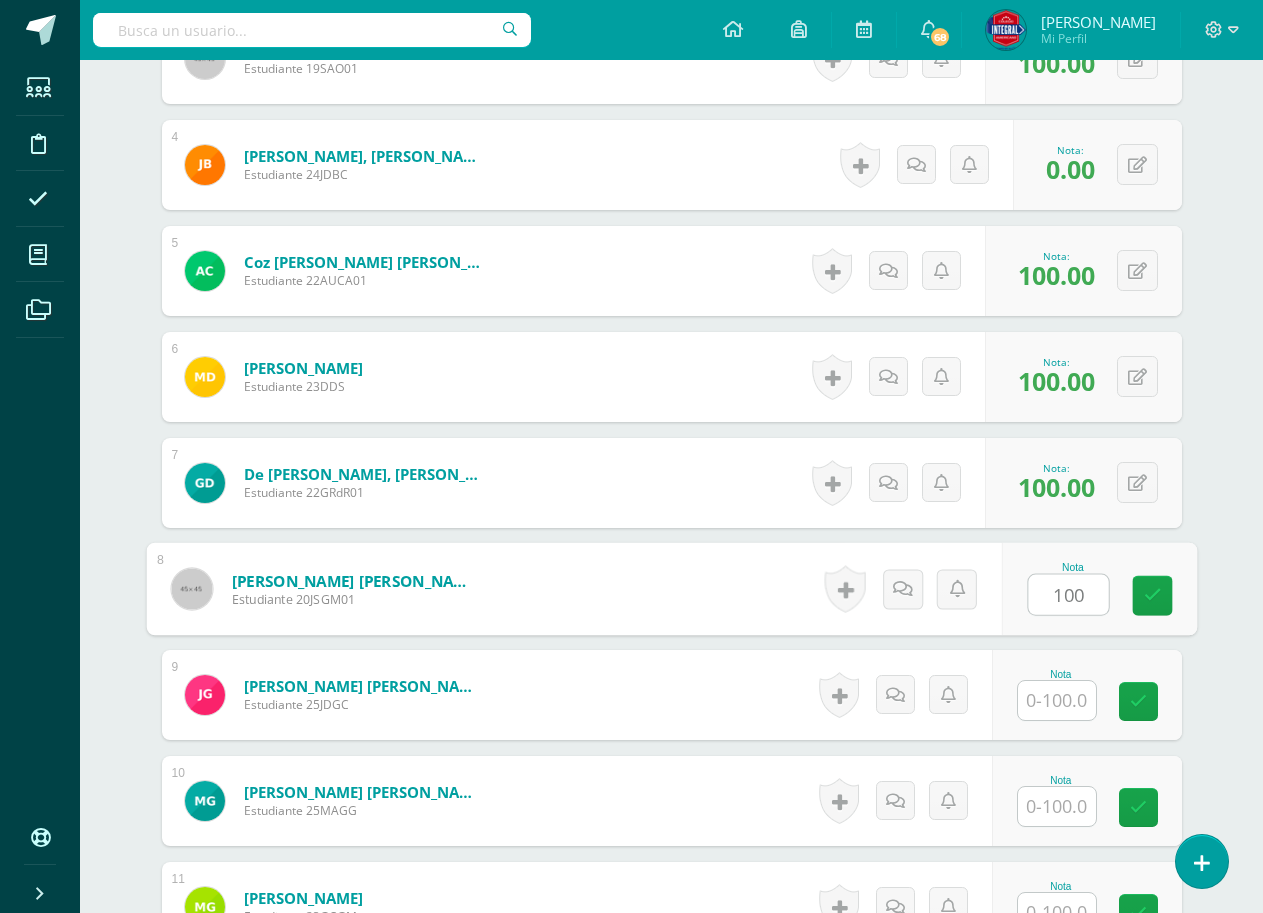type on "100" 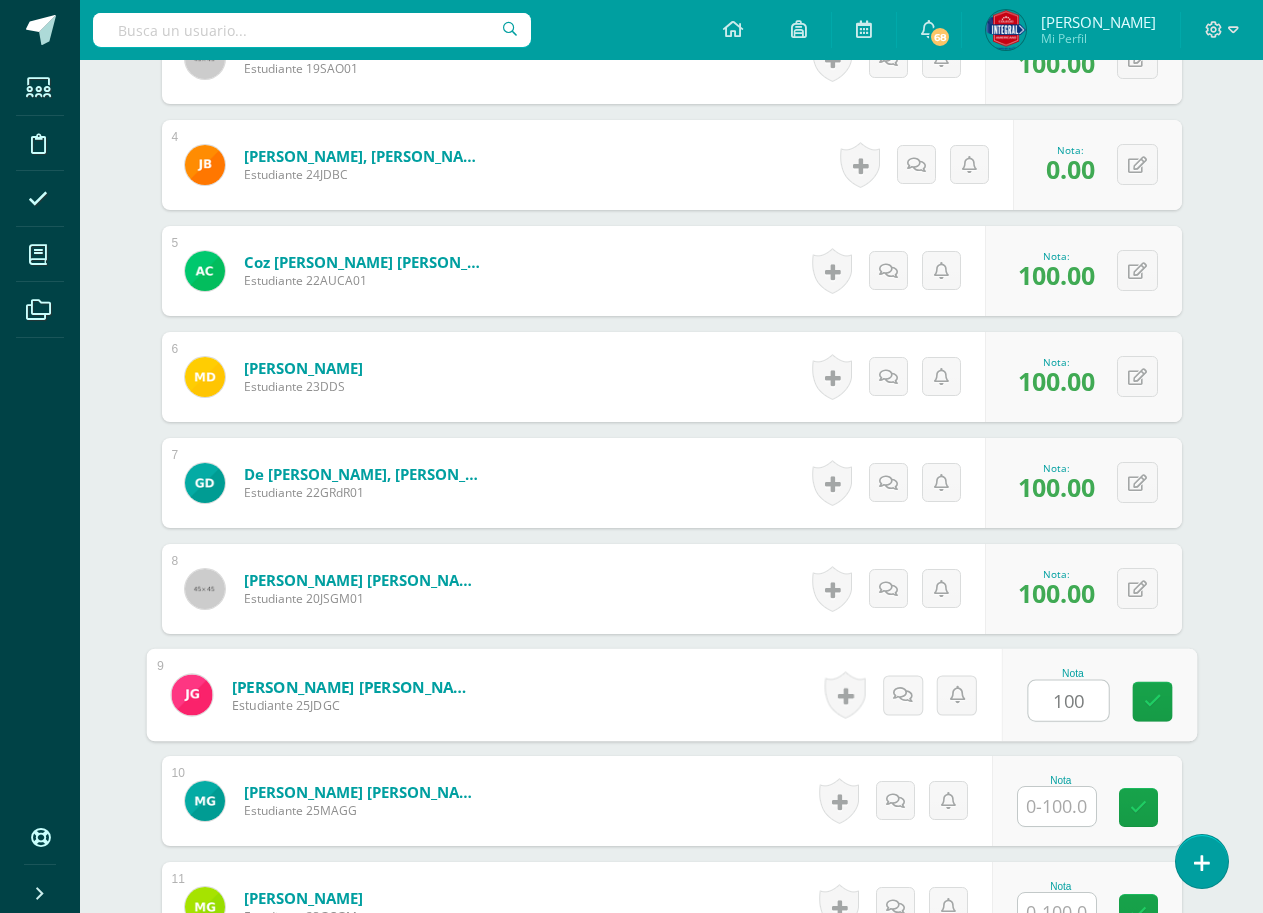 type on "100" 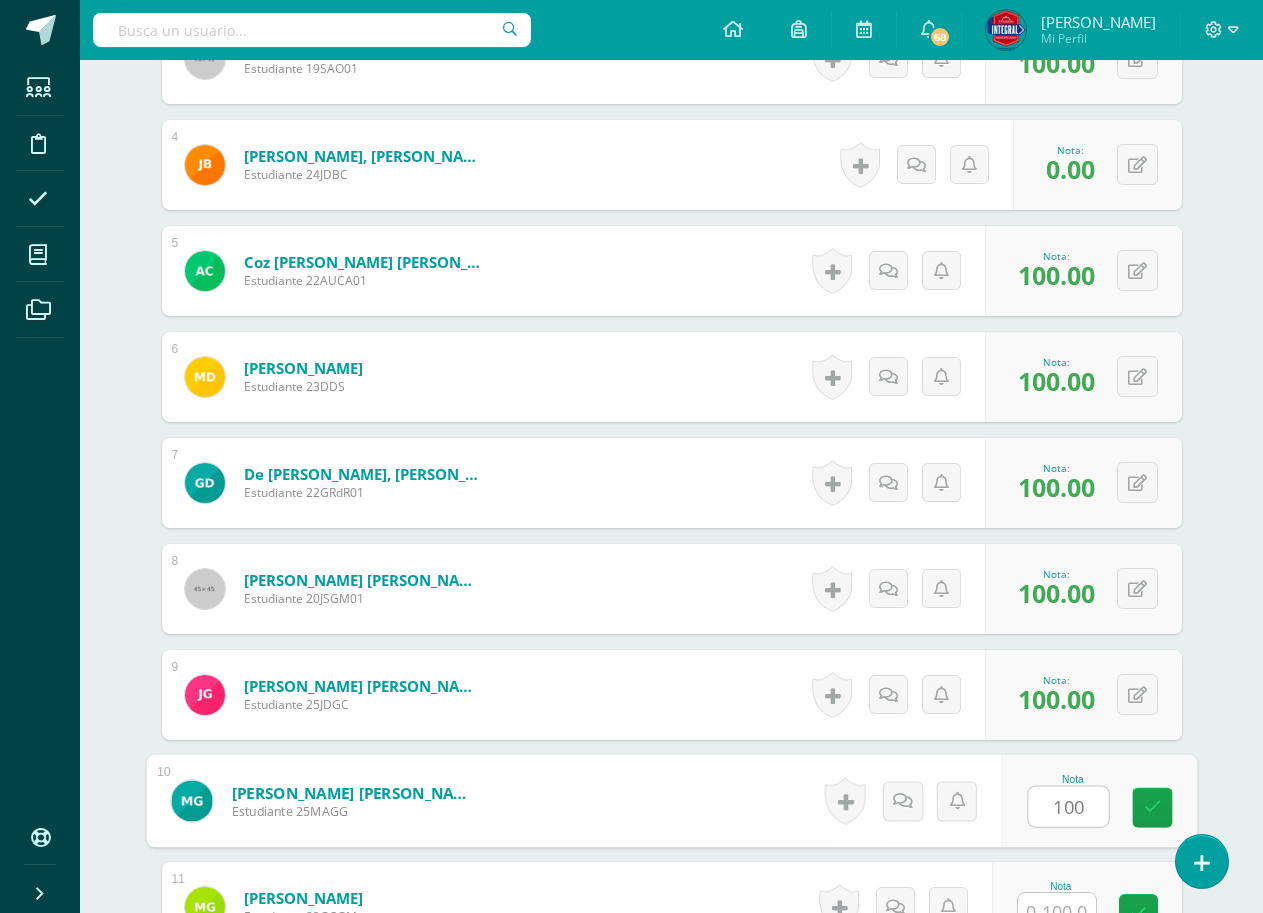type on "100" 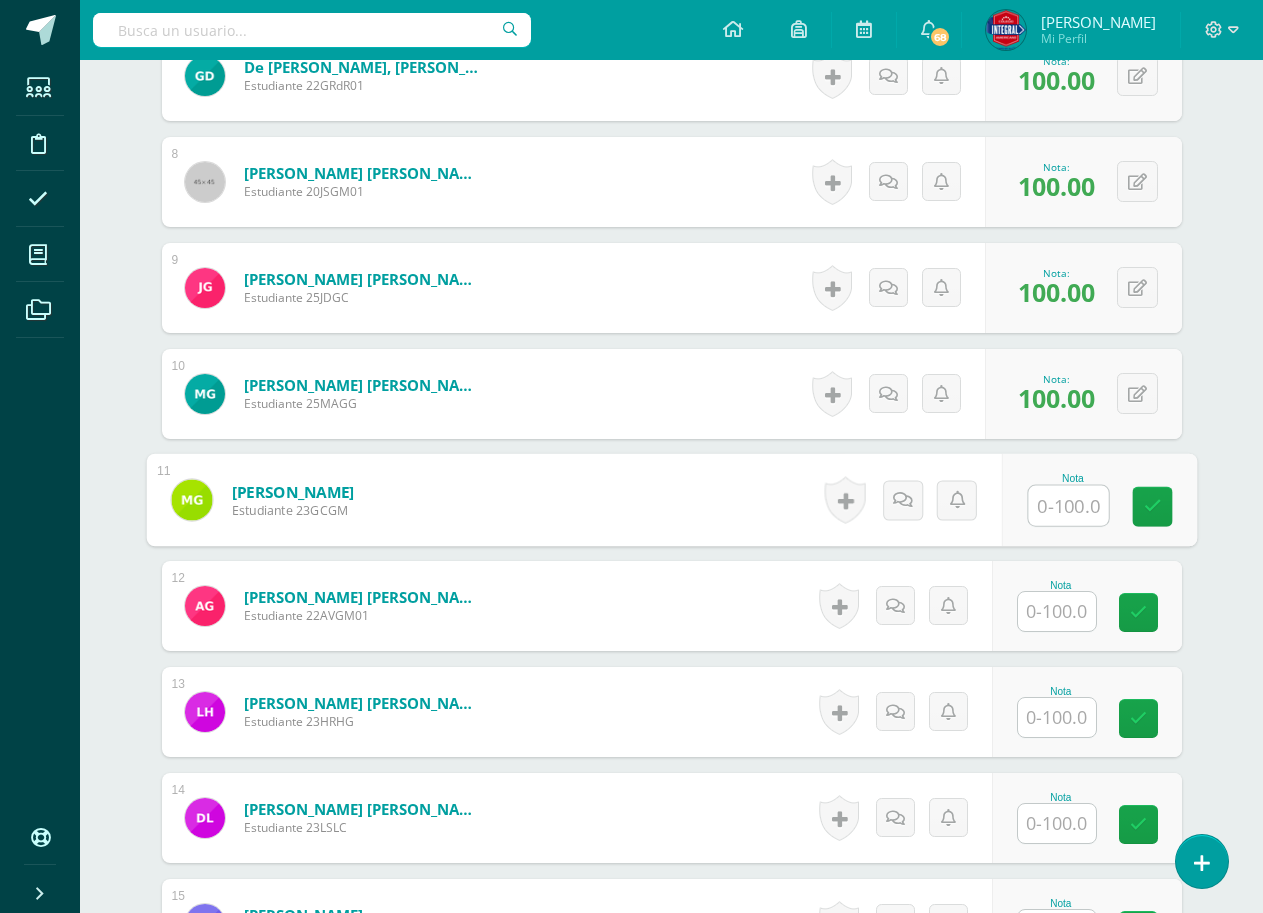 scroll, scrollTop: 1430, scrollLeft: 0, axis: vertical 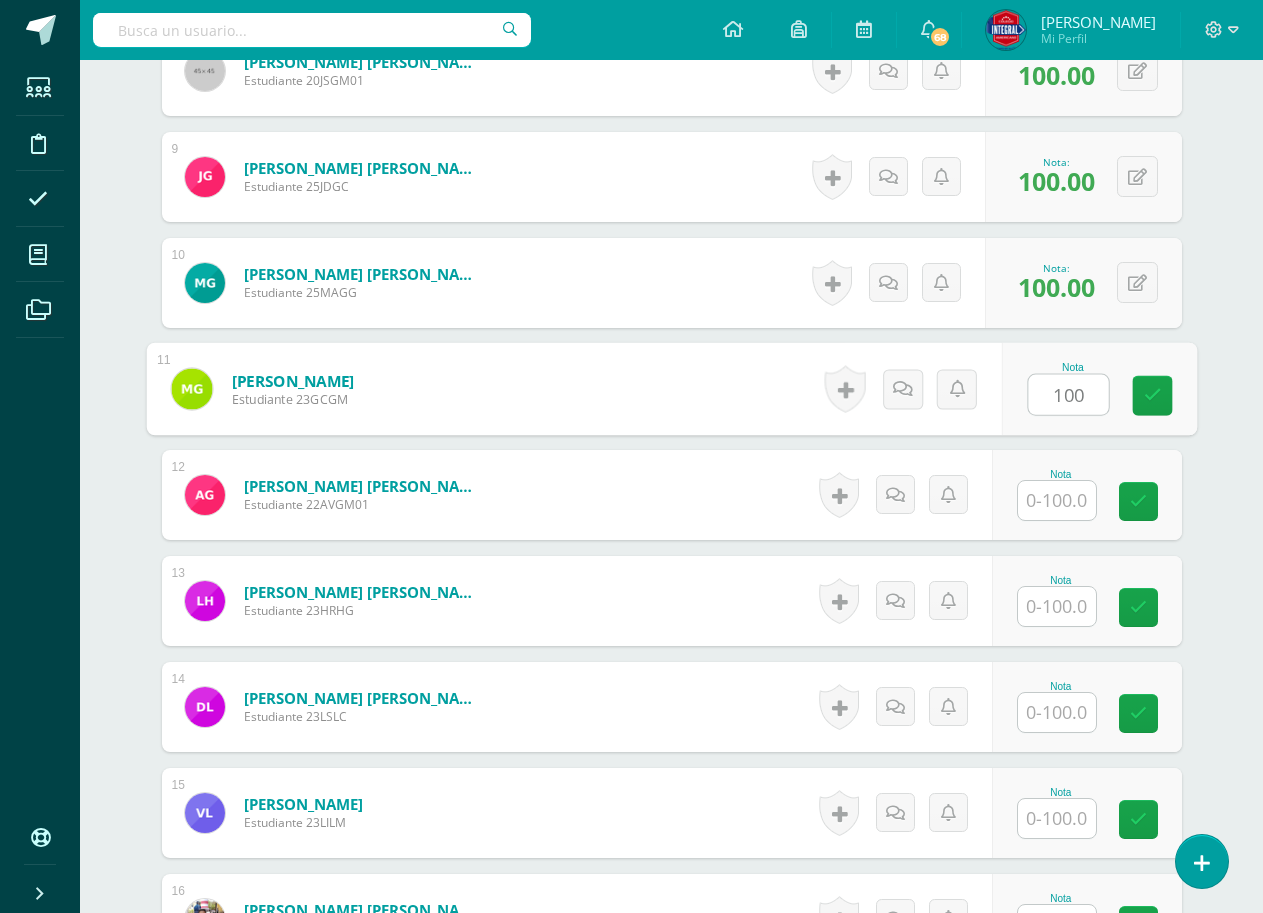 type on "100" 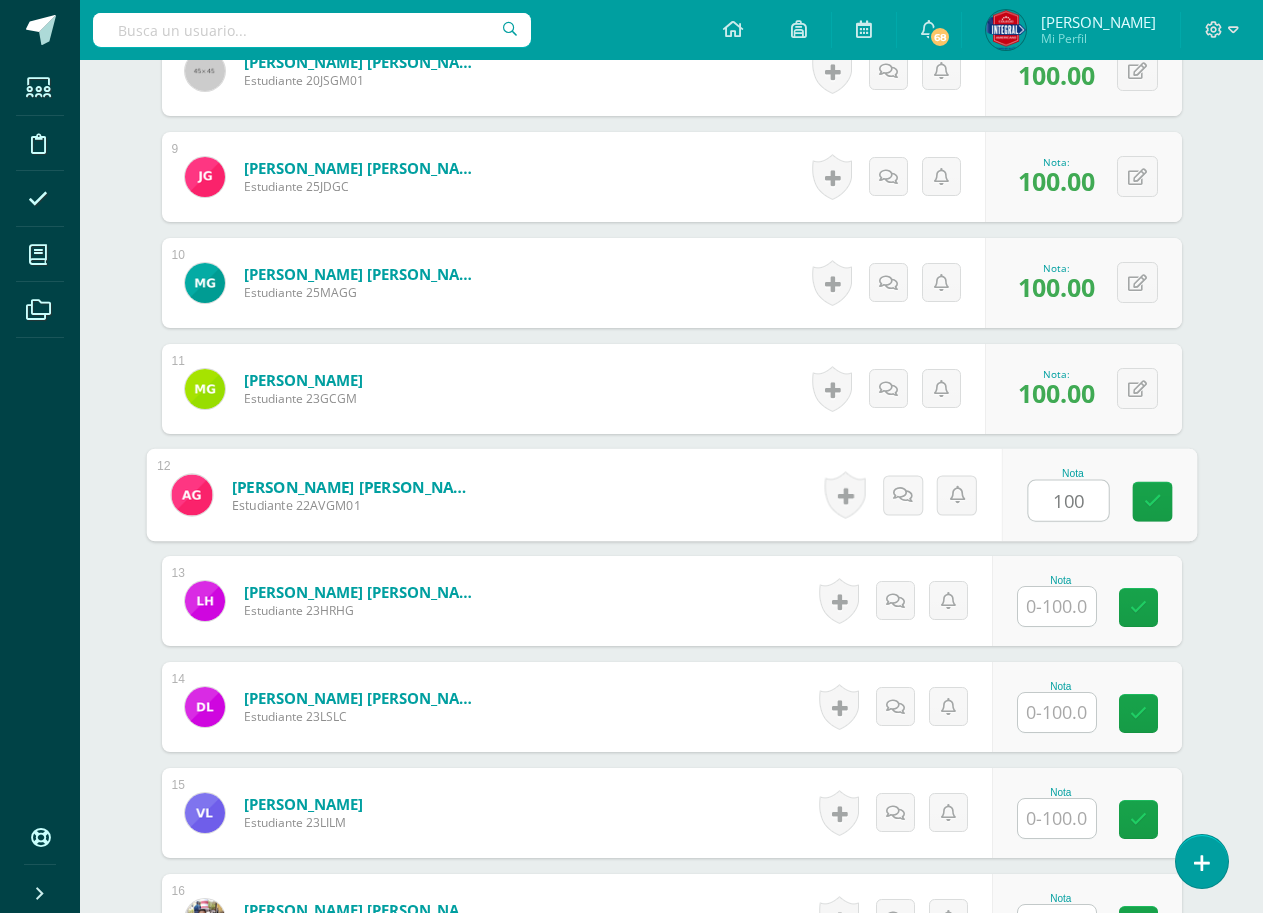 type on "100" 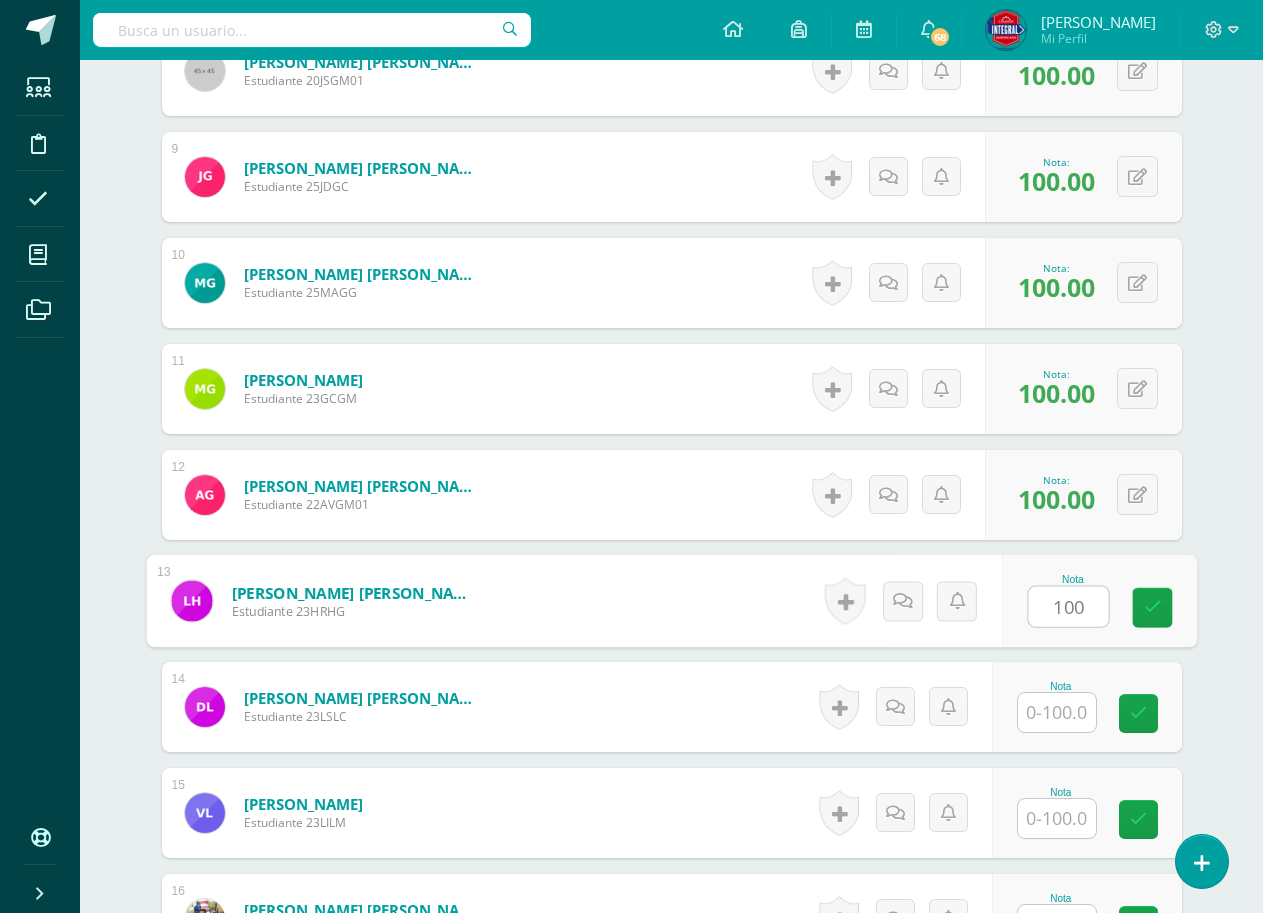 type on "100" 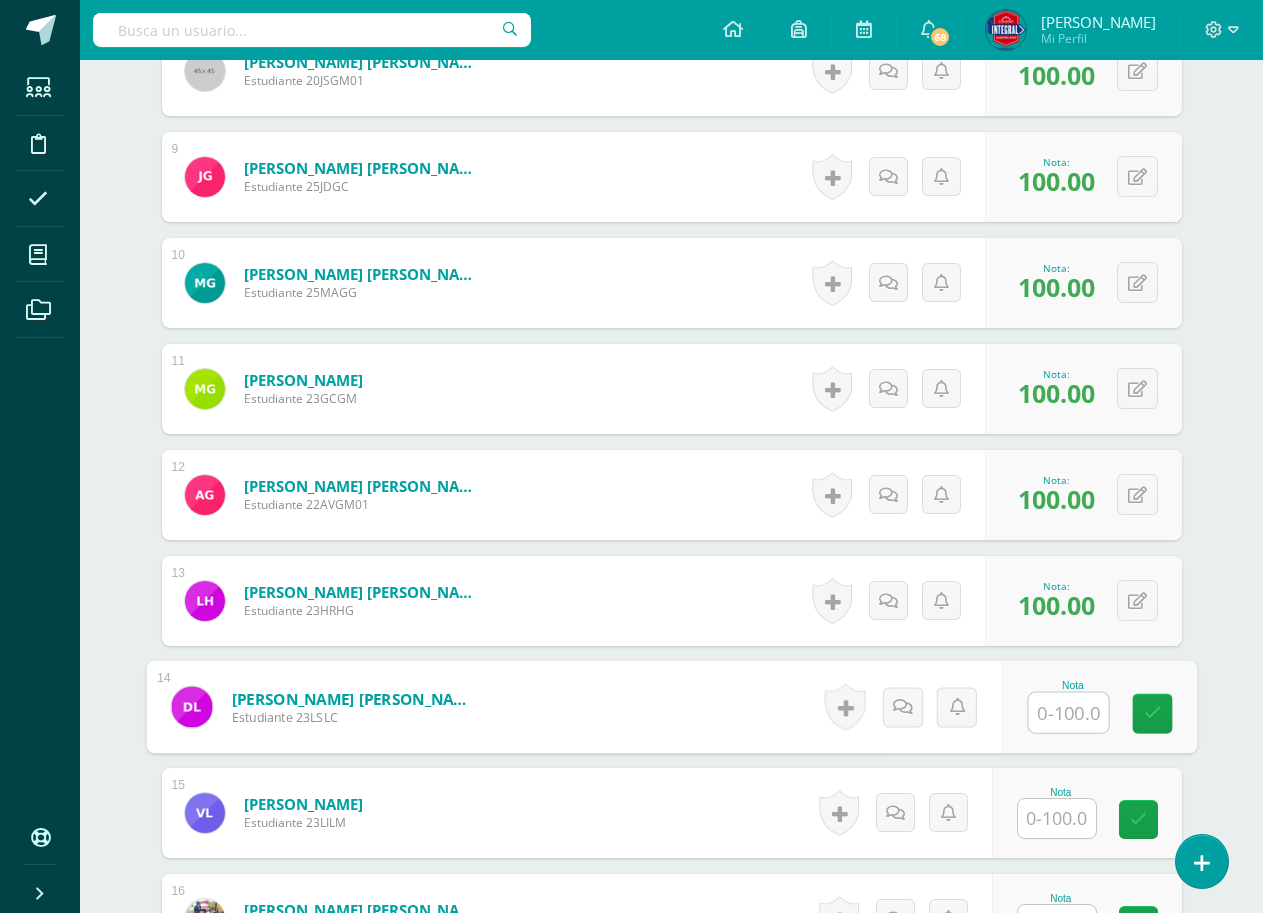 scroll, scrollTop: 1530, scrollLeft: 0, axis: vertical 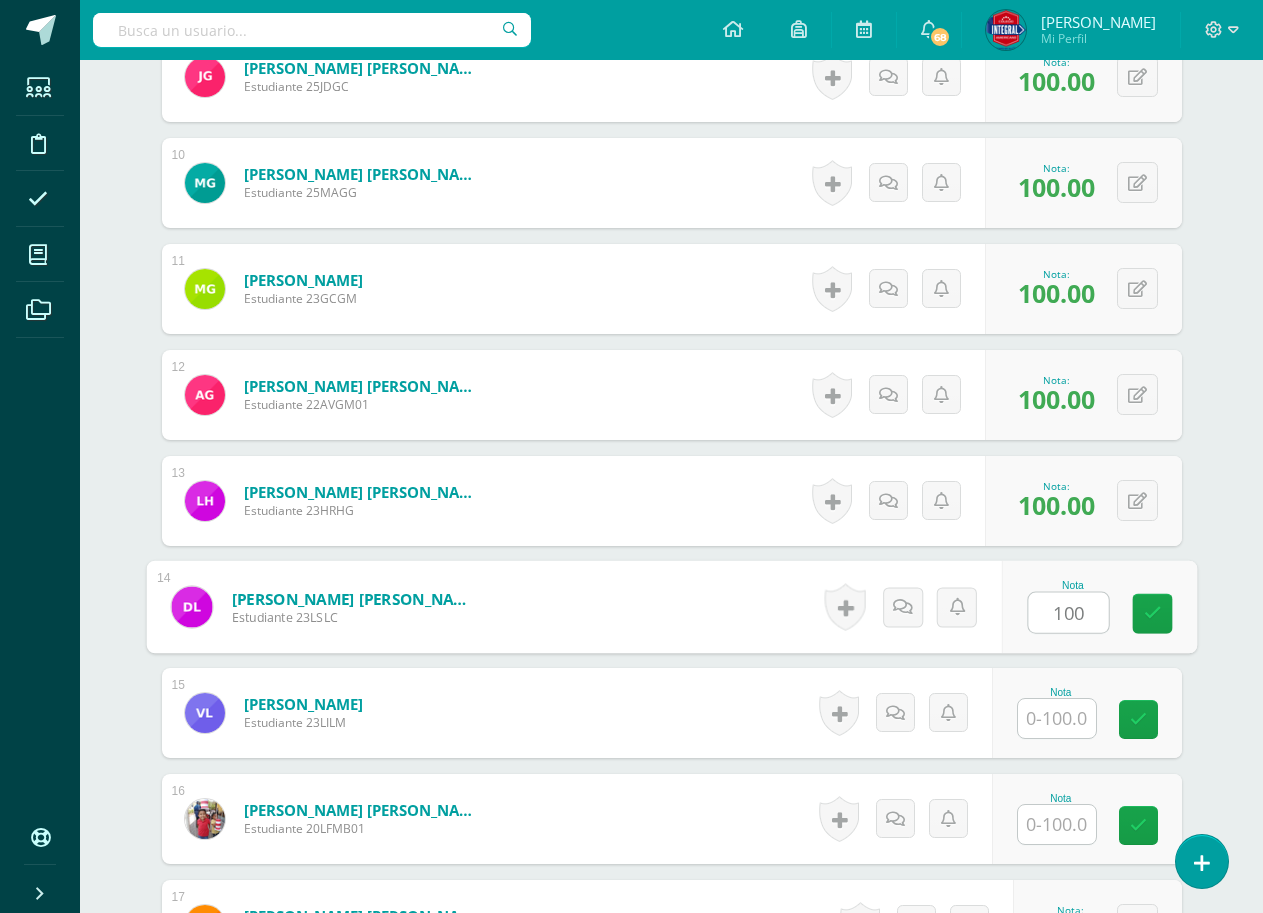 type on "100" 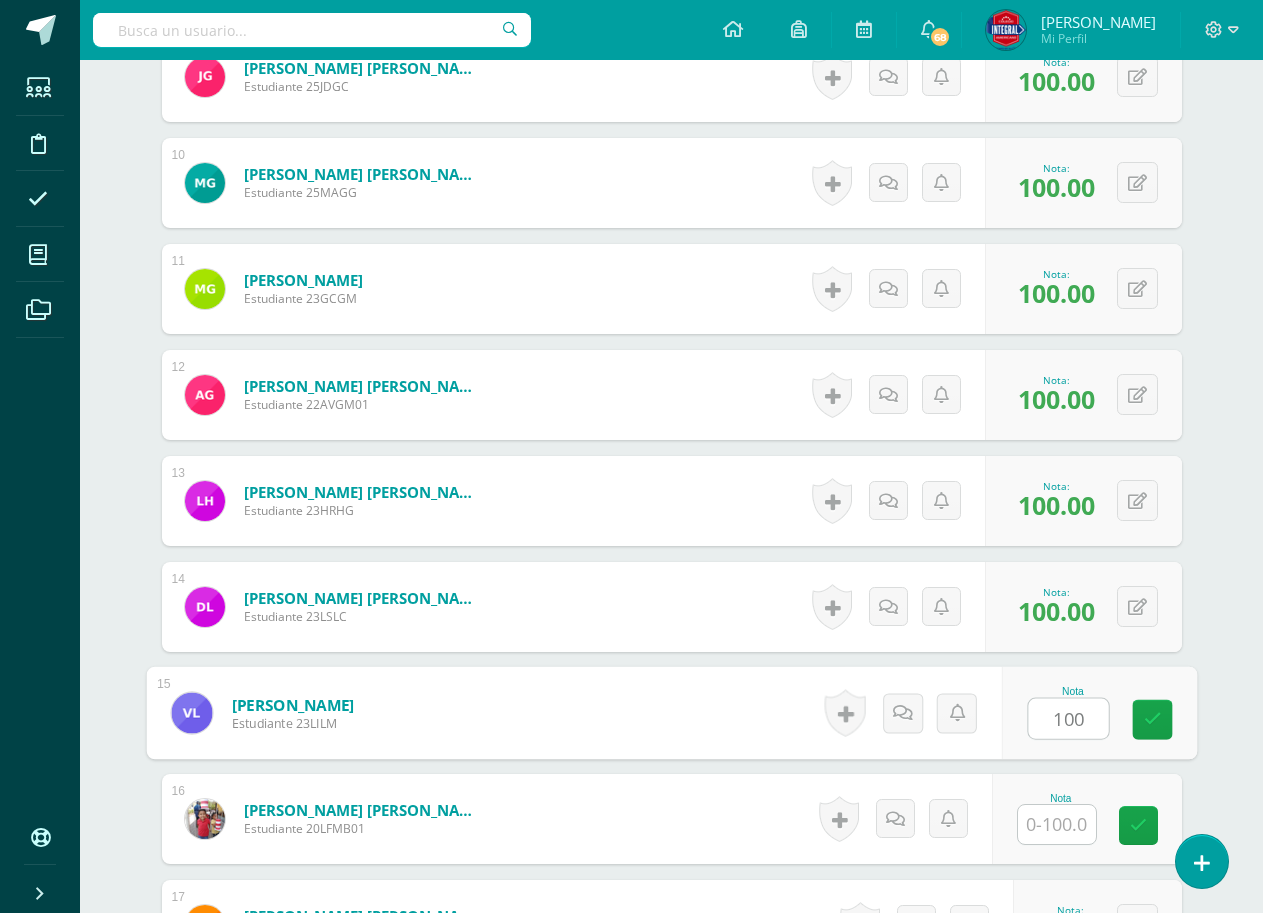 type on "100" 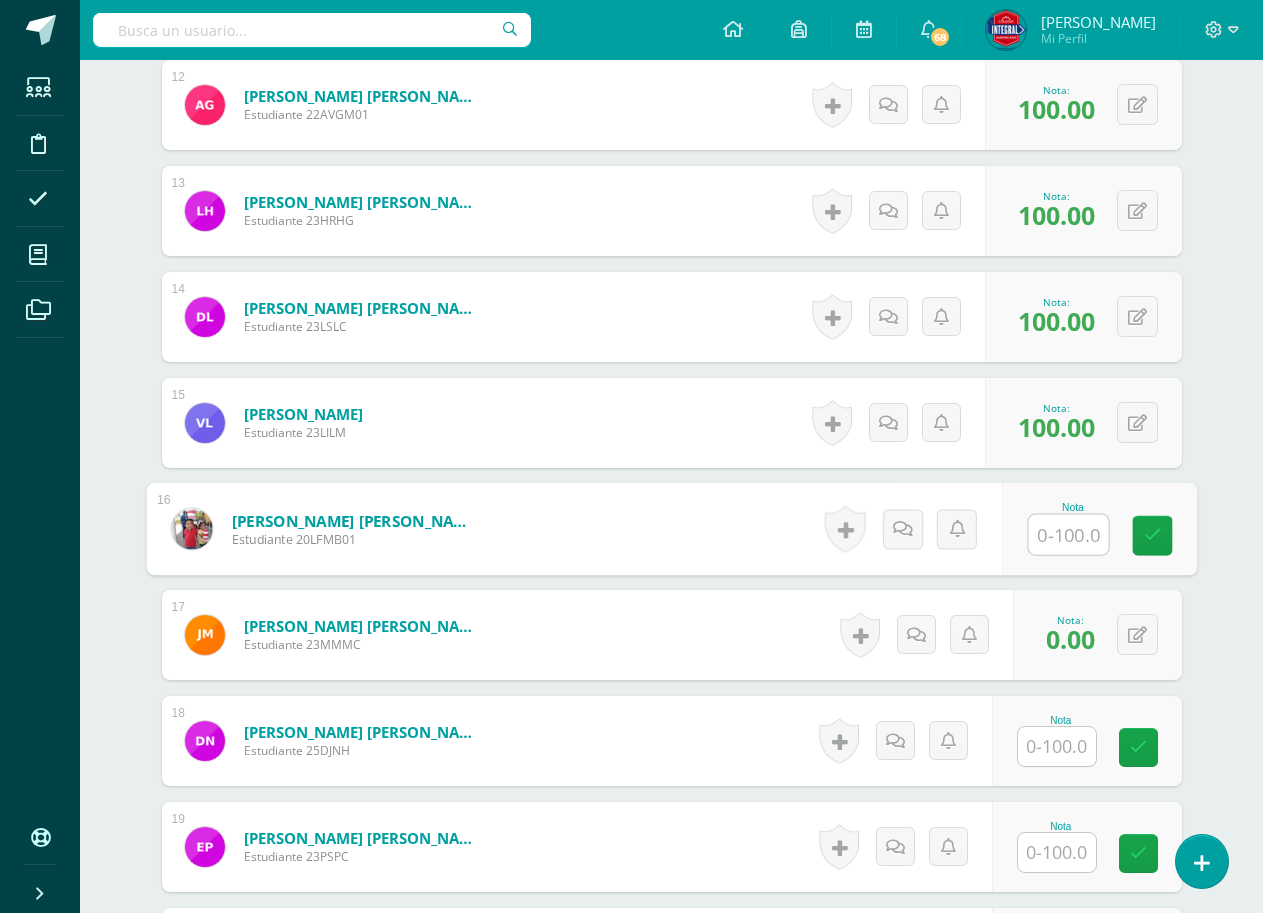 scroll, scrollTop: 1830, scrollLeft: 0, axis: vertical 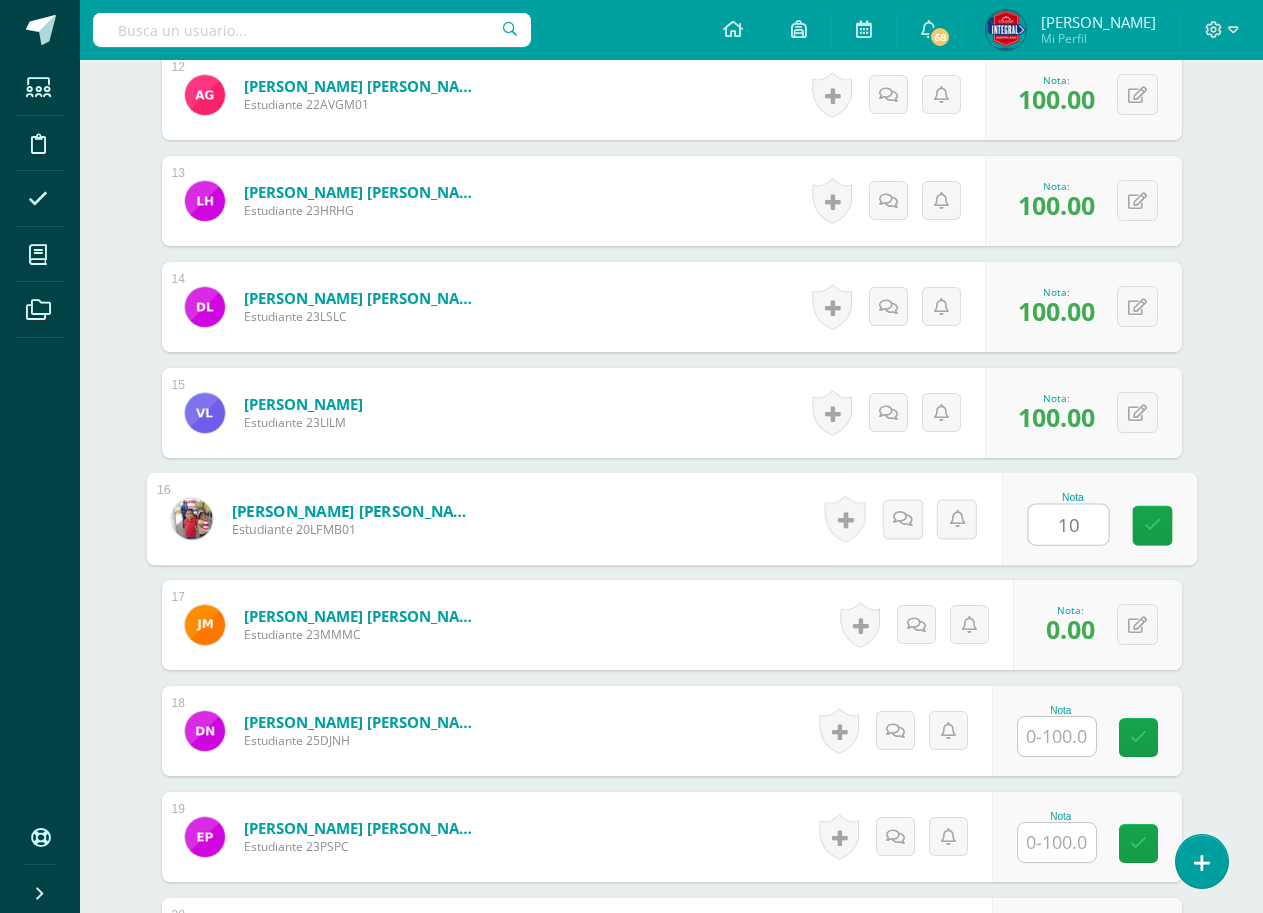 type on "100" 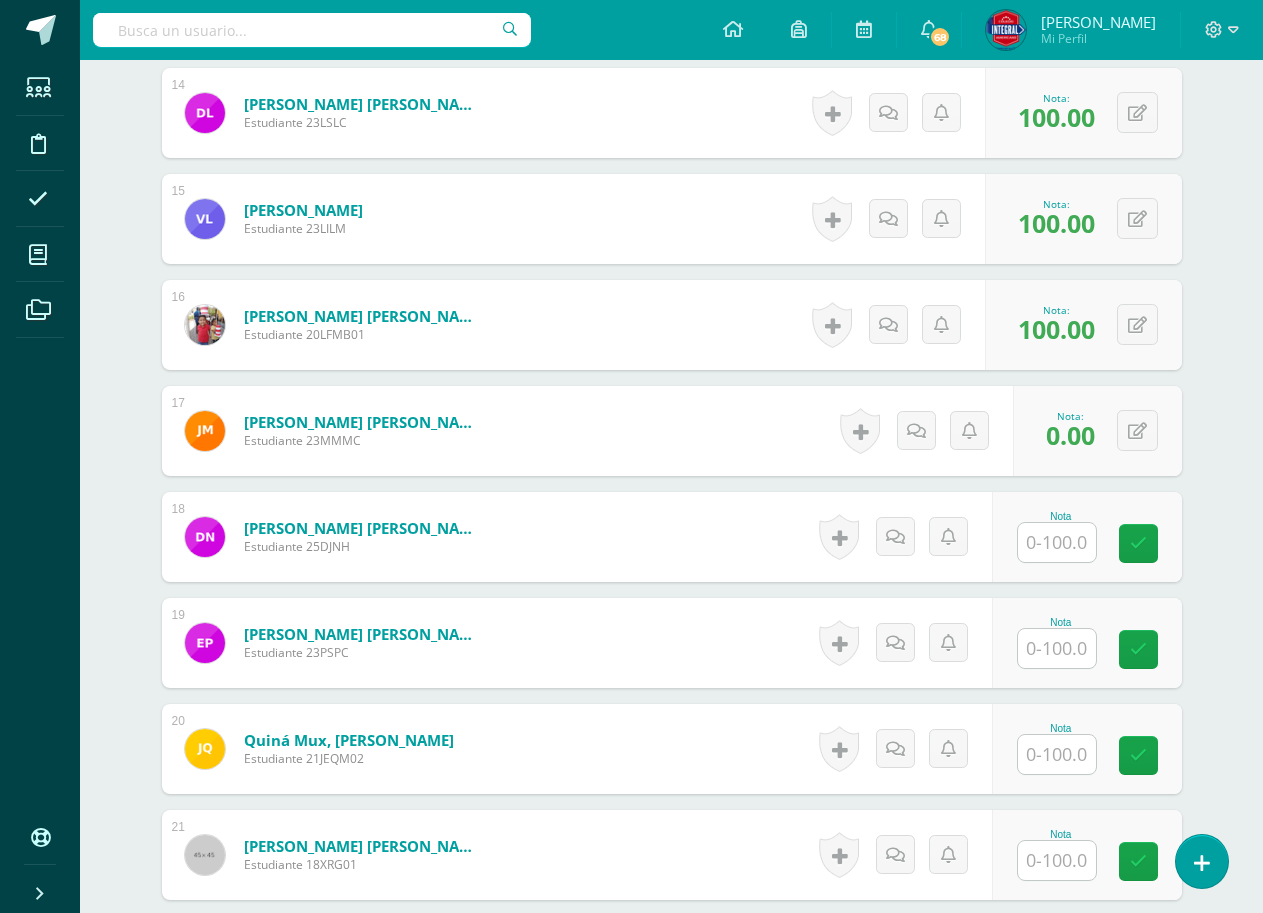 scroll, scrollTop: 2030, scrollLeft: 0, axis: vertical 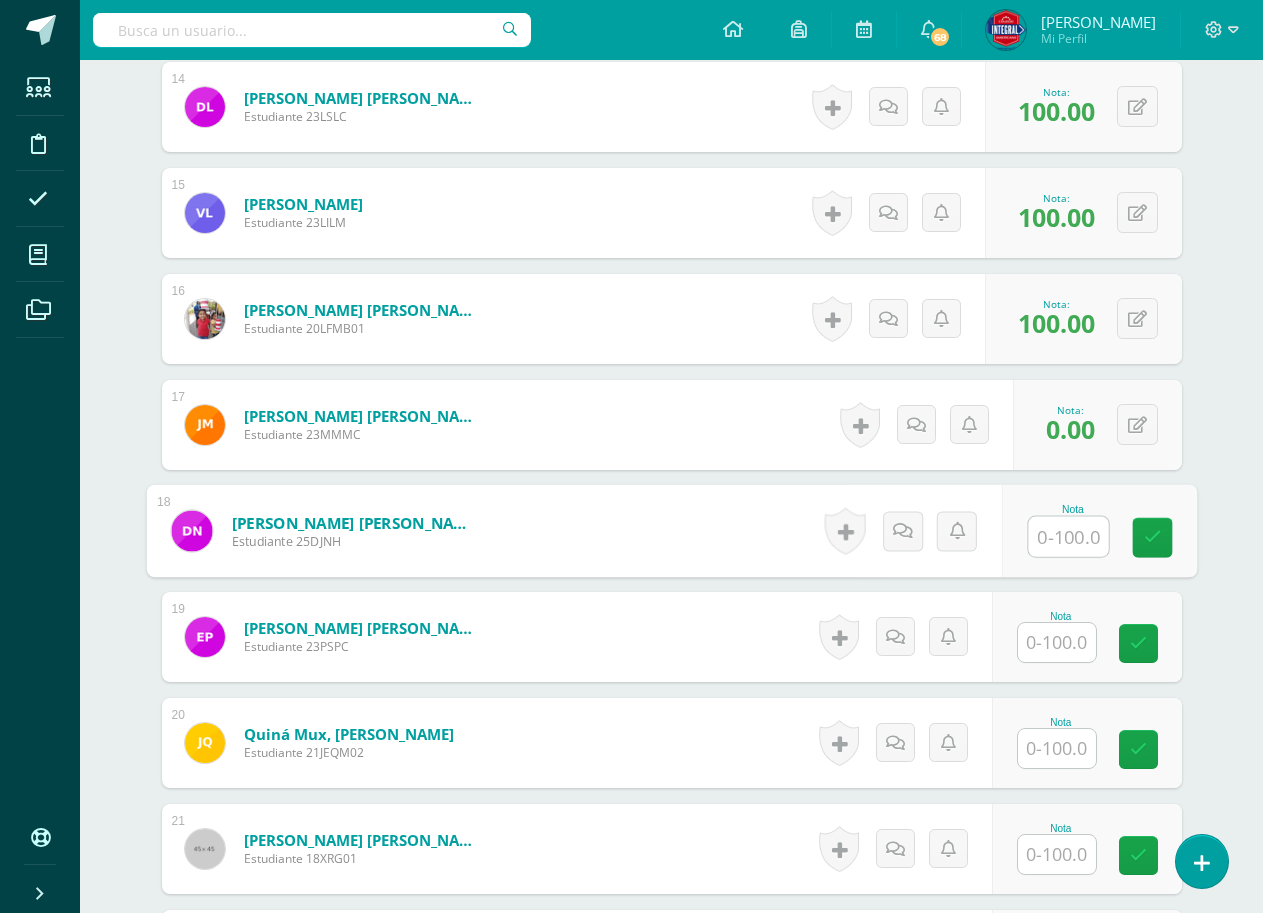 click at bounding box center (1068, 537) 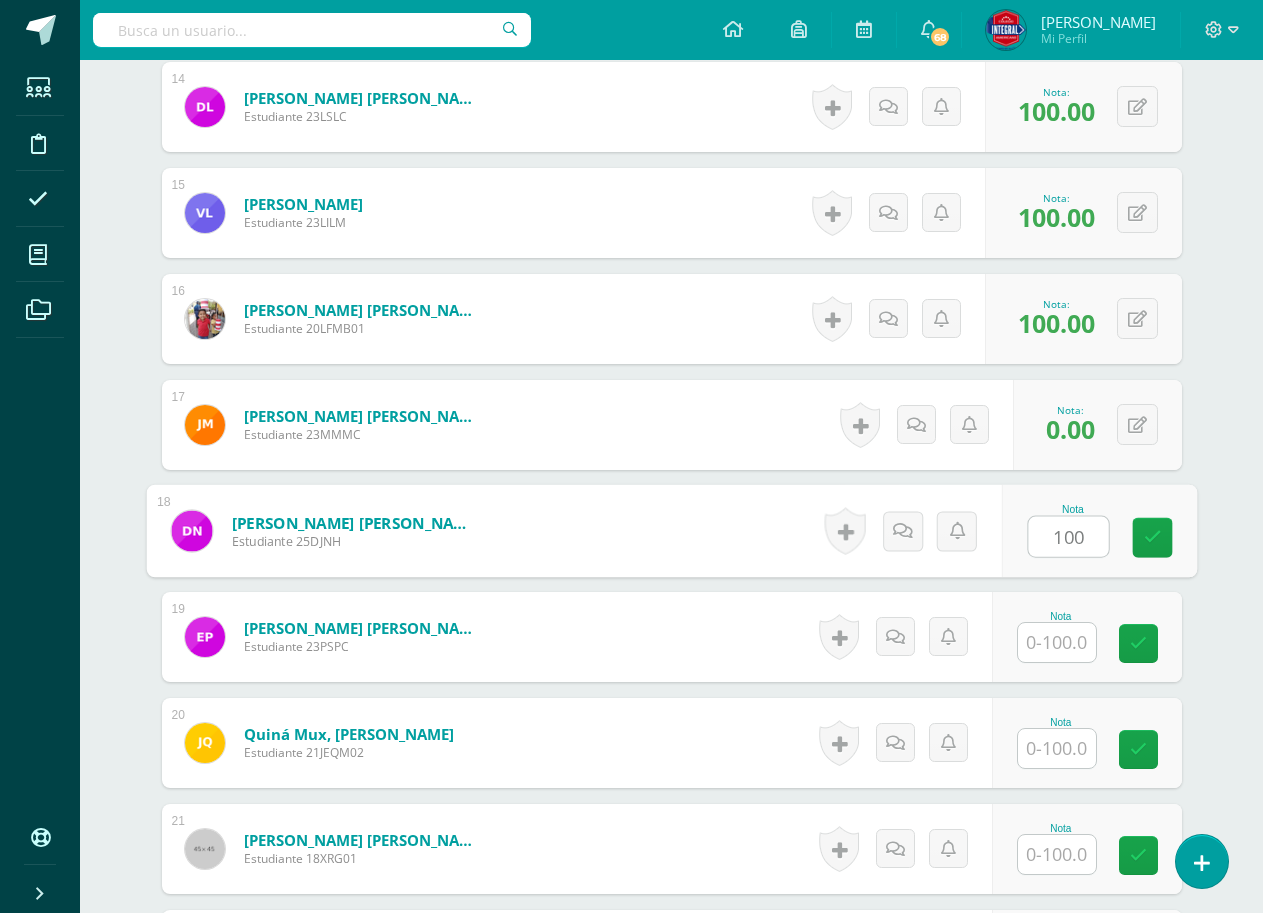 type on "100" 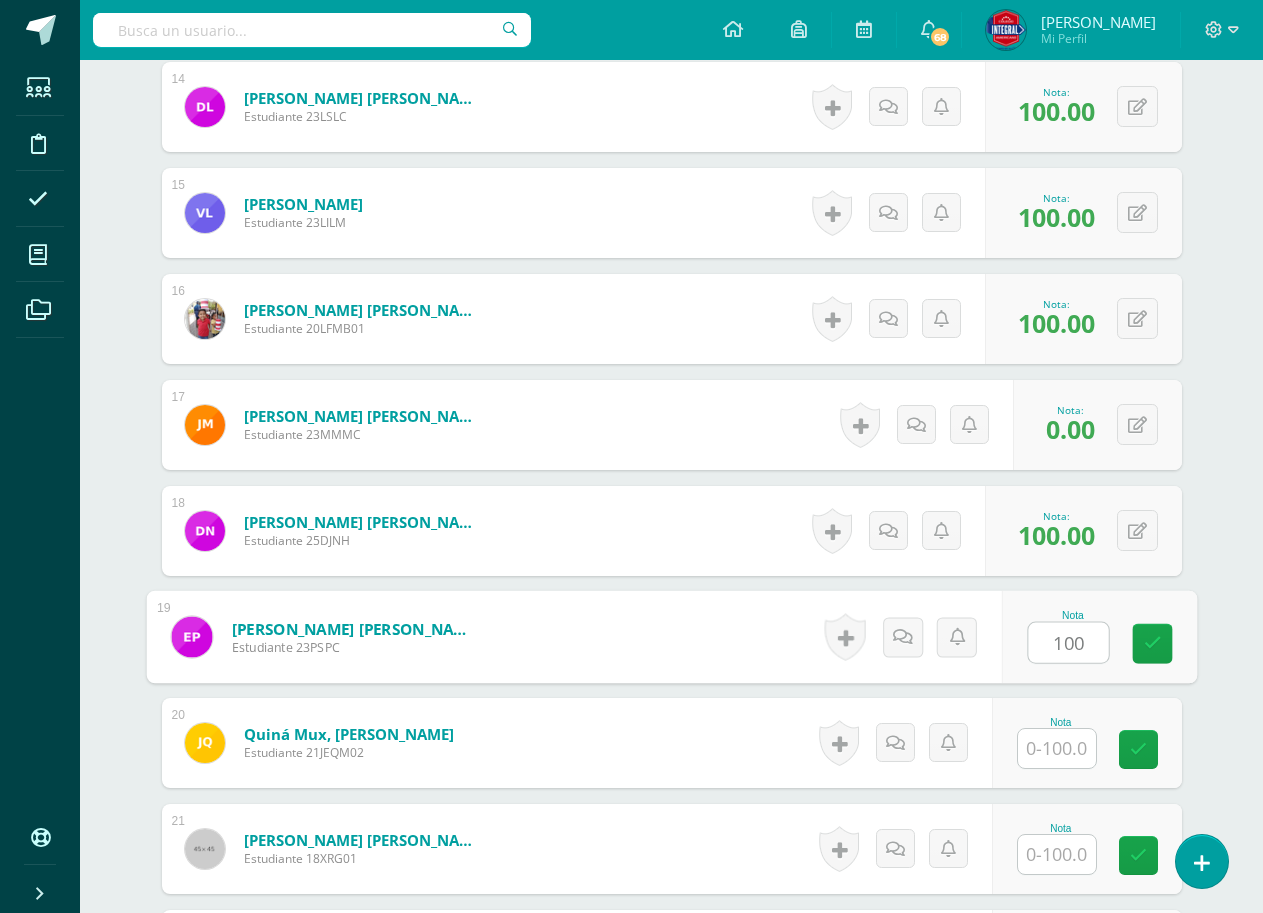 type on "100" 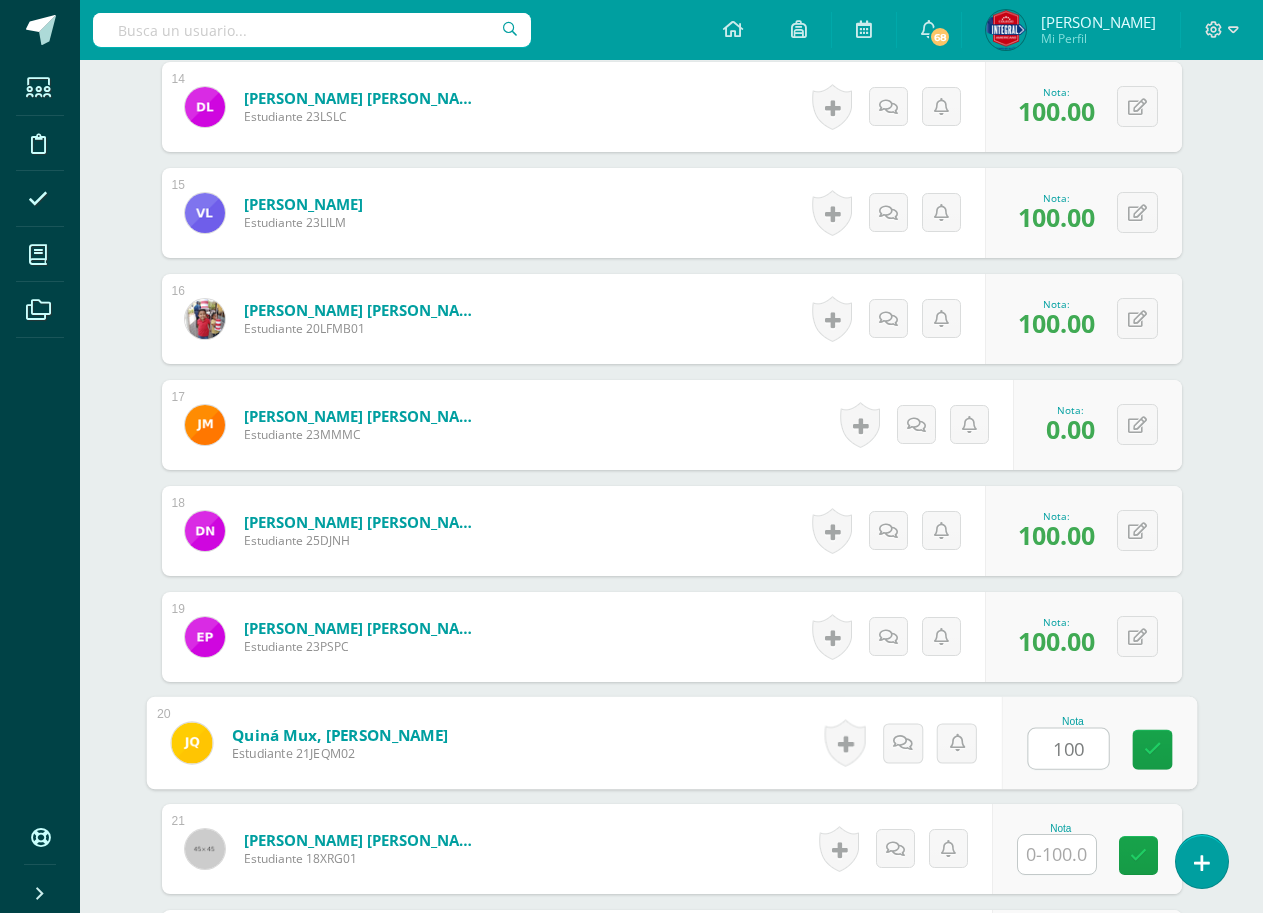 type on "100" 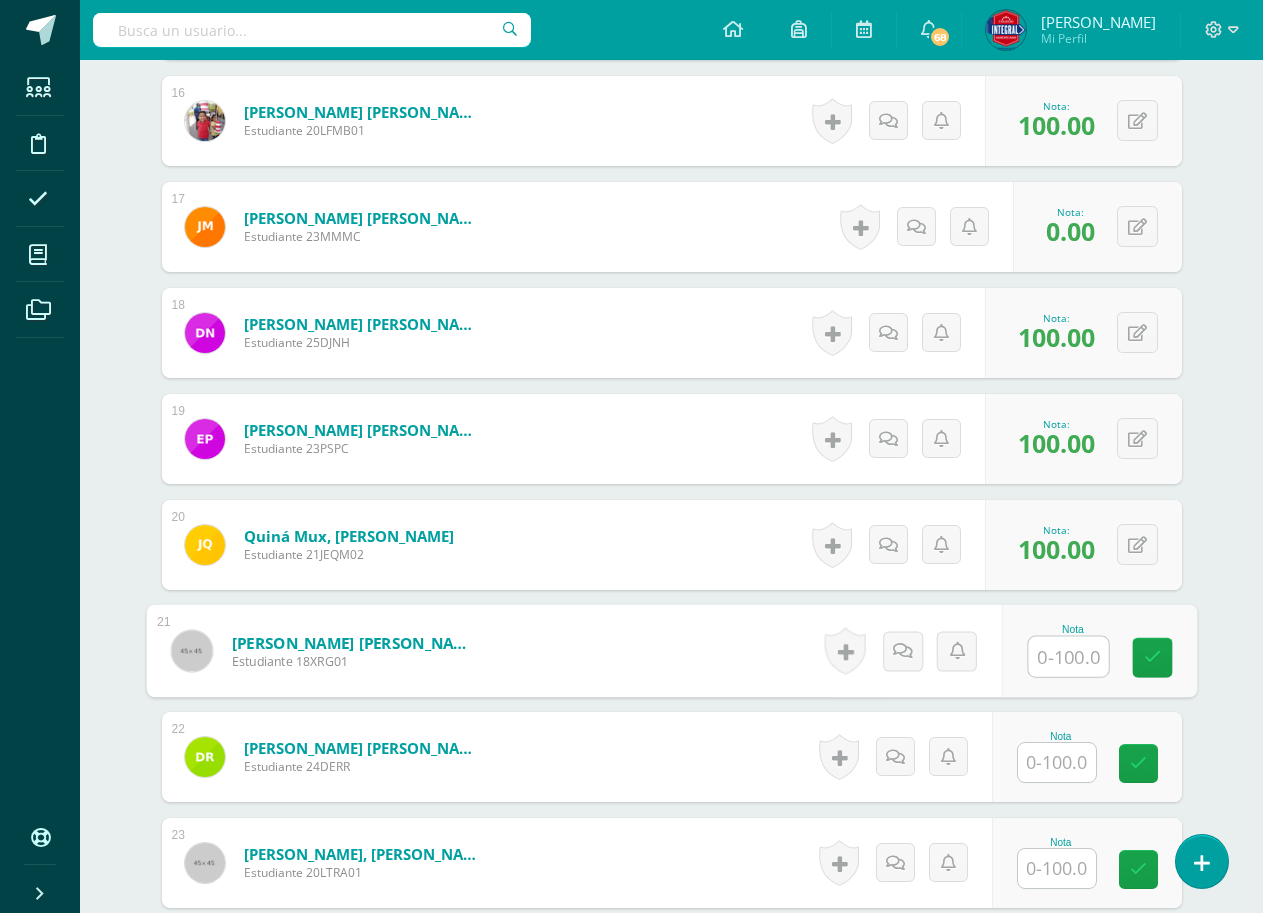 scroll, scrollTop: 2230, scrollLeft: 0, axis: vertical 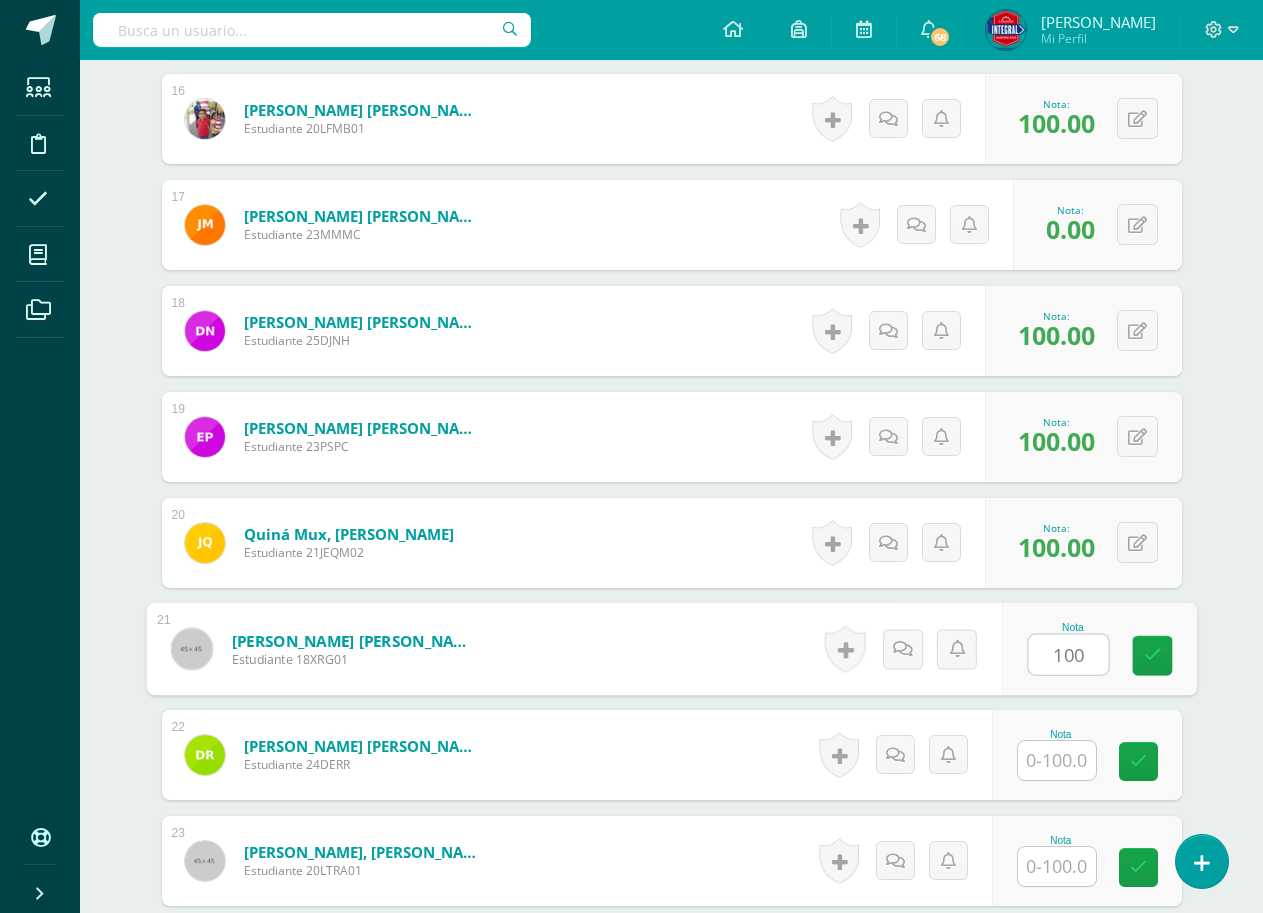 type on "100" 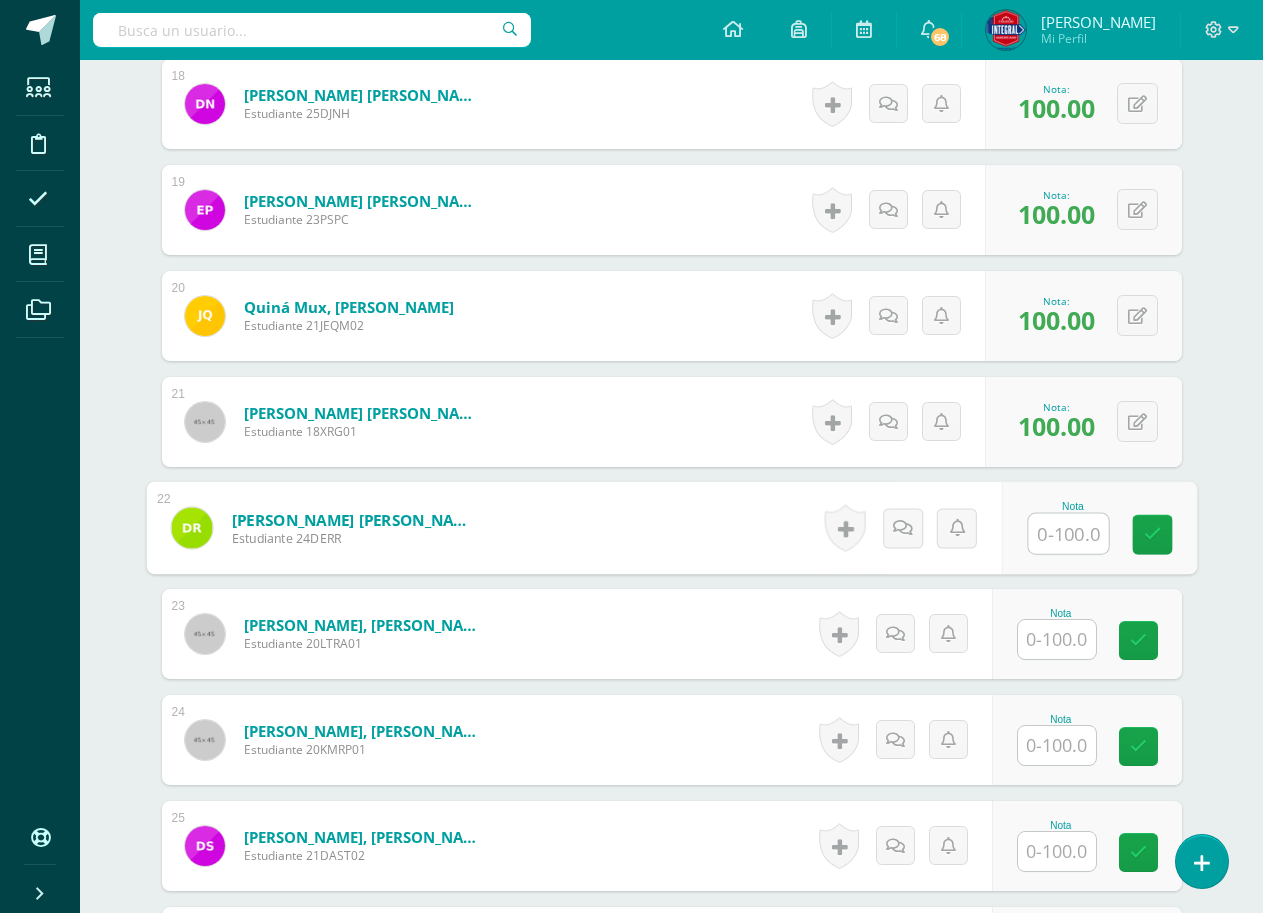 scroll, scrollTop: 2530, scrollLeft: 0, axis: vertical 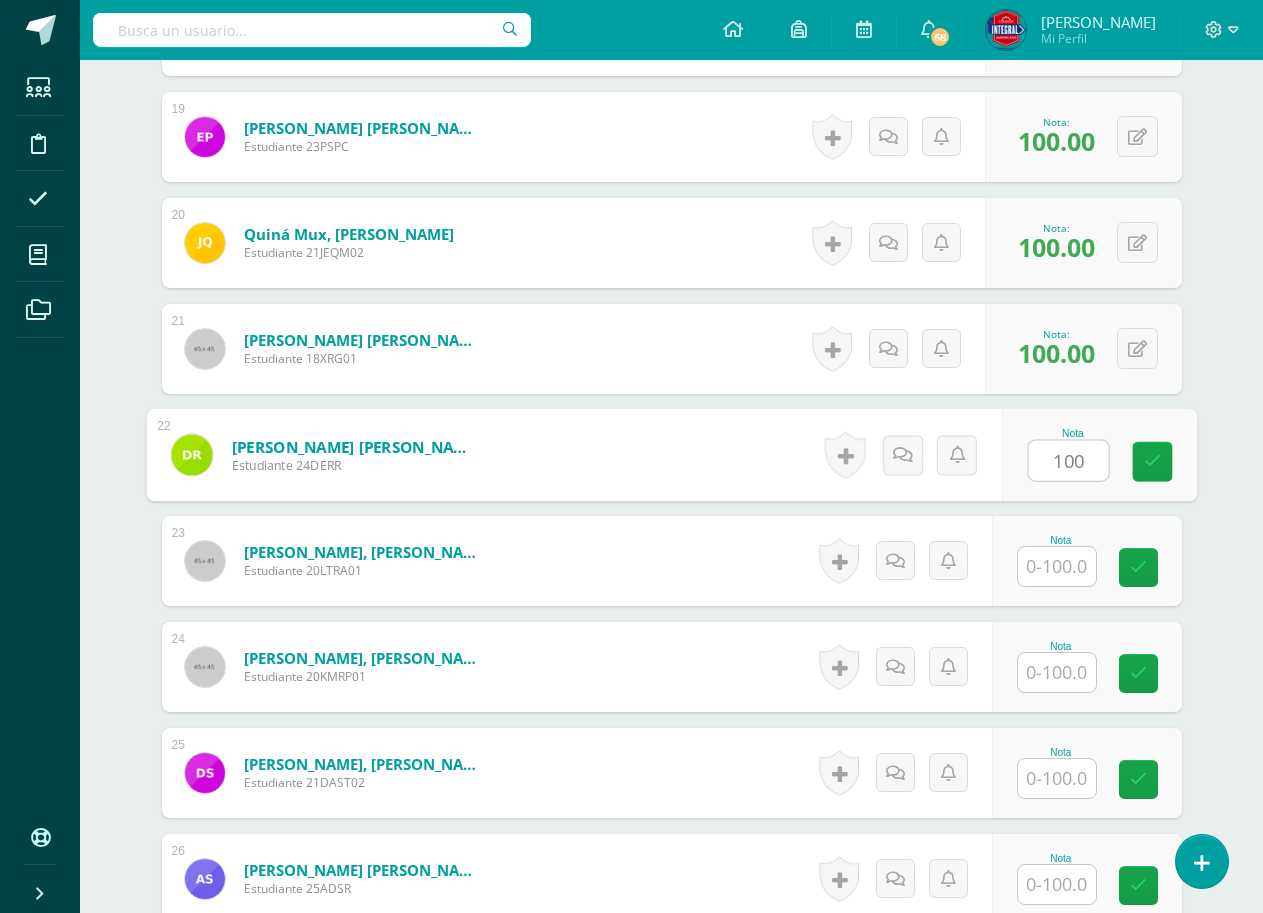 type on "100" 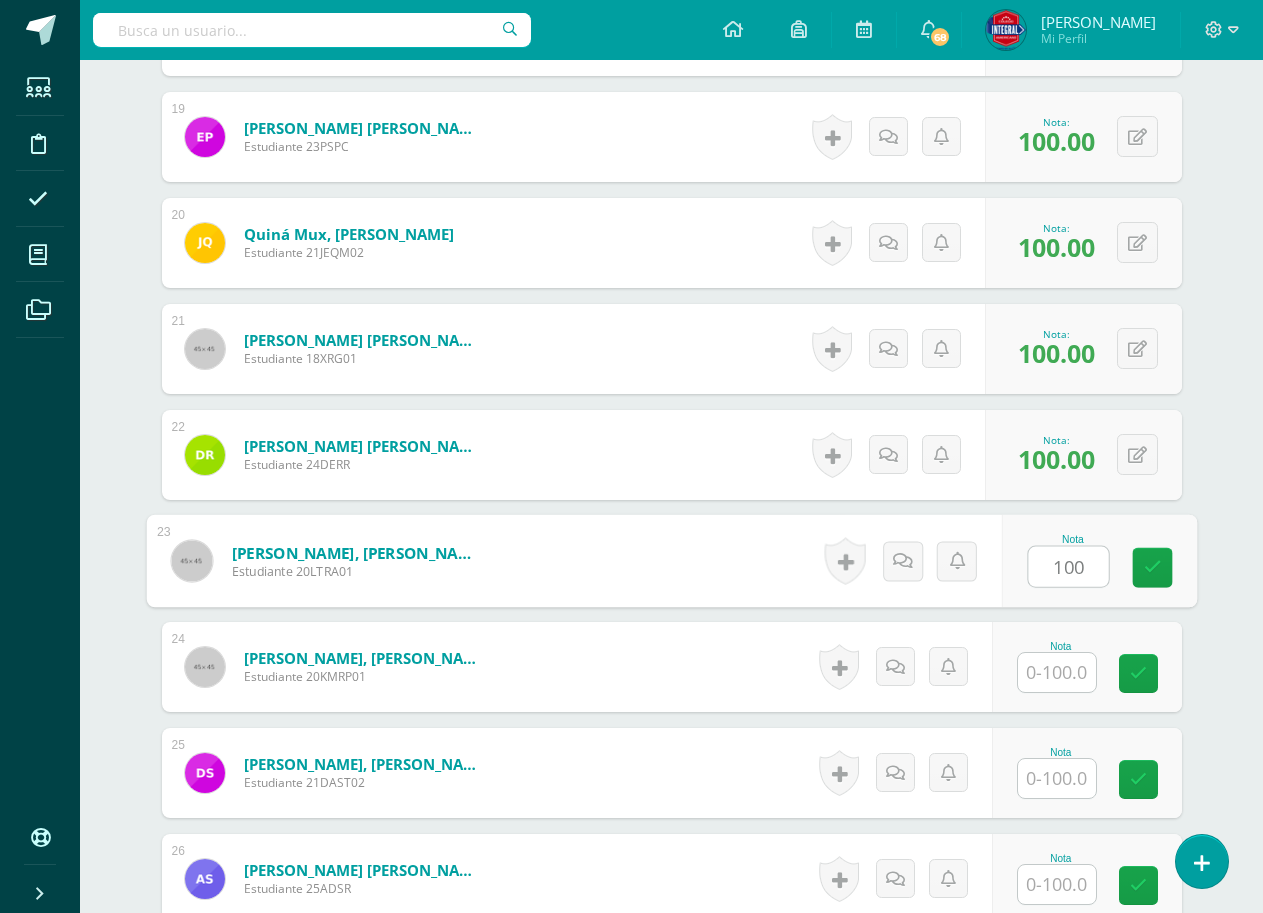 type on "100" 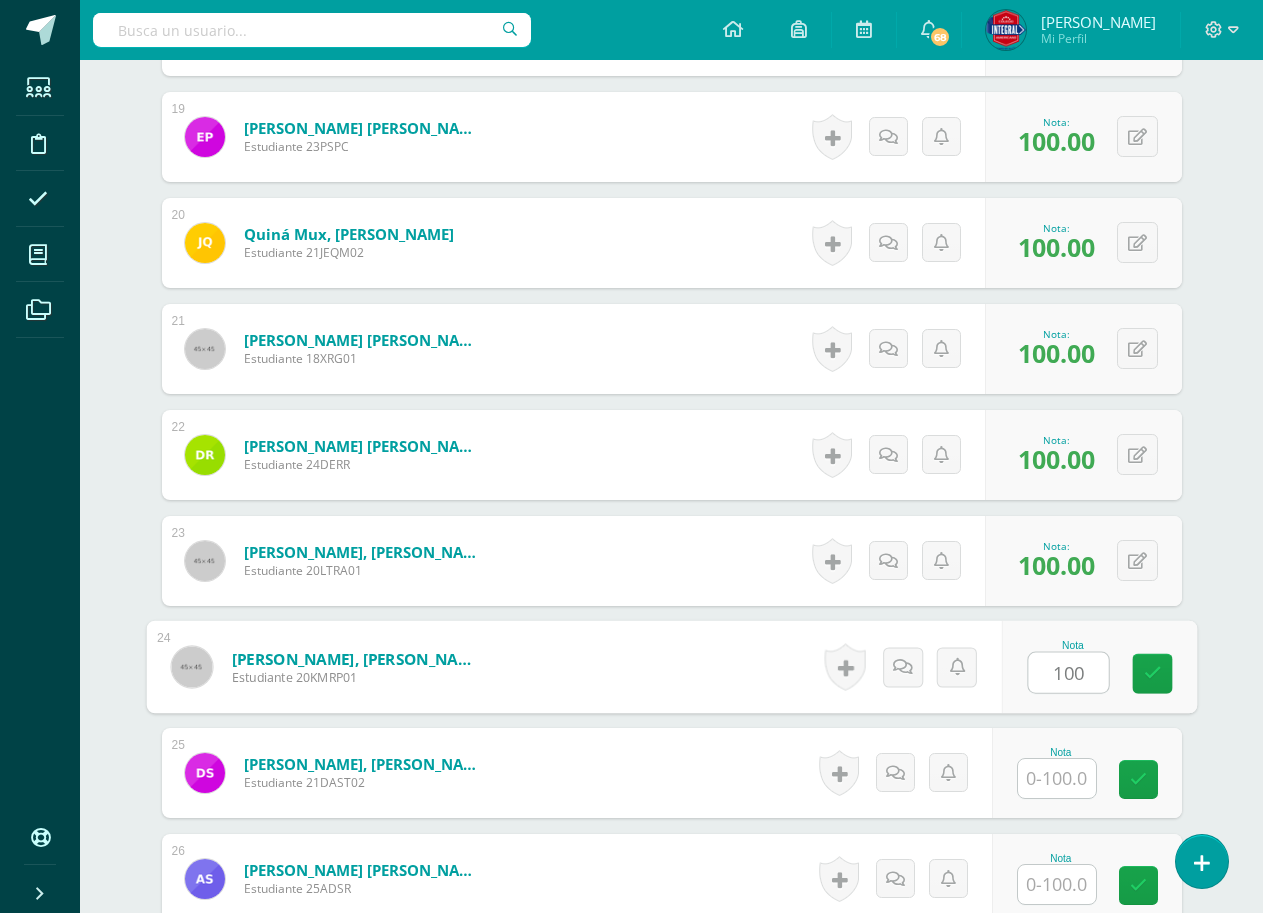 type on "100" 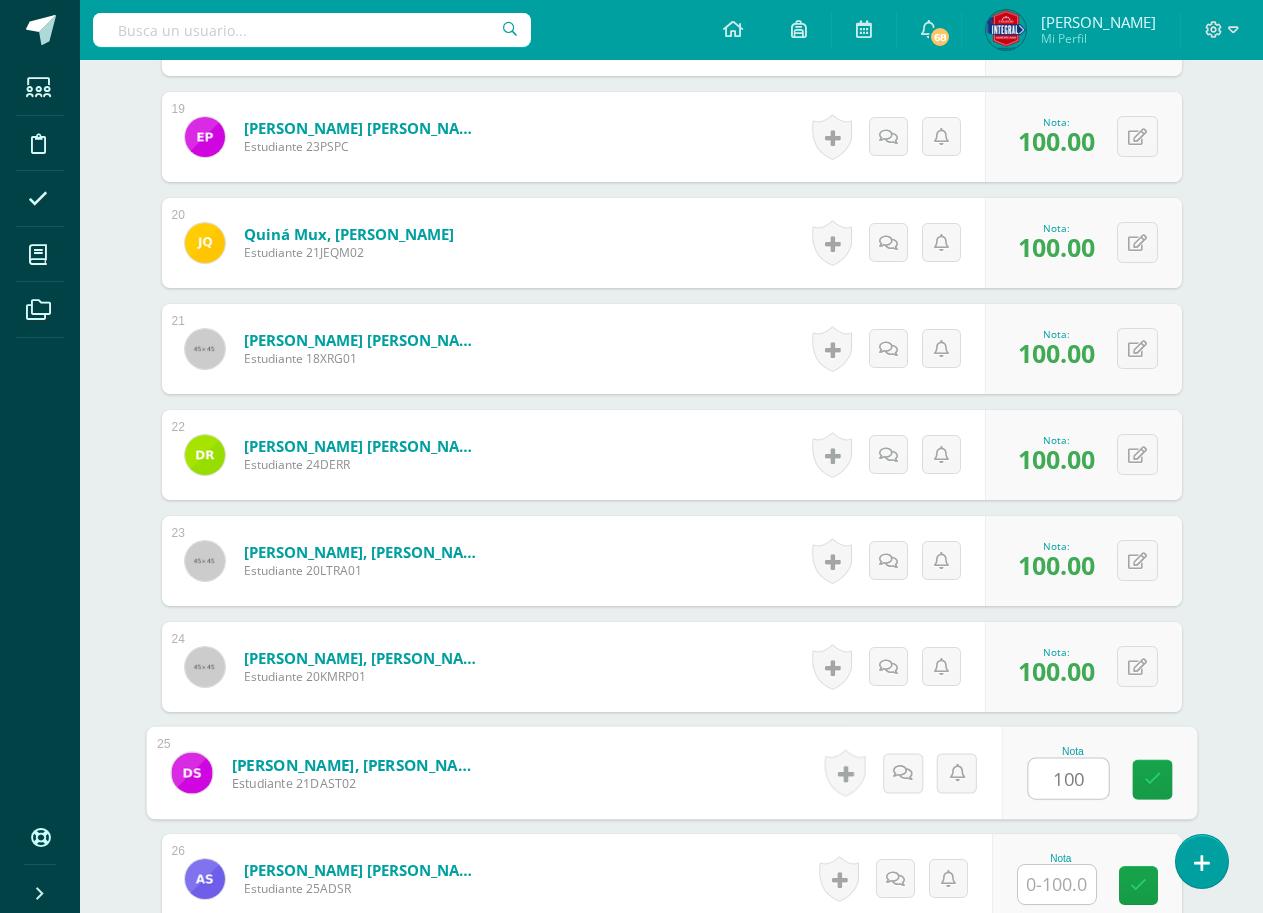 type on "100" 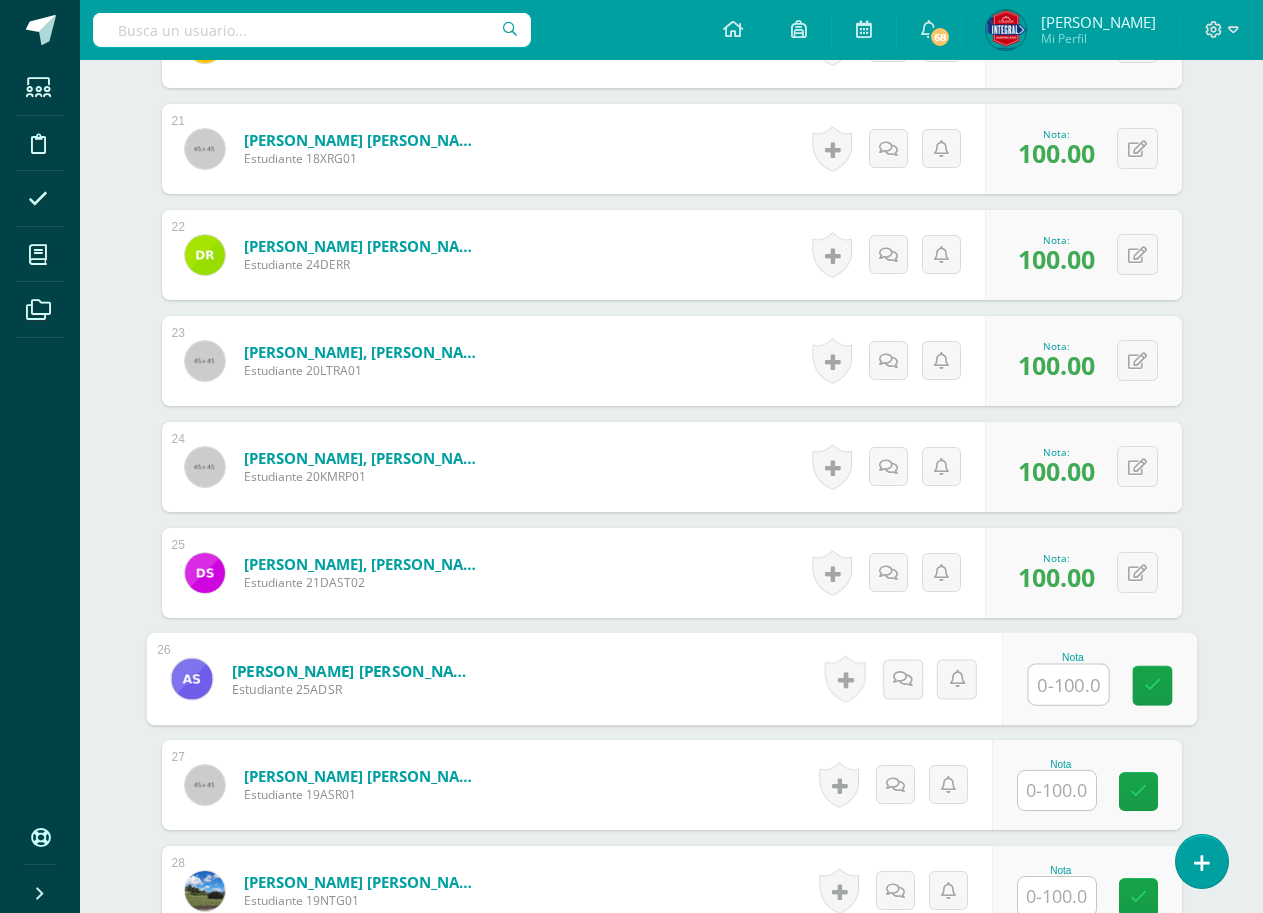 scroll, scrollTop: 2930, scrollLeft: 0, axis: vertical 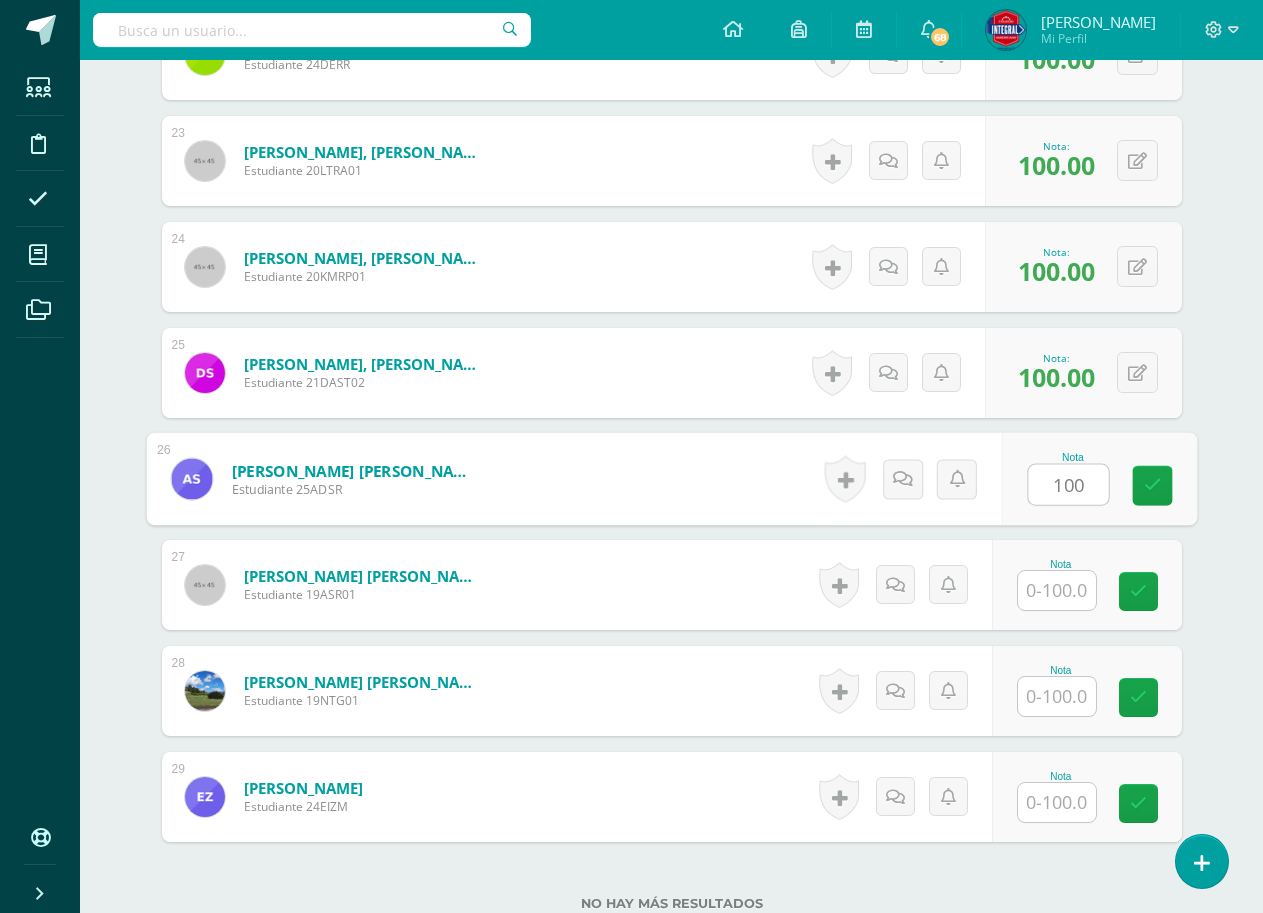 type on "100" 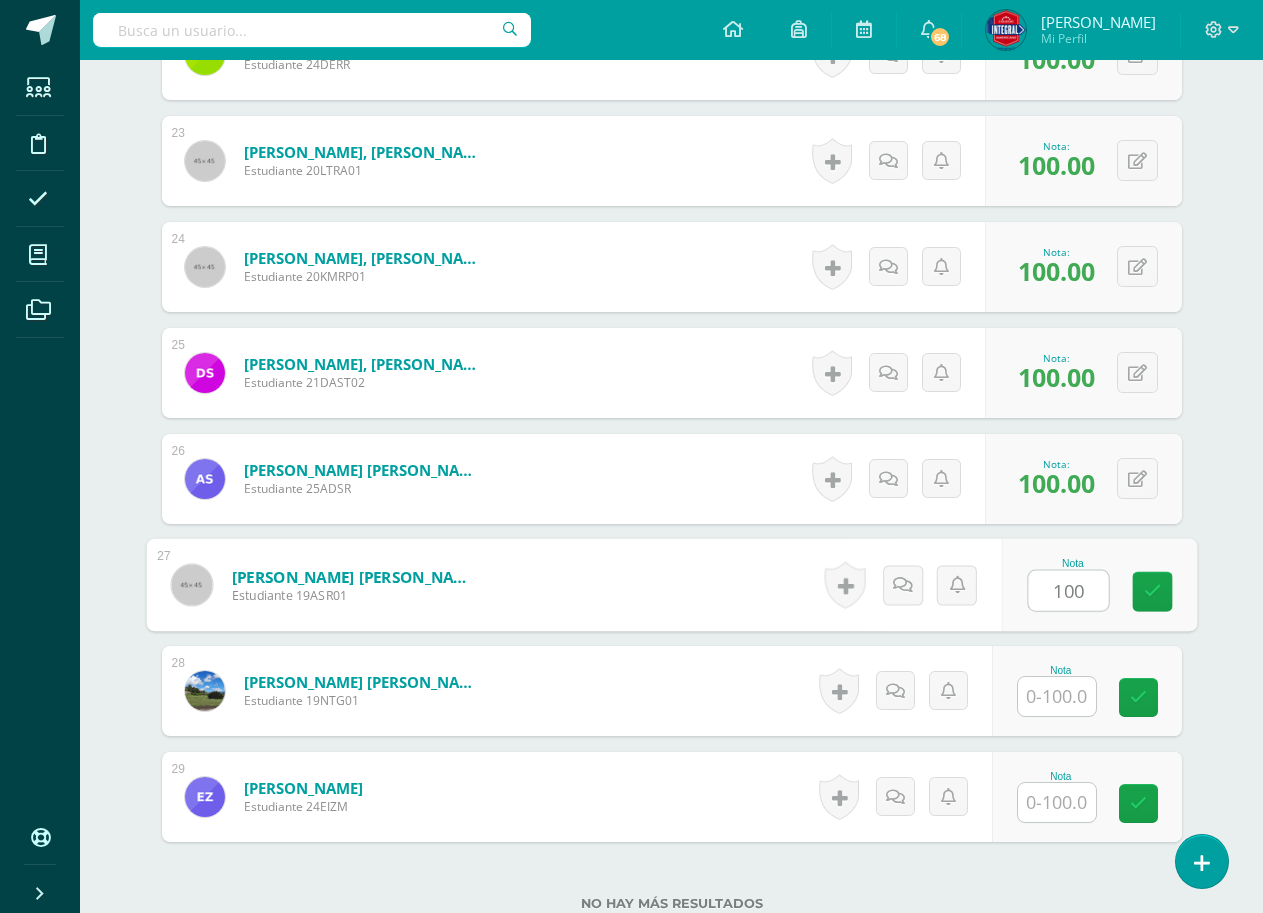 type on "100" 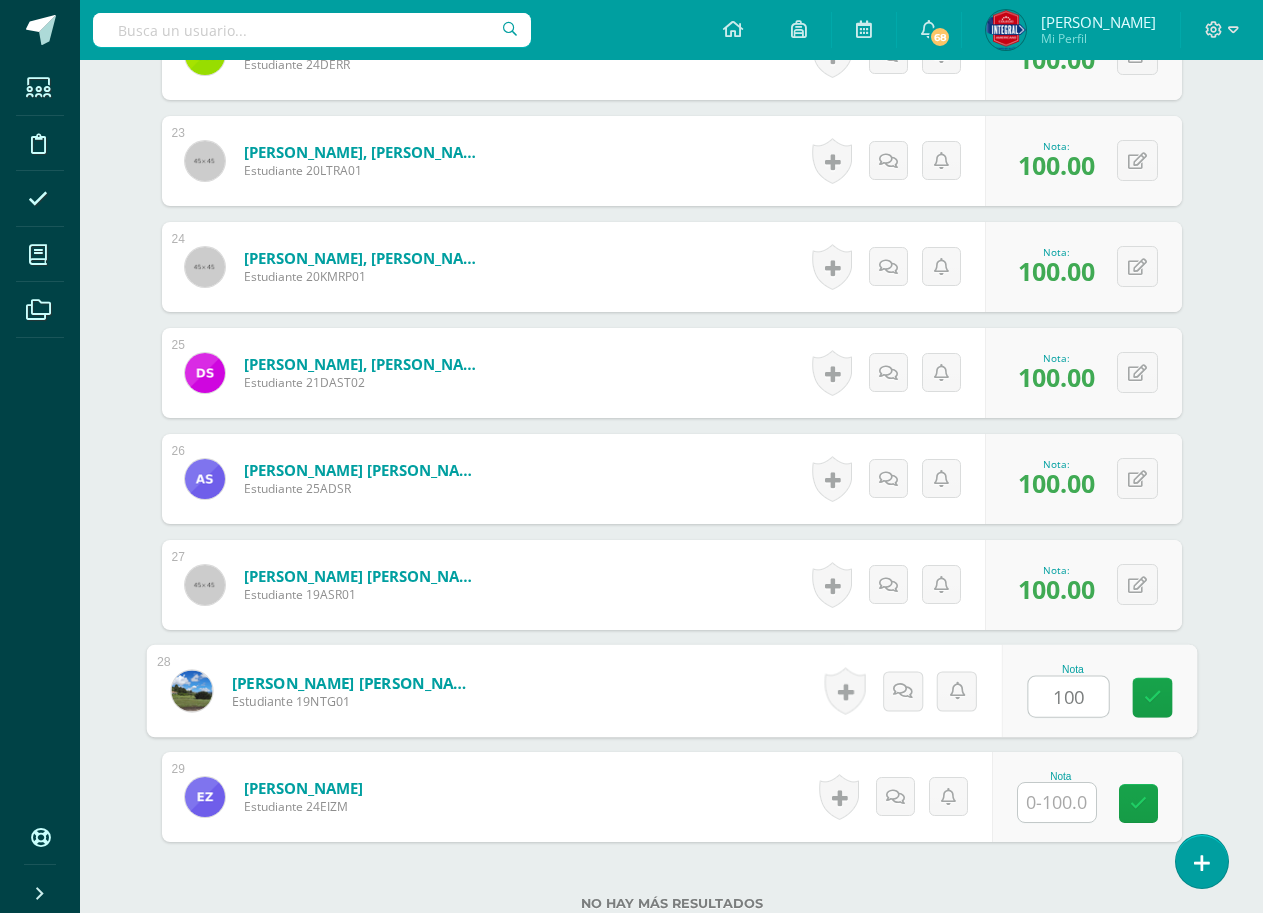 type on "100" 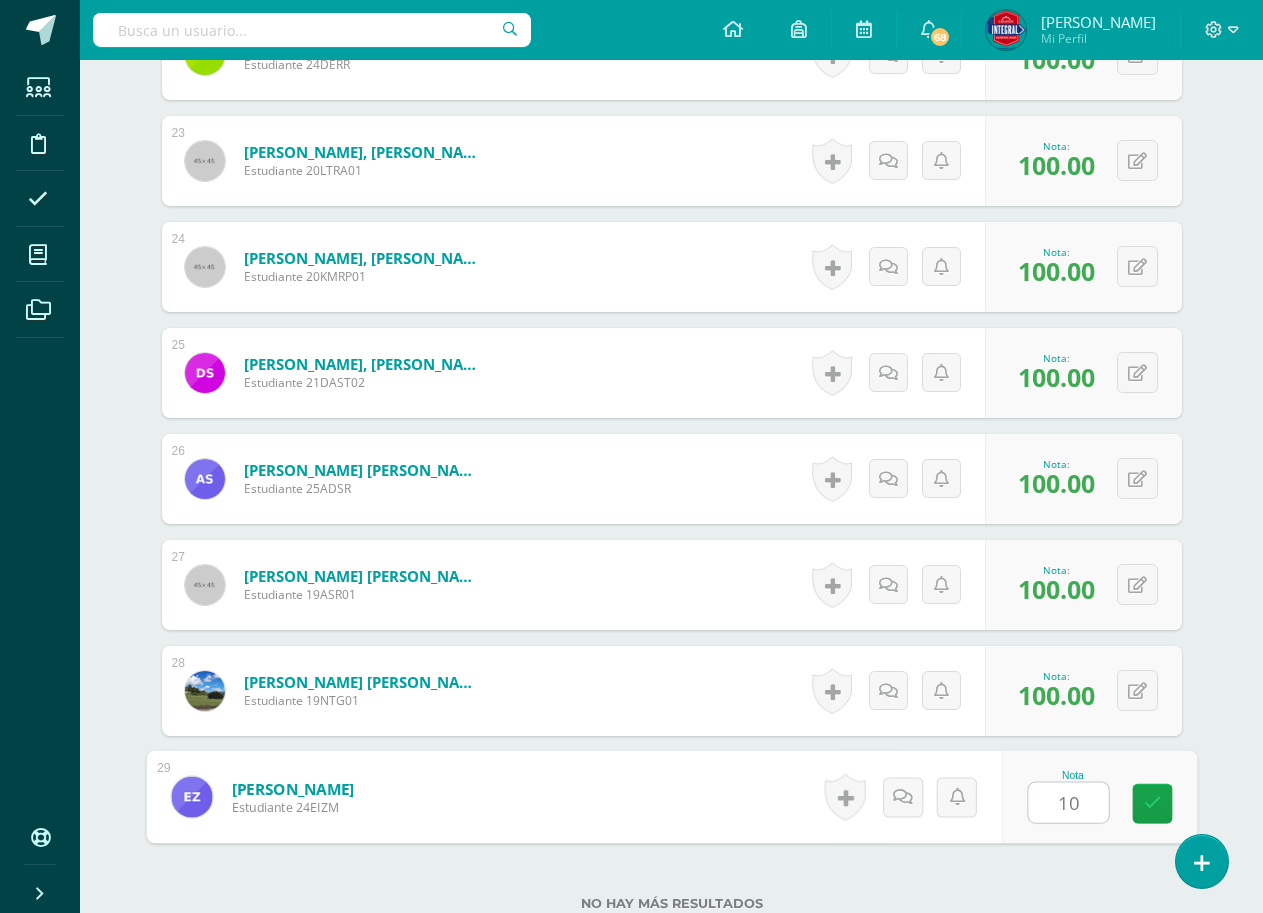 type on "100" 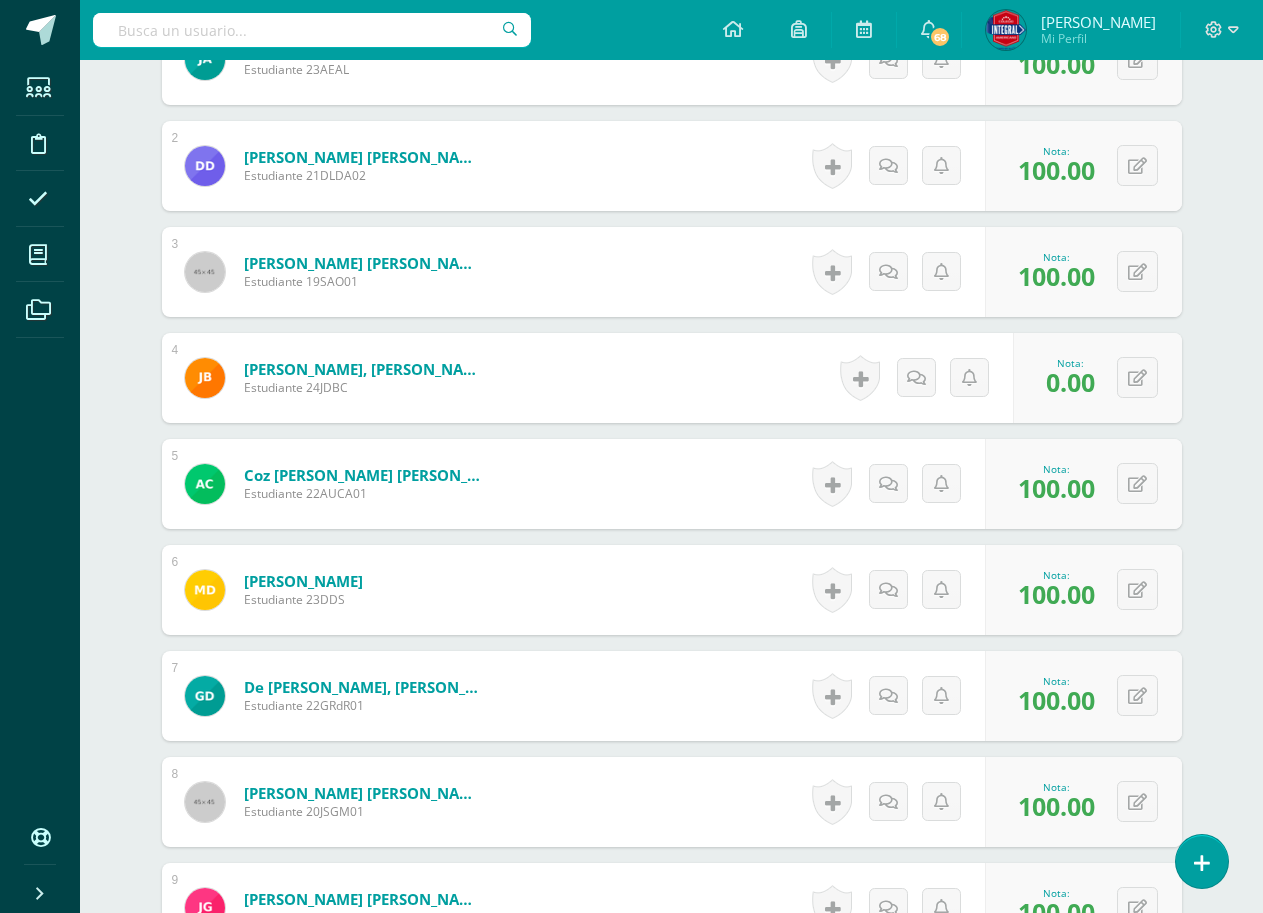 scroll, scrollTop: 630, scrollLeft: 0, axis: vertical 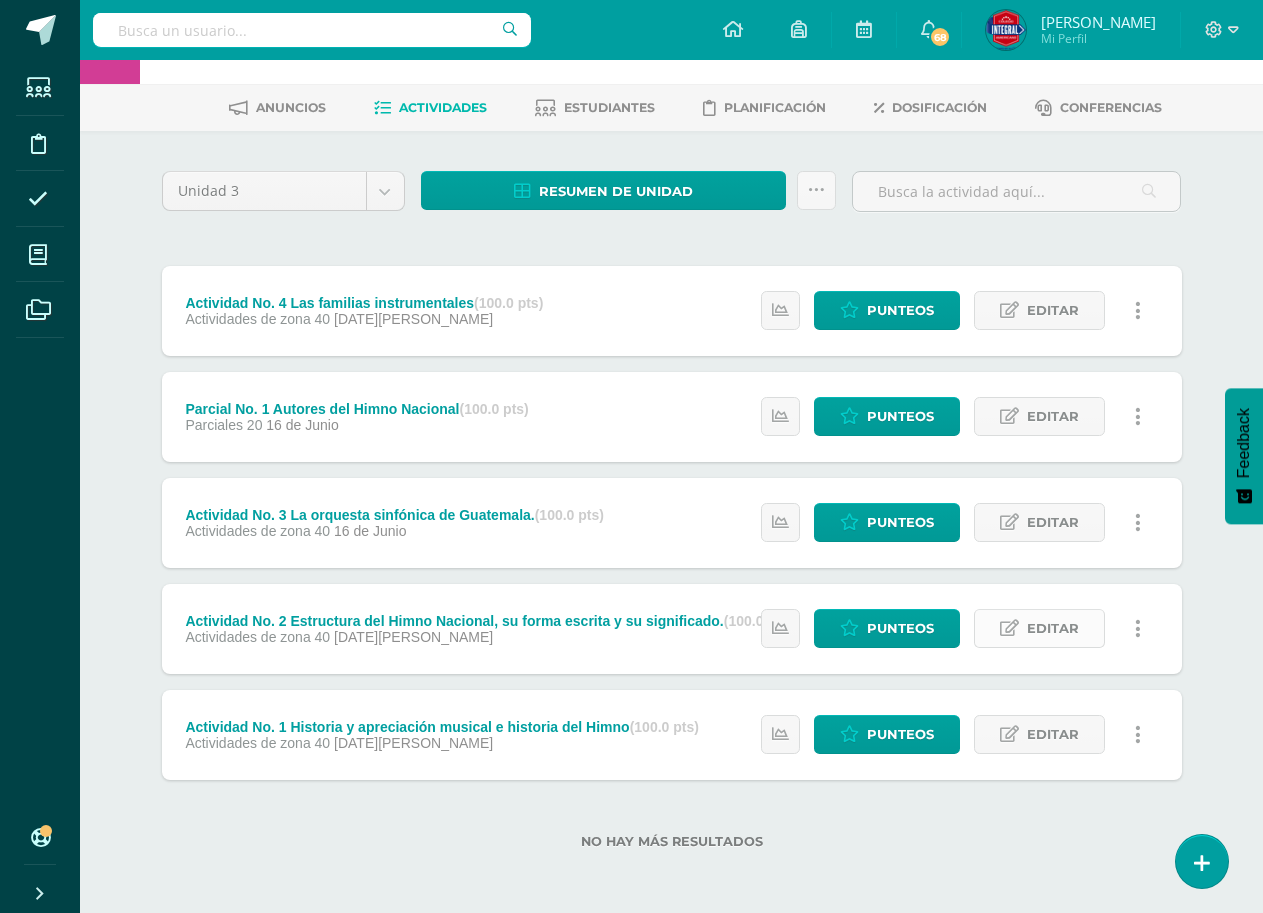 click on "Editar" at bounding box center [1053, 628] 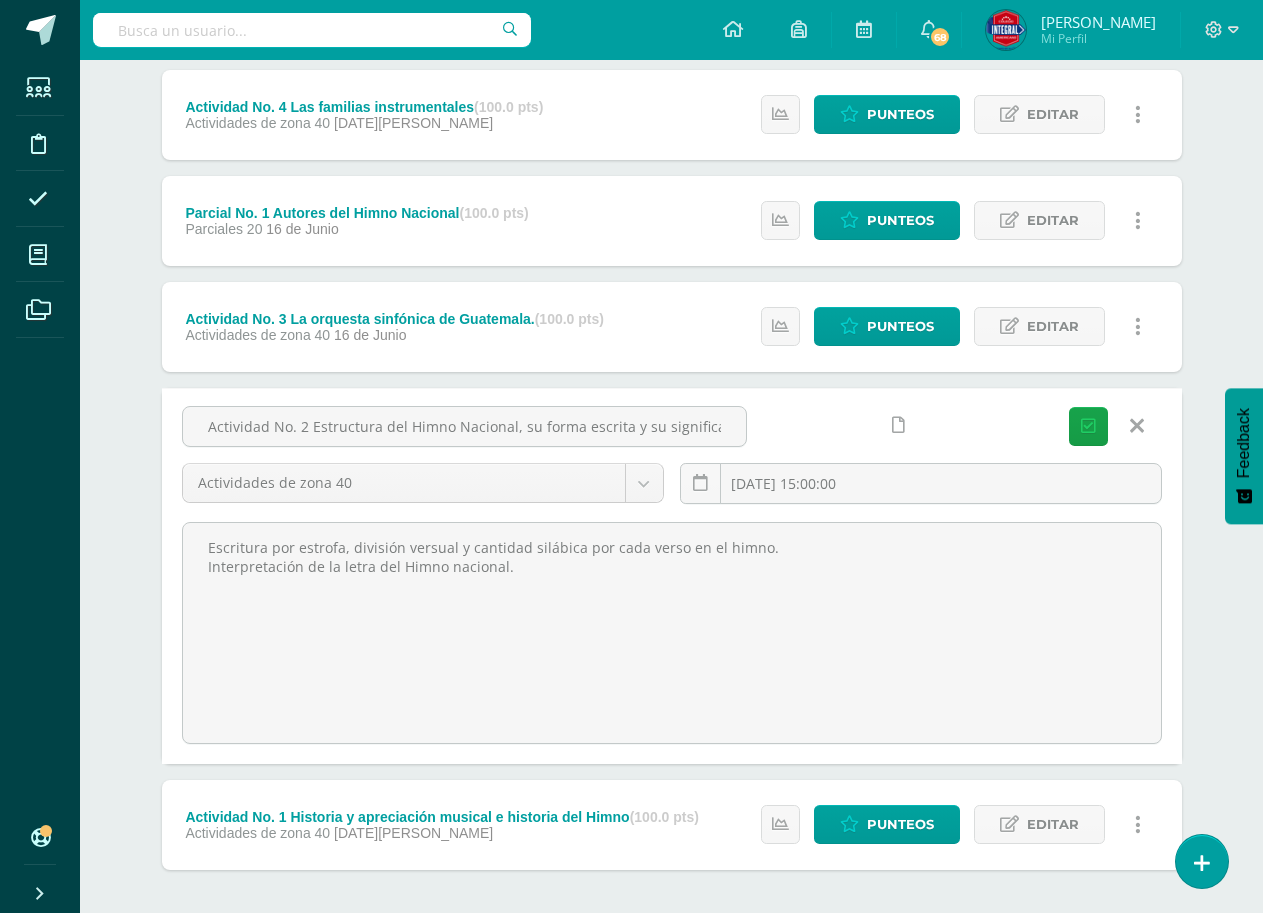 scroll, scrollTop: 267, scrollLeft: 0, axis: vertical 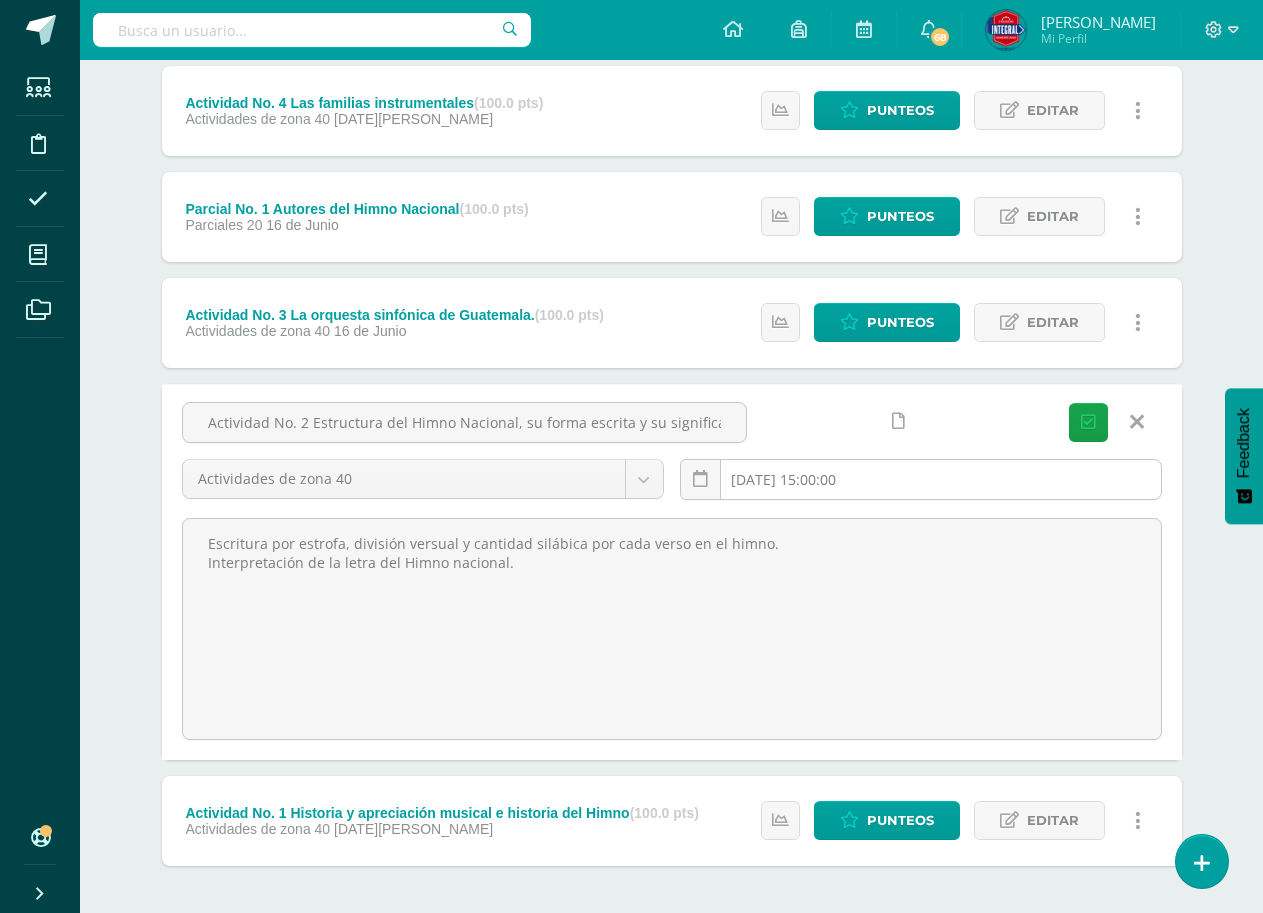 click on "[DATE] 15:00:00" at bounding box center [921, 479] 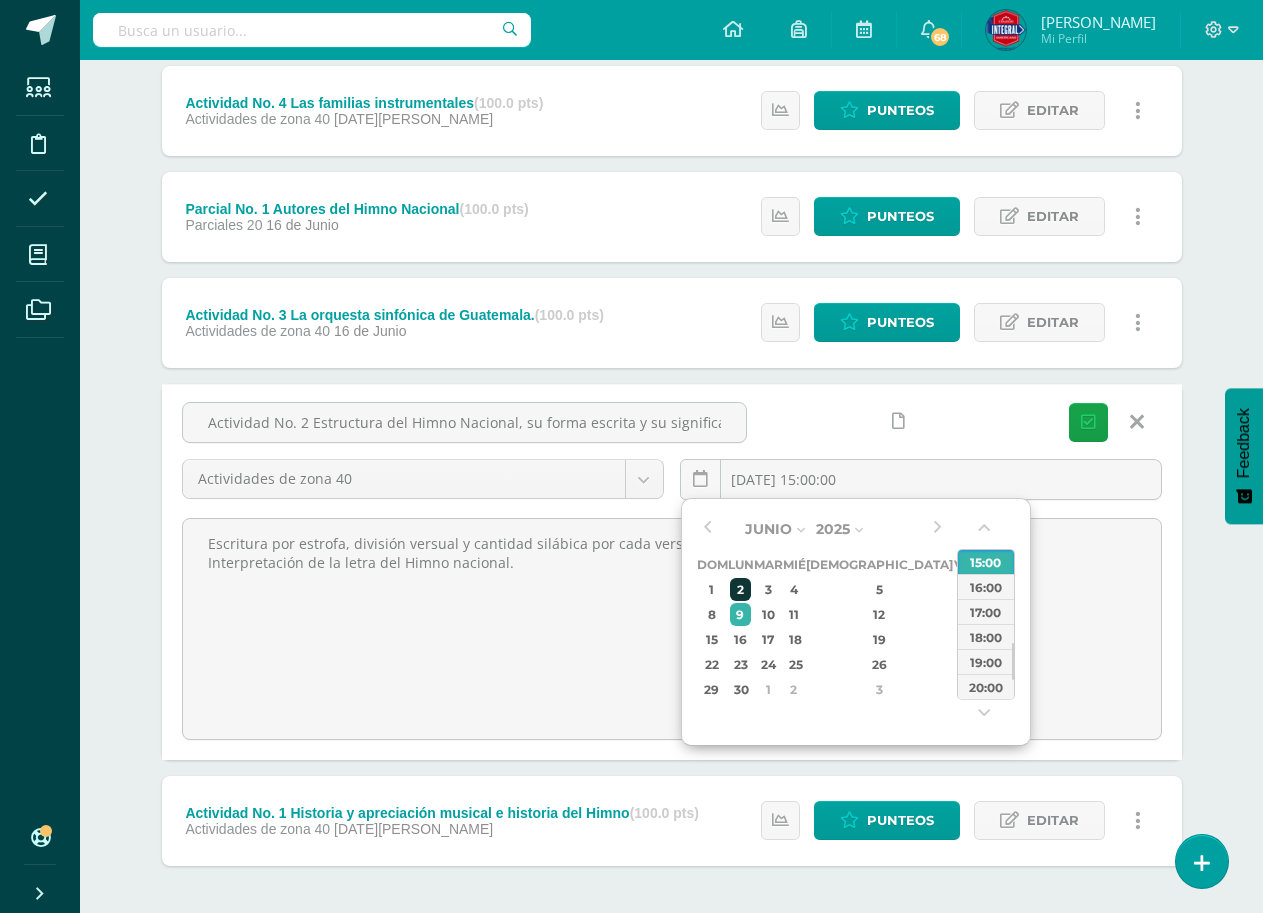 click on "2" at bounding box center [740, 589] 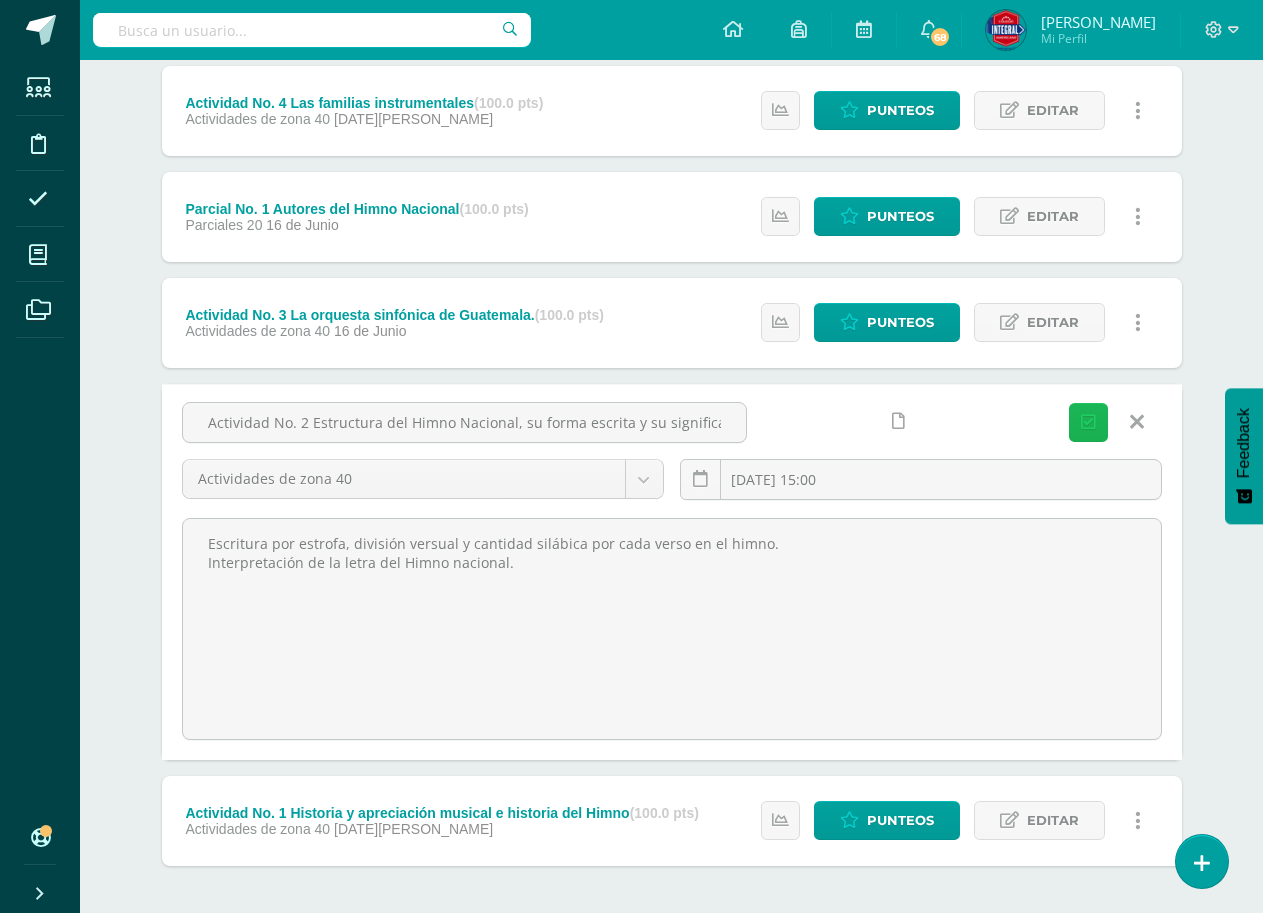 click on "Guardar" at bounding box center [1088, 422] 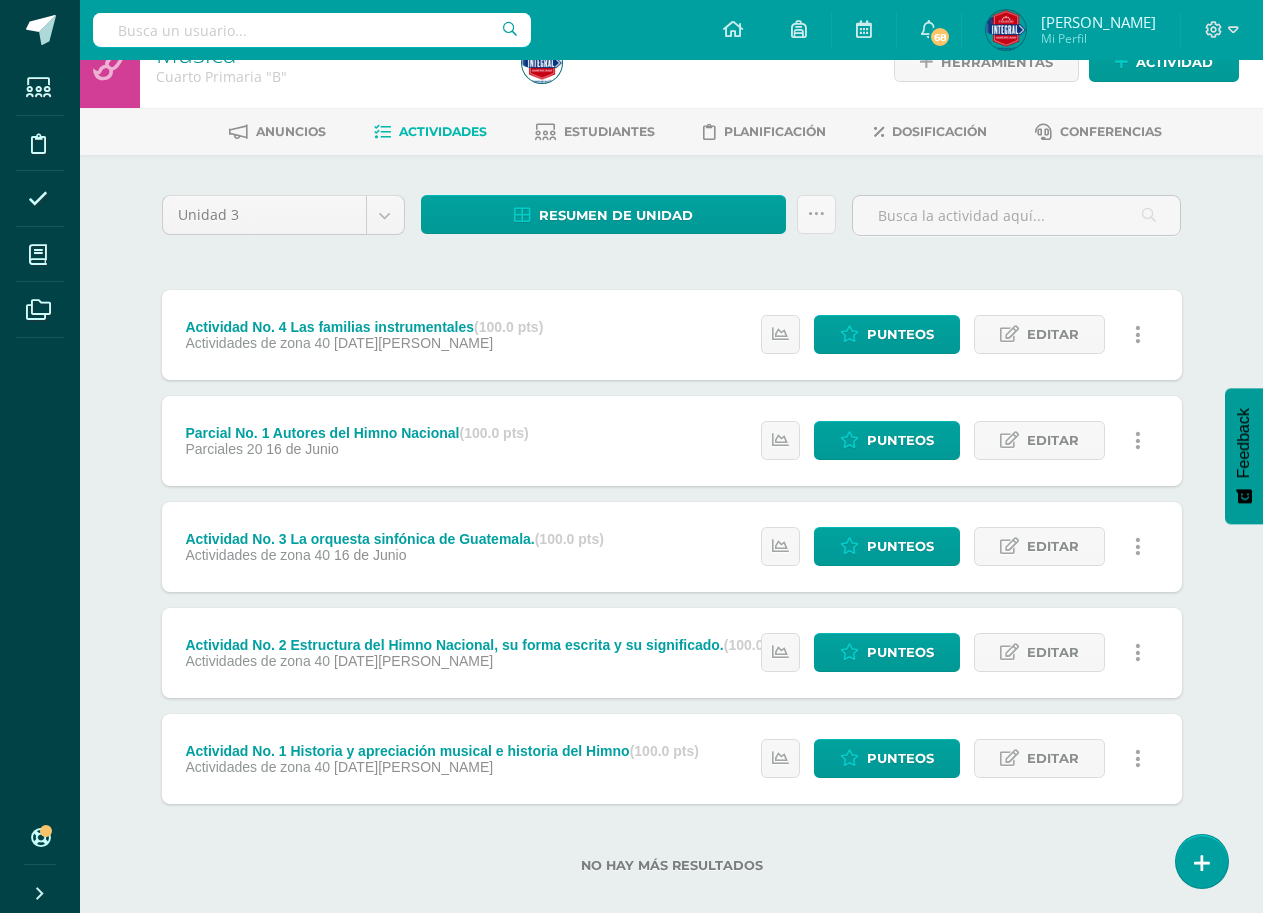 scroll, scrollTop: 67, scrollLeft: 0, axis: vertical 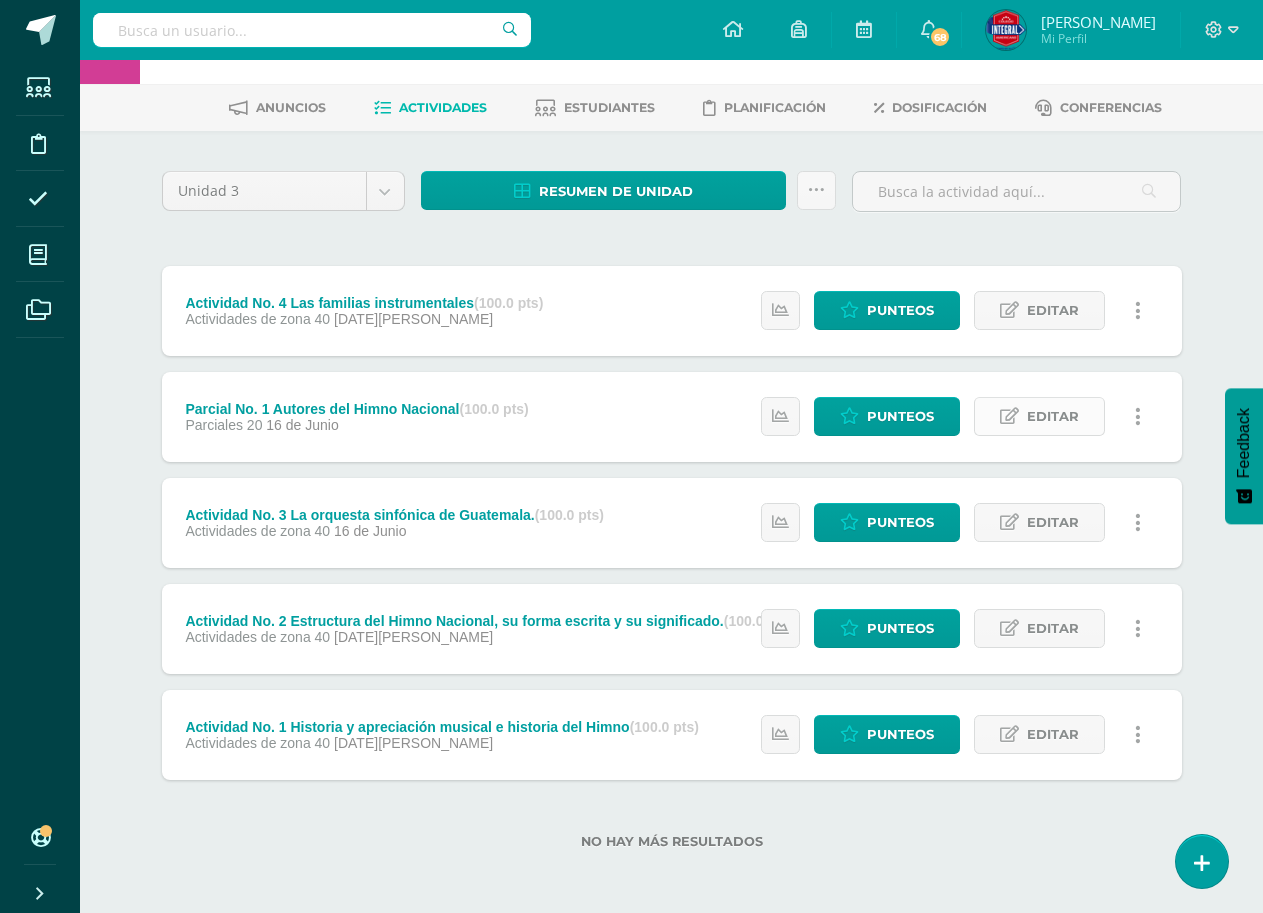 click on "Editar" at bounding box center [1053, 416] 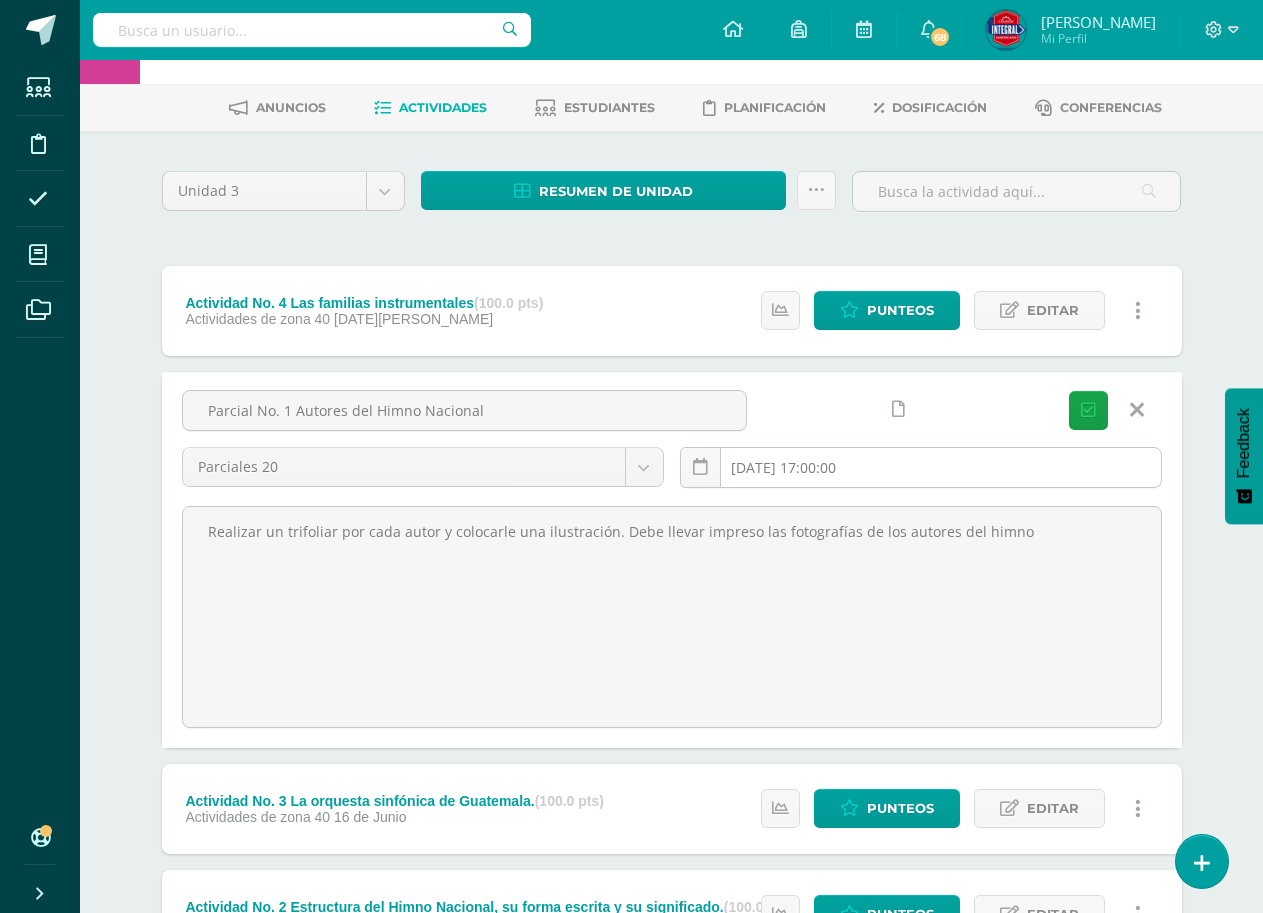 click on "[DATE] 17:00:00" at bounding box center (921, 467) 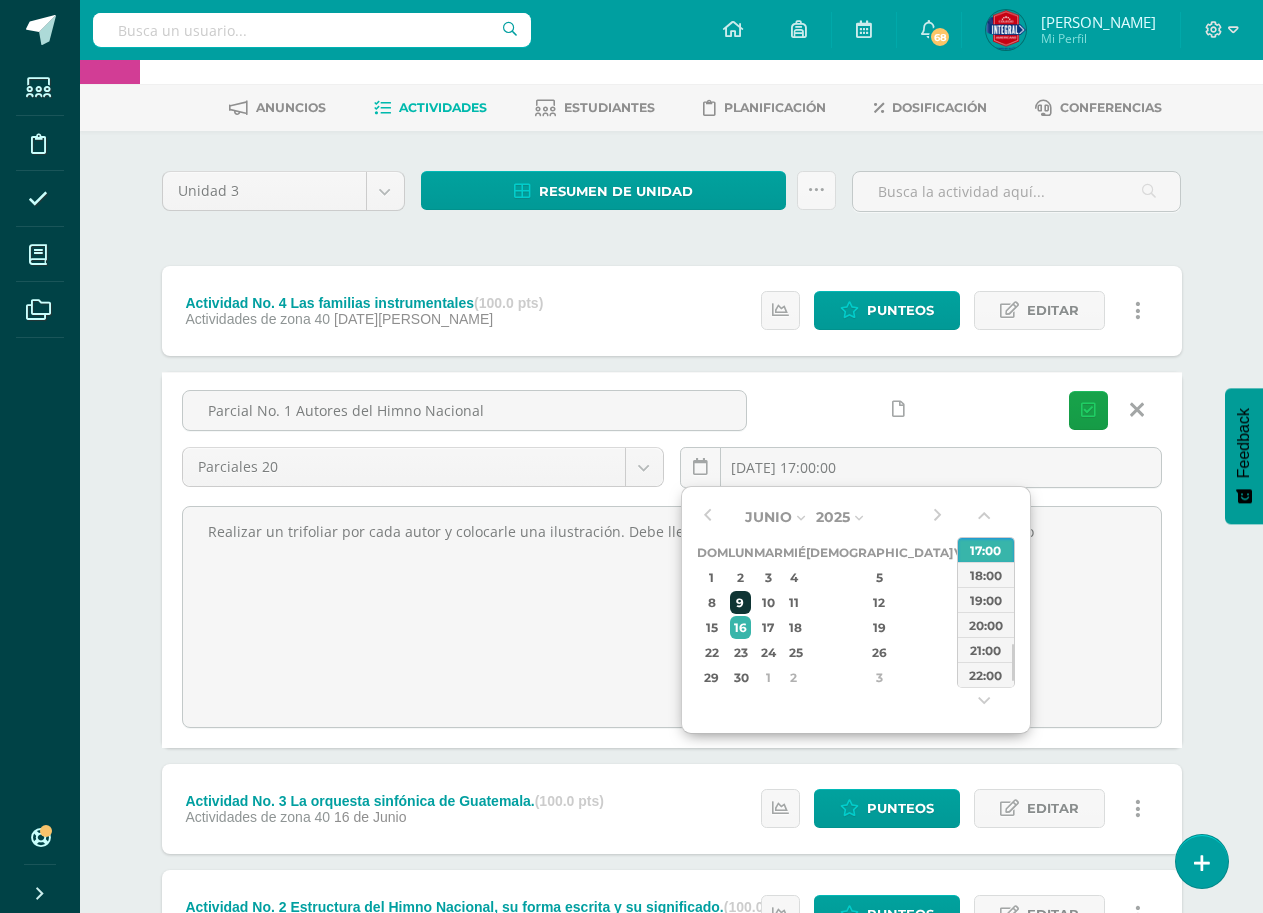 click on "9" at bounding box center [740, 602] 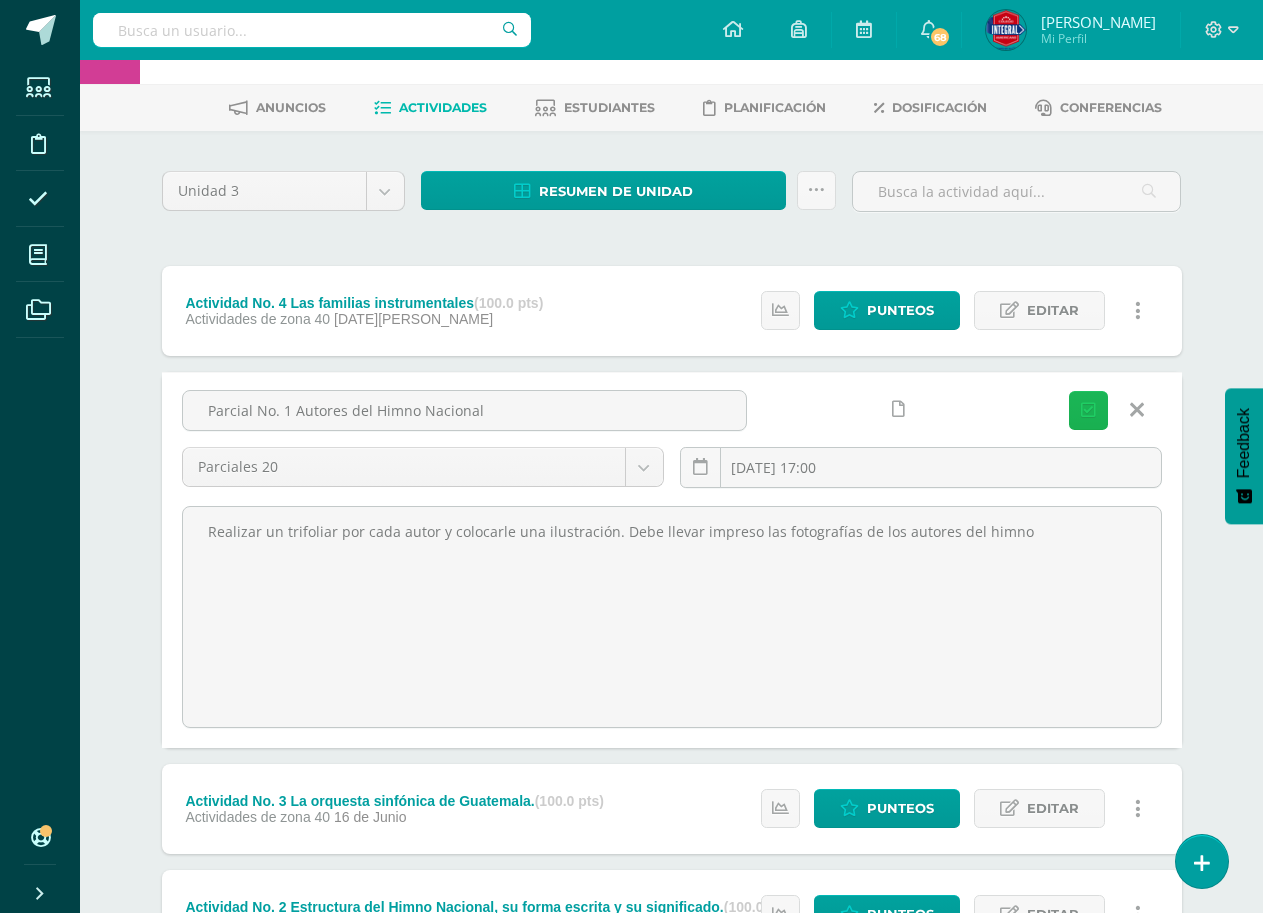 click at bounding box center [1088, 410] 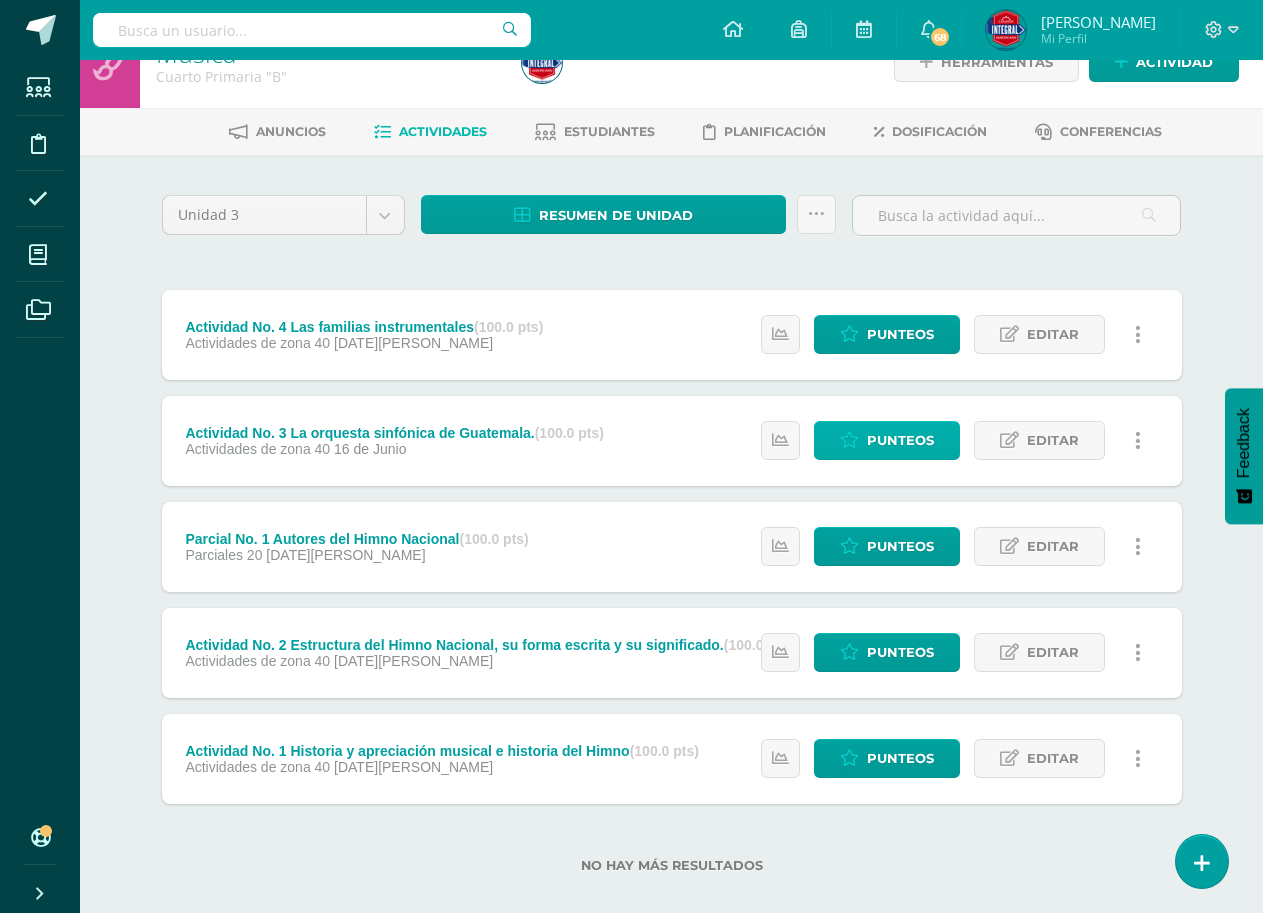 scroll, scrollTop: 67, scrollLeft: 0, axis: vertical 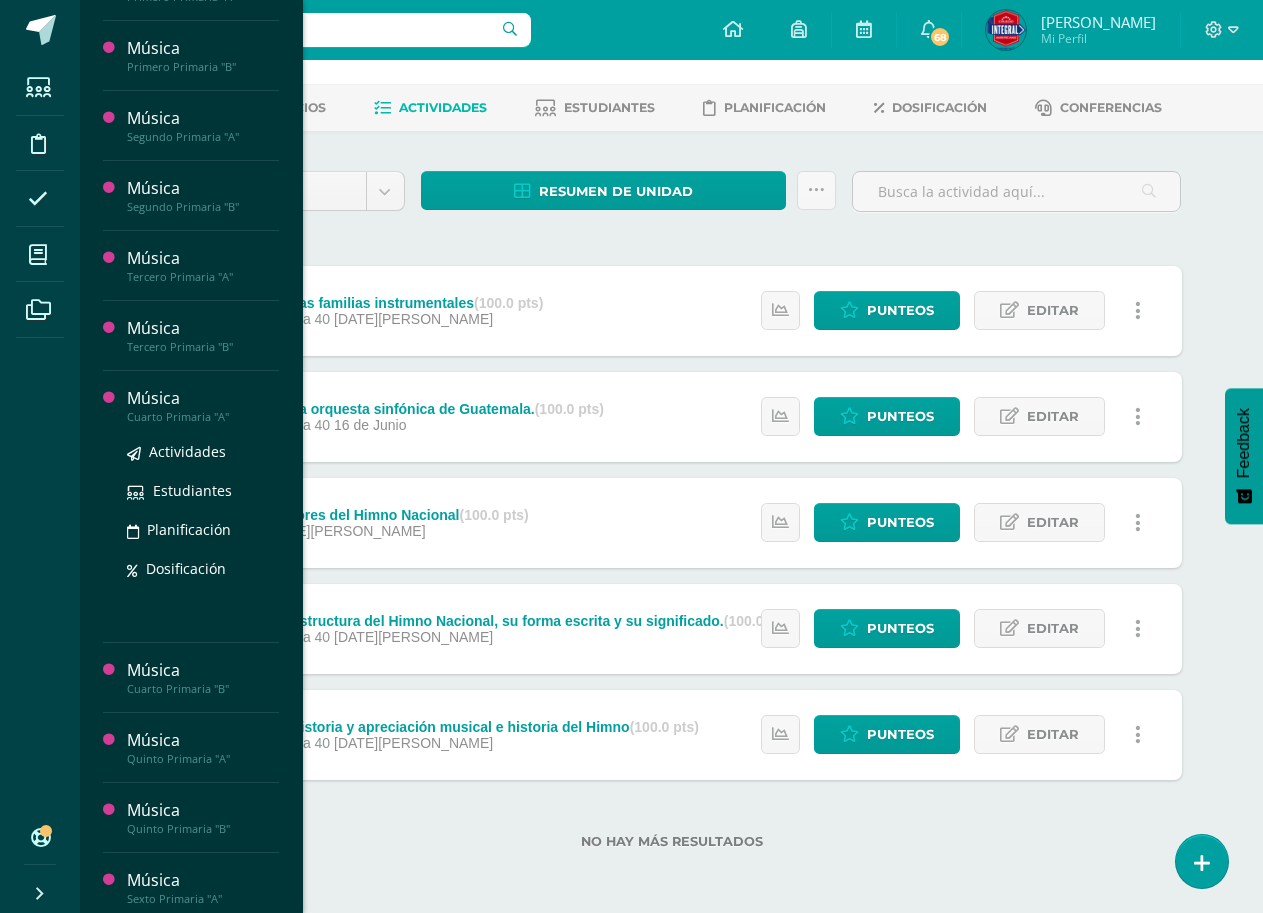 click on "Cuarto
Primaria
"A"" at bounding box center (203, 417) 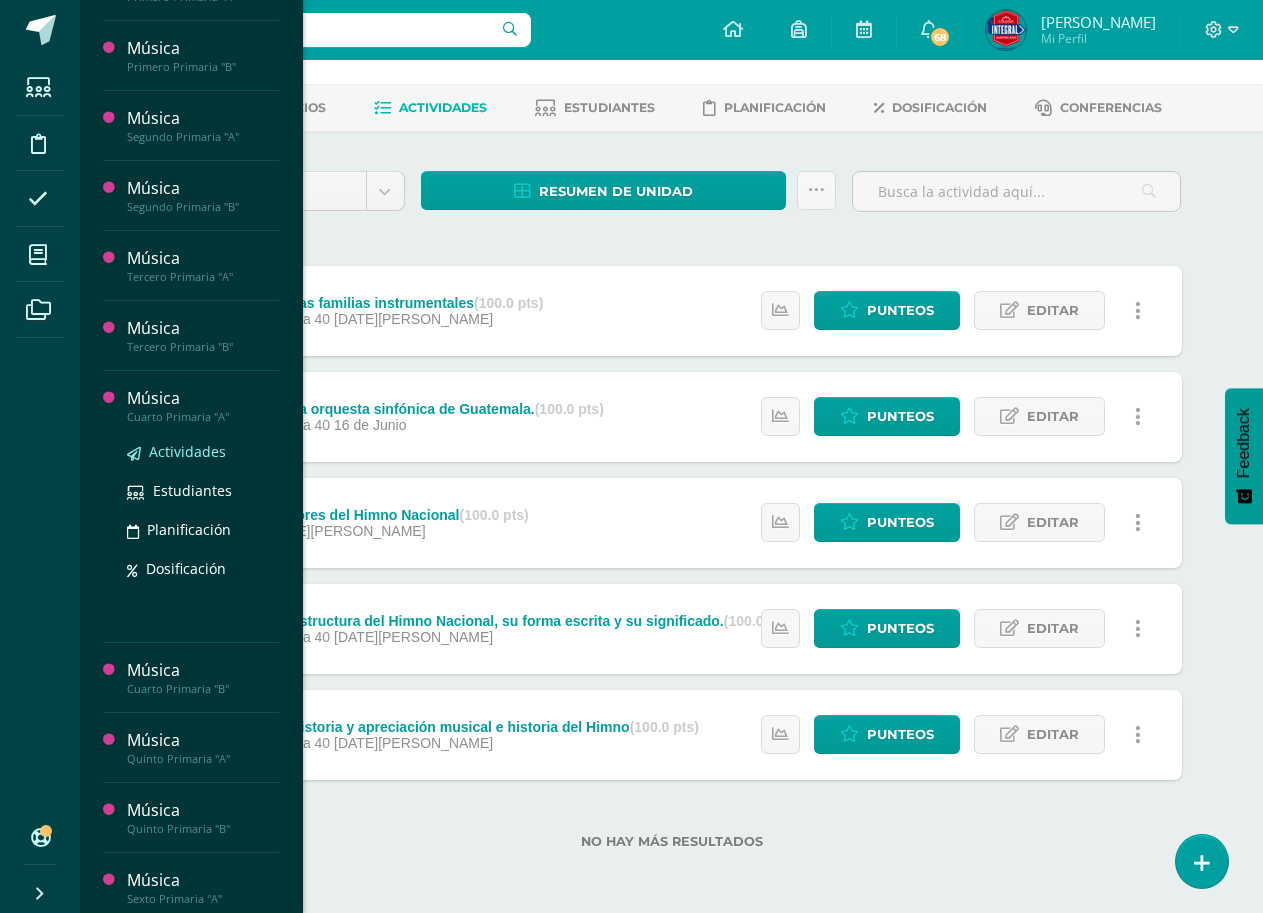 drag, startPoint x: 184, startPoint y: 432, endPoint x: 185, endPoint y: 445, distance: 13.038404 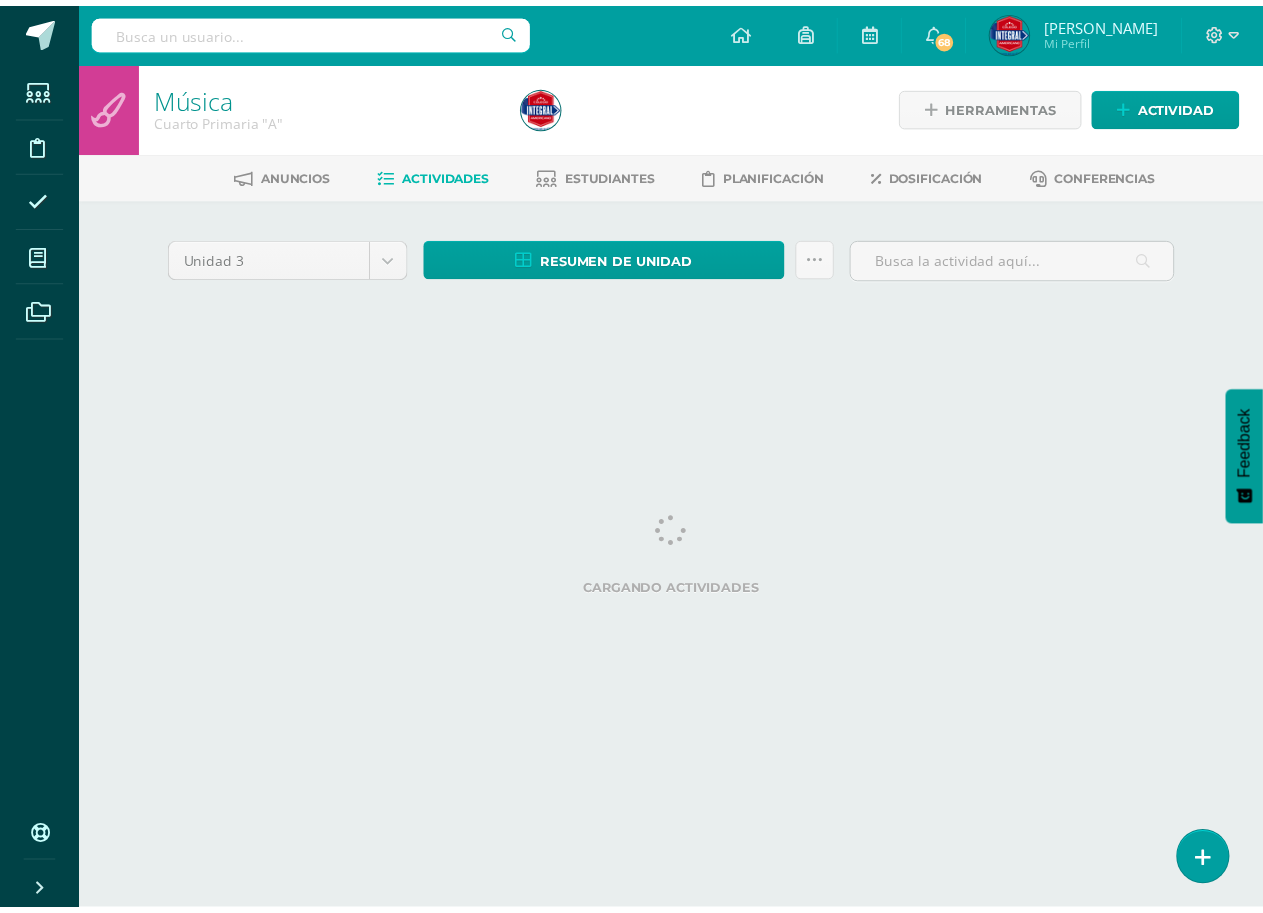 scroll, scrollTop: 0, scrollLeft: 0, axis: both 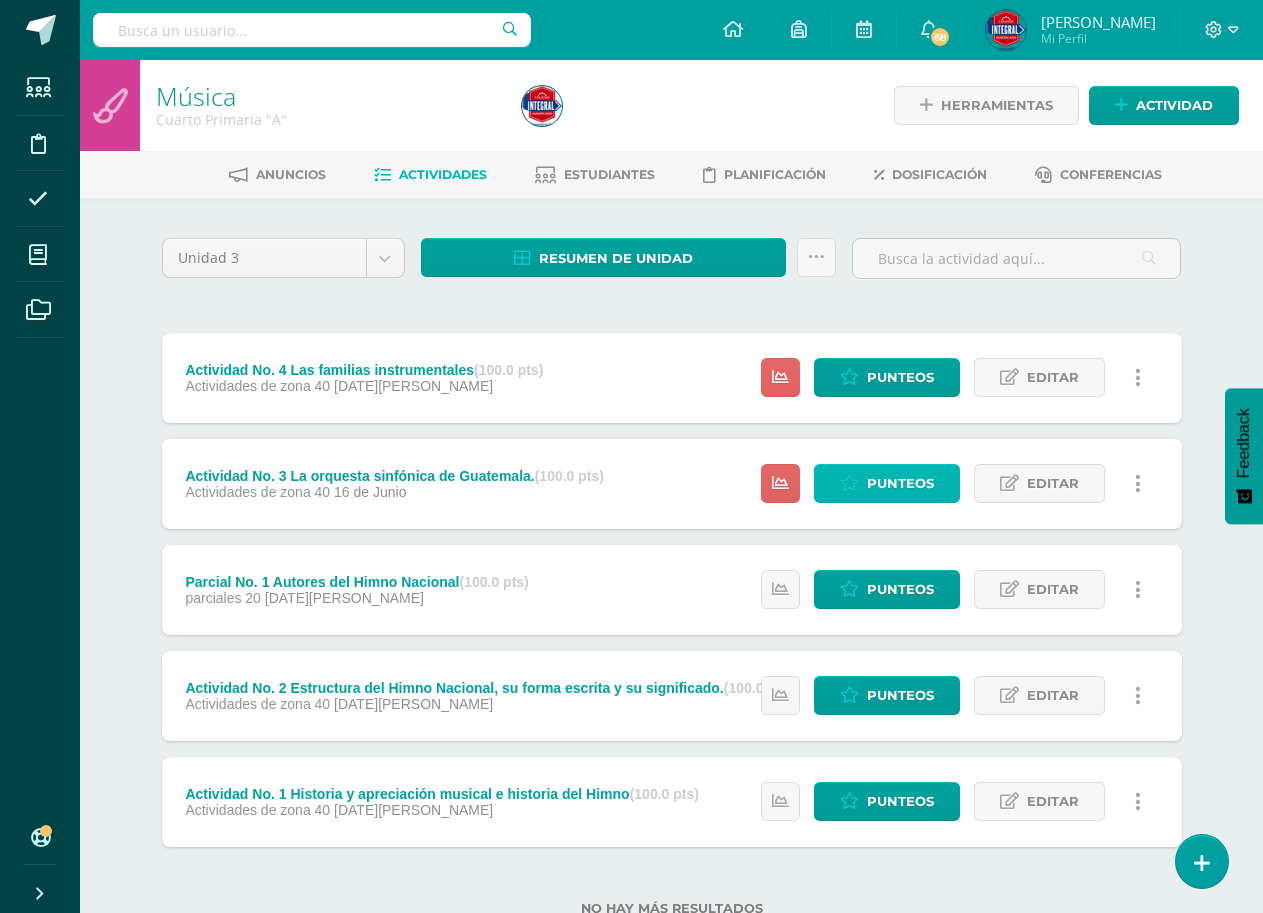 click on "Punteos" at bounding box center (900, 483) 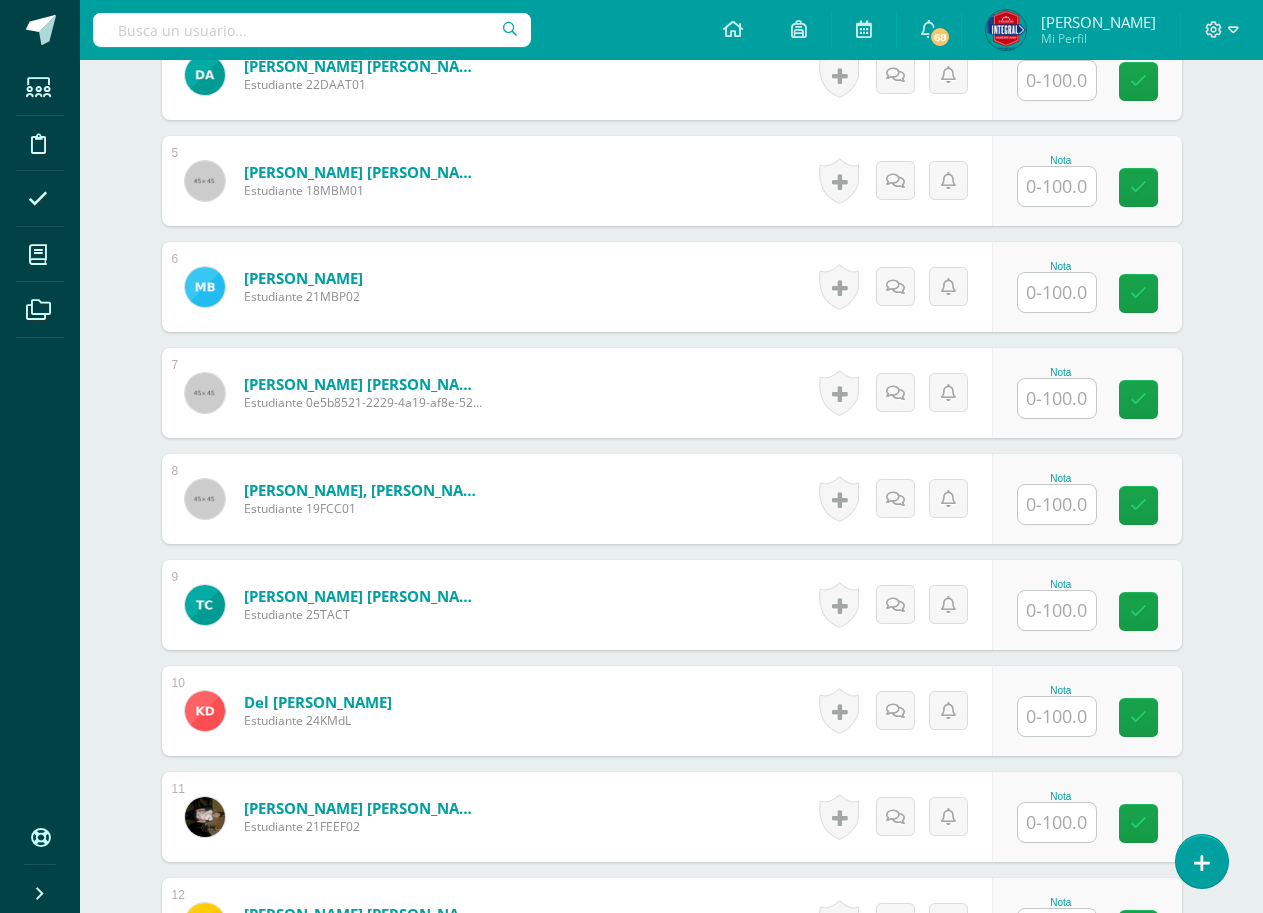 scroll, scrollTop: 1102, scrollLeft: 0, axis: vertical 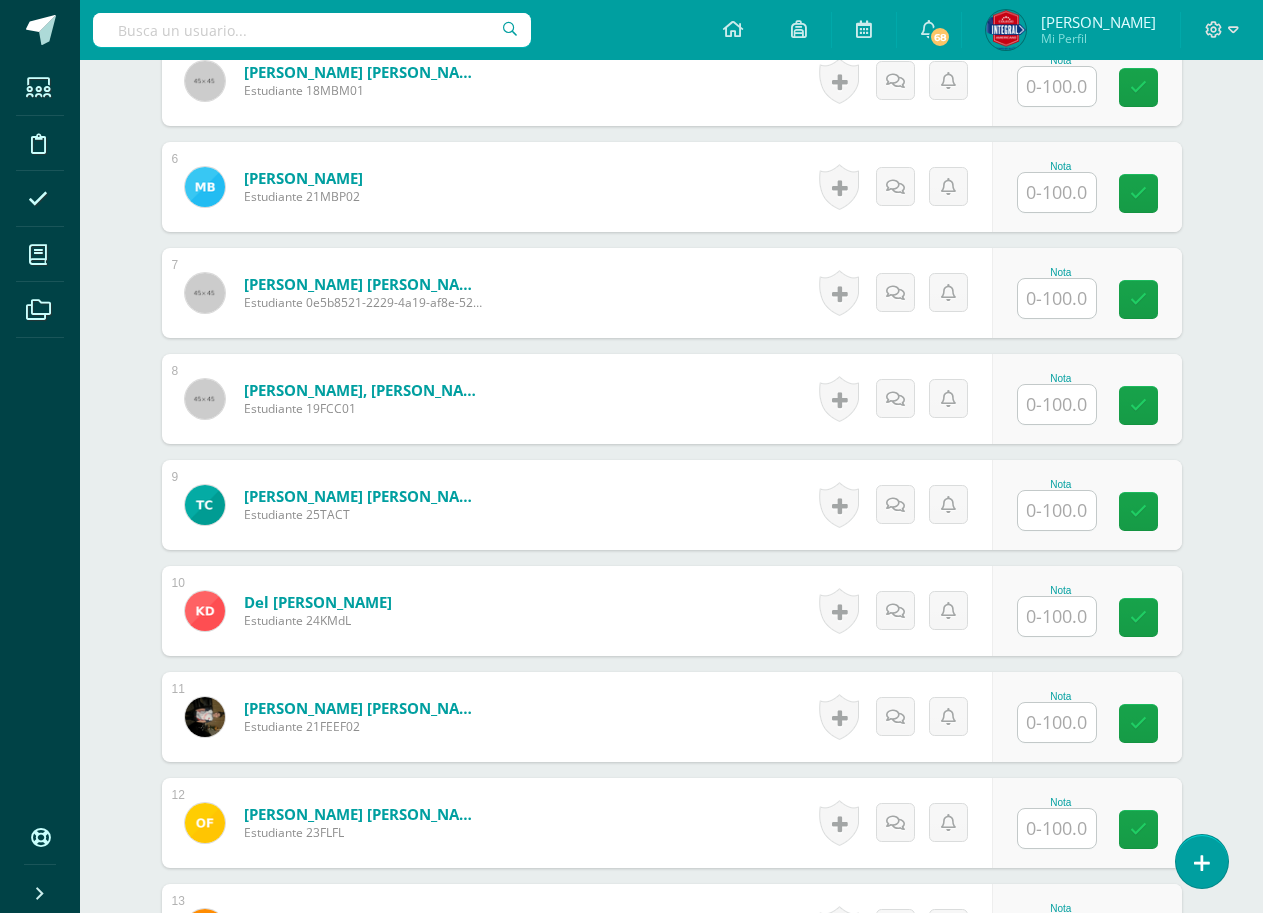 click at bounding box center (1057, 616) 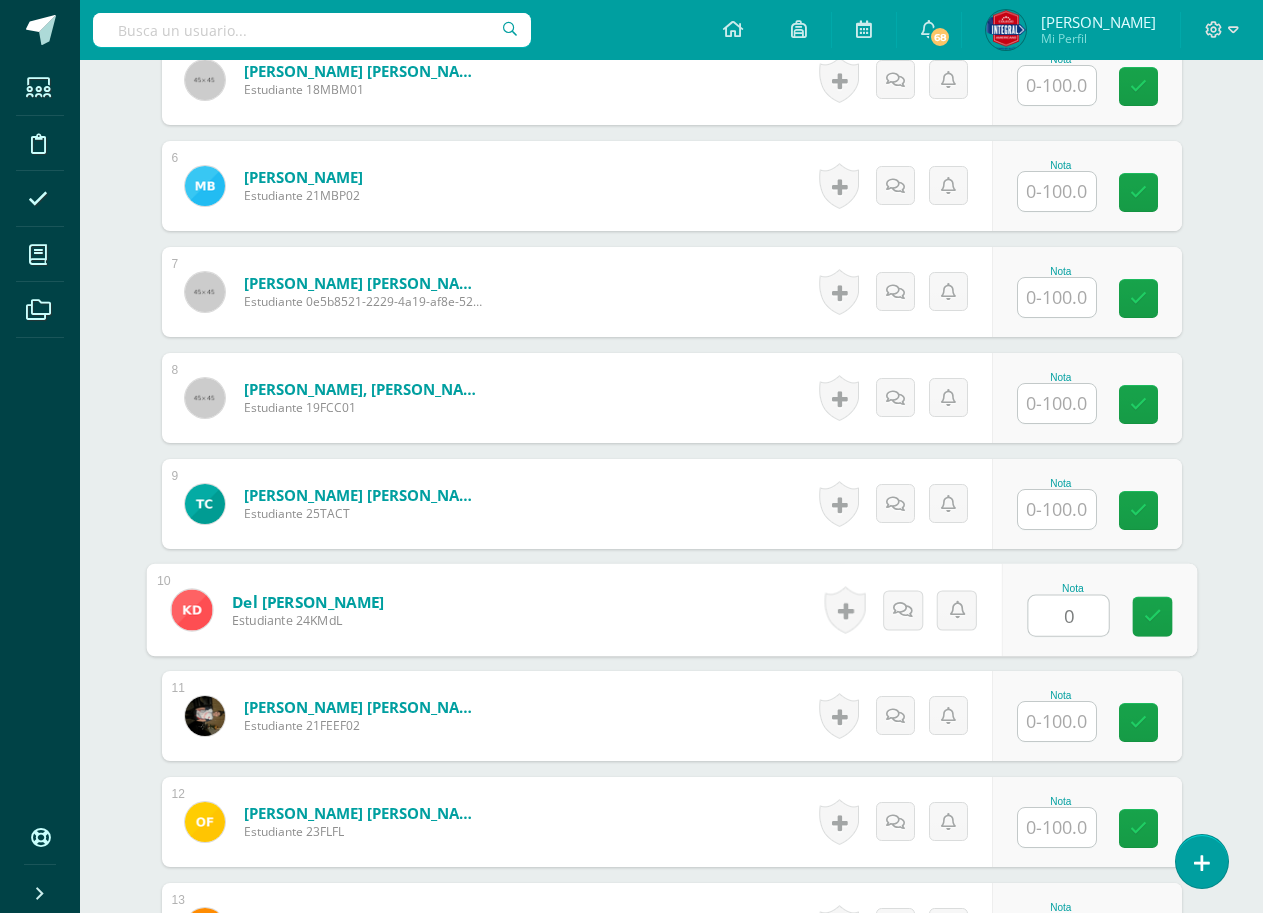type on "00" 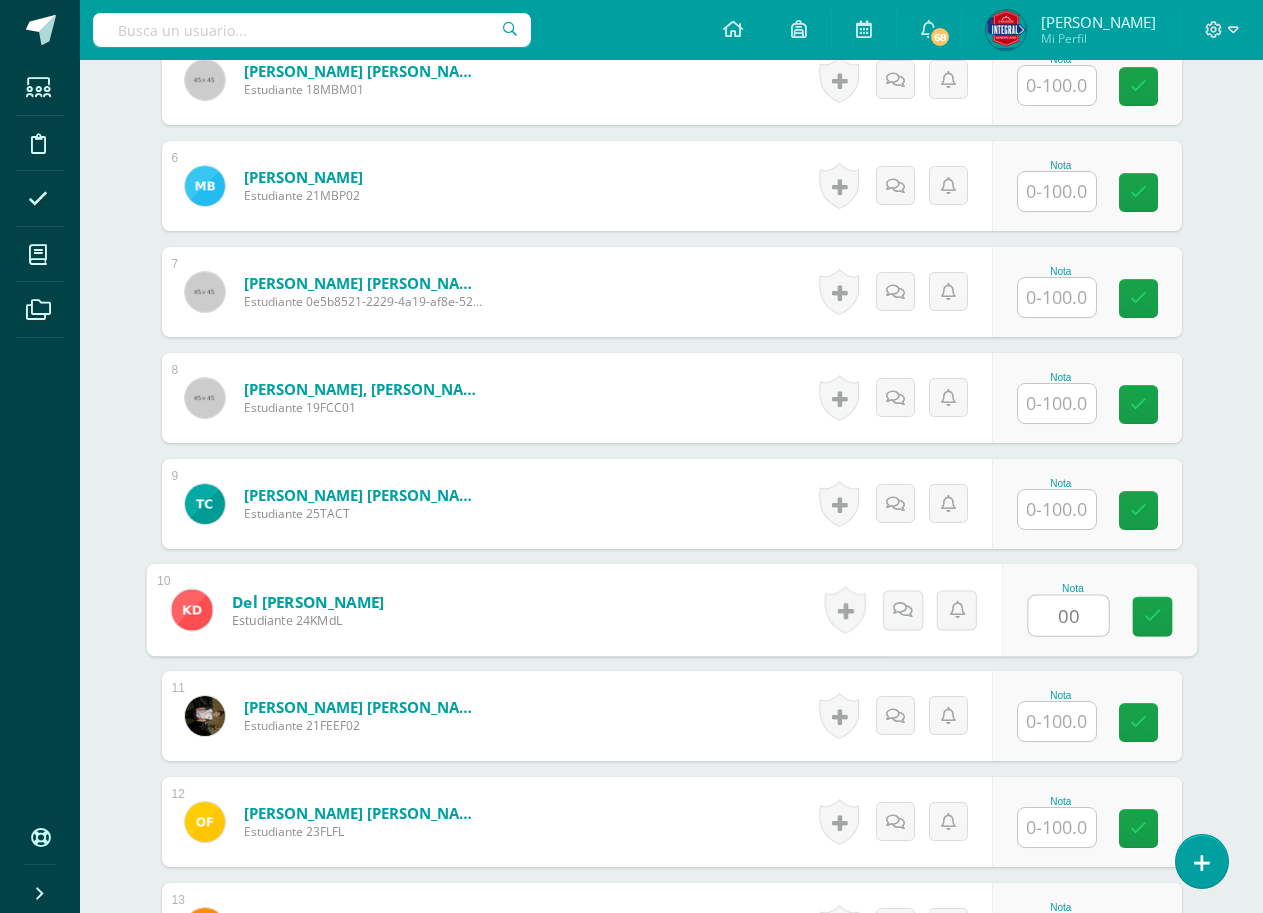 scroll, scrollTop: 1104, scrollLeft: 0, axis: vertical 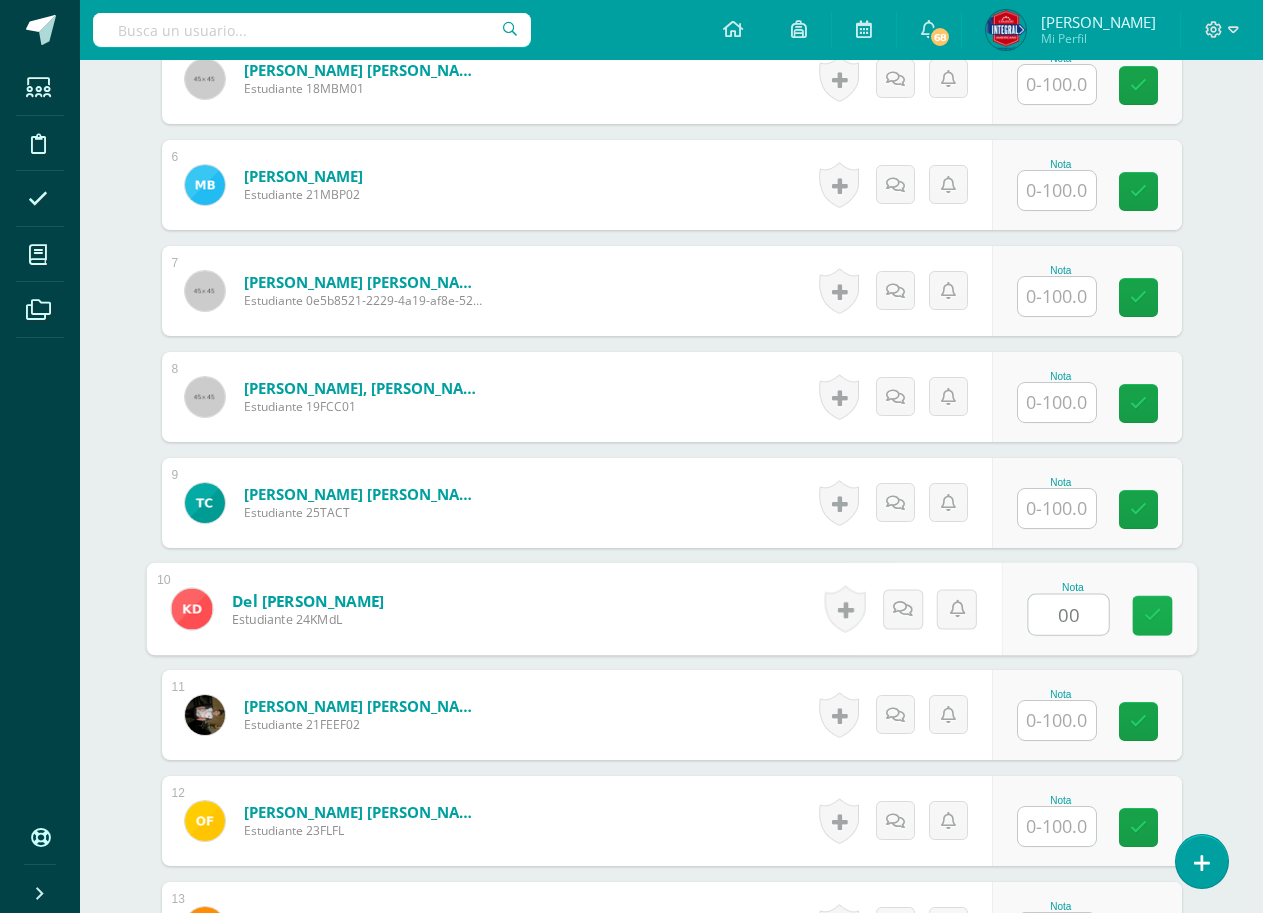 click at bounding box center (1152, 615) 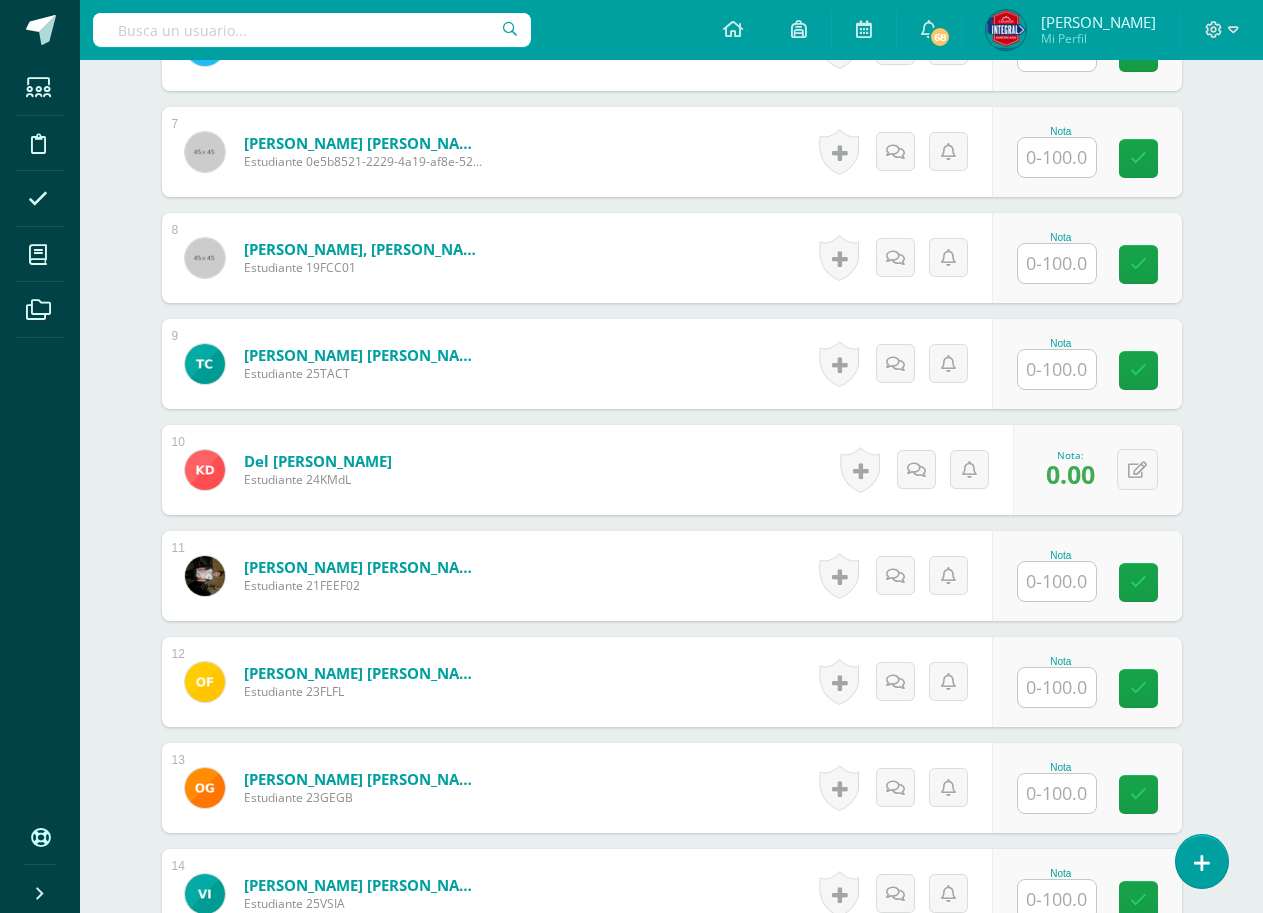 scroll, scrollTop: 1304, scrollLeft: 0, axis: vertical 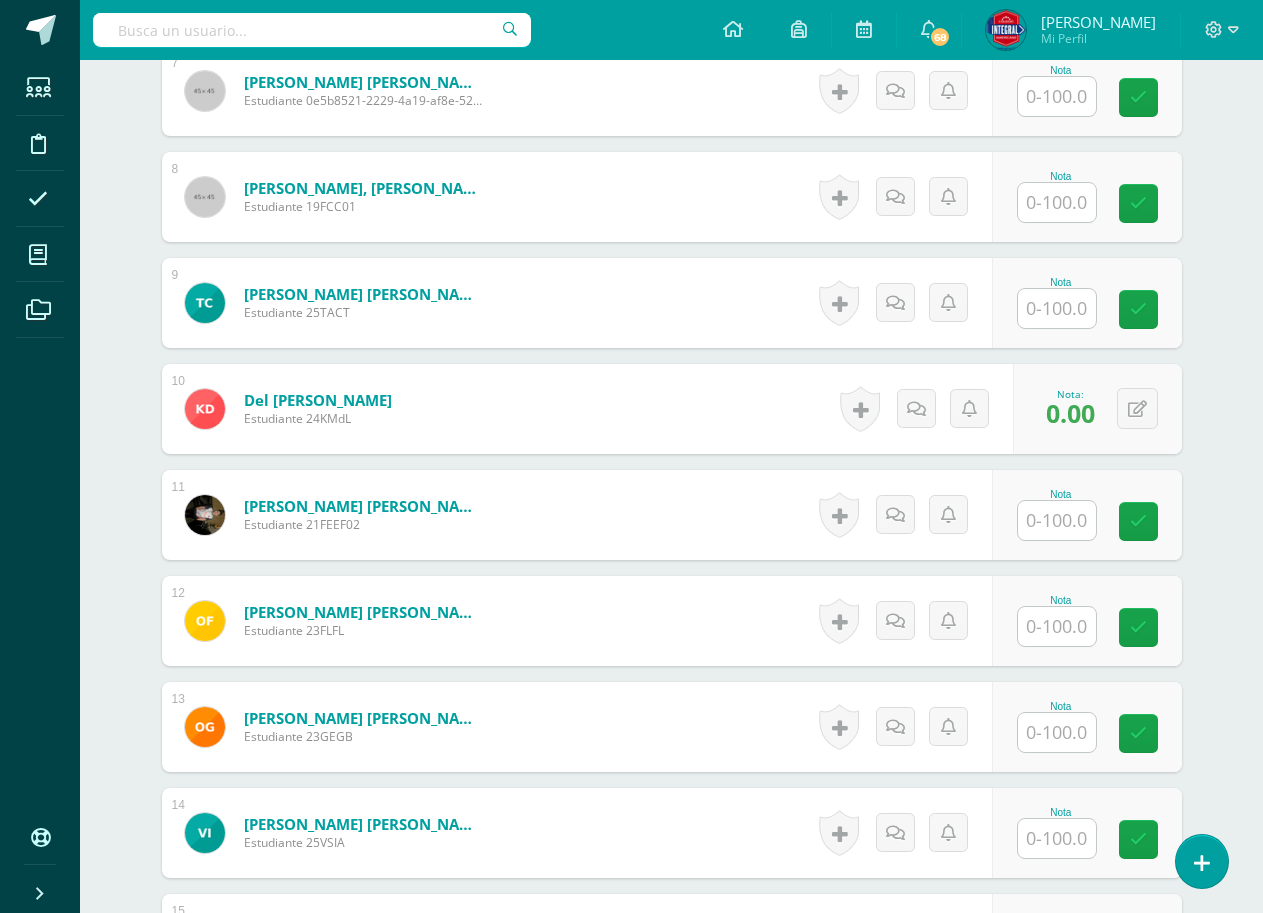 click on "Nota" at bounding box center [1061, 621] 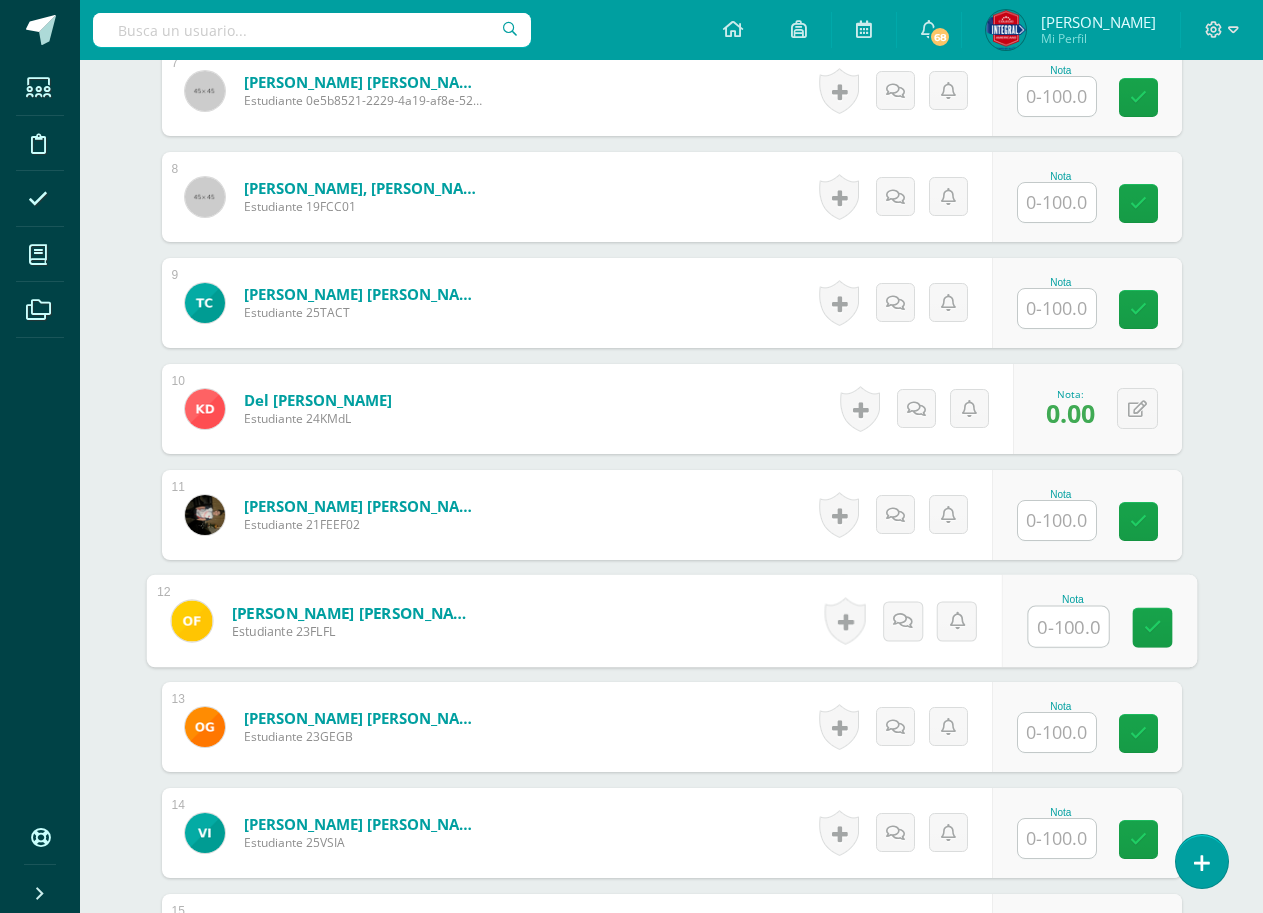 click at bounding box center [1068, 627] 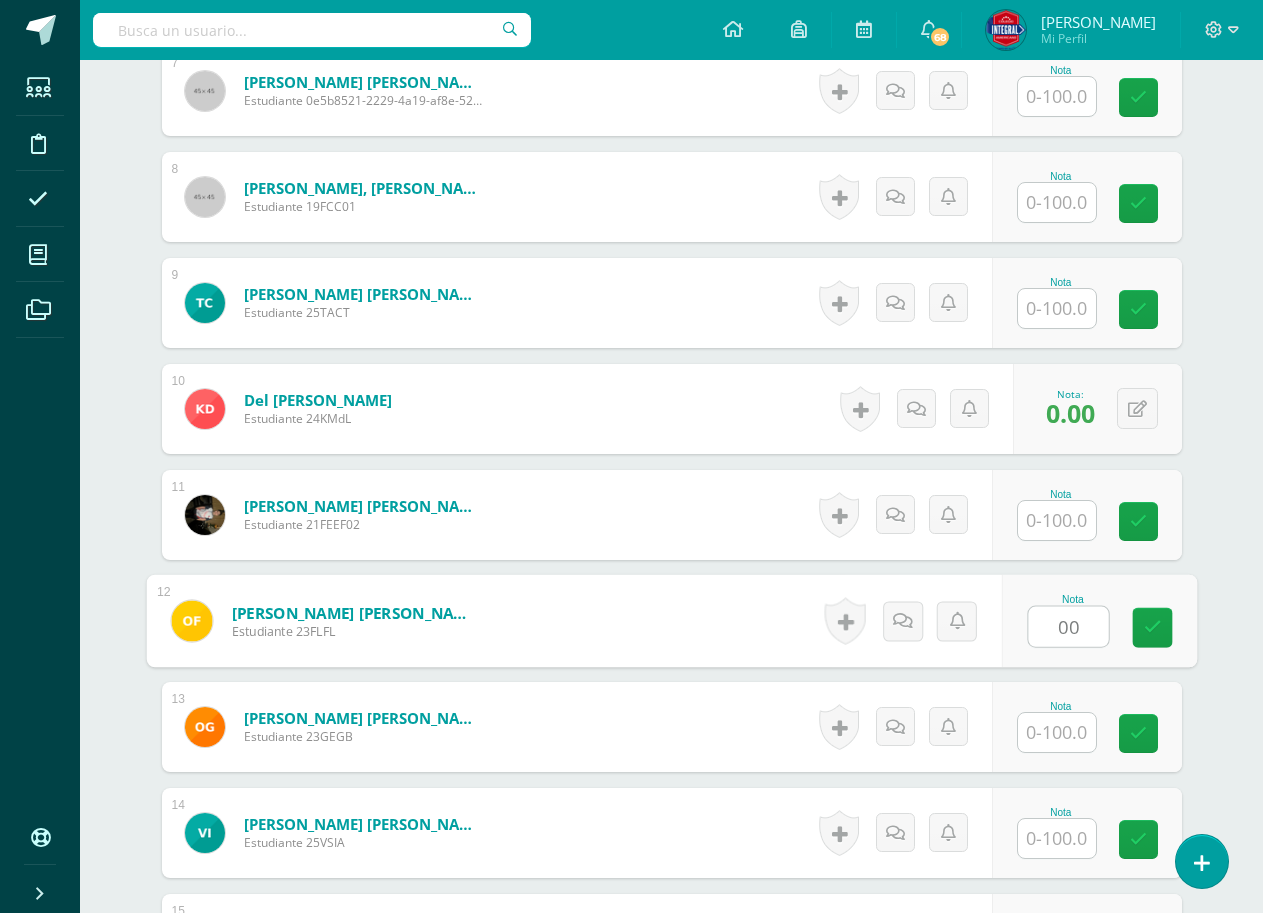 type on "00" 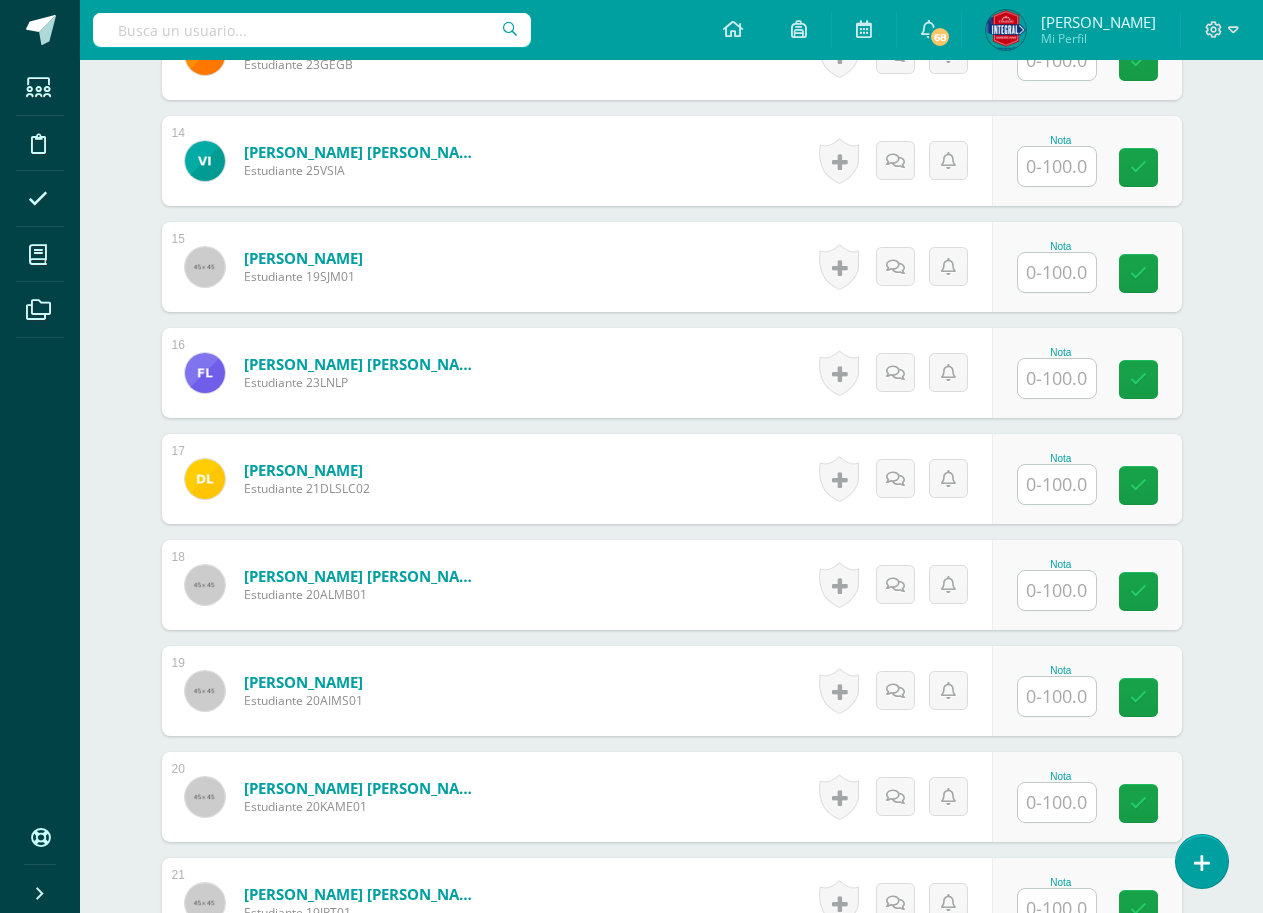 scroll, scrollTop: 2004, scrollLeft: 0, axis: vertical 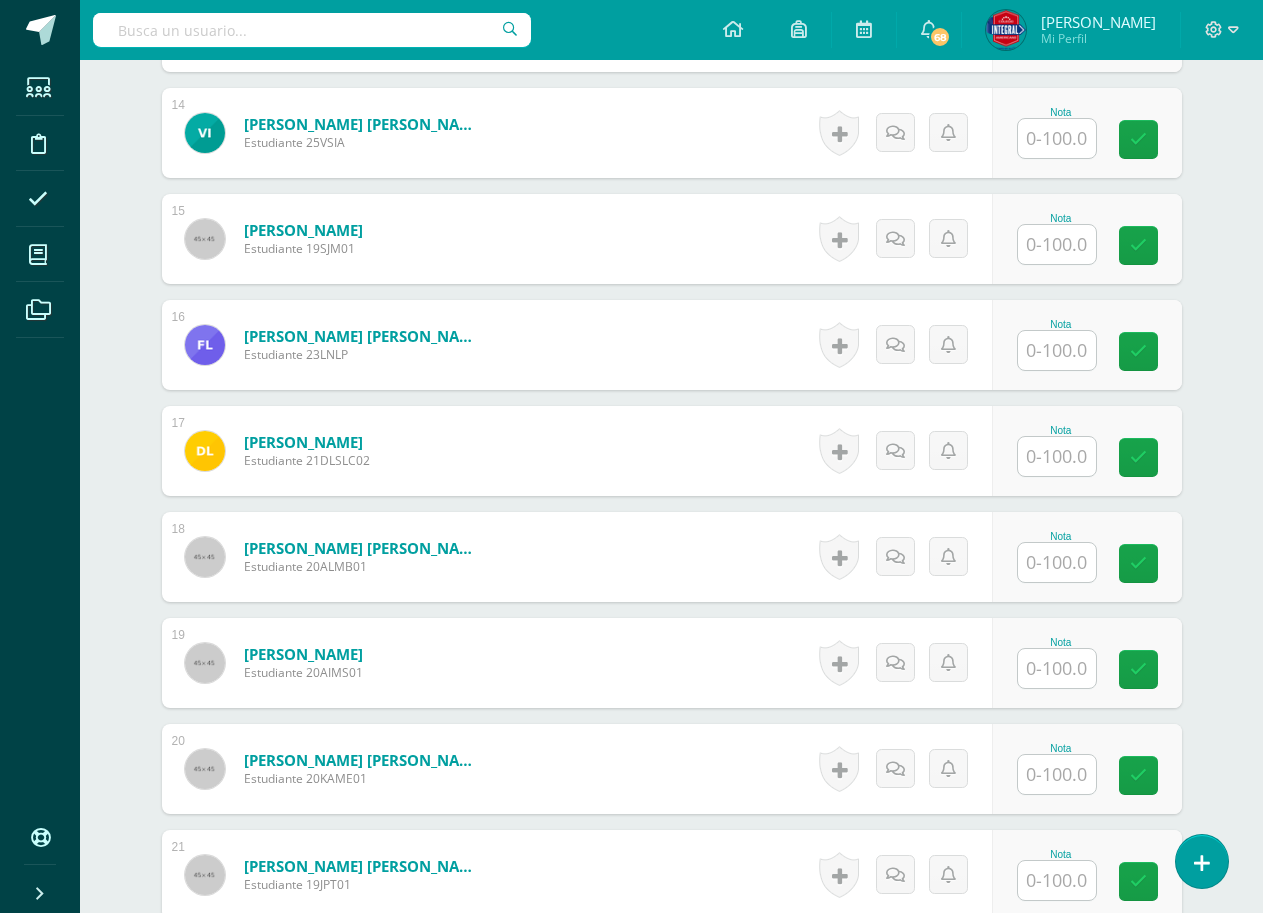 click at bounding box center (1057, 668) 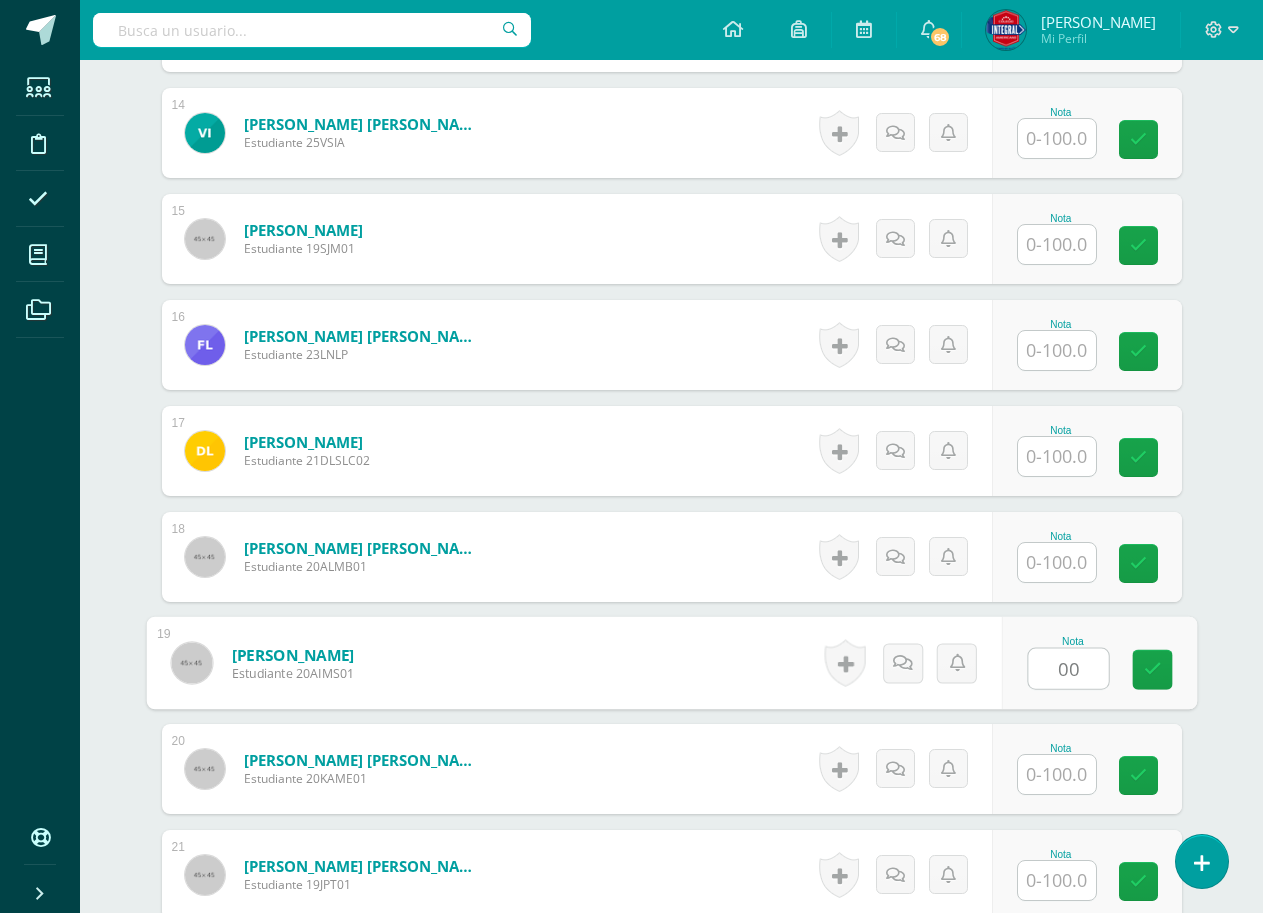 type on "00" 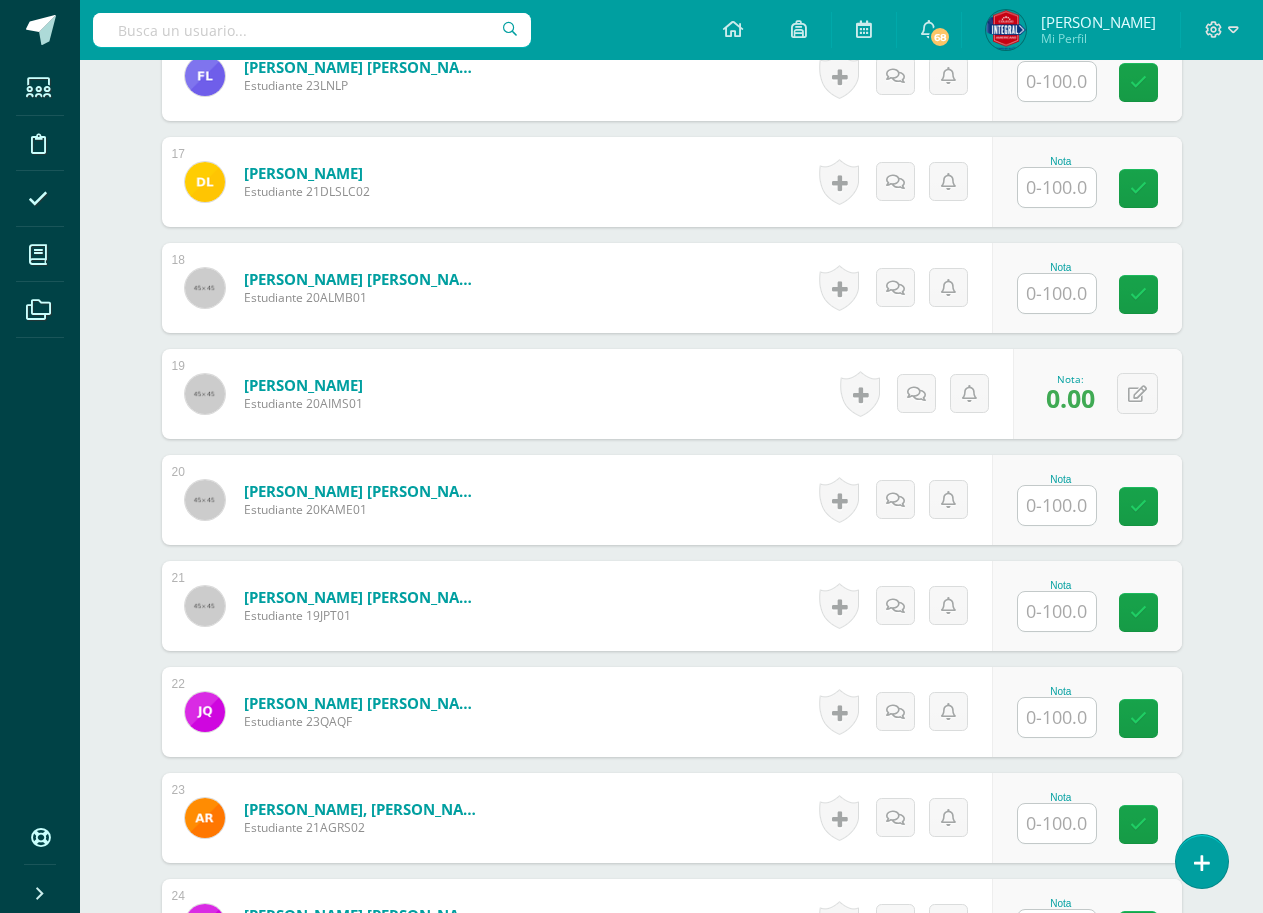 scroll, scrollTop: 2304, scrollLeft: 0, axis: vertical 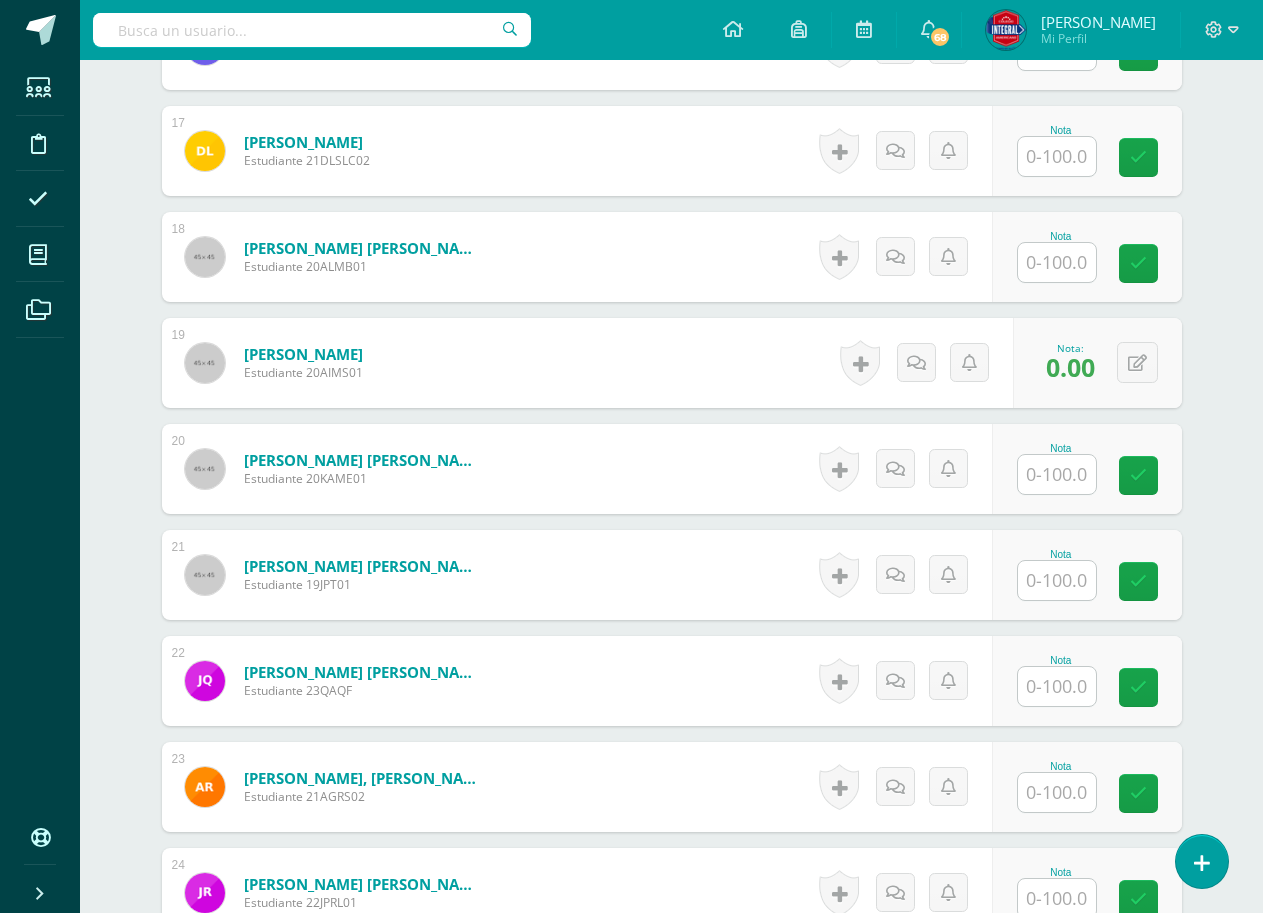 click at bounding box center (1057, 686) 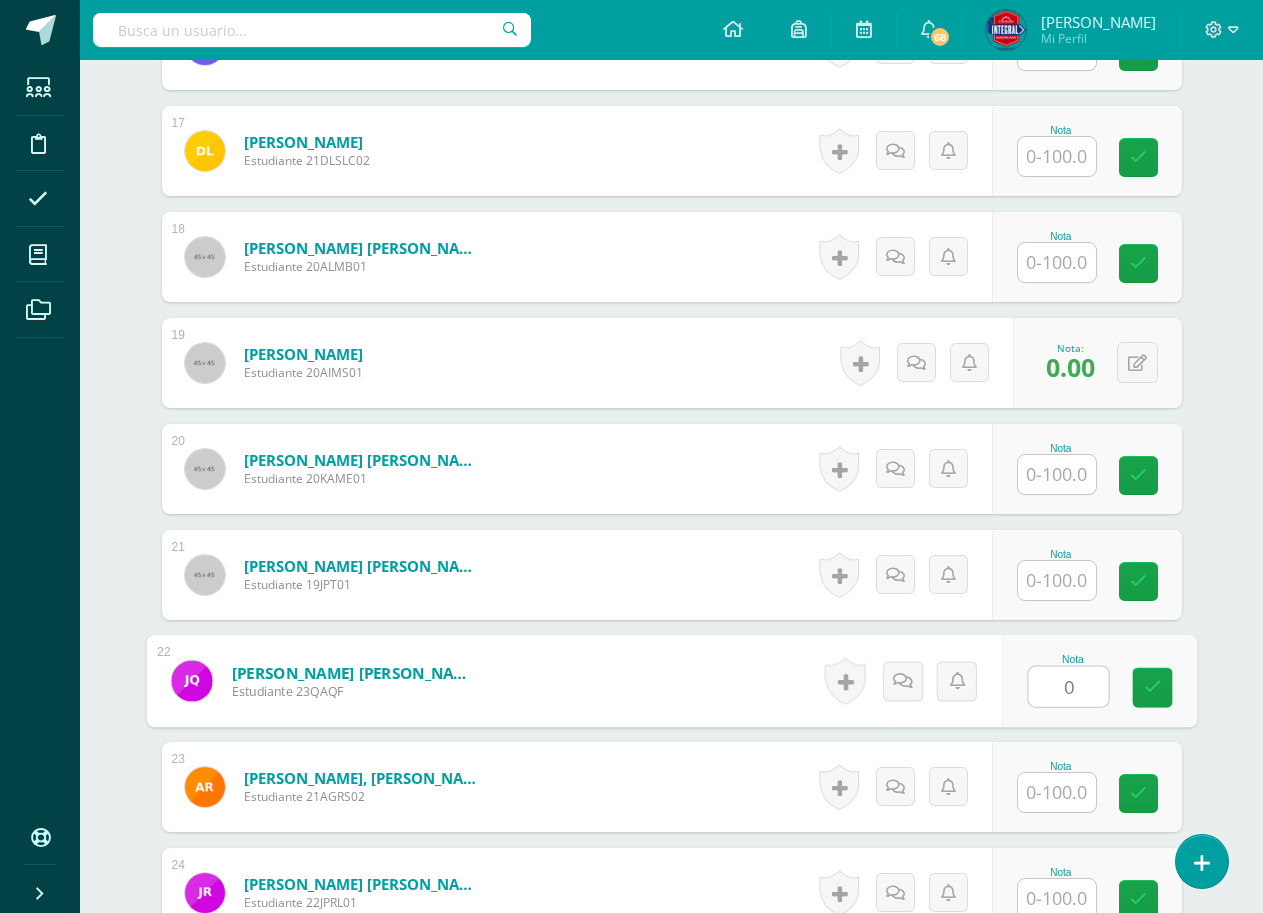 type on "00" 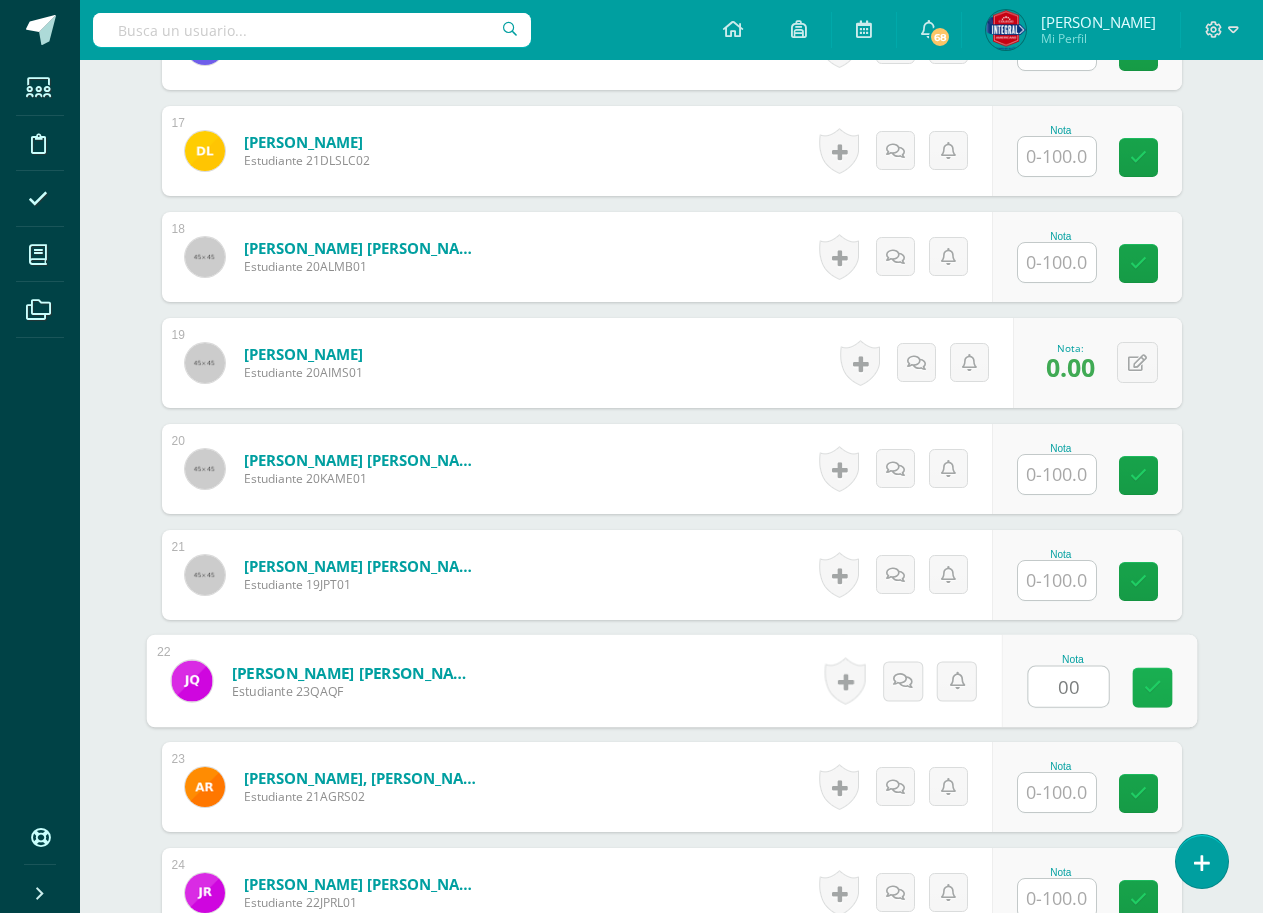 click at bounding box center (1152, 687) 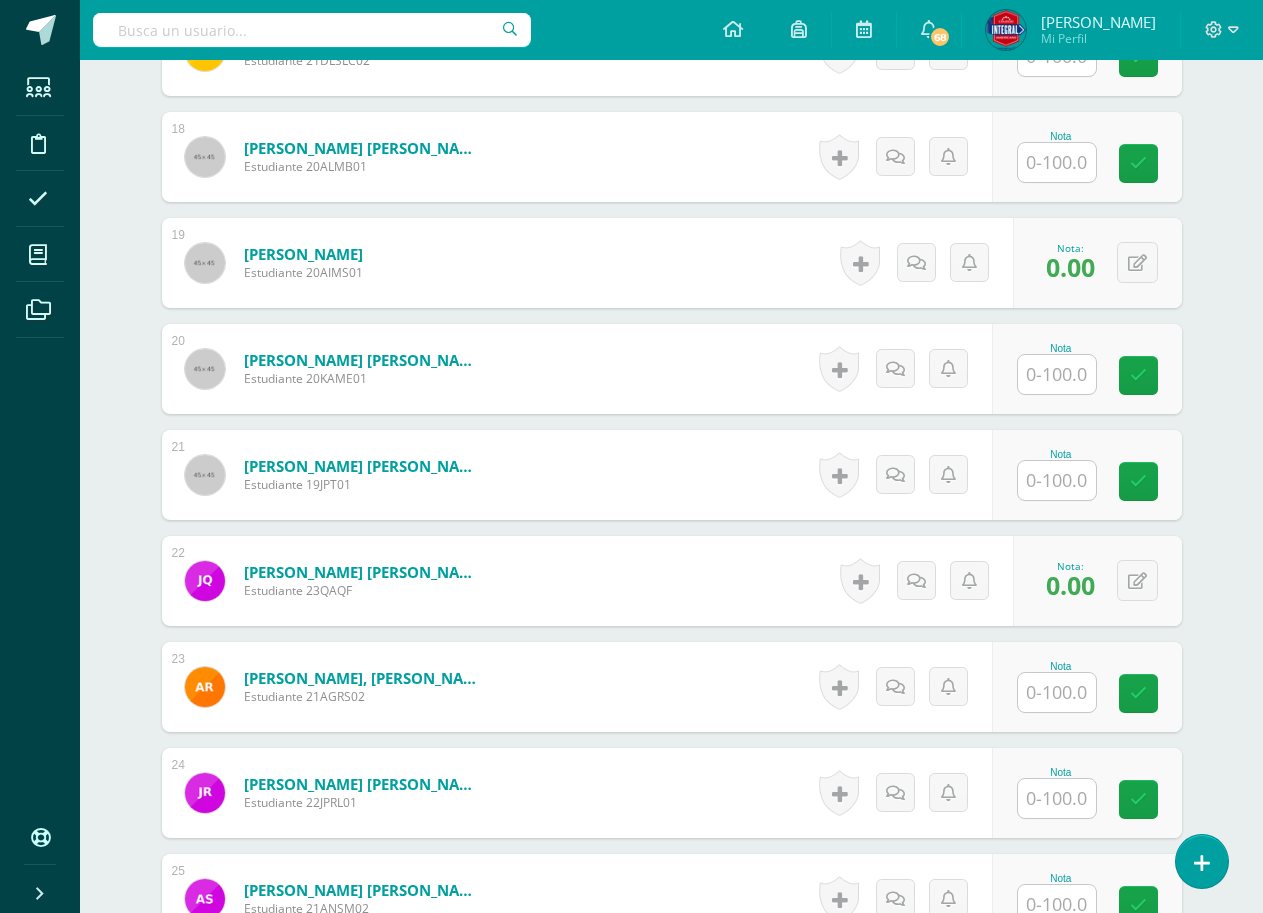 scroll, scrollTop: 2504, scrollLeft: 0, axis: vertical 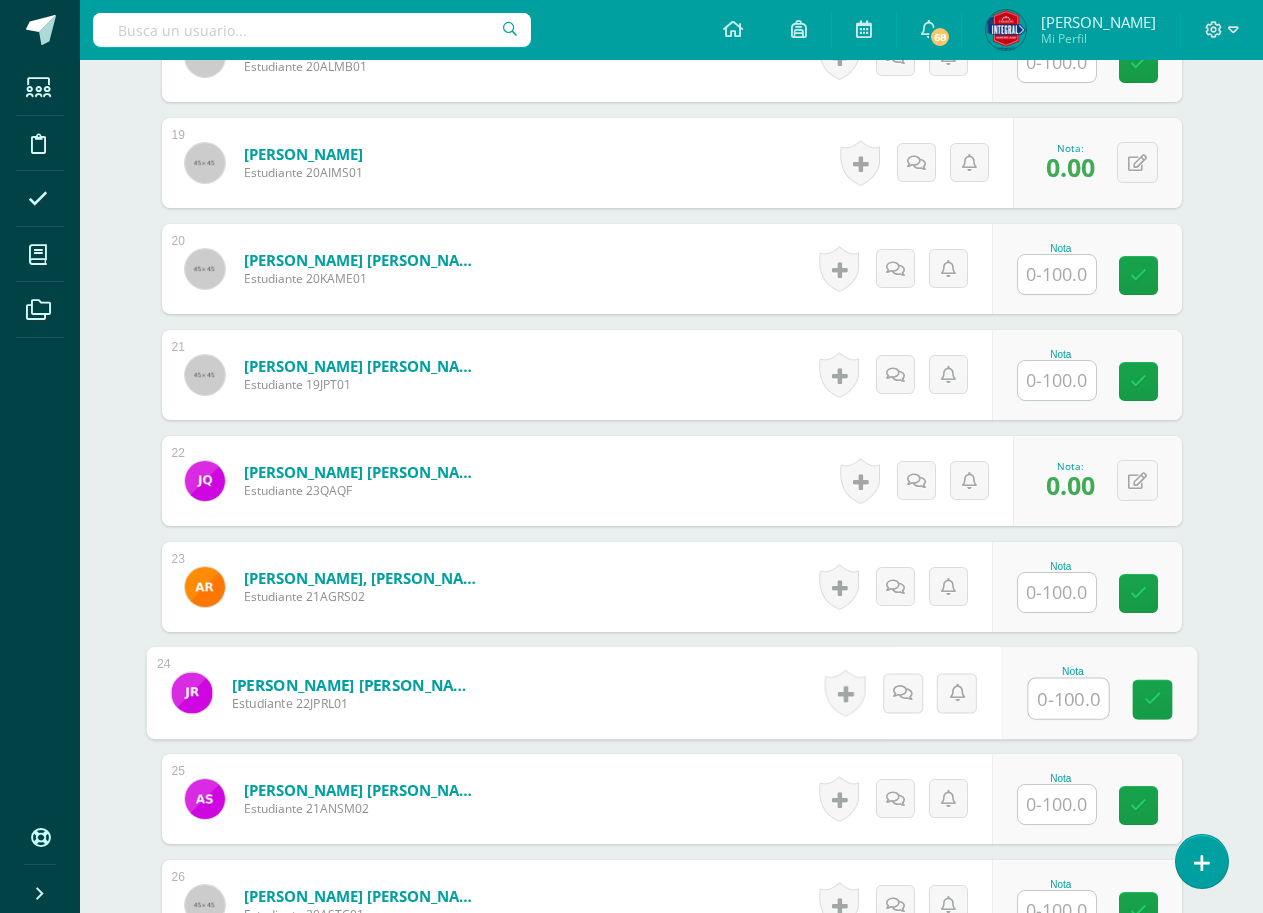 click at bounding box center [1068, 699] 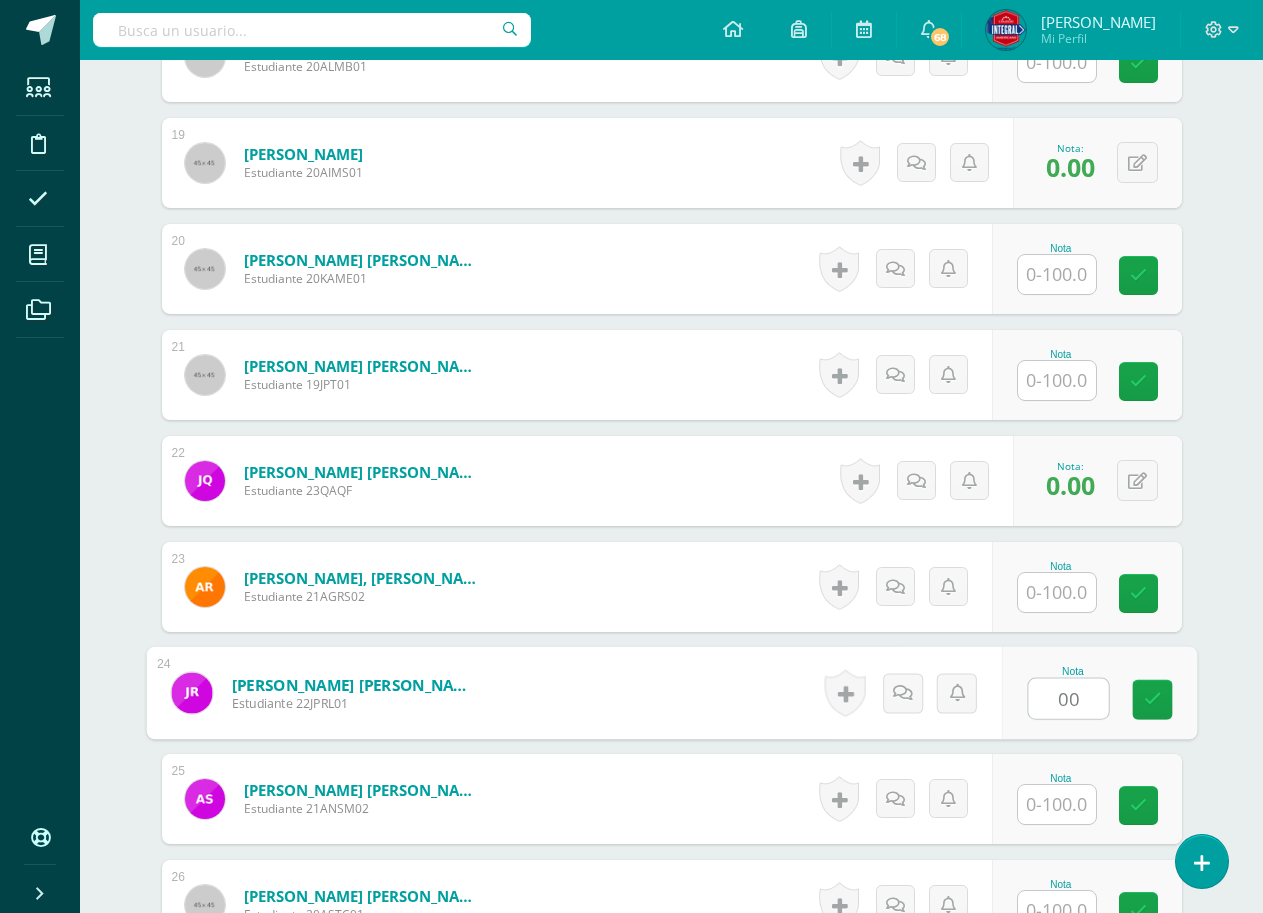type on "00" 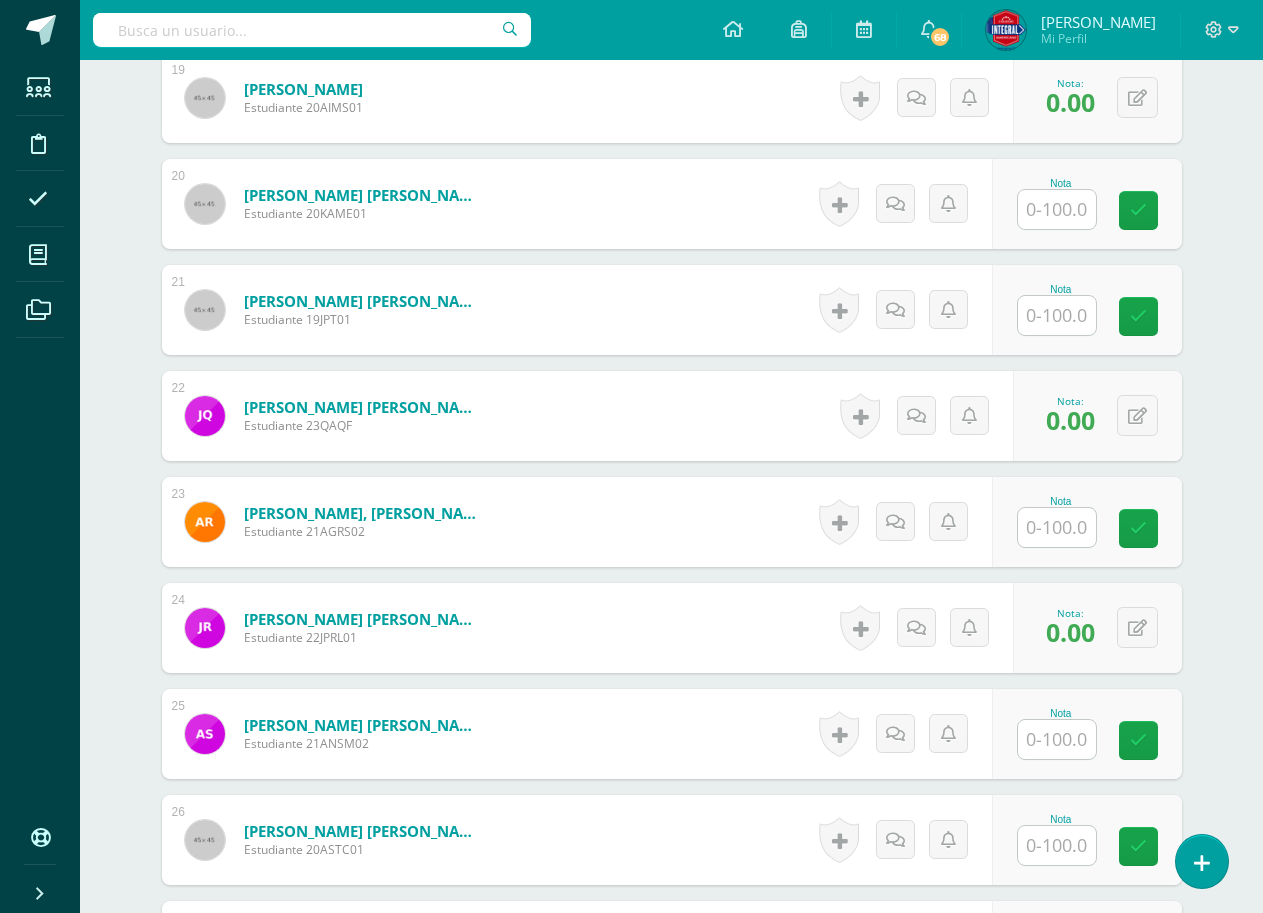 scroll, scrollTop: 2604, scrollLeft: 0, axis: vertical 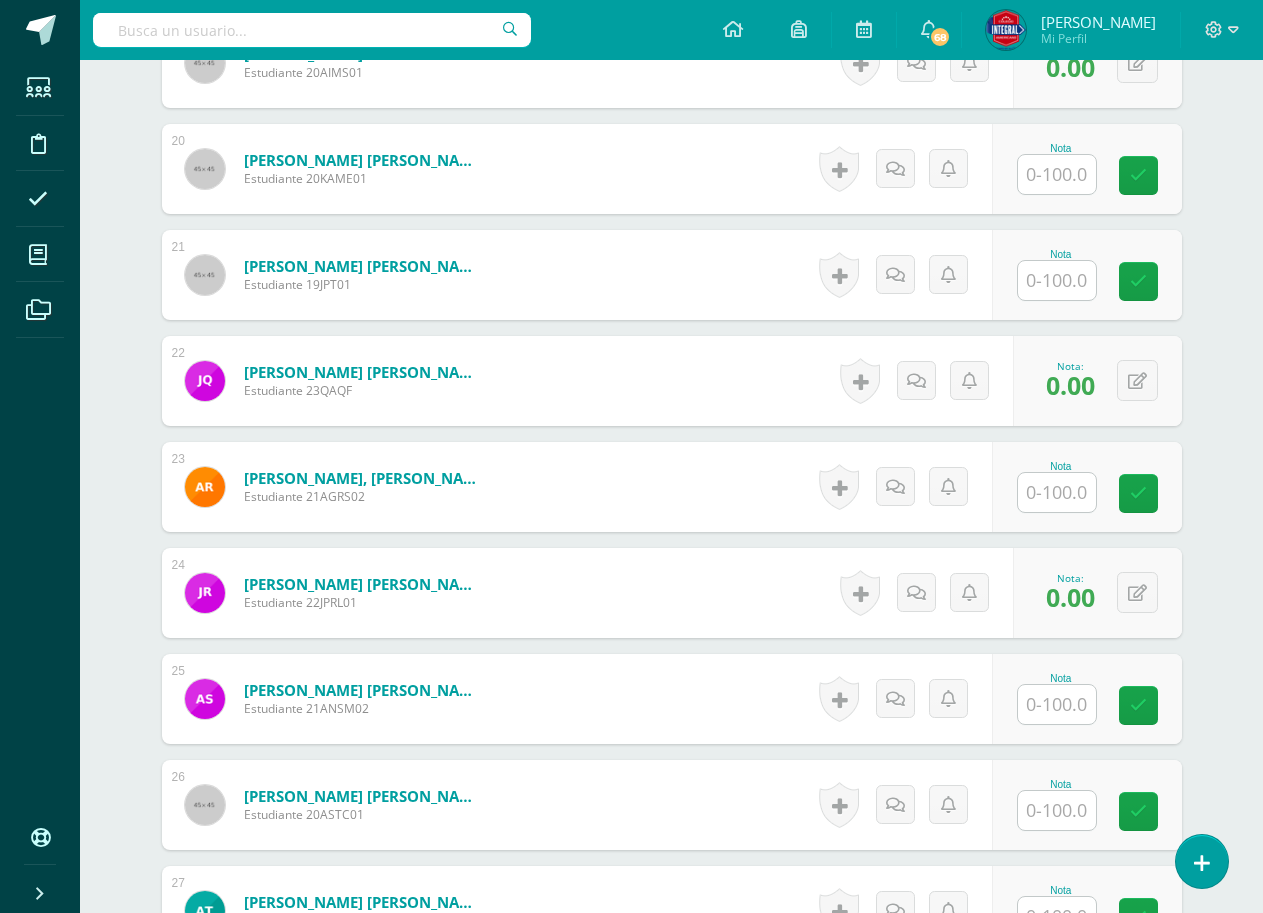 click at bounding box center [1057, 704] 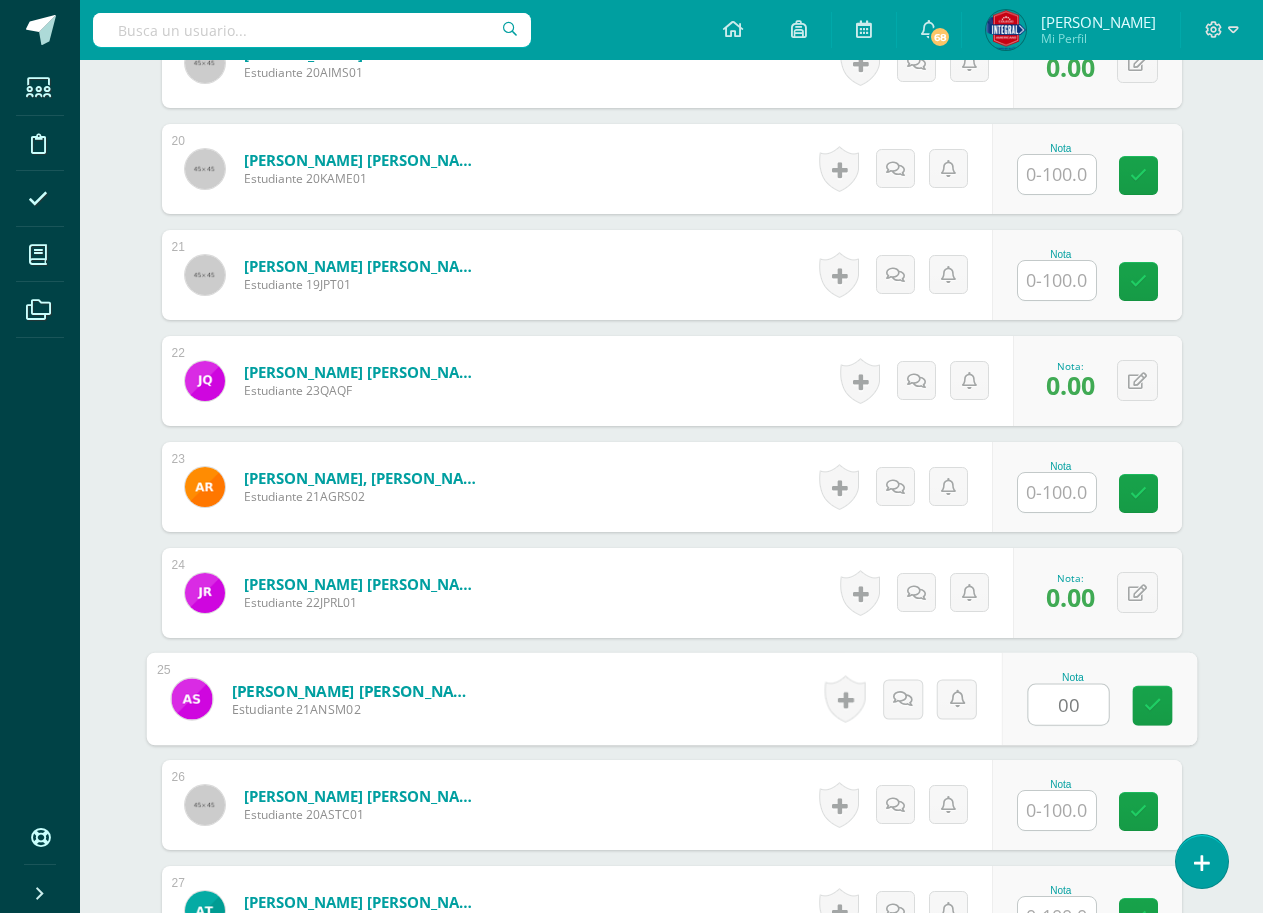 type on "00" 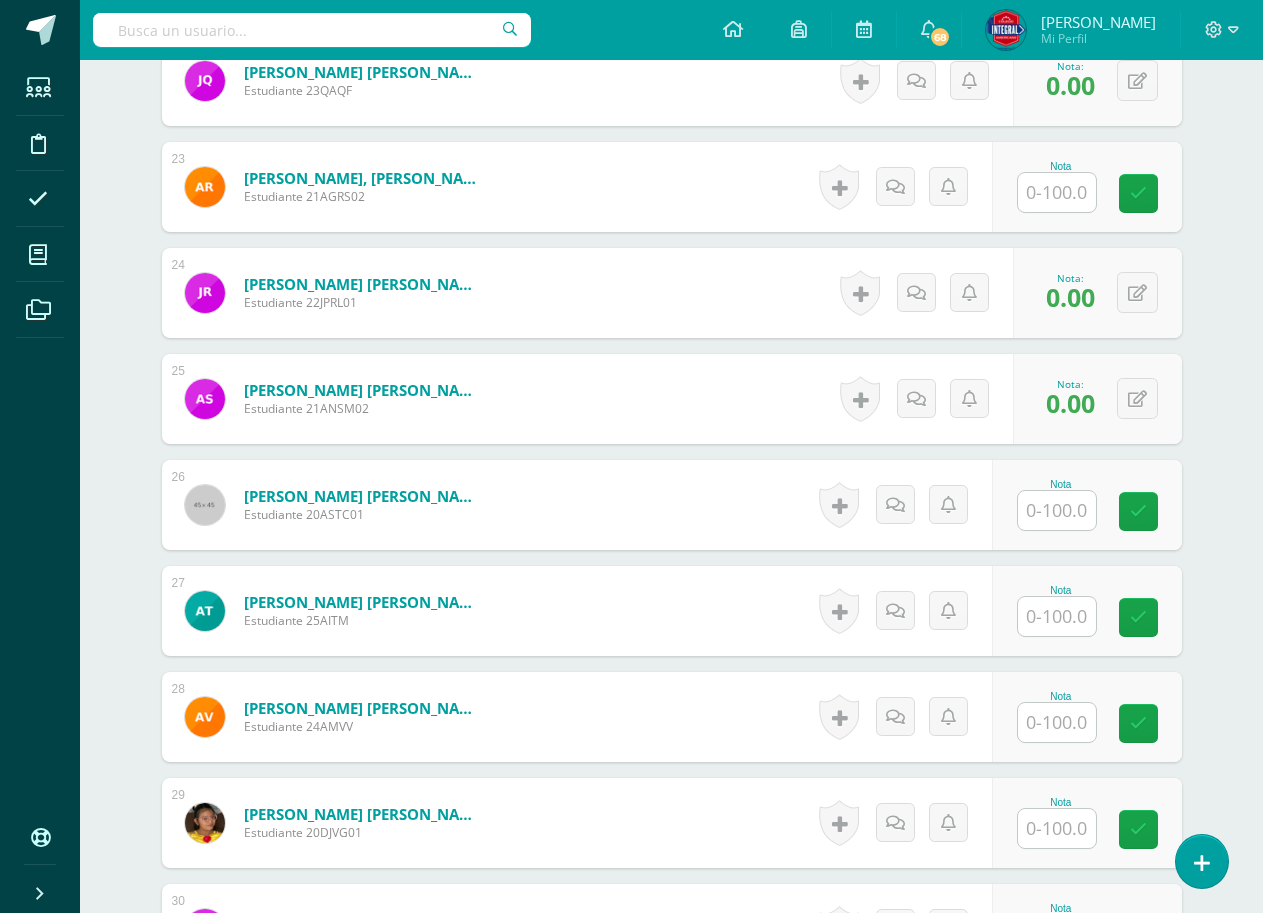 scroll, scrollTop: 3004, scrollLeft: 0, axis: vertical 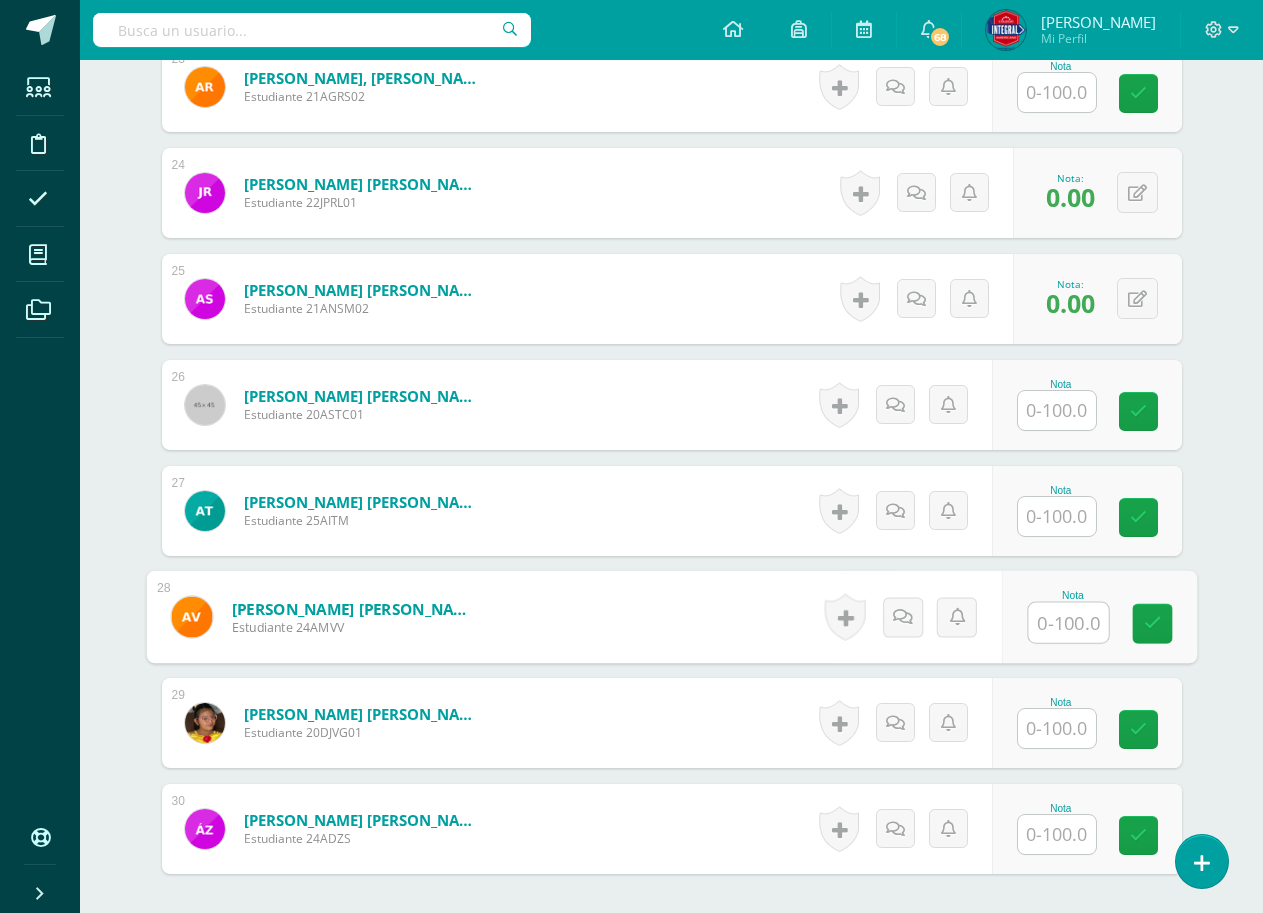 click at bounding box center [1068, 623] 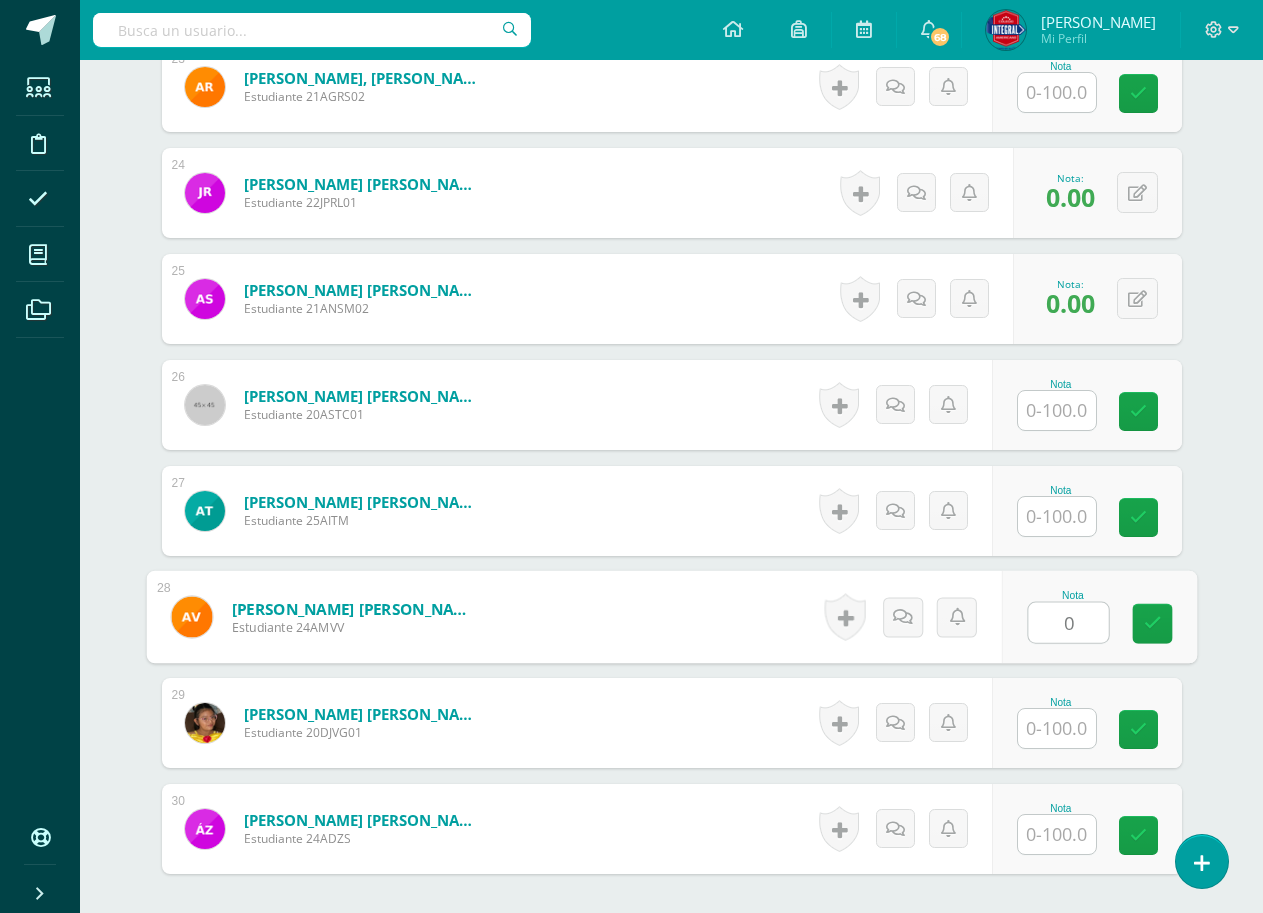 type on "00" 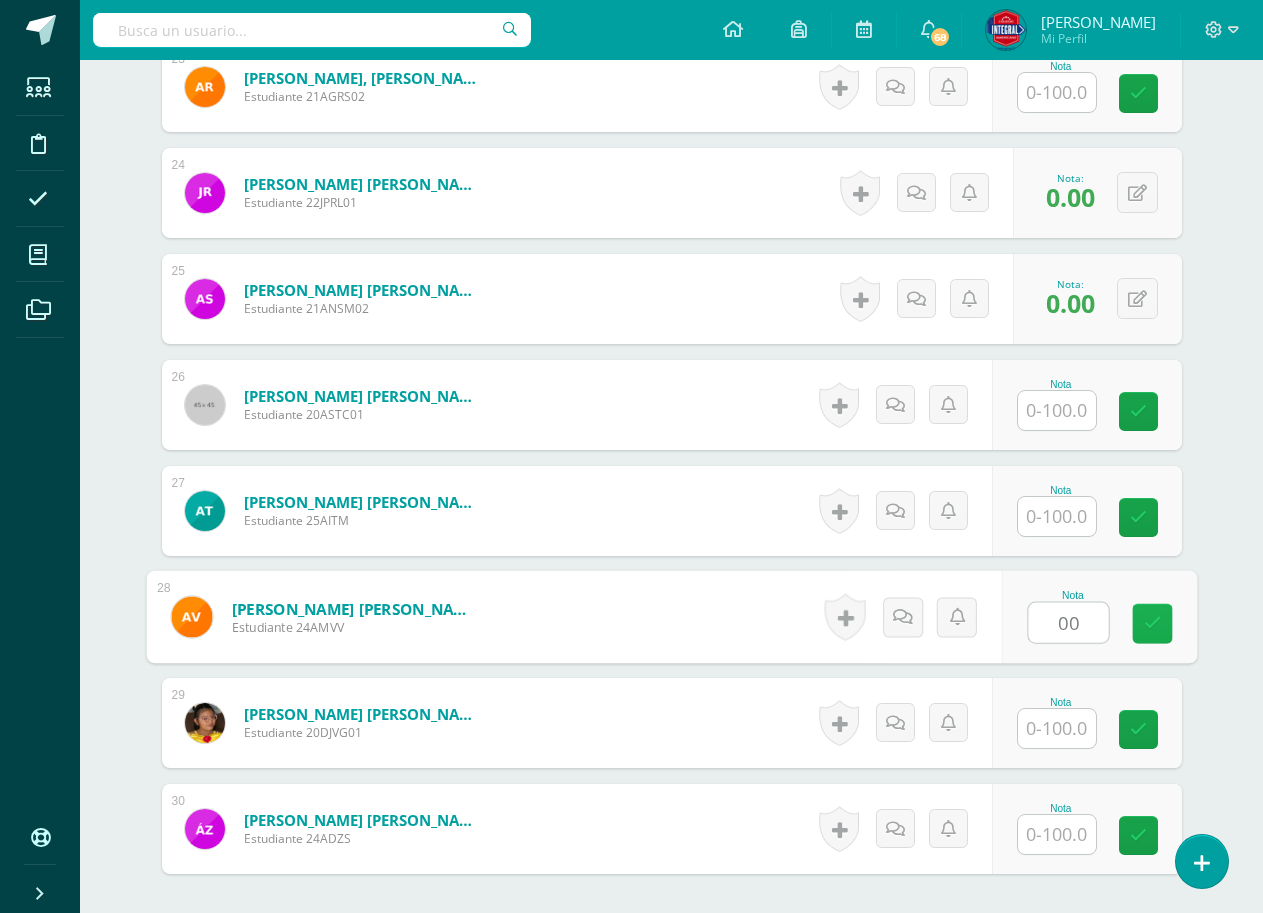click at bounding box center (1152, 624) 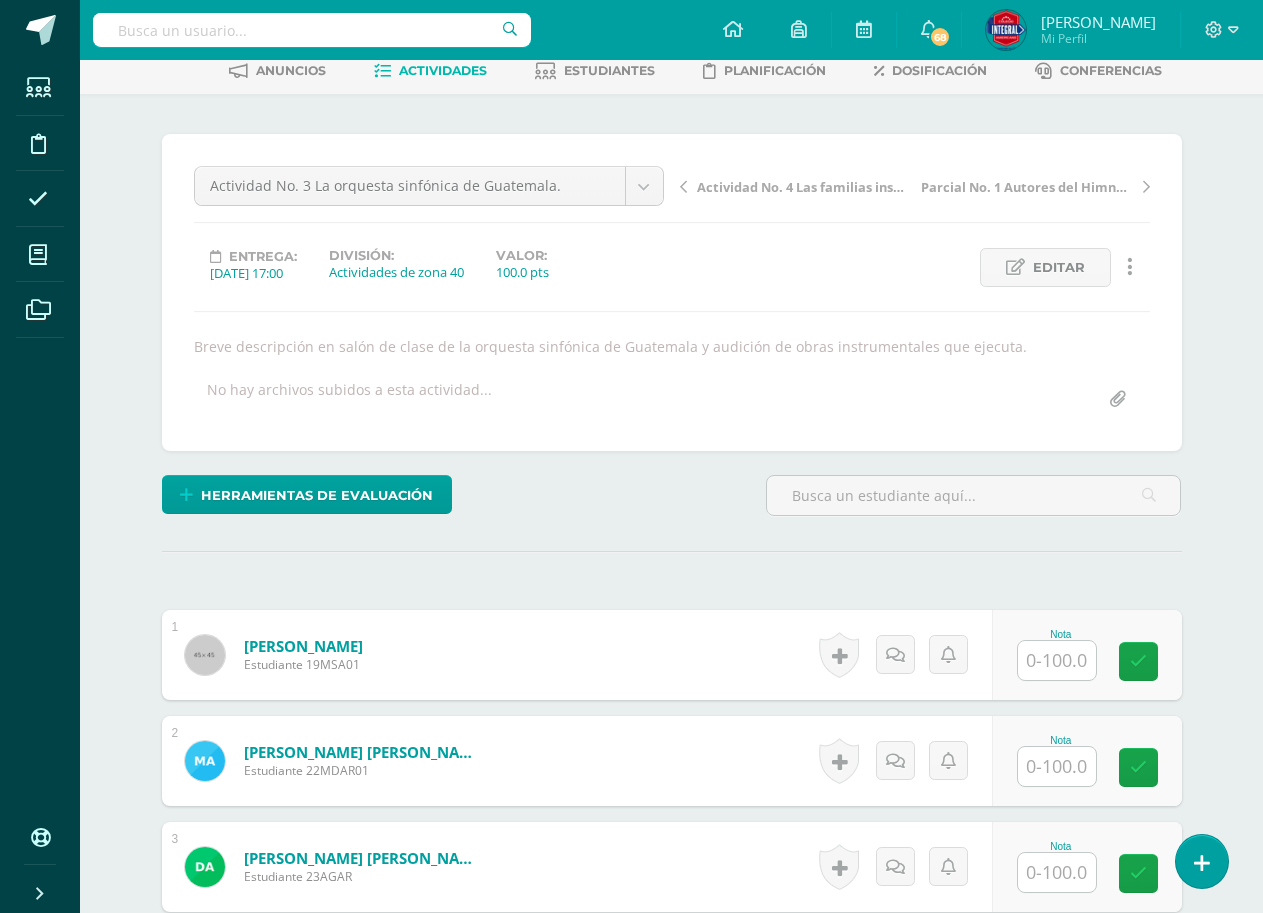 scroll, scrollTop: 201, scrollLeft: 0, axis: vertical 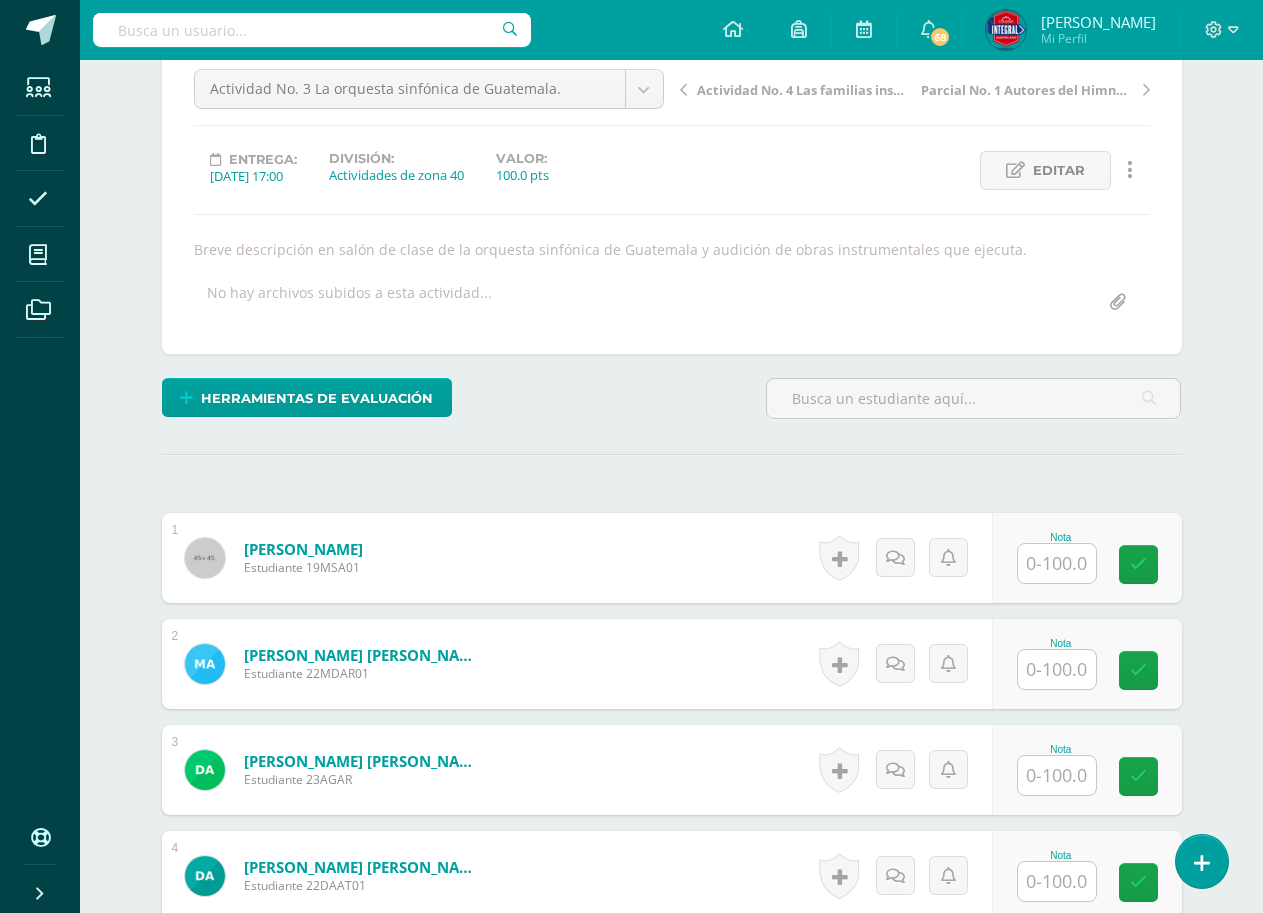 click on "¿Estás seguro que quieres  eliminar  esta actividad?
Esto borrará la actividad y cualquier nota que hayas registrado
permanentemente. Esta acción no se puede revertir. Cancelar Eliminar
Administración de escalas de valoración
escala de valoración
Aún no has creado una escala de valoración.
Cancelar Agregar nueva escala de valoración: Agrega una división a la escala de valoración  (ej. Ortografía, redacción, trabajo en equipo, etc.)
Agregar
Cancelar Crear escala de valoración
Agrega listas de cotejo
Mostrar todos                             Mostrar todos Mis listas Generales Comunicación y Lenguaje Matemática Ciencia Estudios Sociales Arte Robótica" at bounding box center (672, 1951) 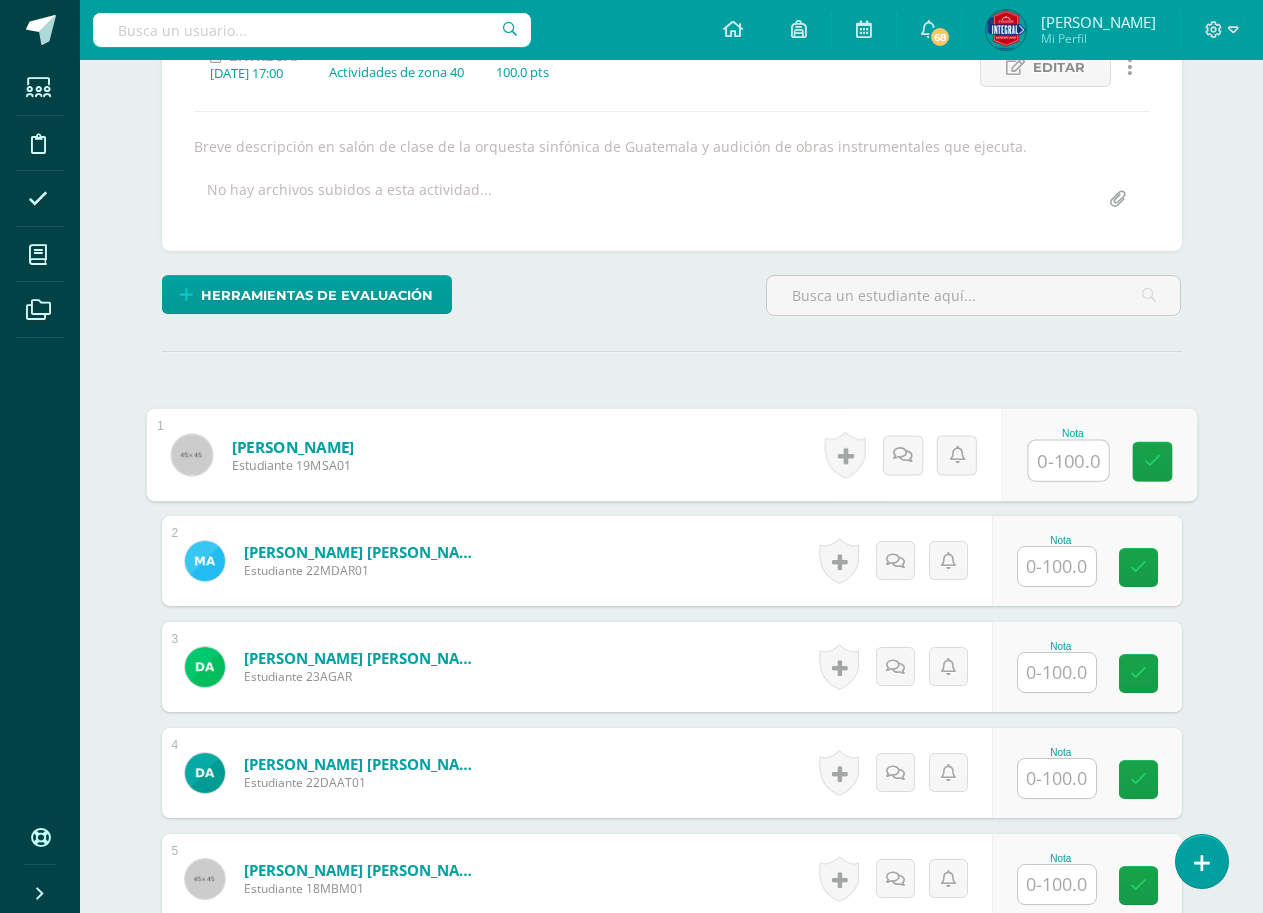 click at bounding box center (1068, 461) 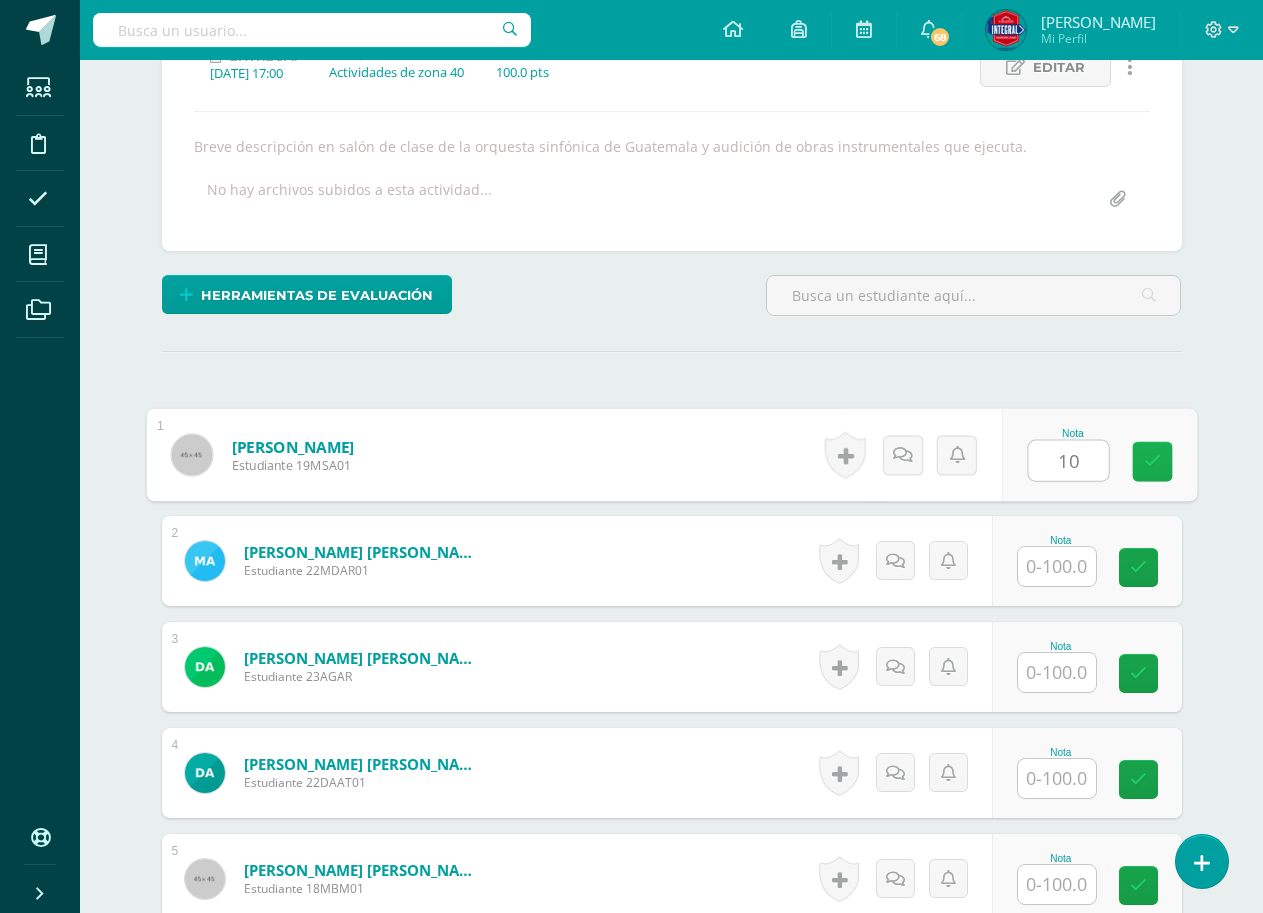 type on "100" 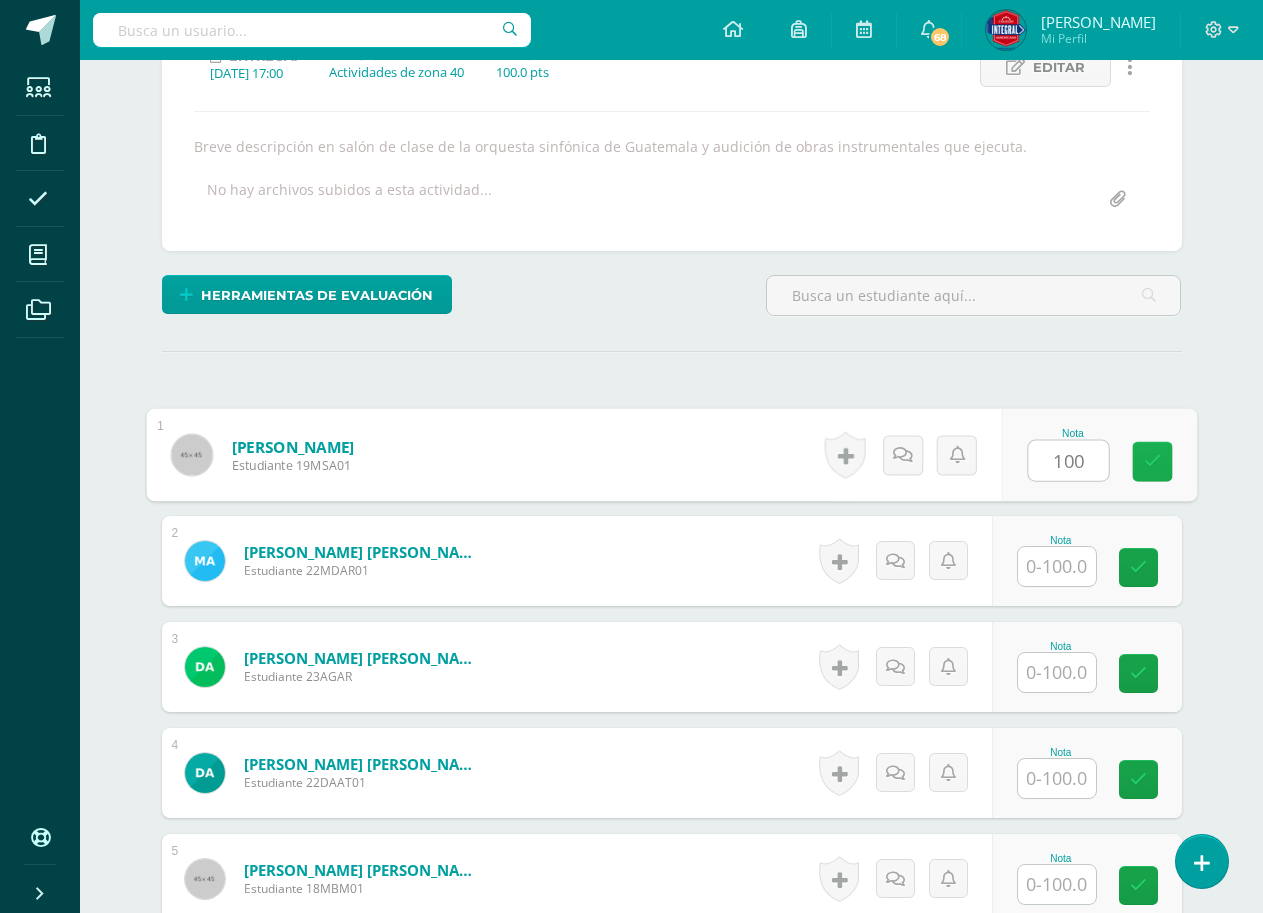 click at bounding box center [1152, 462] 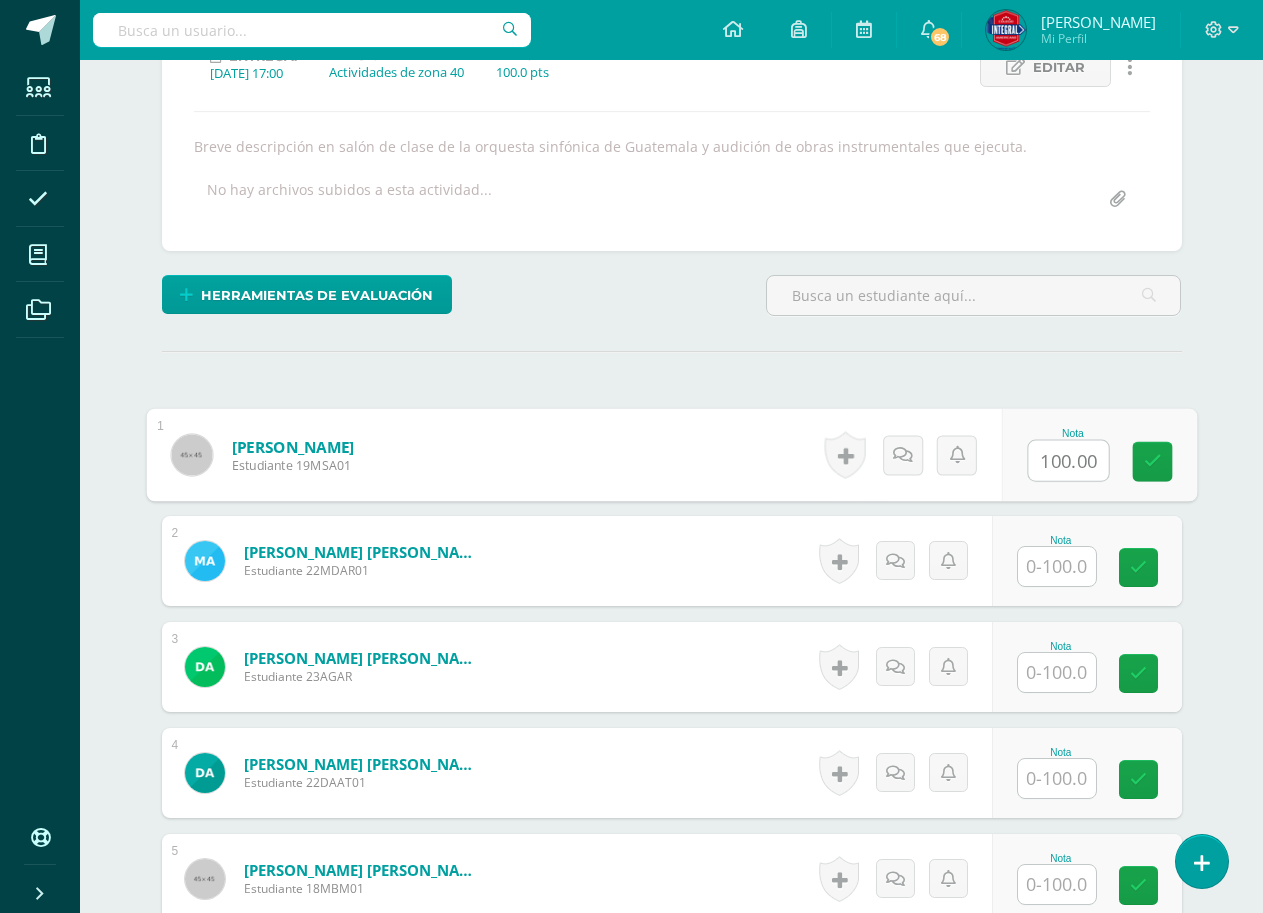 click at bounding box center [1057, 566] 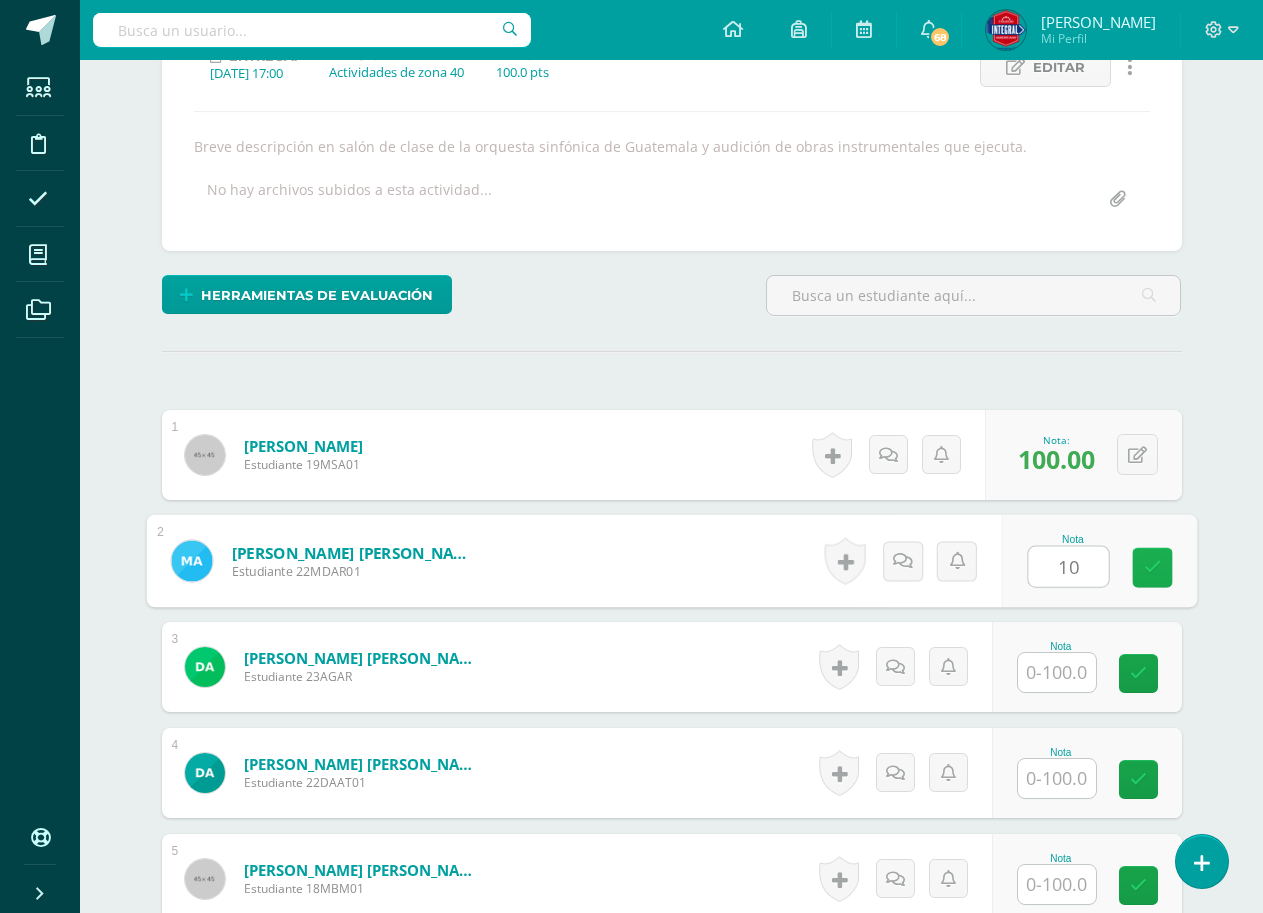 type on "100" 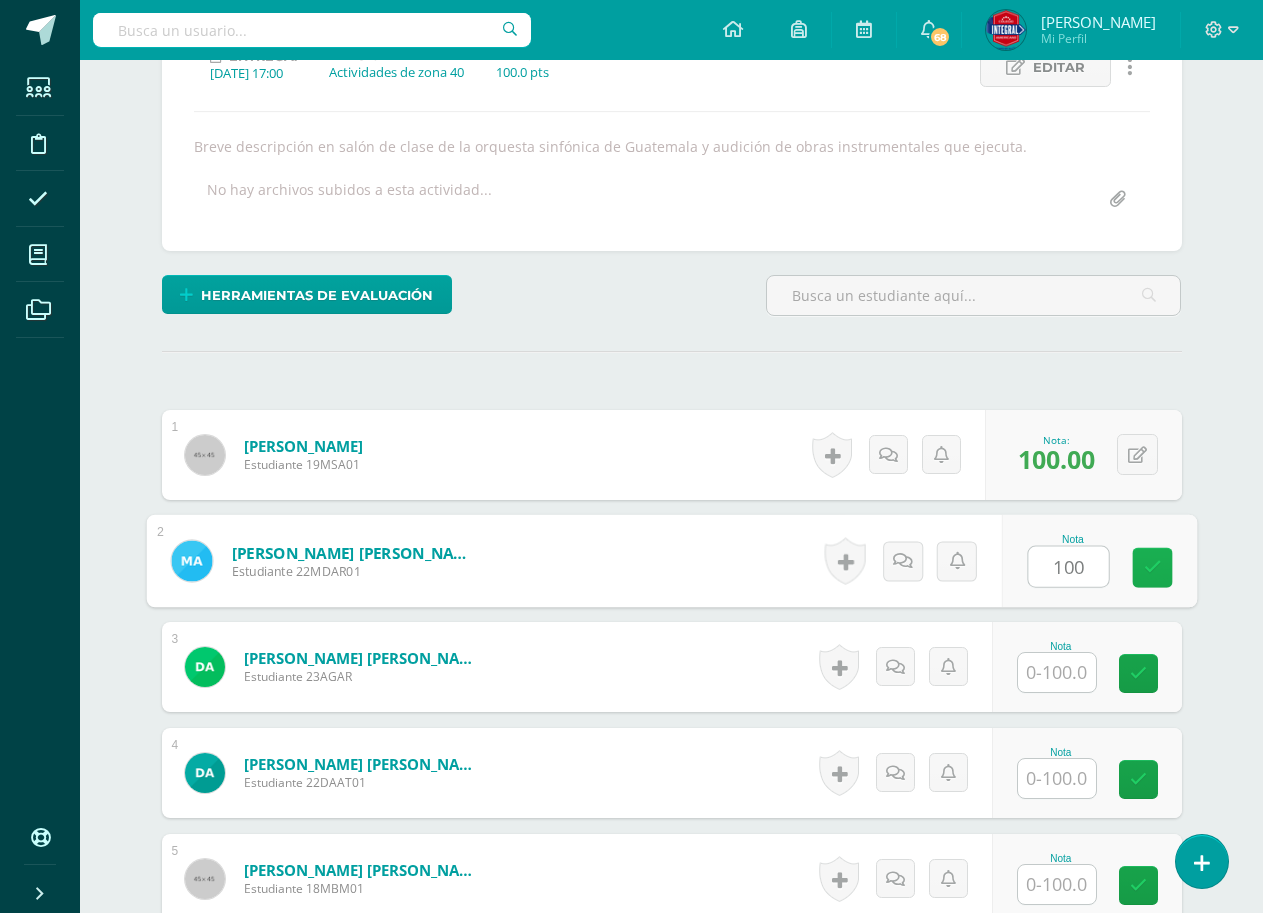 click at bounding box center [1152, 568] 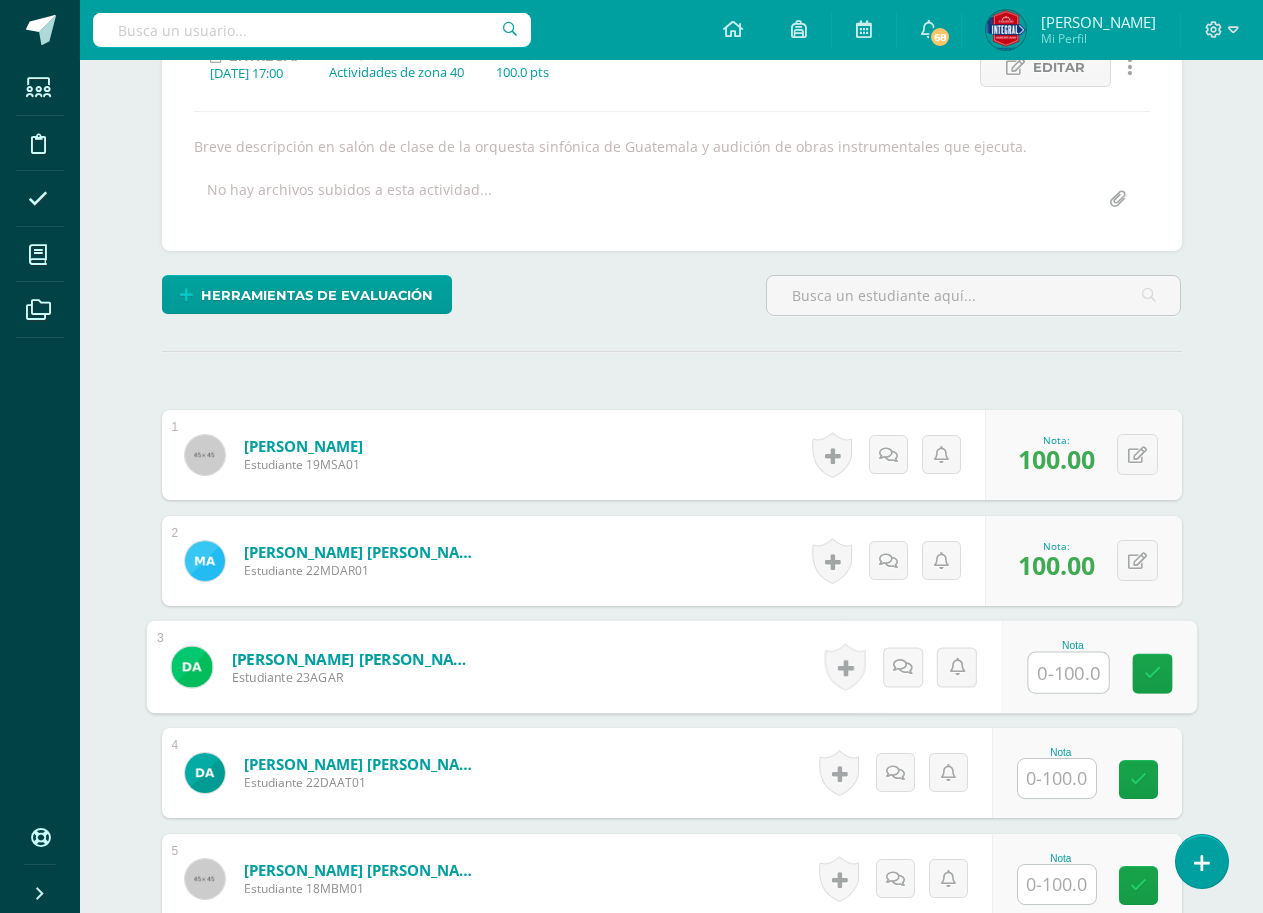 click at bounding box center [1068, 673] 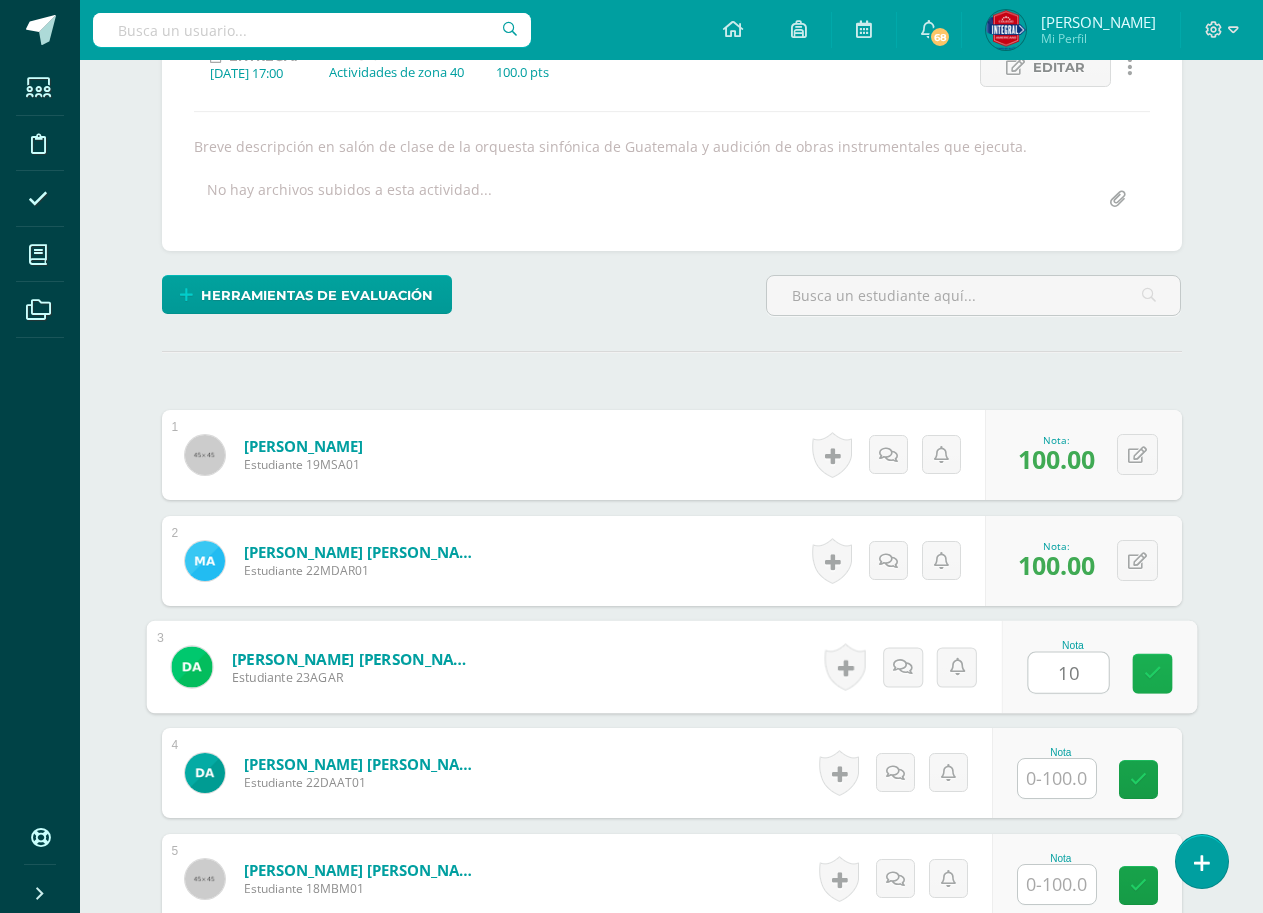 type on "100" 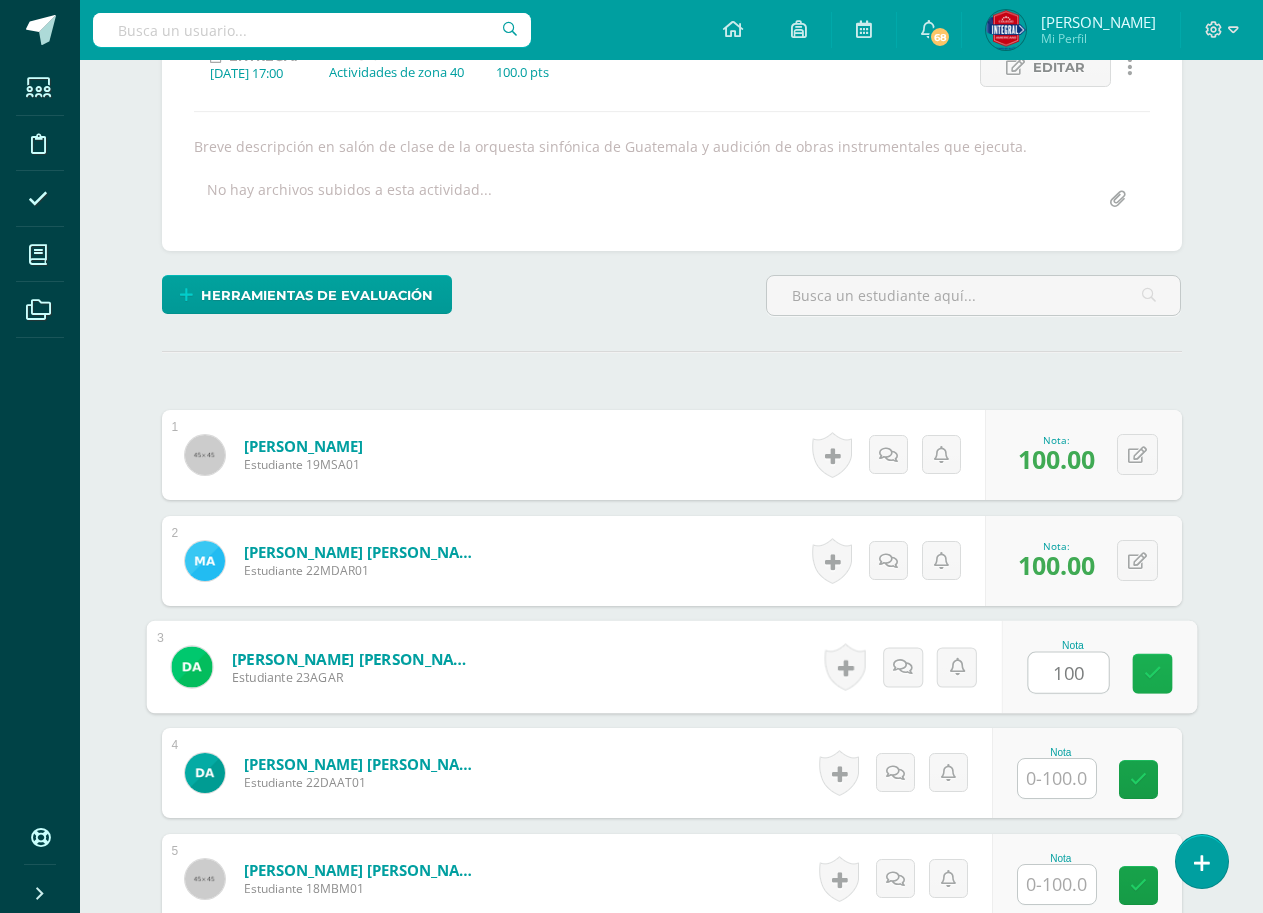 click at bounding box center (1152, 674) 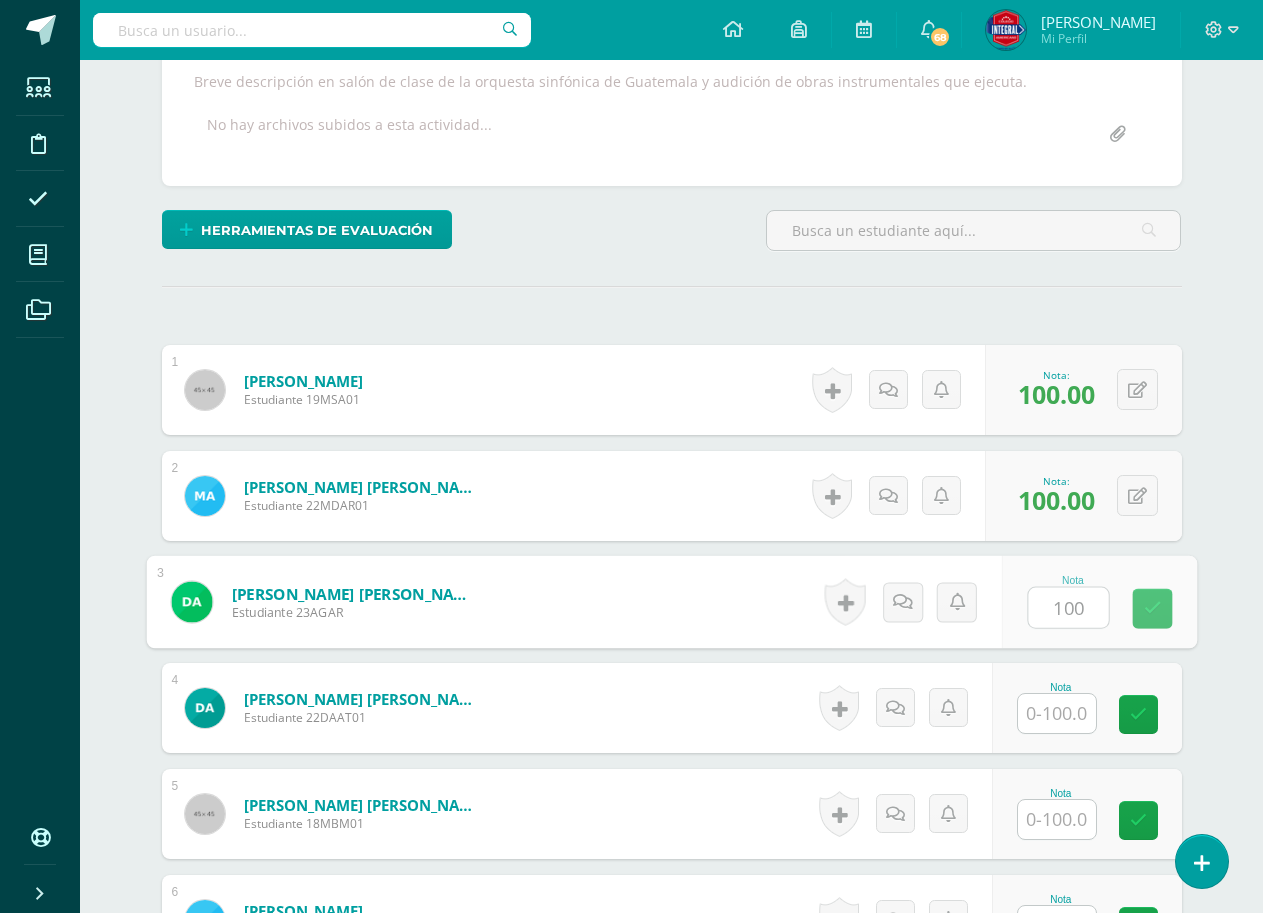 scroll, scrollTop: 404, scrollLeft: 0, axis: vertical 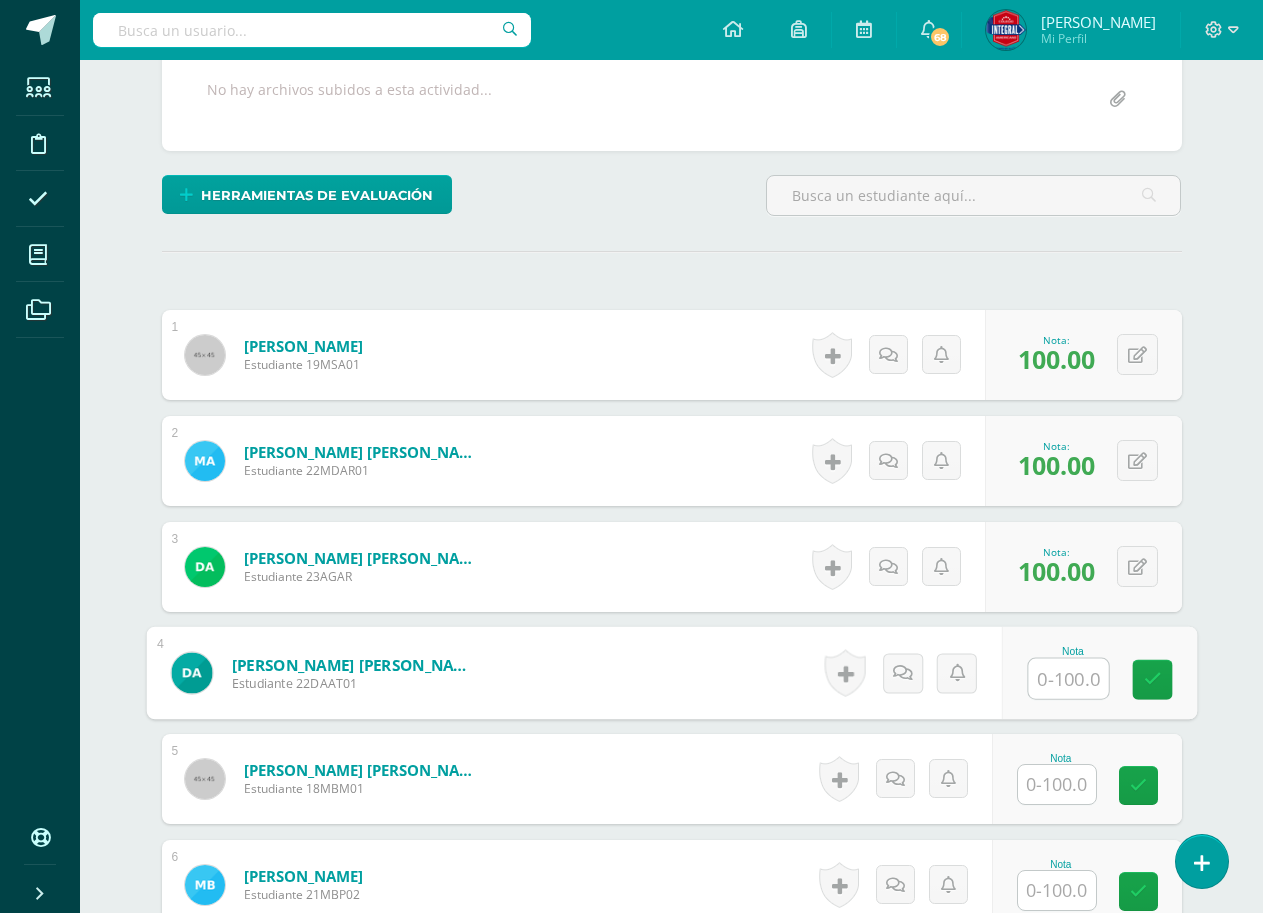 click at bounding box center [1068, 679] 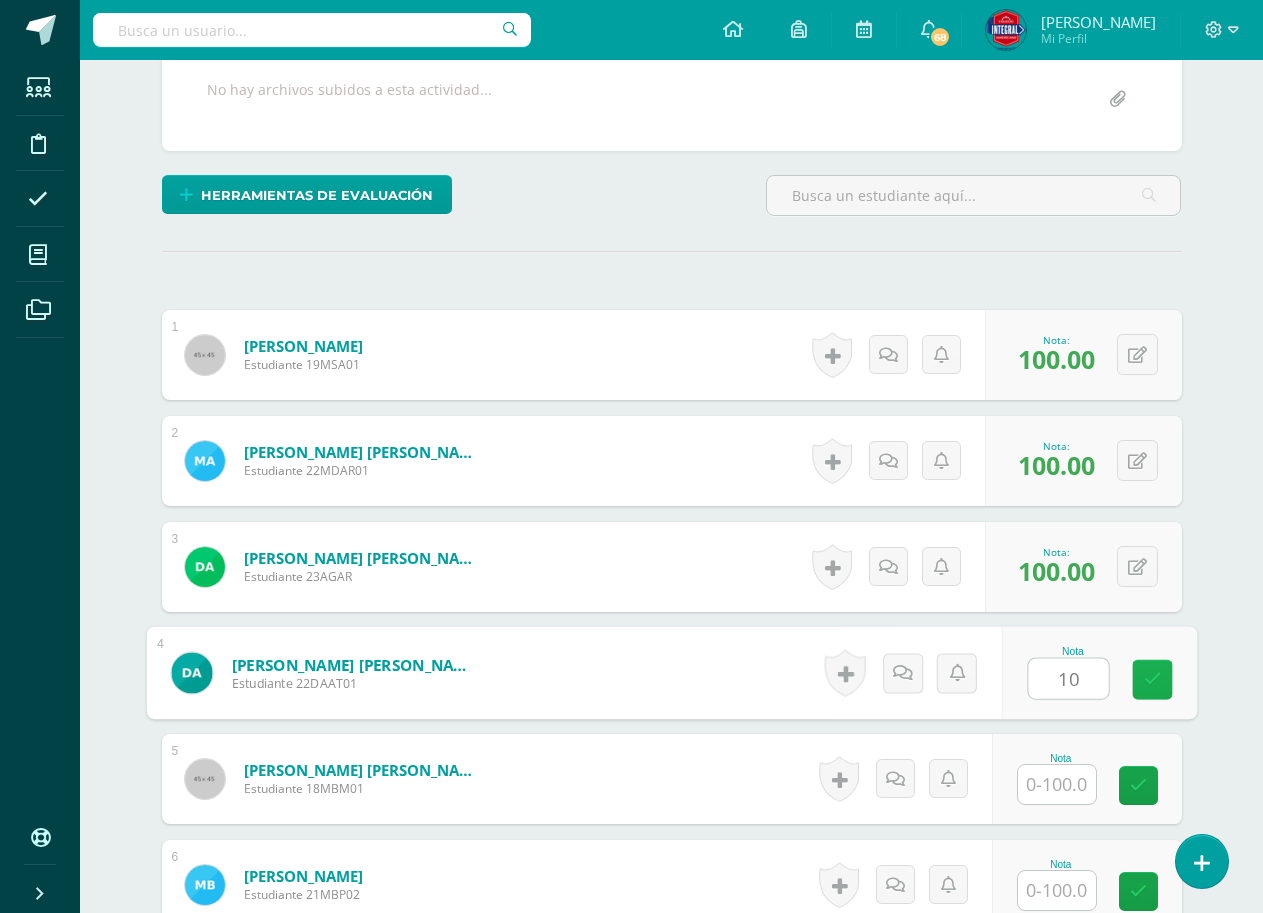 type on "100" 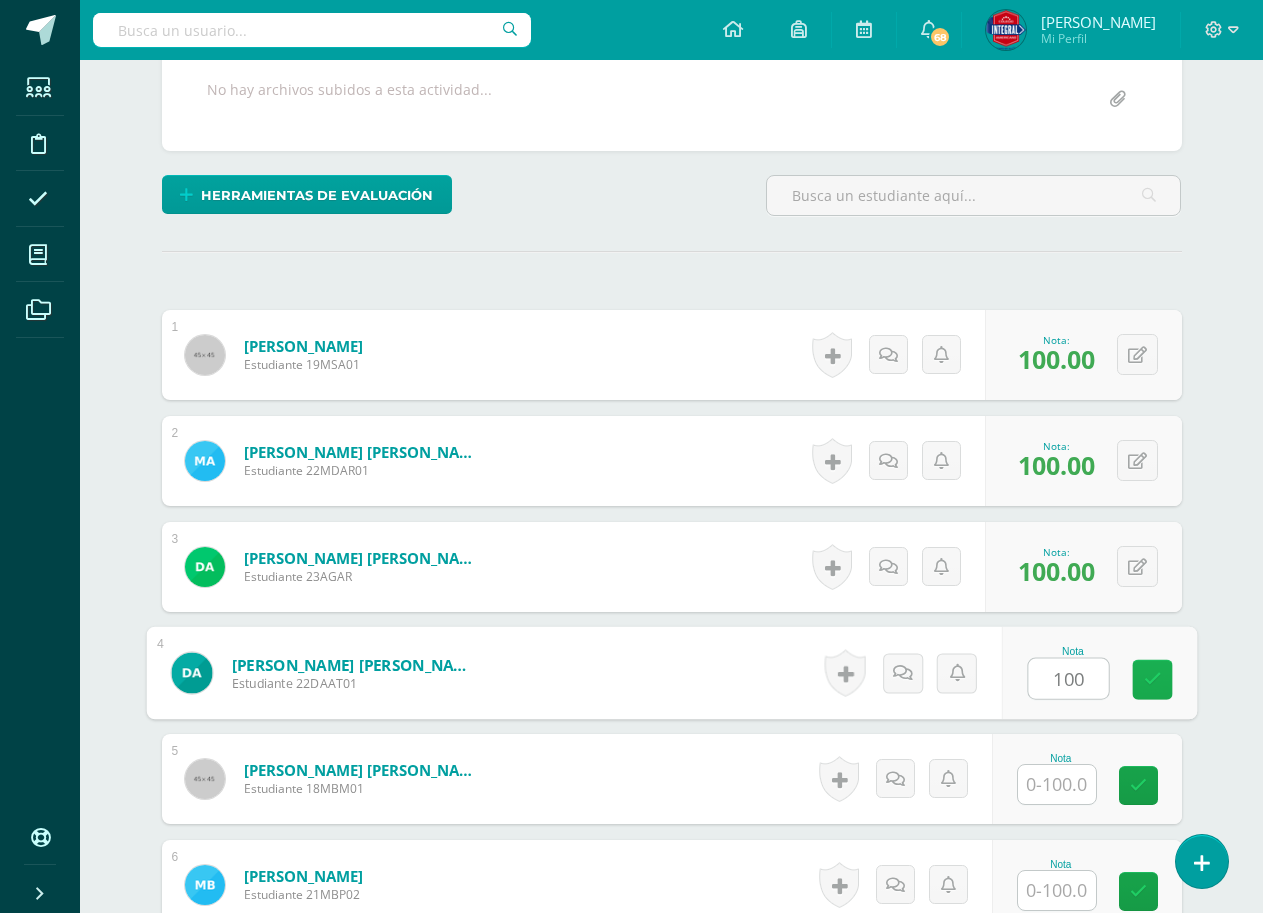 click at bounding box center [1152, 679] 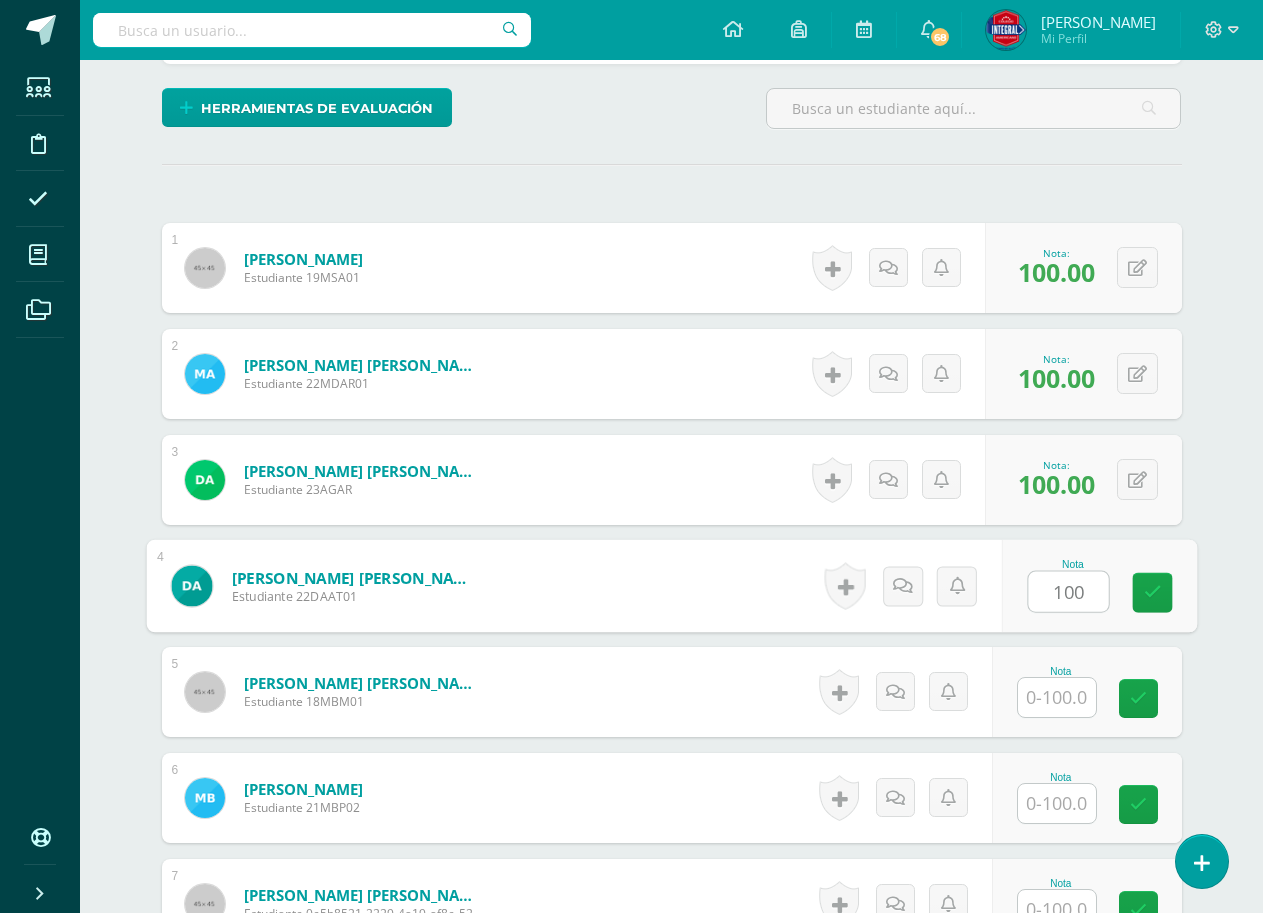 scroll, scrollTop: 604, scrollLeft: 0, axis: vertical 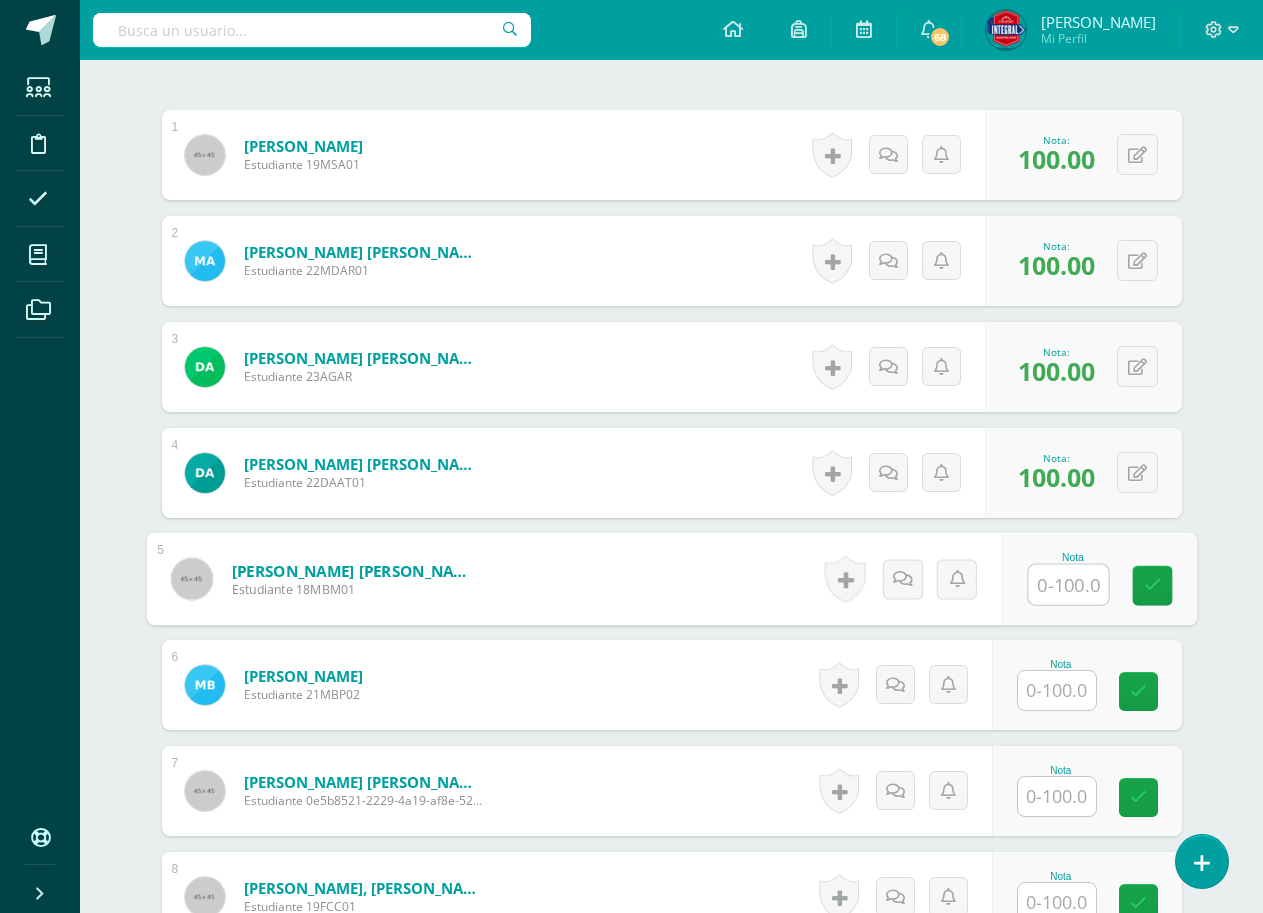 click at bounding box center (1068, 585) 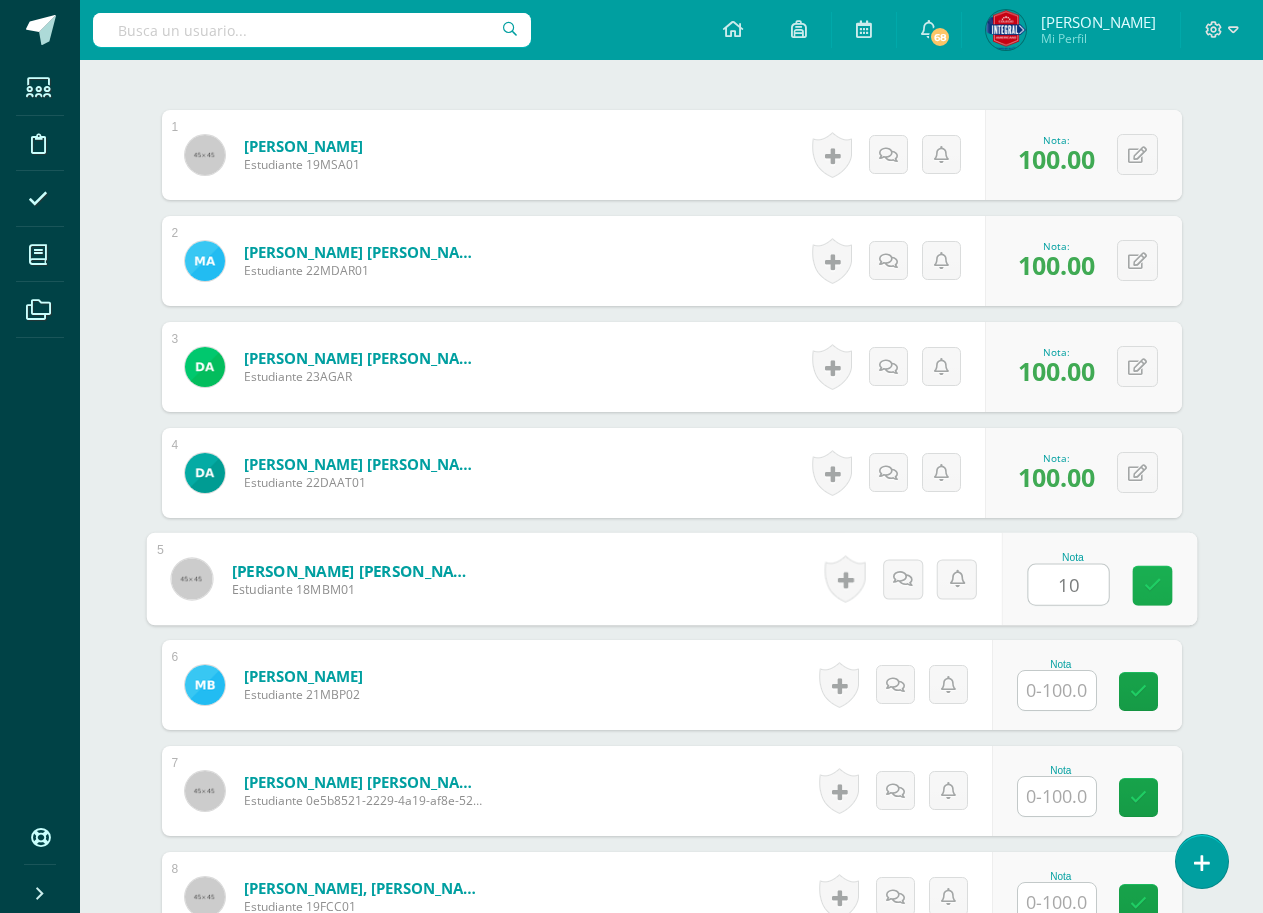 type on "100" 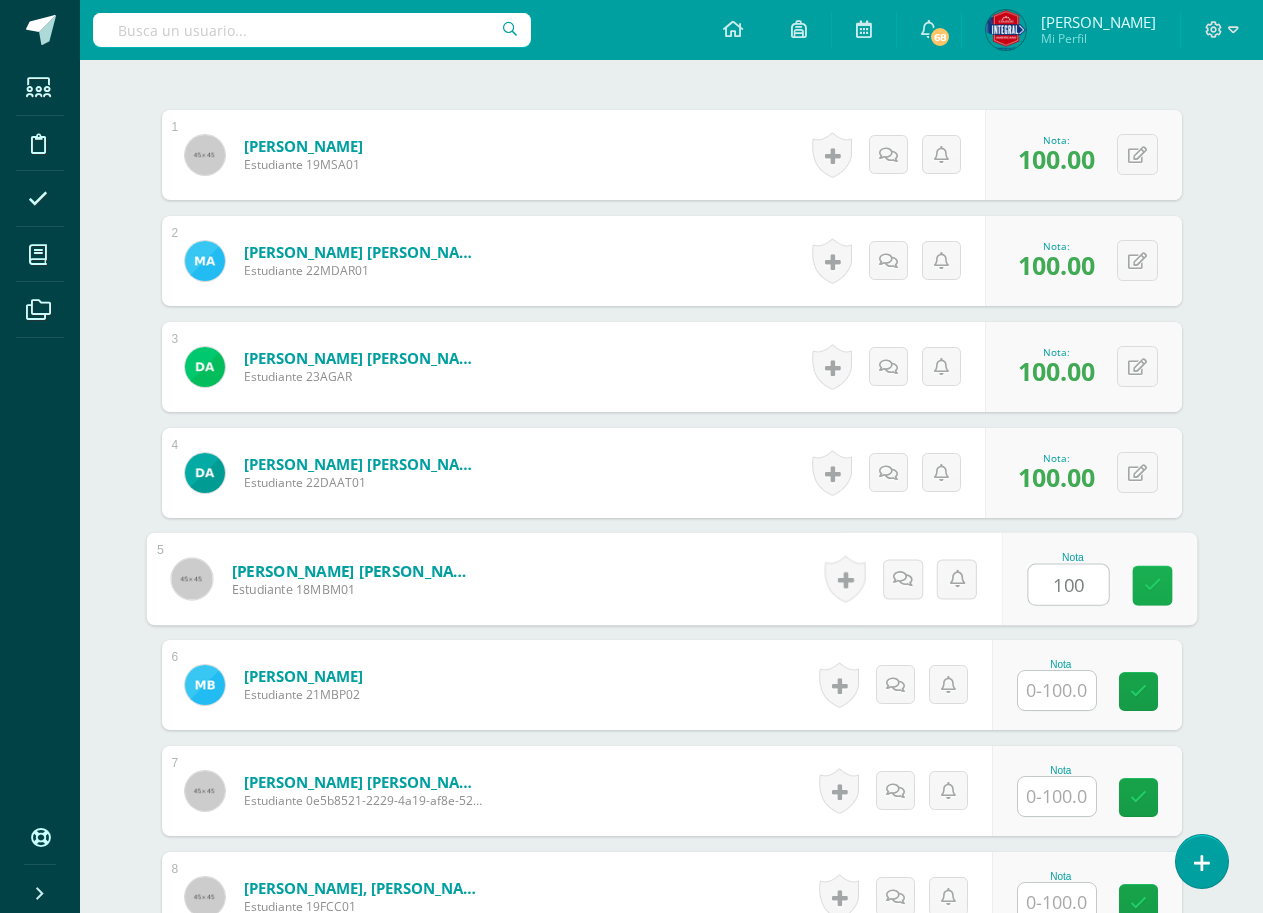 click at bounding box center [1152, 585] 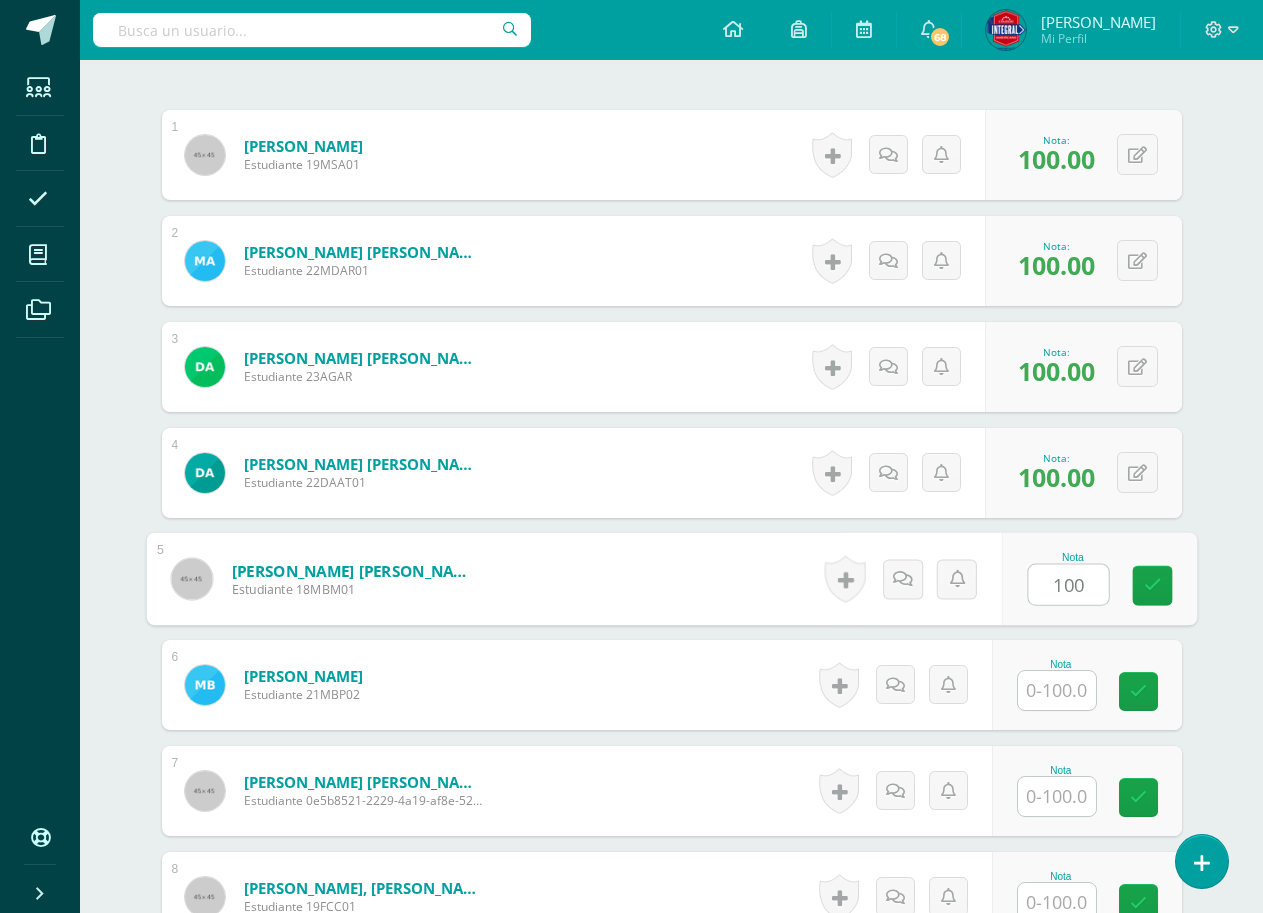 click at bounding box center [1057, 690] 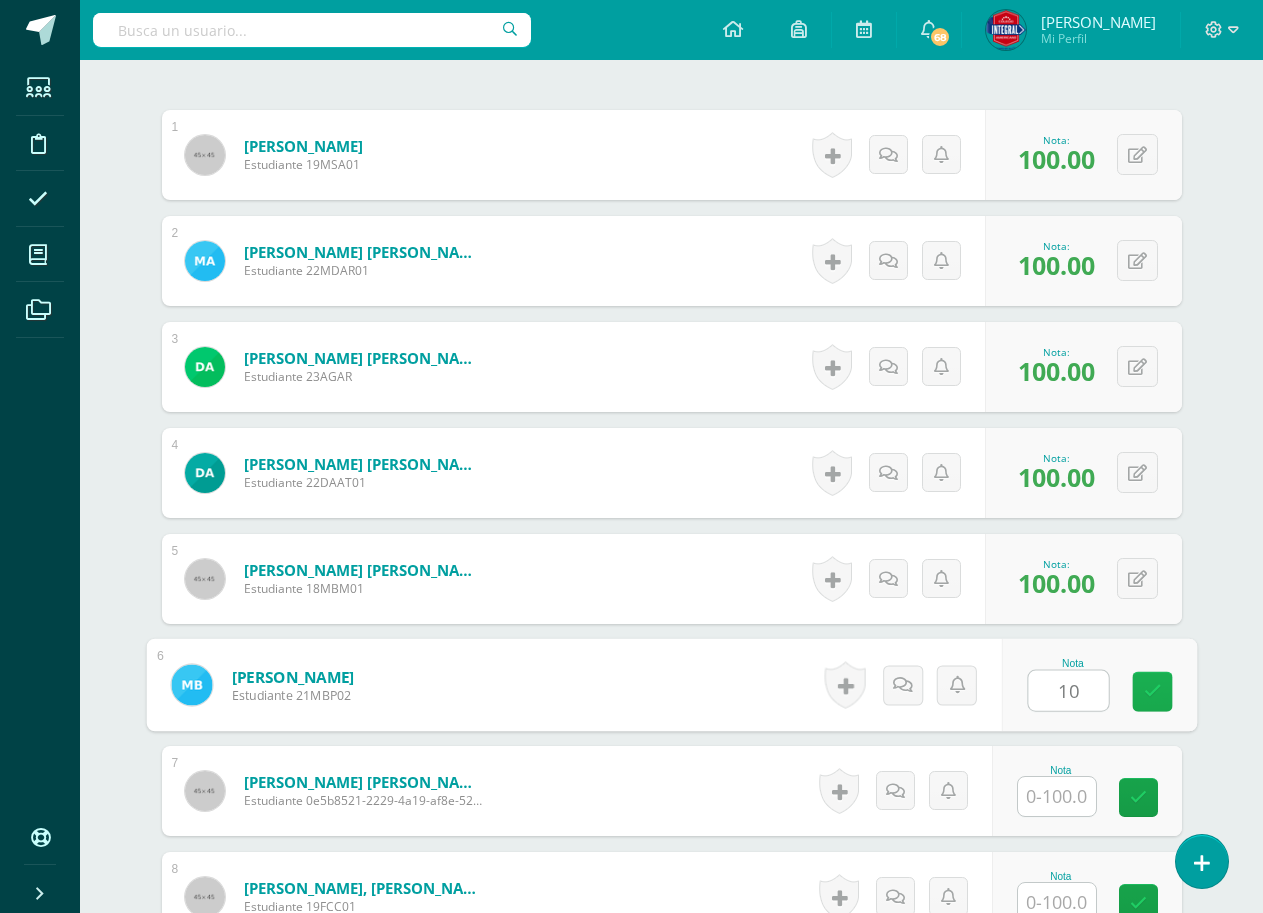 type on "100" 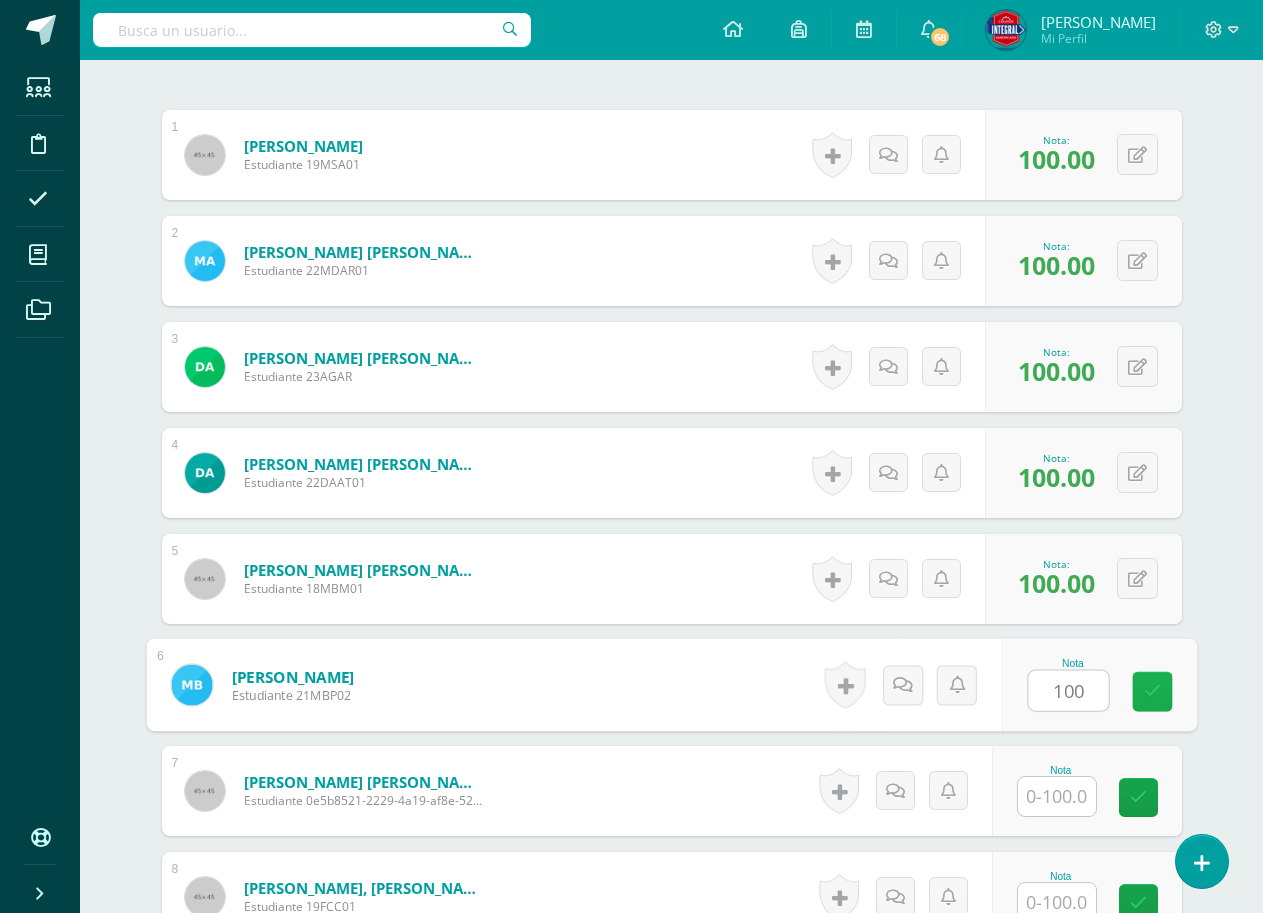 click at bounding box center (1152, 692) 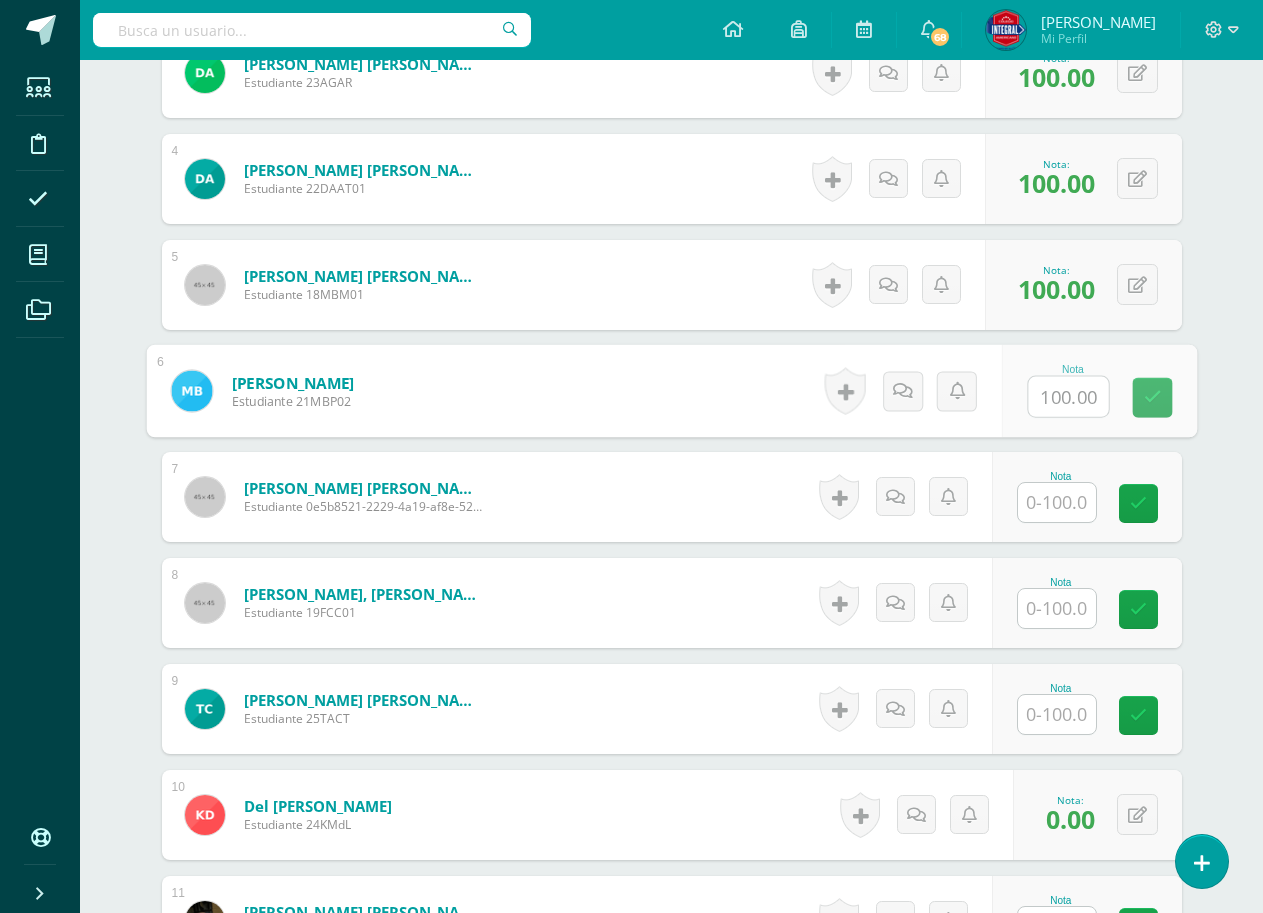 scroll, scrollTop: 904, scrollLeft: 0, axis: vertical 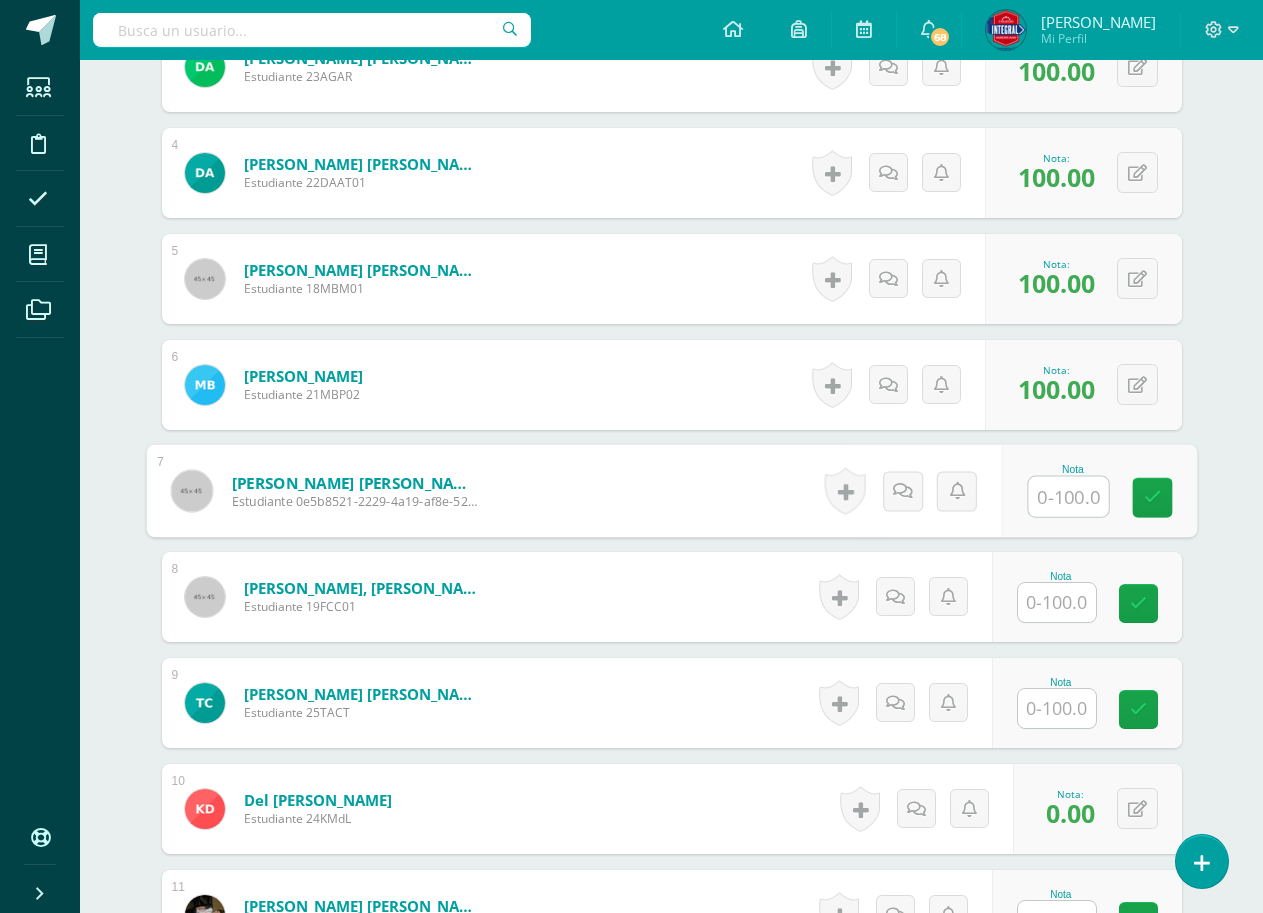 click at bounding box center (1068, 497) 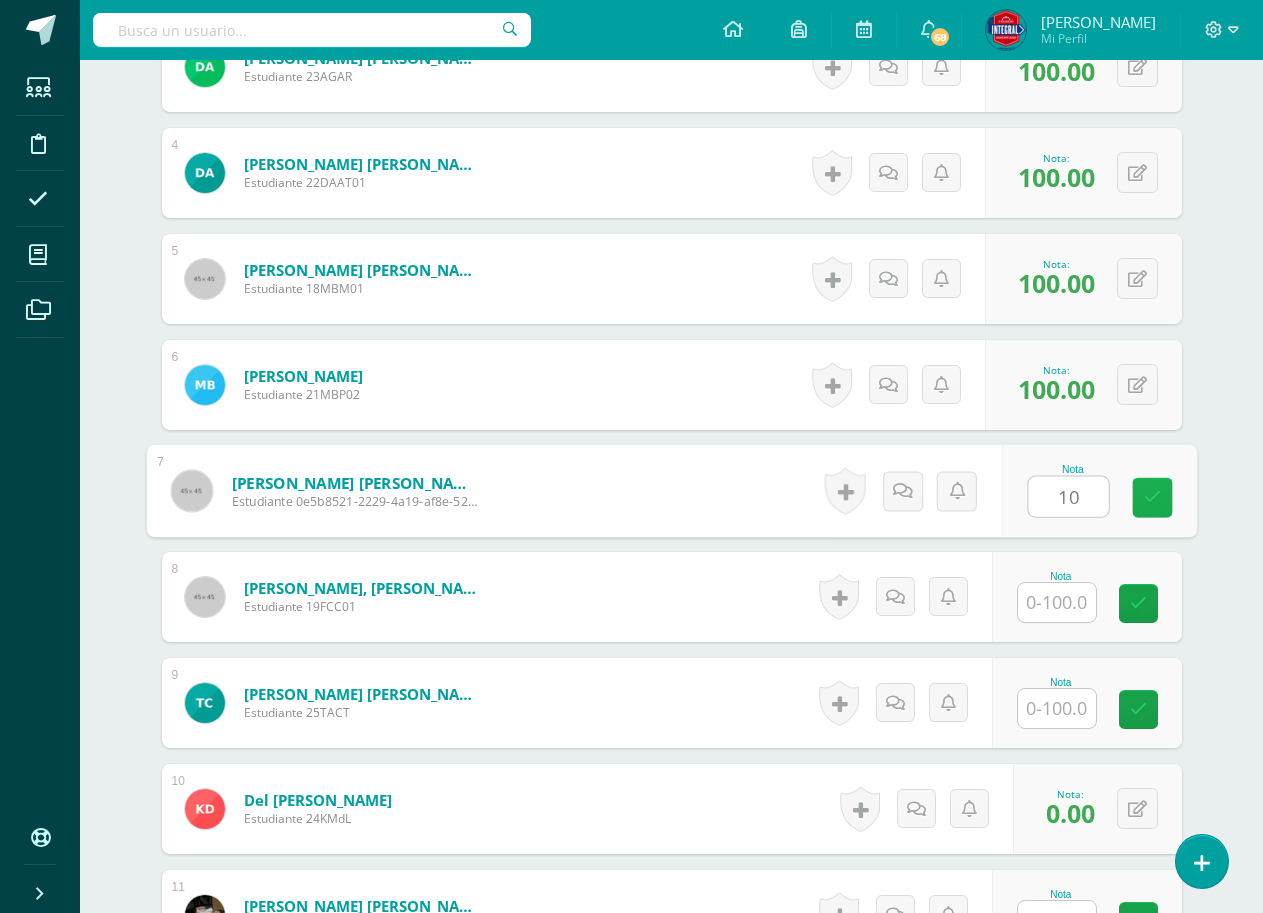 type on "100" 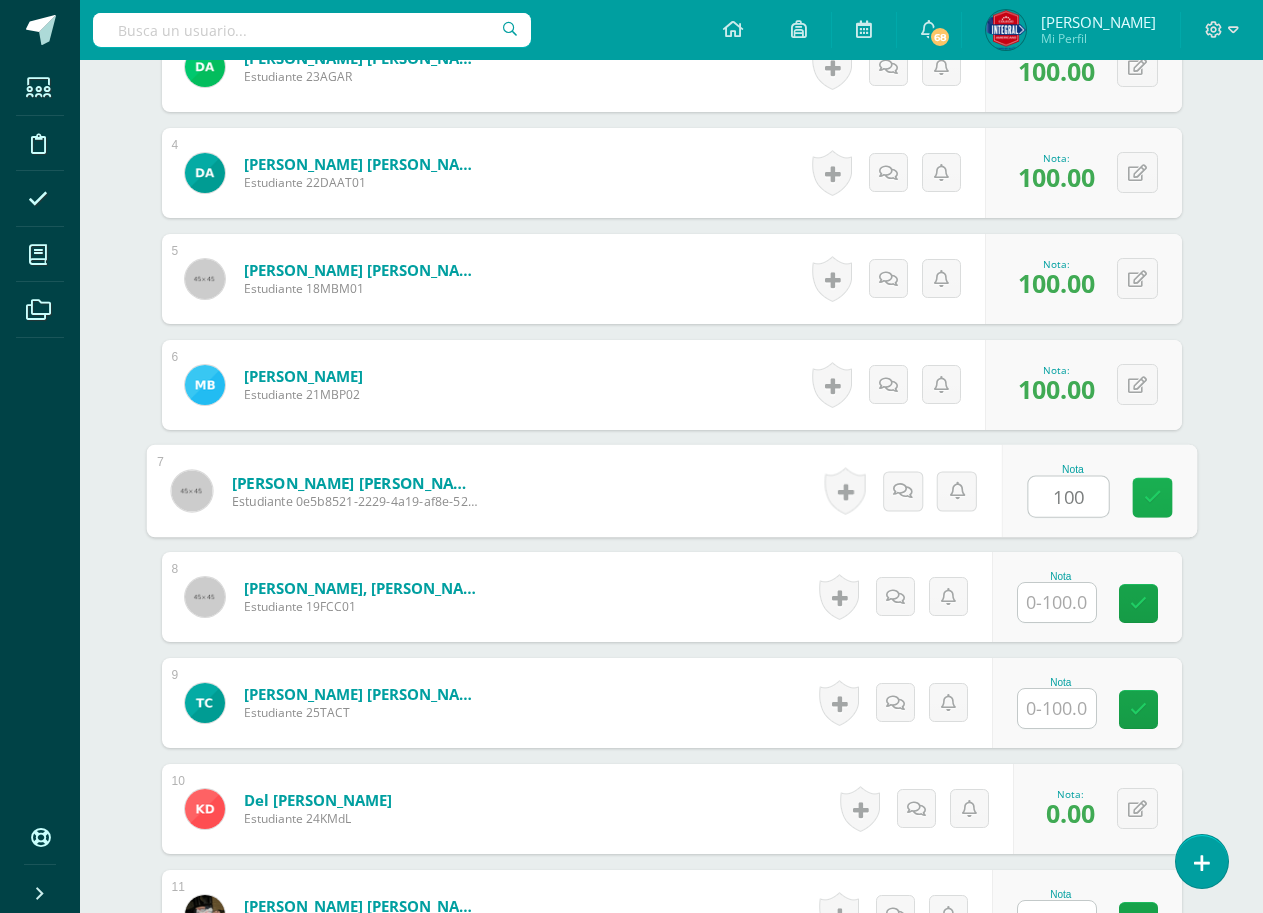 click at bounding box center (1152, 497) 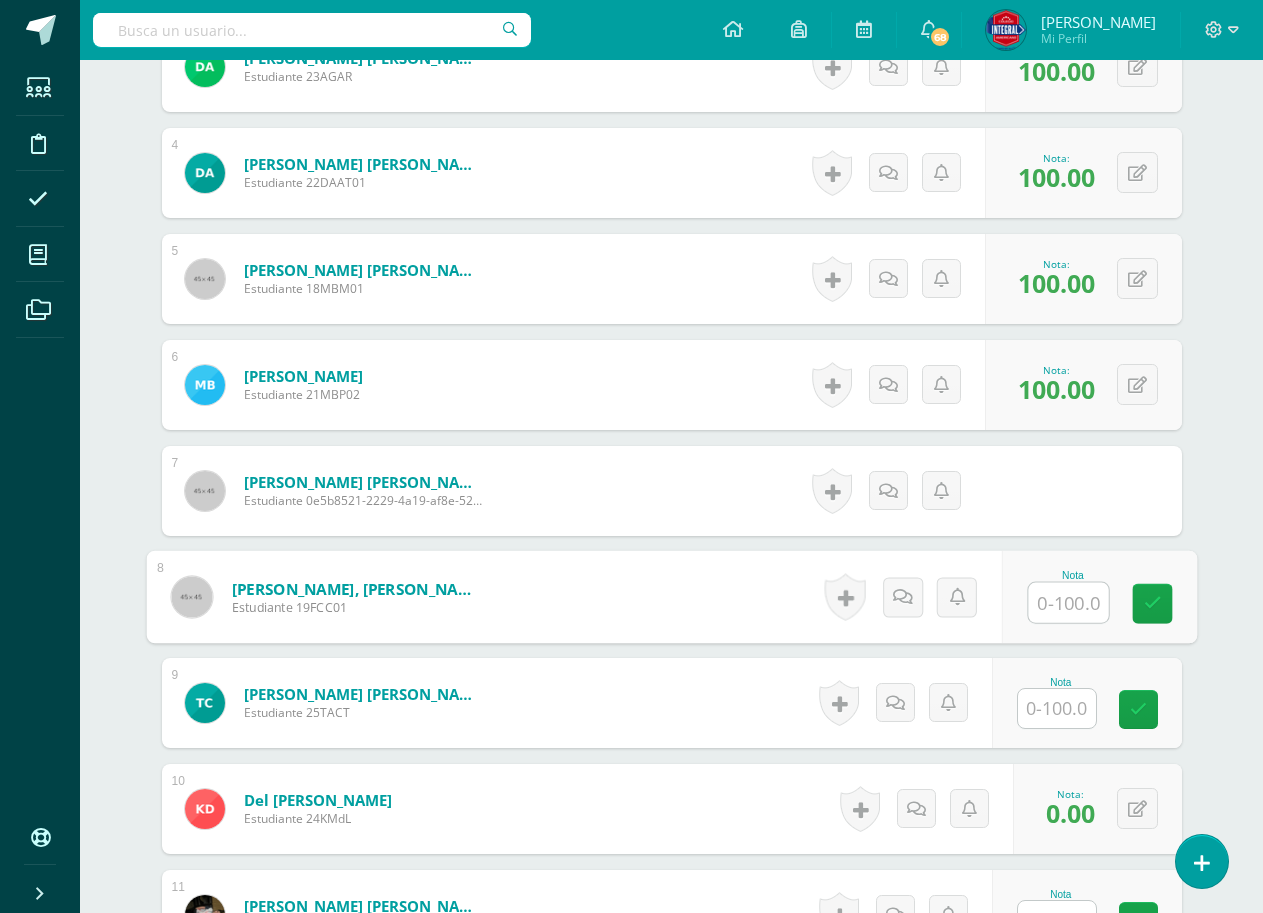 click at bounding box center (1068, 603) 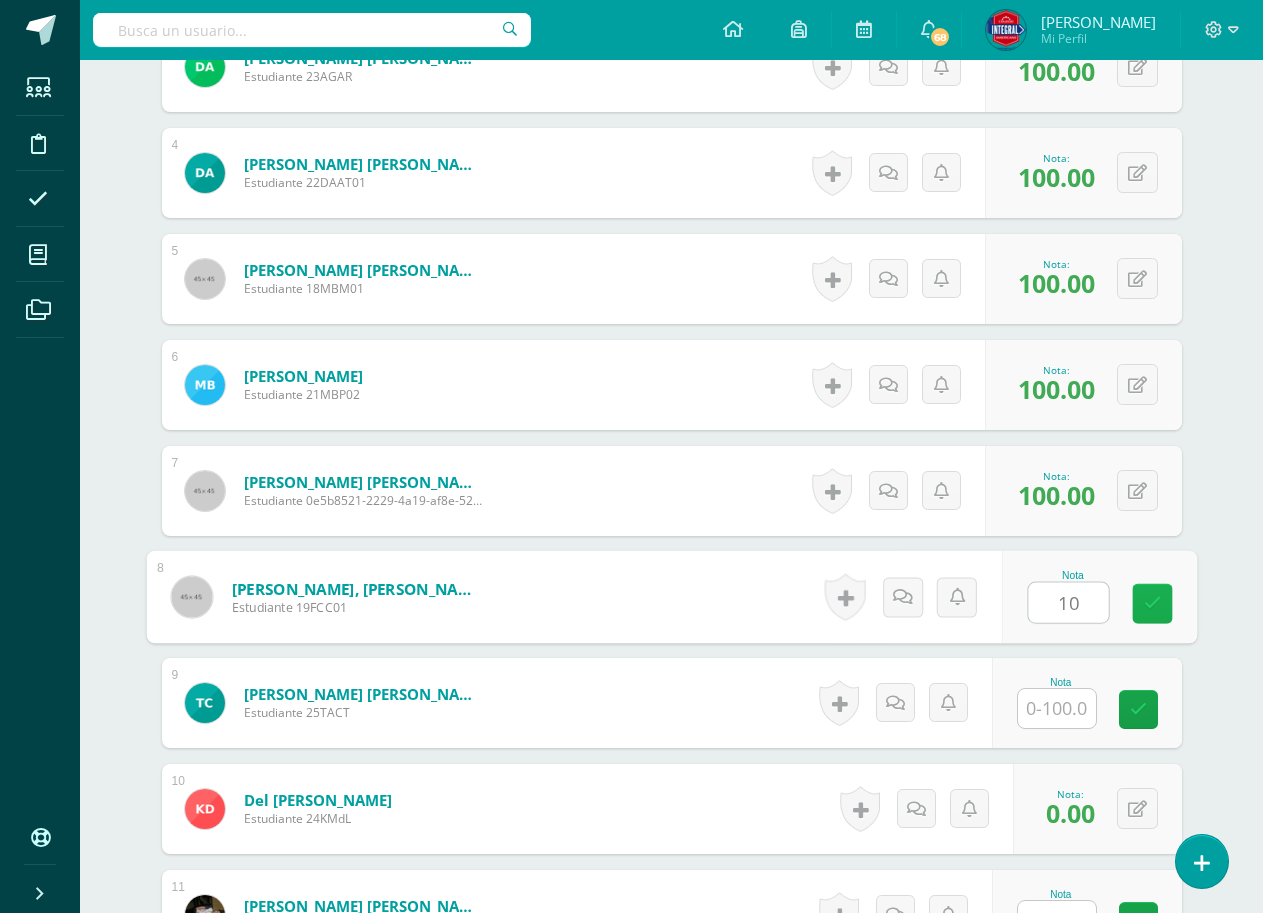 type on "100" 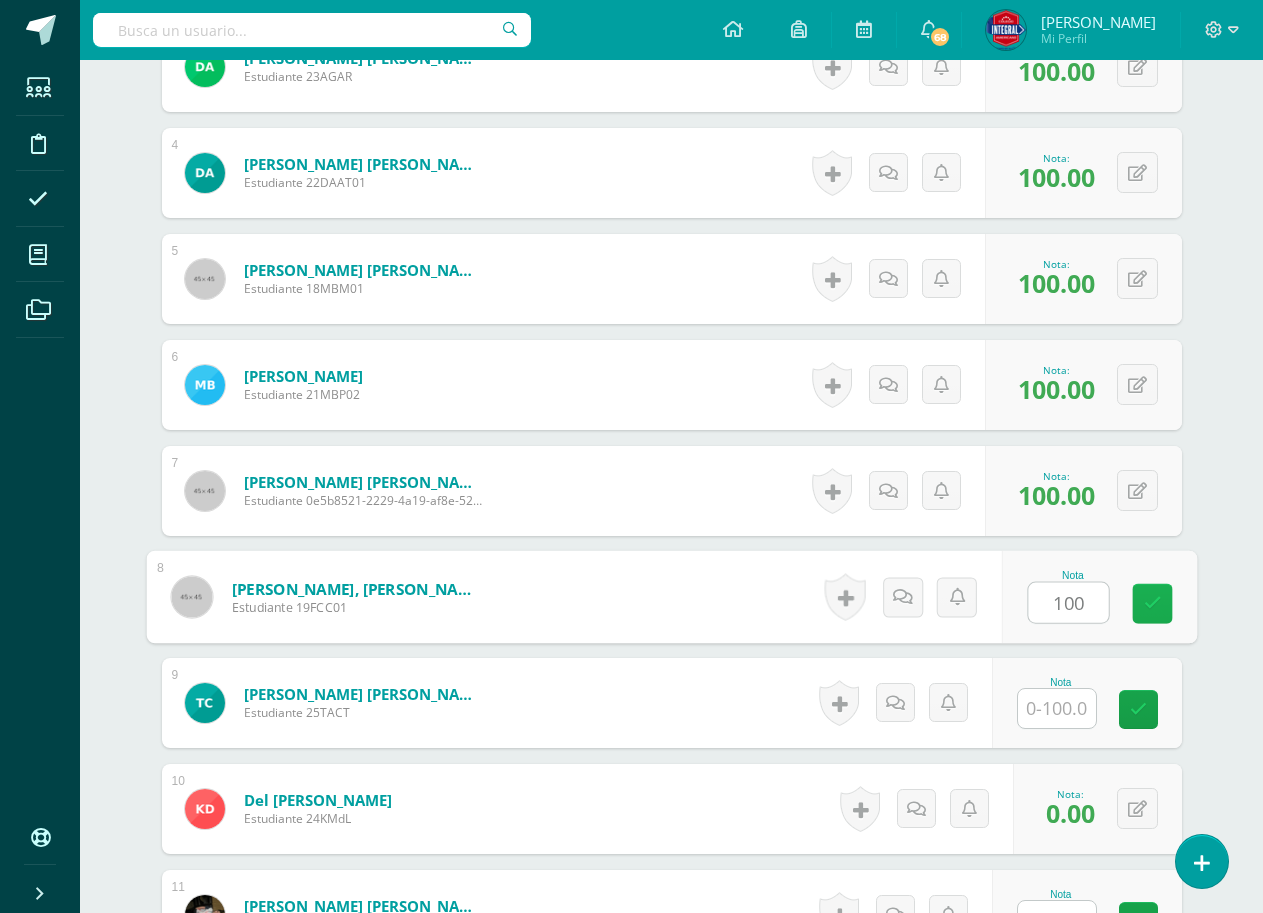 click at bounding box center (1152, 603) 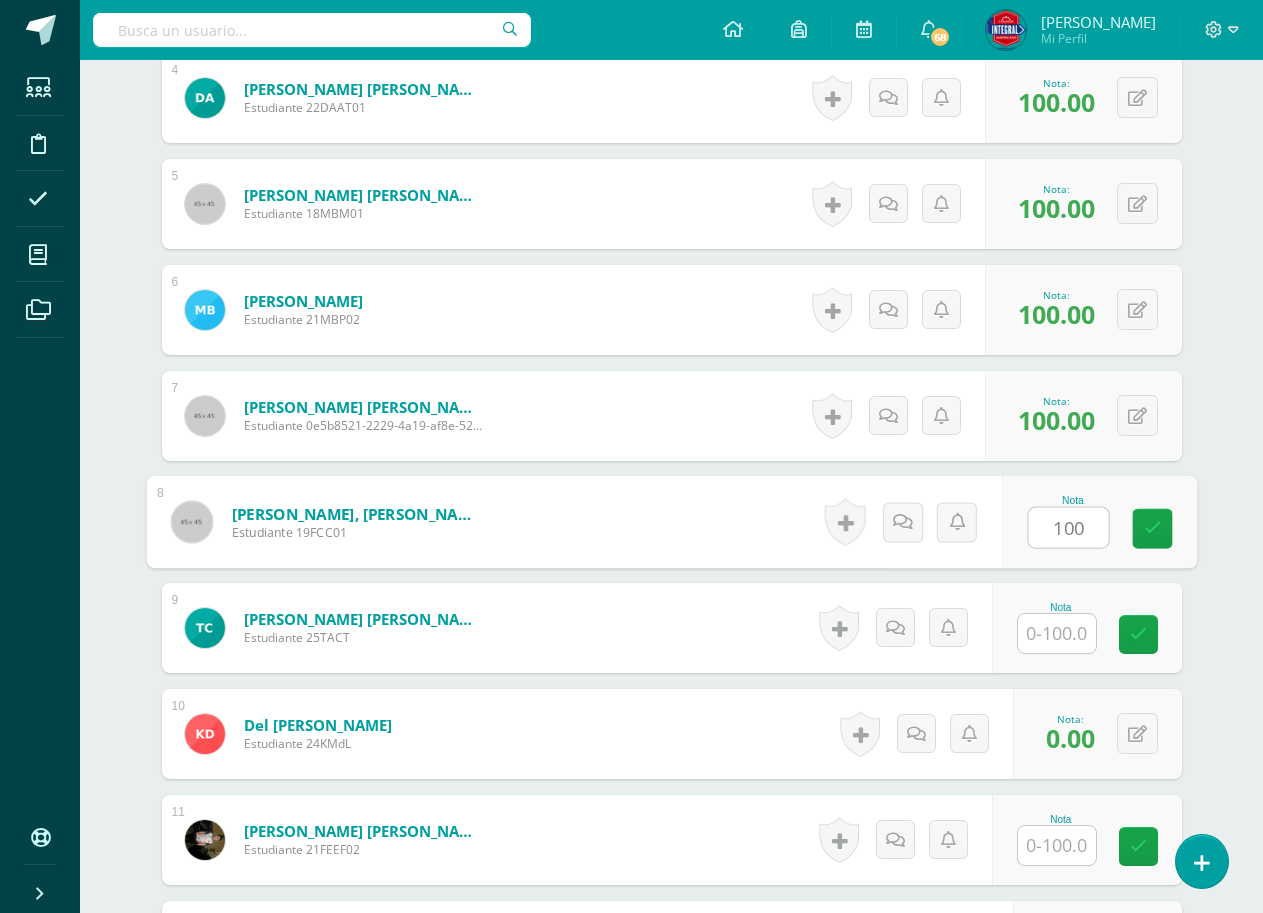 scroll, scrollTop: 1104, scrollLeft: 0, axis: vertical 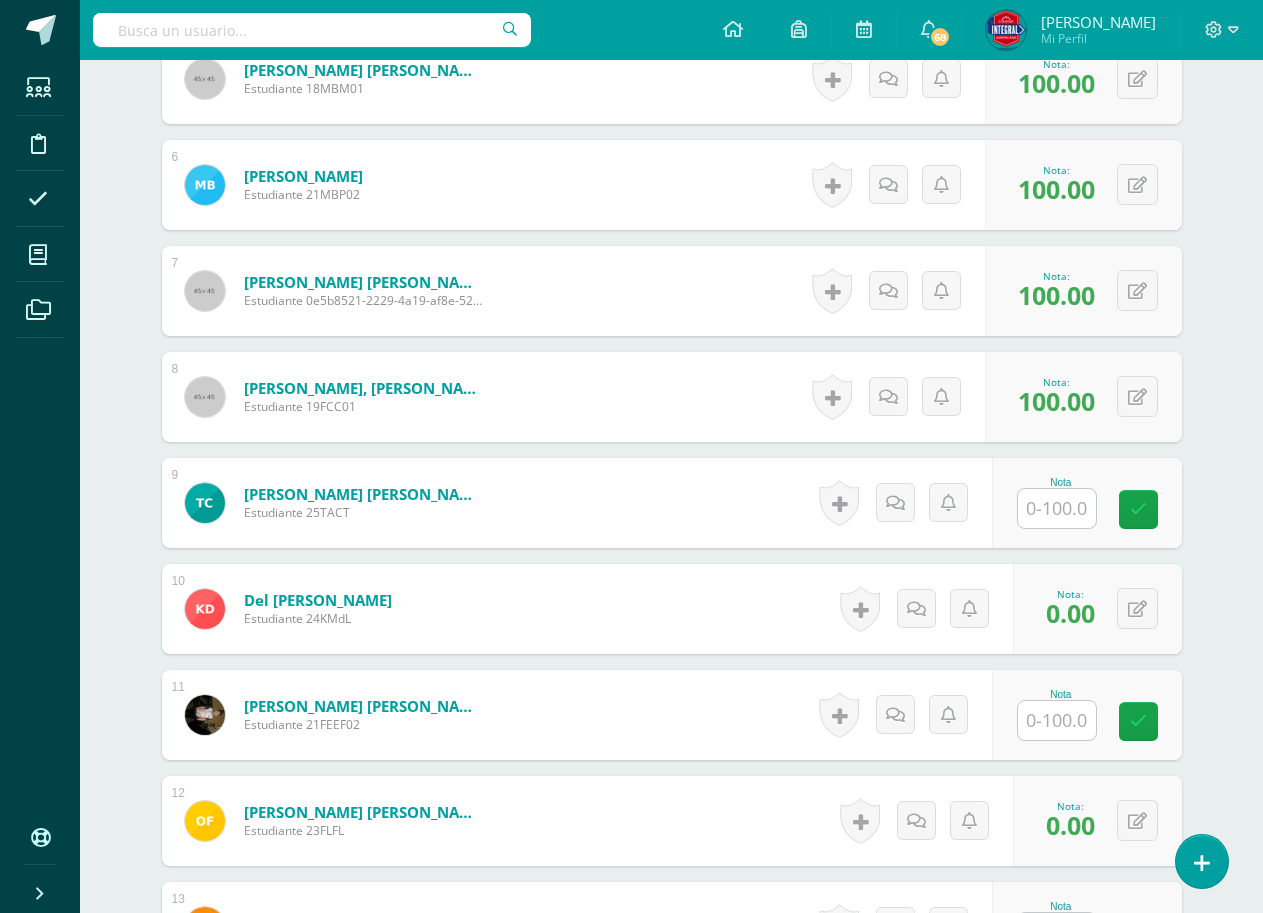 click at bounding box center (1057, 508) 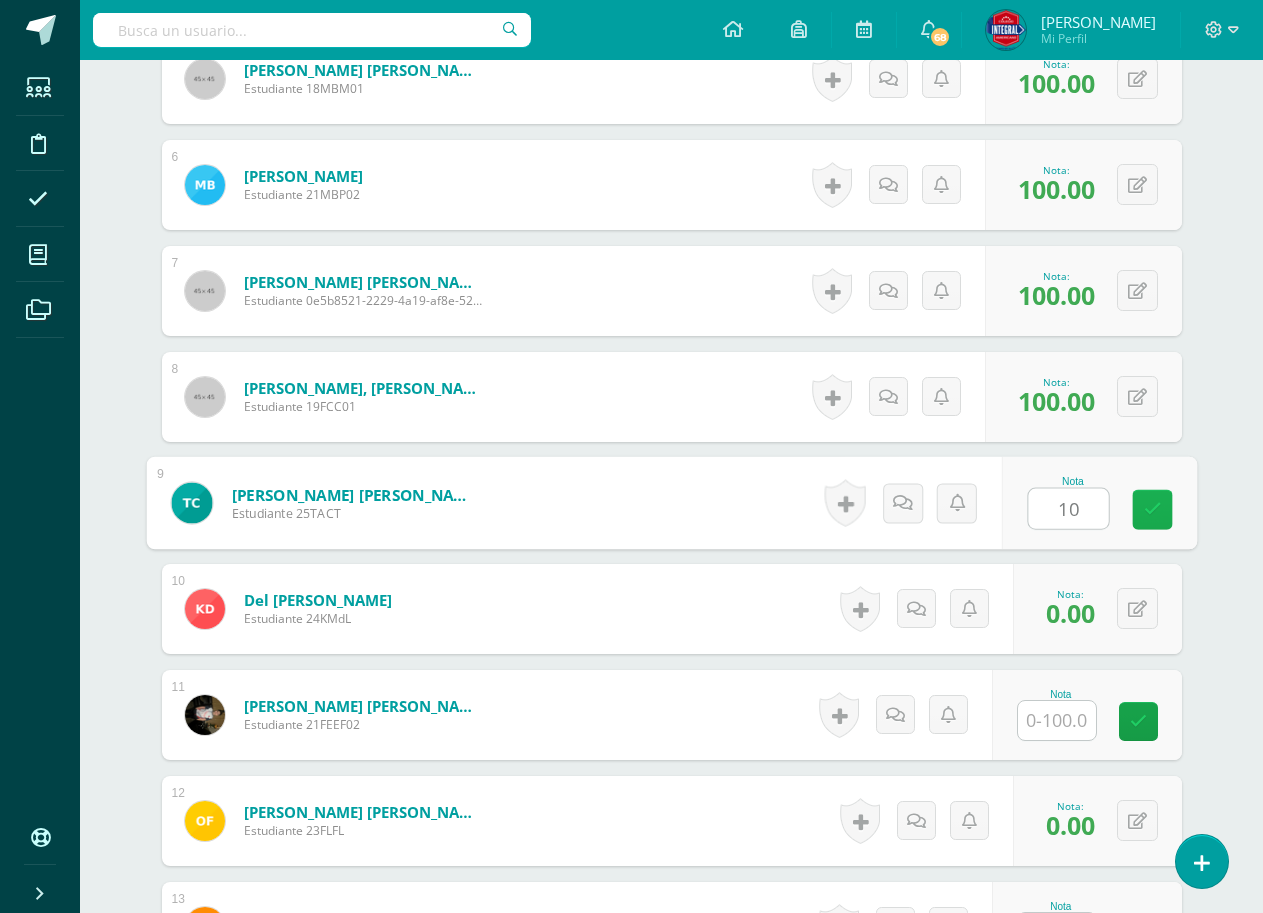 type on "100" 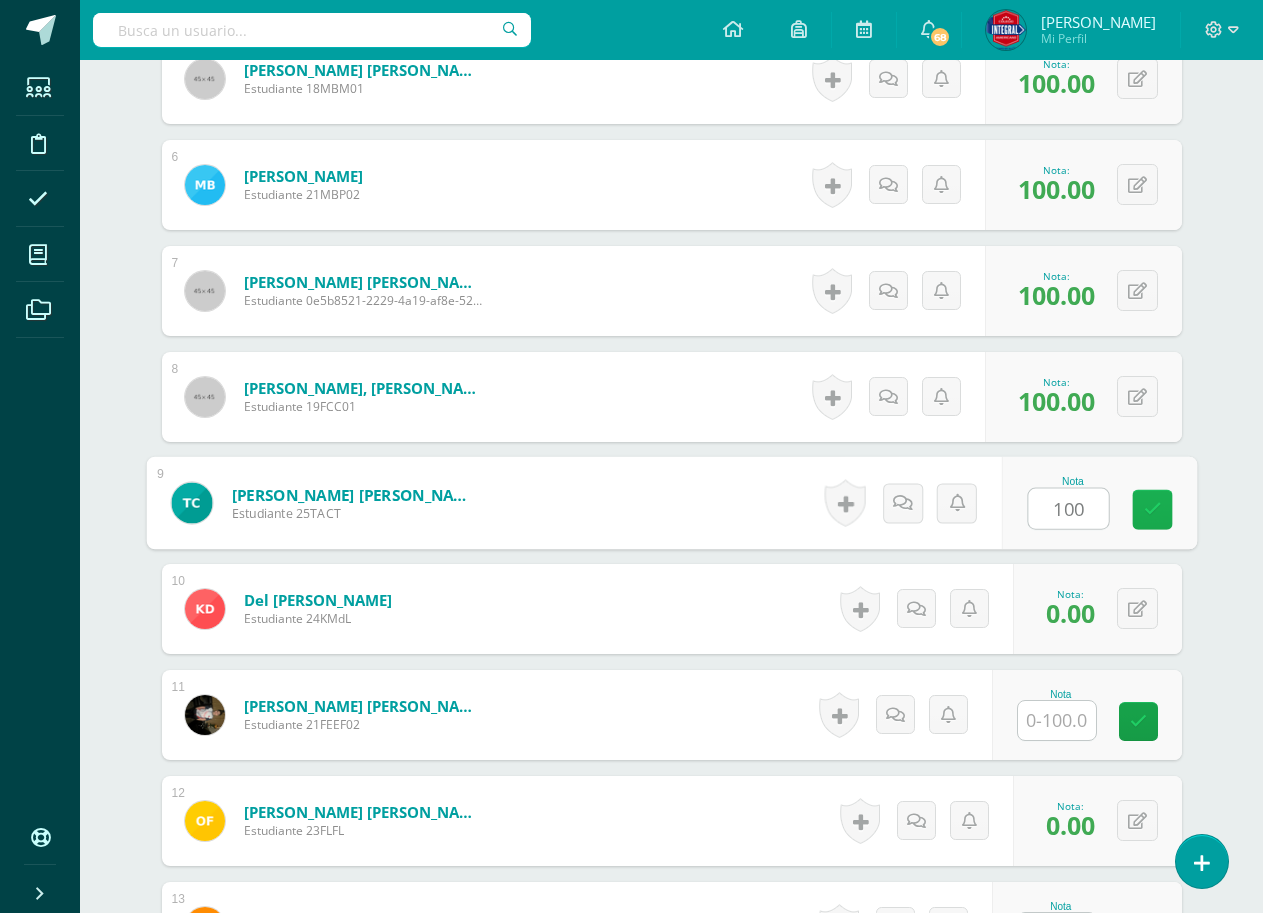 click at bounding box center [1152, 509] 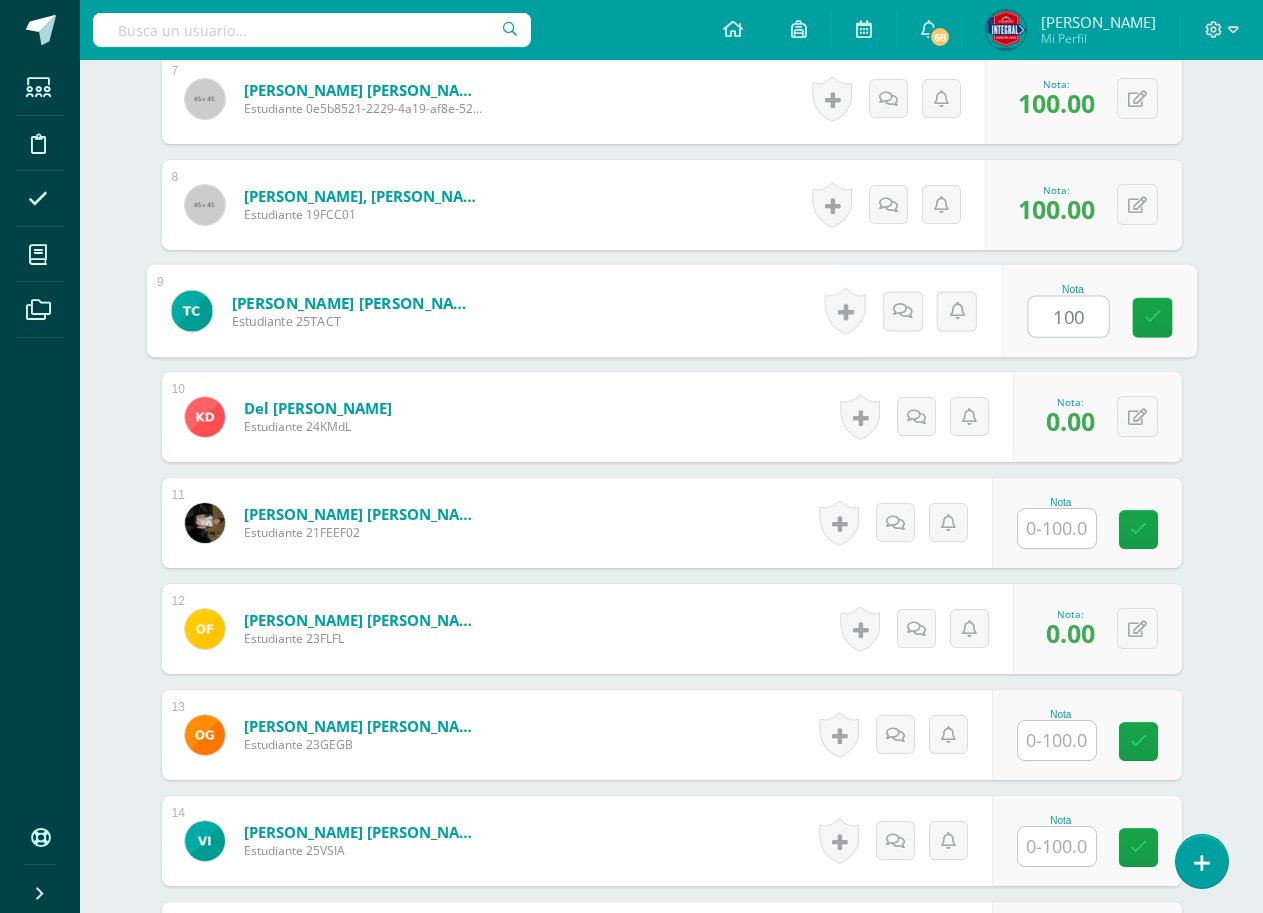 scroll, scrollTop: 1304, scrollLeft: 0, axis: vertical 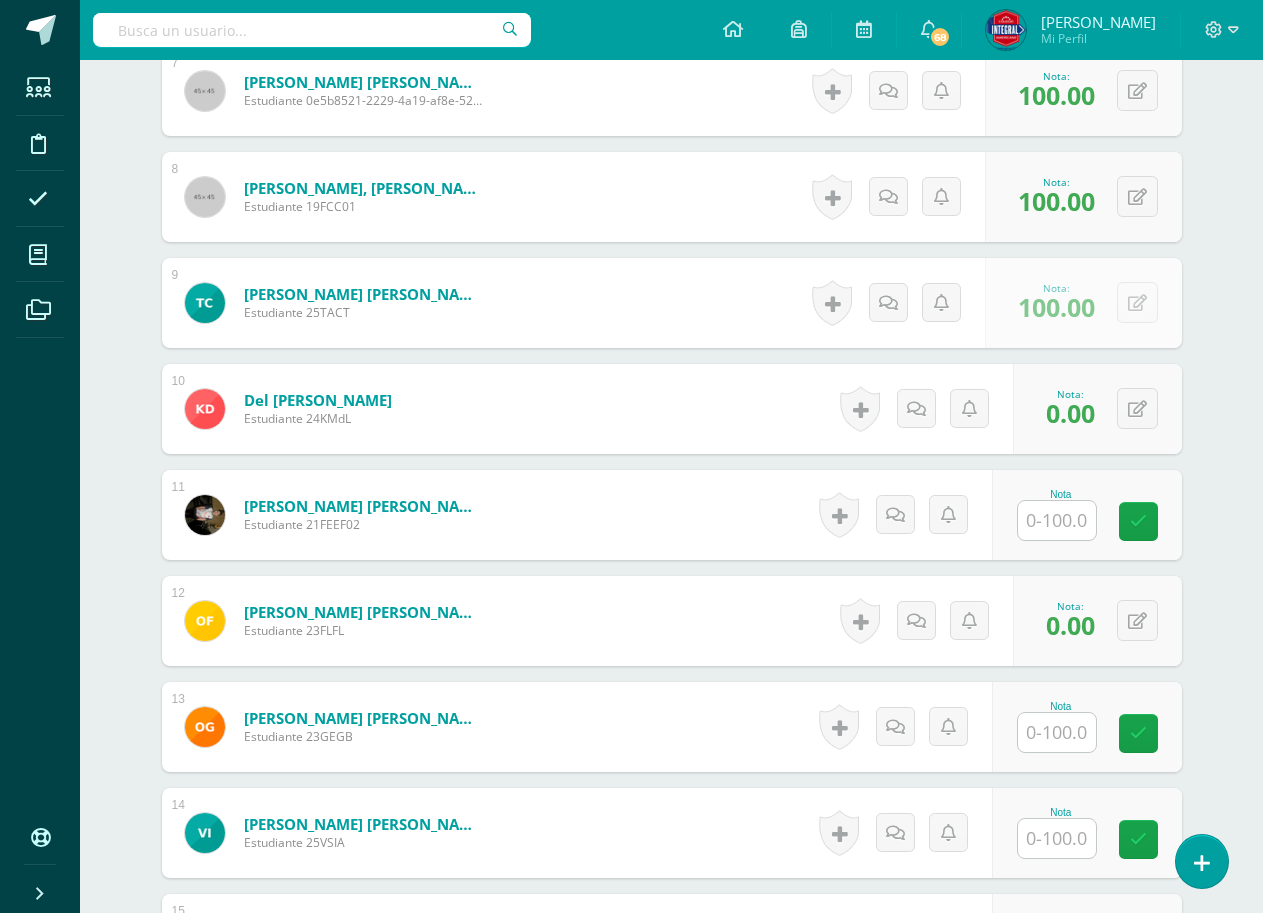 click at bounding box center [1057, 520] 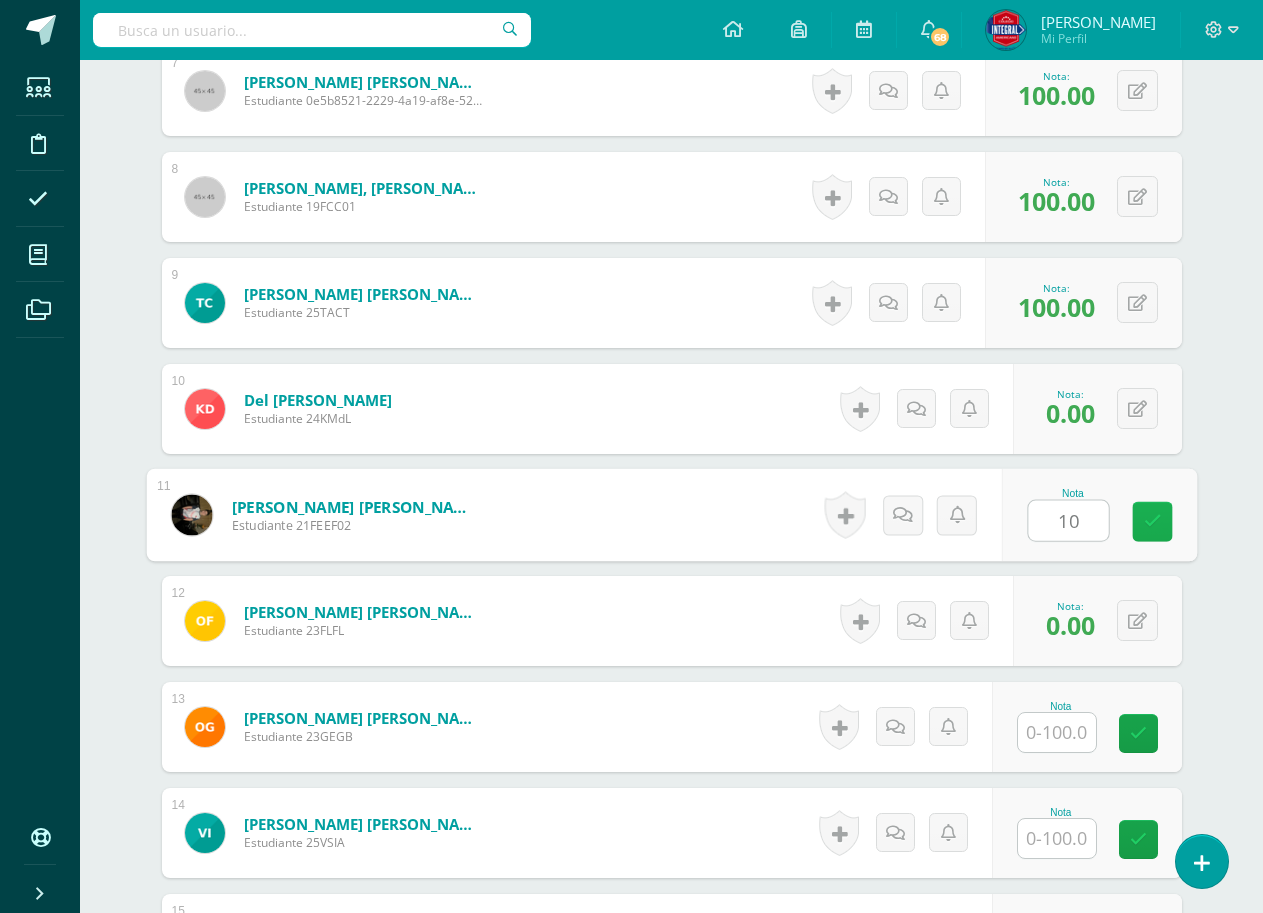 type on "100" 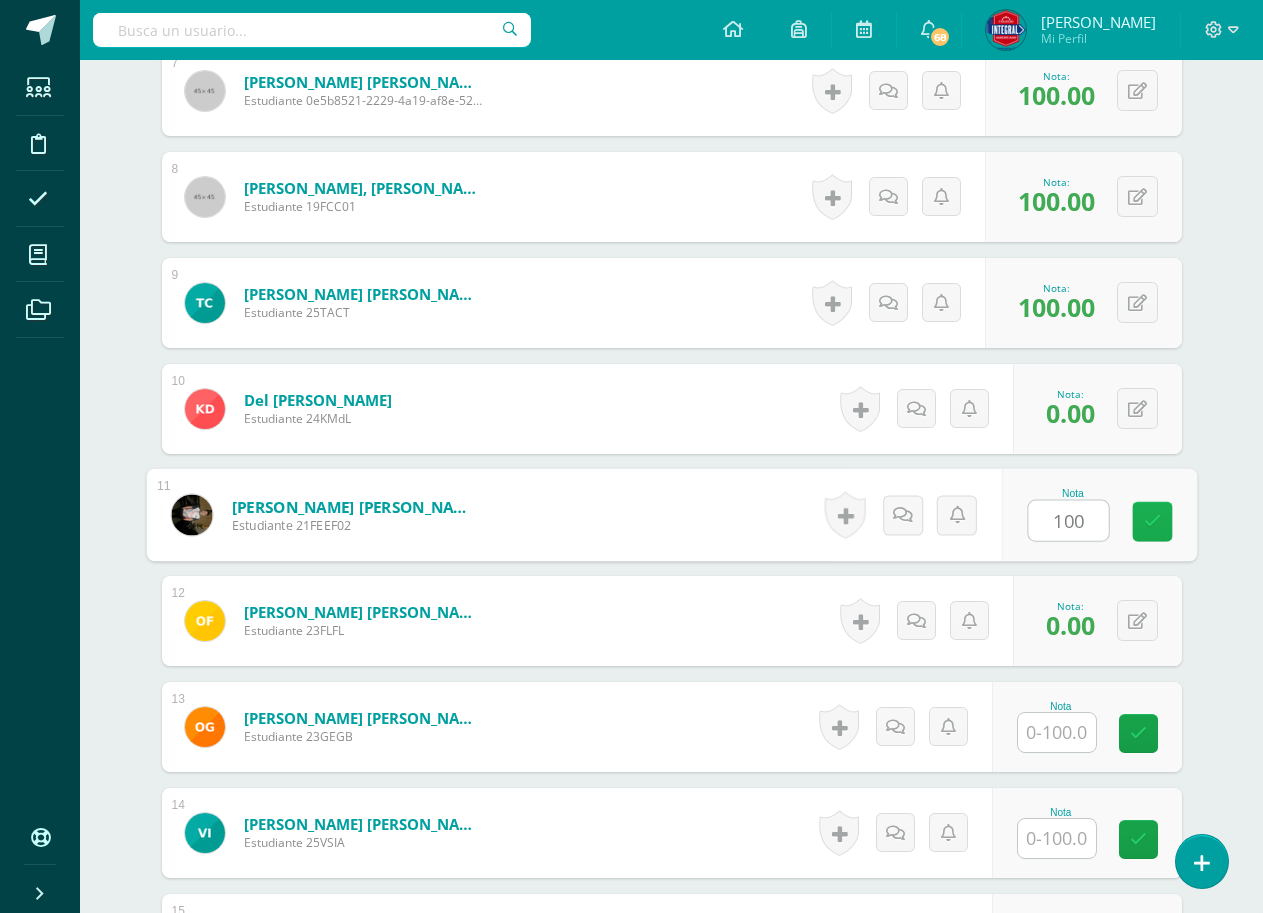 click at bounding box center [1152, 522] 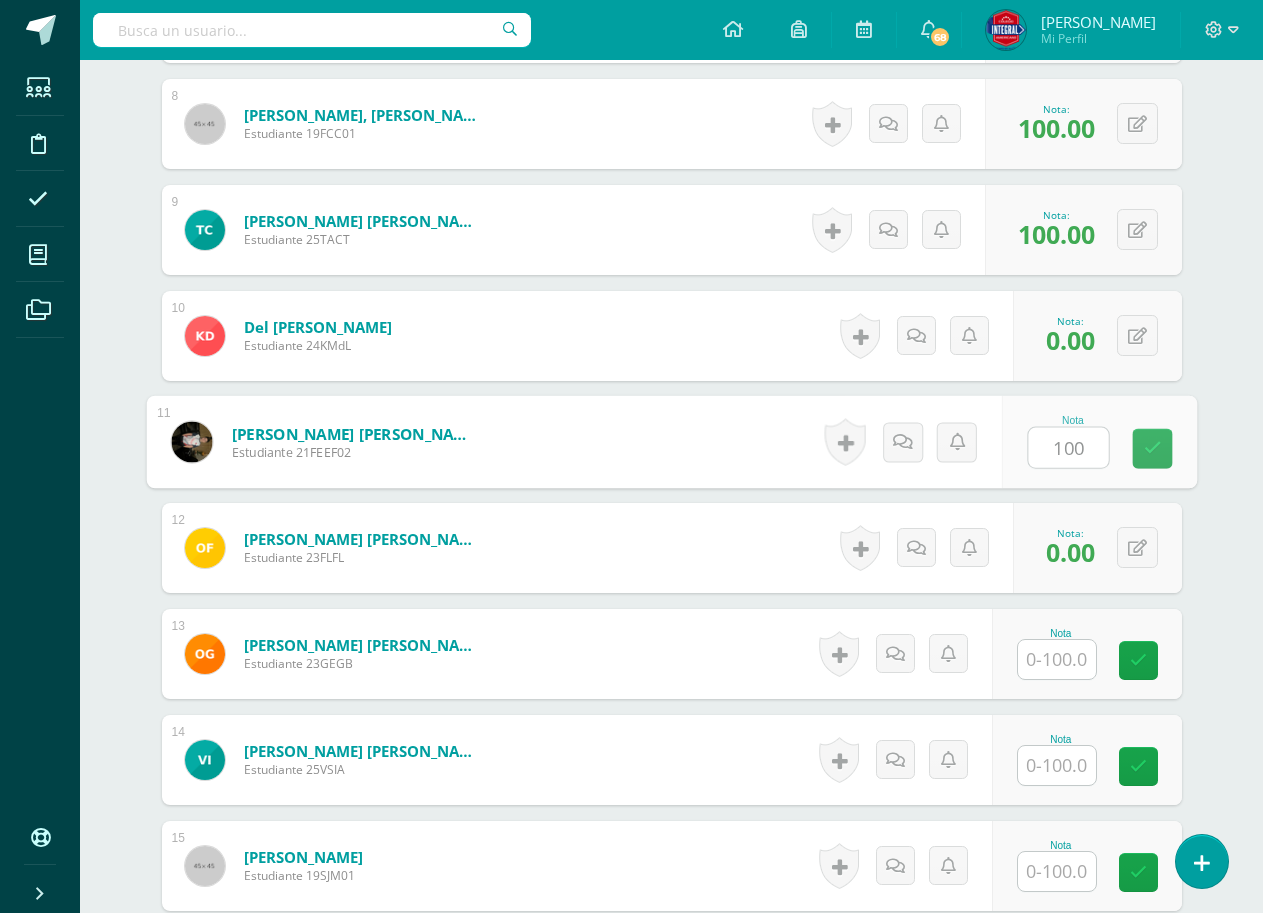 scroll, scrollTop: 1504, scrollLeft: 0, axis: vertical 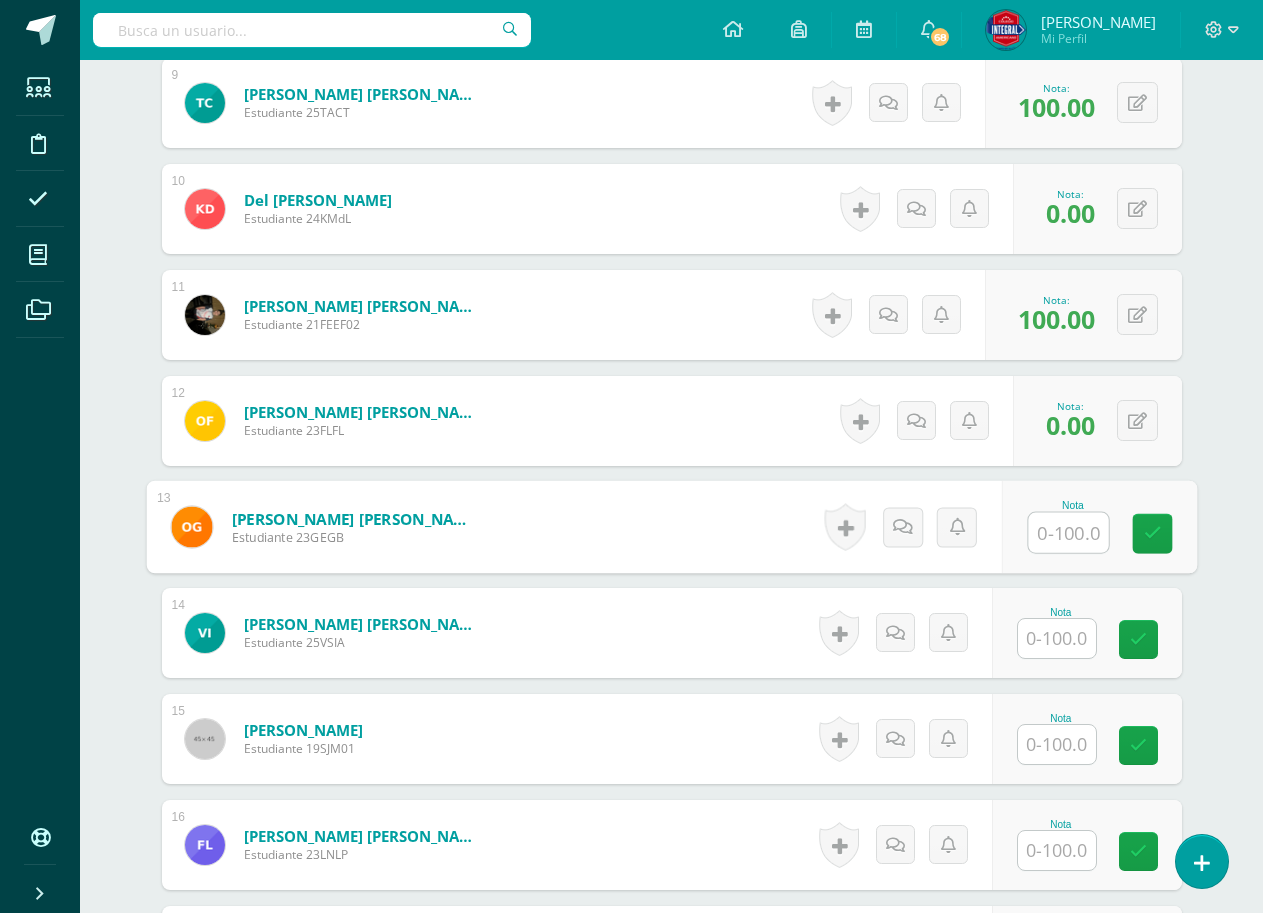 click at bounding box center [1068, 533] 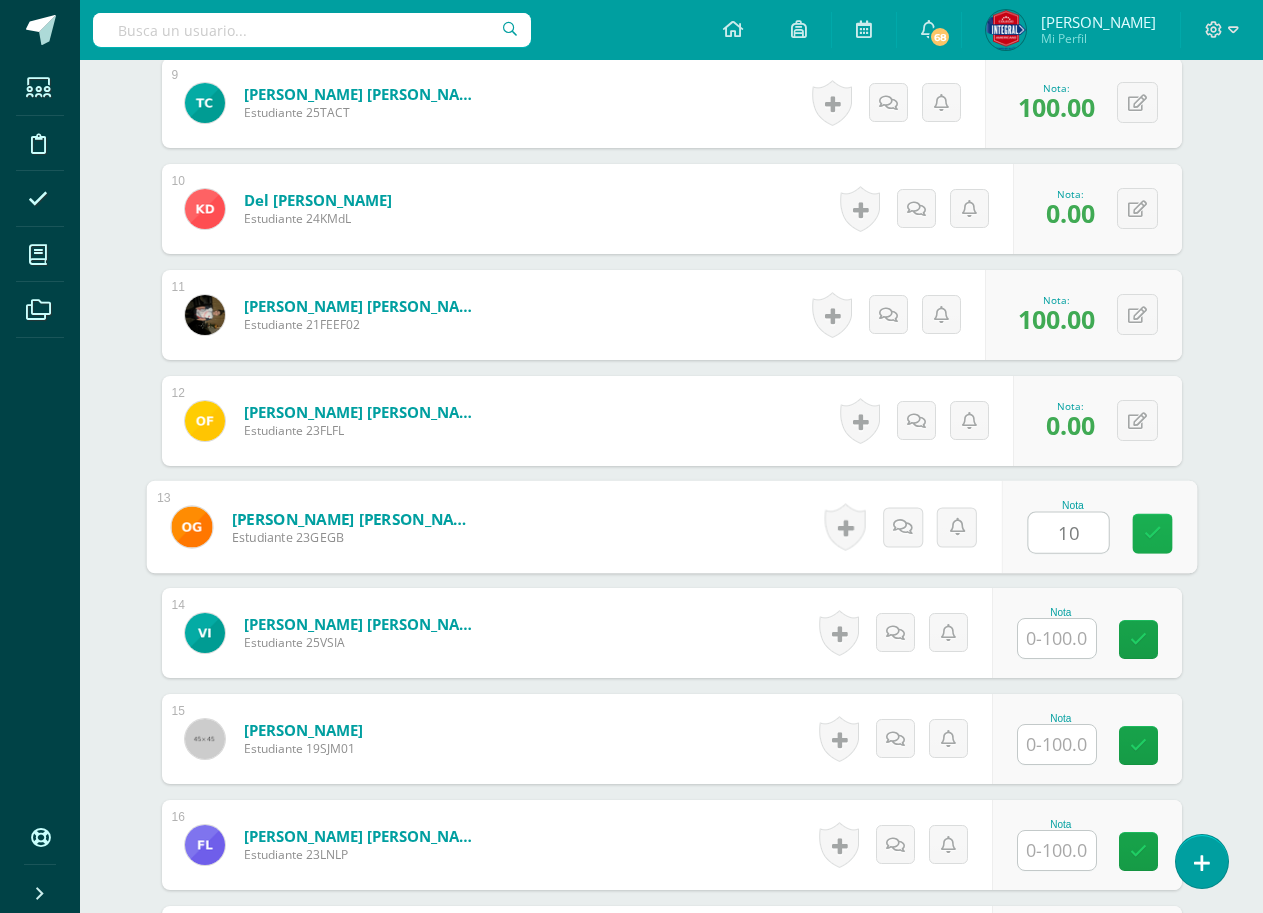 type on "100" 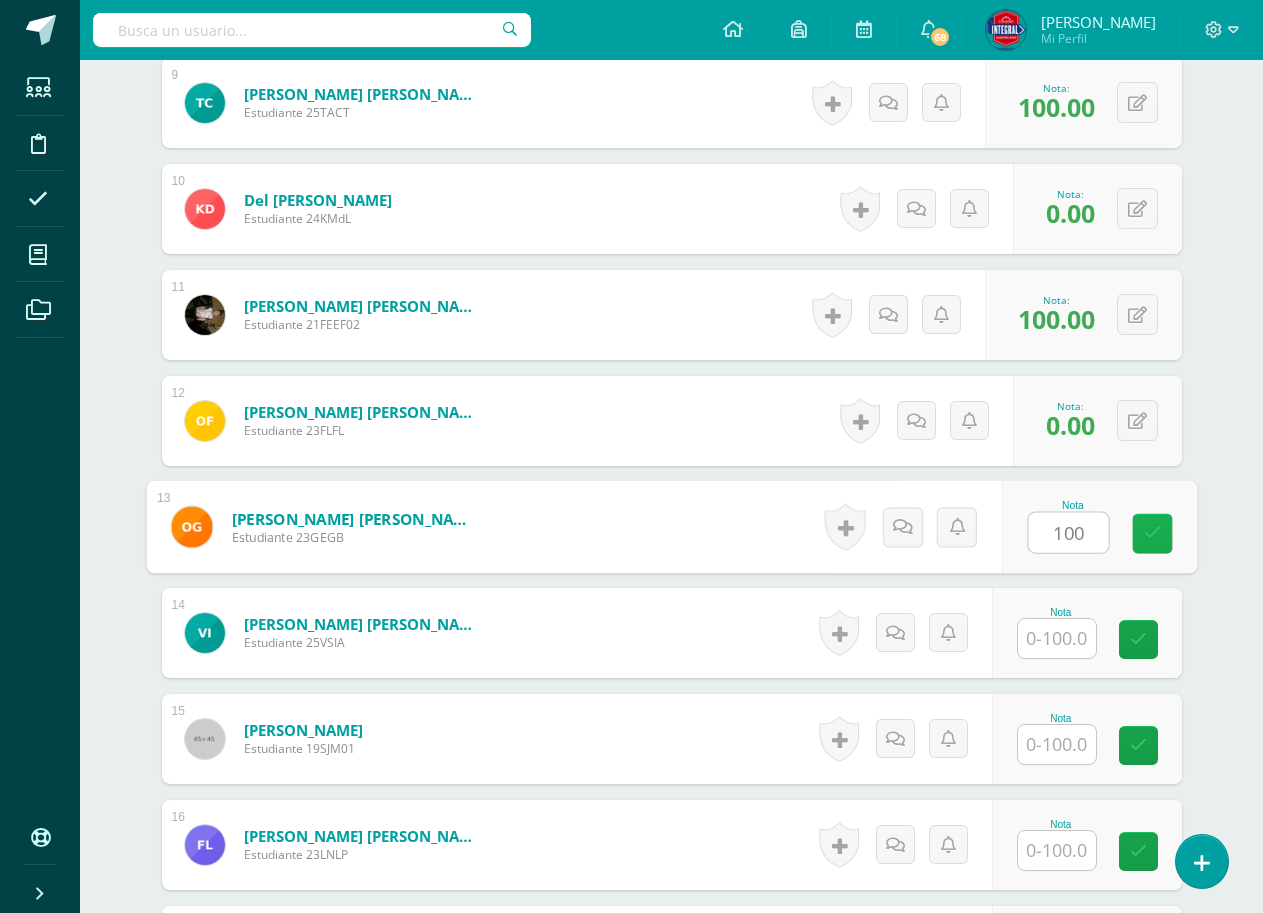 click at bounding box center (1152, 533) 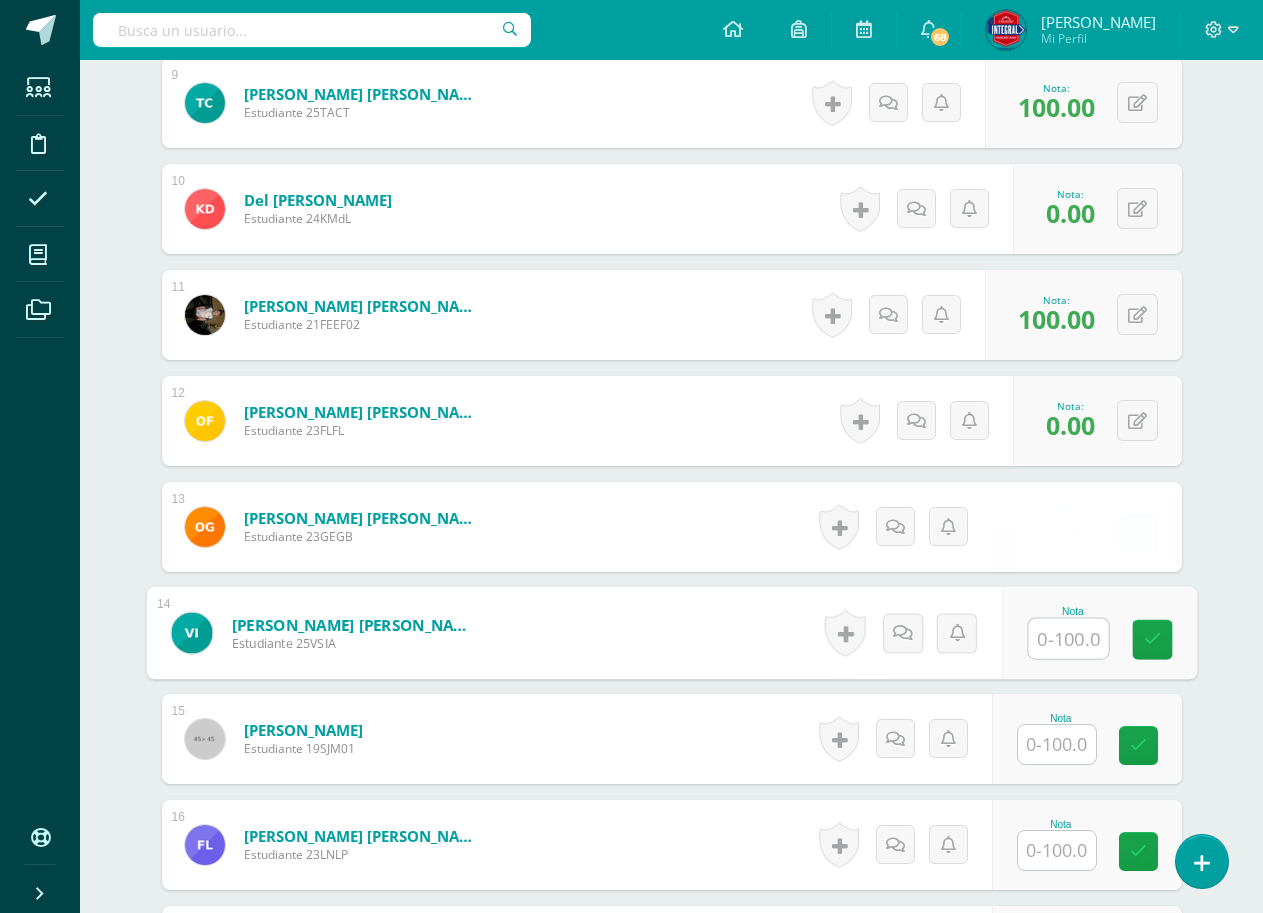 click at bounding box center [1068, 639] 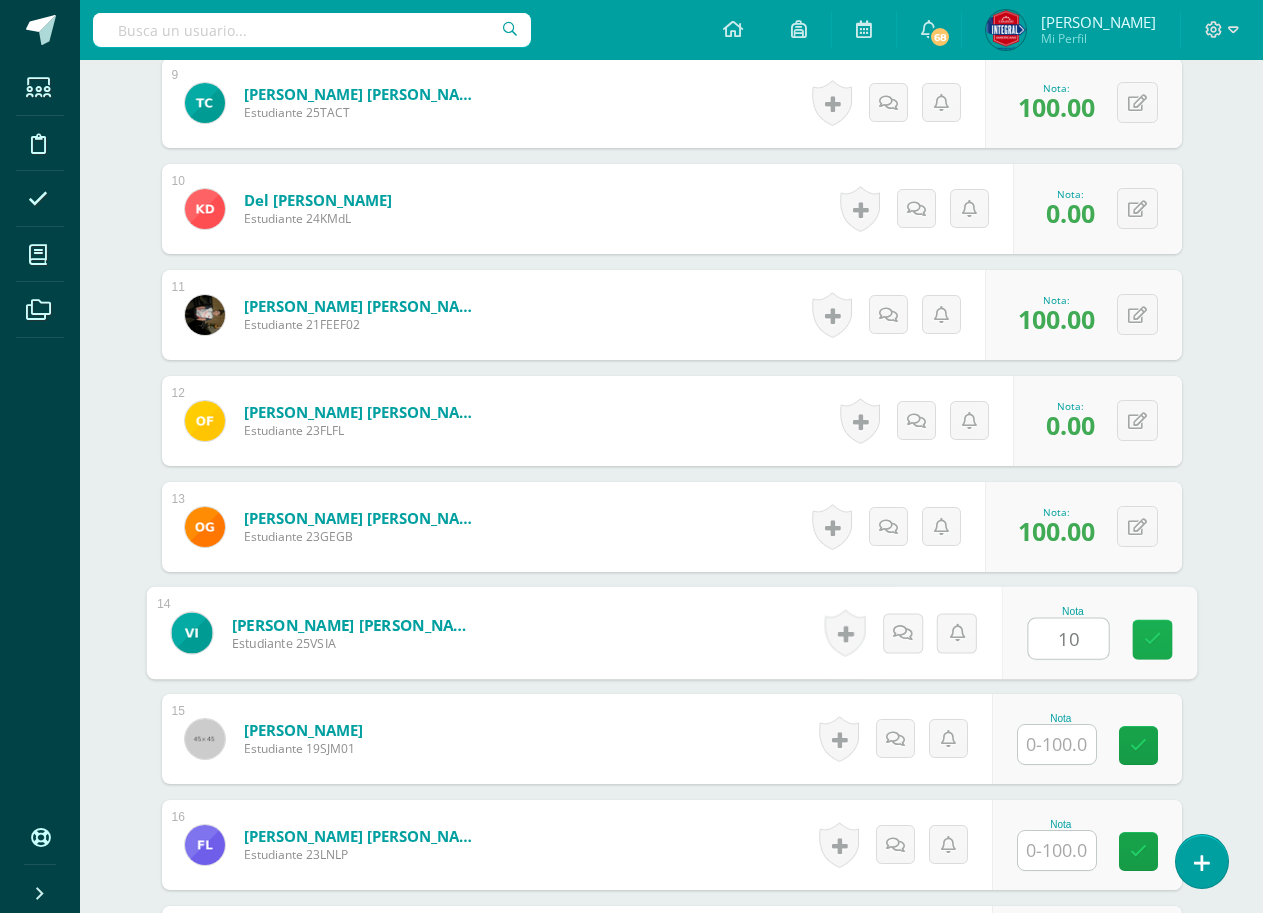 type on "100" 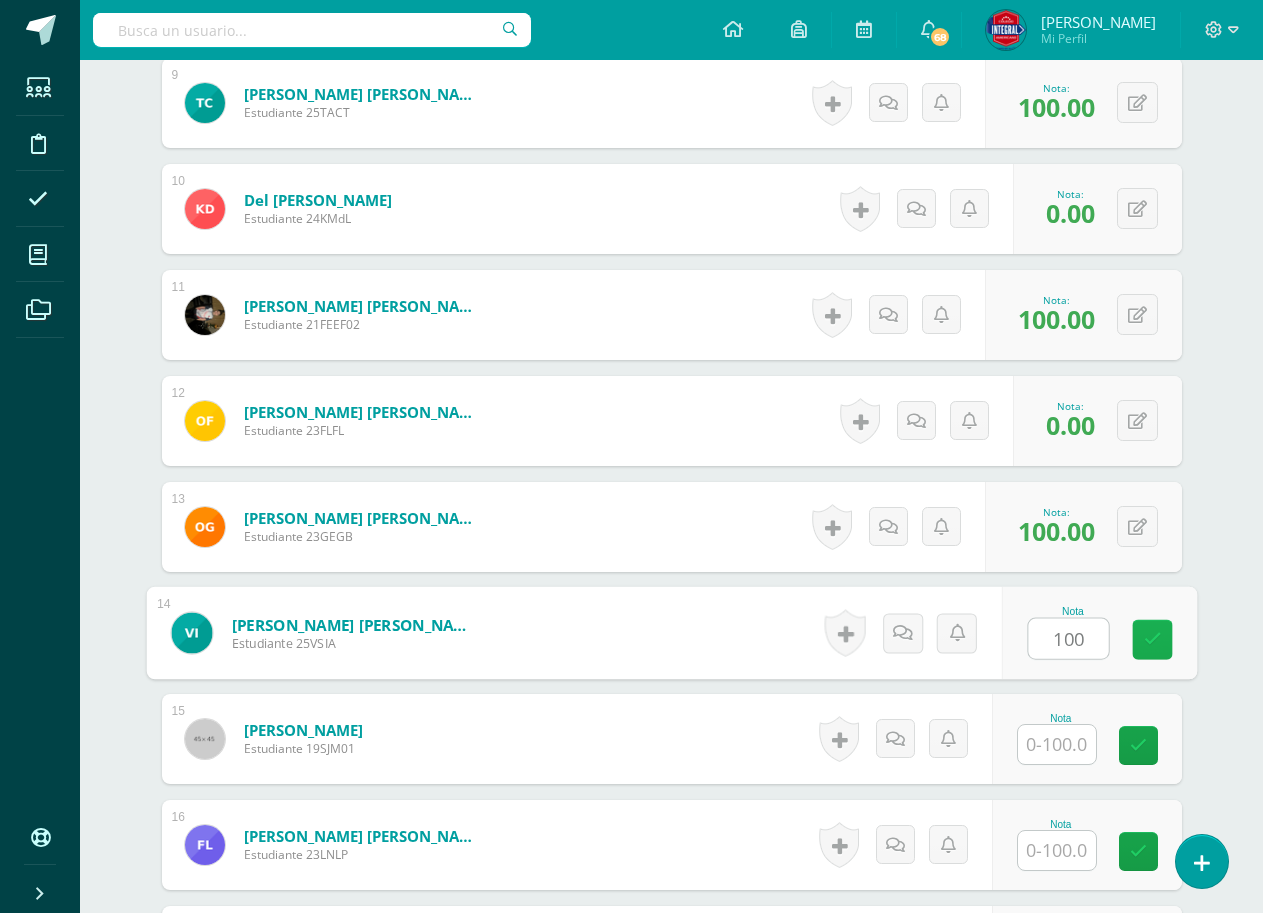 click at bounding box center (1152, 639) 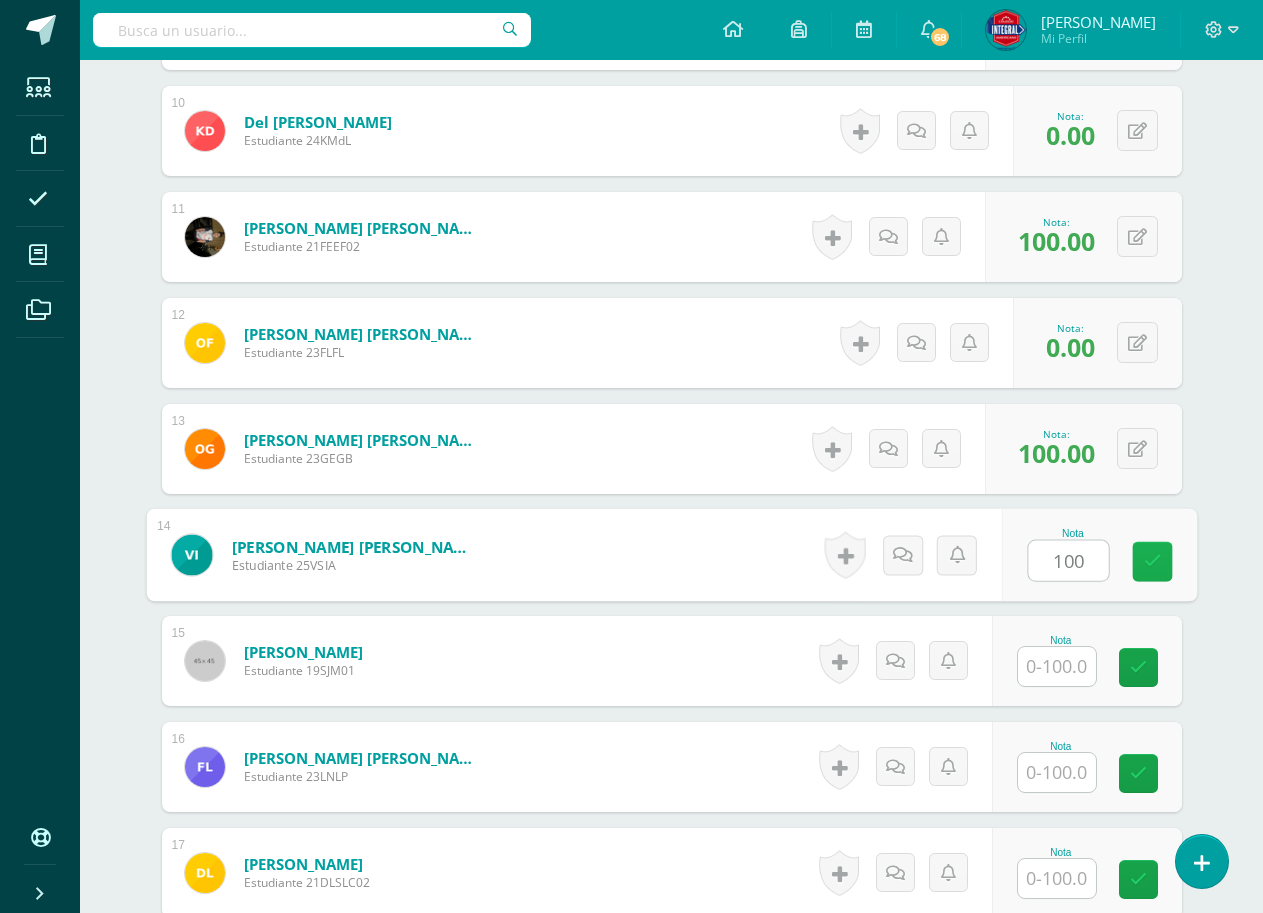 scroll, scrollTop: 1604, scrollLeft: 0, axis: vertical 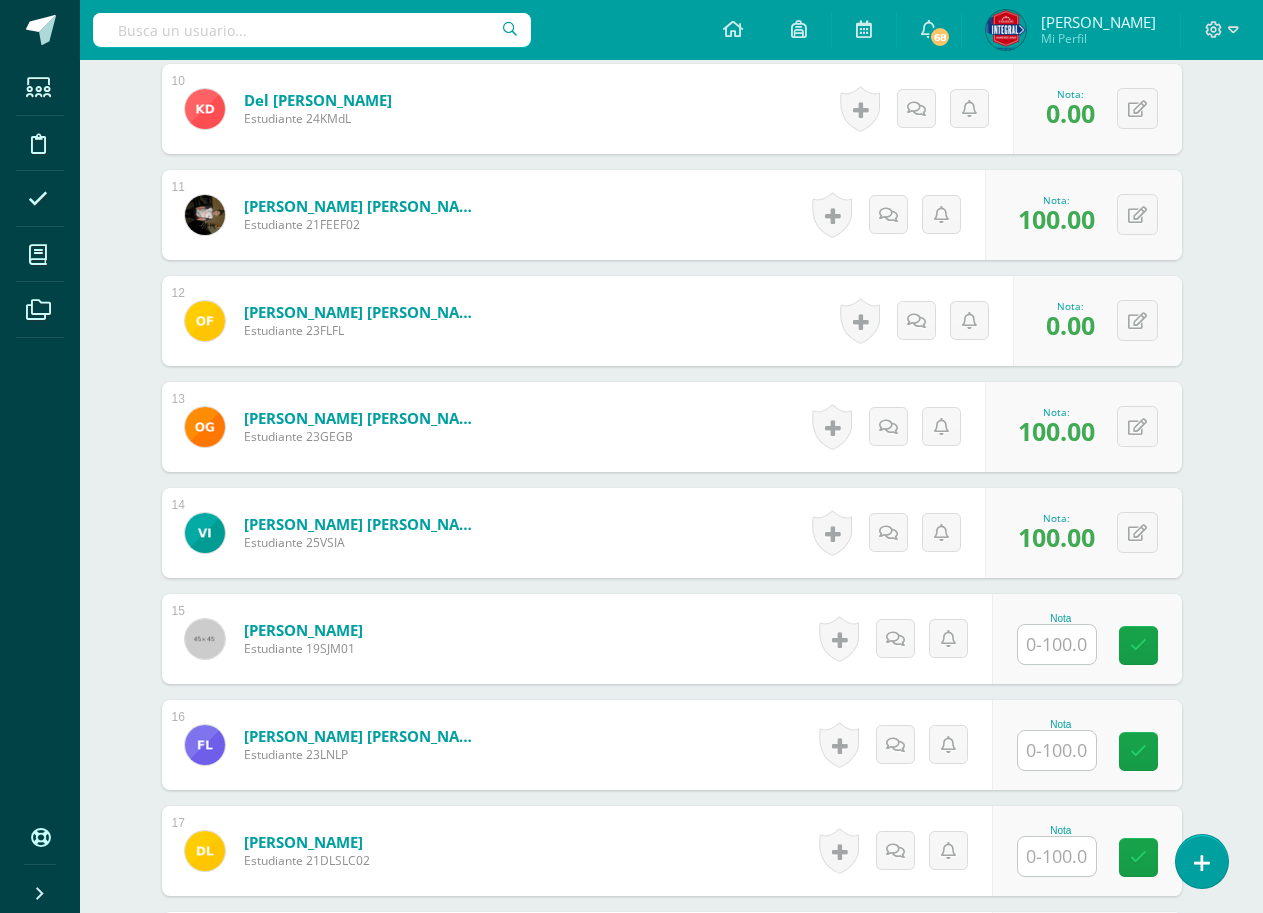 click at bounding box center (1057, 644) 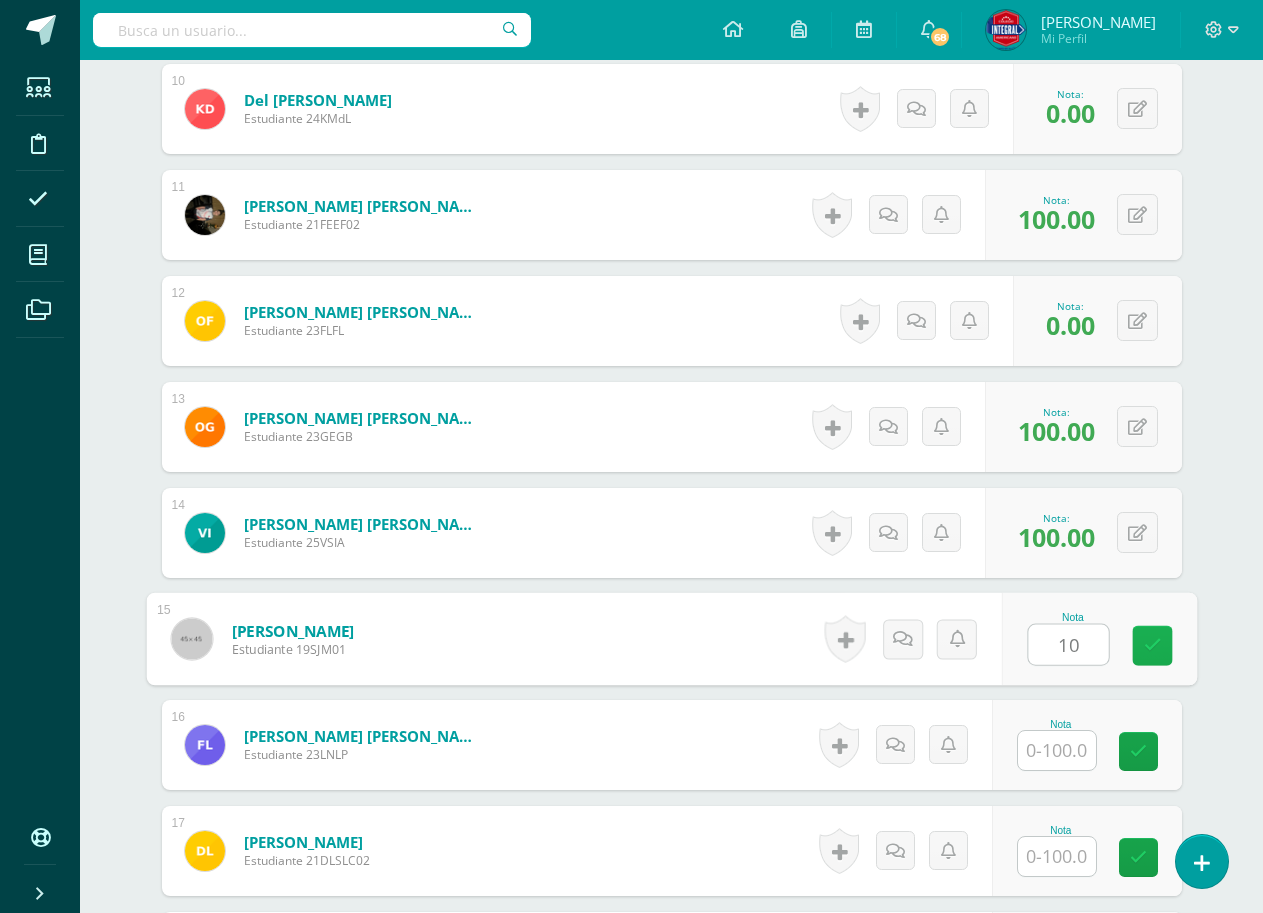type on "100" 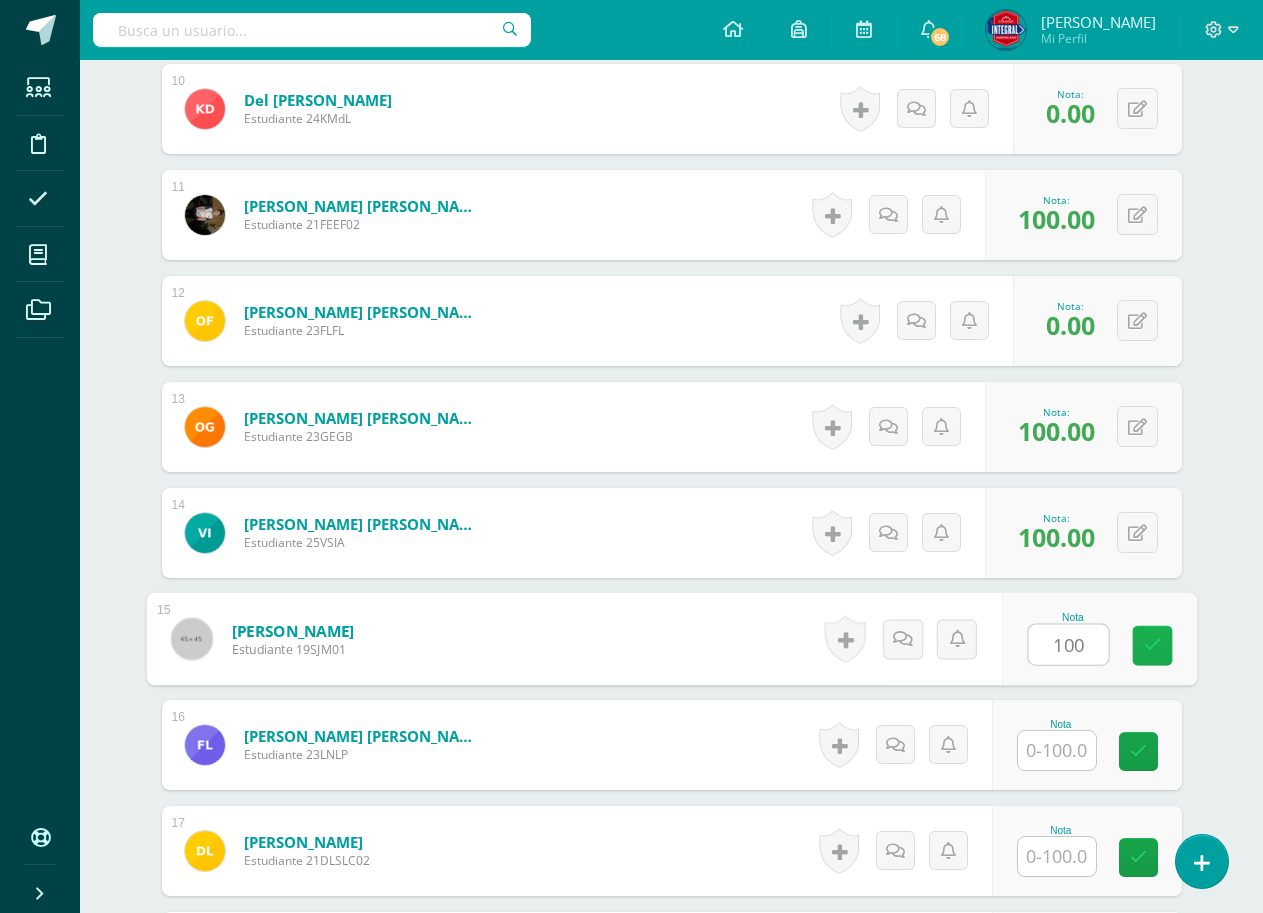 click at bounding box center (1152, 645) 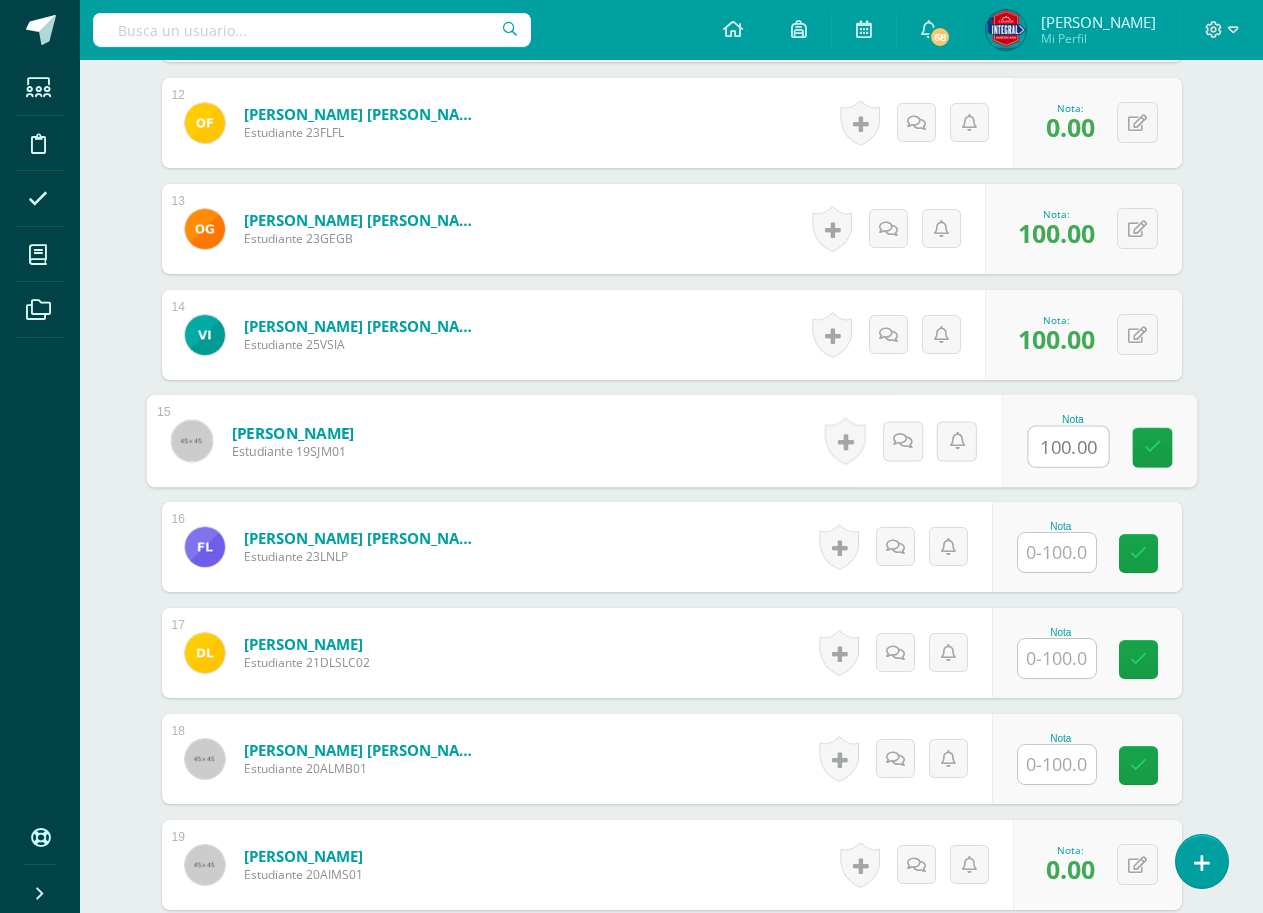 scroll, scrollTop: 1804, scrollLeft: 0, axis: vertical 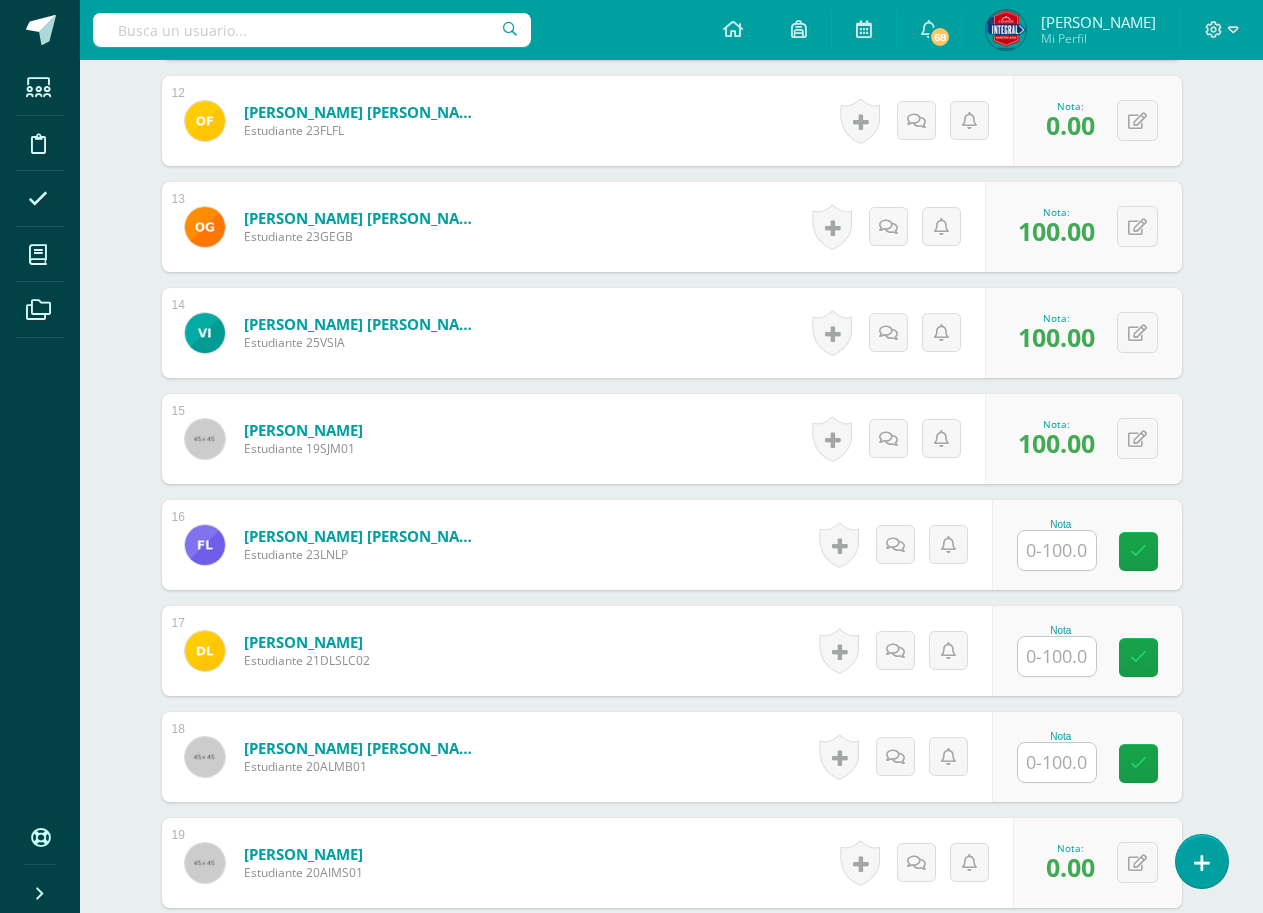 click at bounding box center (1057, 550) 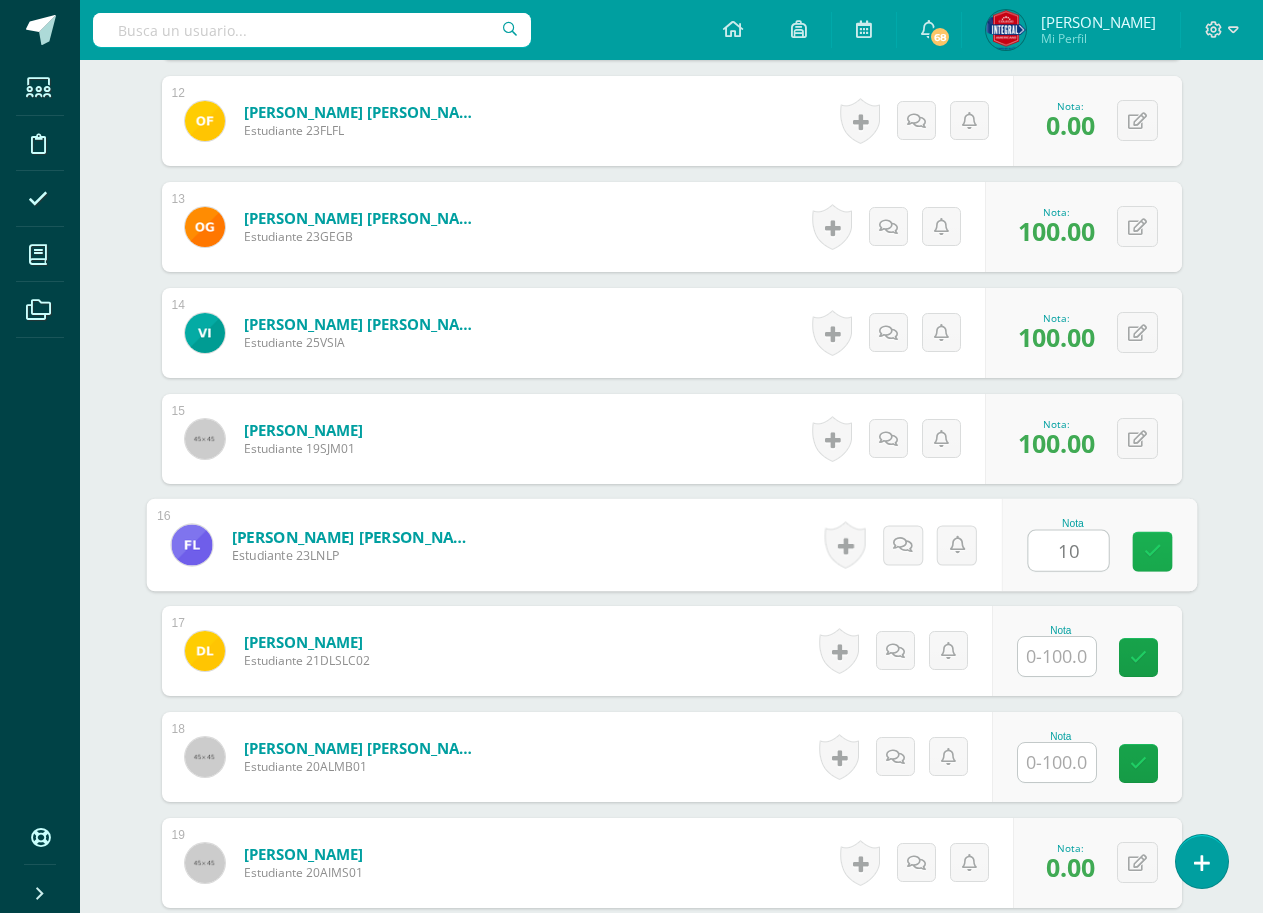 type on "100" 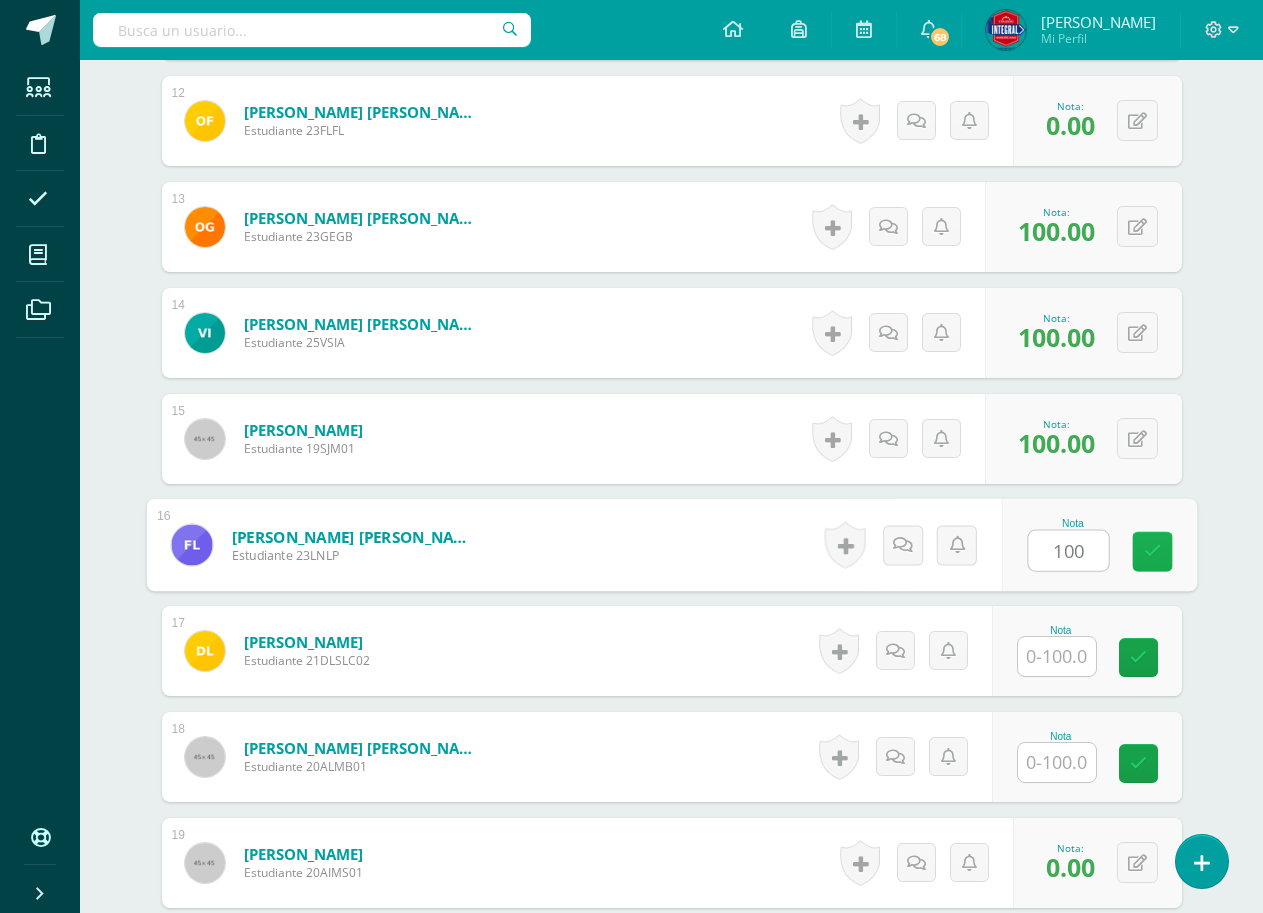 click at bounding box center [1152, 552] 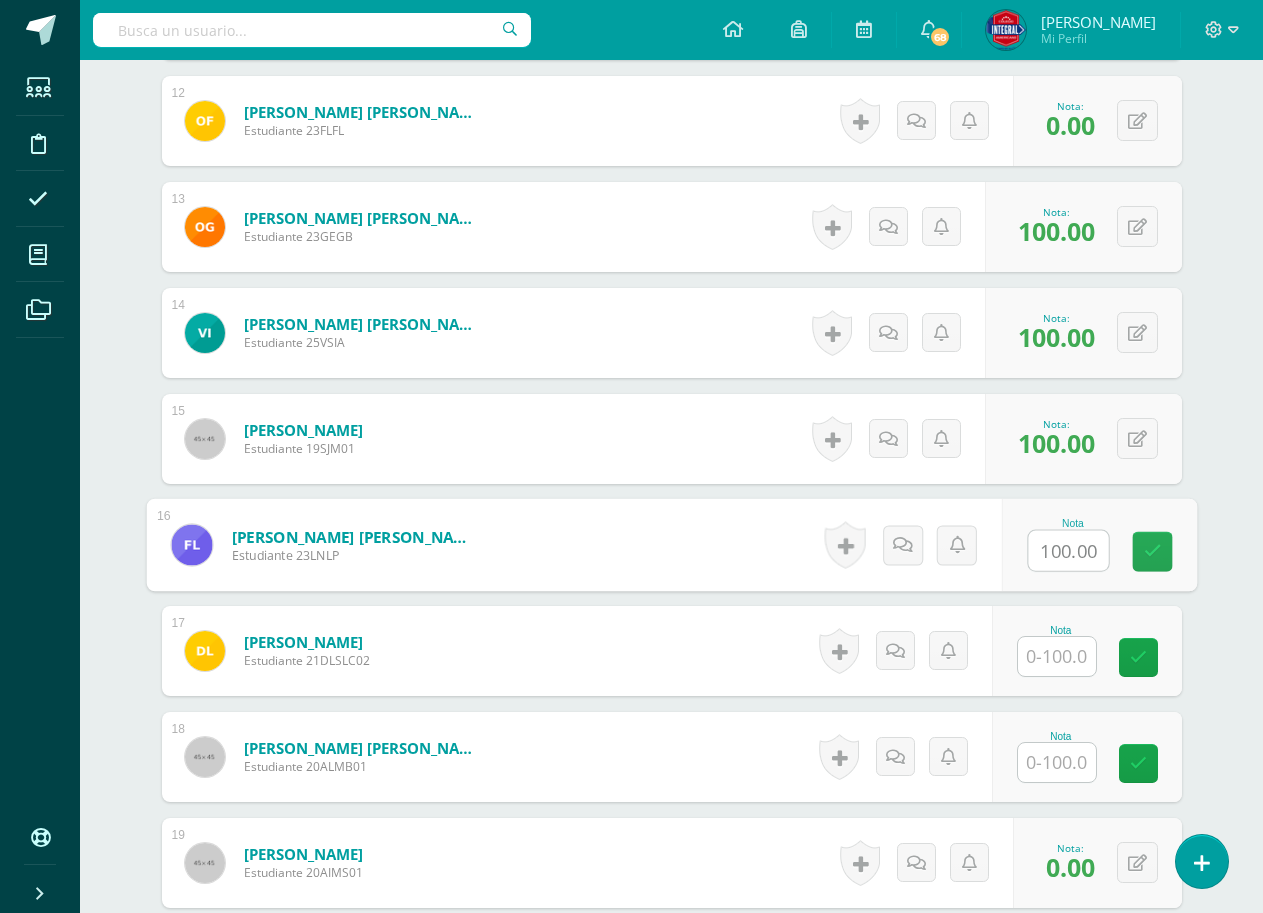 click at bounding box center (1057, 656) 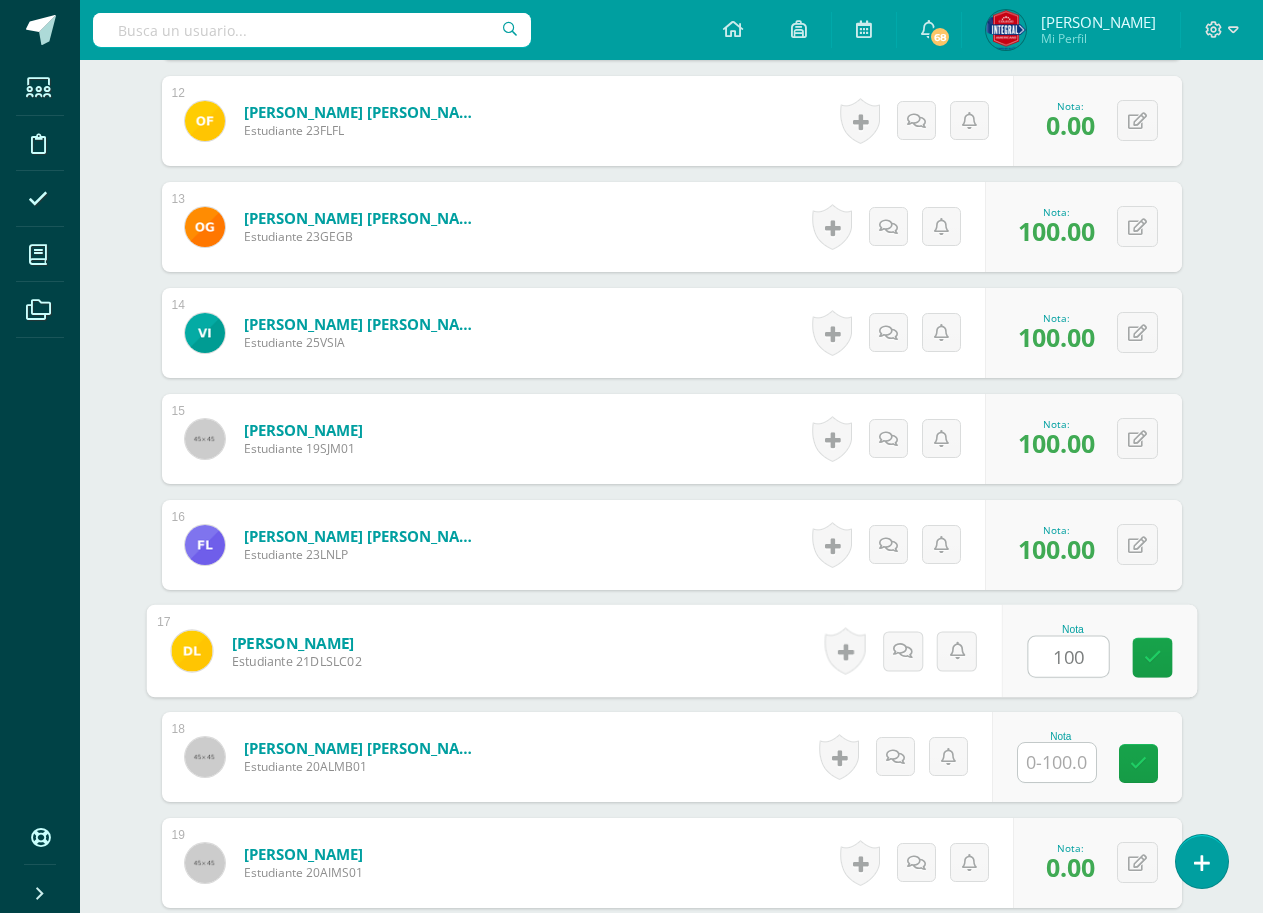 type on "100" 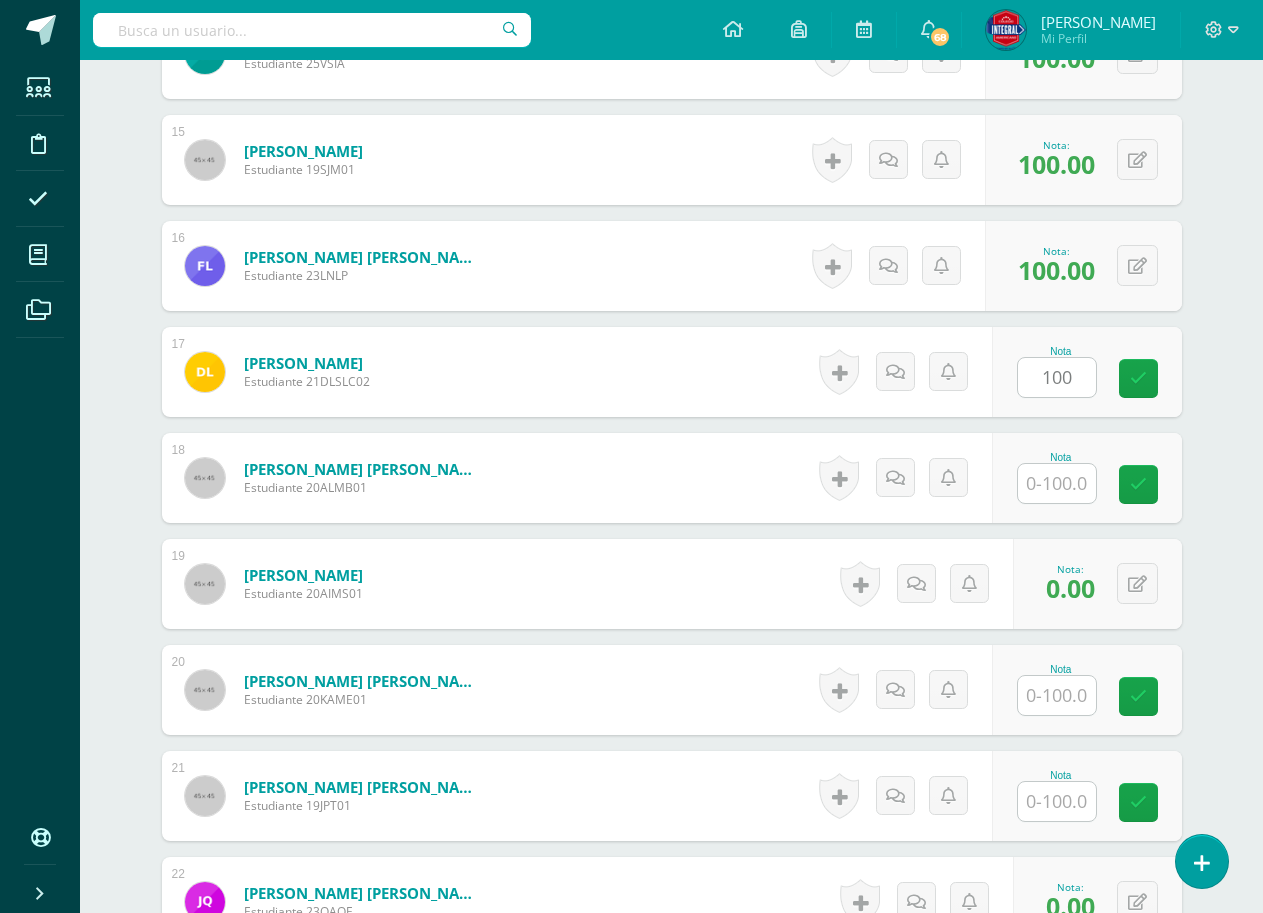 scroll, scrollTop: 2104, scrollLeft: 0, axis: vertical 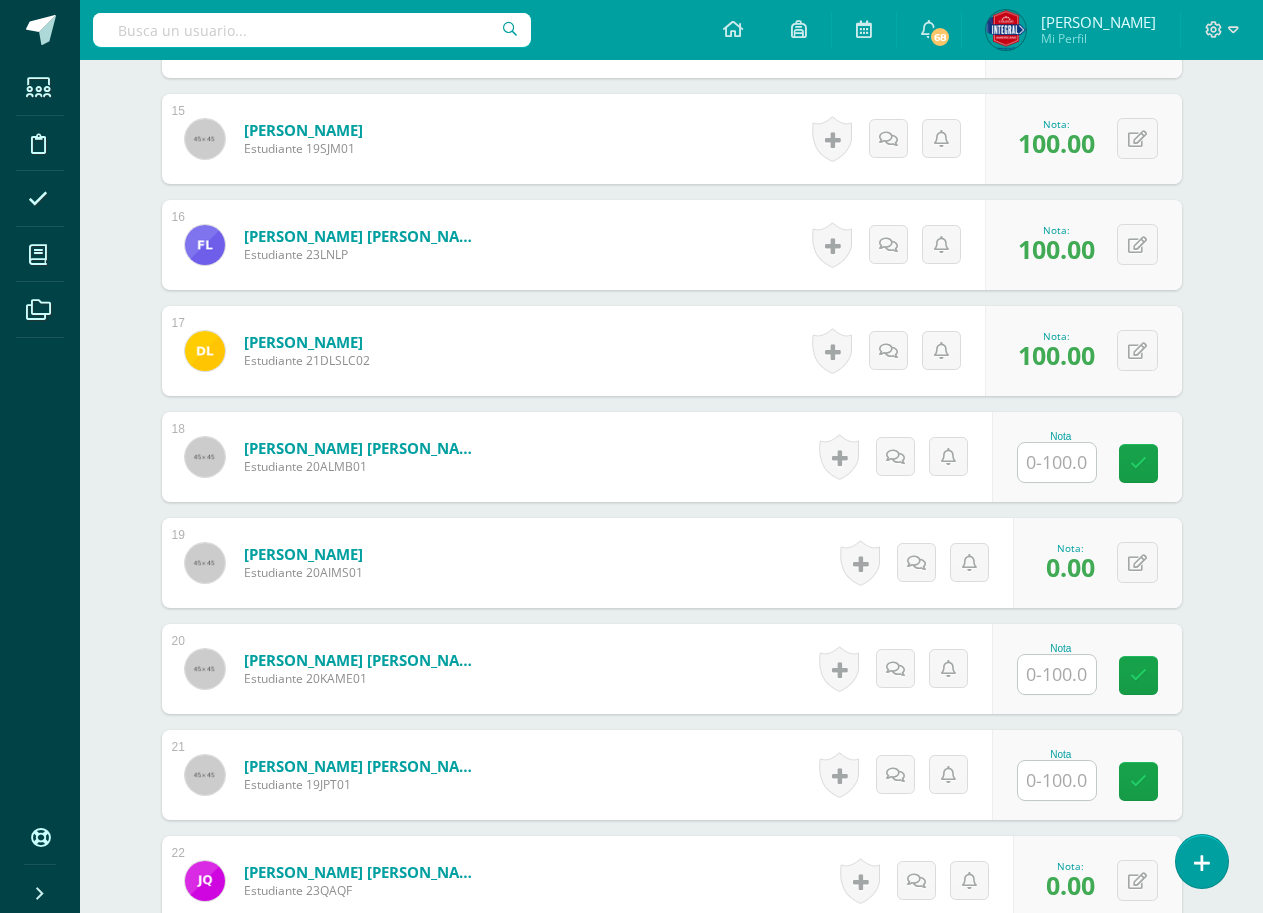 click at bounding box center (1057, 462) 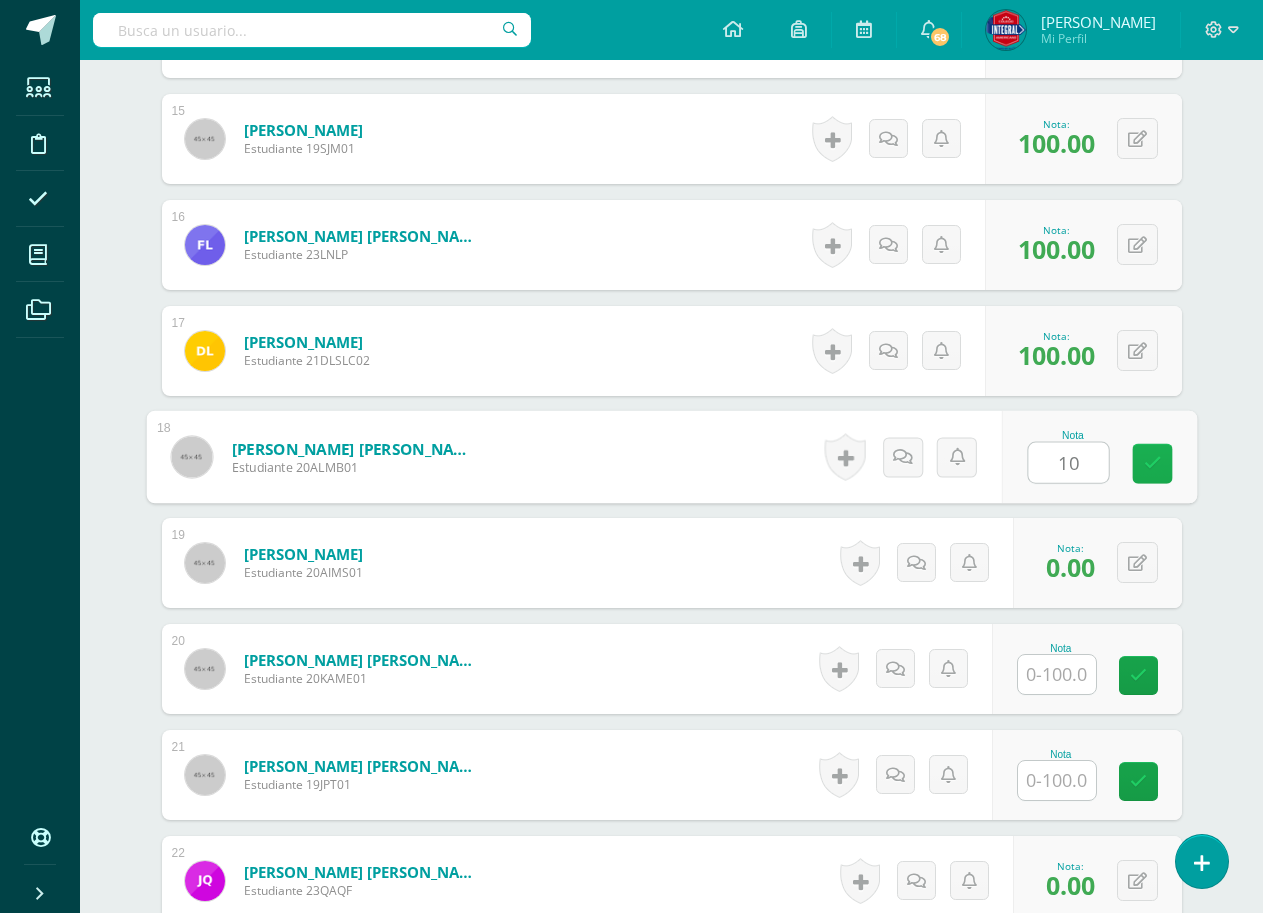 type on "100" 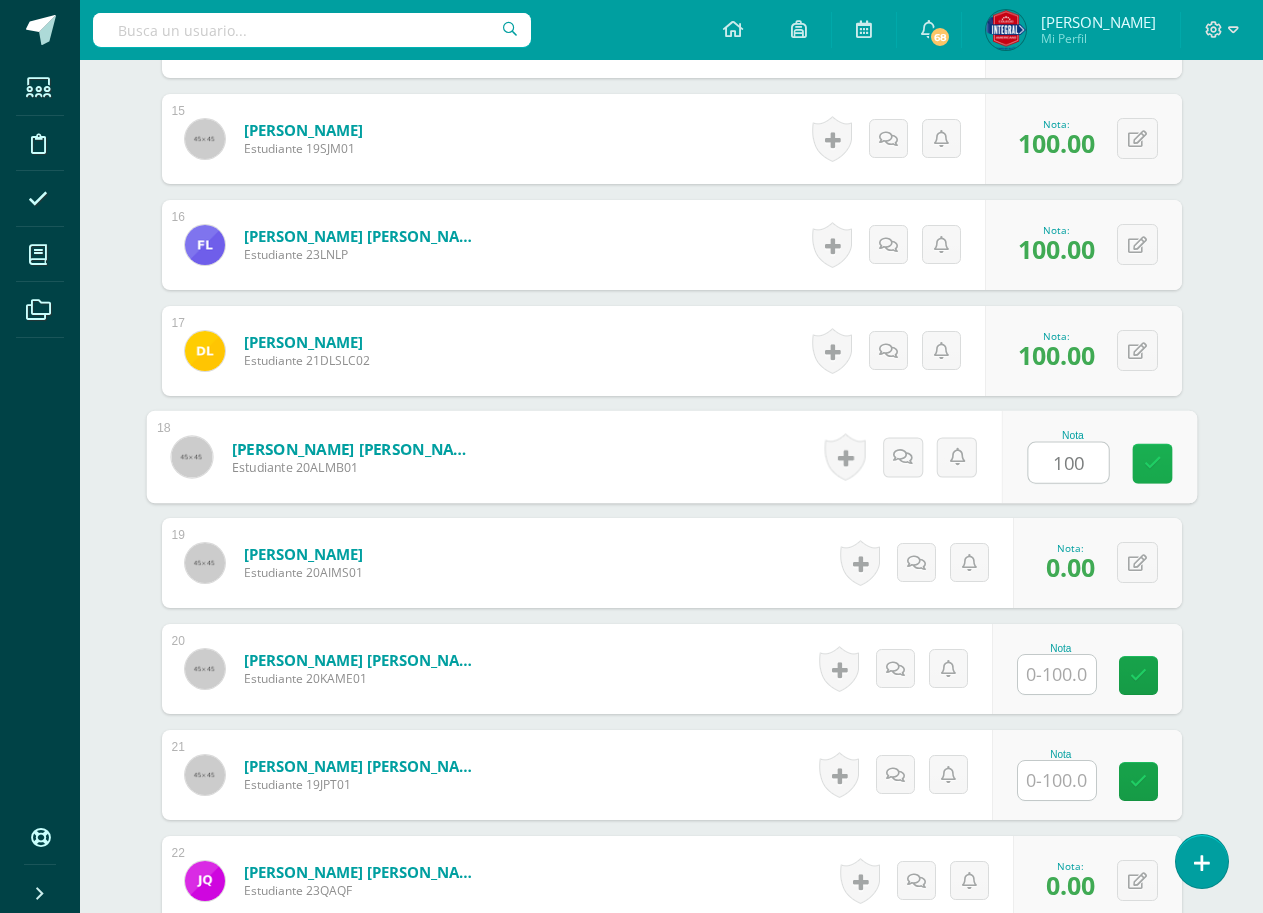 click at bounding box center [1152, 464] 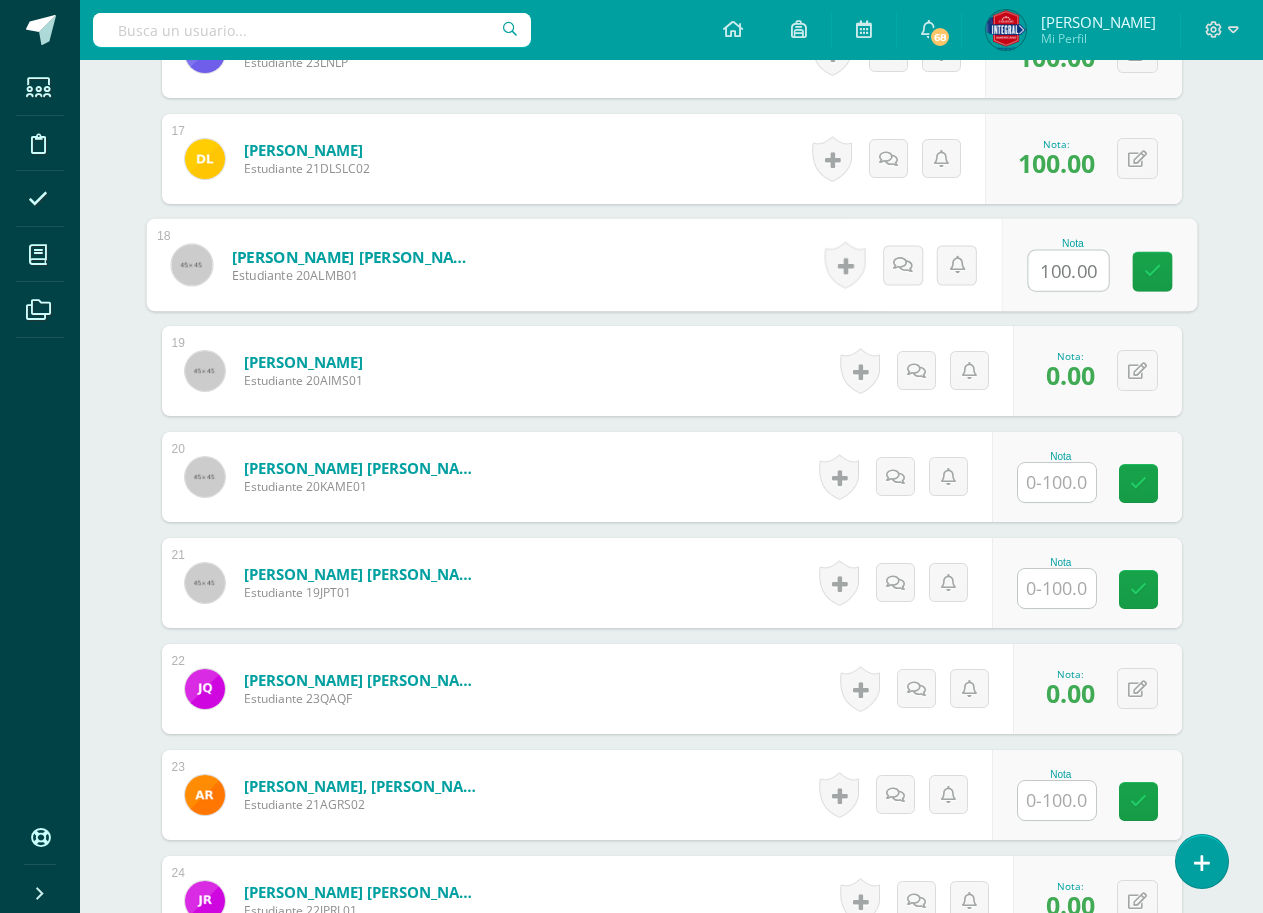scroll, scrollTop: 2304, scrollLeft: 0, axis: vertical 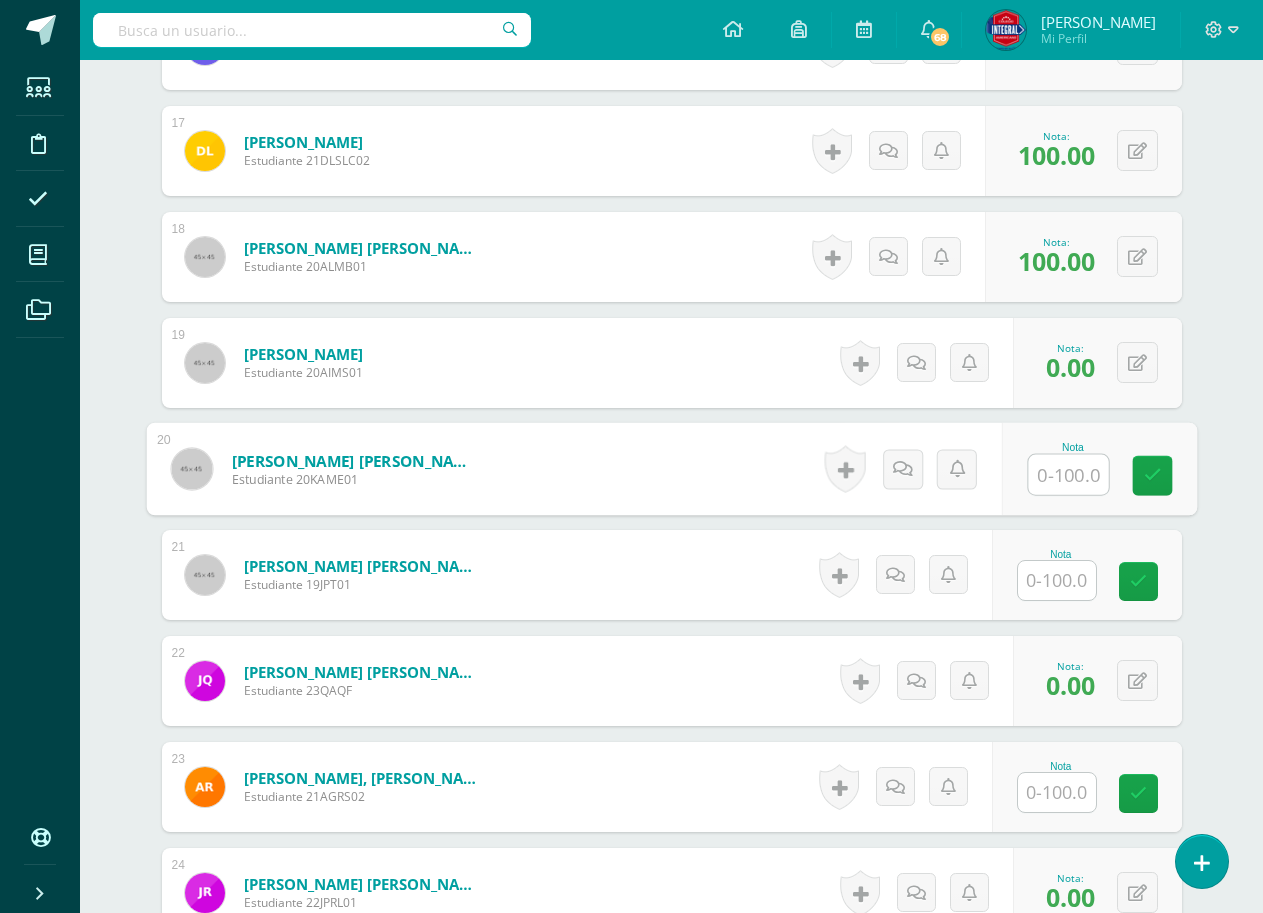 click at bounding box center [1068, 475] 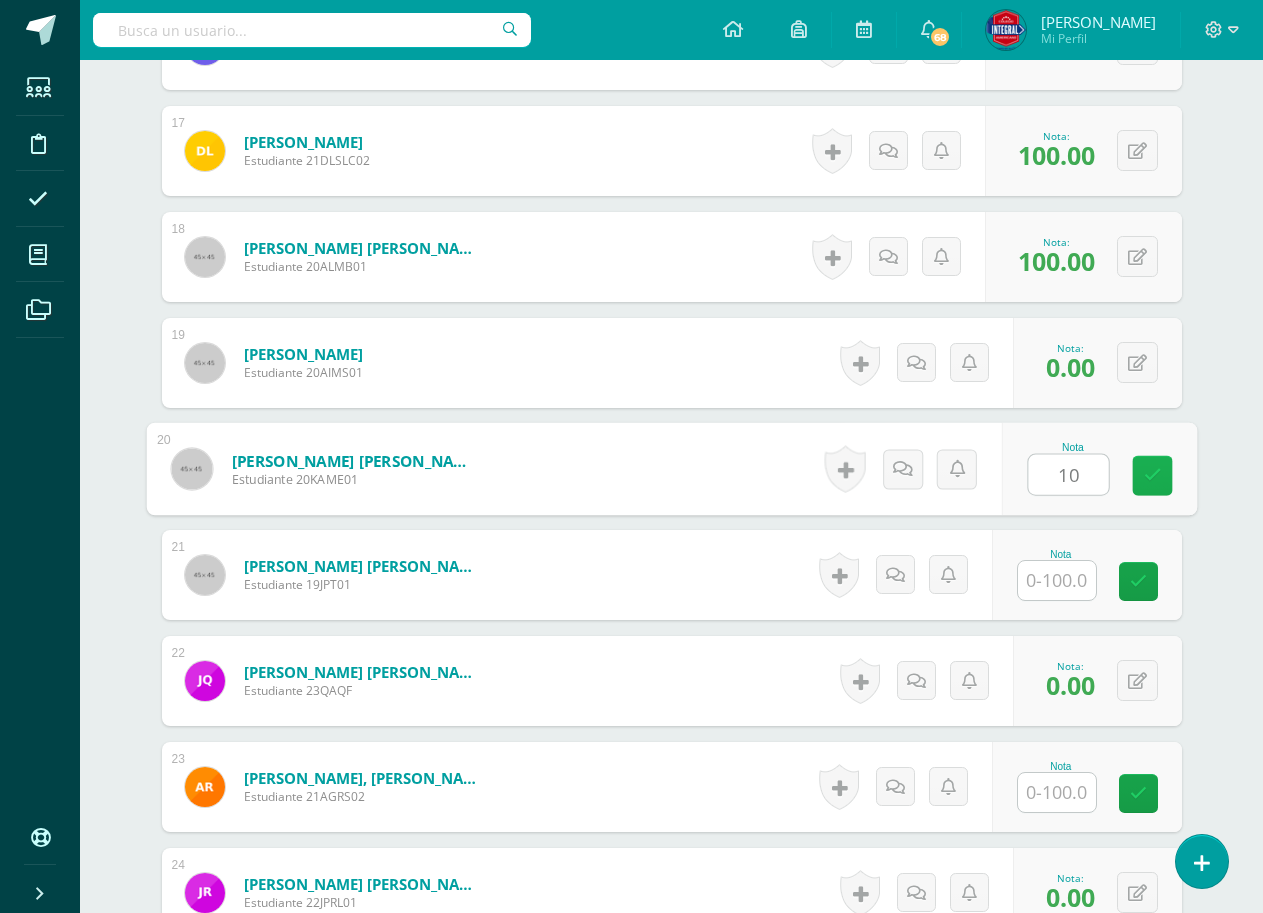 type on "100" 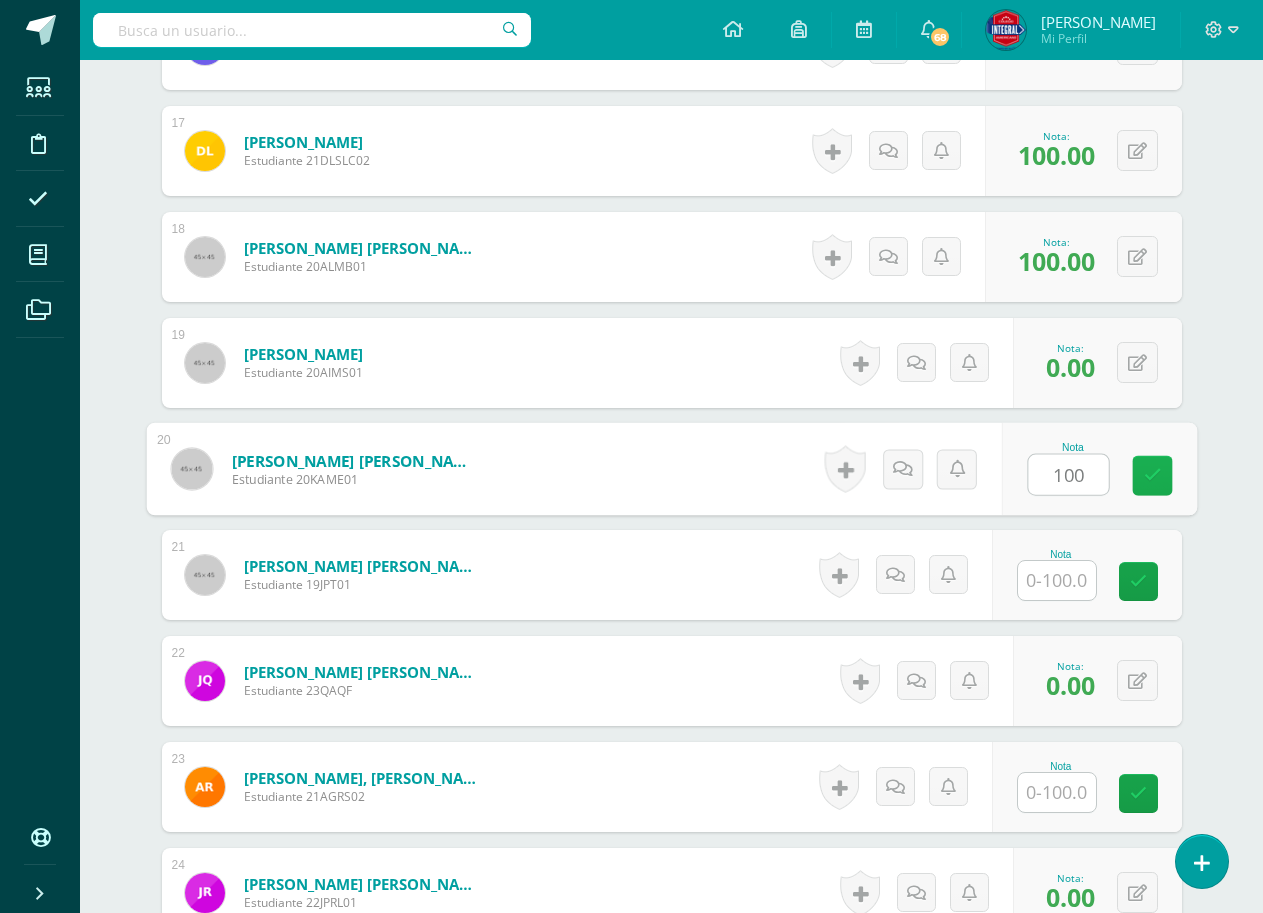 click at bounding box center (1152, 475) 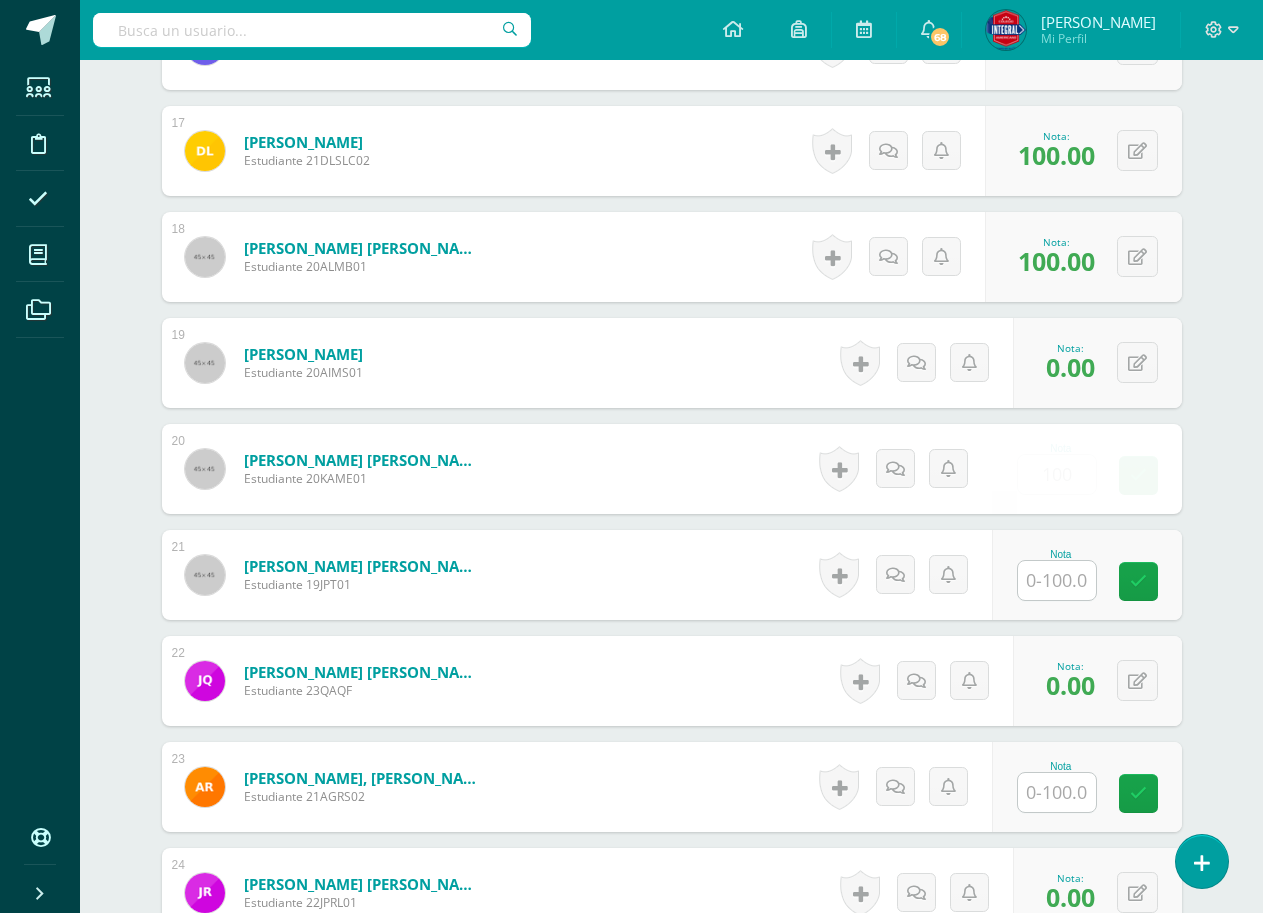 click on "Nota" at bounding box center [1061, 554] 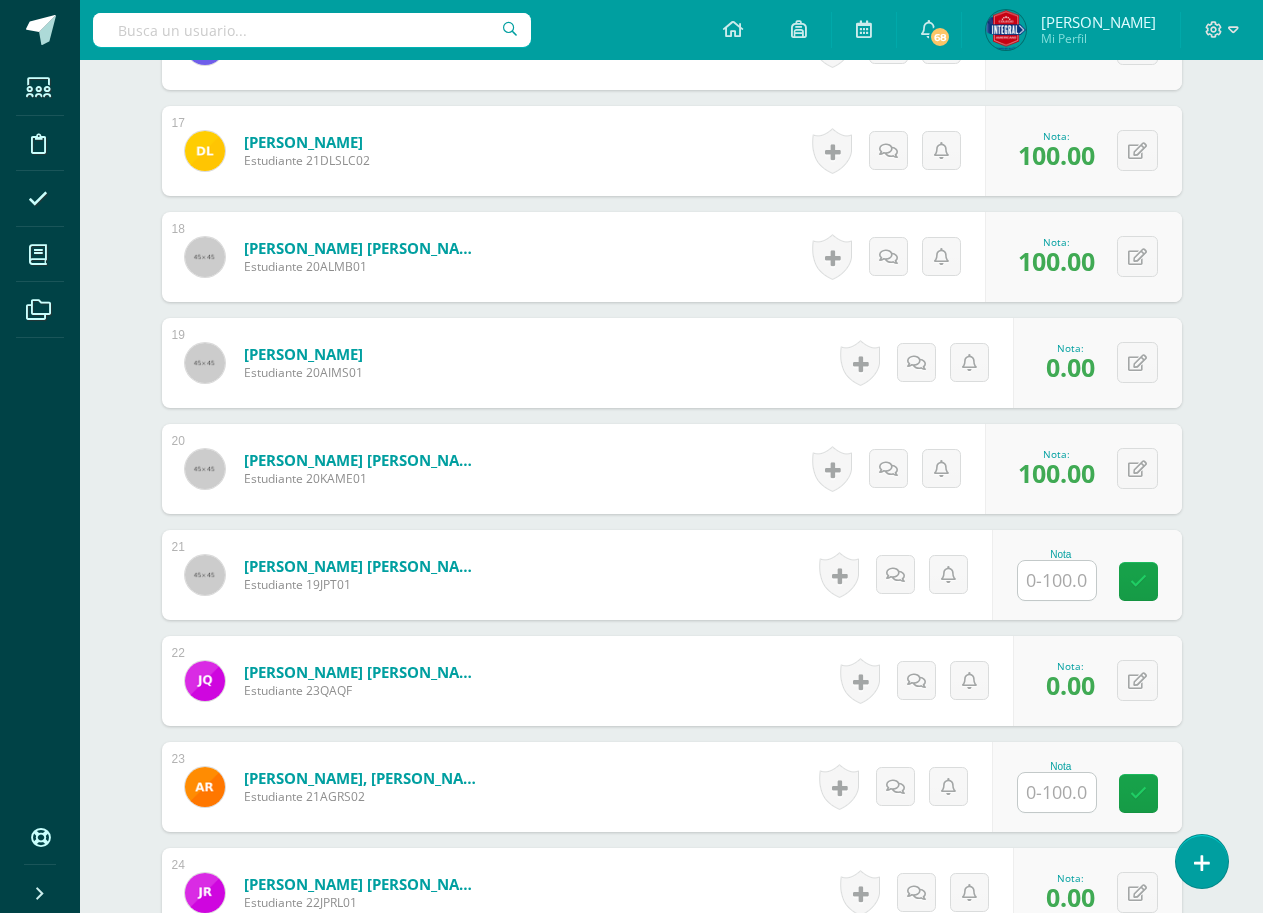 click at bounding box center [1057, 580] 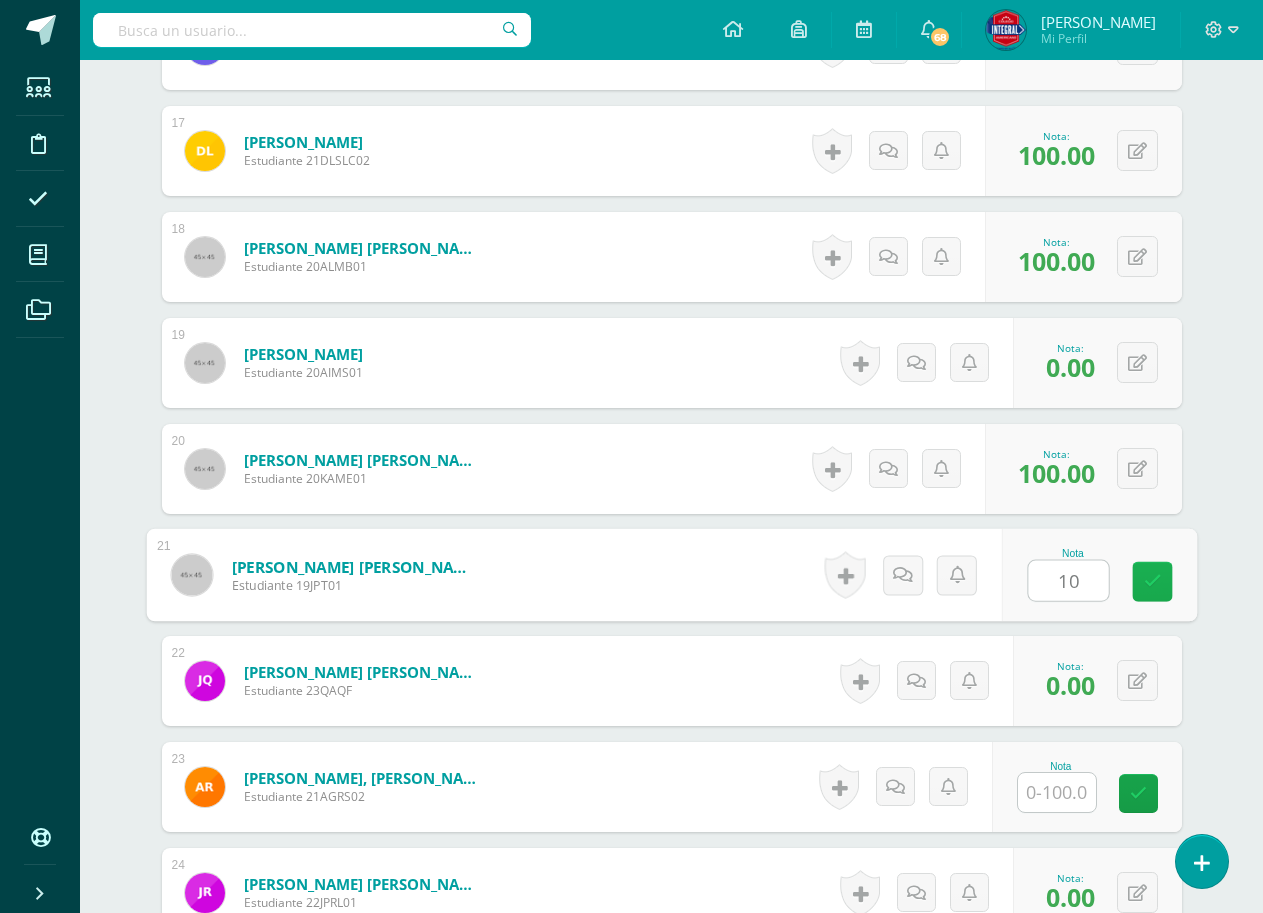 type on "100" 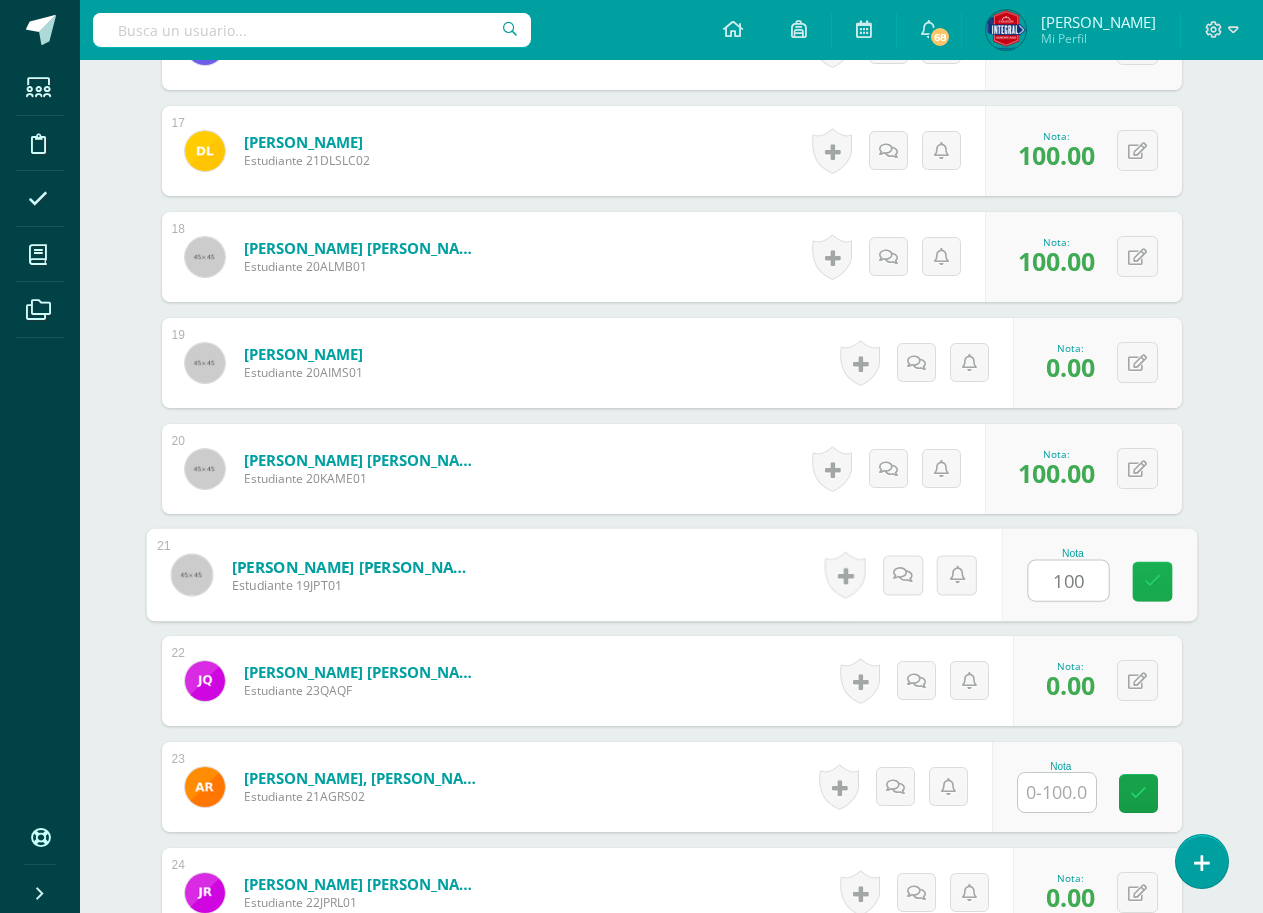 click at bounding box center [1152, 581] 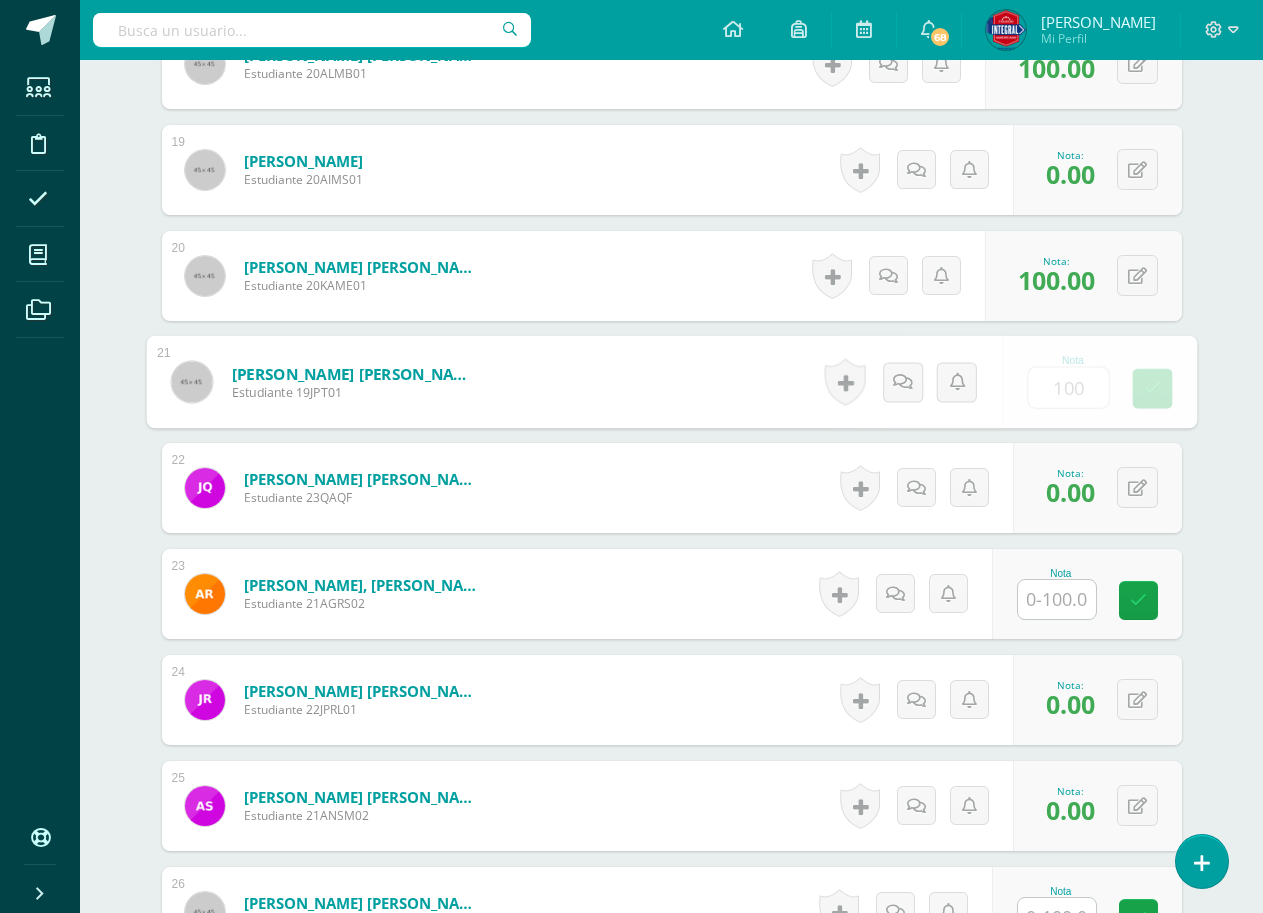 scroll, scrollTop: 2504, scrollLeft: 0, axis: vertical 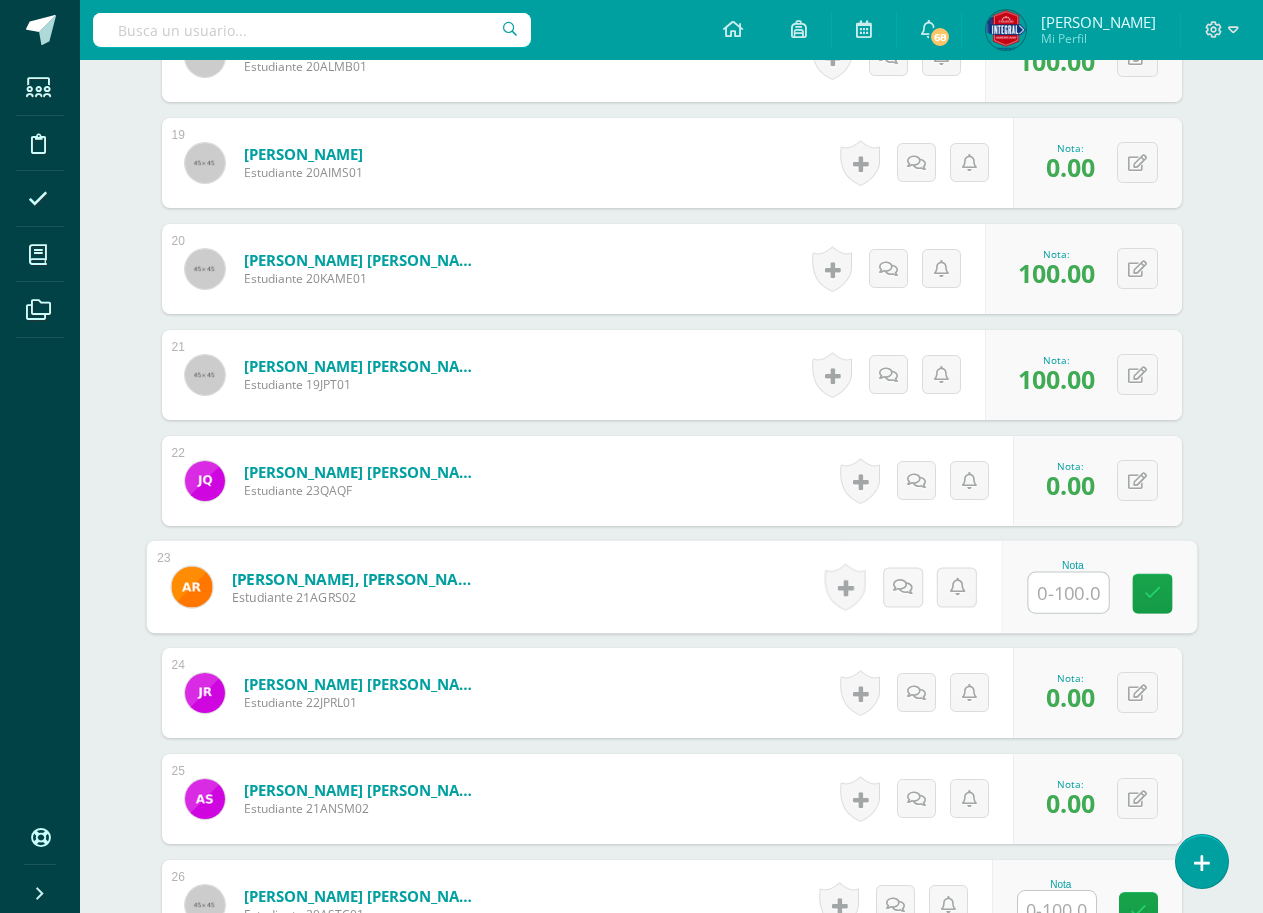 click at bounding box center (1068, 593) 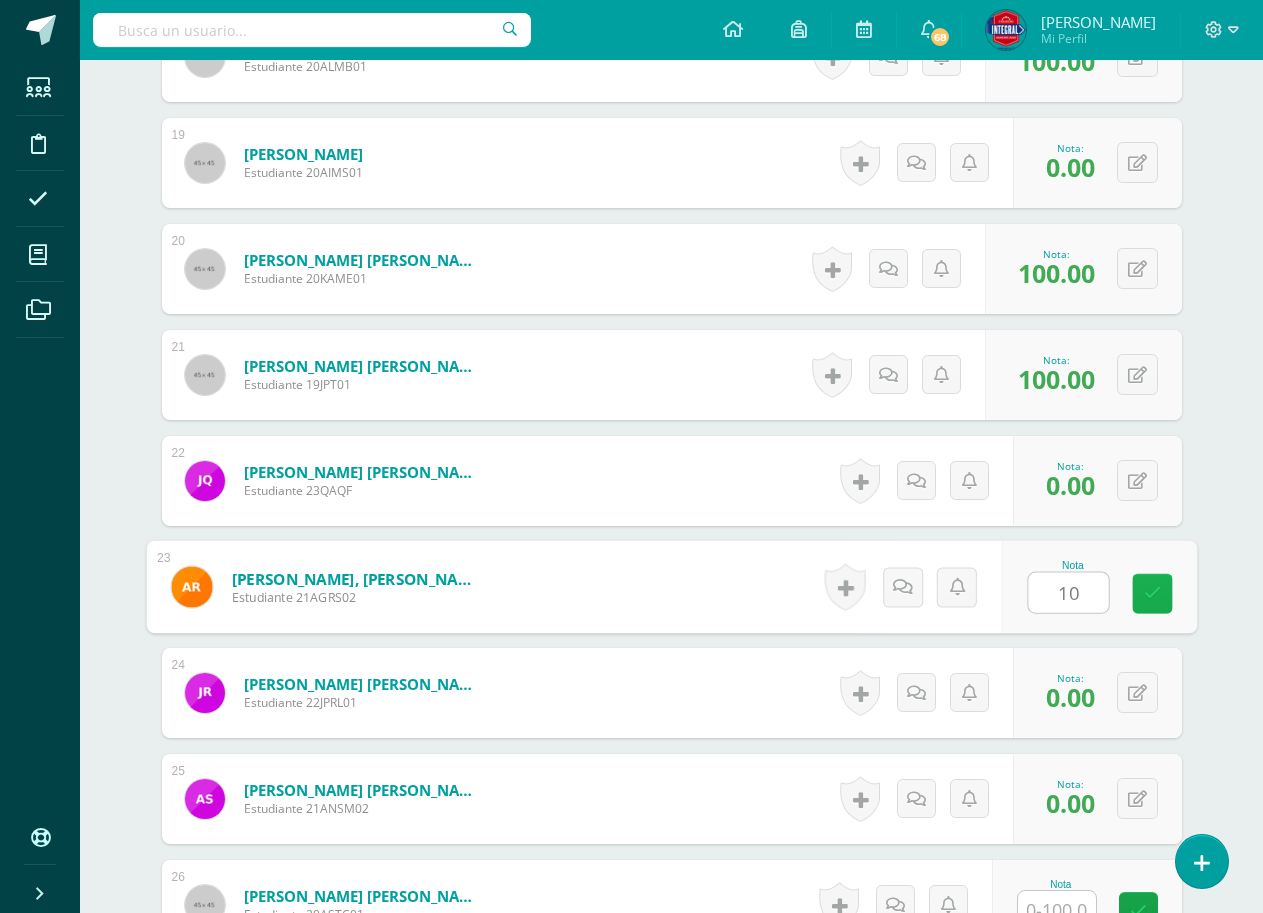type on "100" 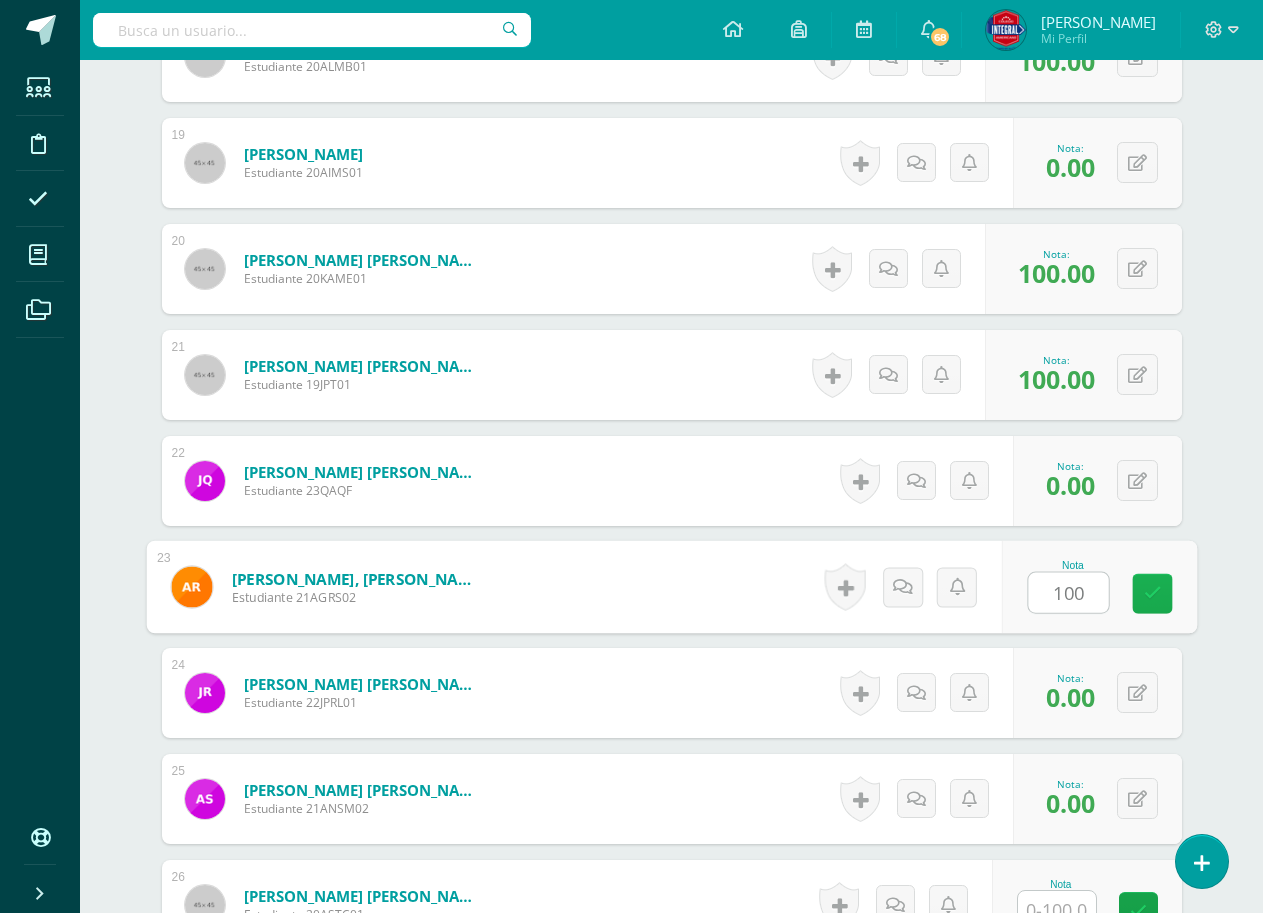 click at bounding box center (1152, 594) 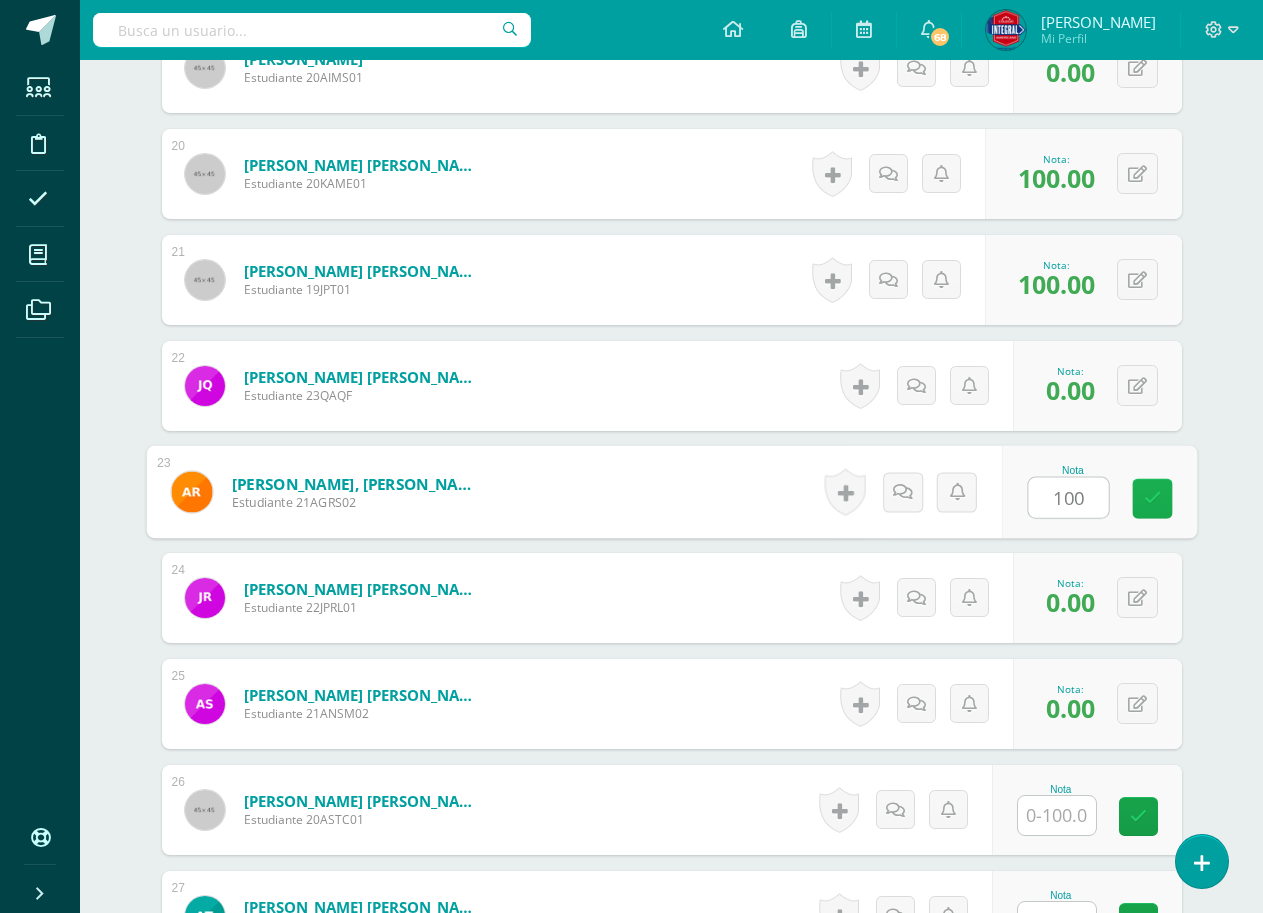scroll, scrollTop: 2704, scrollLeft: 0, axis: vertical 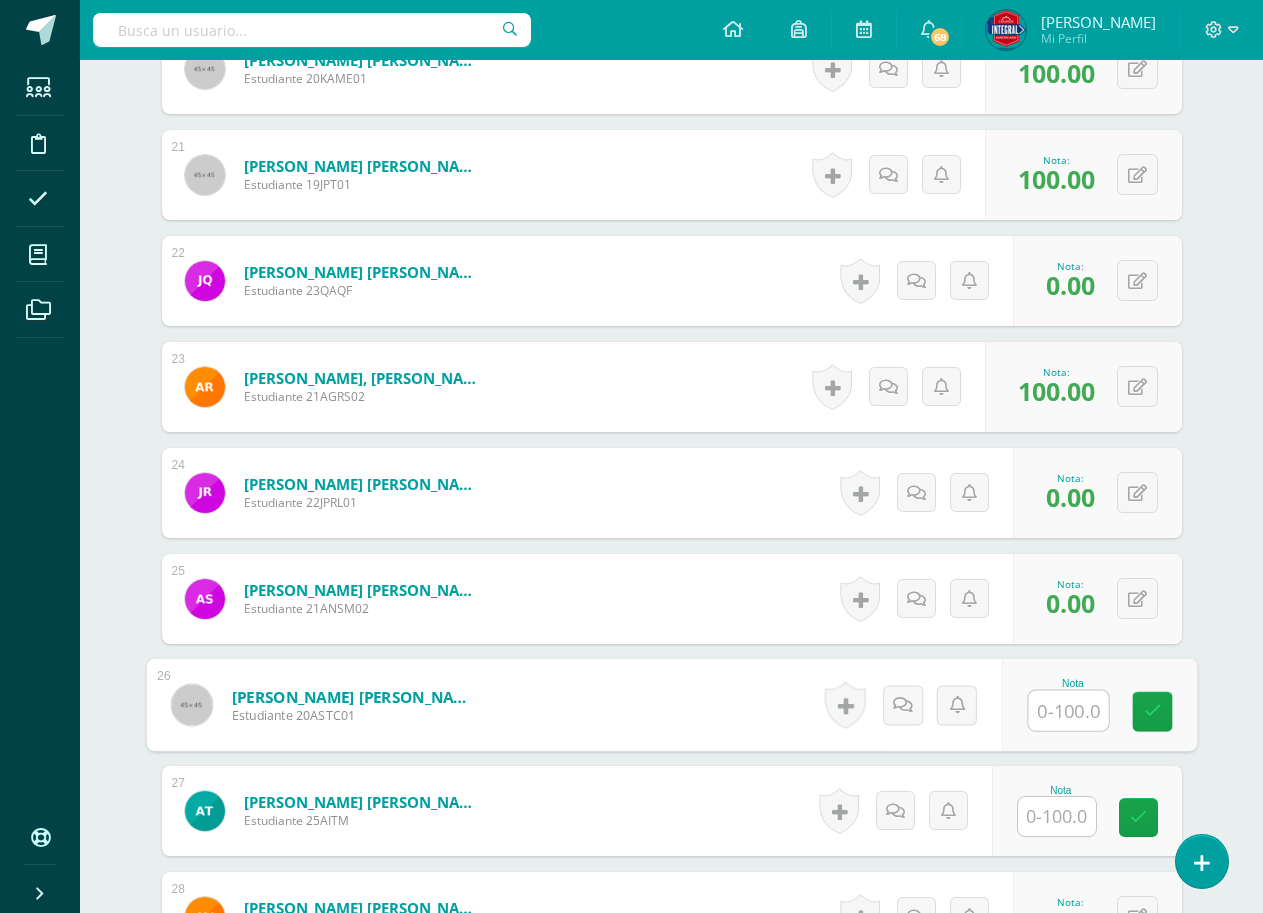 click at bounding box center (1068, 711) 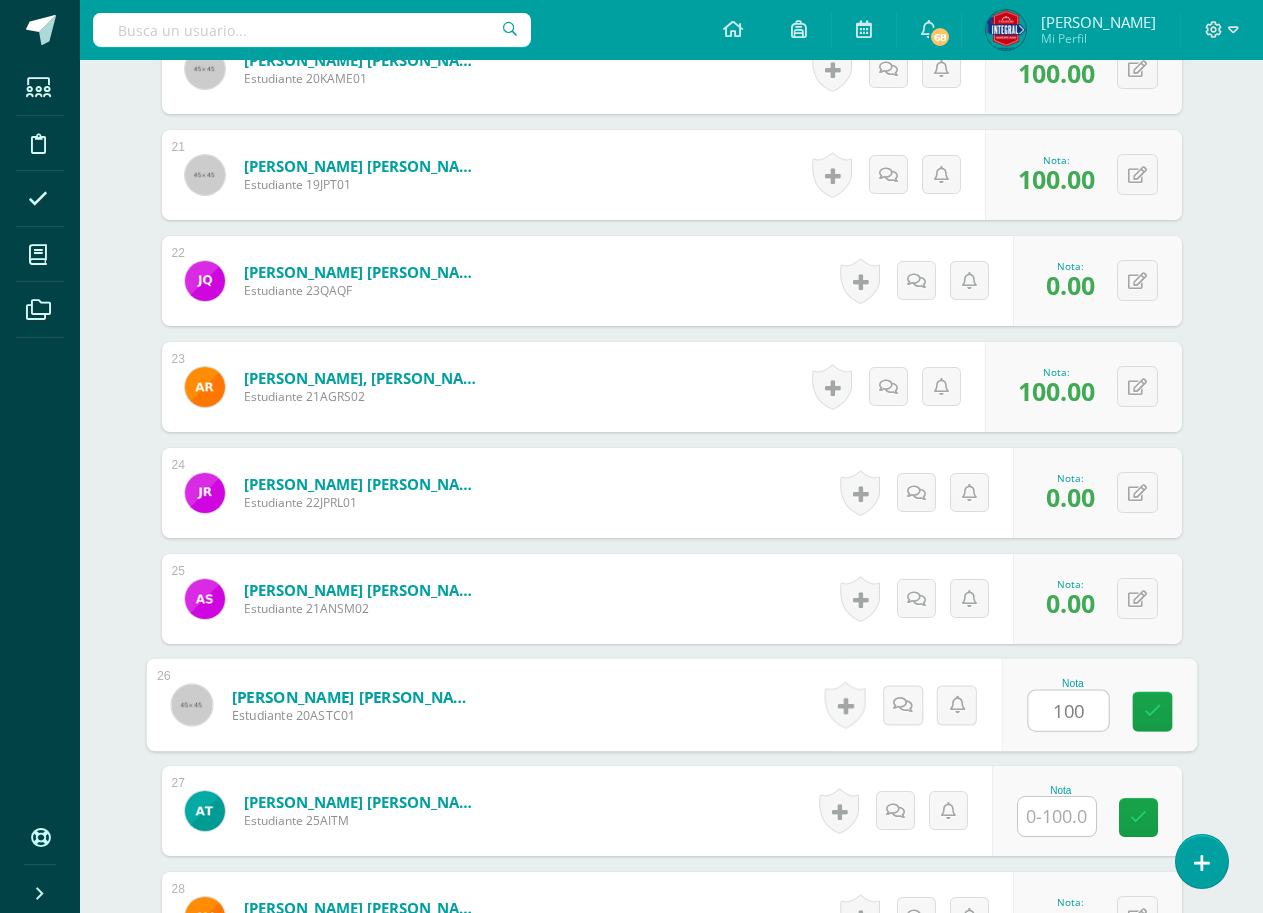 type on "100" 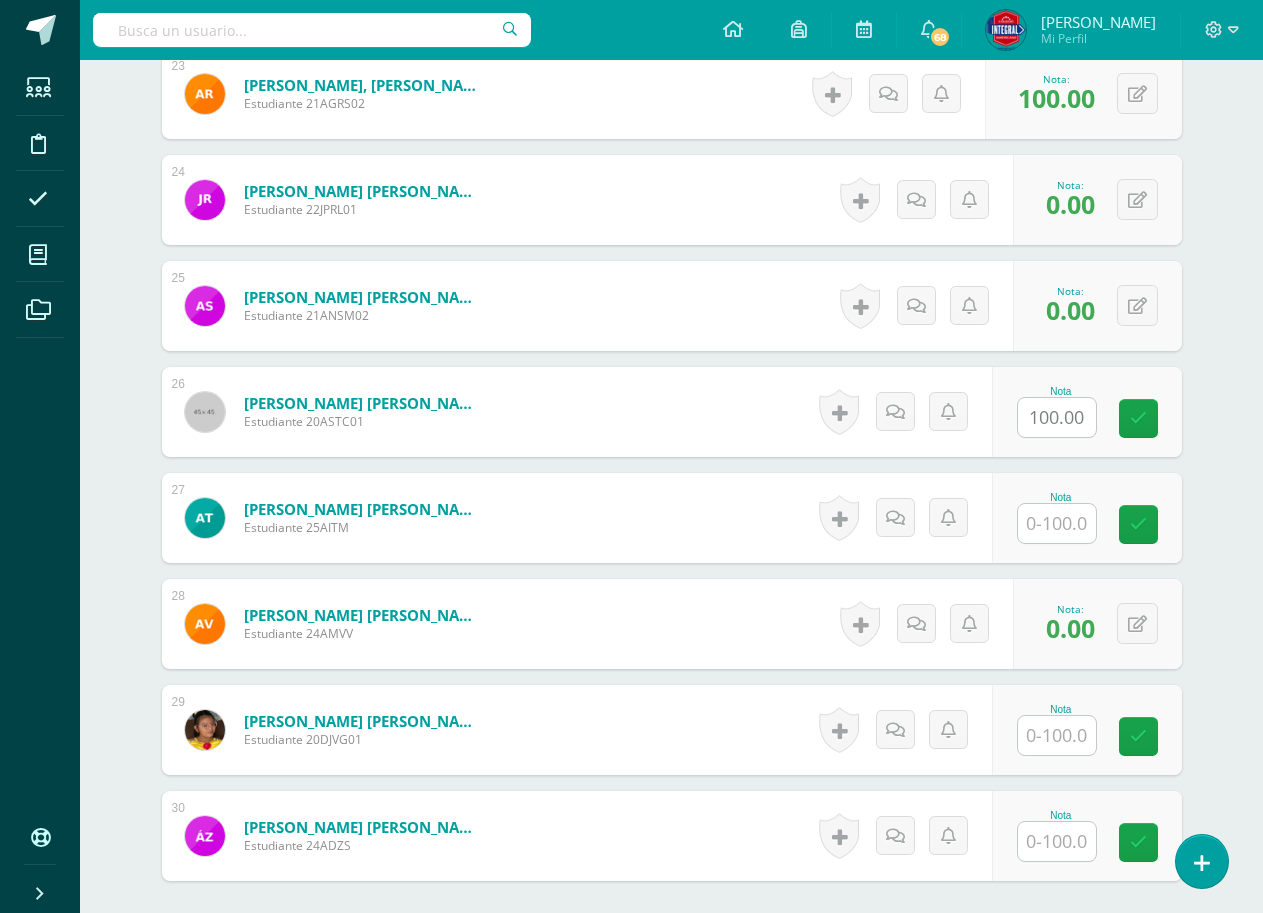 scroll, scrollTop: 3004, scrollLeft: 0, axis: vertical 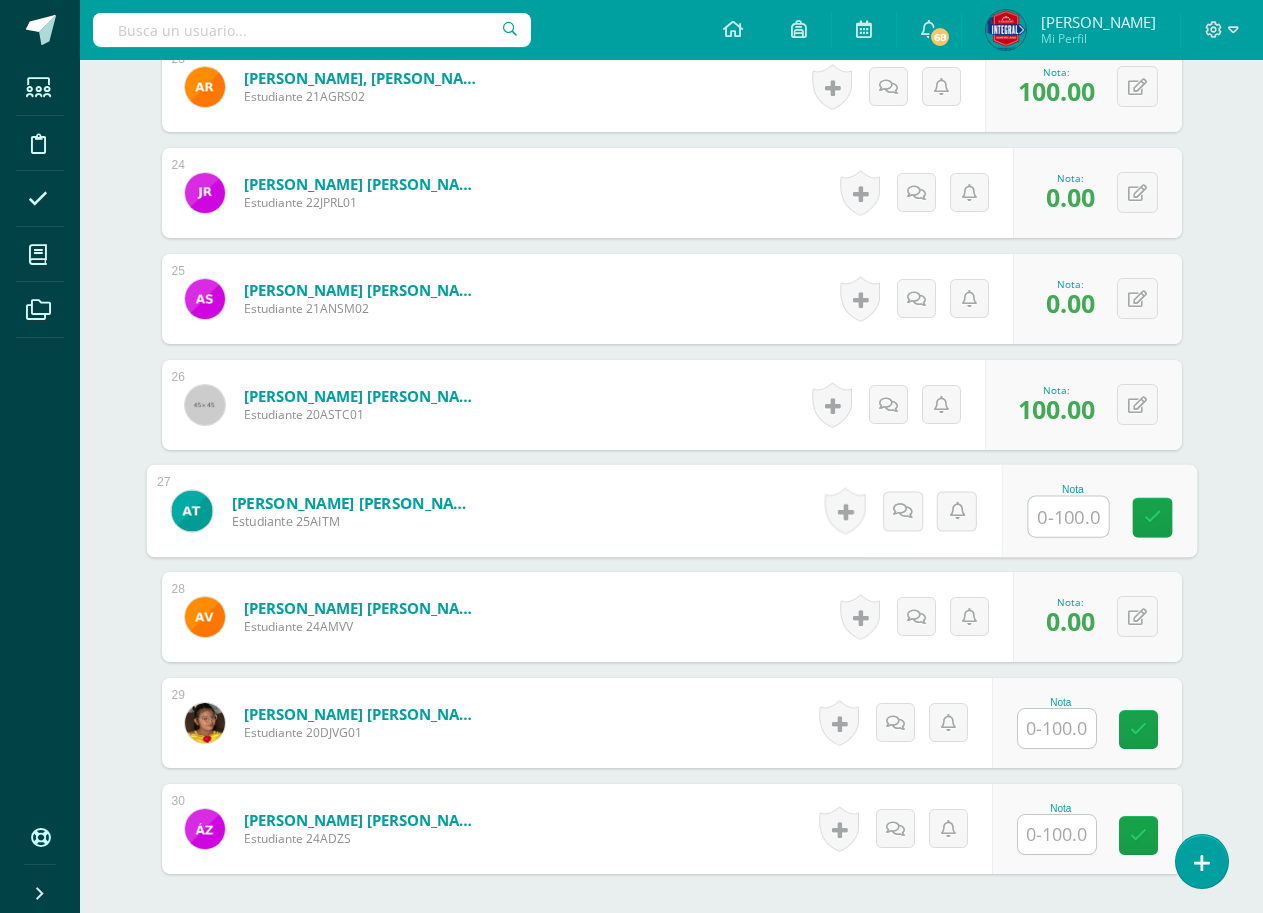 click at bounding box center (1068, 517) 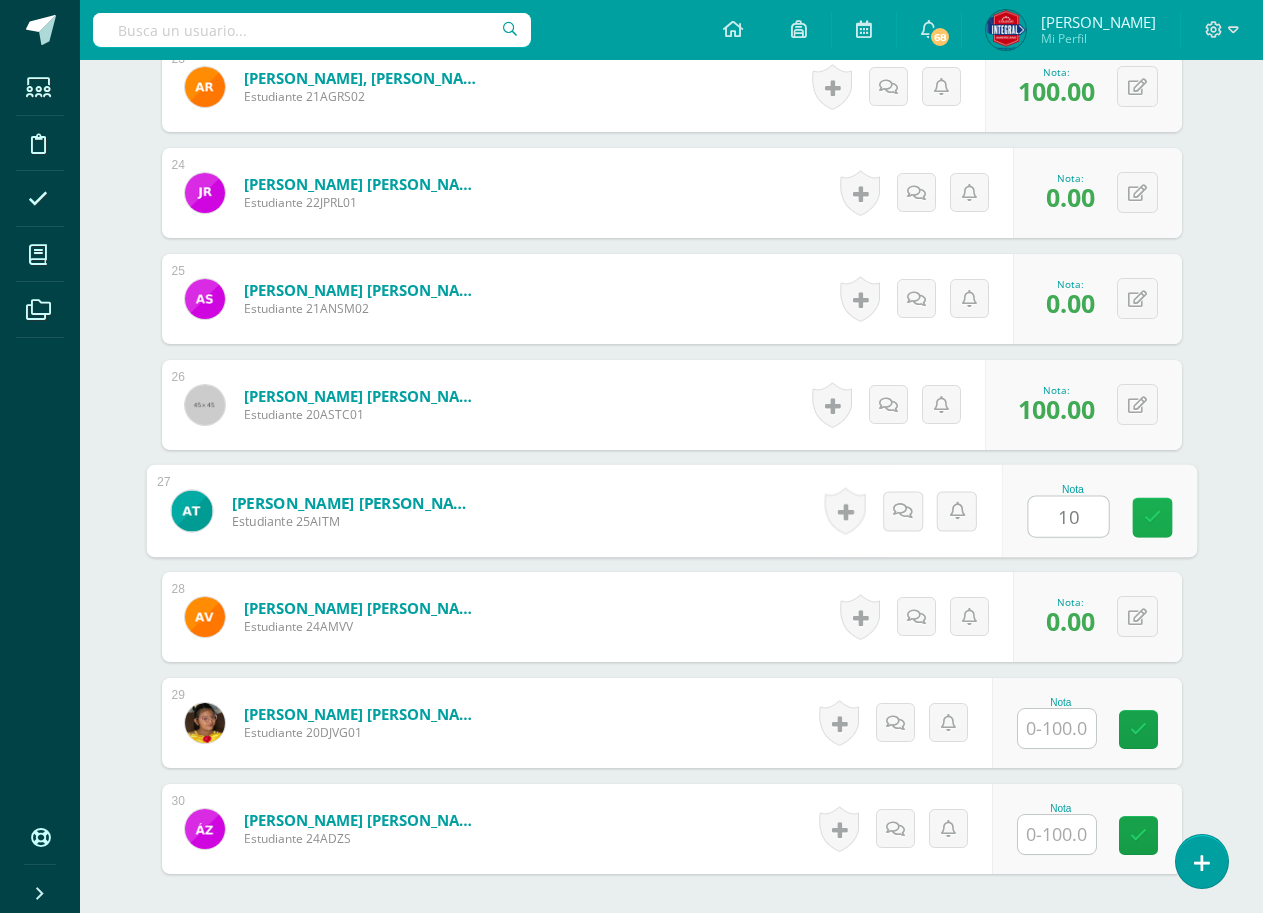 click at bounding box center (1152, 517) 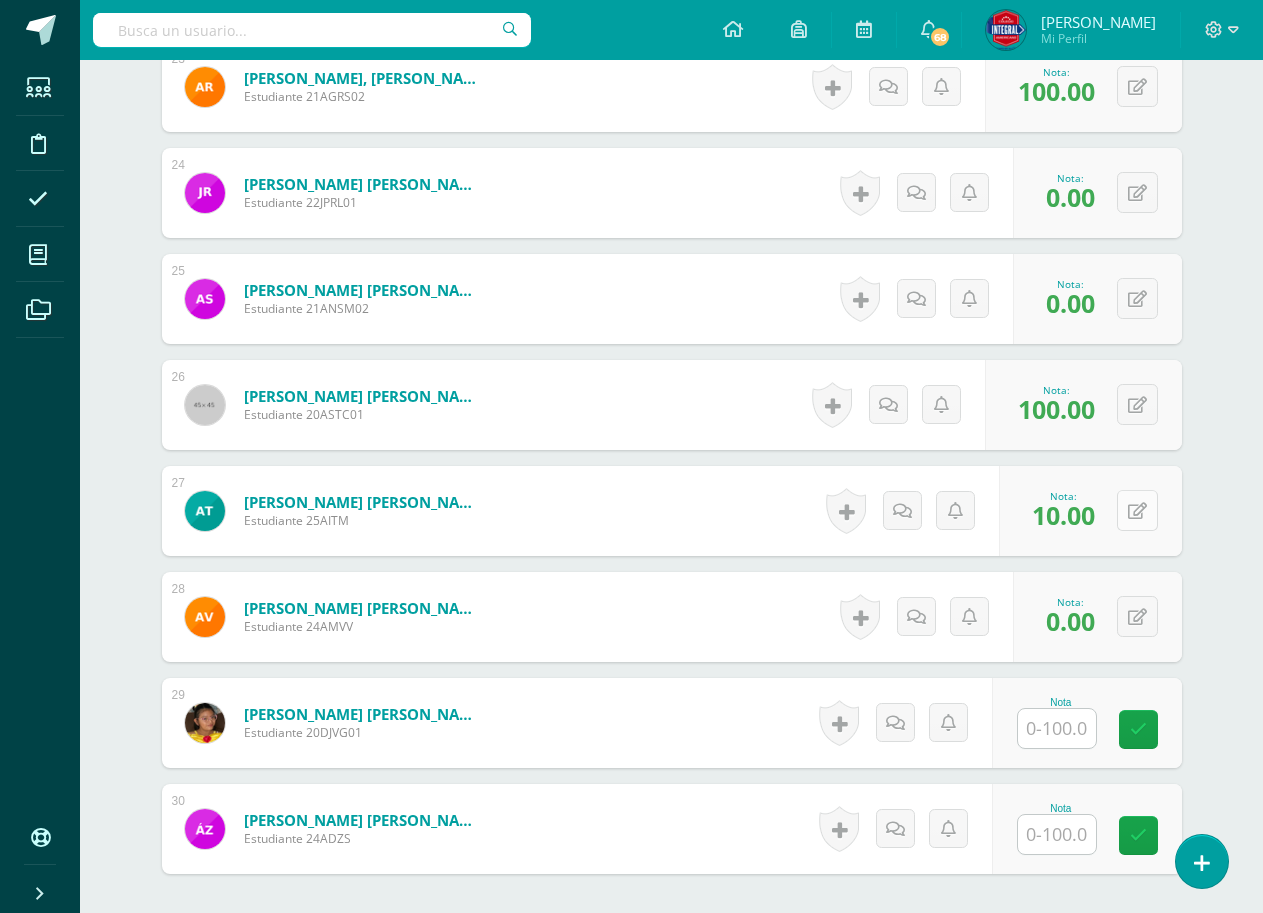 click at bounding box center [1137, 511] 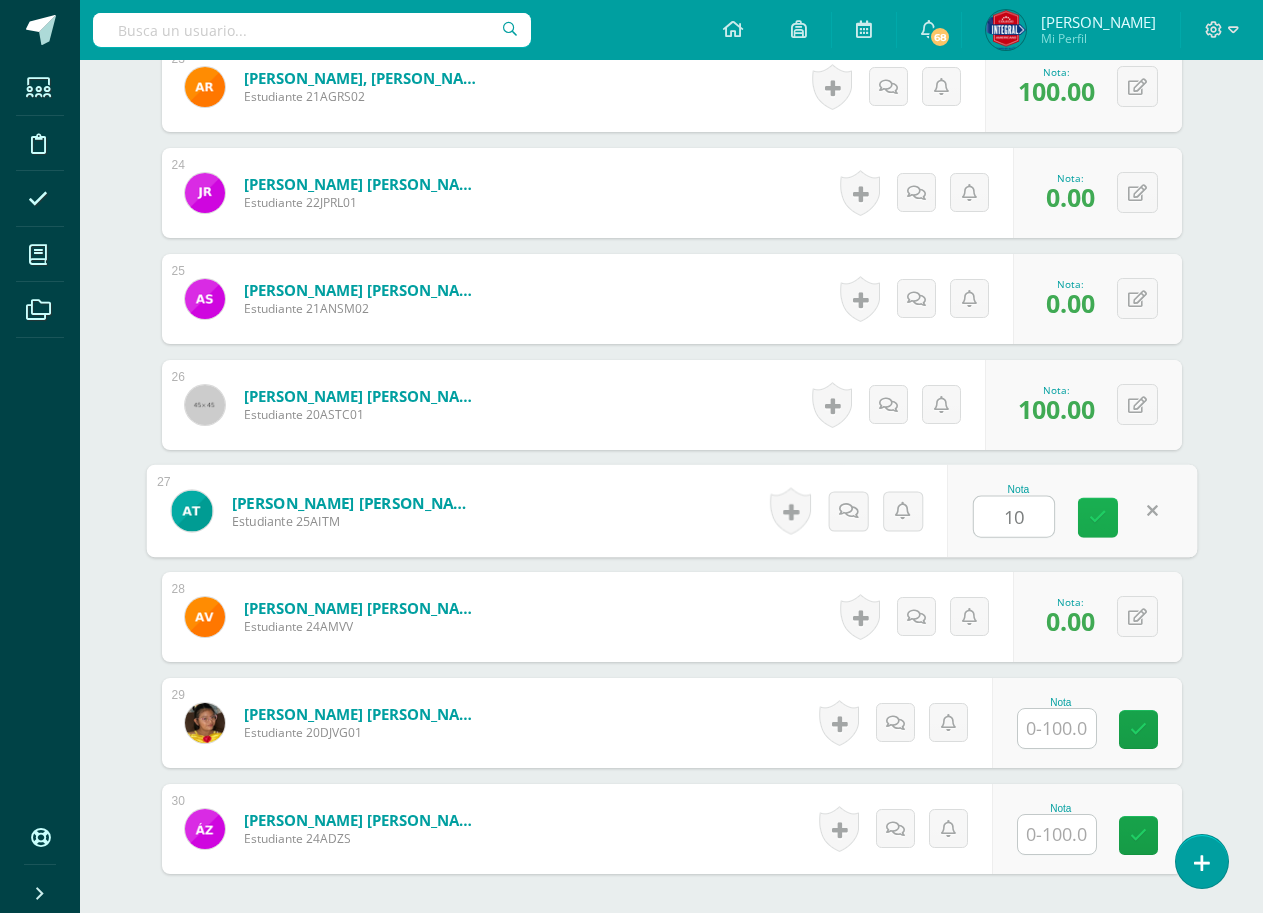 type on "100" 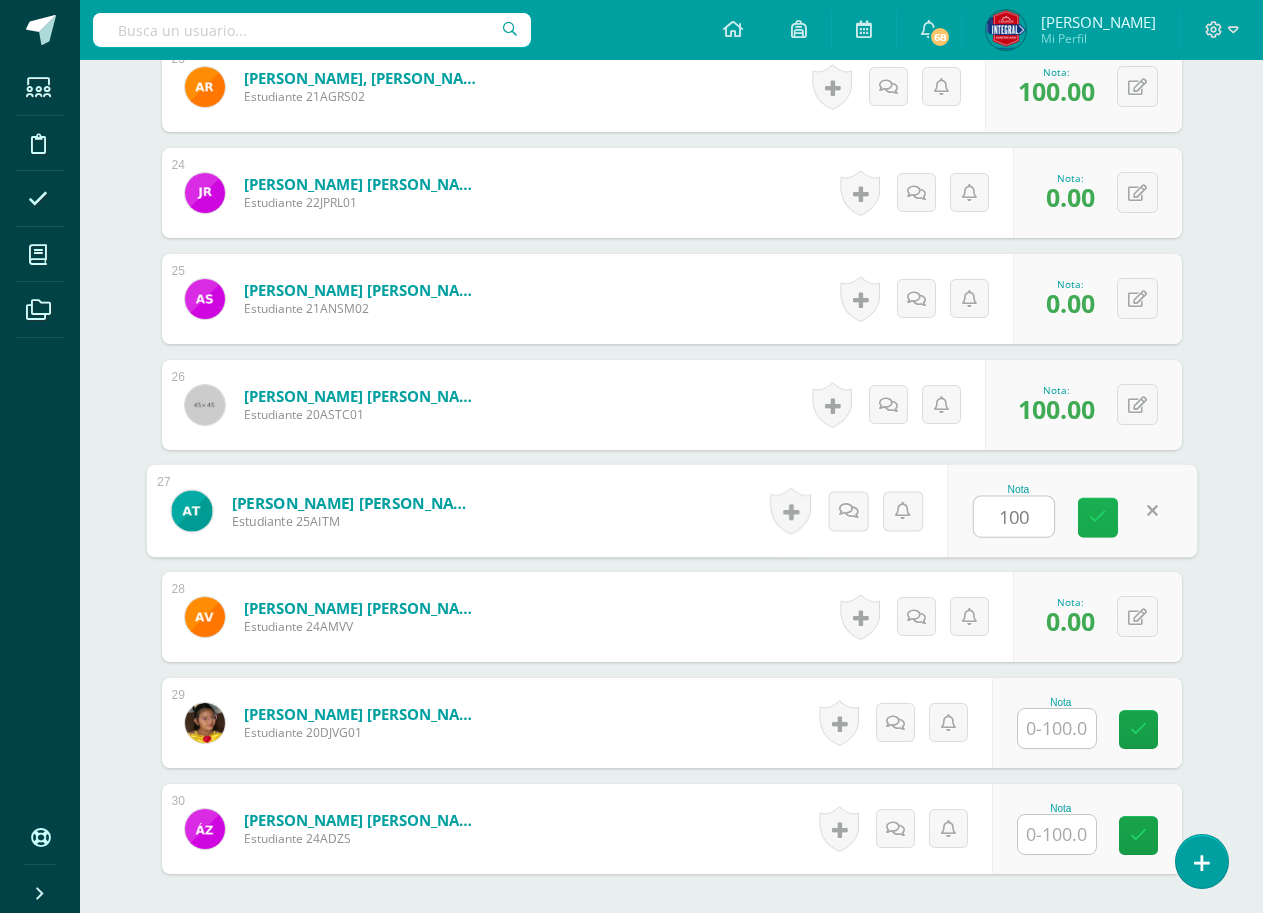click at bounding box center (1098, 517) 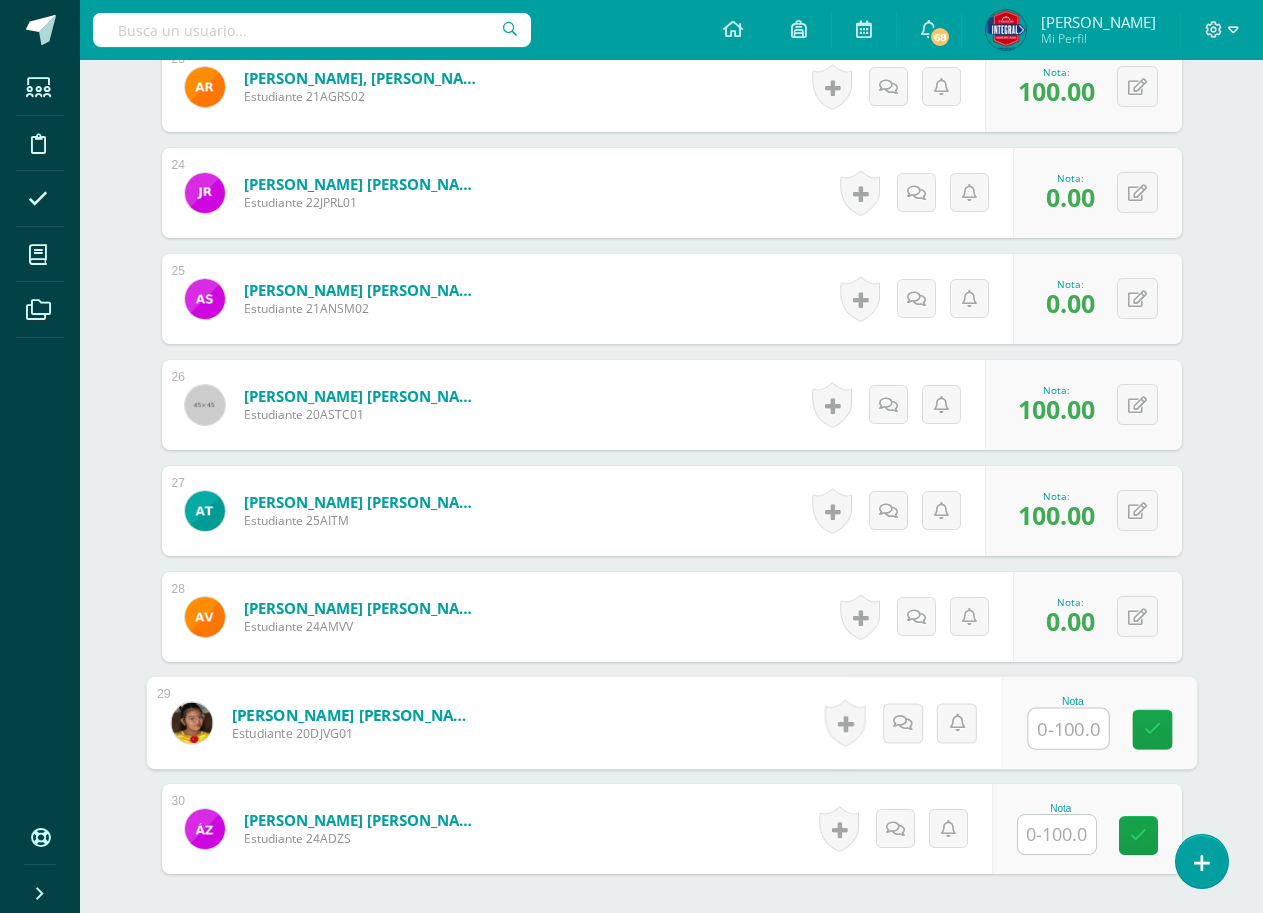 click at bounding box center (1068, 729) 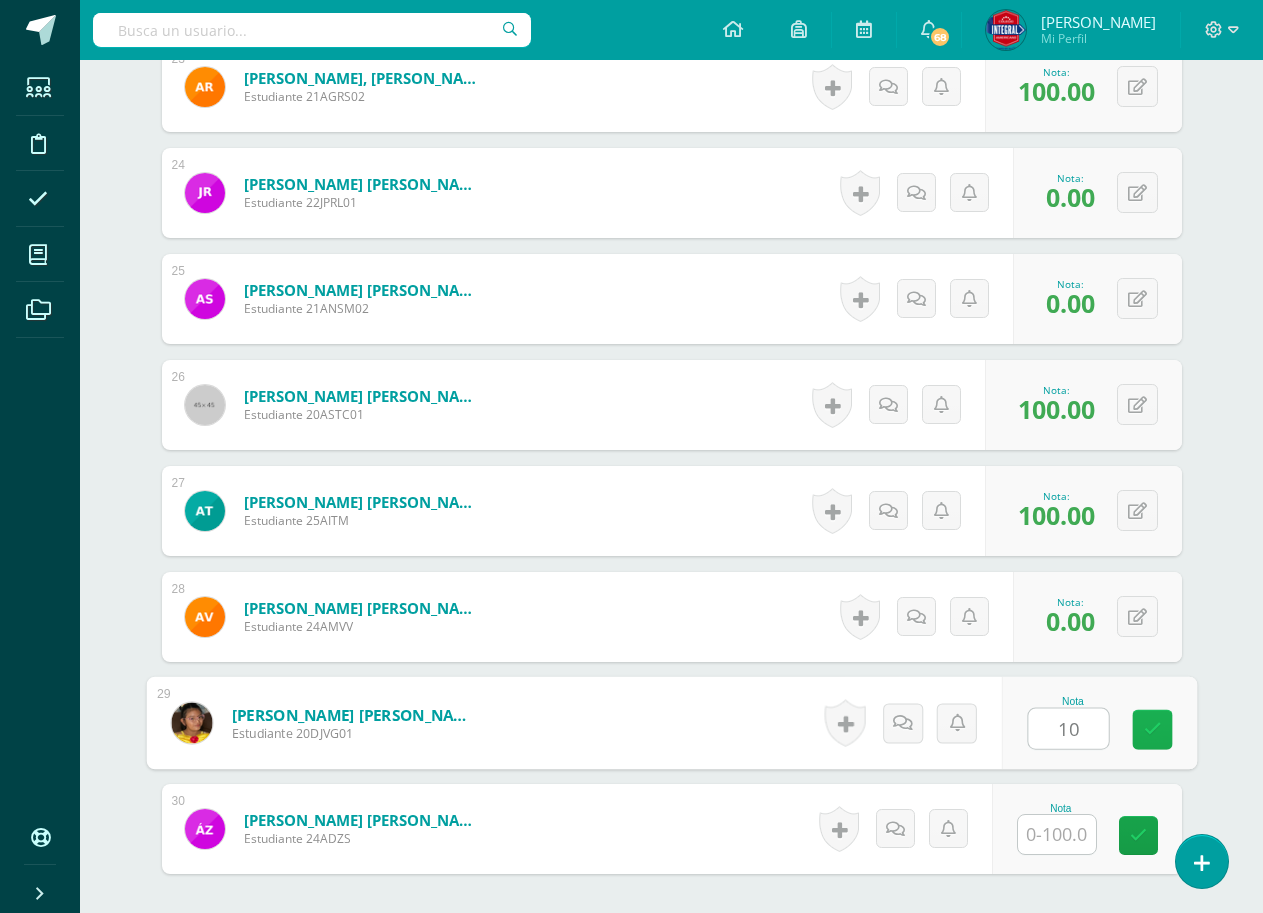 type on "100" 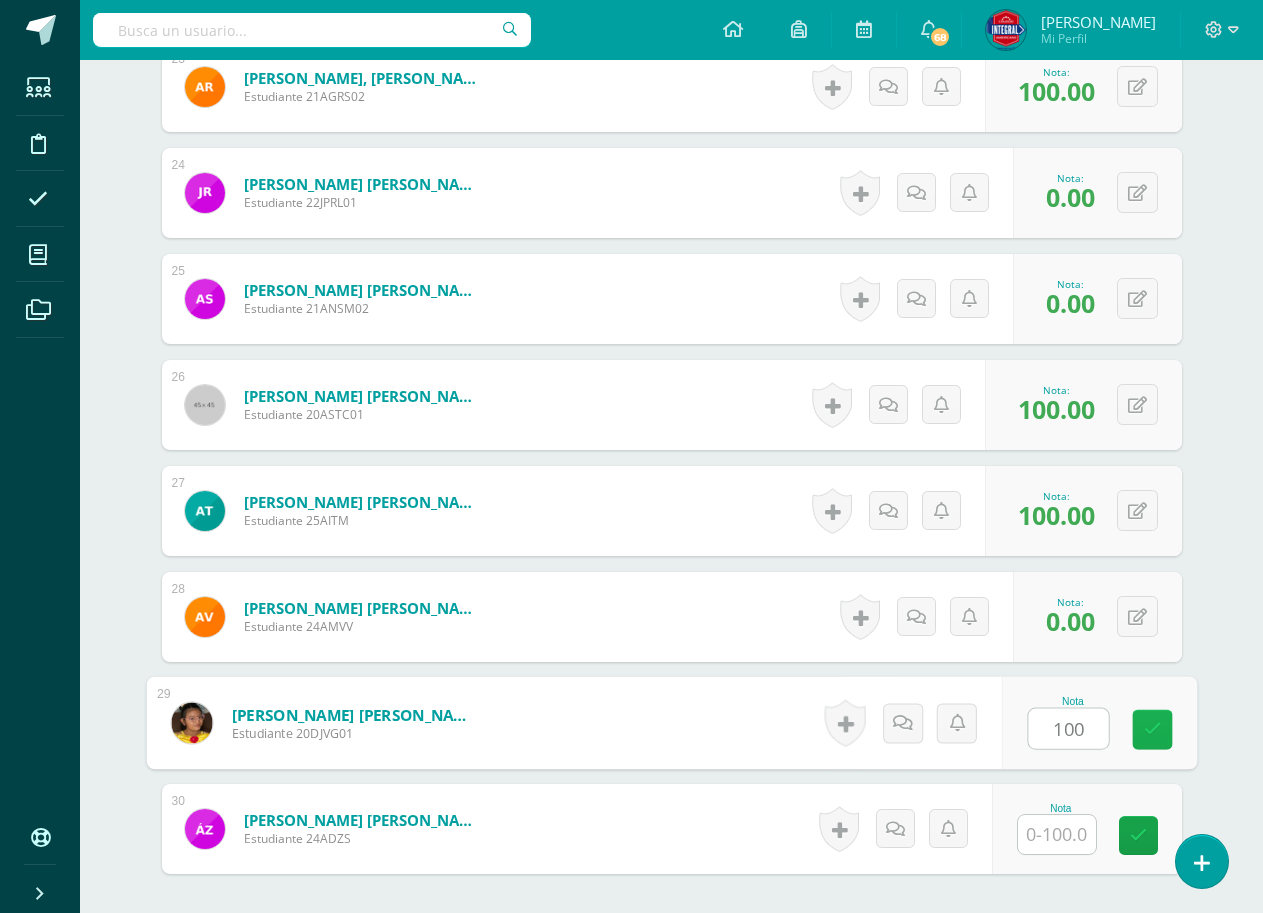 click at bounding box center [1152, 730] 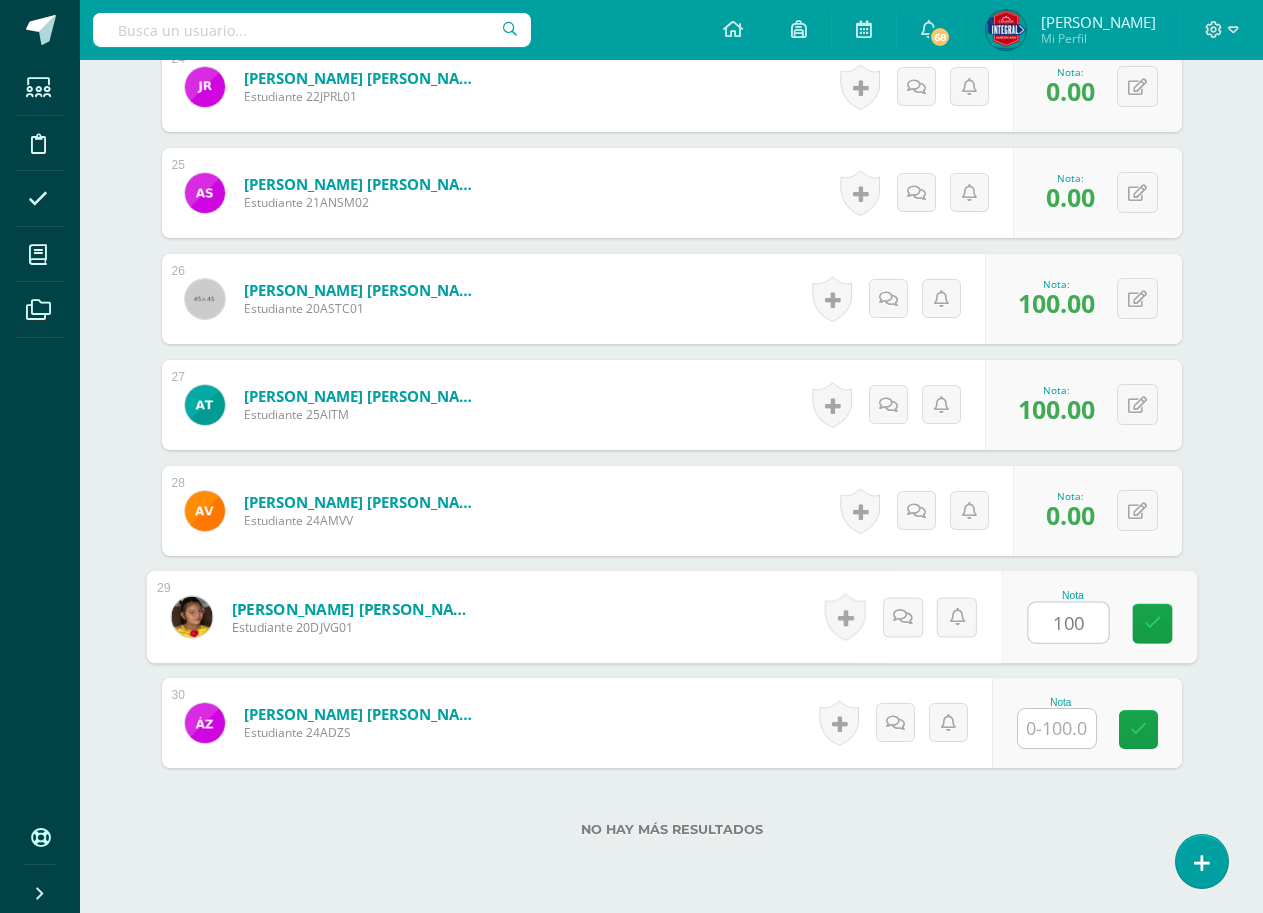 scroll, scrollTop: 3194, scrollLeft: 0, axis: vertical 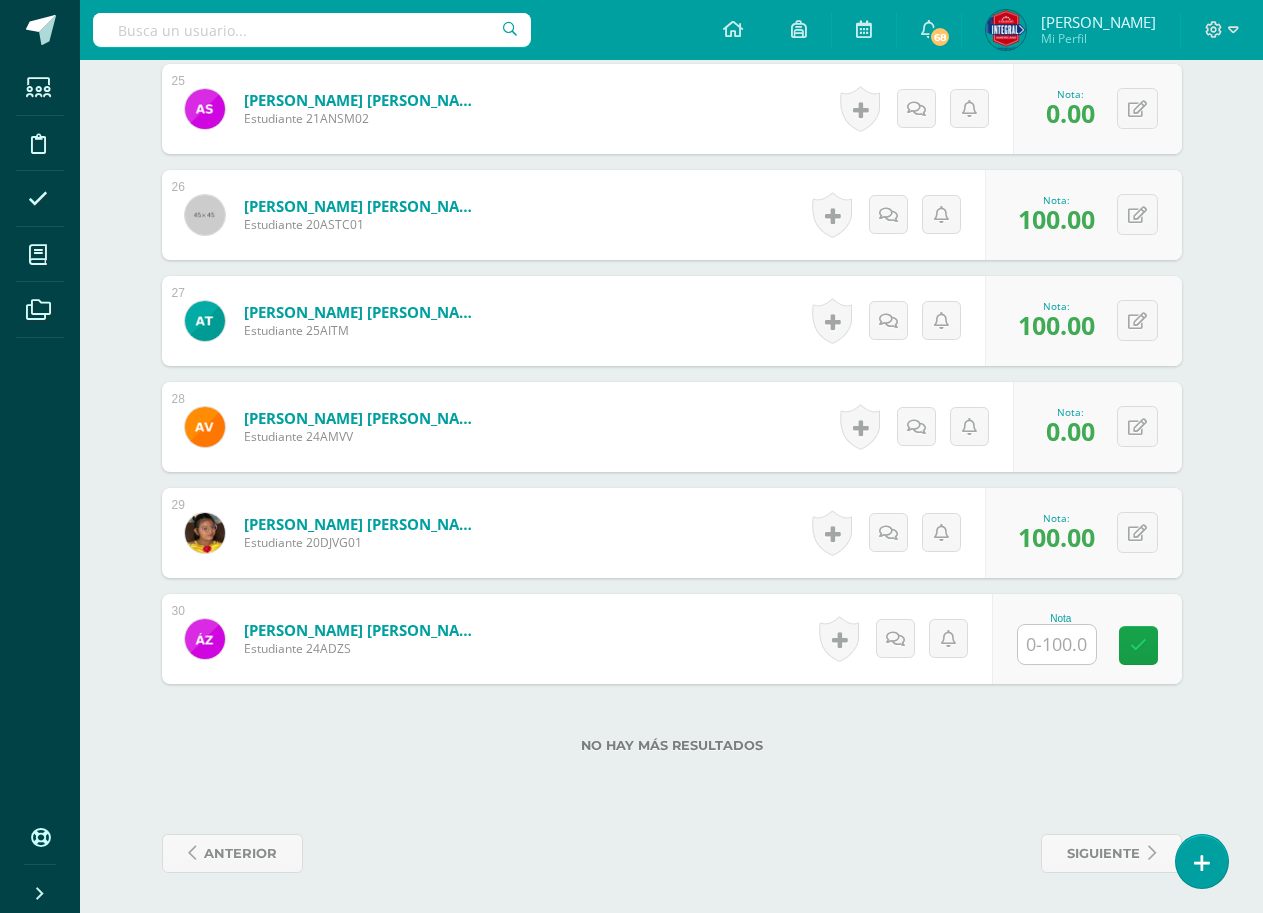 click at bounding box center [1057, 644] 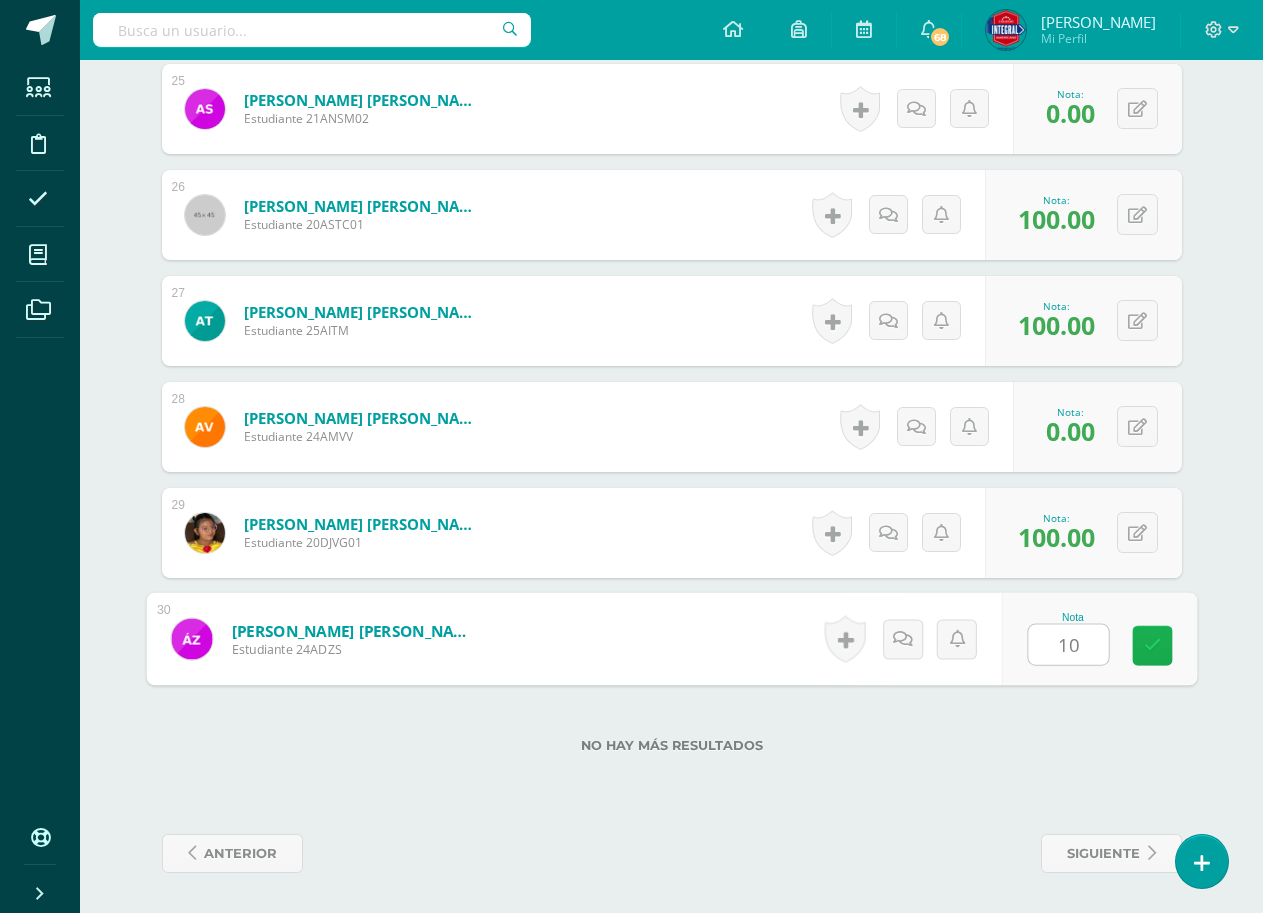 type on "100" 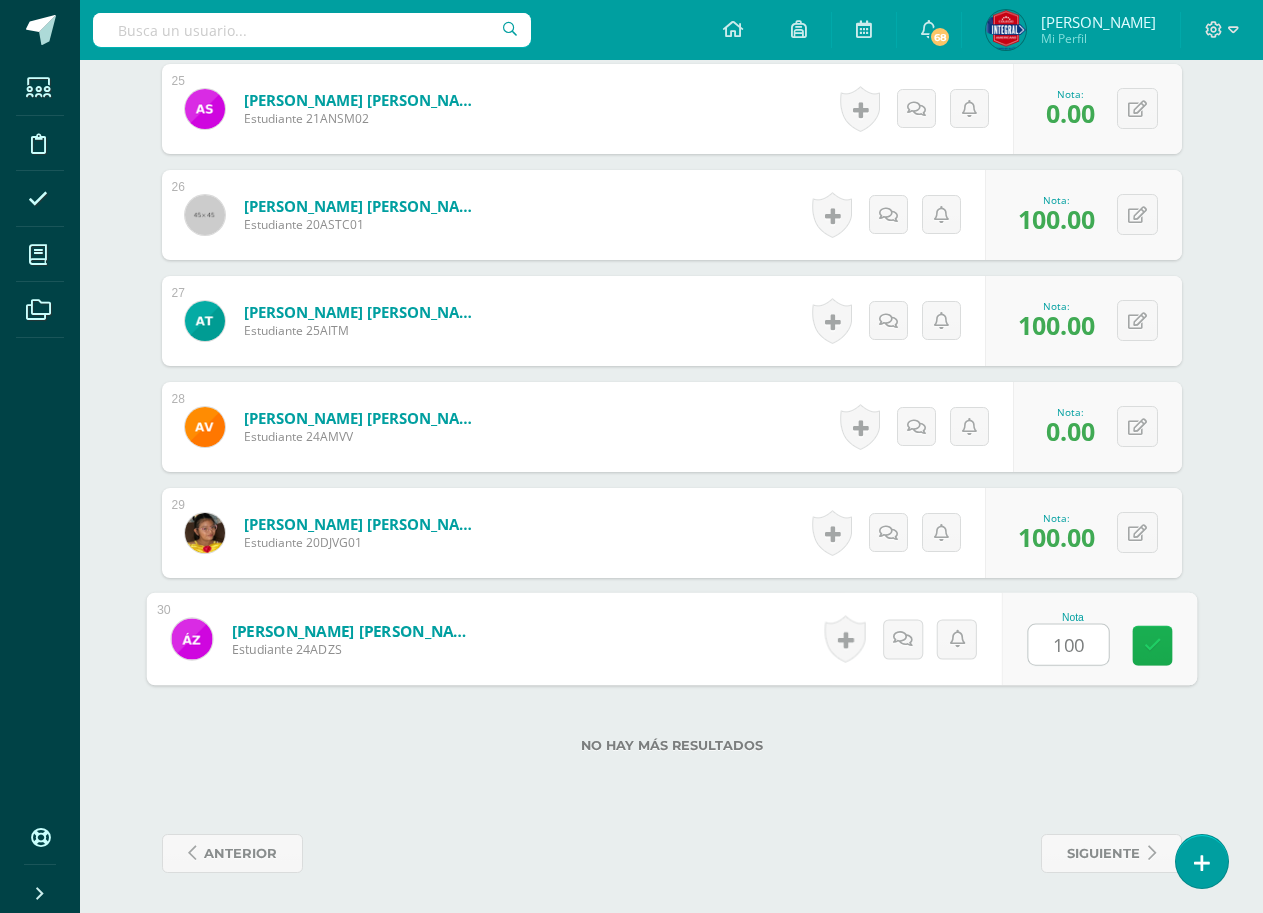 click at bounding box center [1152, 646] 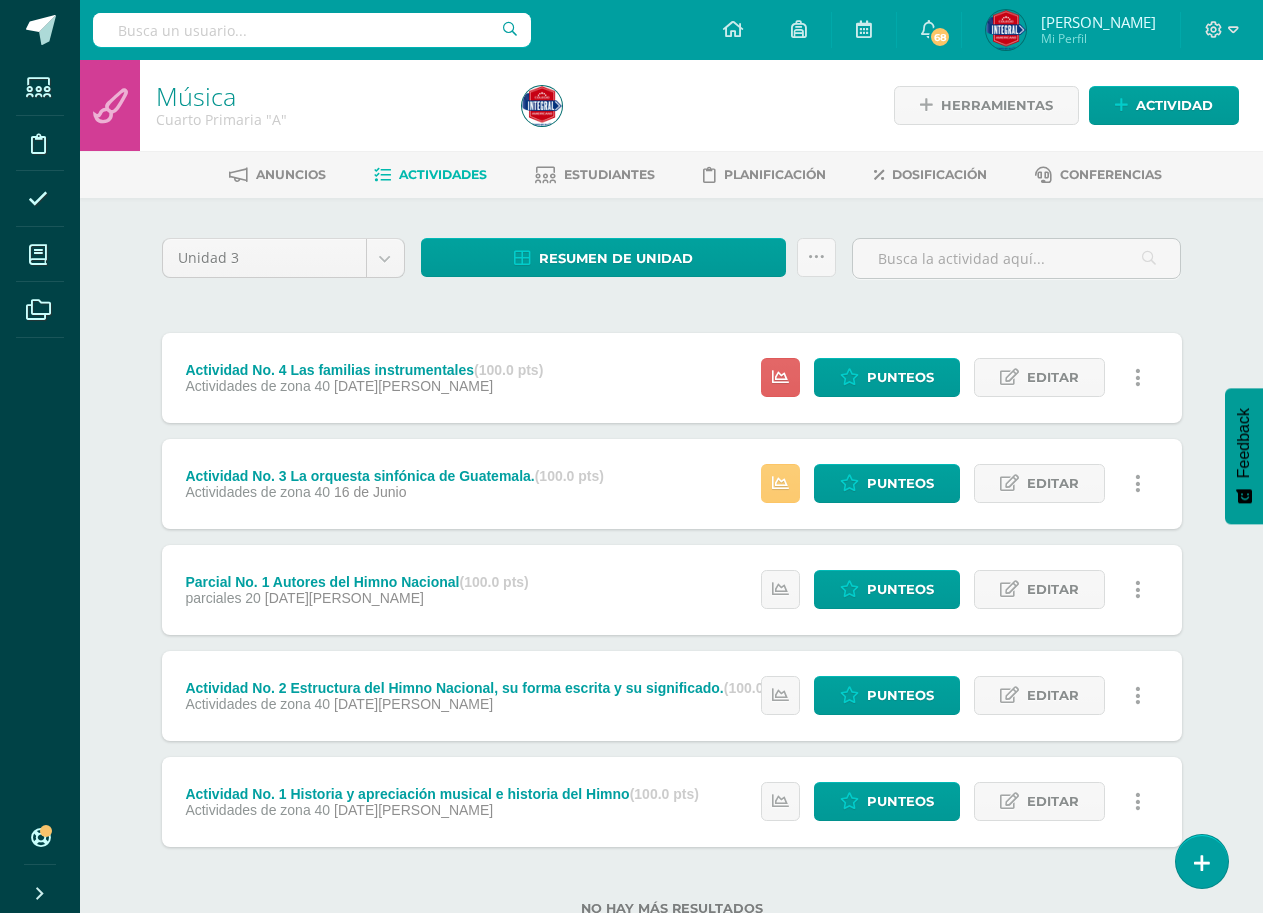 scroll, scrollTop: 67, scrollLeft: 0, axis: vertical 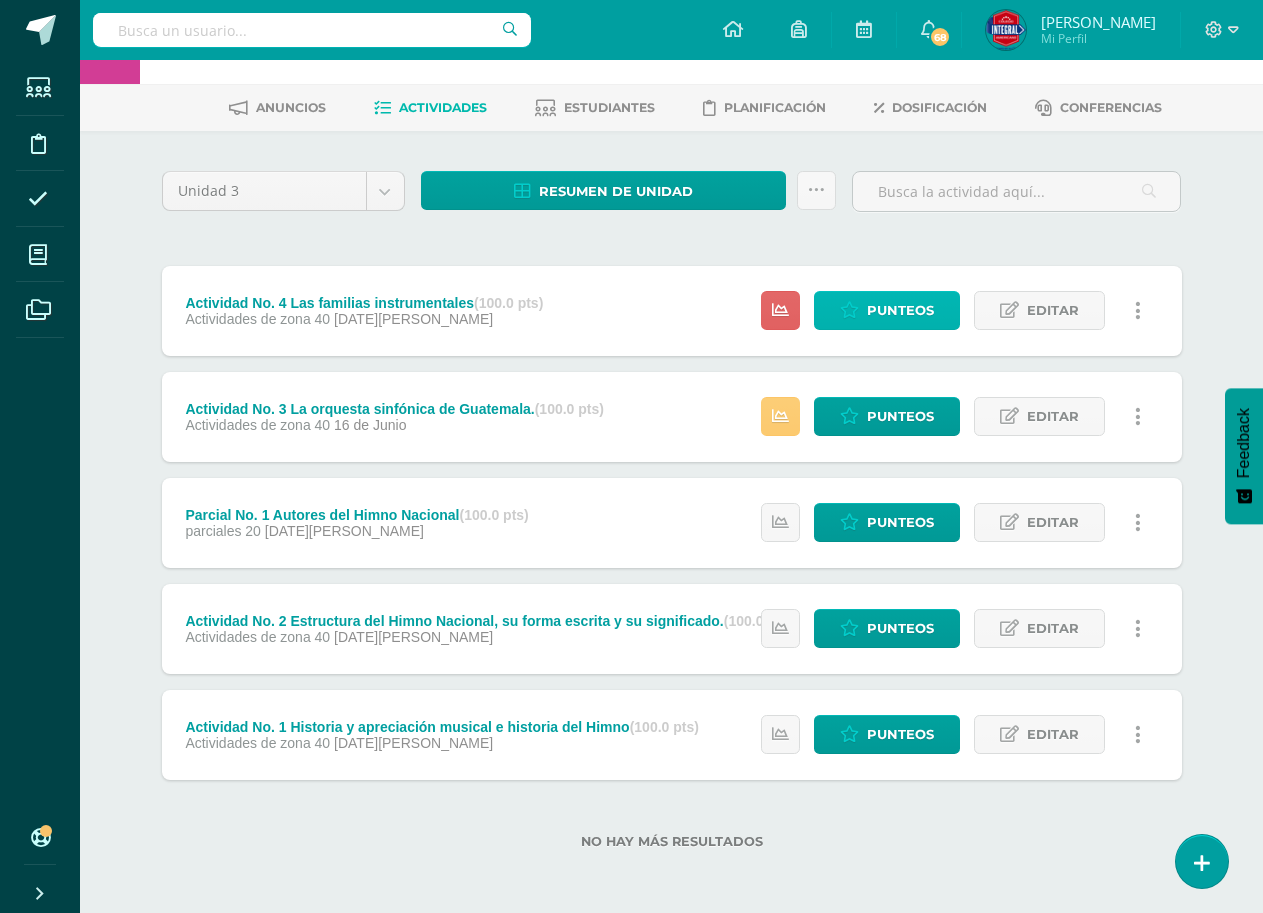 click on "Punteos" at bounding box center (900, 310) 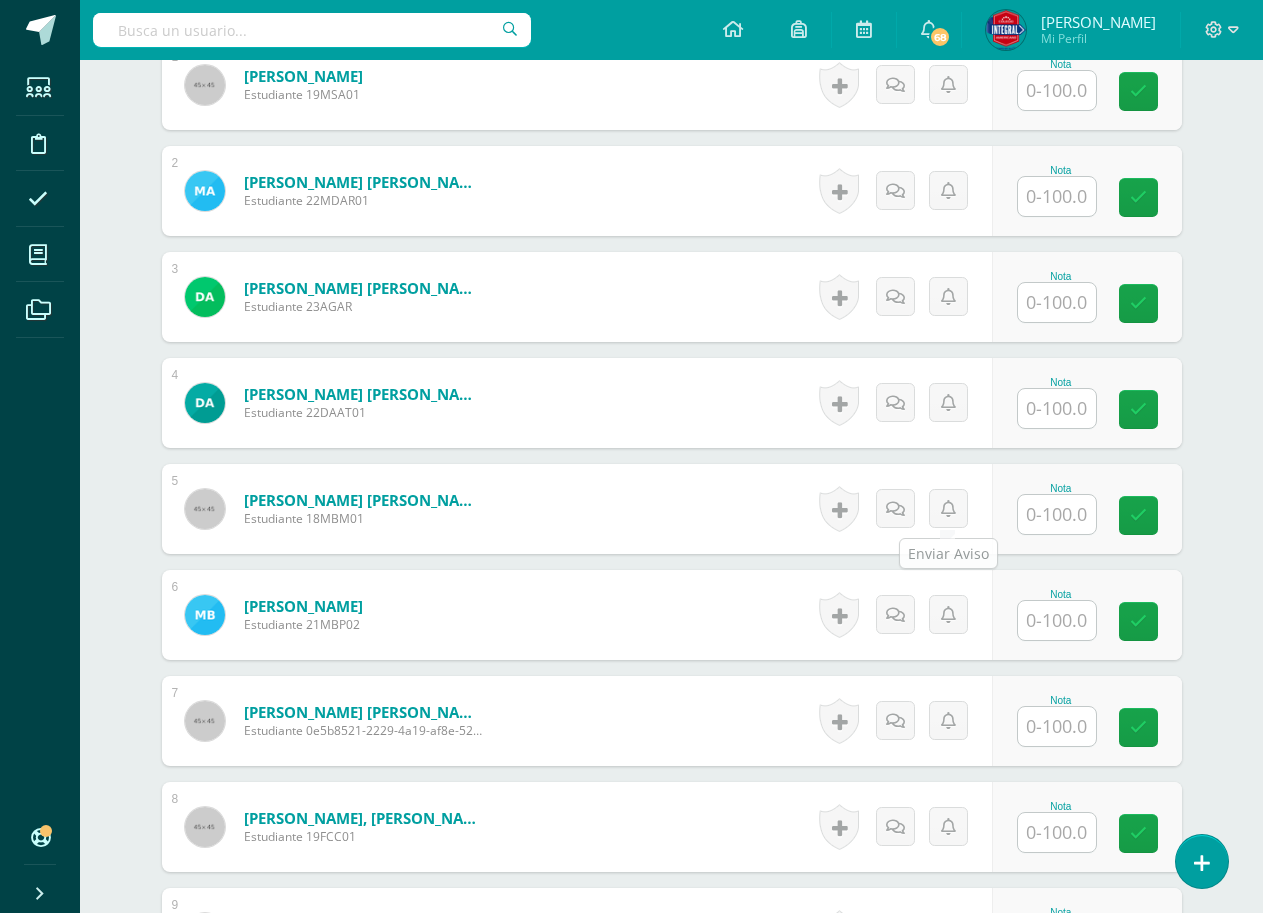 scroll, scrollTop: 675, scrollLeft: 0, axis: vertical 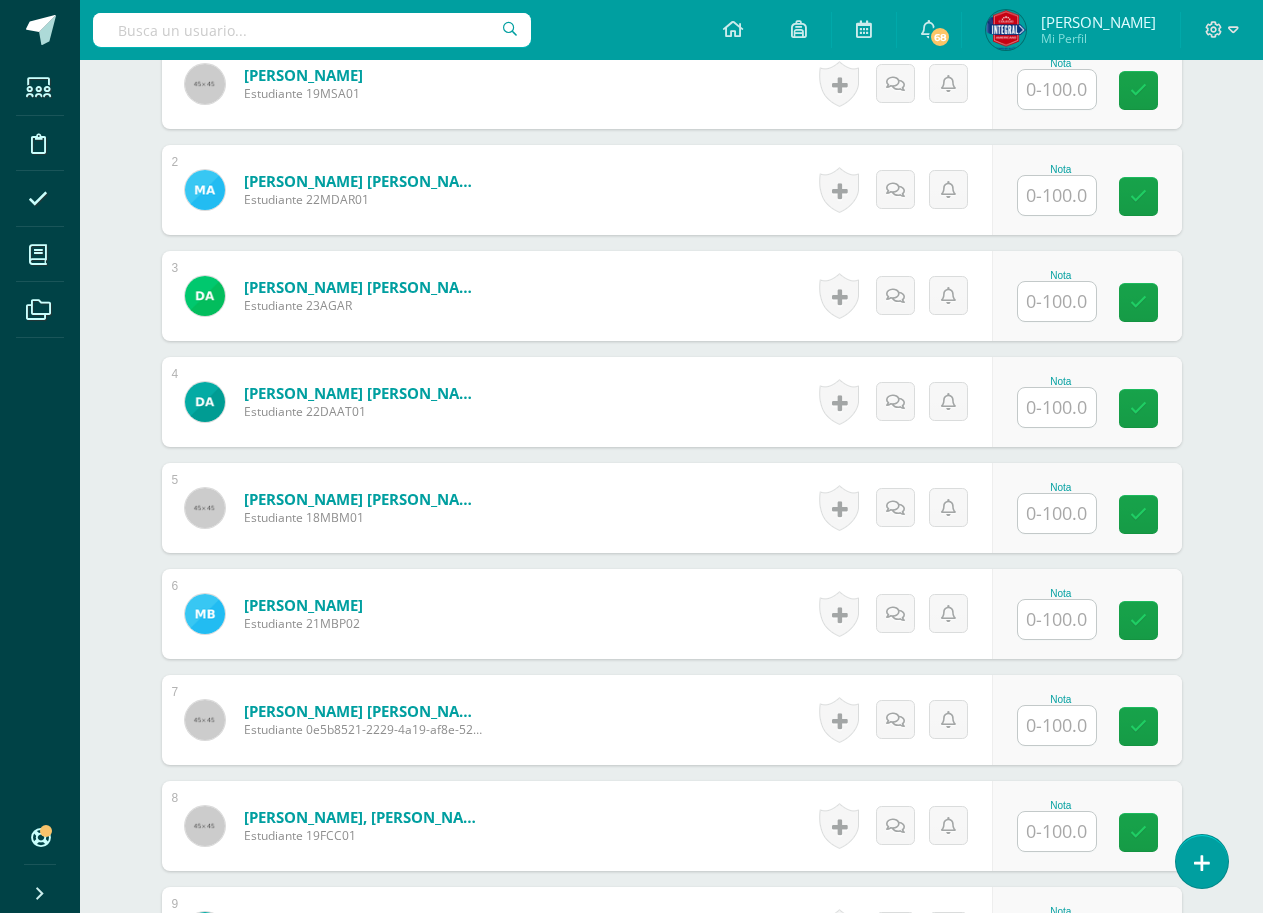 click at bounding box center (1057, 513) 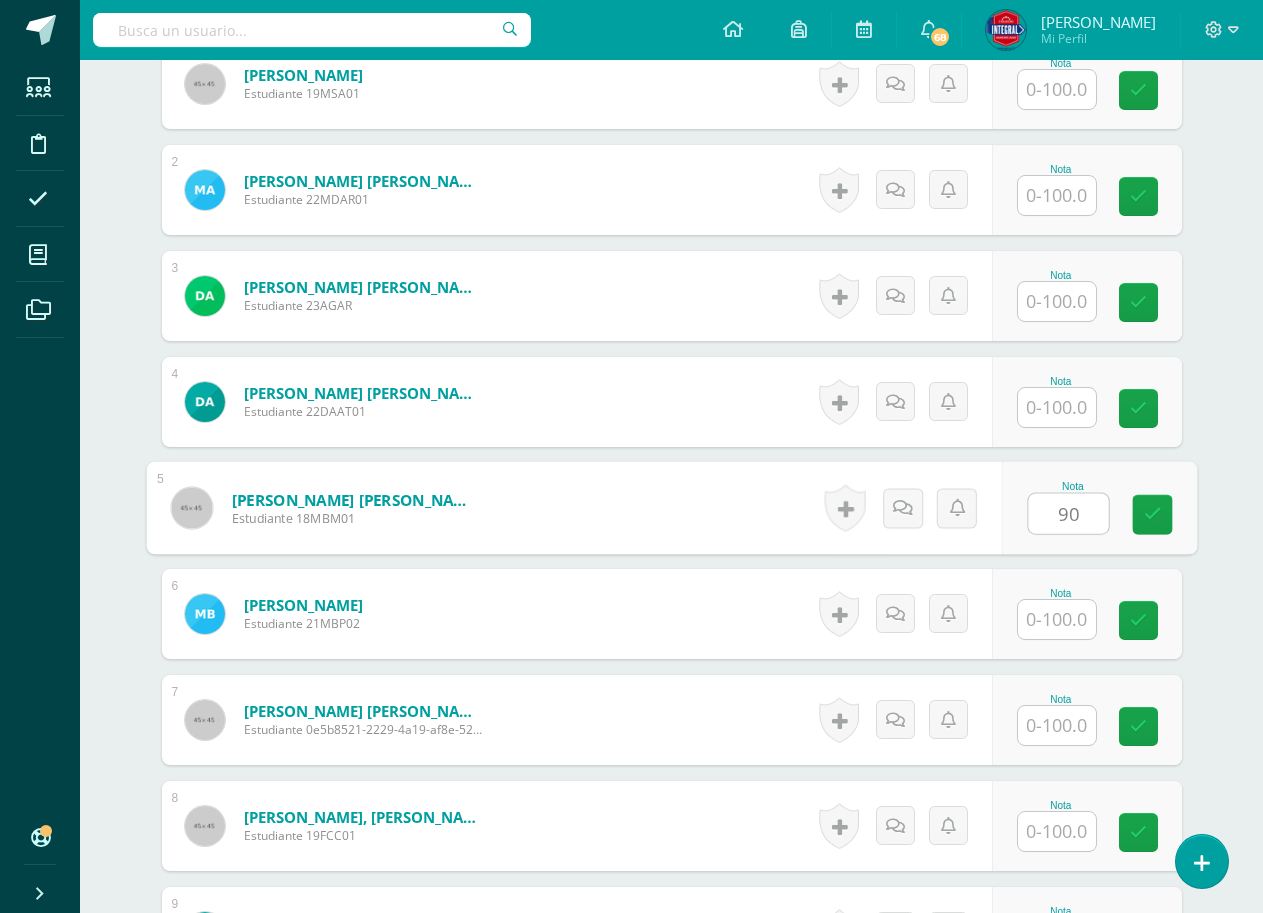 type on "90" 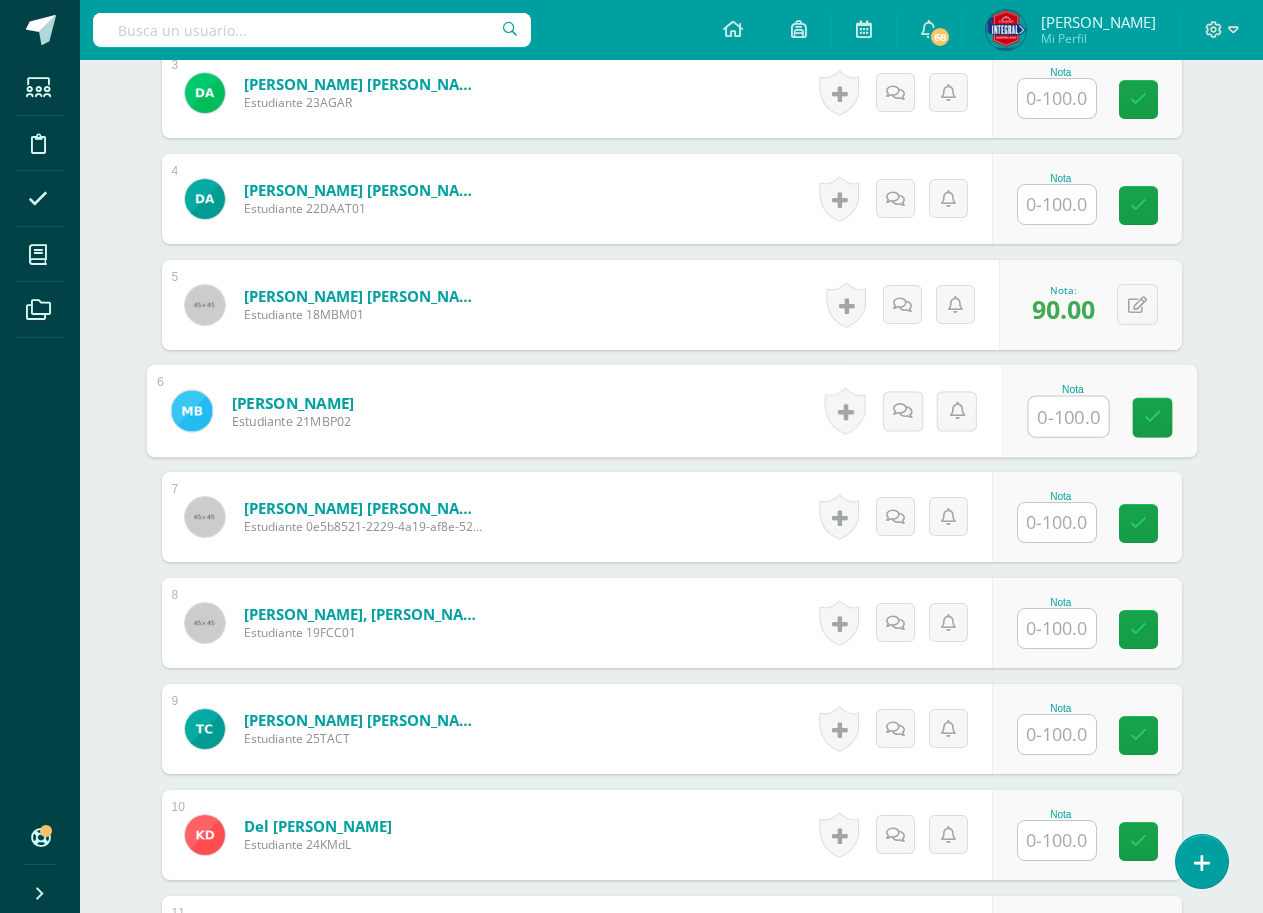 scroll, scrollTop: 877, scrollLeft: 0, axis: vertical 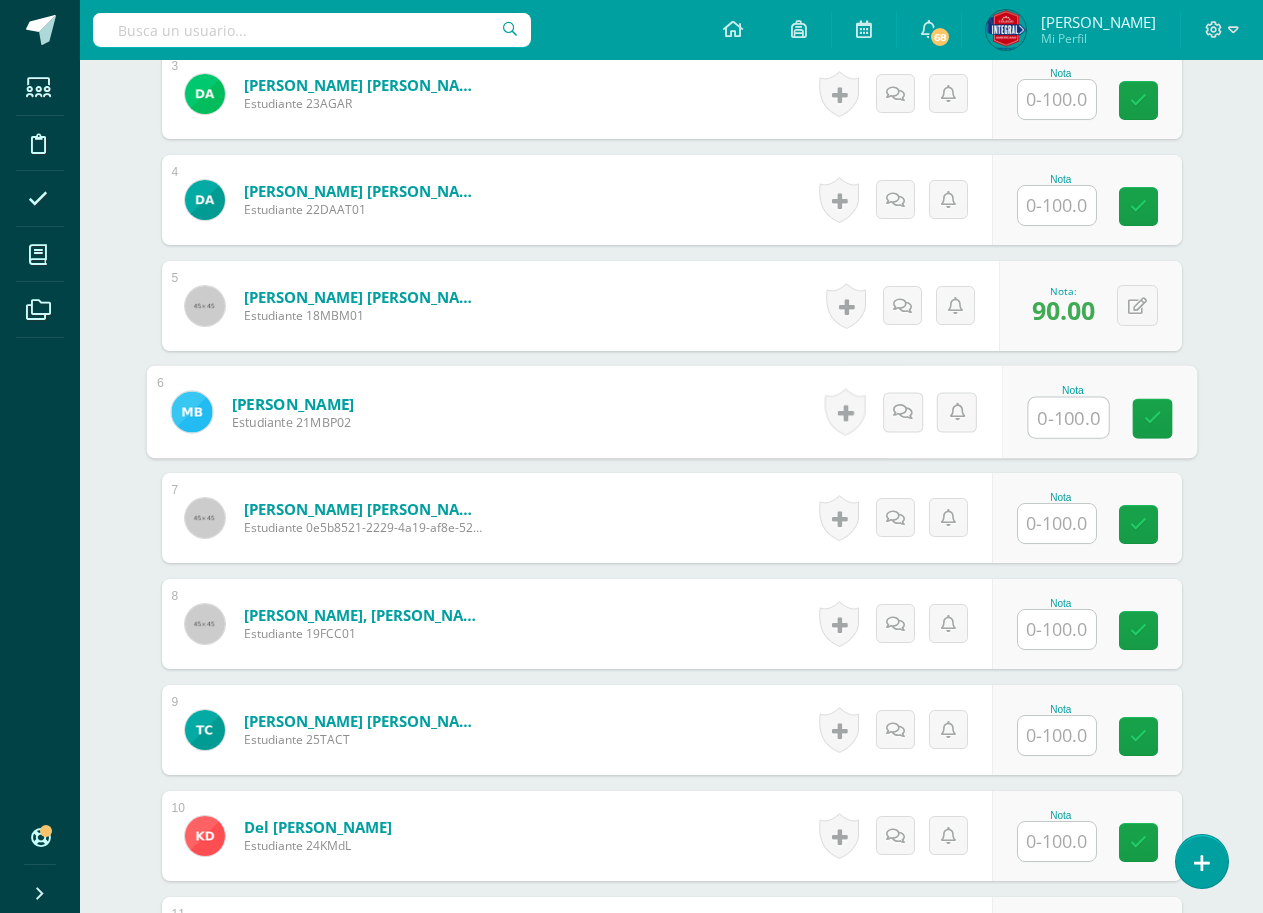 click at bounding box center [1057, 523] 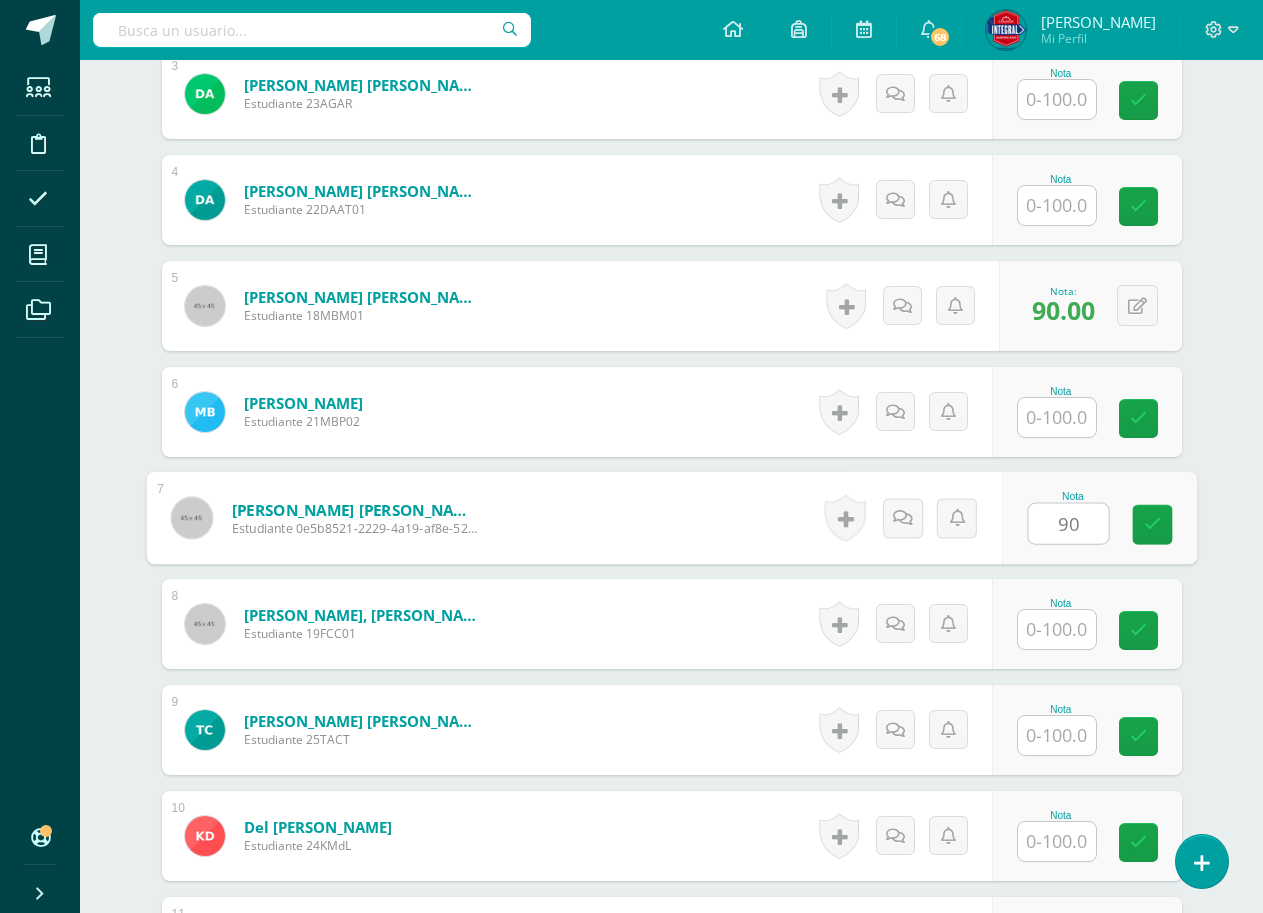 type on "90" 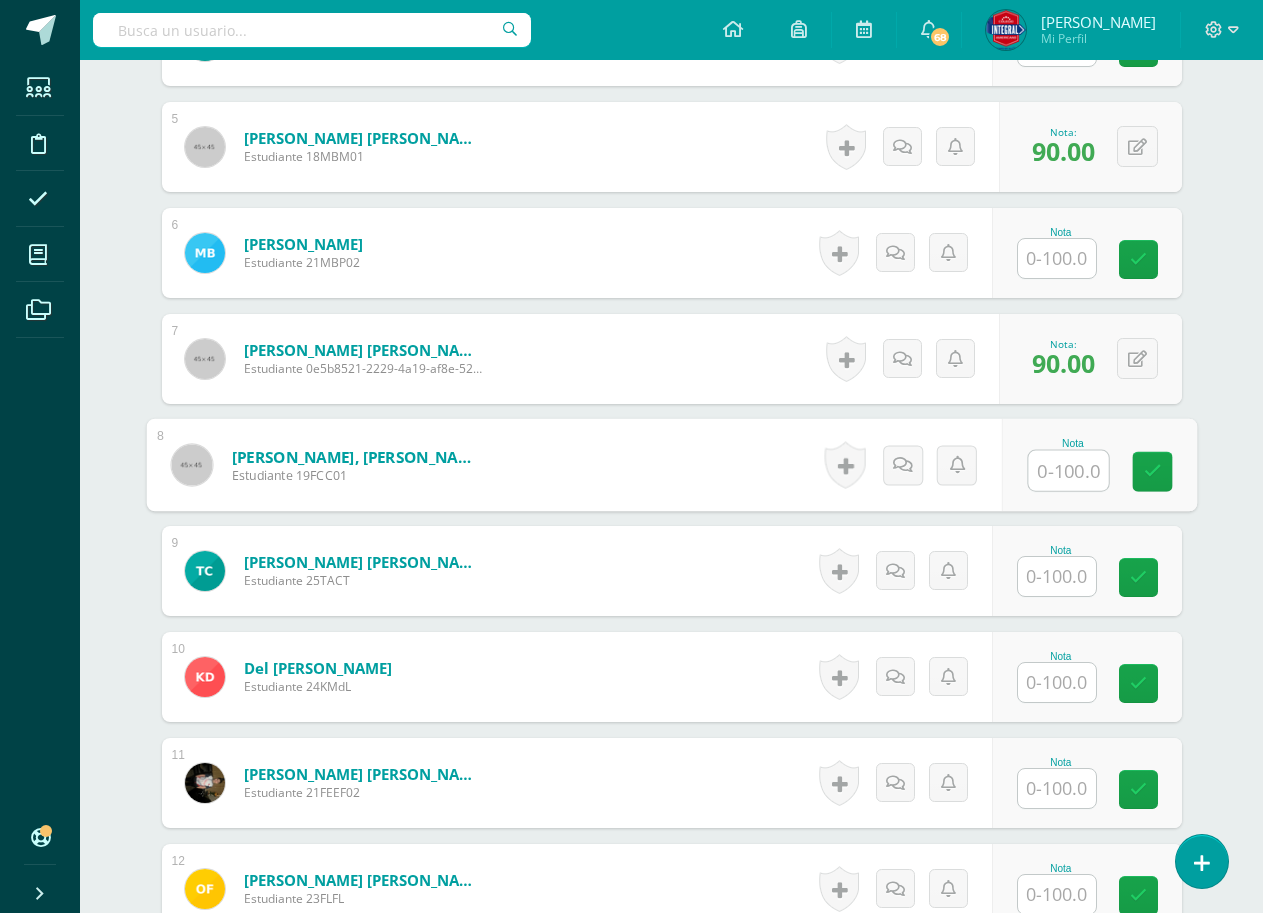scroll, scrollTop: 1077, scrollLeft: 0, axis: vertical 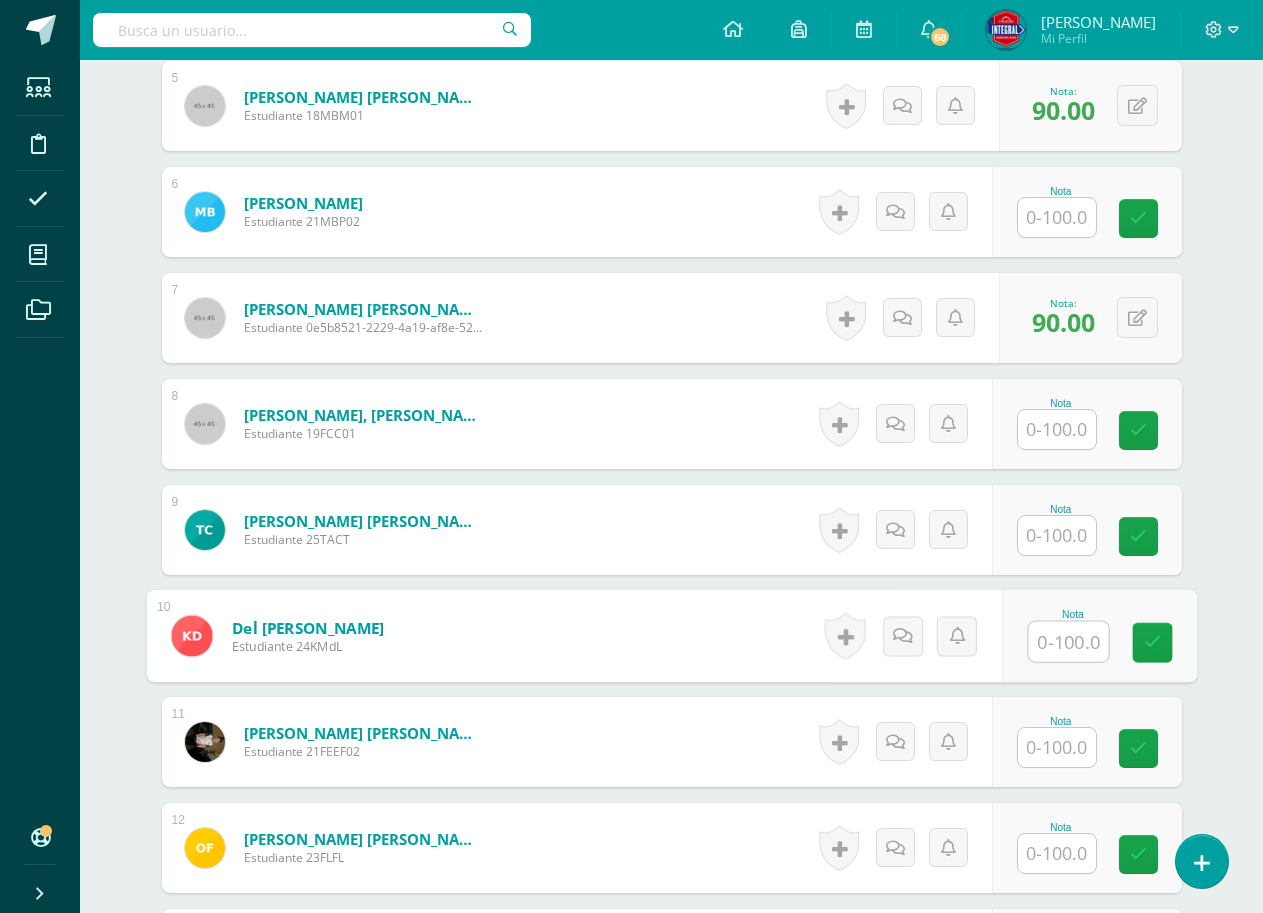 click at bounding box center (1068, 642) 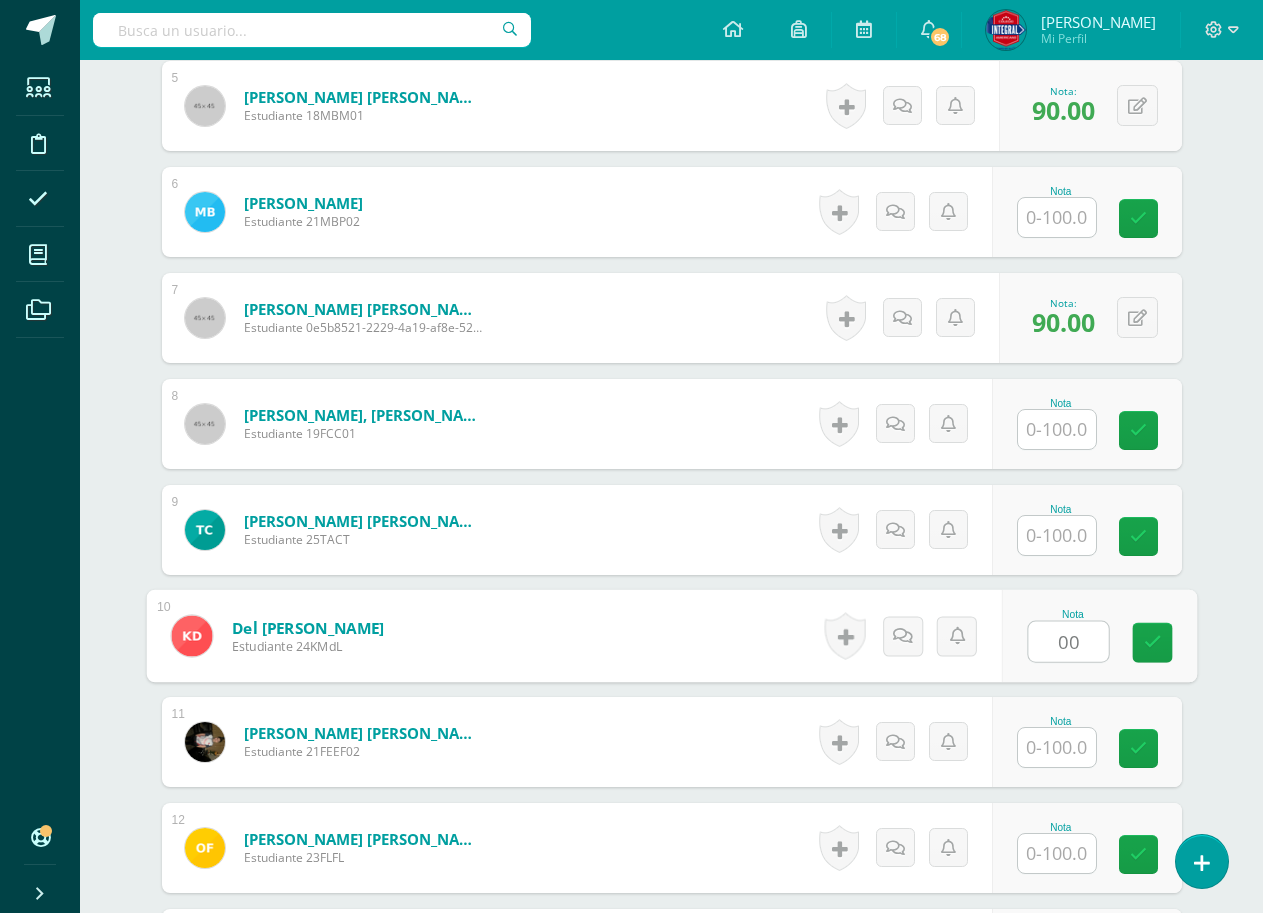 type on "00" 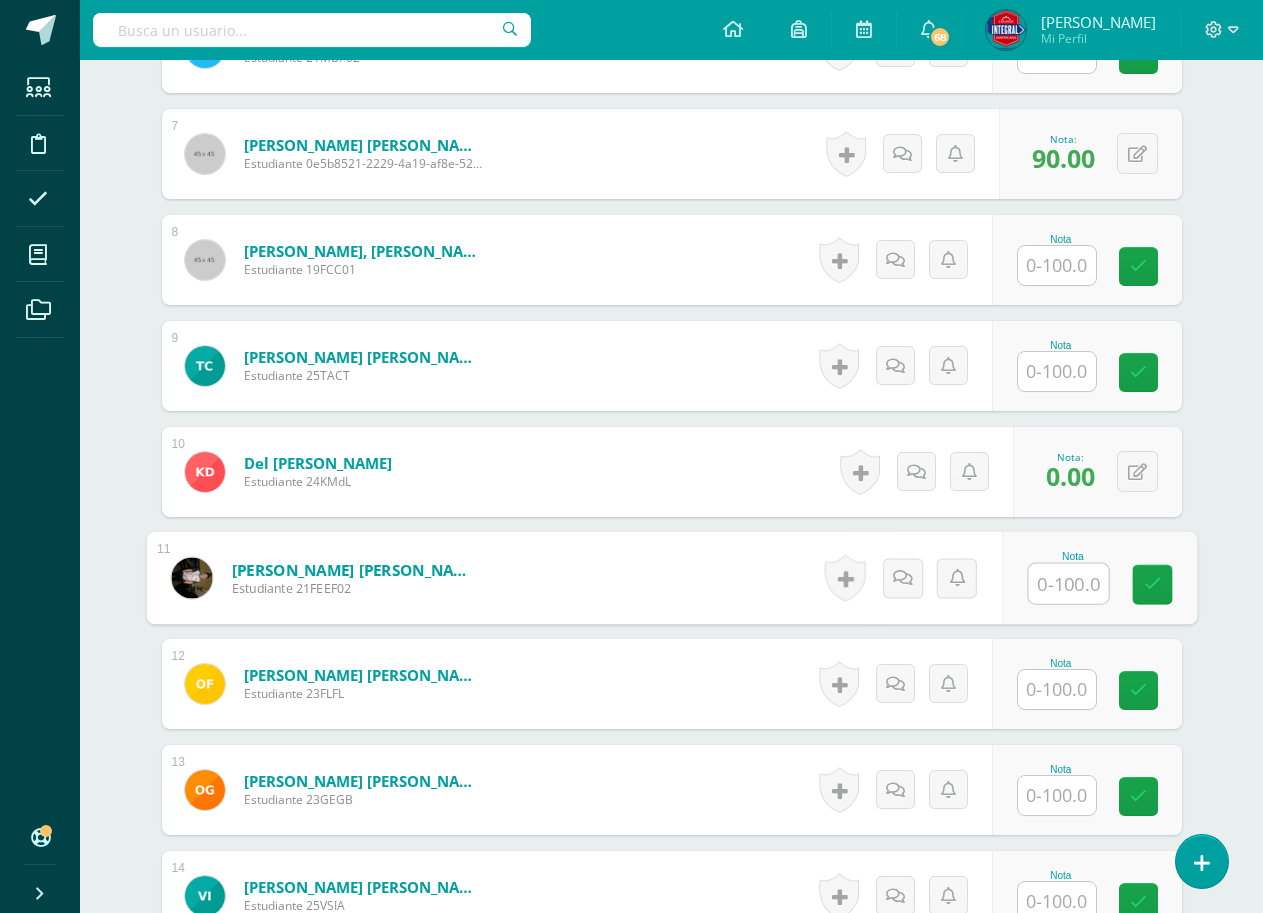 scroll, scrollTop: 1277, scrollLeft: 0, axis: vertical 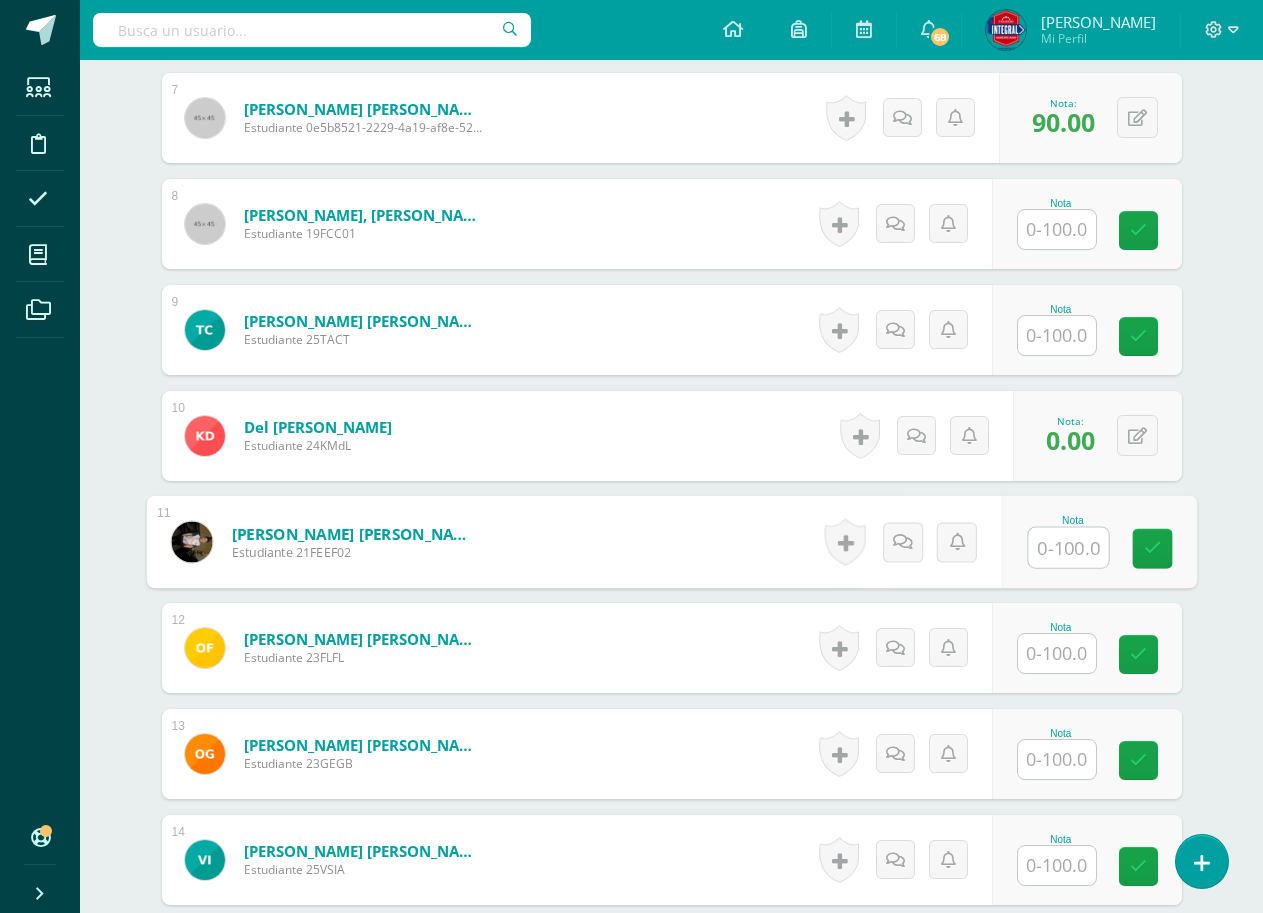 click at bounding box center [1057, 653] 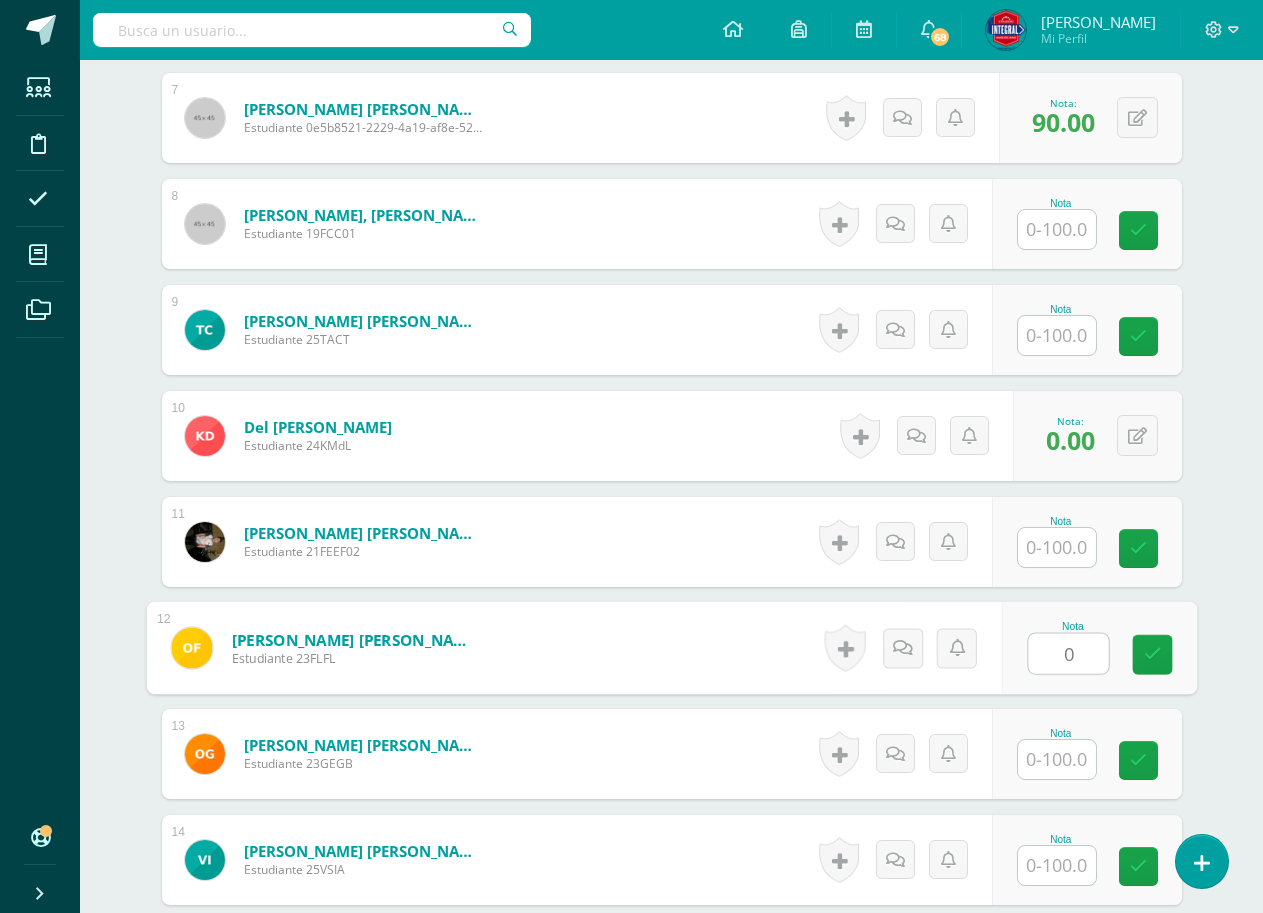 type on "00" 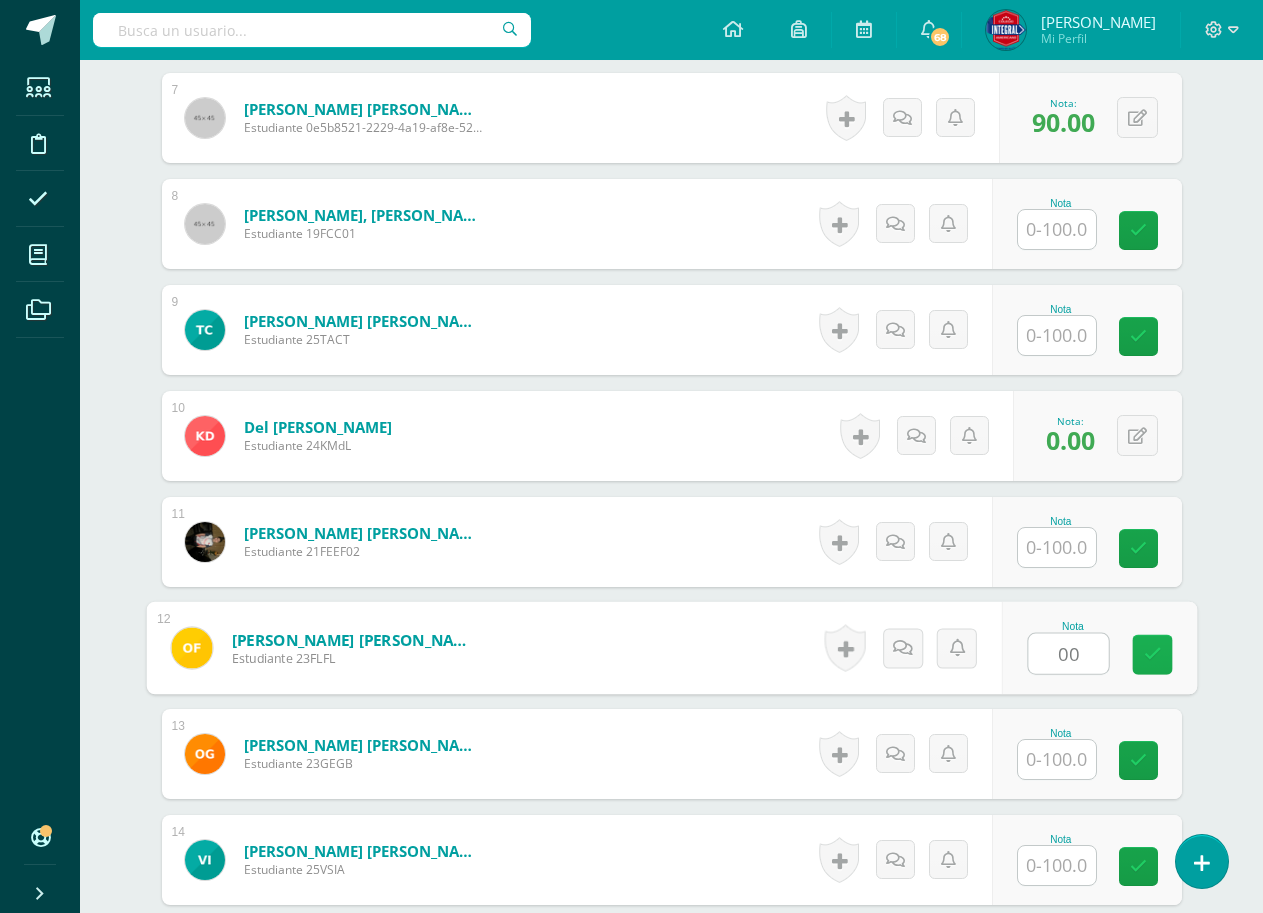 click at bounding box center [1152, 654] 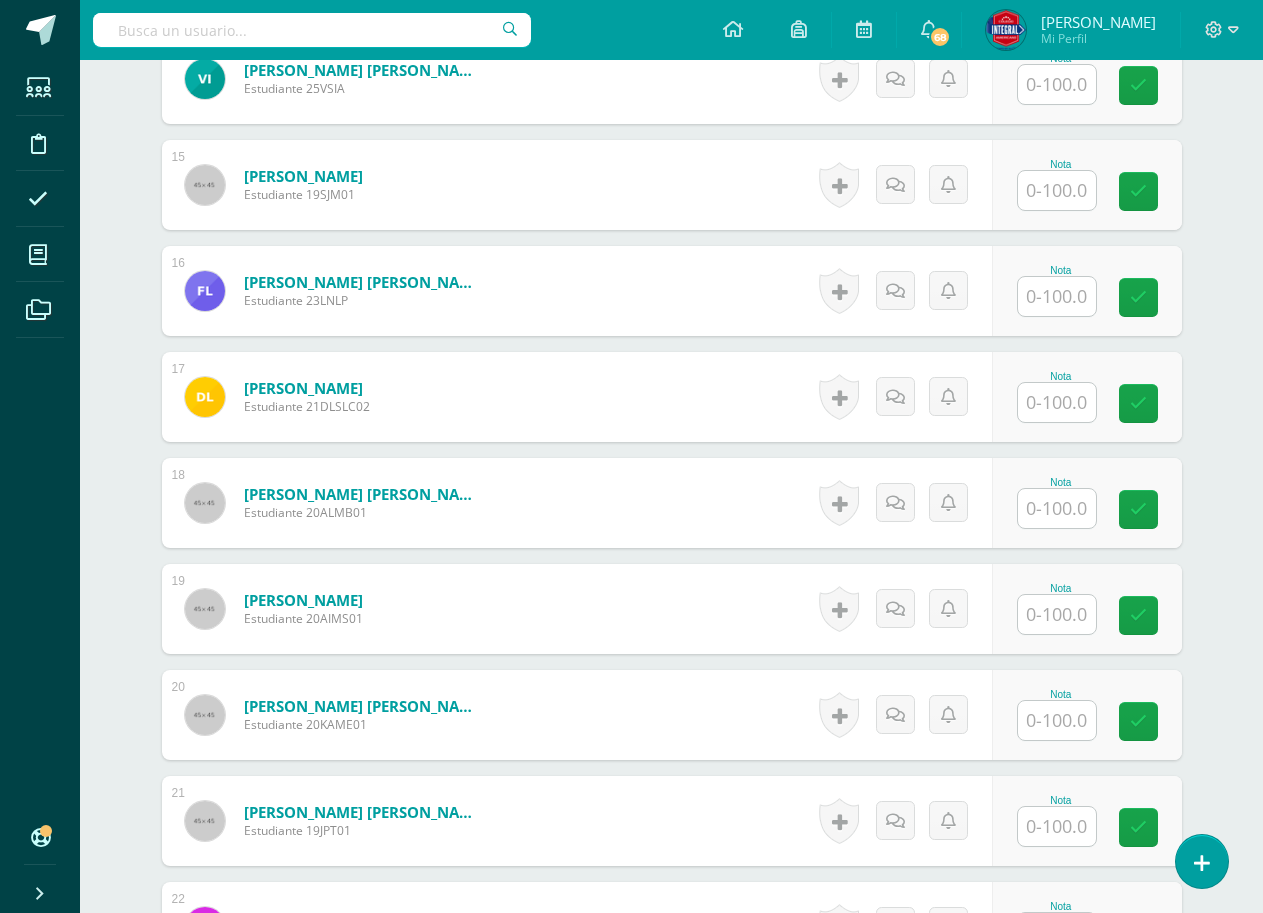 scroll, scrollTop: 2077, scrollLeft: 0, axis: vertical 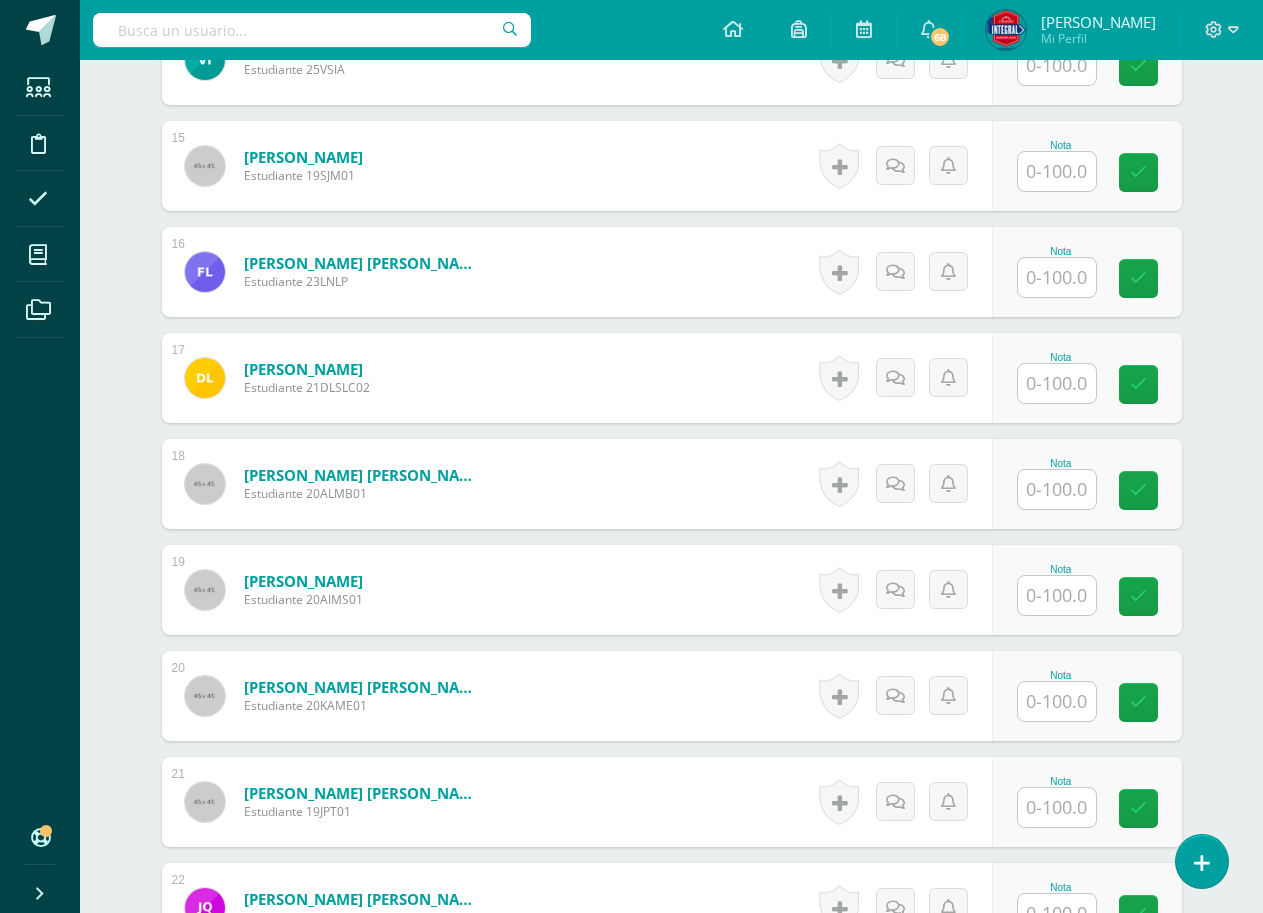 click at bounding box center [1057, 595] 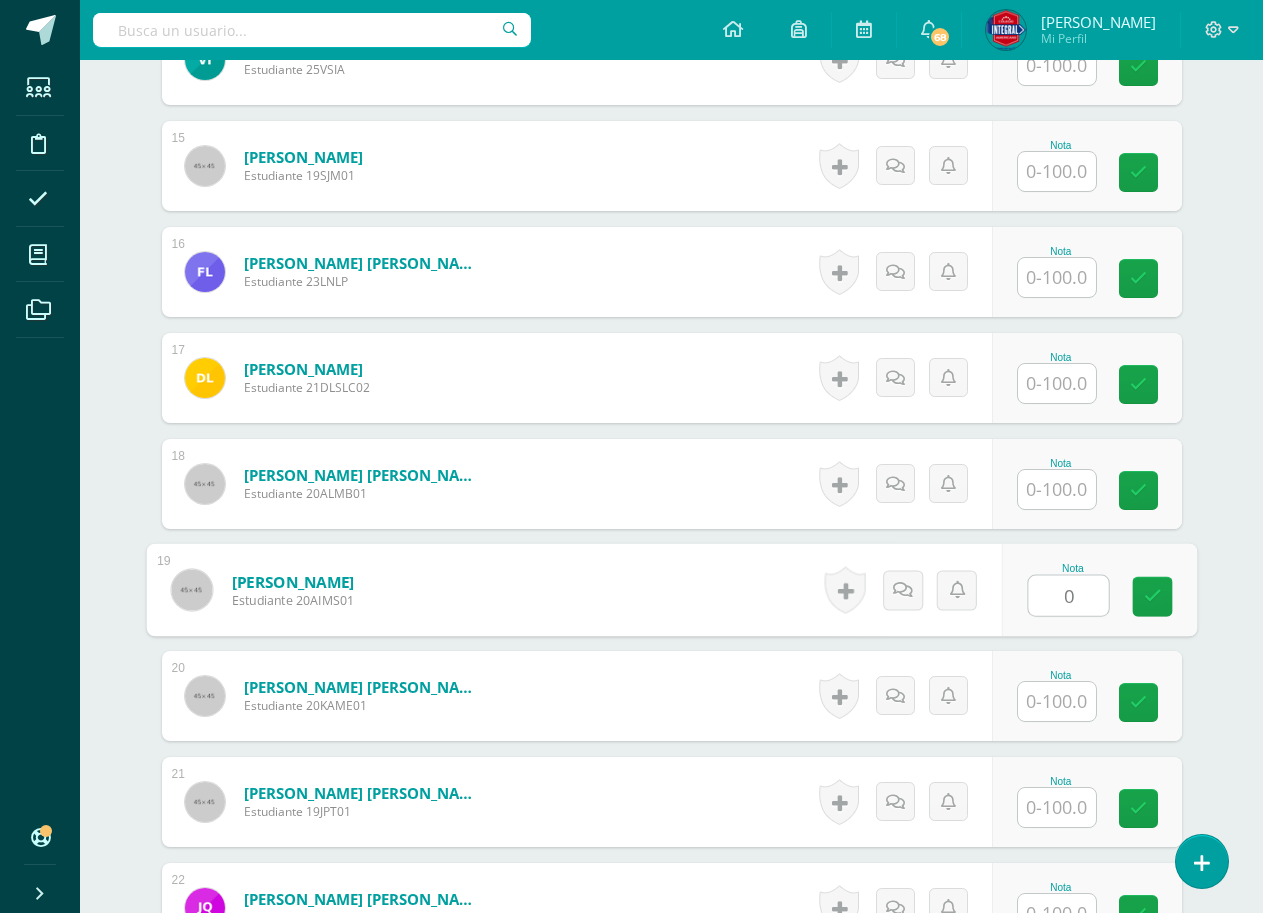 type on "00" 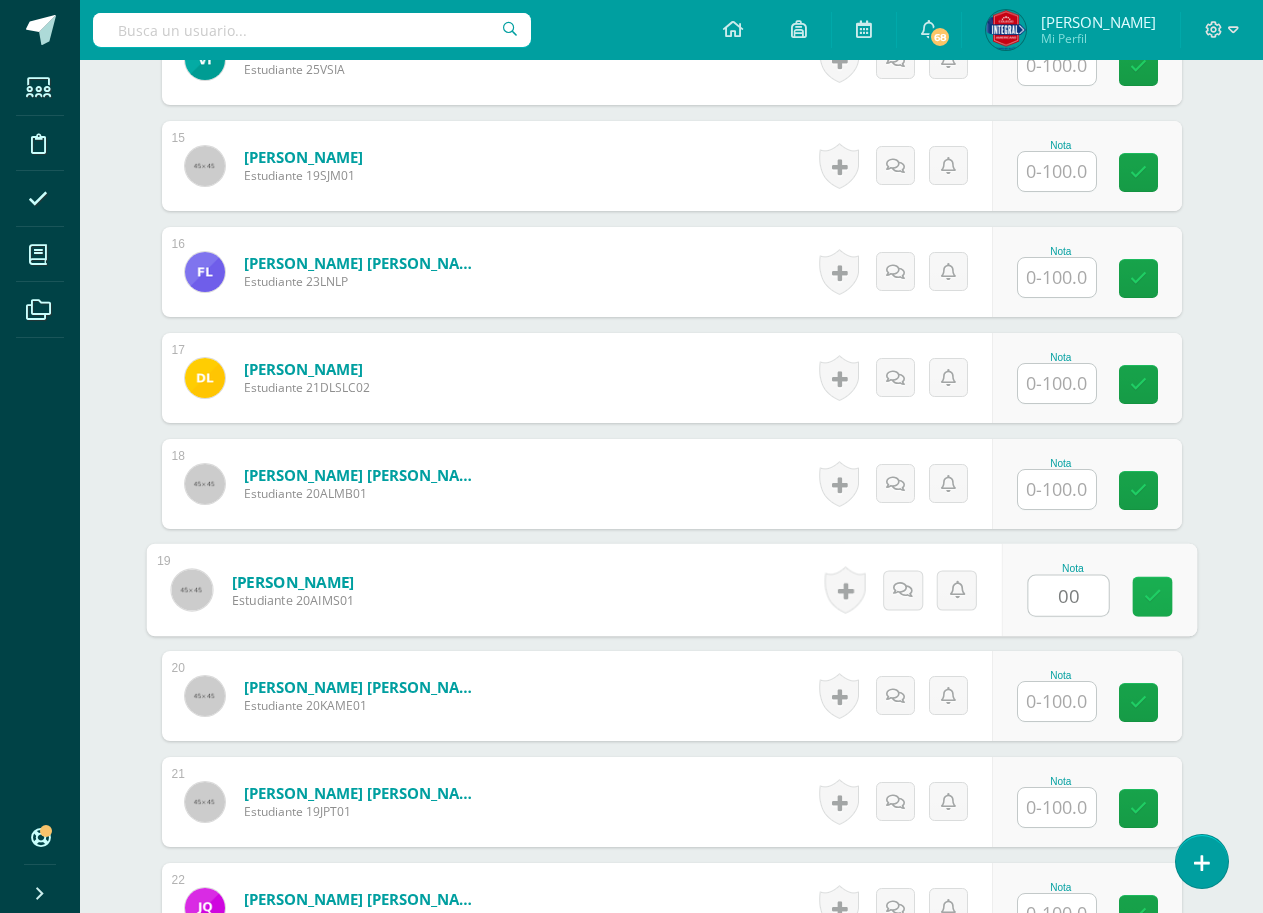 click at bounding box center [1152, 596] 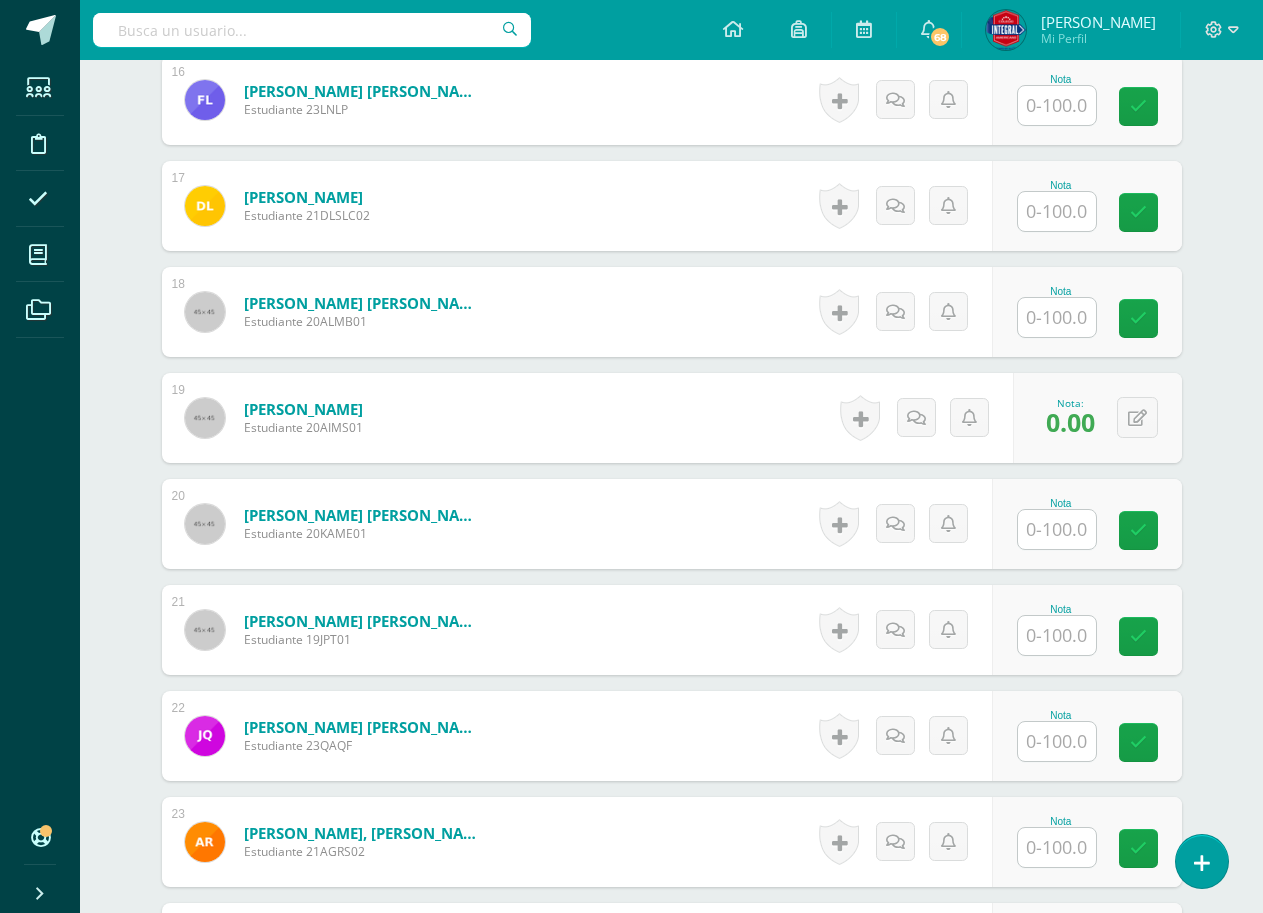 scroll, scrollTop: 2277, scrollLeft: 0, axis: vertical 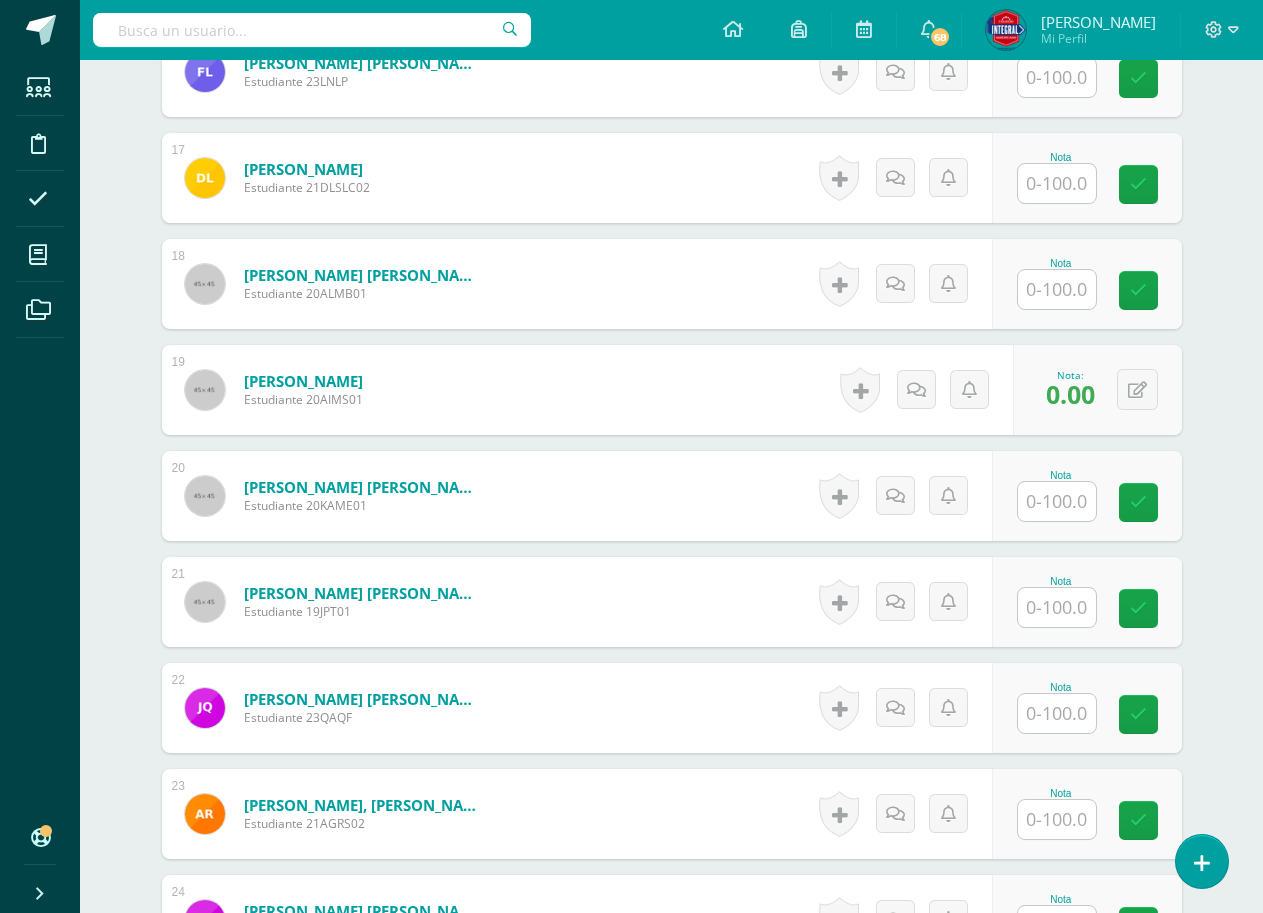 click at bounding box center [1057, 607] 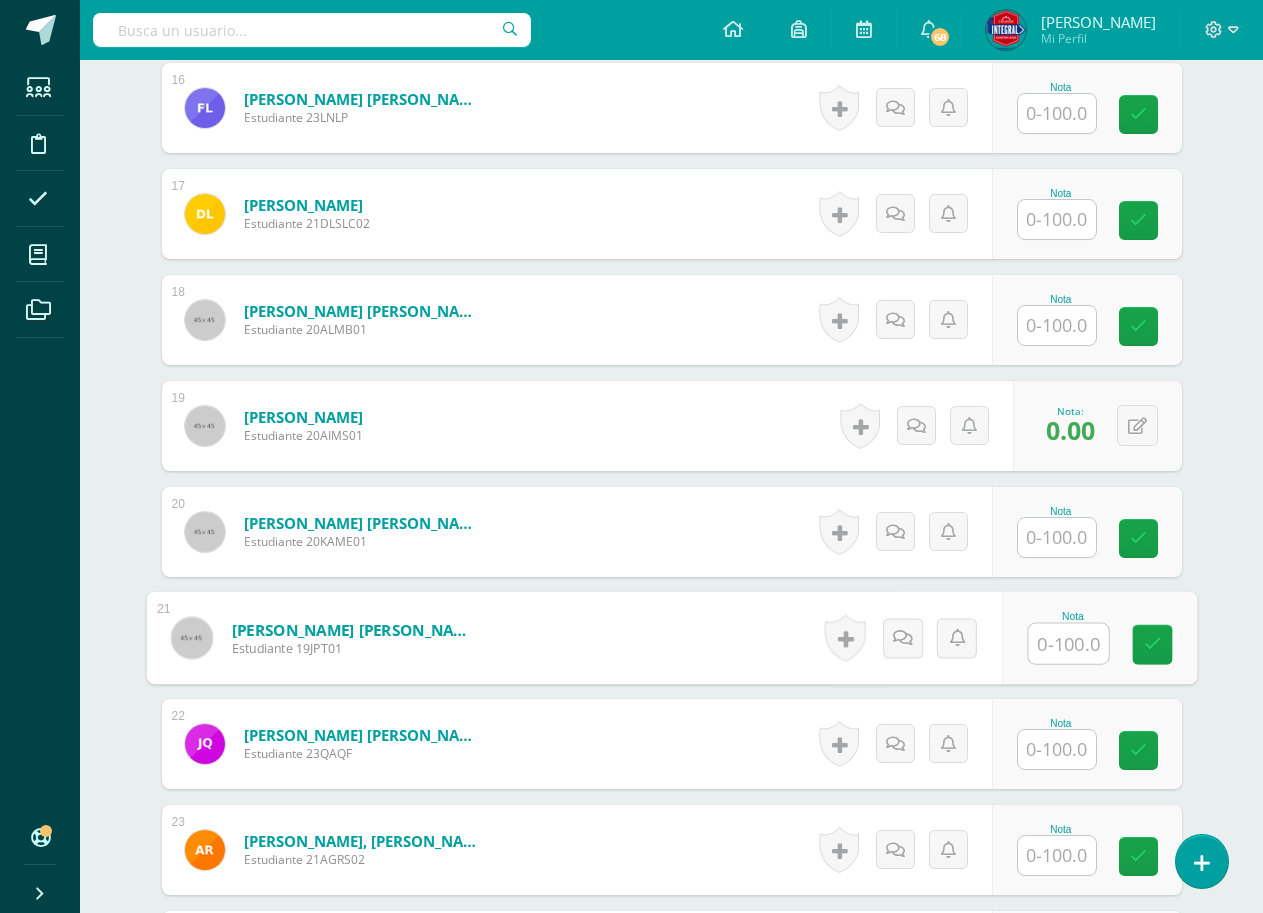 scroll, scrollTop: 2277, scrollLeft: 0, axis: vertical 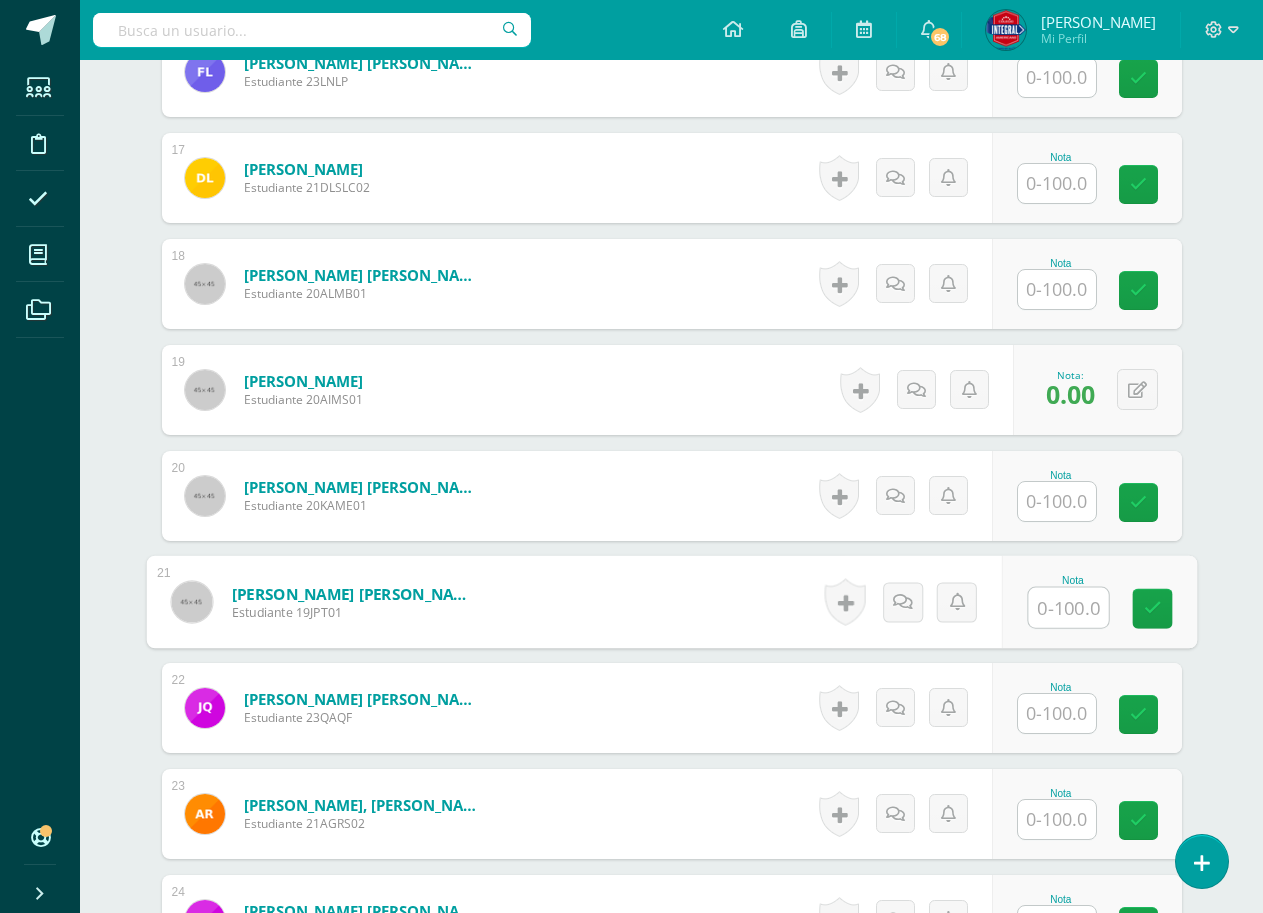 click at bounding box center [1057, 713] 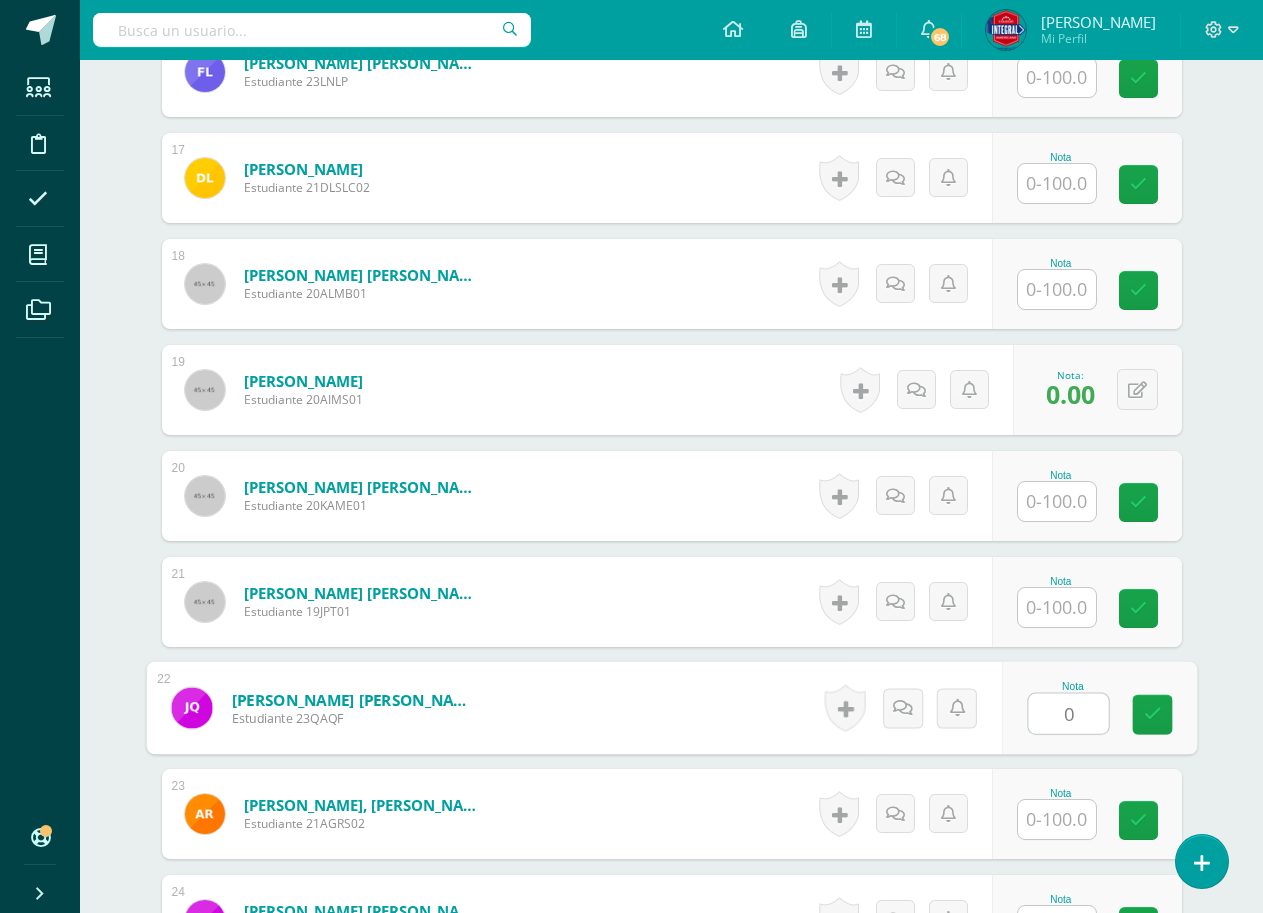 type on "00" 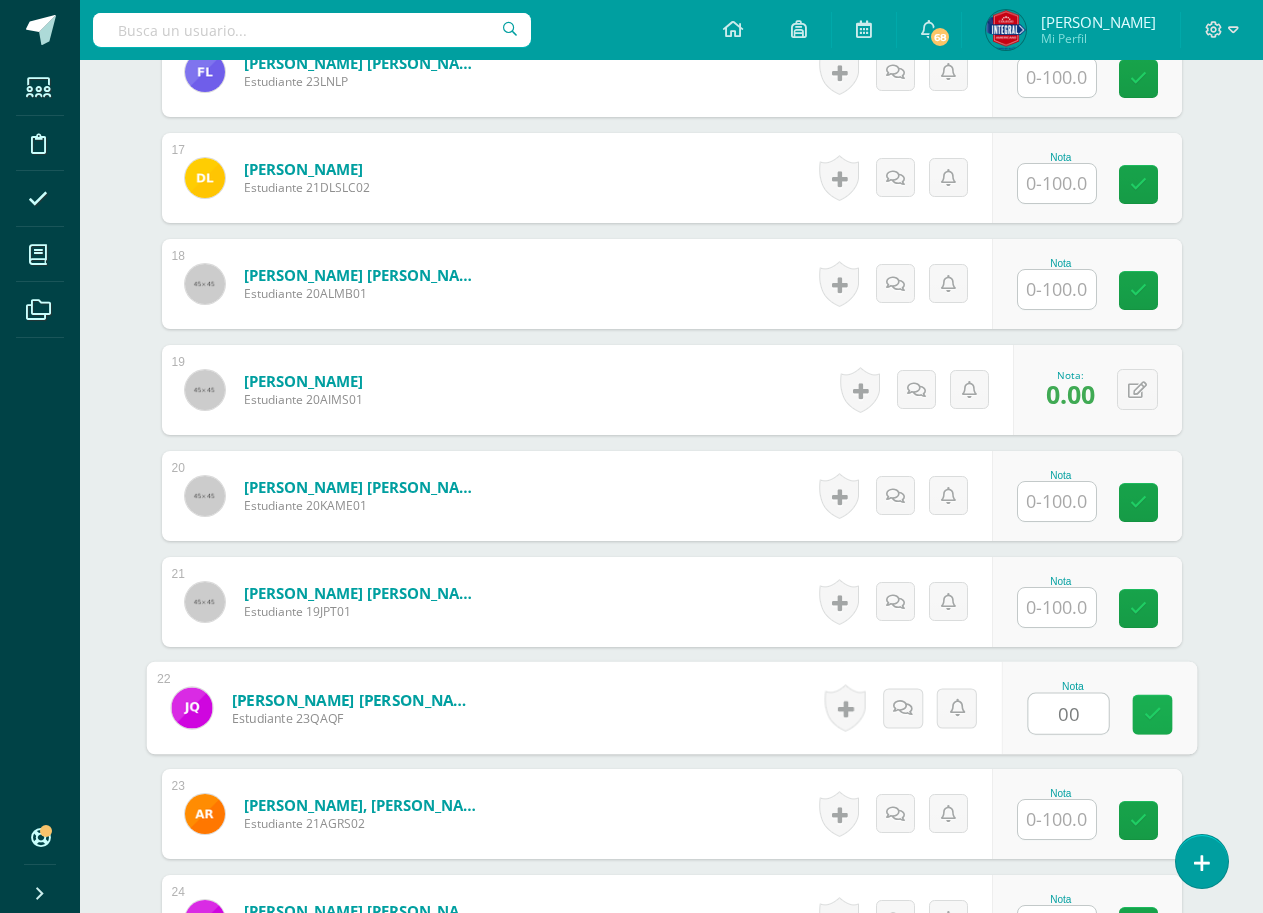 click at bounding box center (1152, 714) 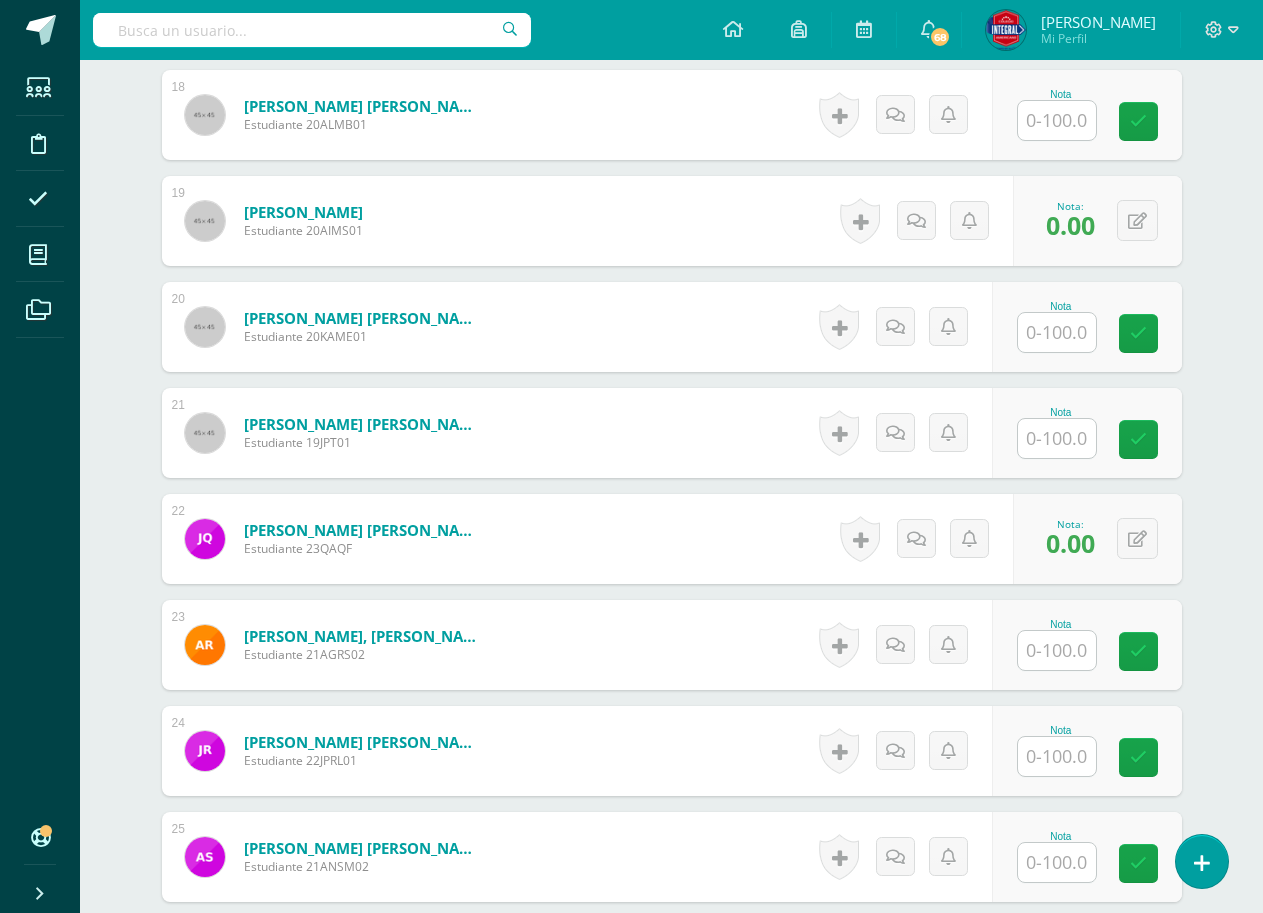 scroll, scrollTop: 2477, scrollLeft: 0, axis: vertical 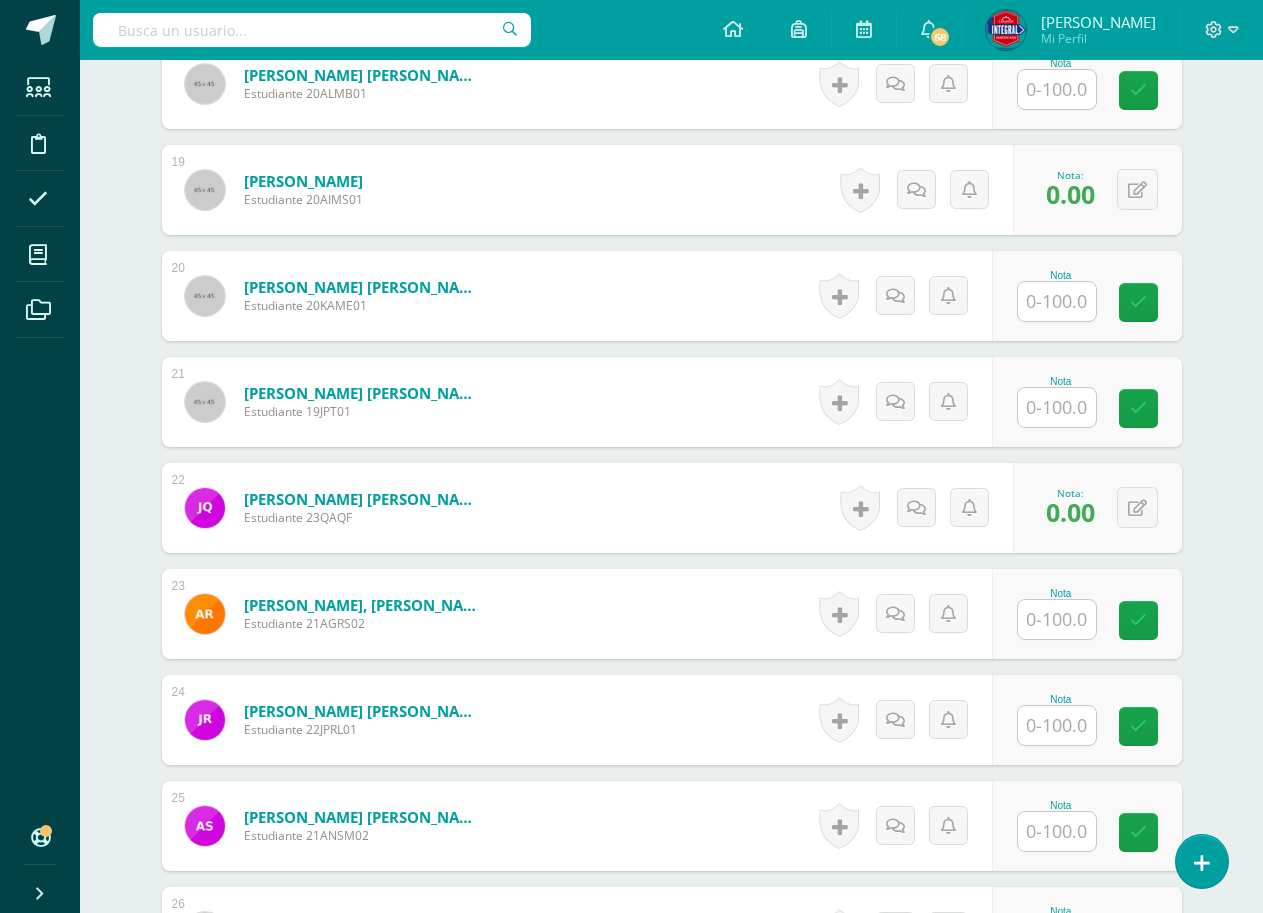 click on "Nota" at bounding box center [1061, 720] 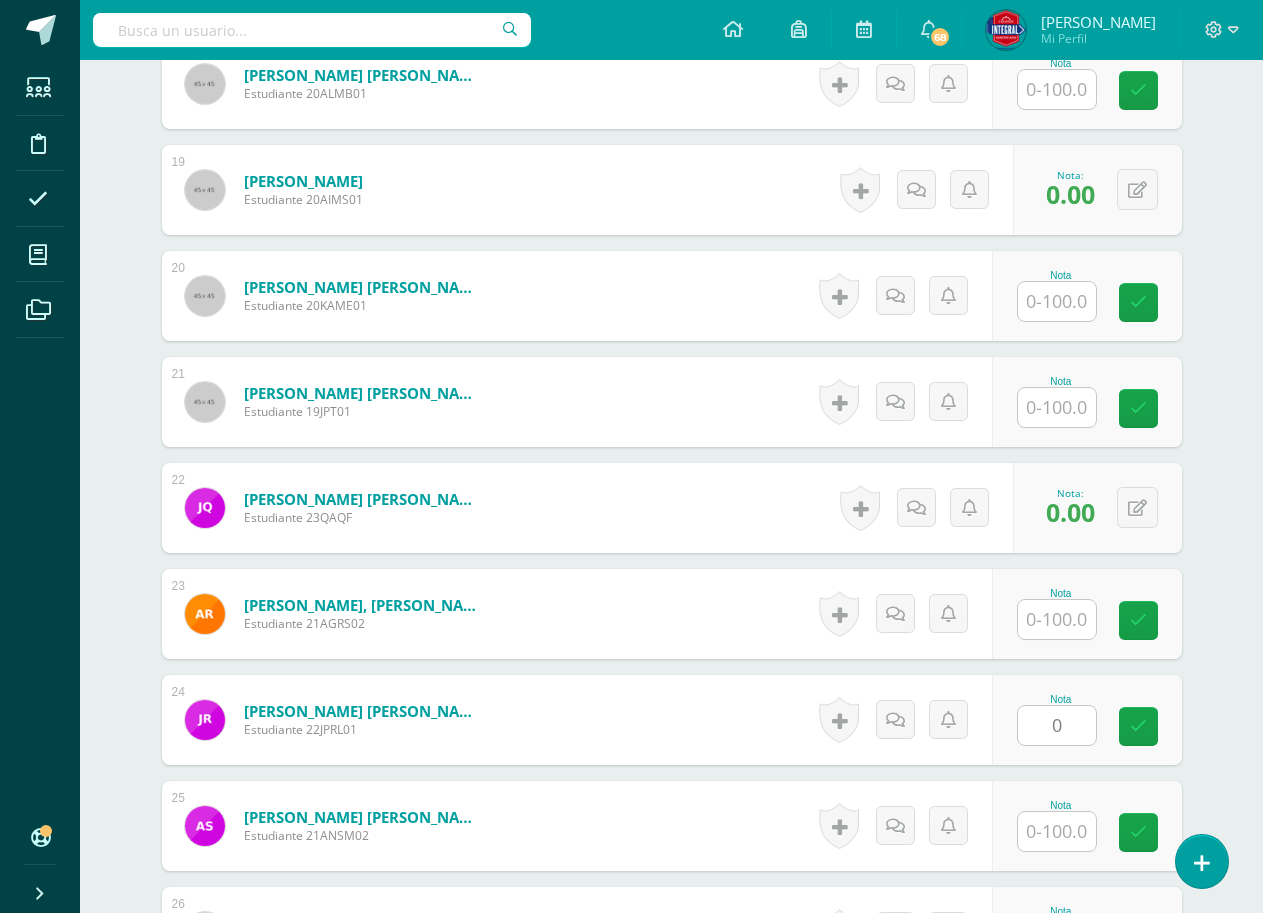 type on "00" 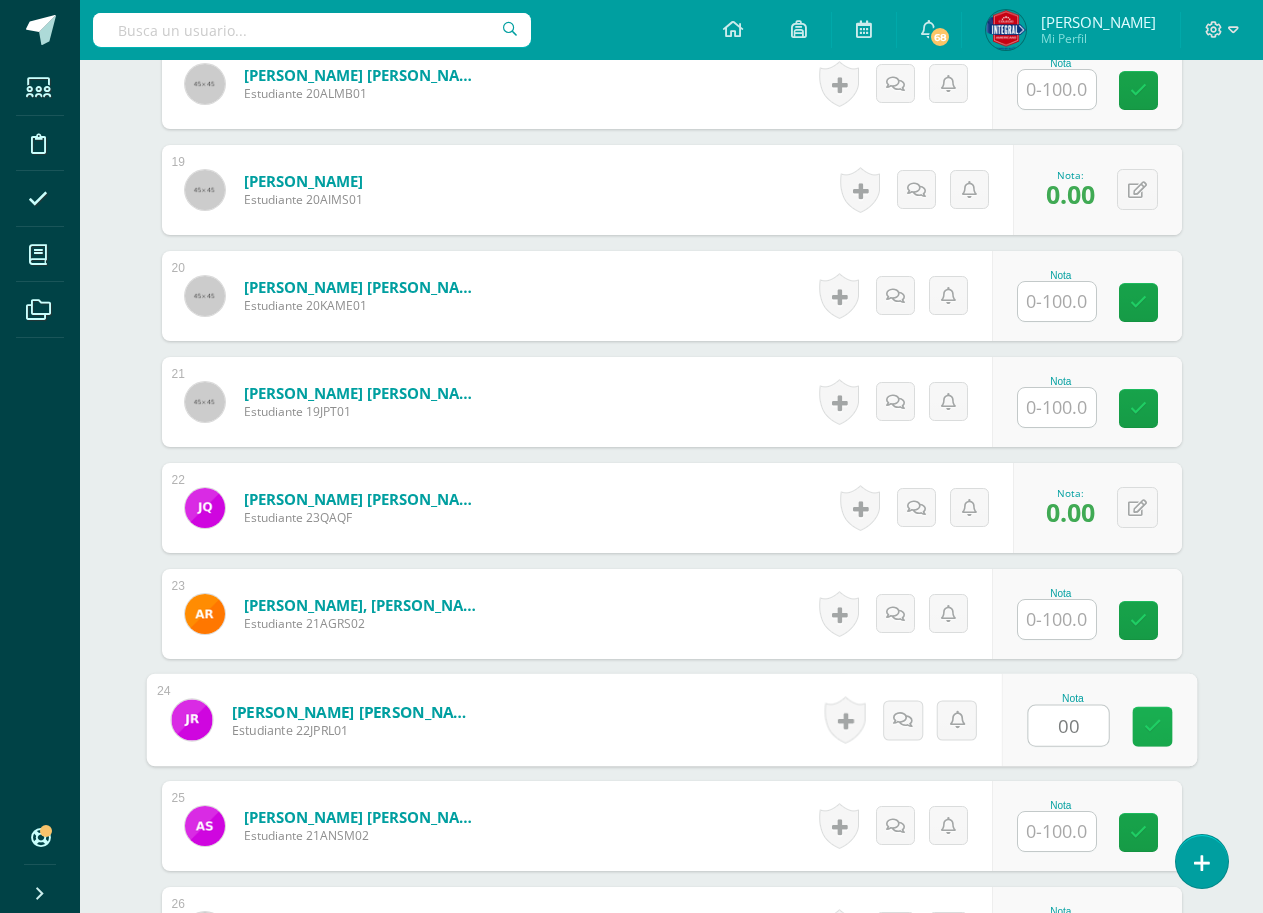 click at bounding box center (1152, 726) 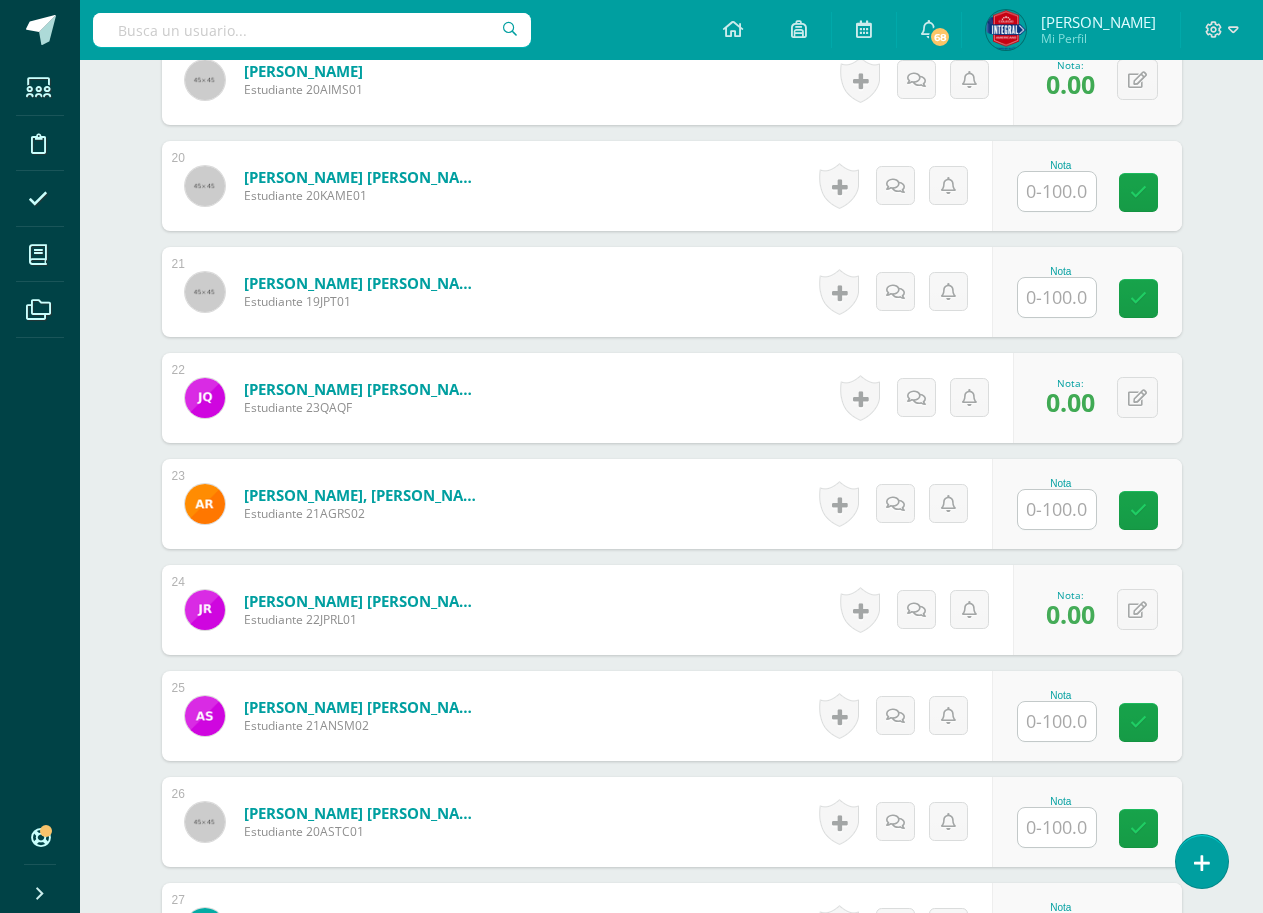 scroll, scrollTop: 2677, scrollLeft: 0, axis: vertical 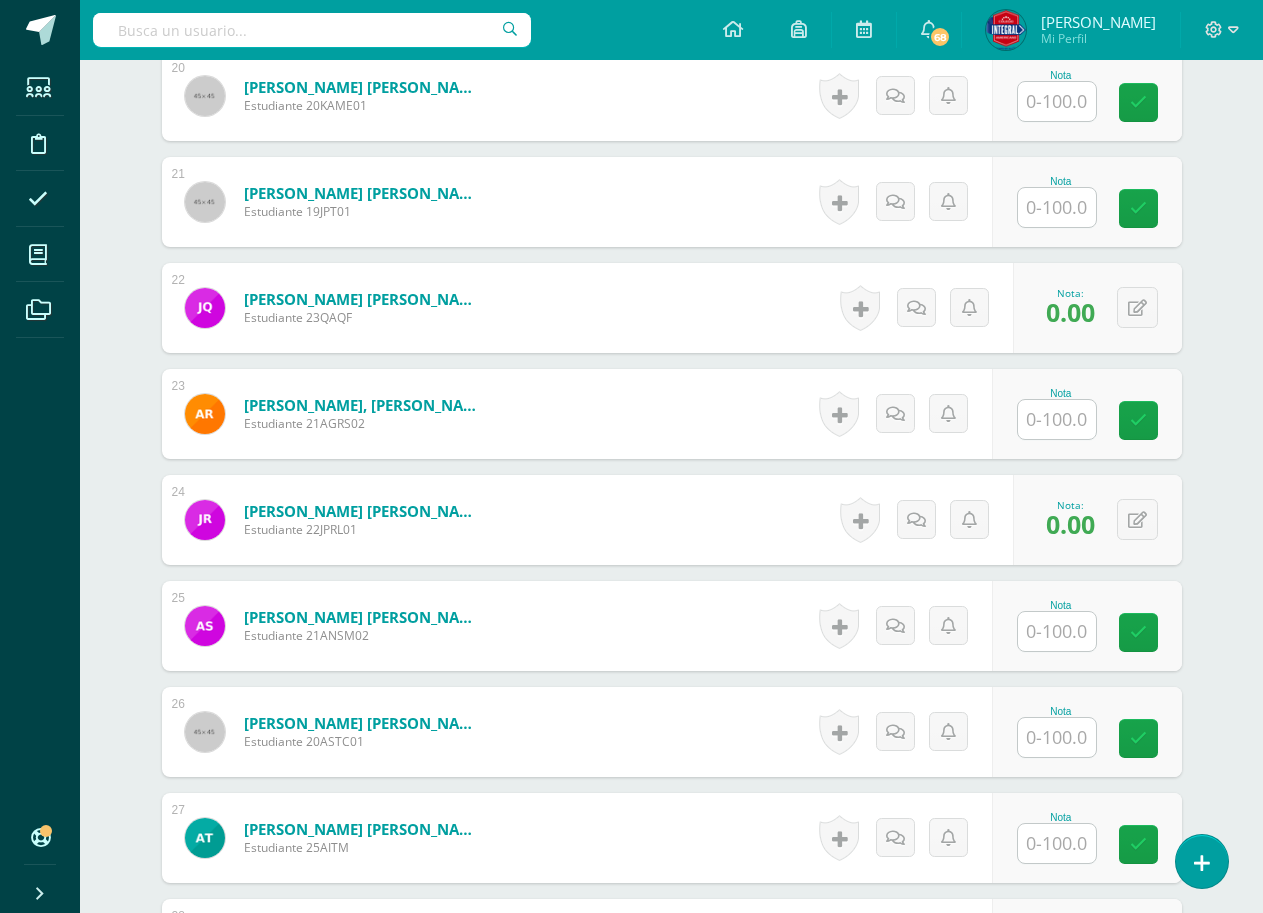 click at bounding box center [1057, 631] 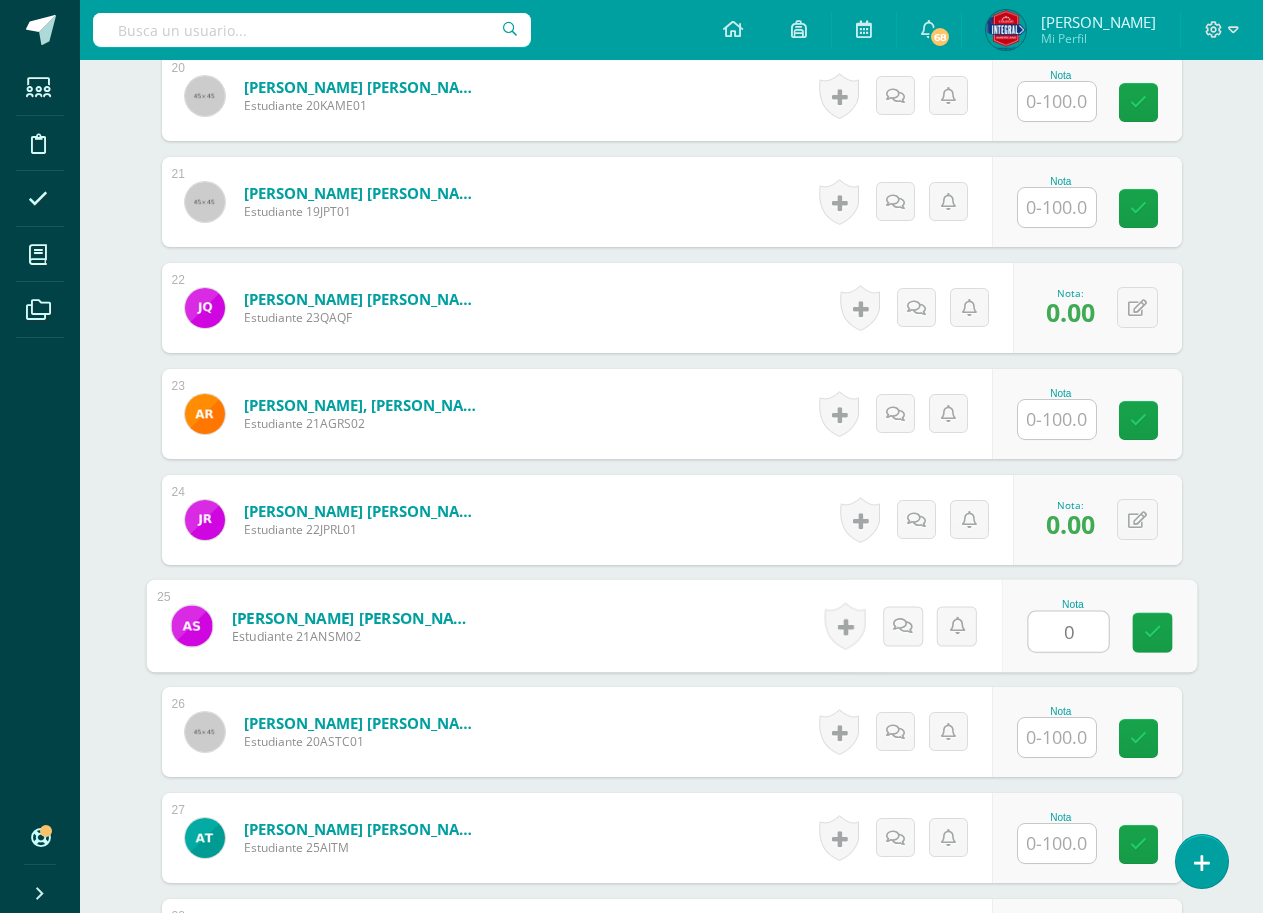 type on "00" 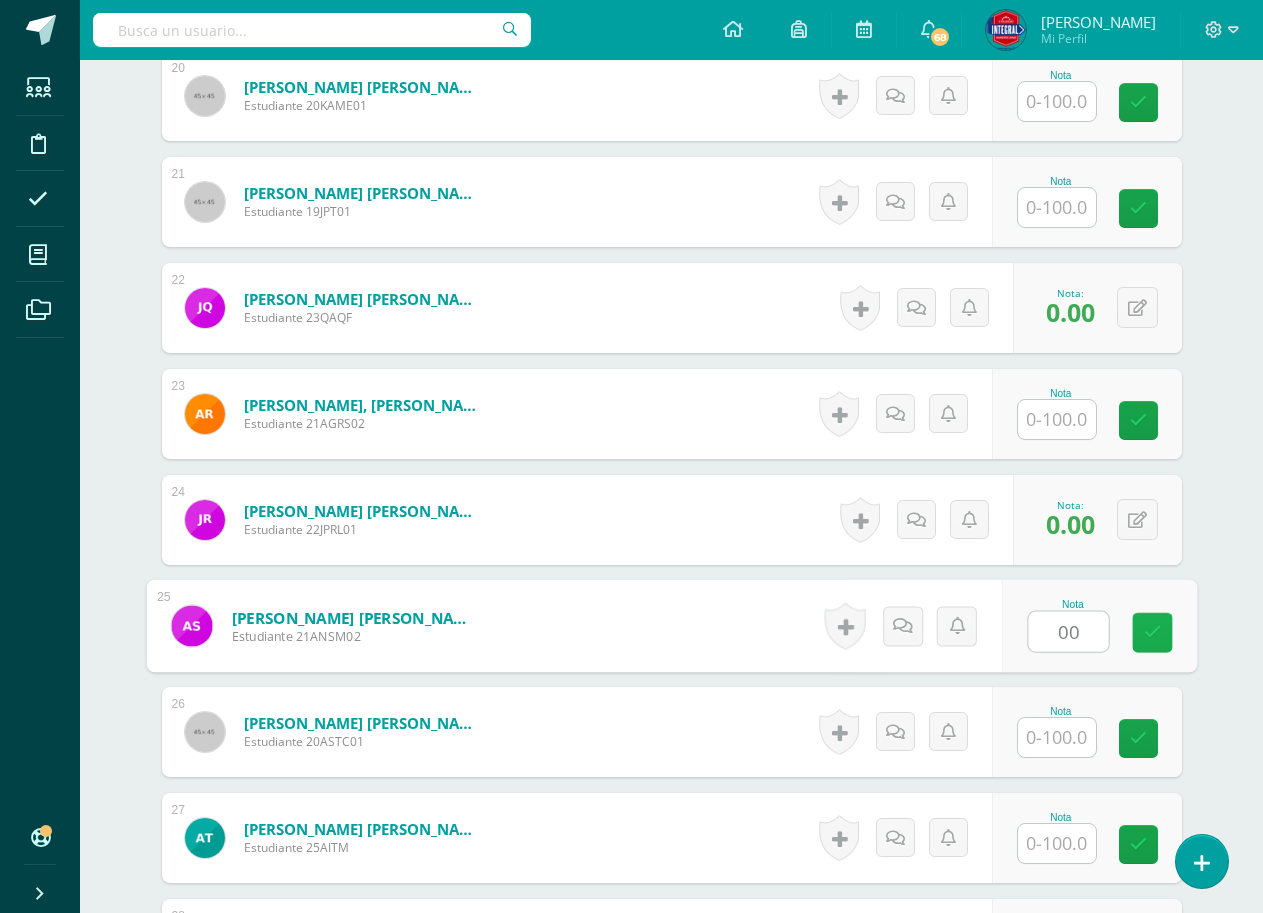 click at bounding box center (1152, 633) 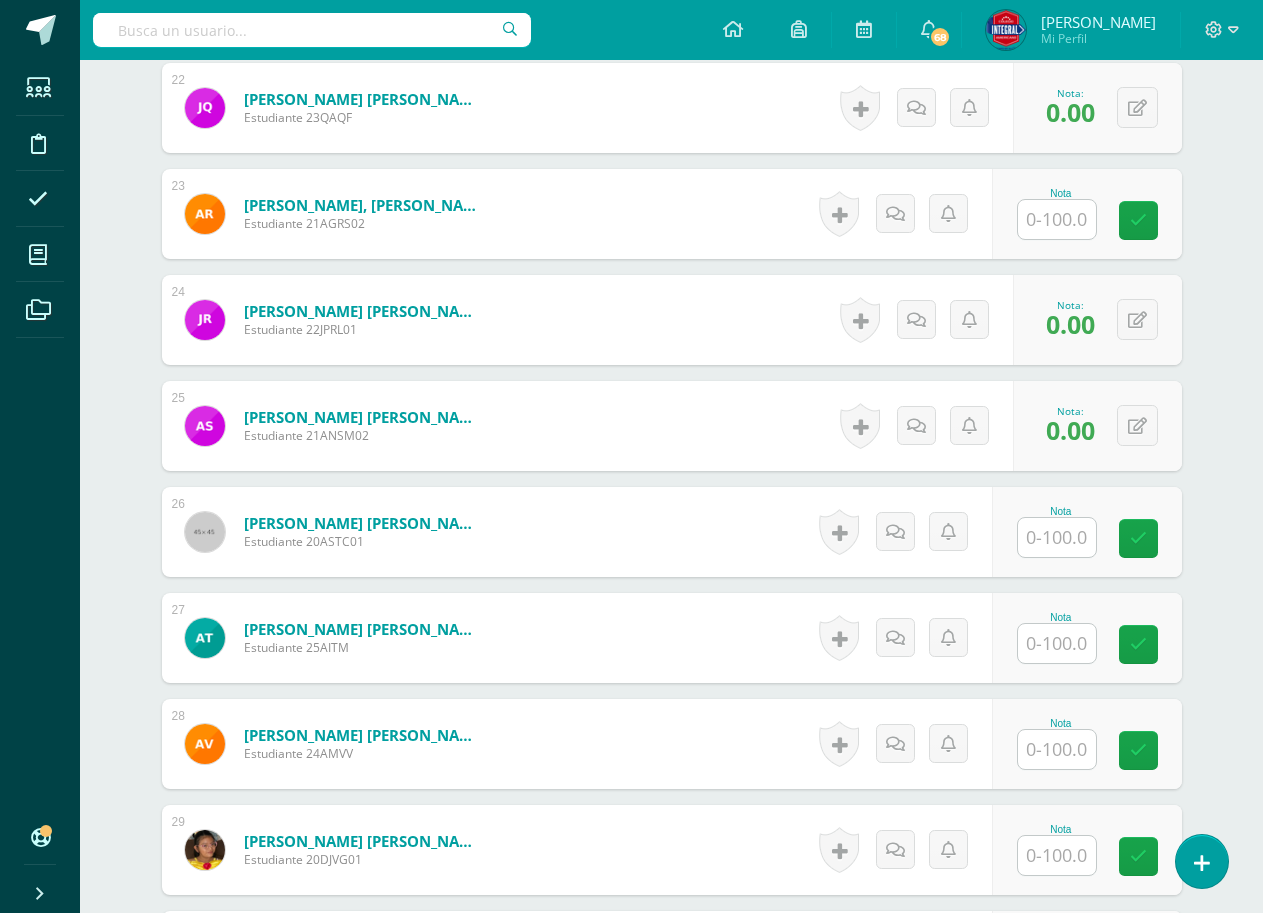 scroll, scrollTop: 2977, scrollLeft: 0, axis: vertical 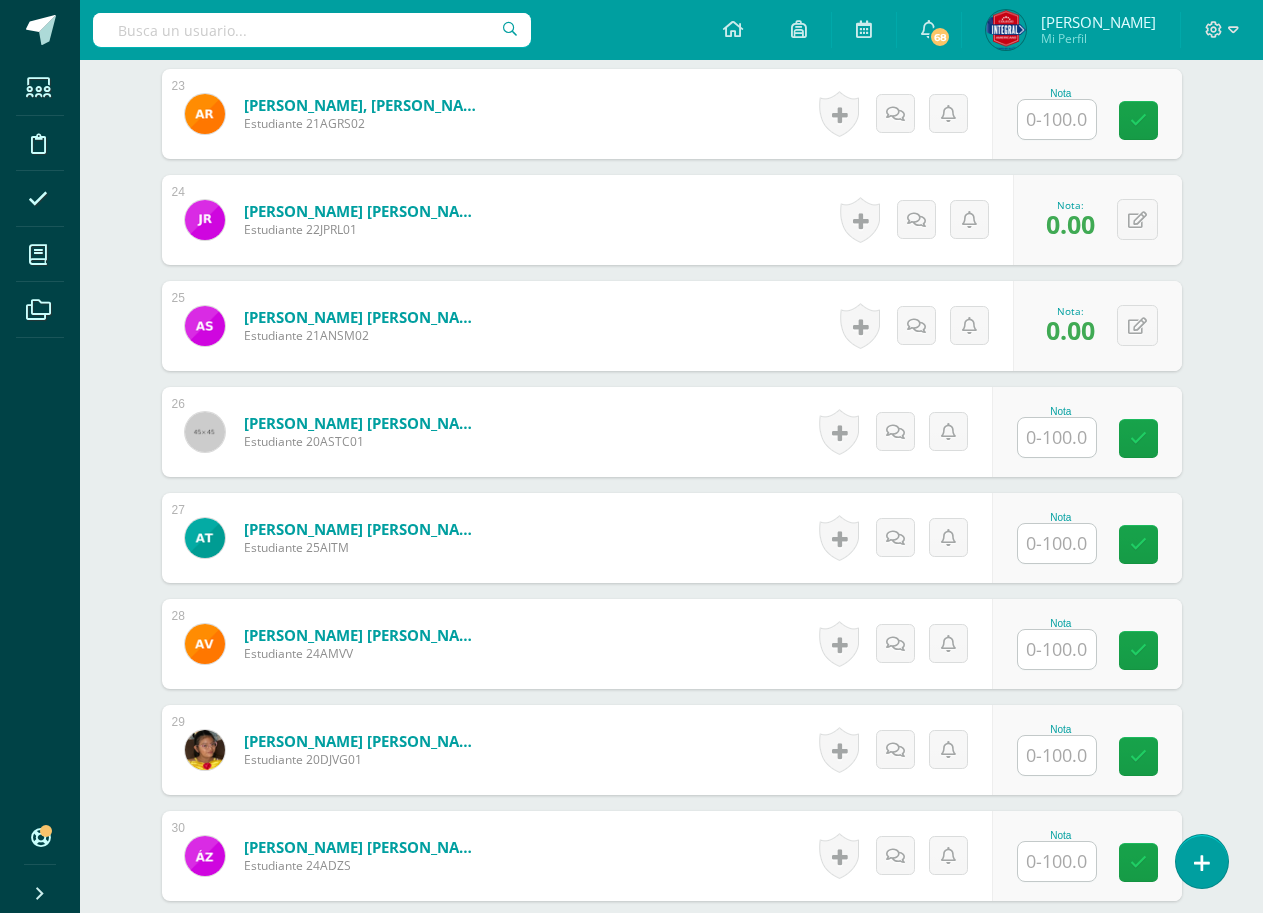 click at bounding box center [1057, 649] 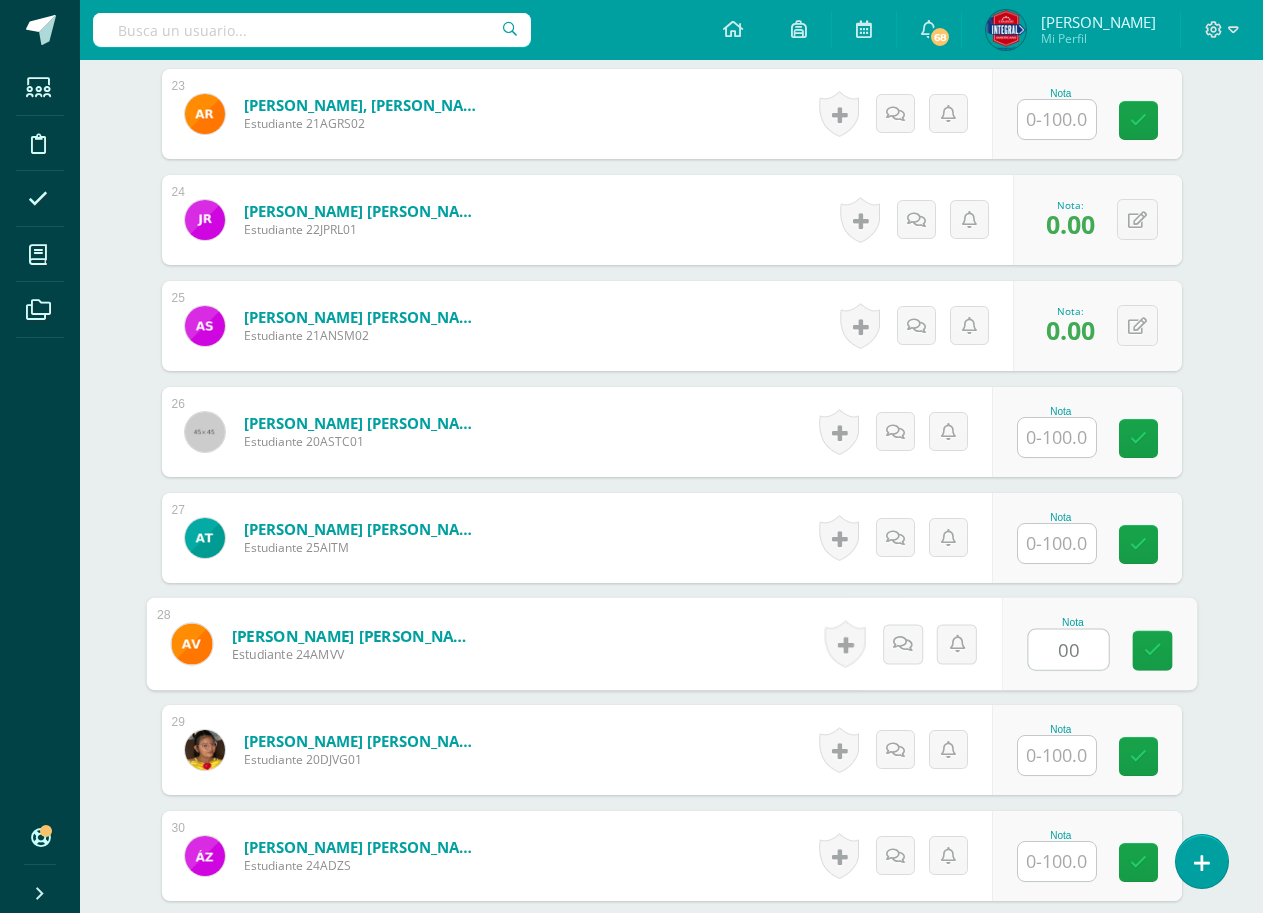 type on "00" 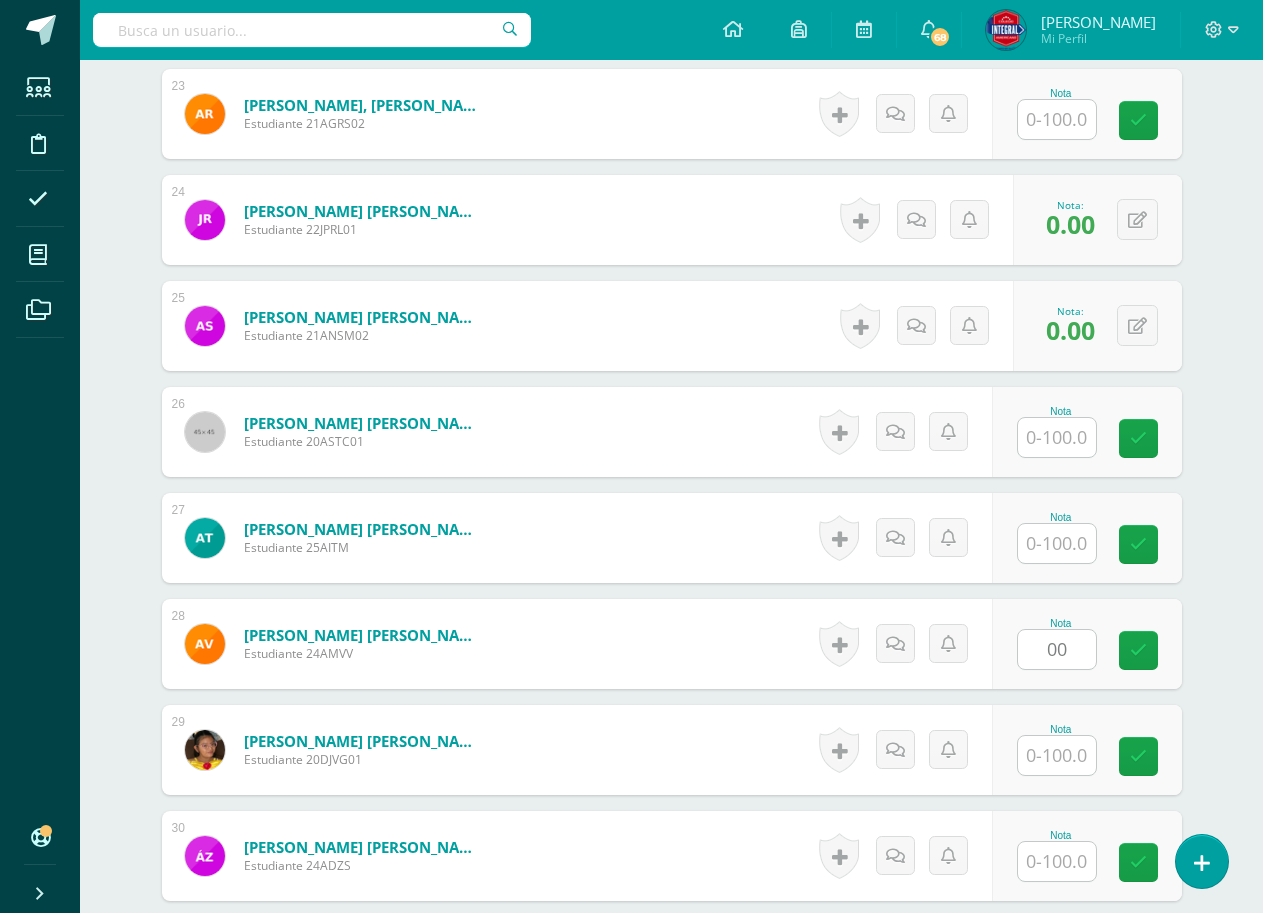 click on "Nota
00" at bounding box center (1087, 644) 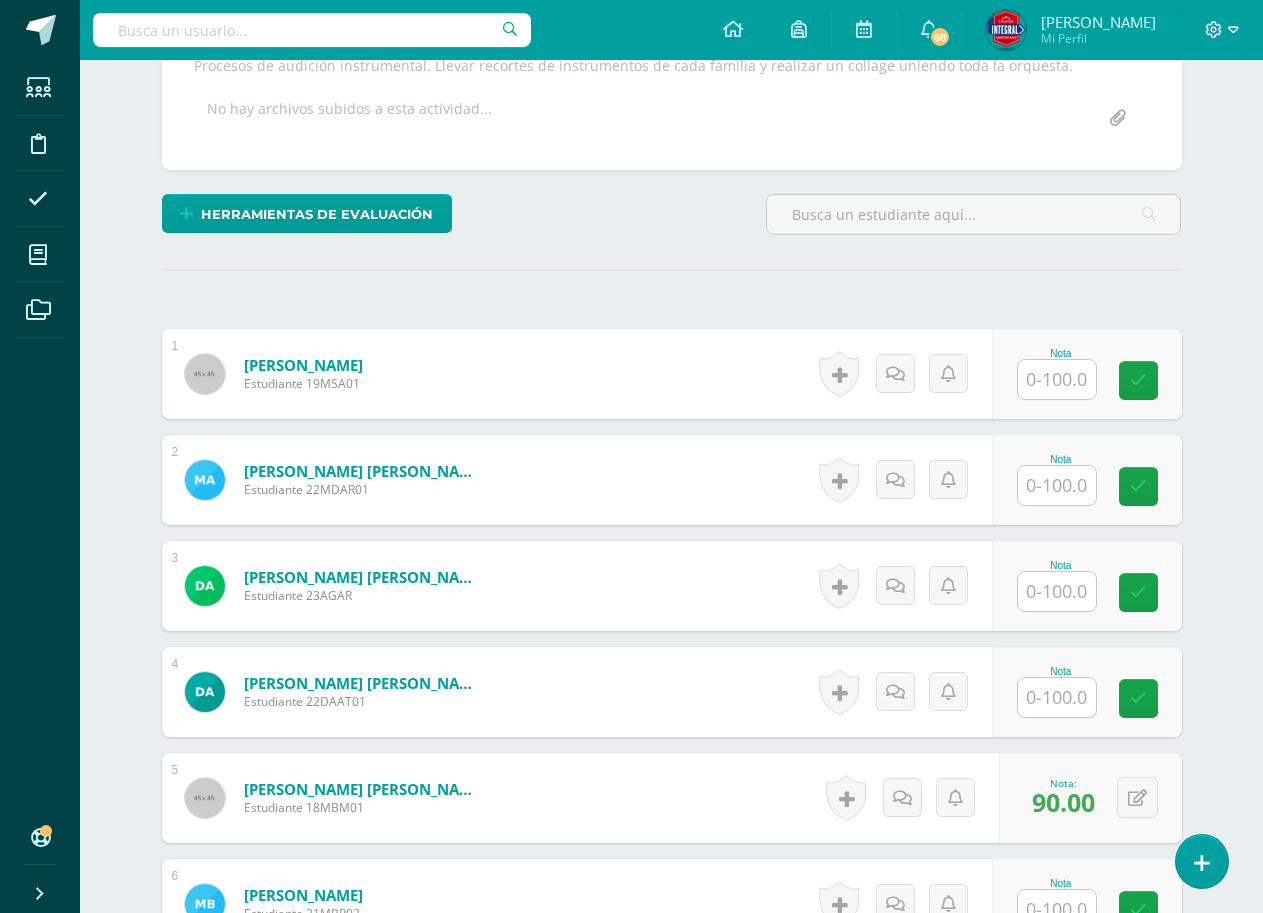 scroll, scrollTop: 177, scrollLeft: 0, axis: vertical 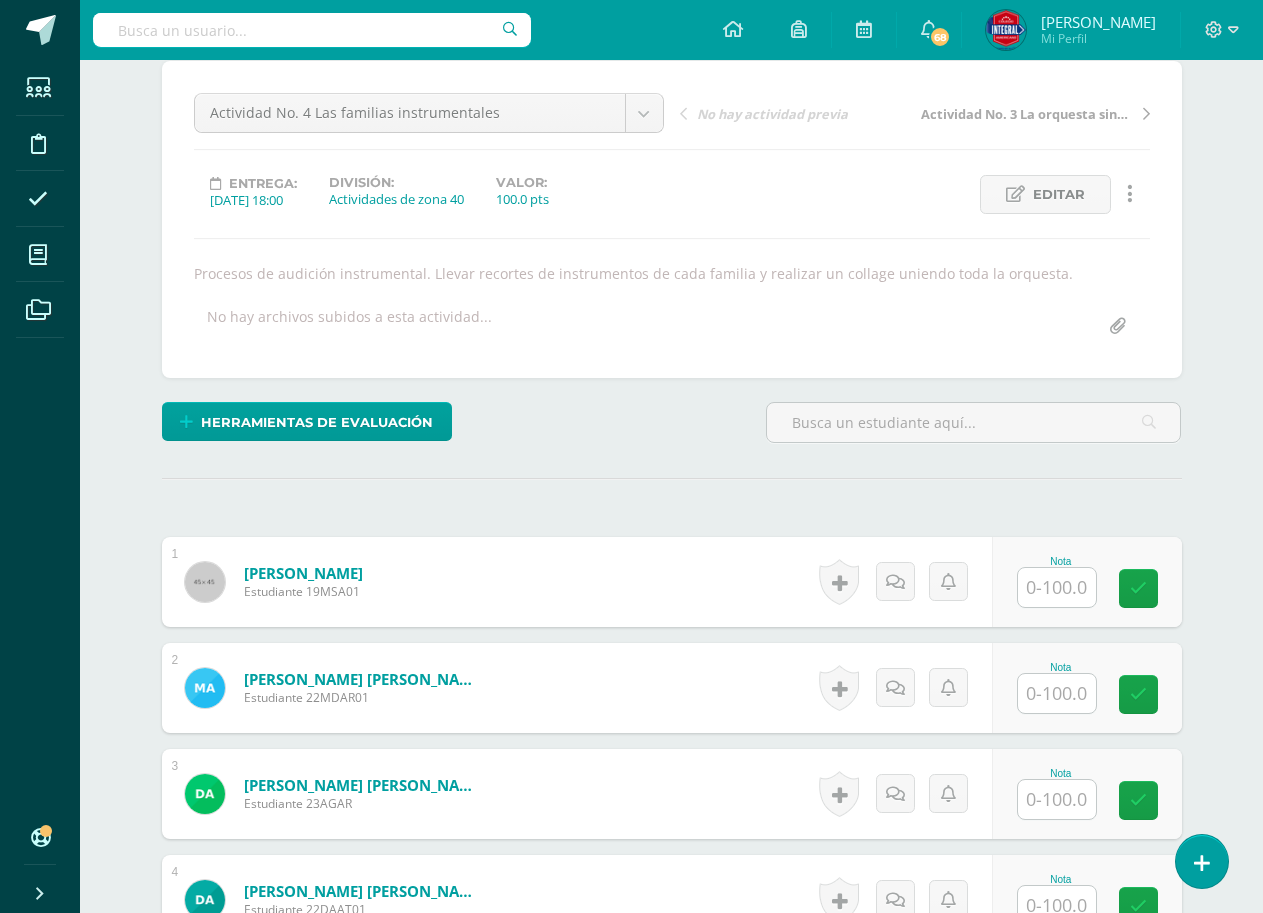 click at bounding box center [1057, 587] 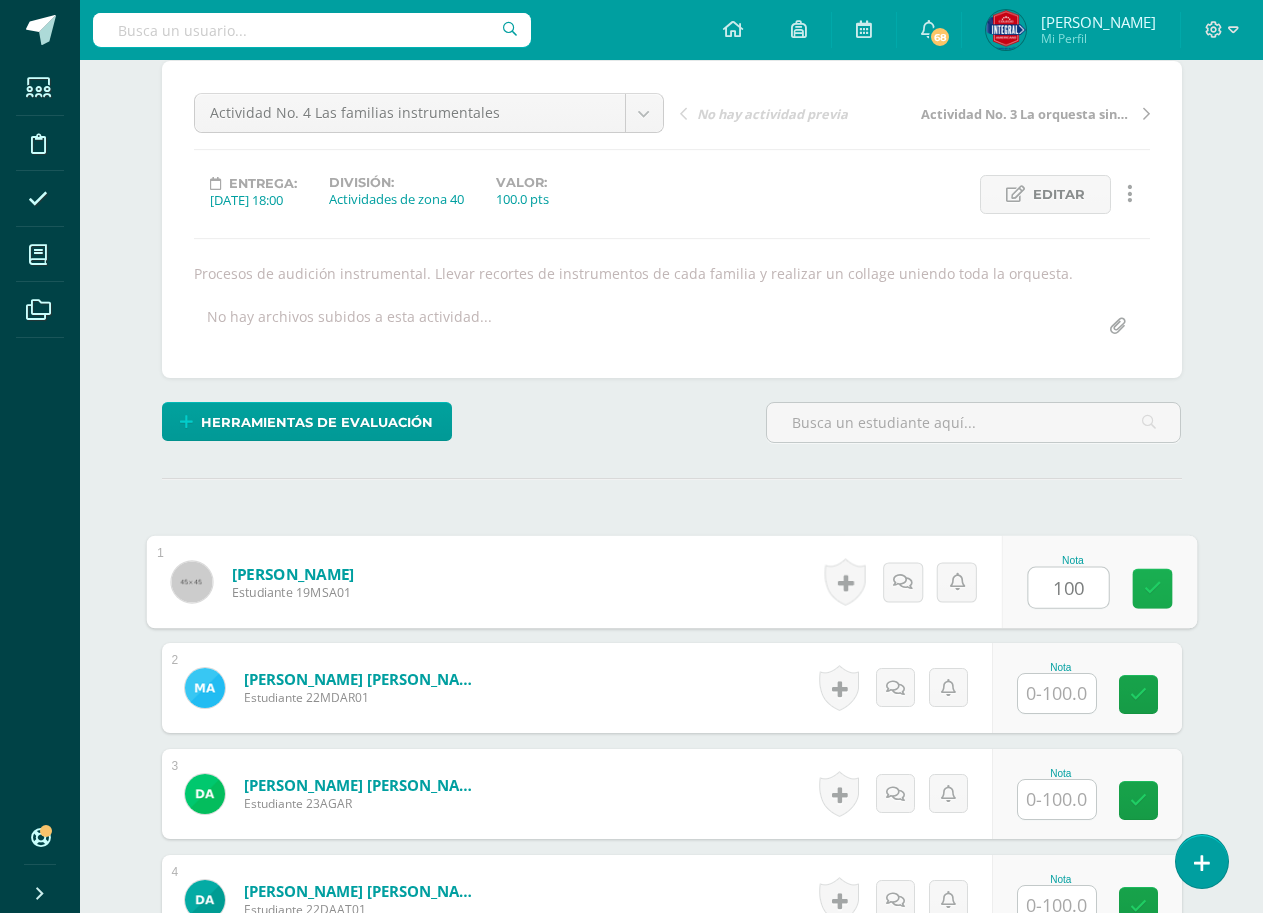 click at bounding box center (1152, 589) 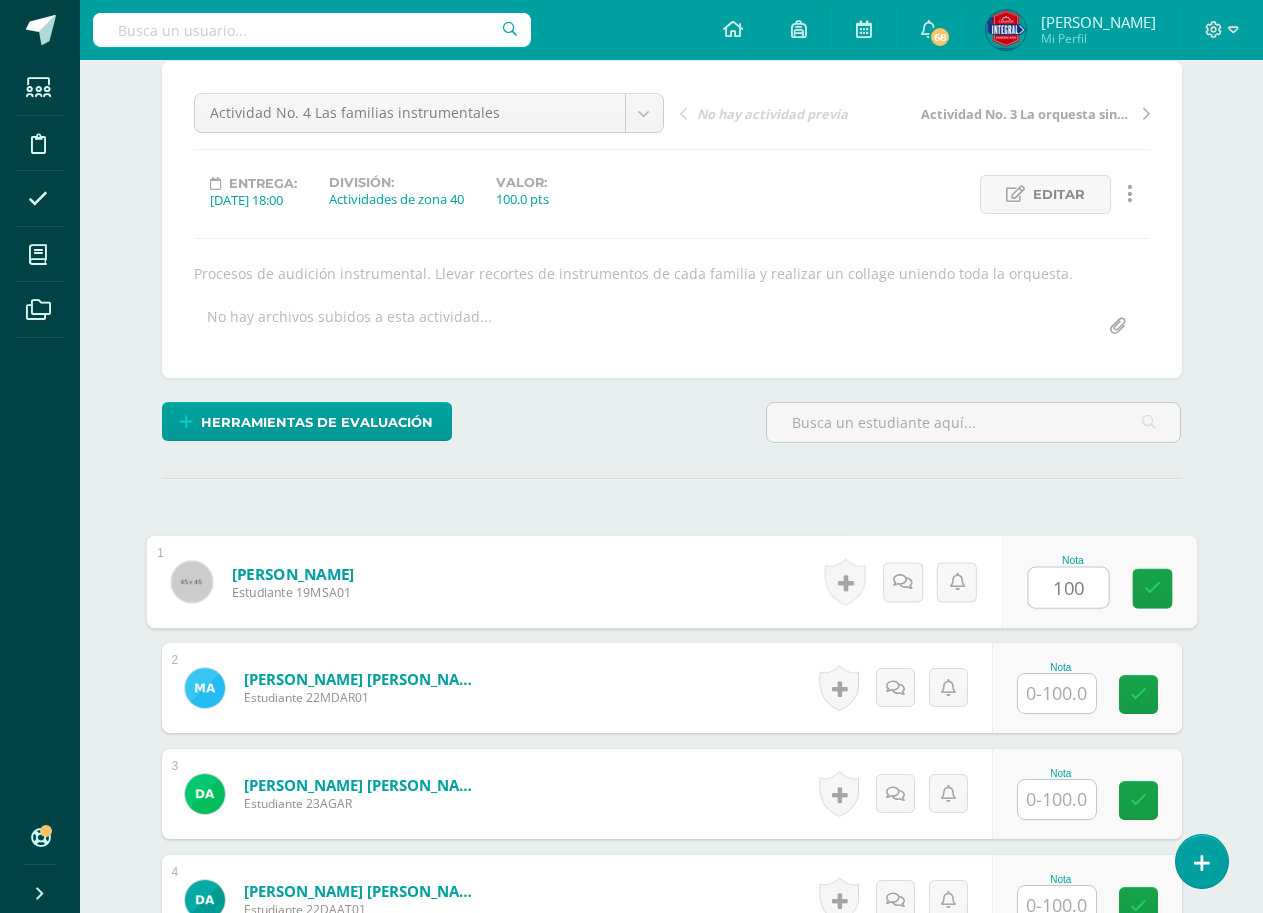 type on "100" 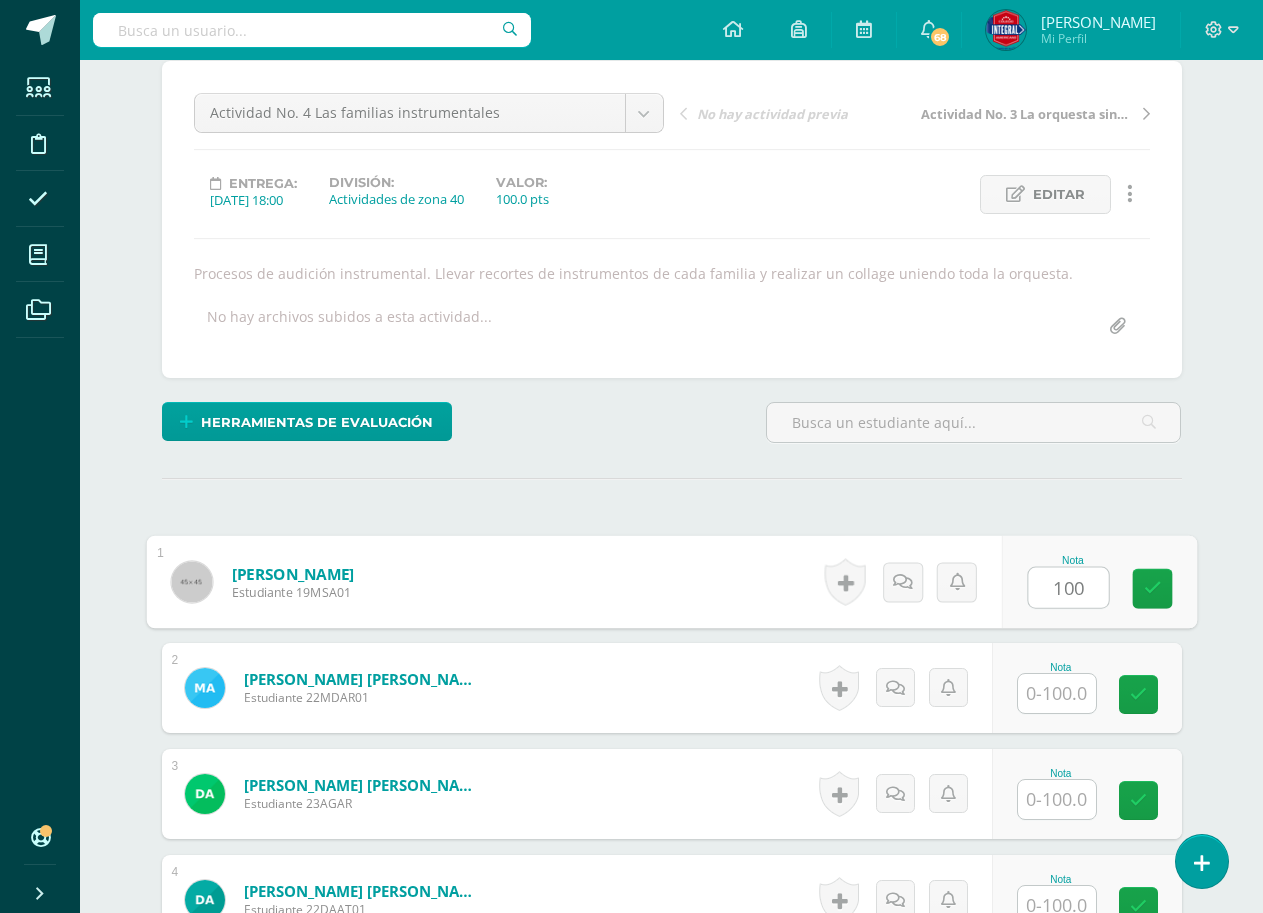 click on "Nota" at bounding box center (1061, 667) 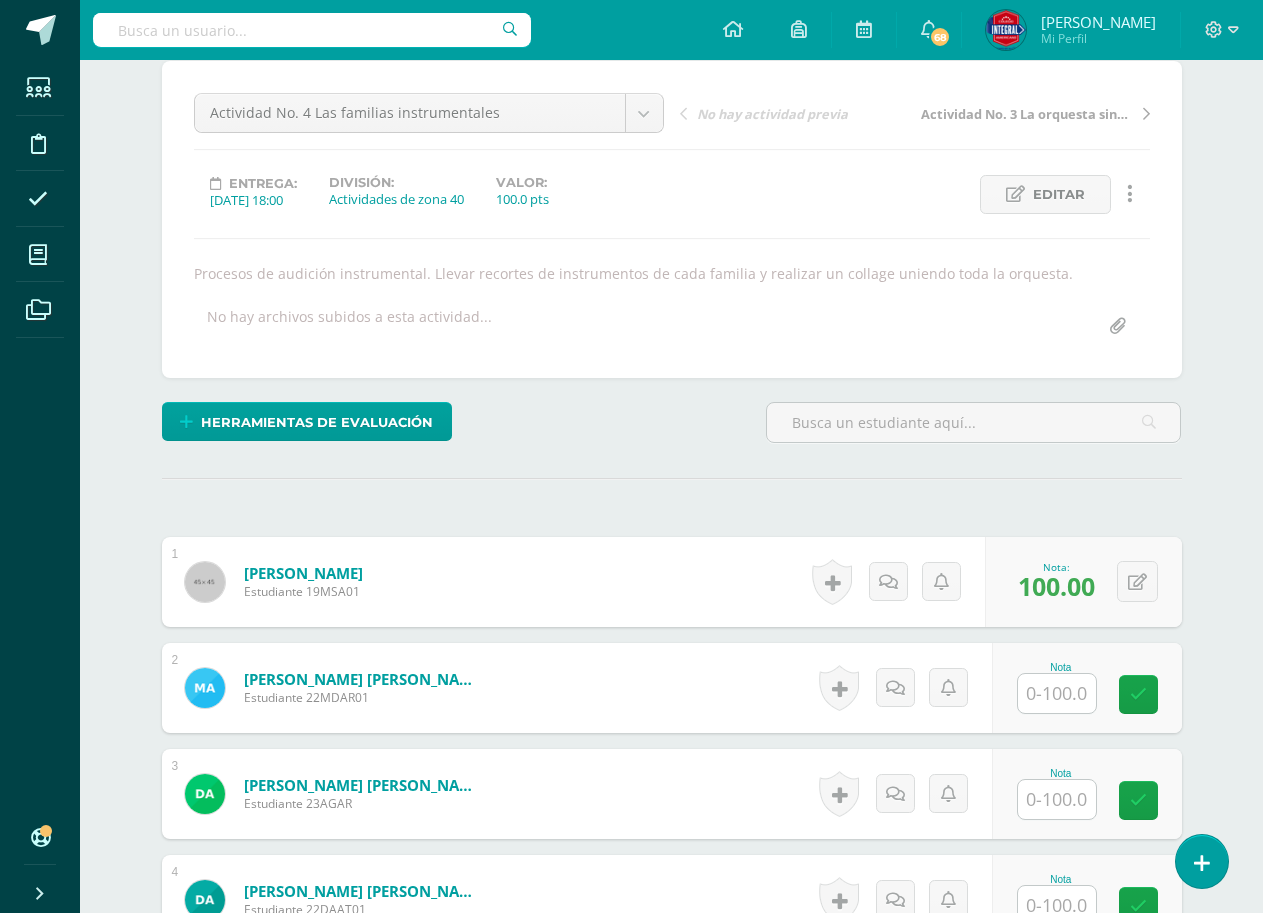 click at bounding box center [1057, 693] 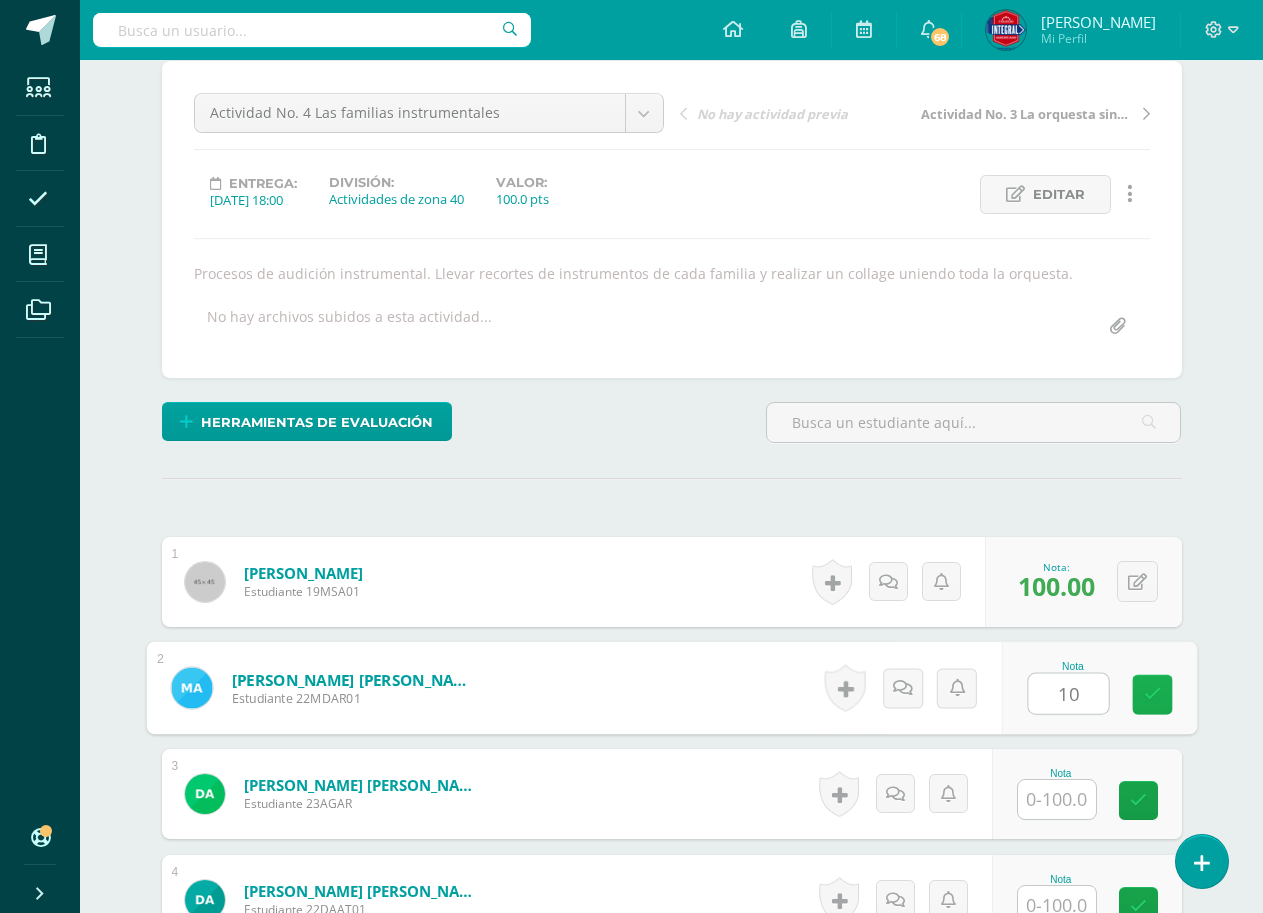type on "100" 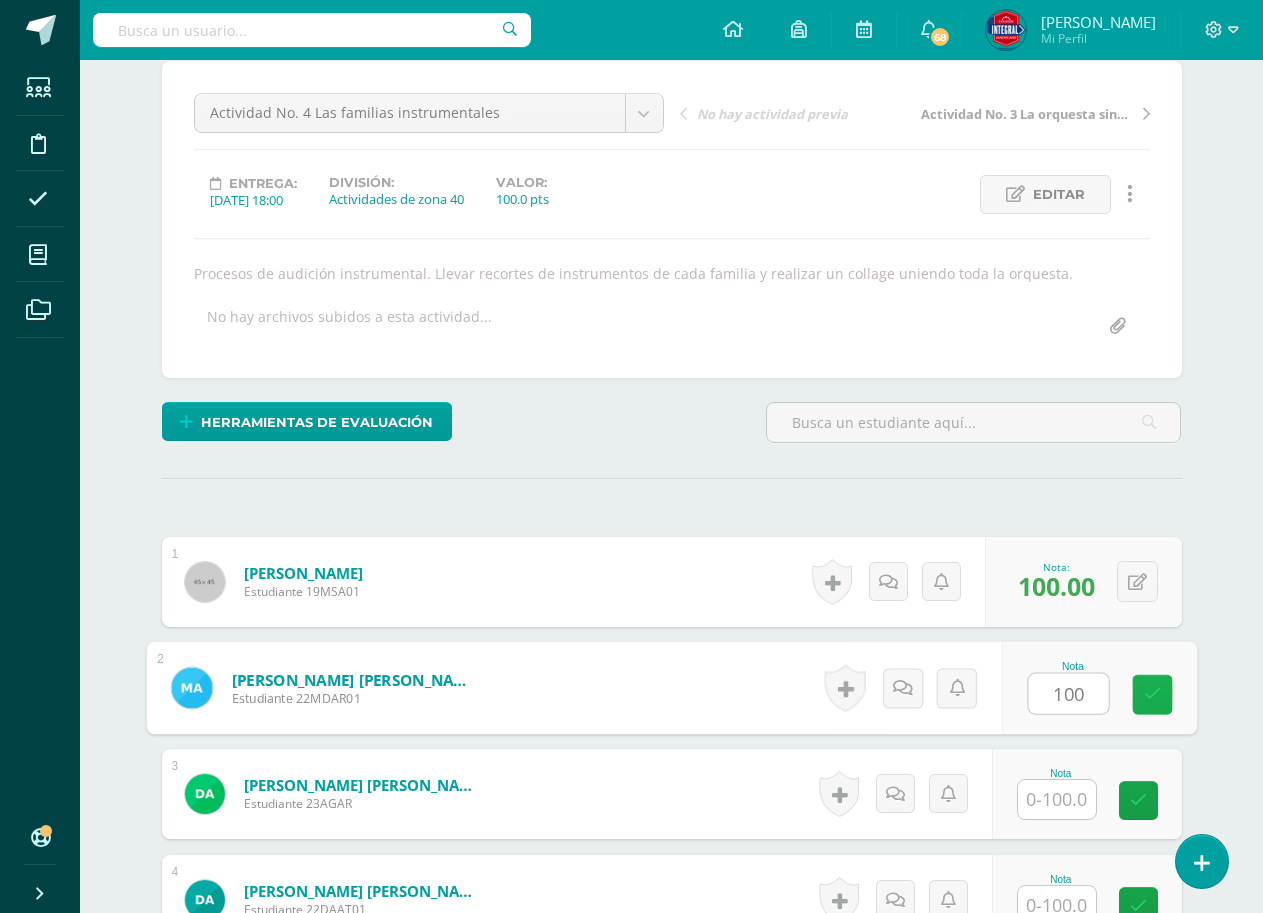 click at bounding box center (1152, 695) 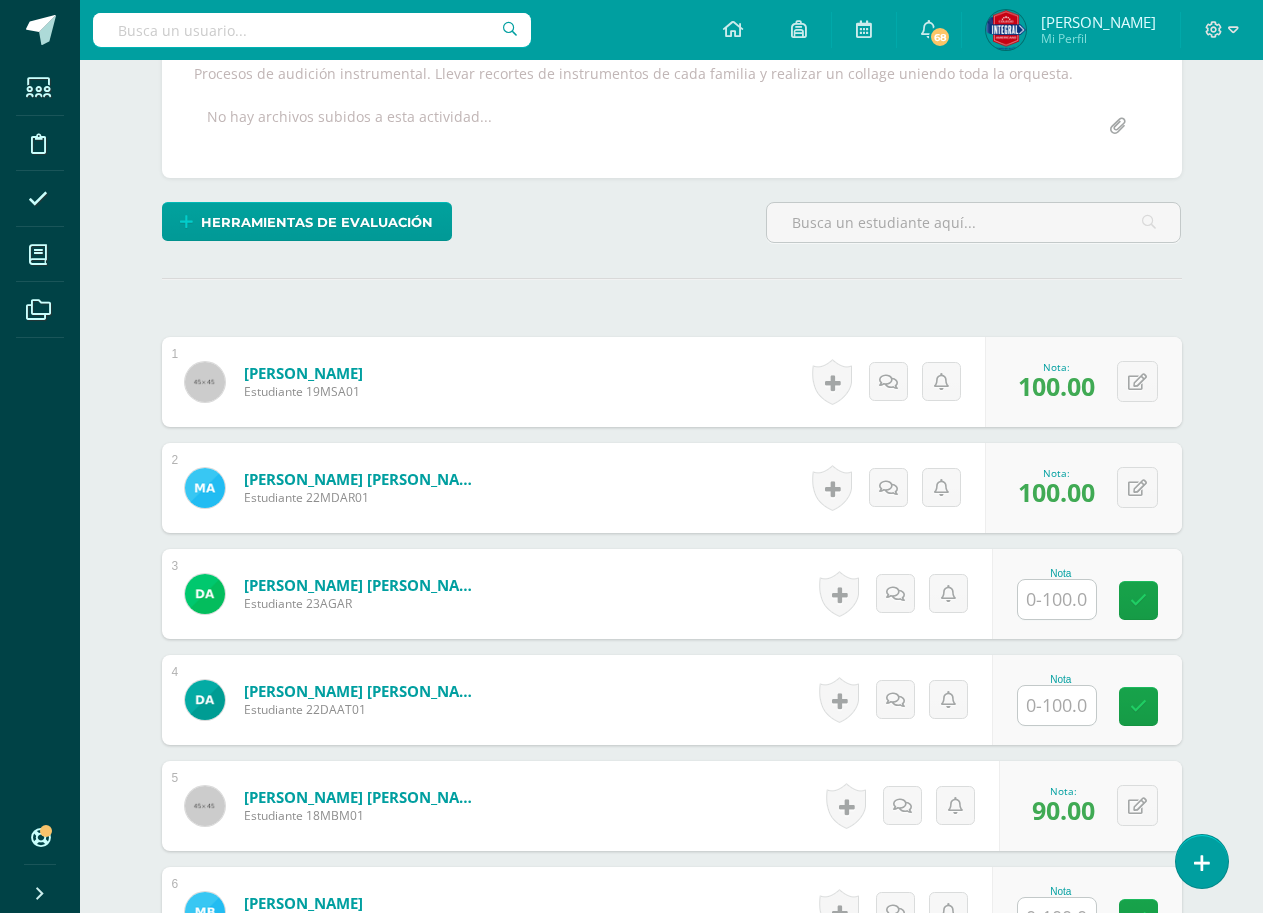 click at bounding box center (1057, 599) 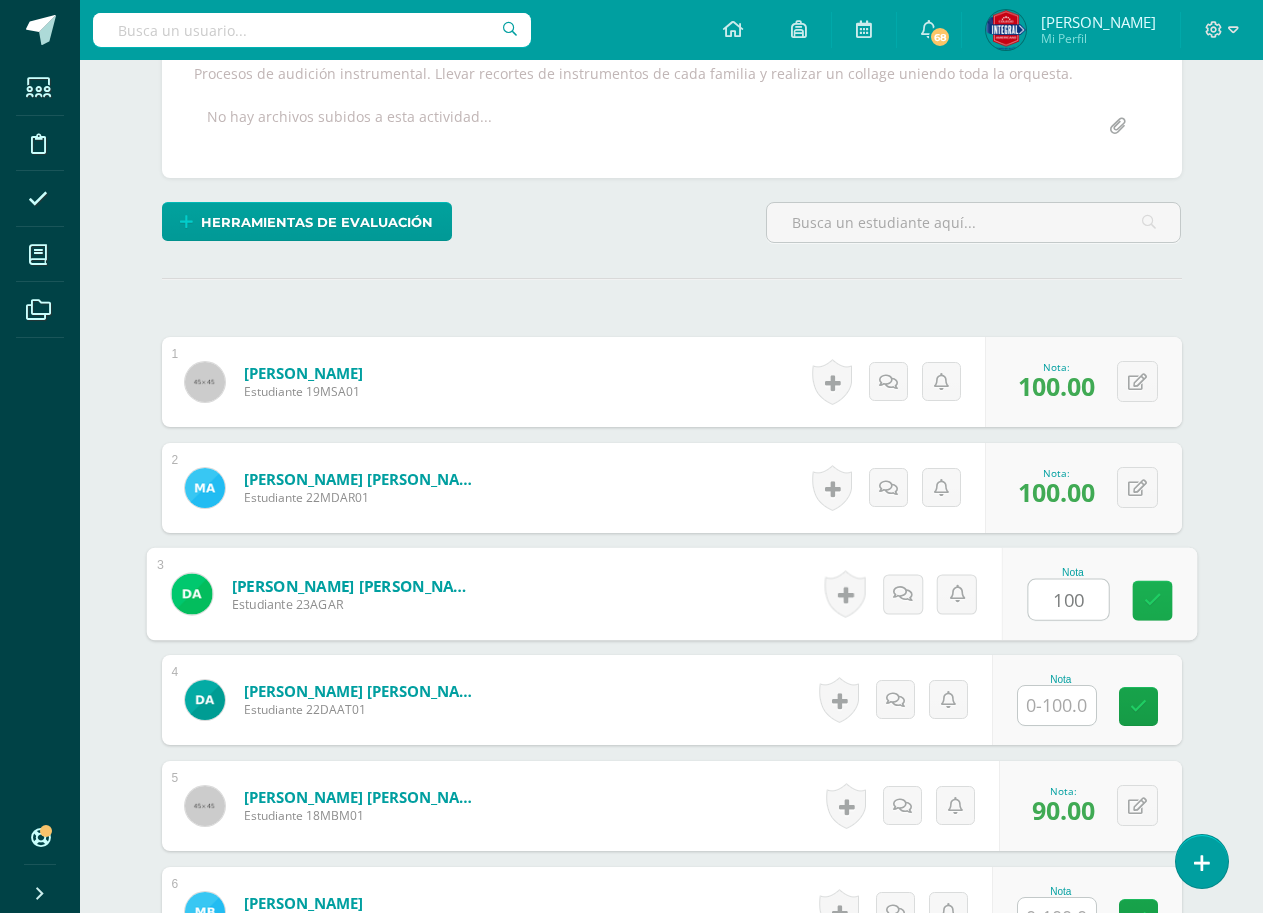 click at bounding box center [1152, 600] 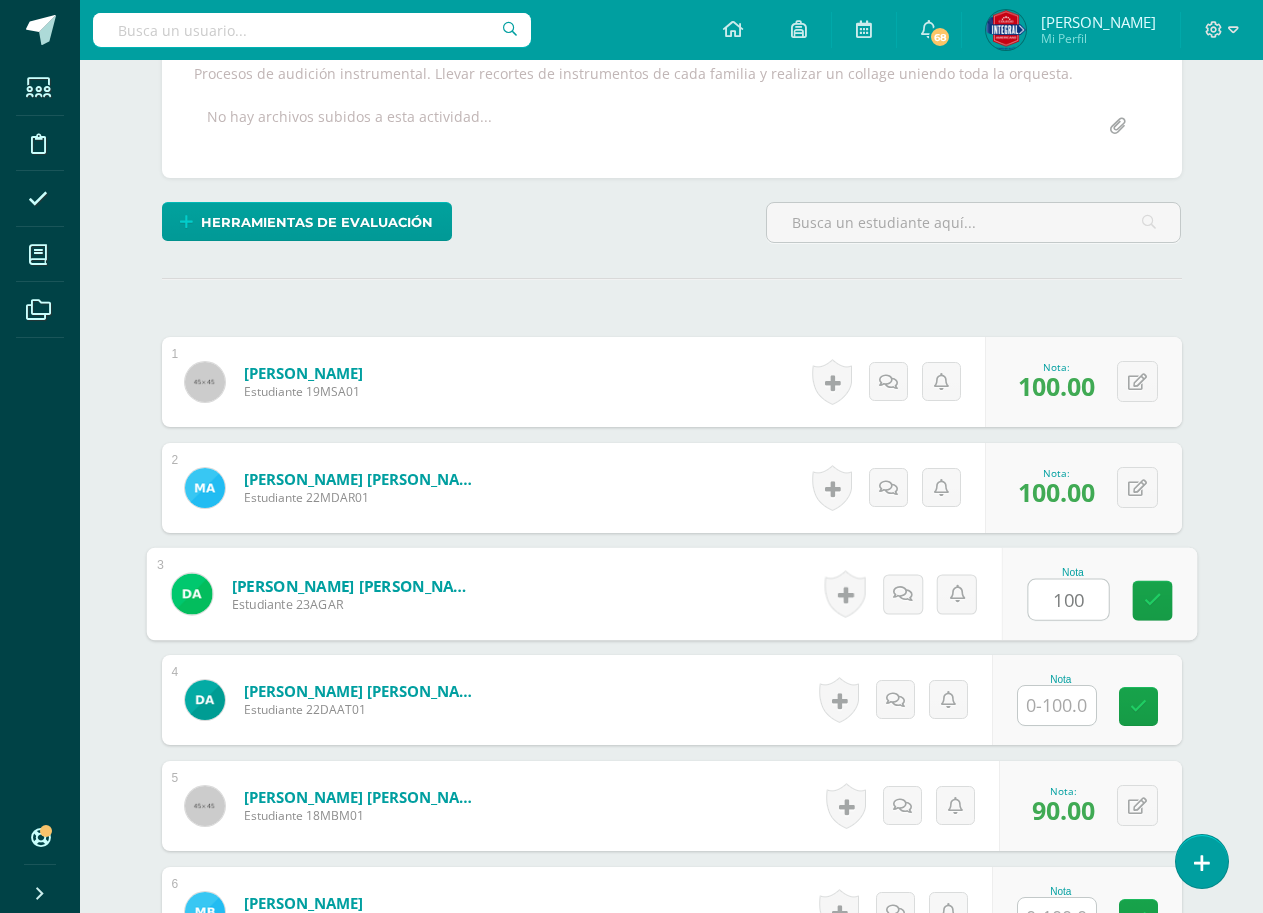 type on "100" 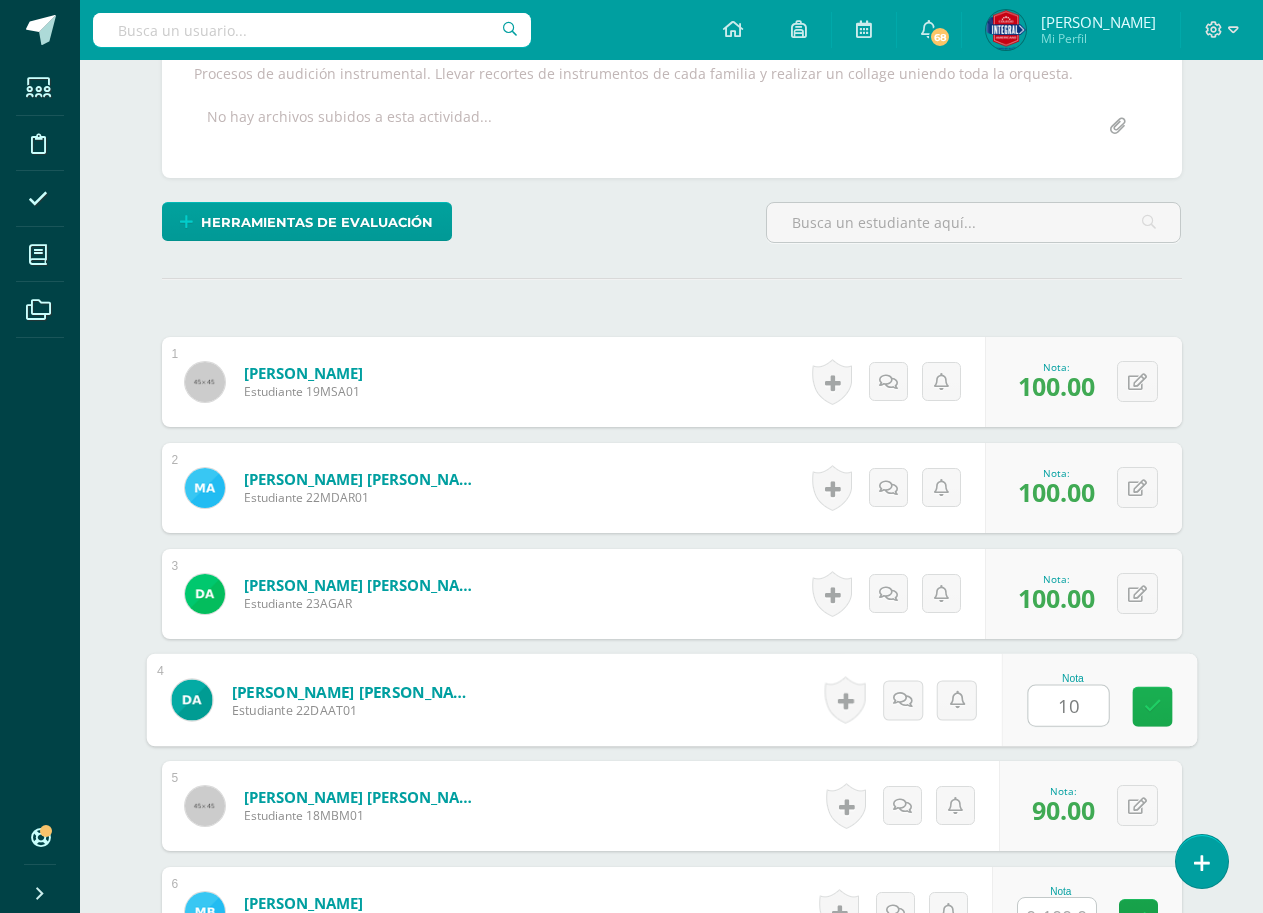 type on "100" 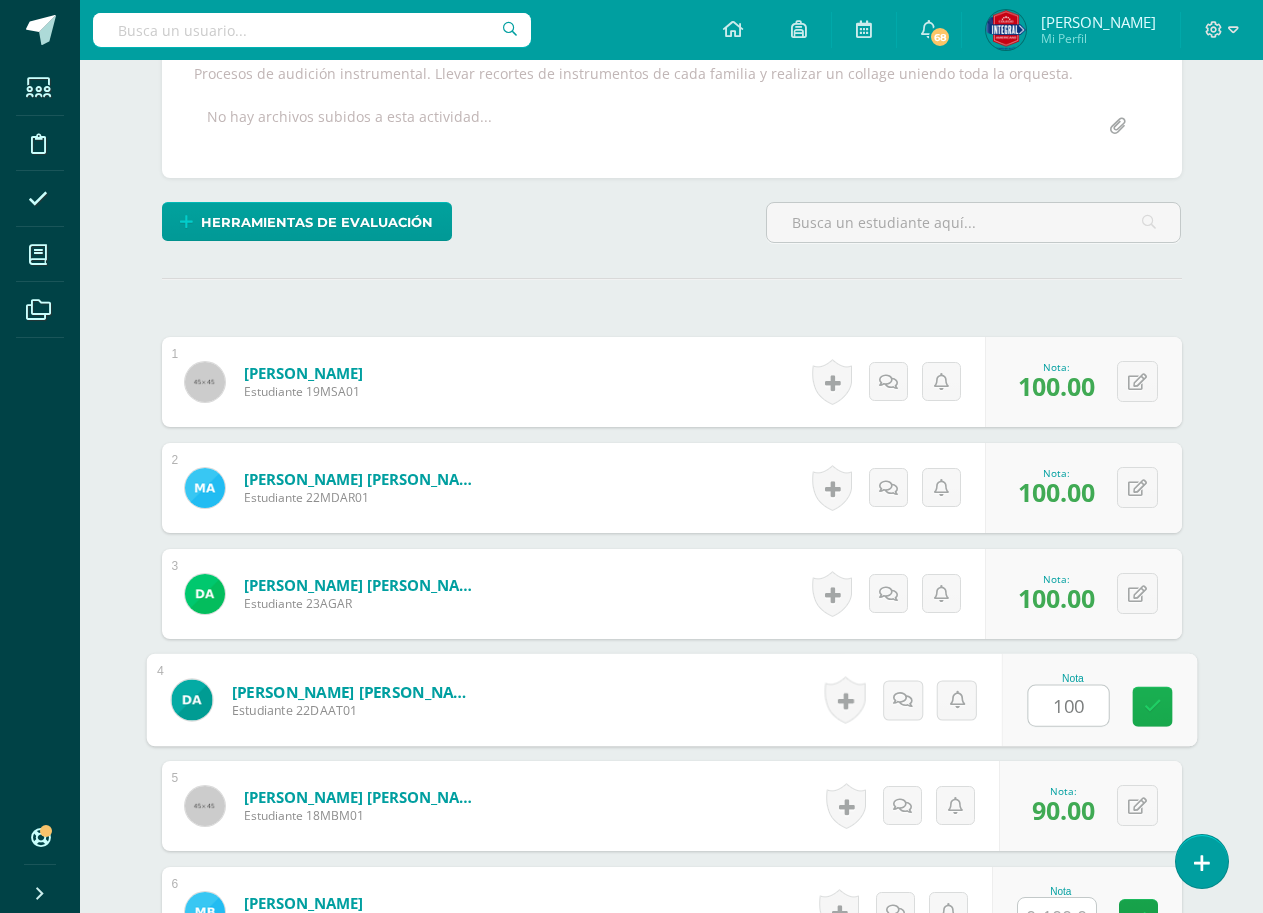 click at bounding box center (1152, 707) 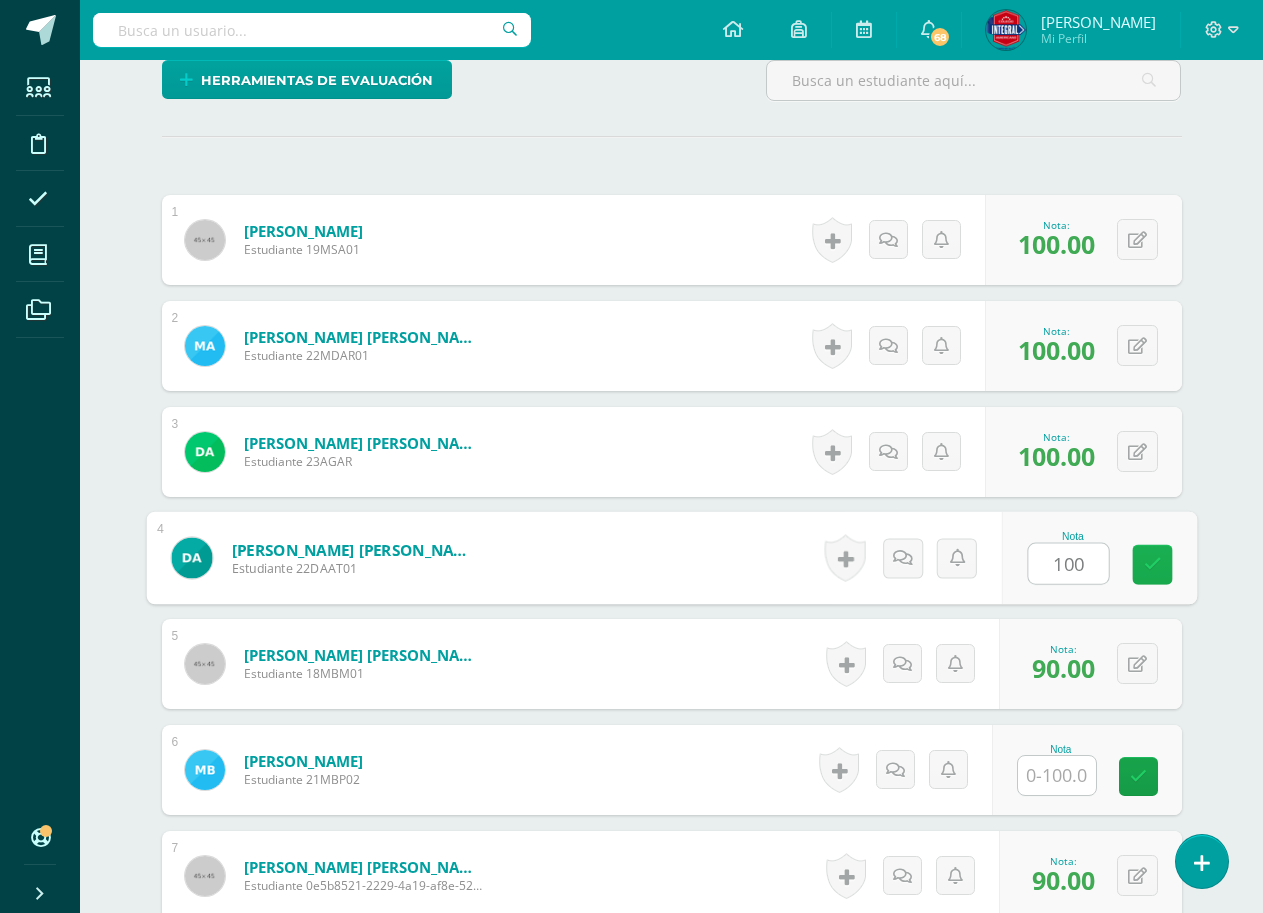 scroll, scrollTop: 677, scrollLeft: 0, axis: vertical 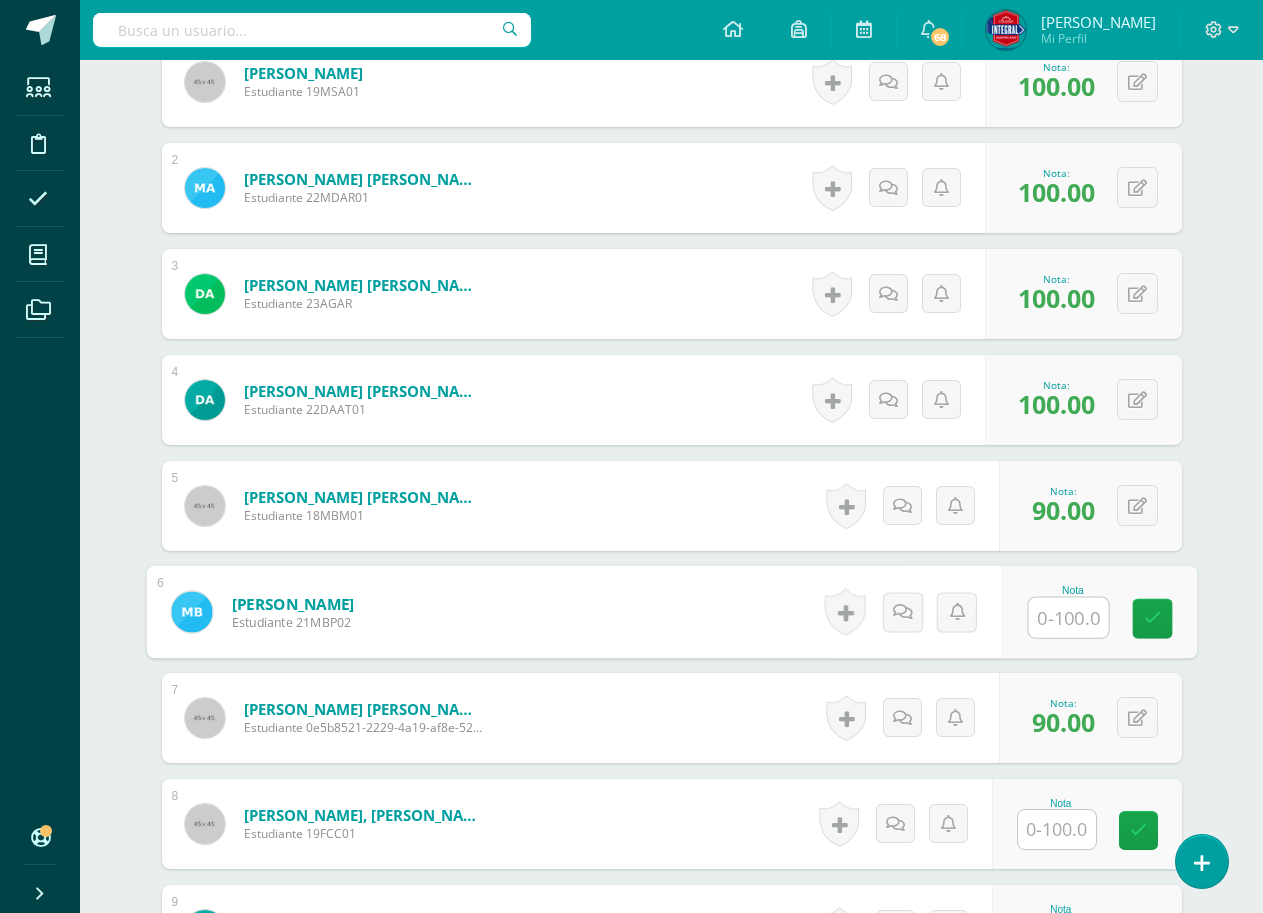 click at bounding box center [1068, 618] 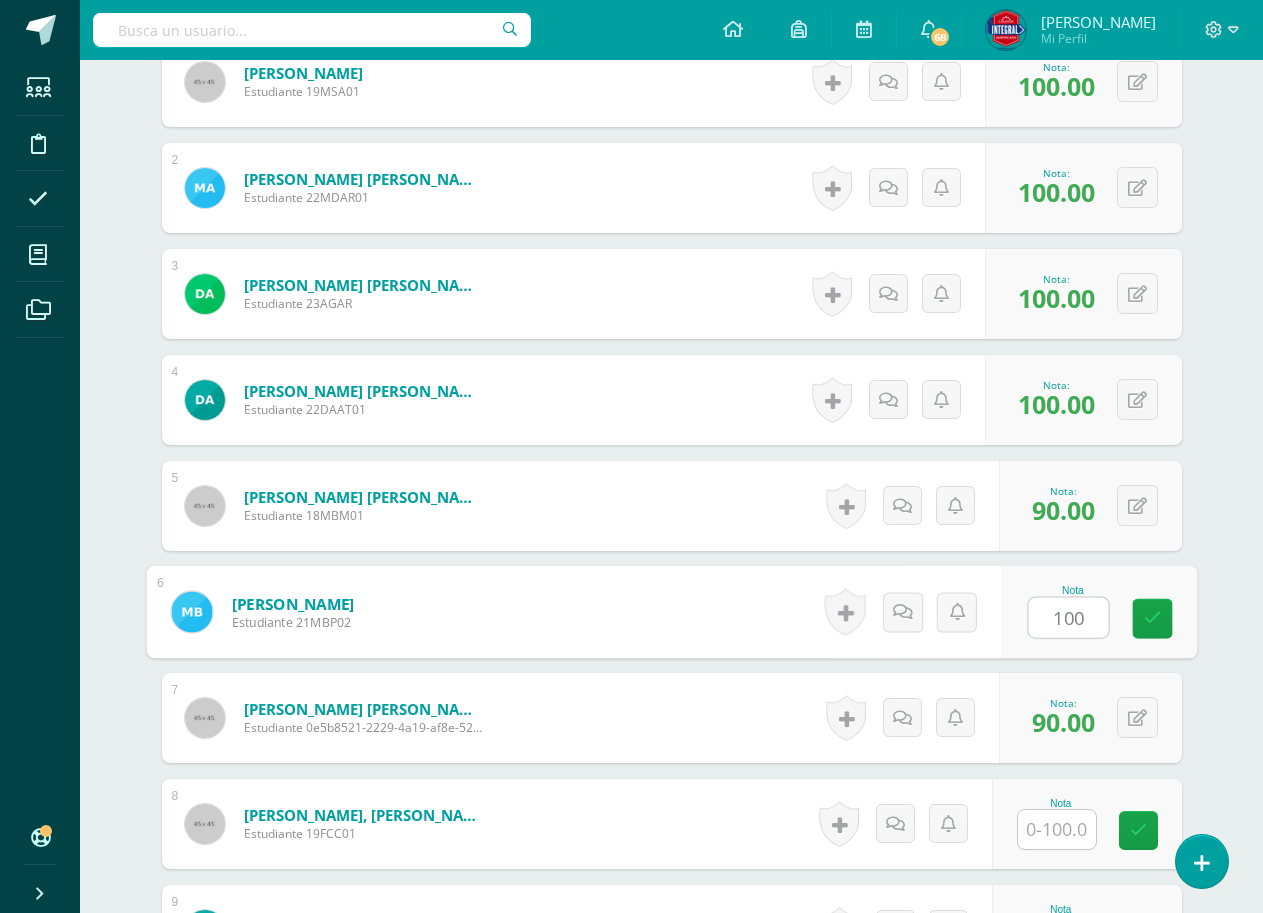 type on "100" 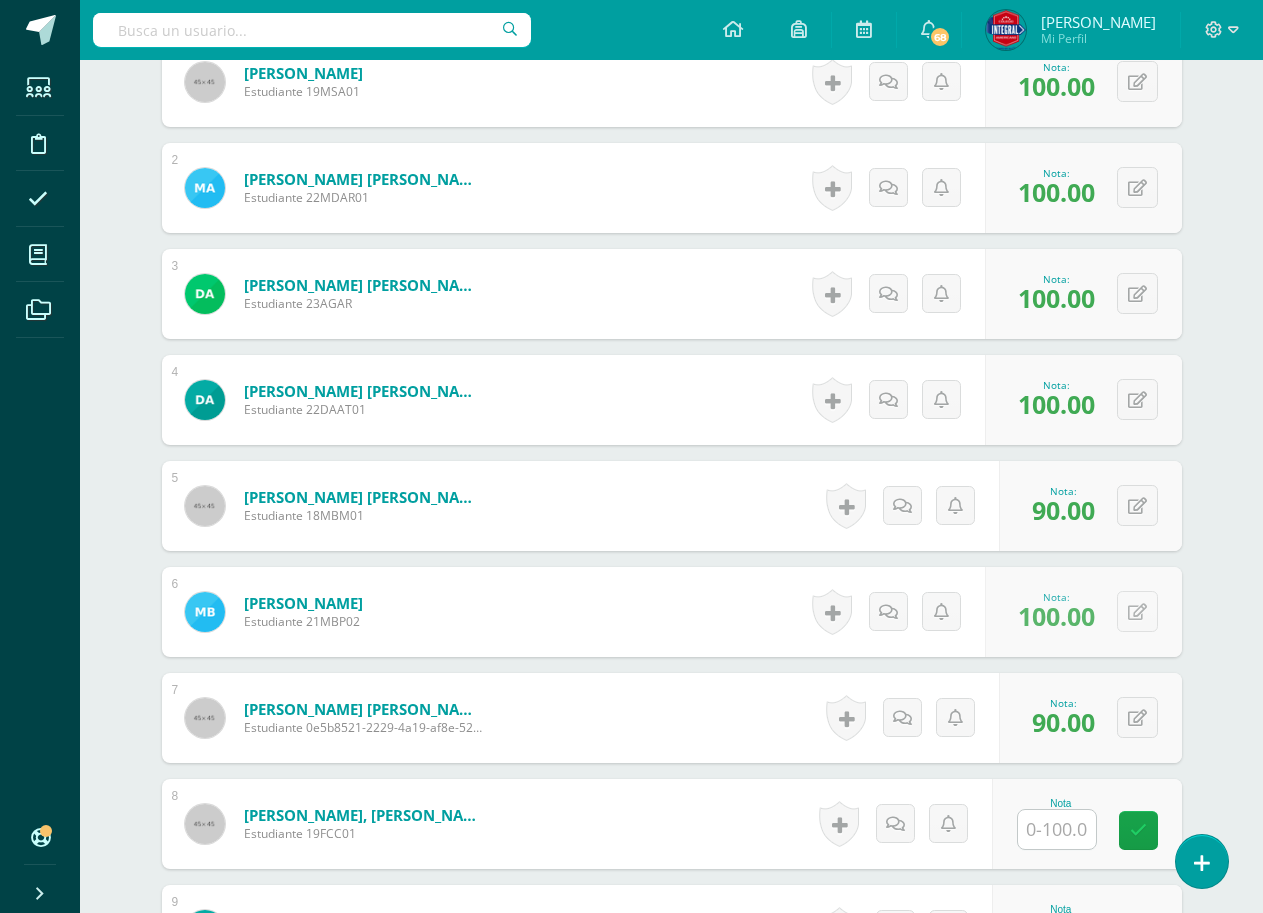 click at bounding box center (1057, 829) 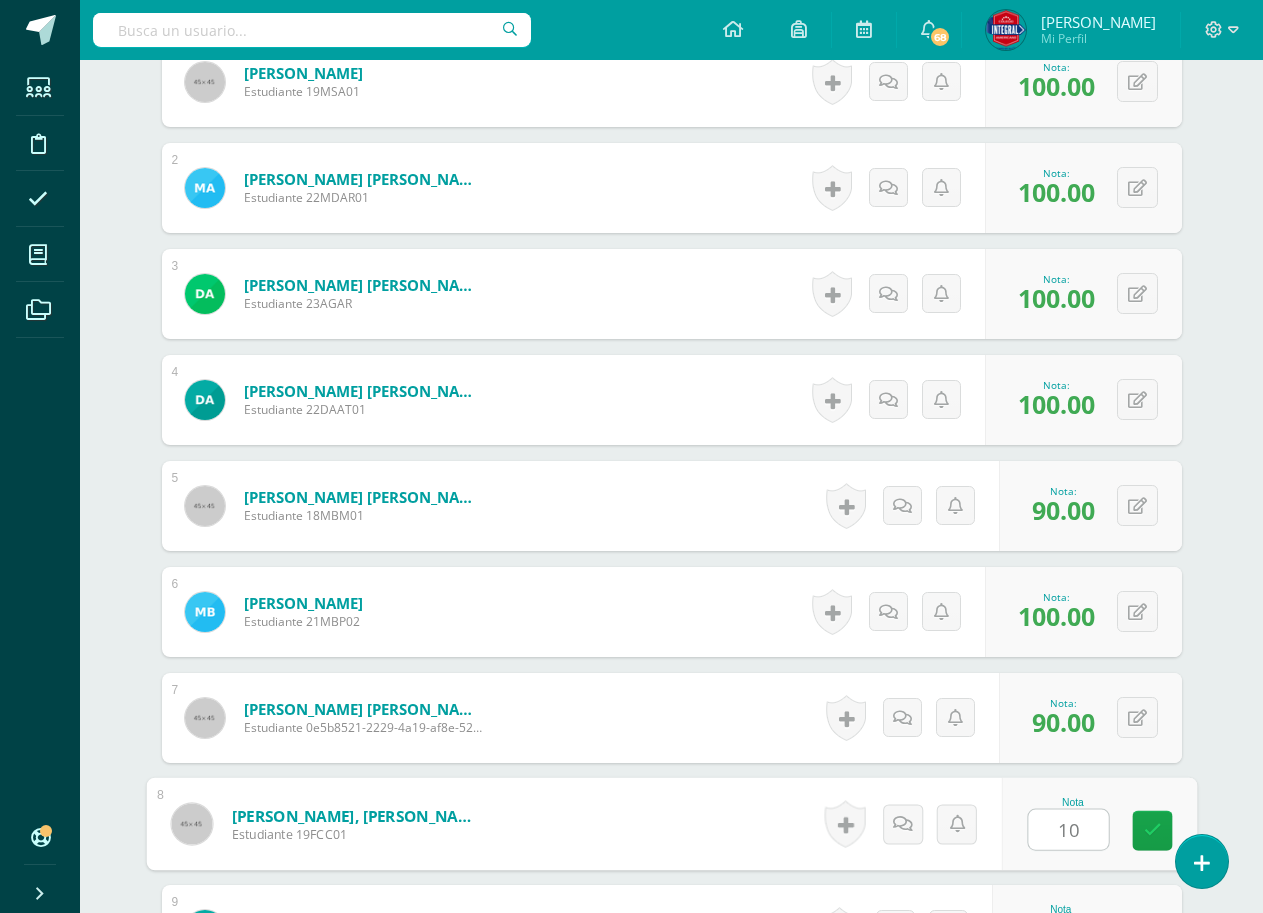 type on "100" 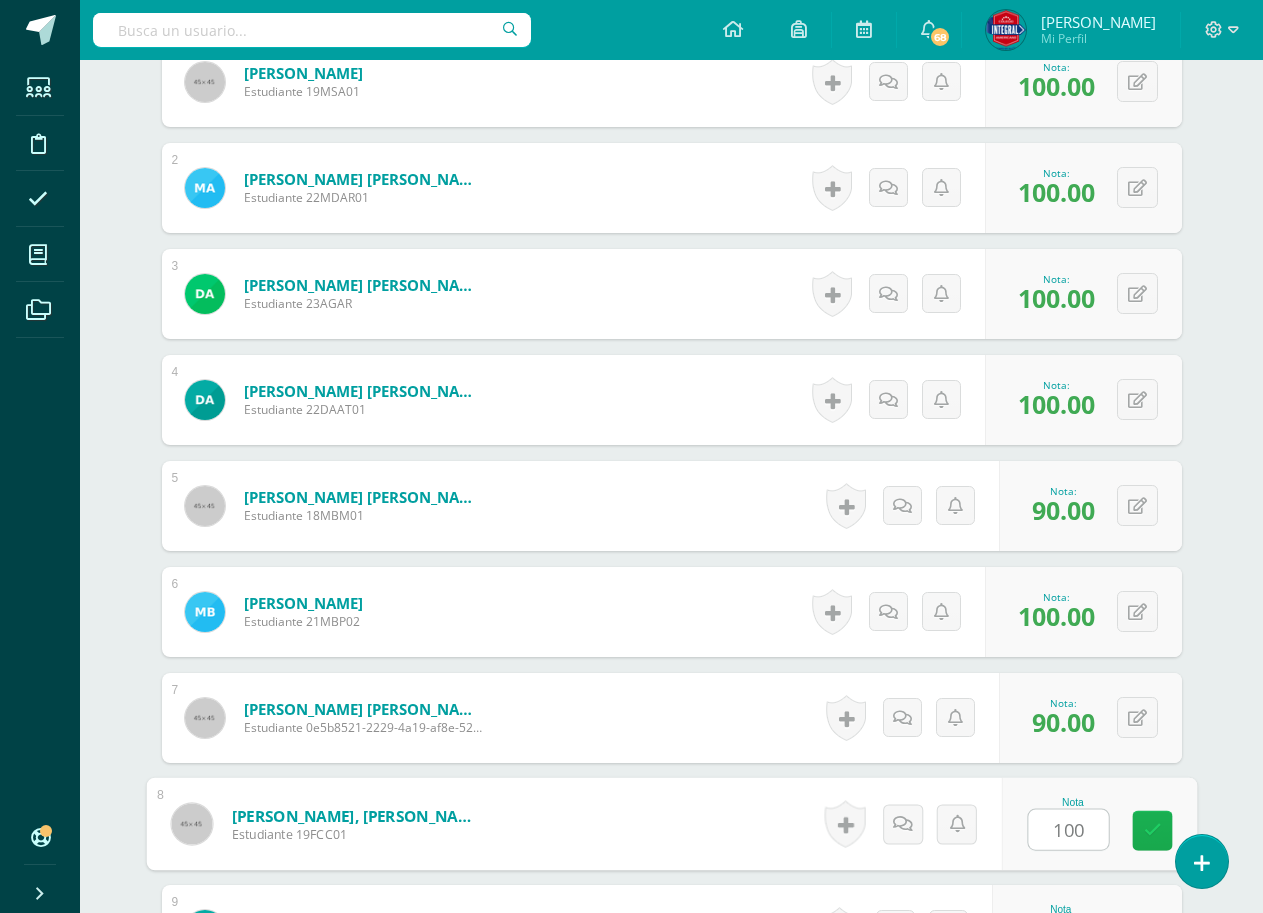 click at bounding box center [1152, 831] 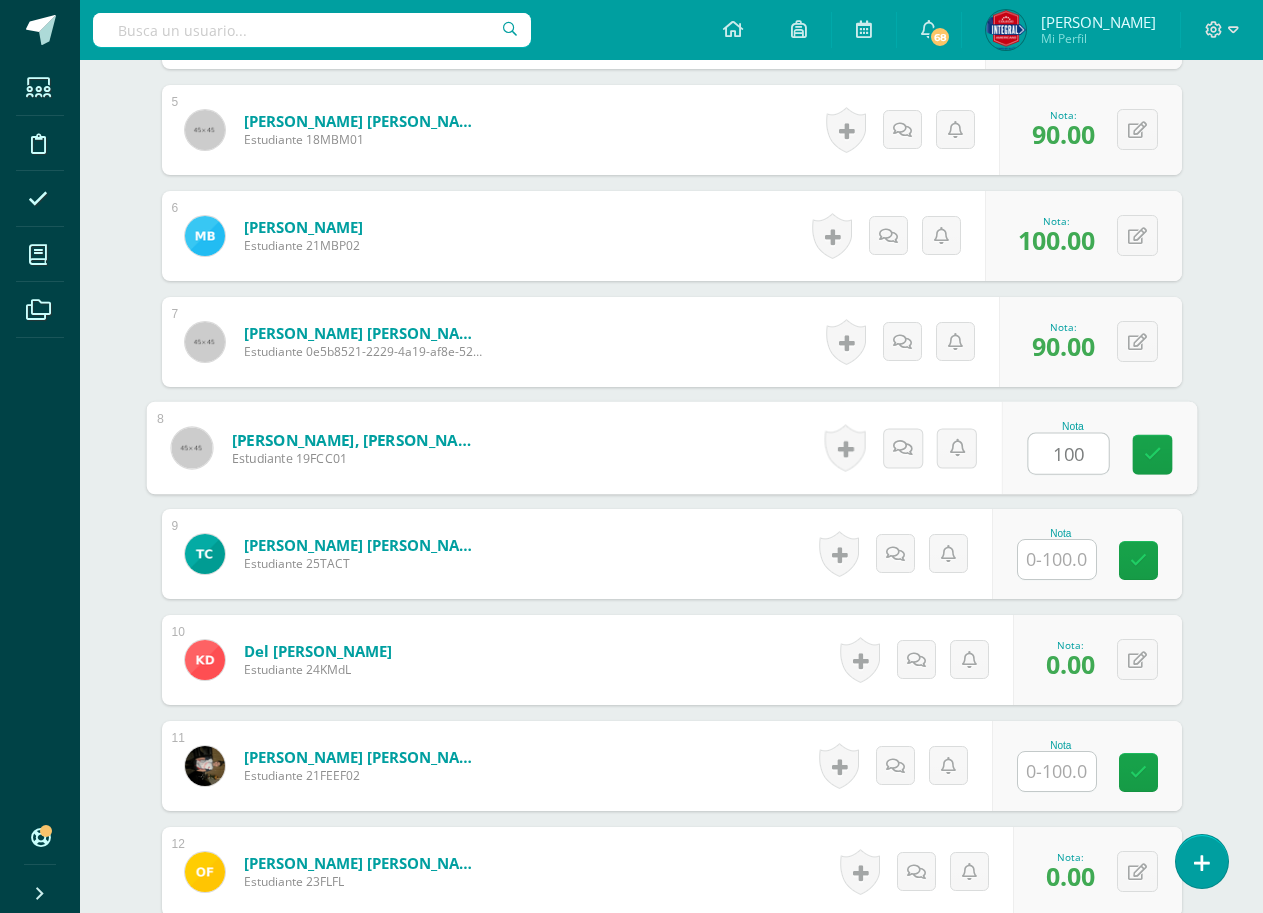 scroll, scrollTop: 1077, scrollLeft: 0, axis: vertical 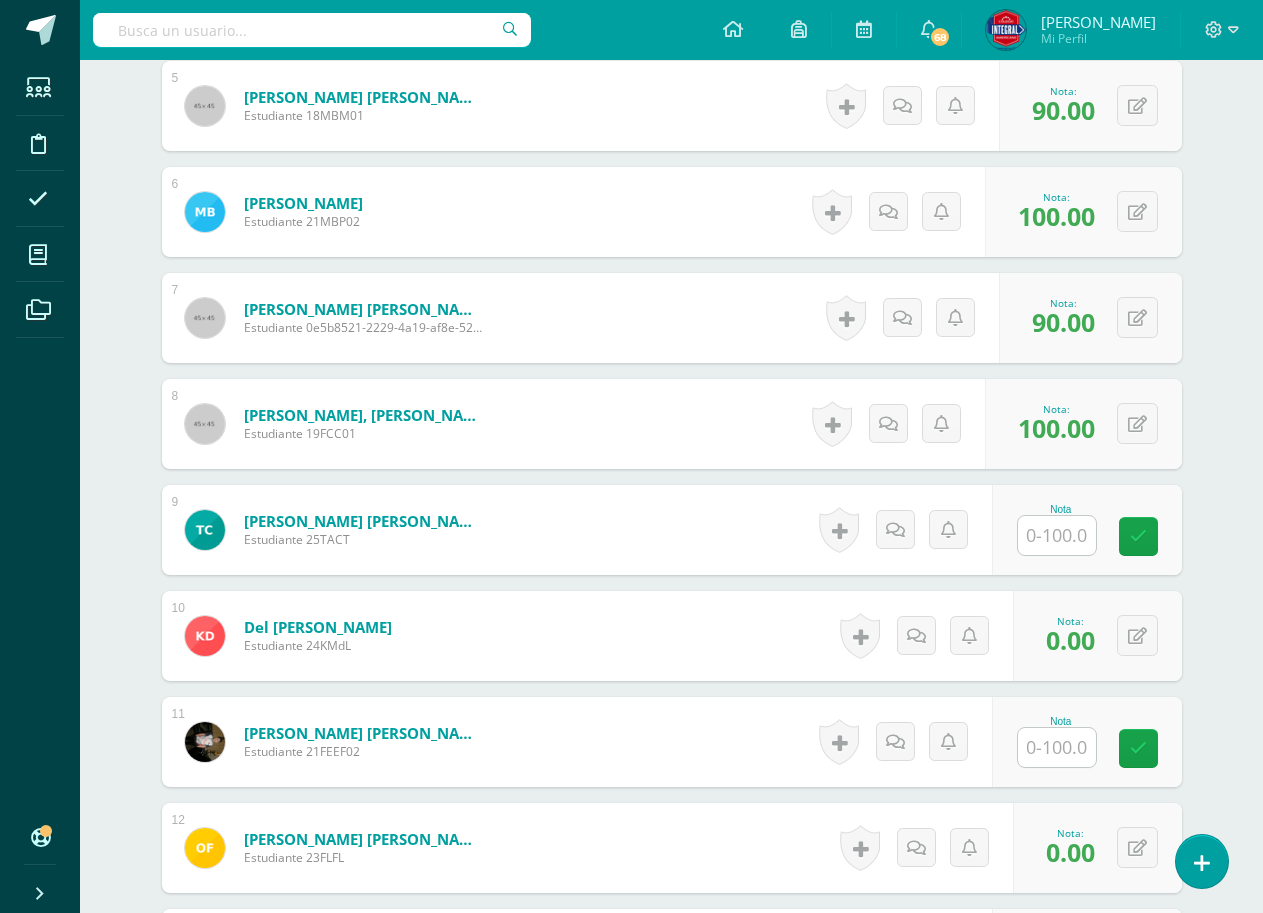 click at bounding box center (1057, 535) 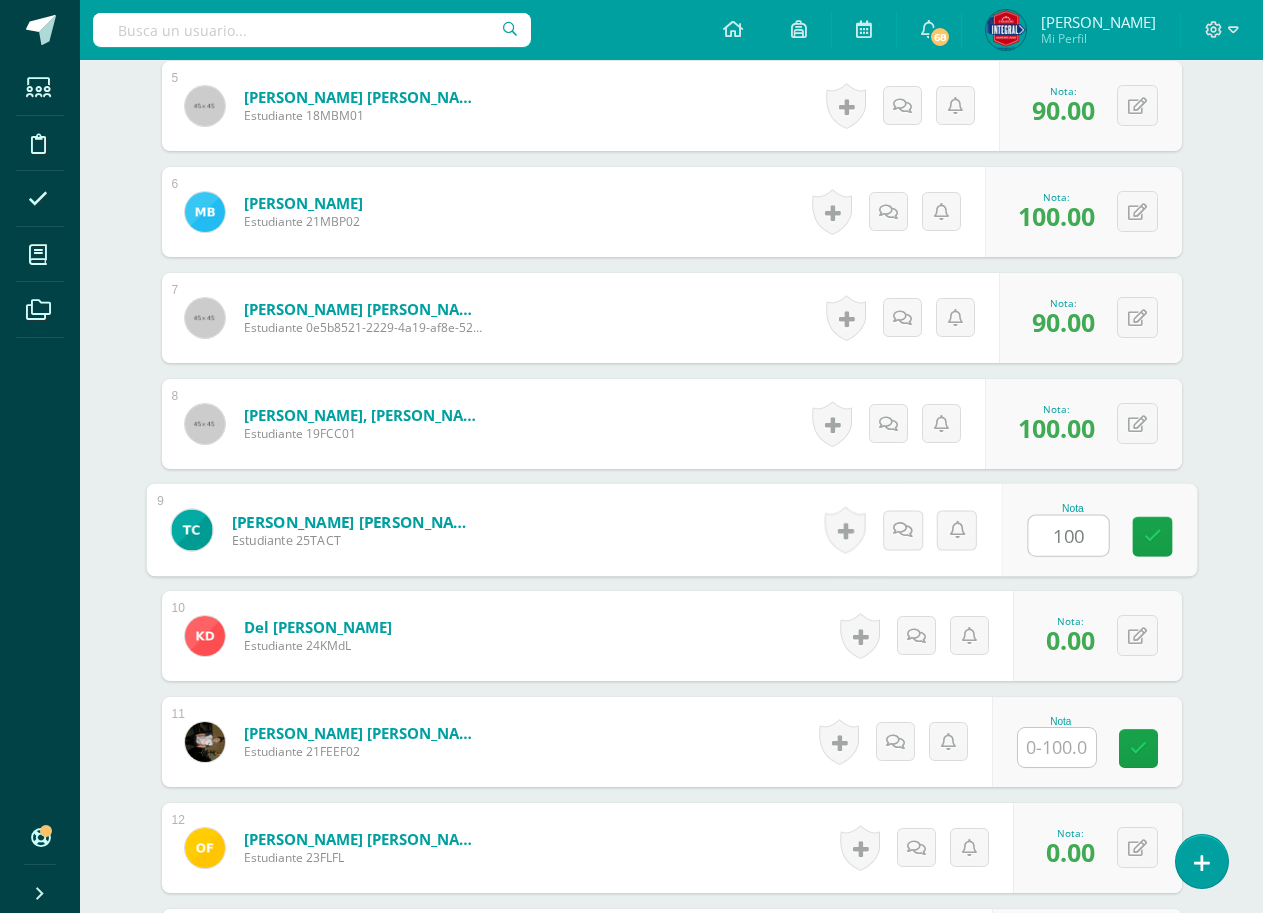 type on "100" 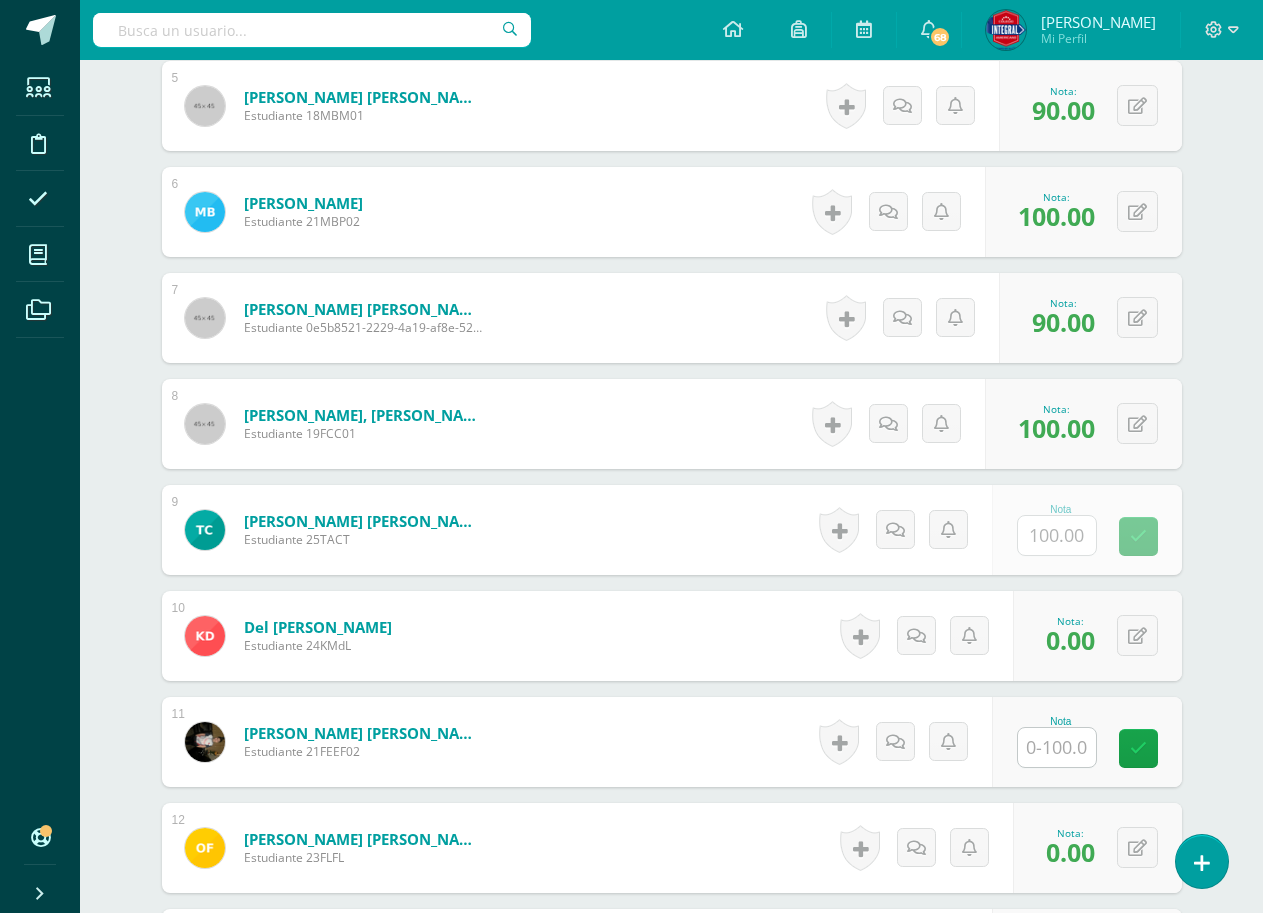 click on "Nota" at bounding box center (1087, 742) 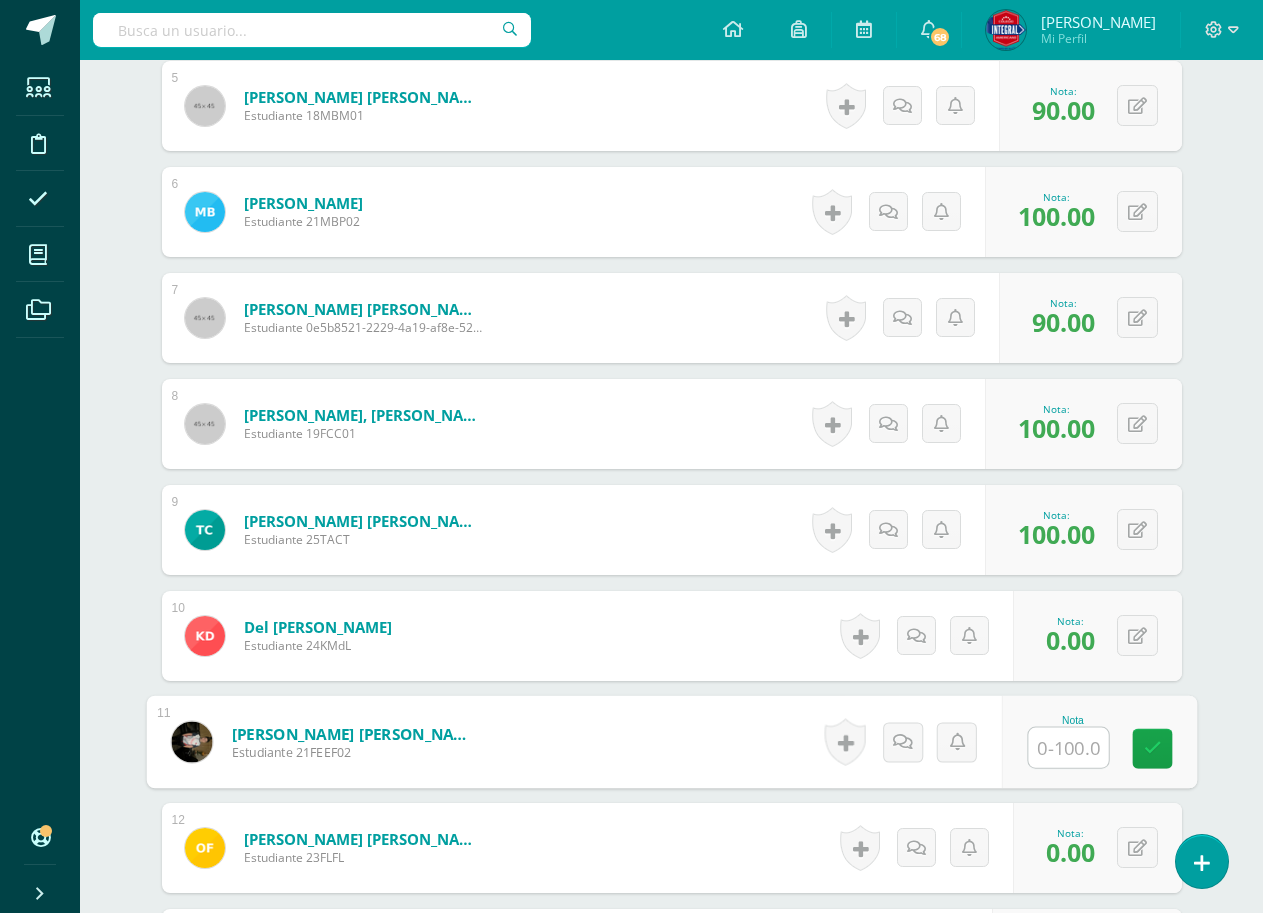 click at bounding box center [1068, 748] 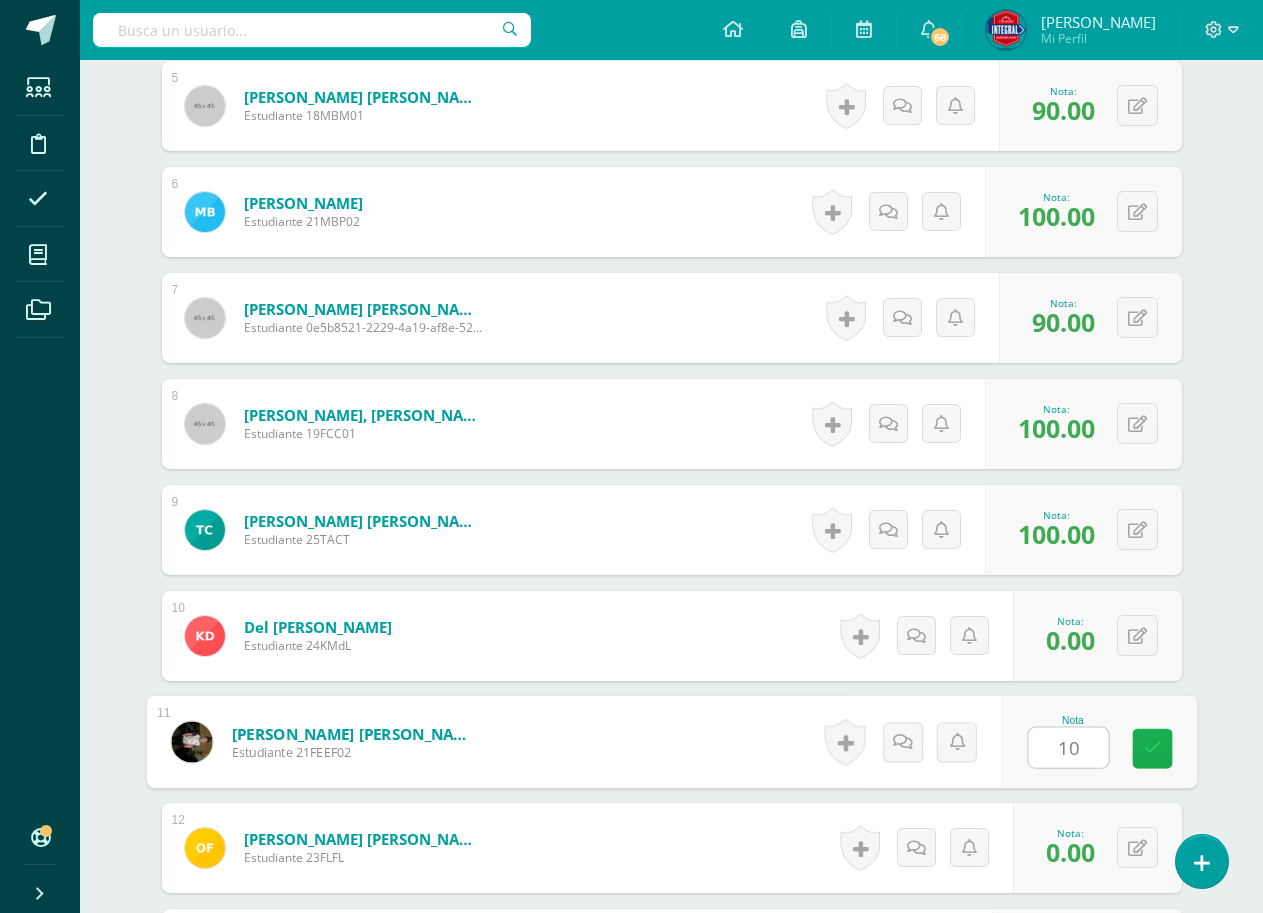 type on "100" 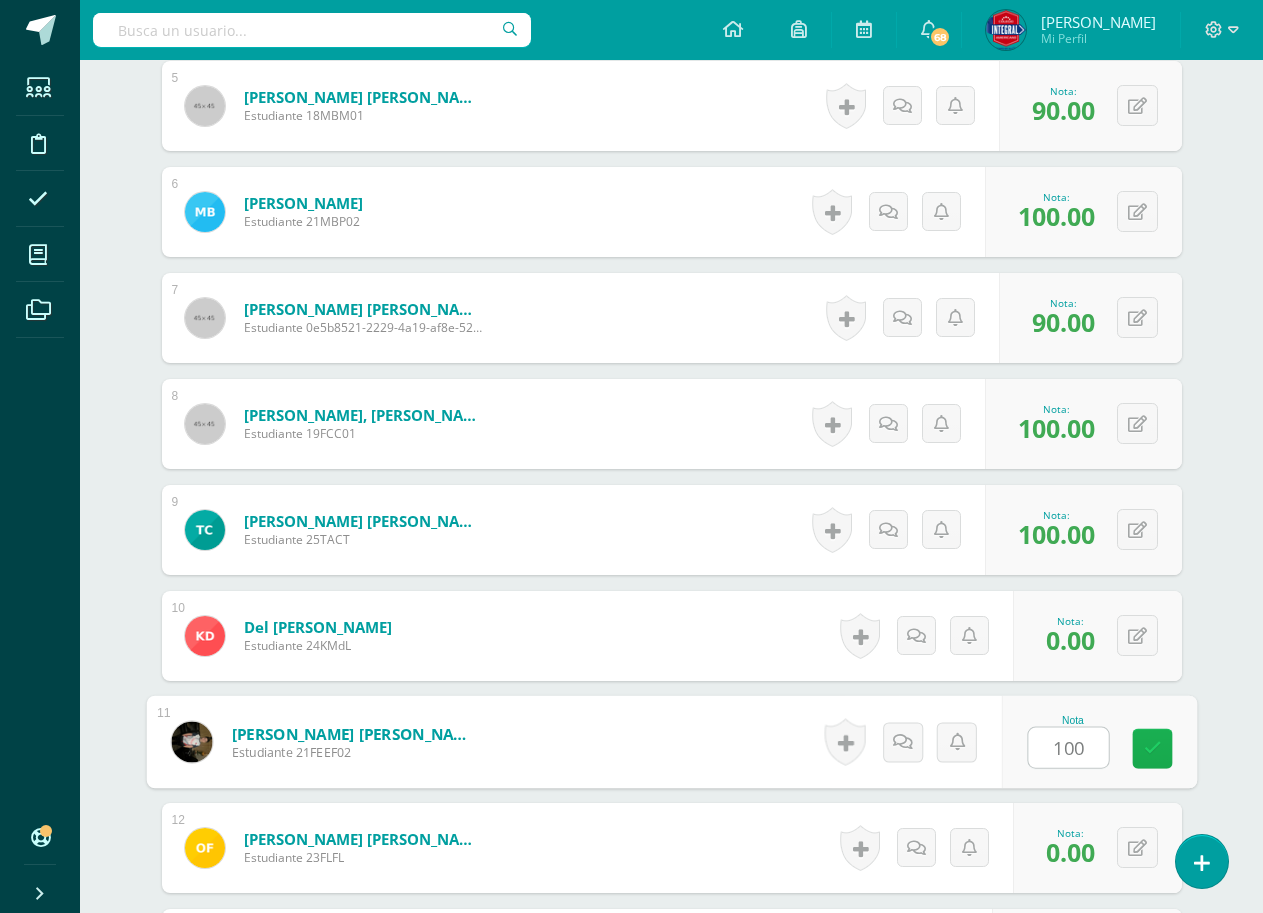 click at bounding box center (1152, 749) 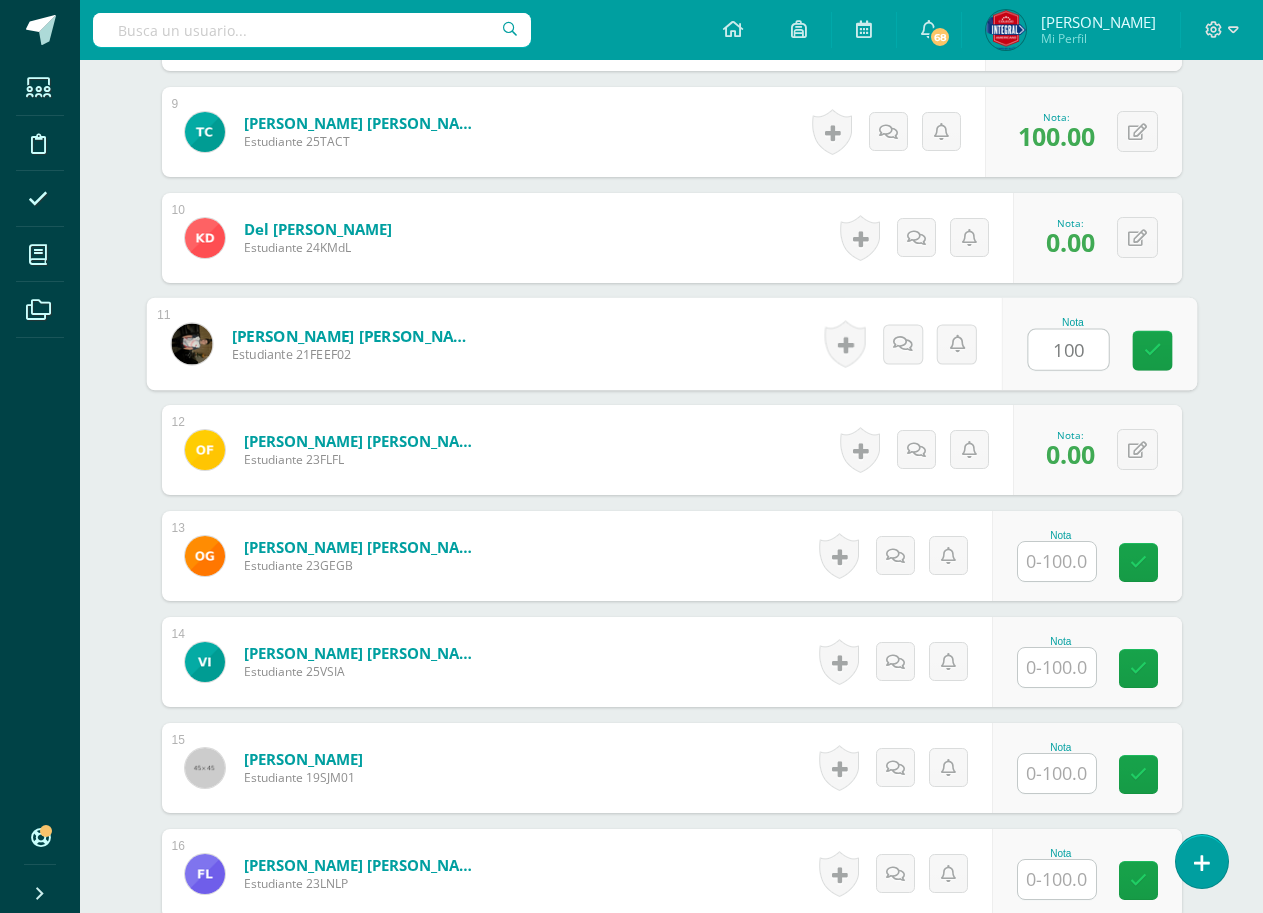 scroll, scrollTop: 1477, scrollLeft: 0, axis: vertical 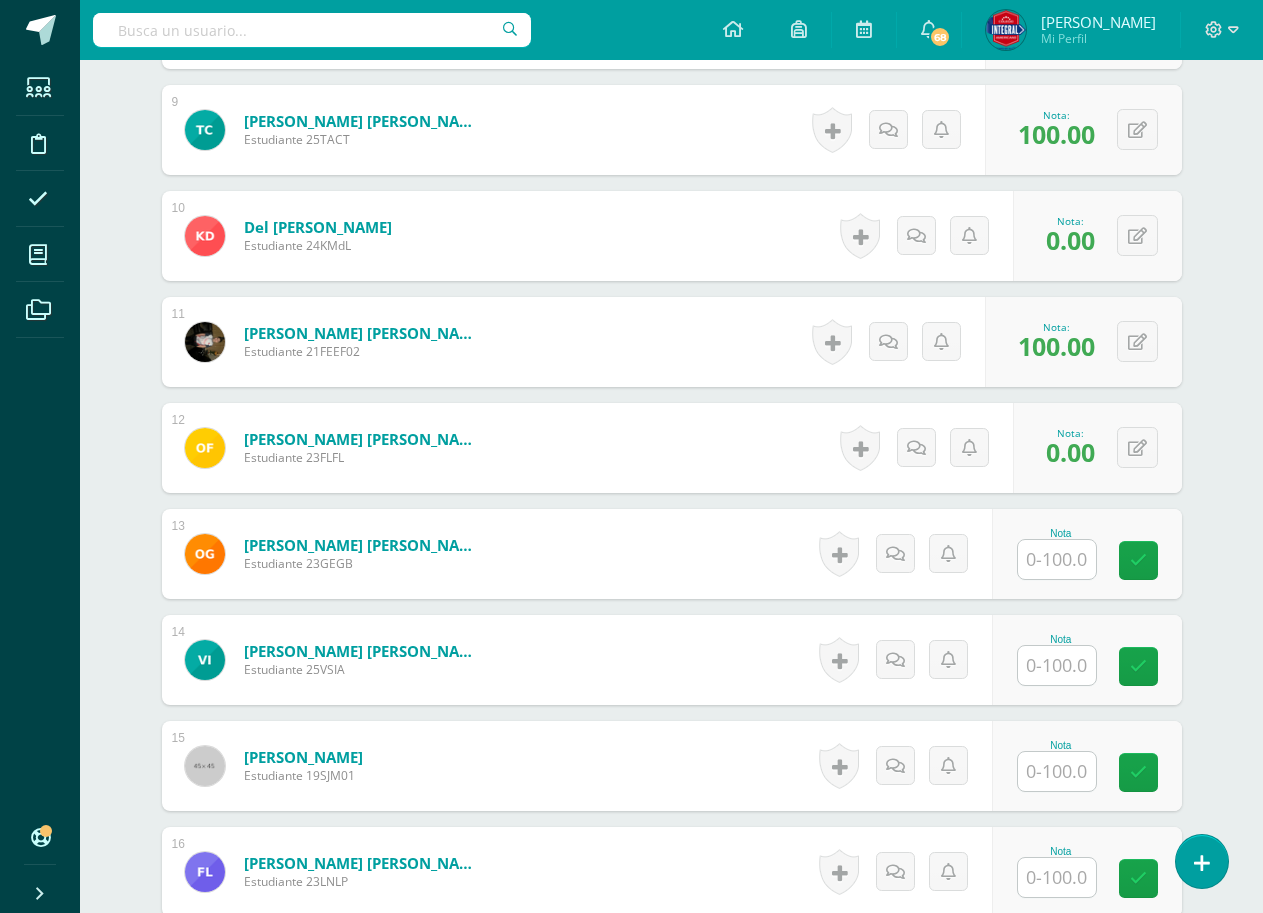 click at bounding box center (1057, 559) 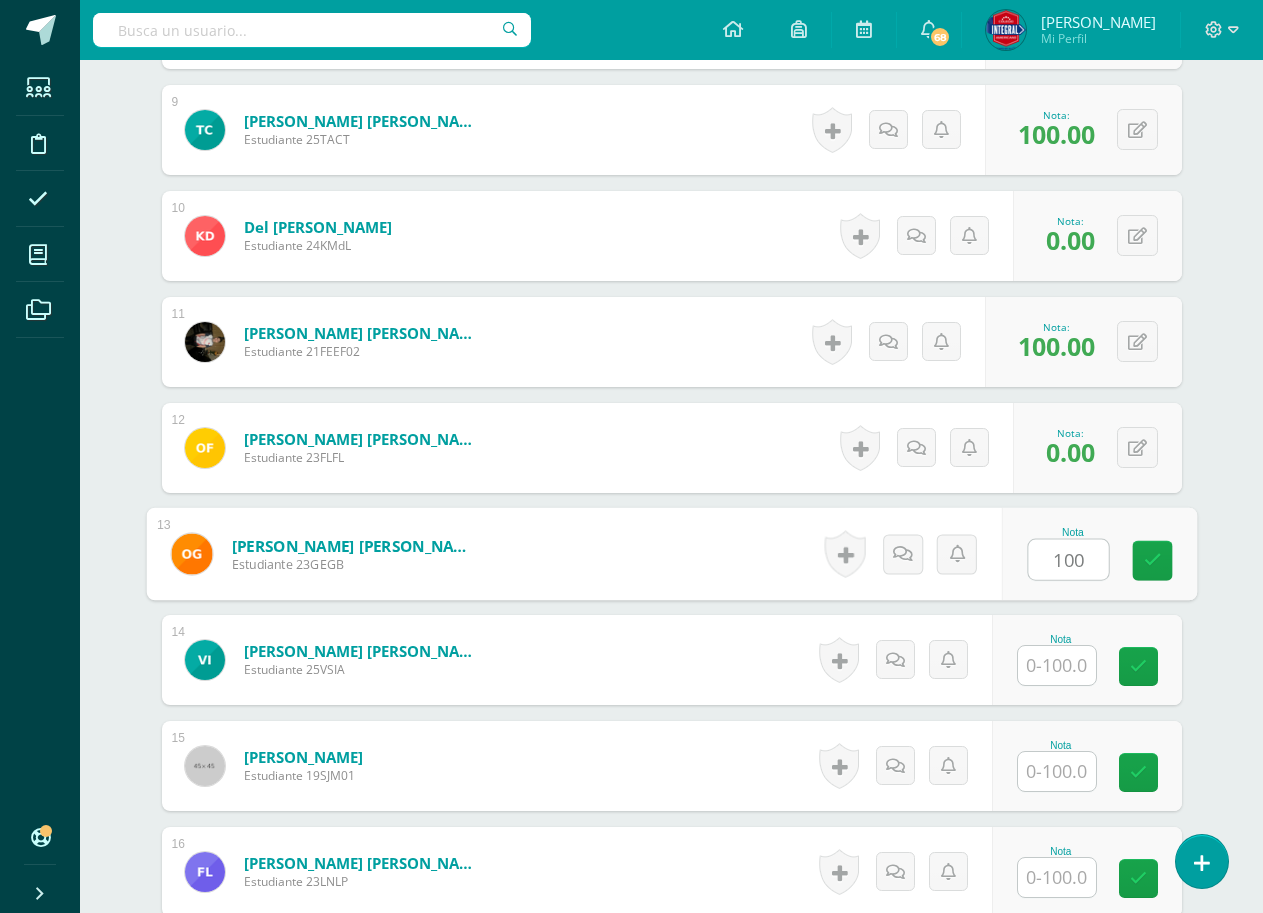 drag, startPoint x: 1158, startPoint y: 546, endPoint x: 1064, endPoint y: 648, distance: 138.70833 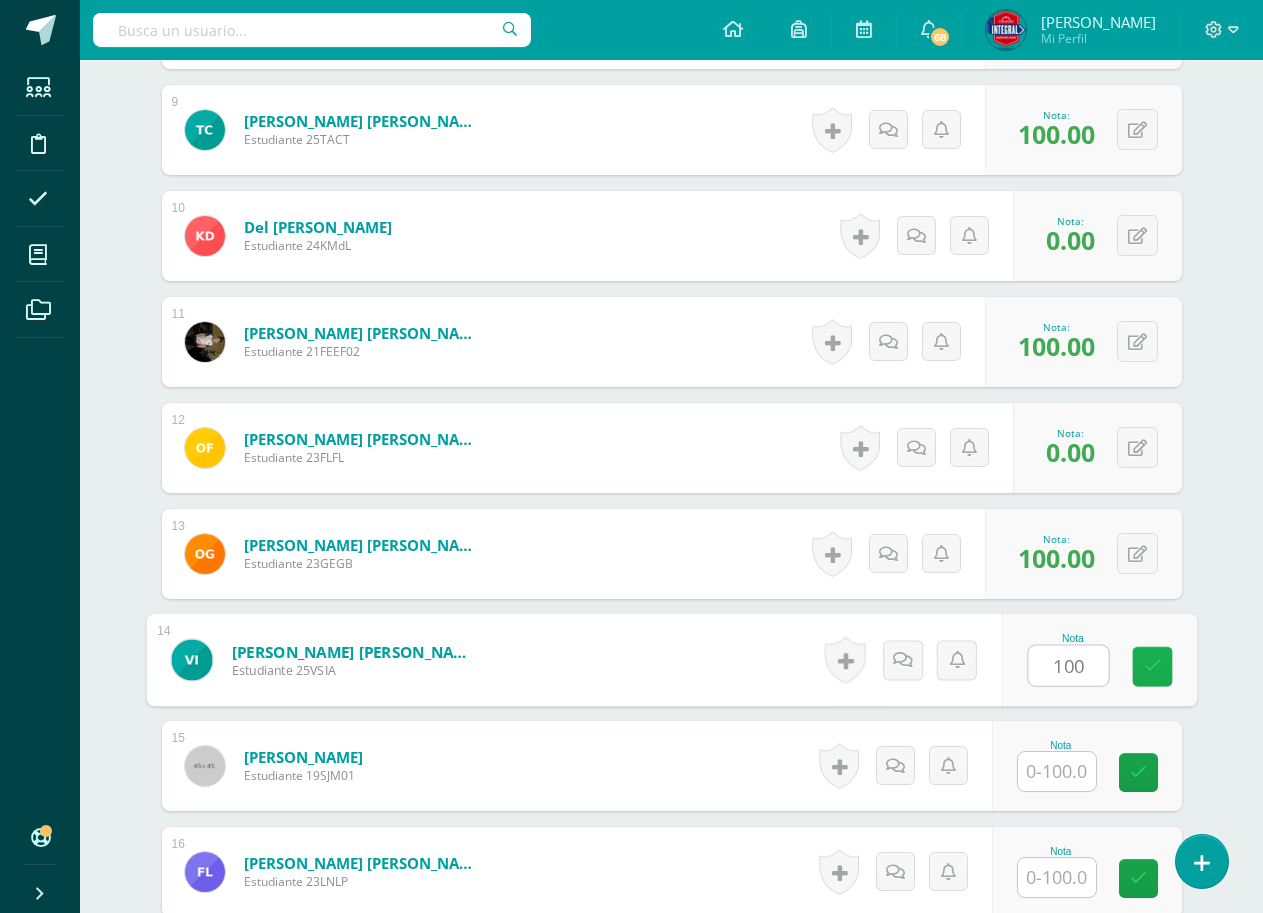 click at bounding box center [1152, 666] 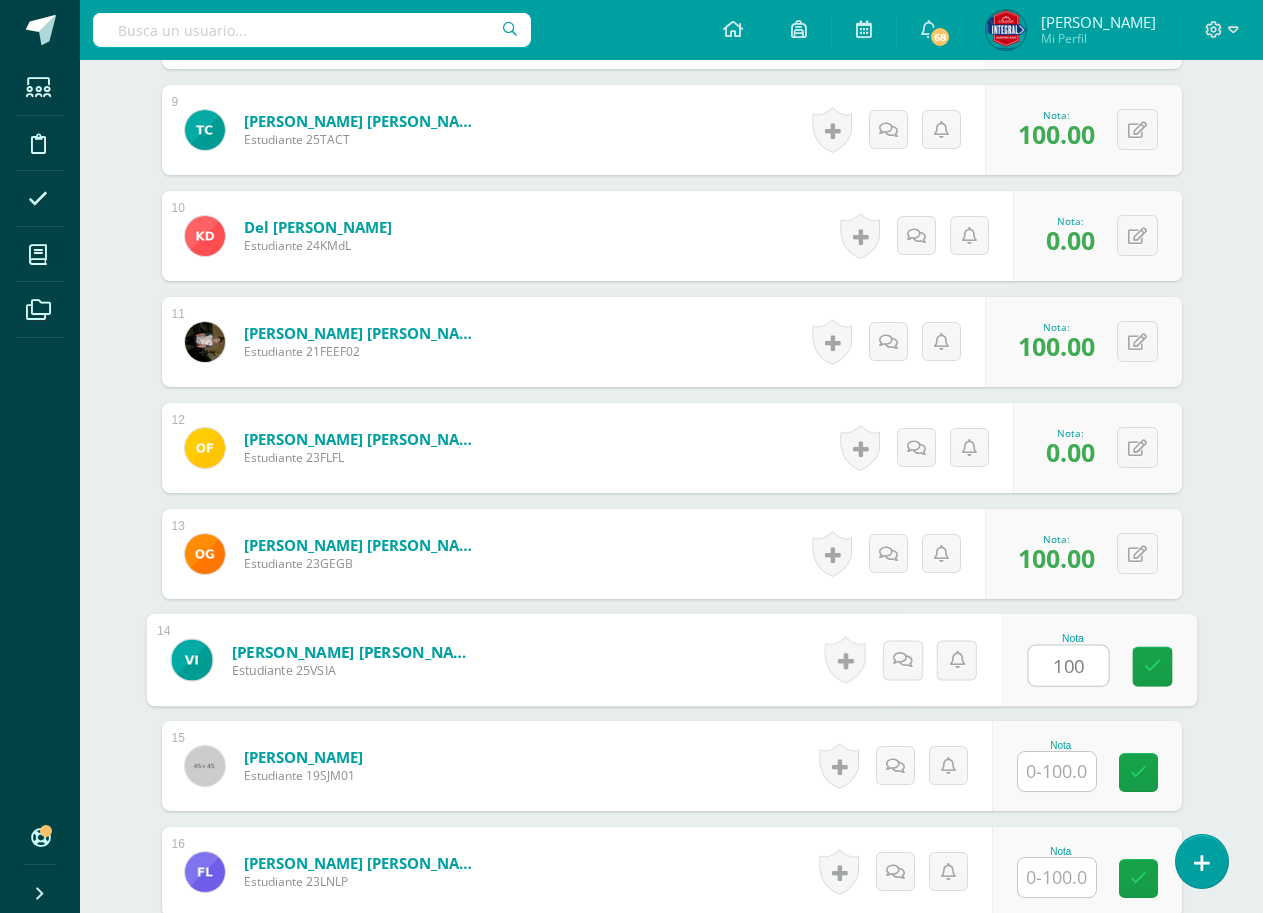 type on "100" 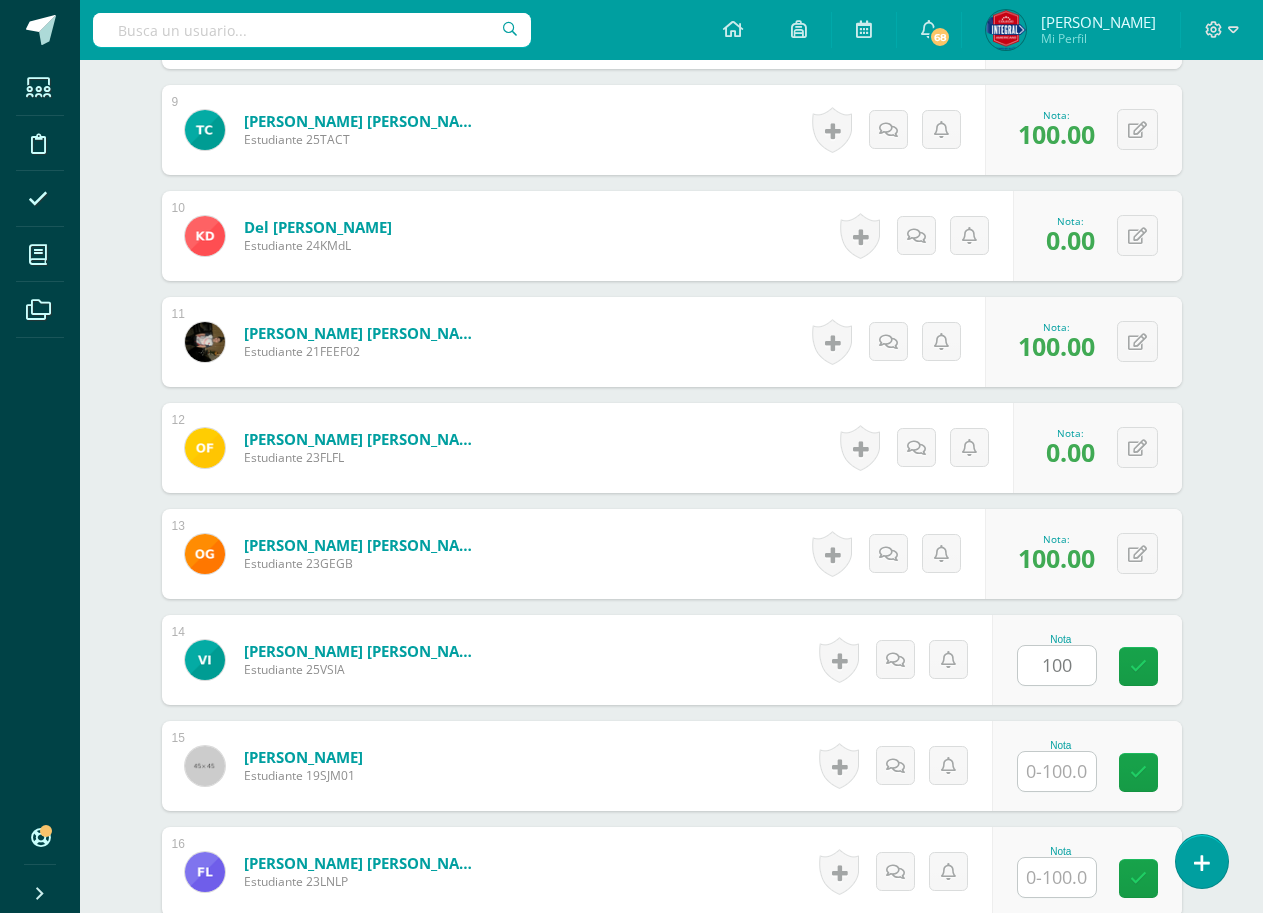 click on "Nota" at bounding box center [1087, 766] 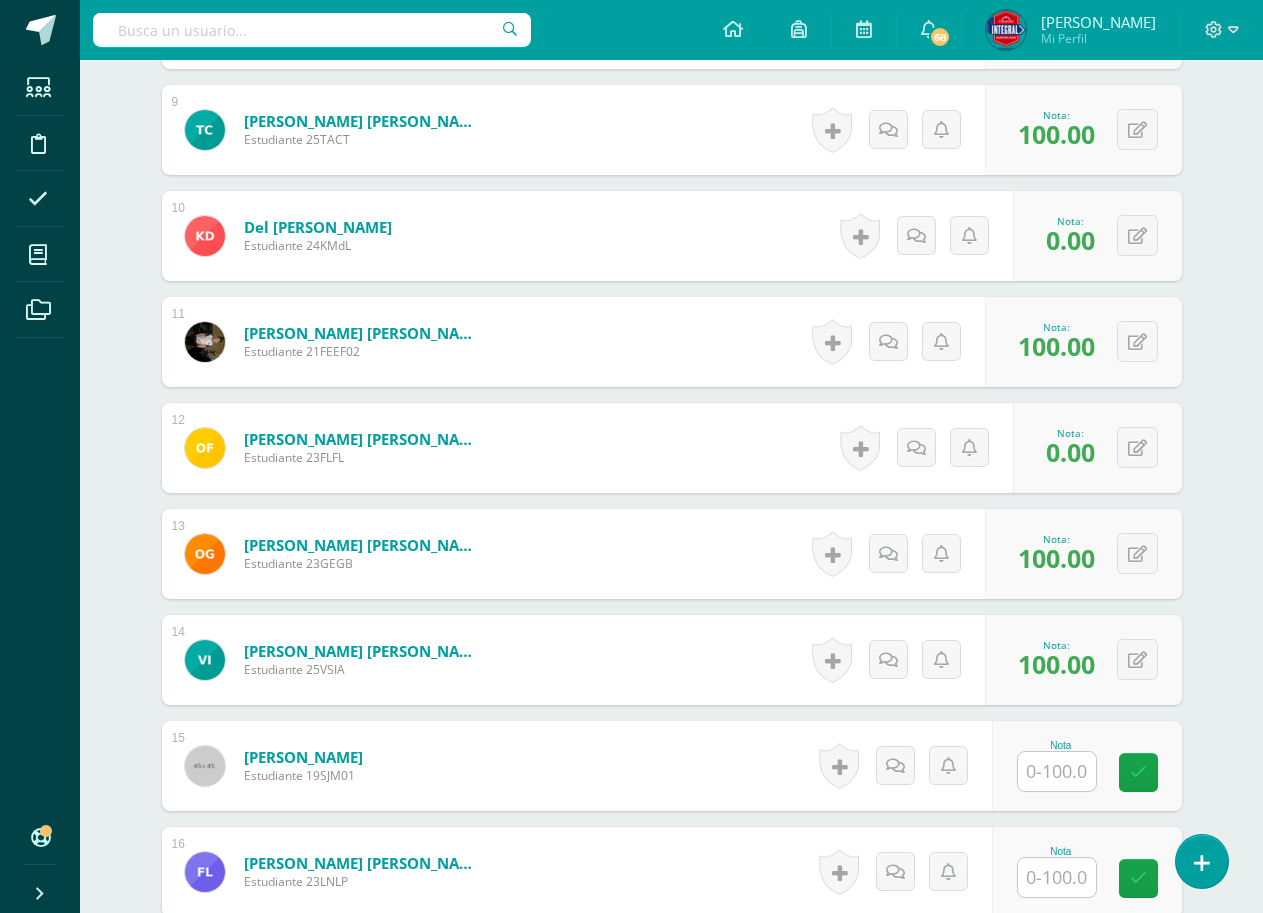 click at bounding box center [1057, 771] 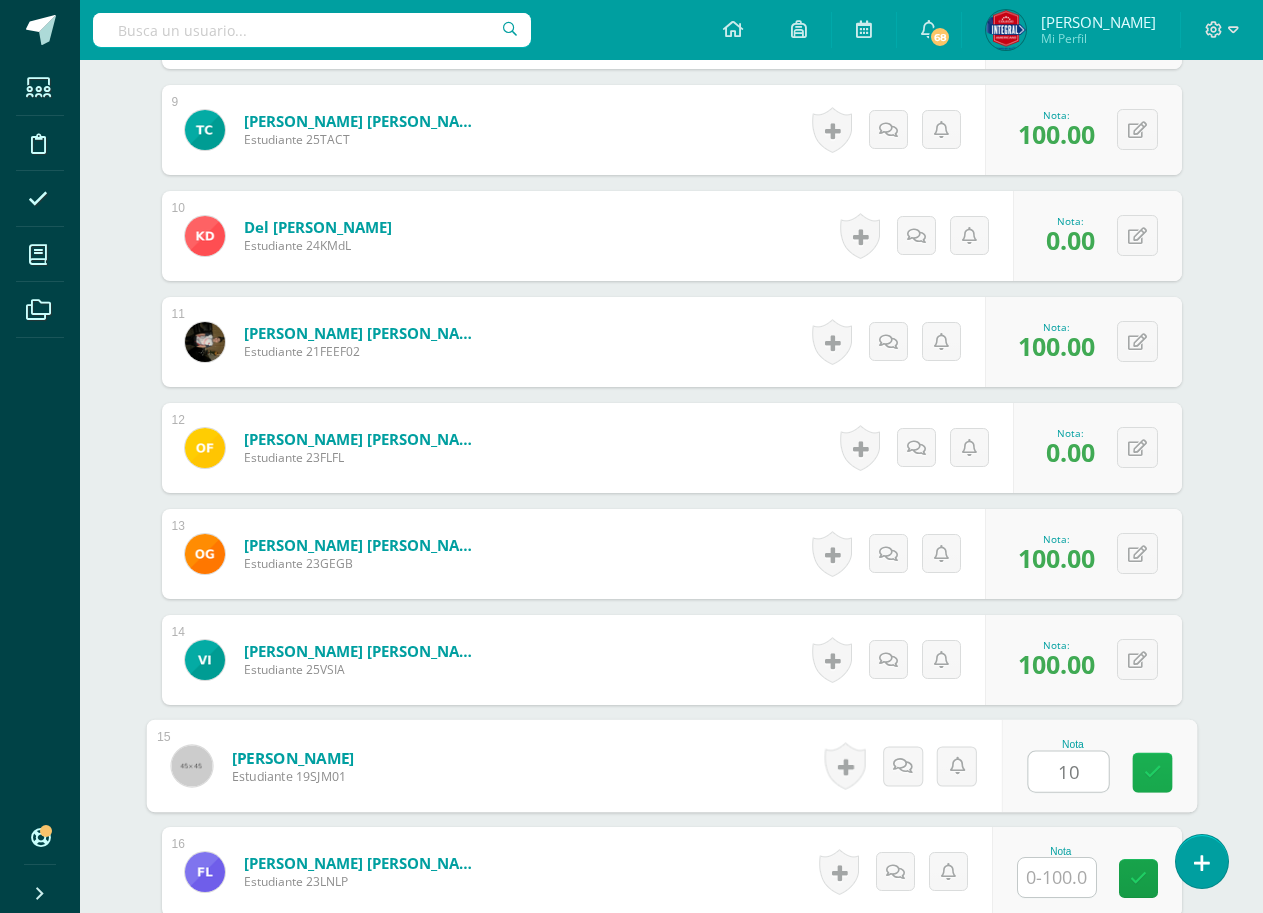 type on "100" 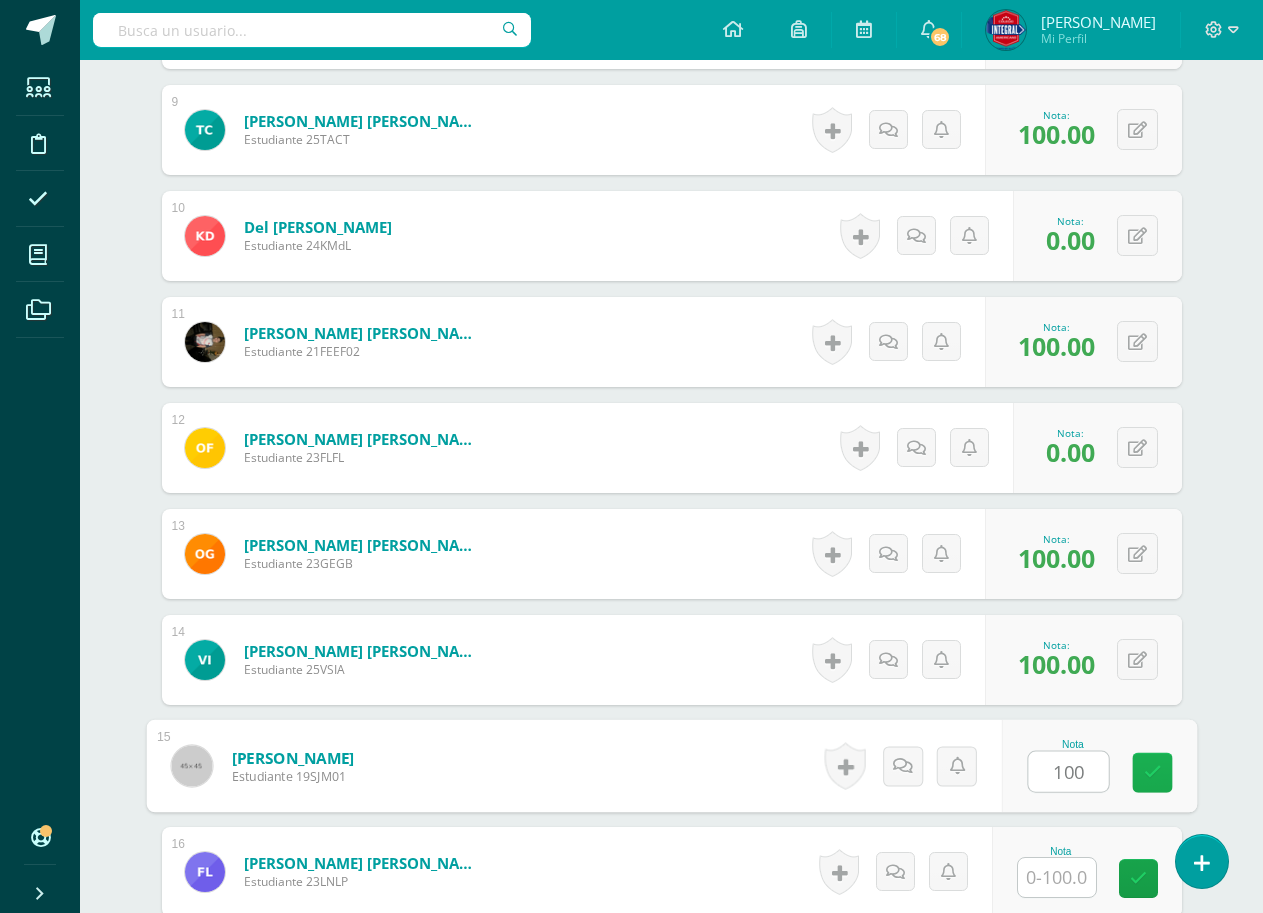 click at bounding box center [1152, 773] 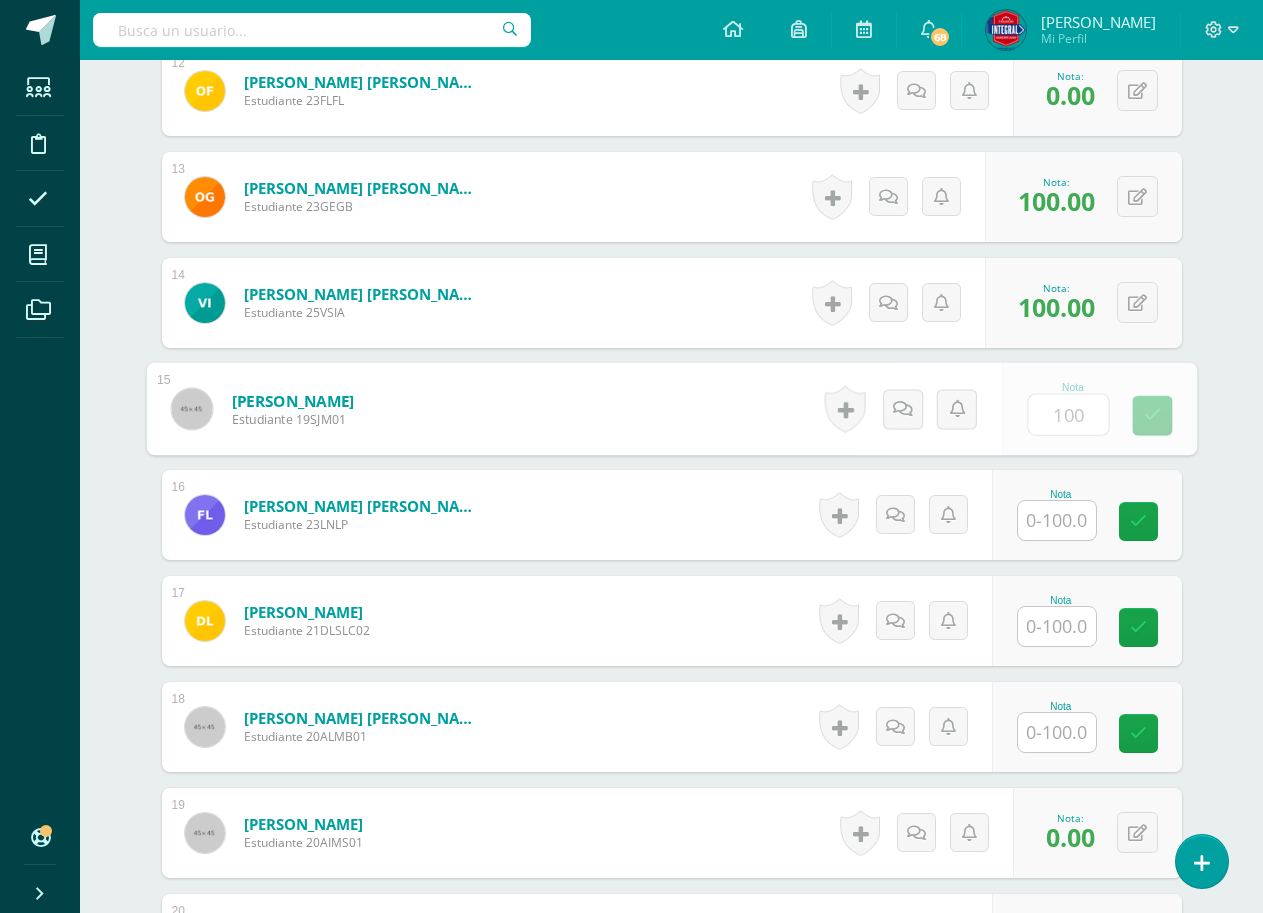 scroll, scrollTop: 1877, scrollLeft: 0, axis: vertical 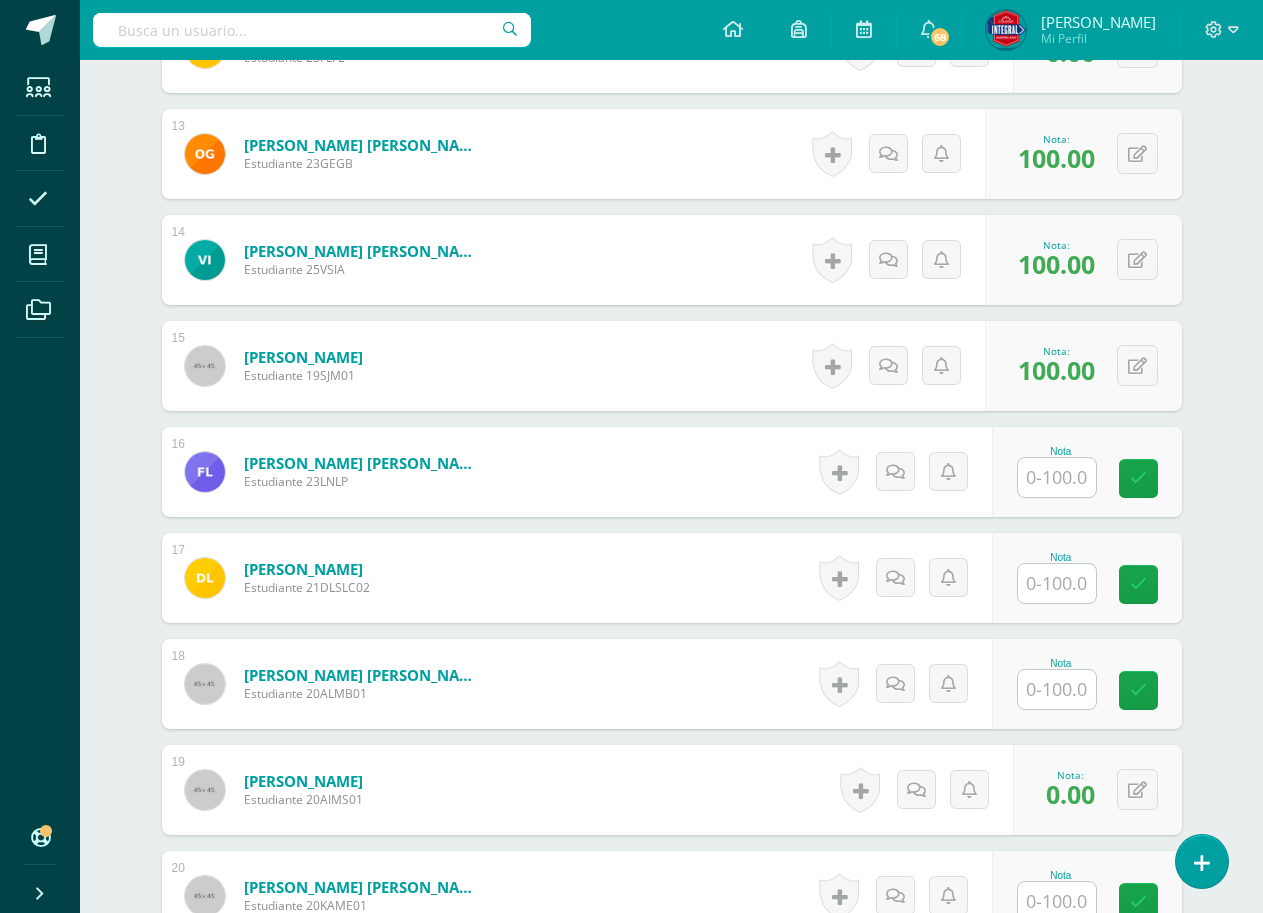 click on "Nota" at bounding box center [1087, 472] 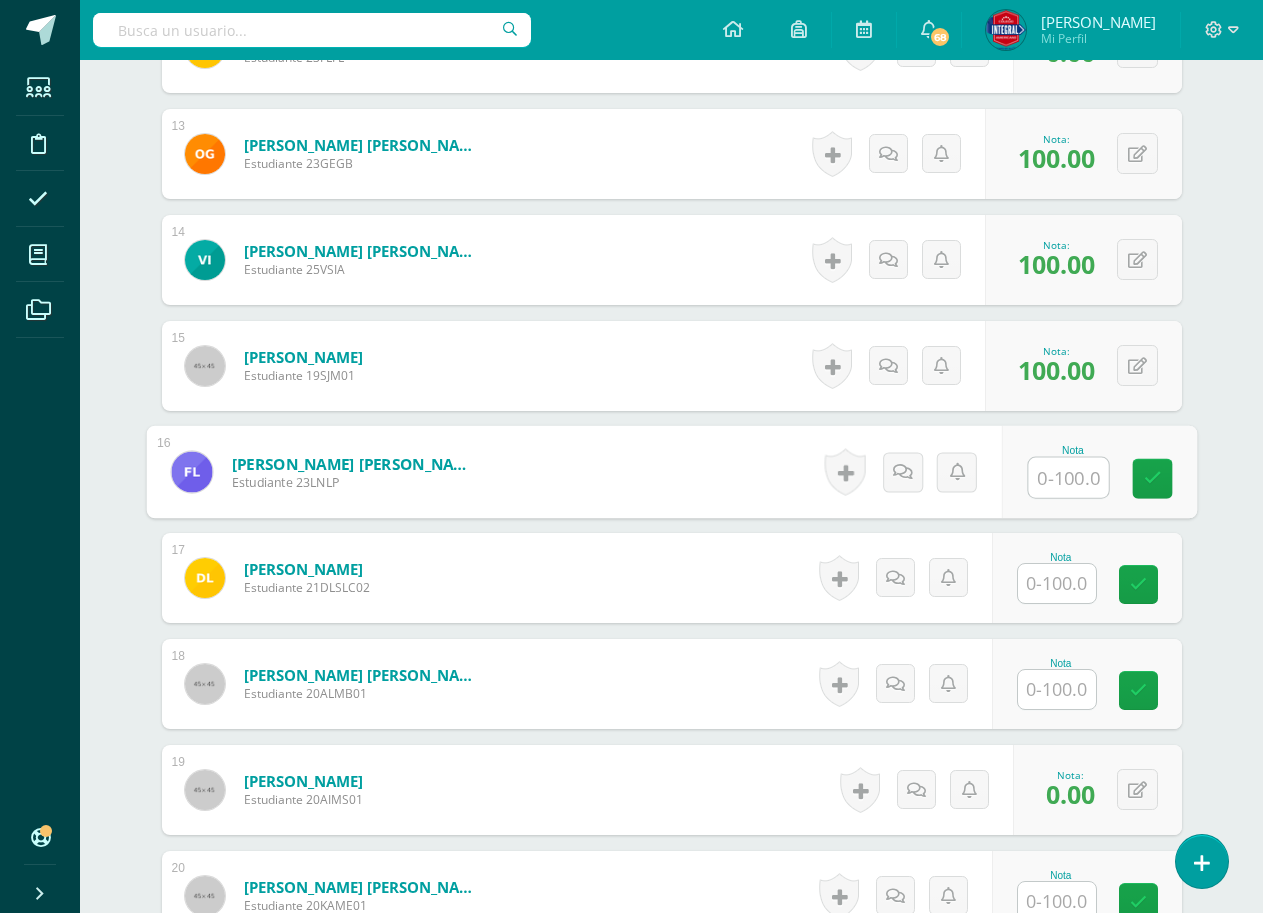 click at bounding box center (1068, 478) 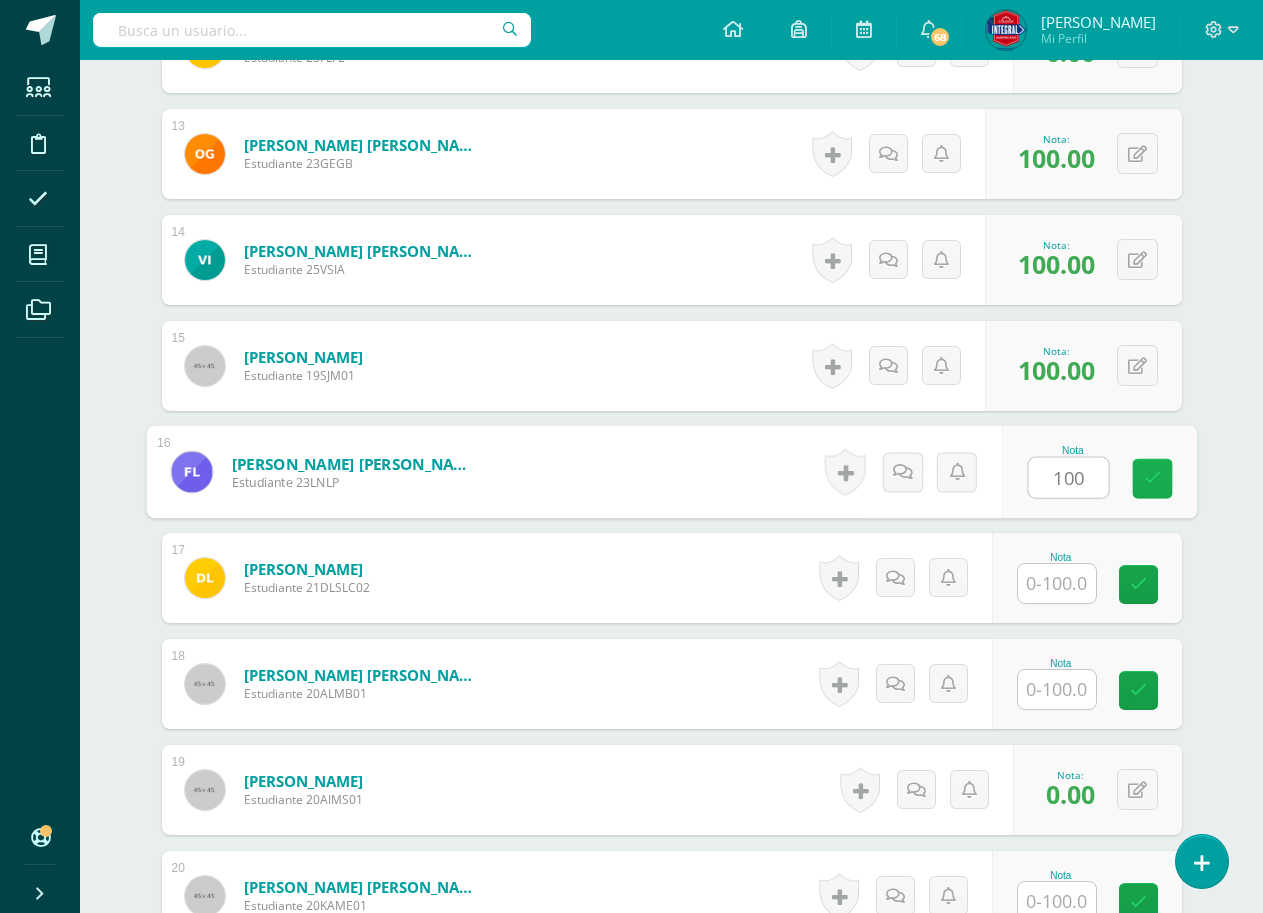 click at bounding box center [1152, 479] 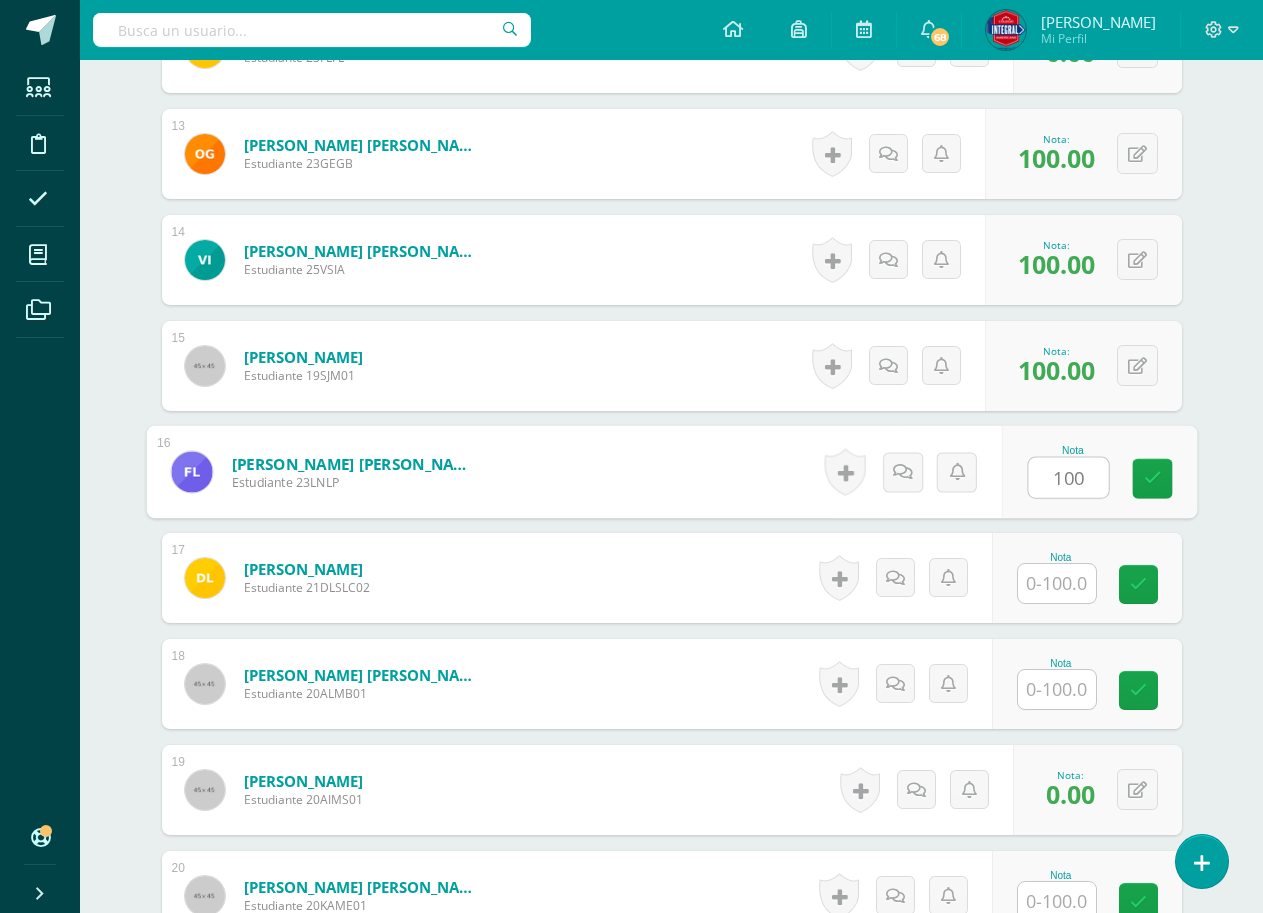 type on "100" 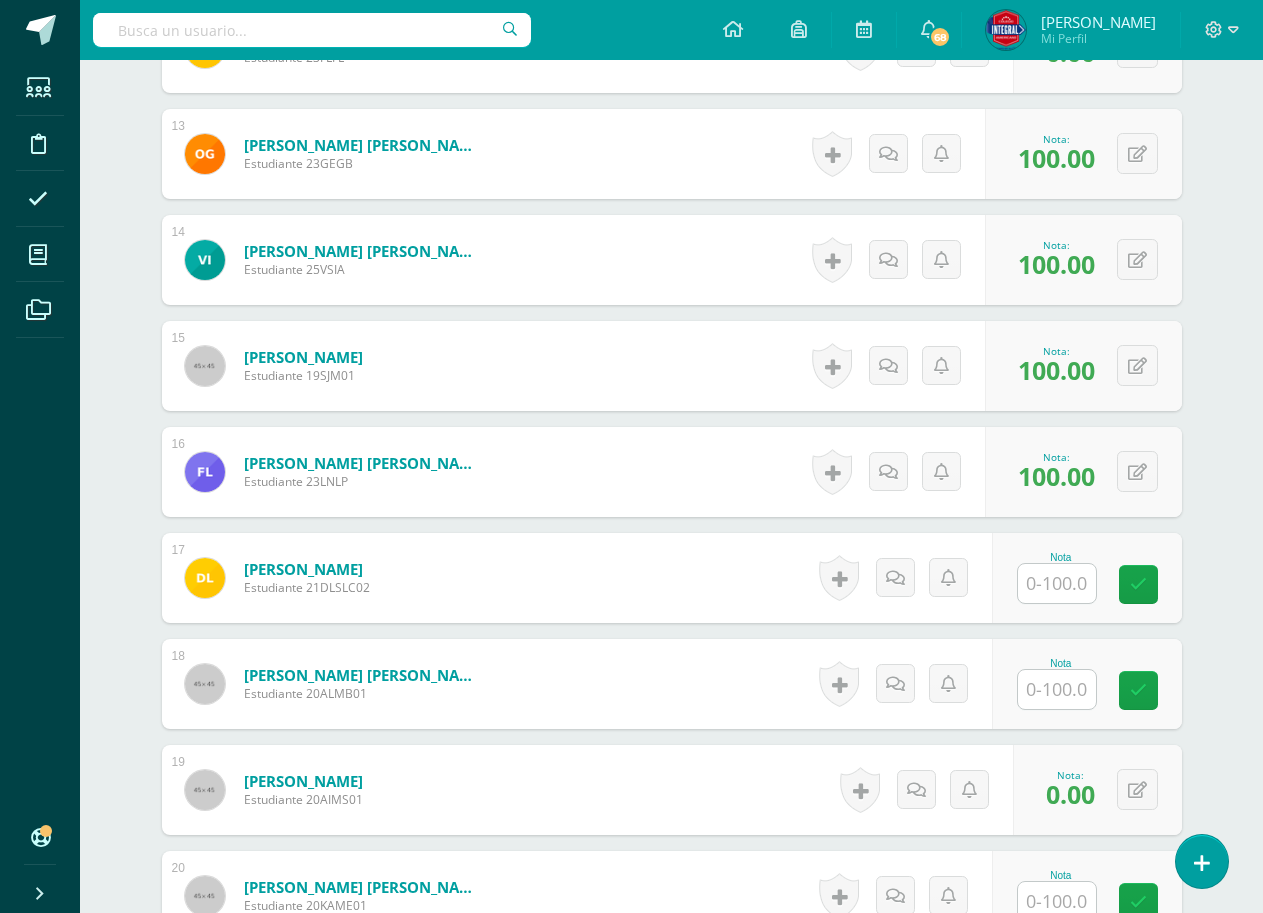 click on "Nota" at bounding box center [1061, 578] 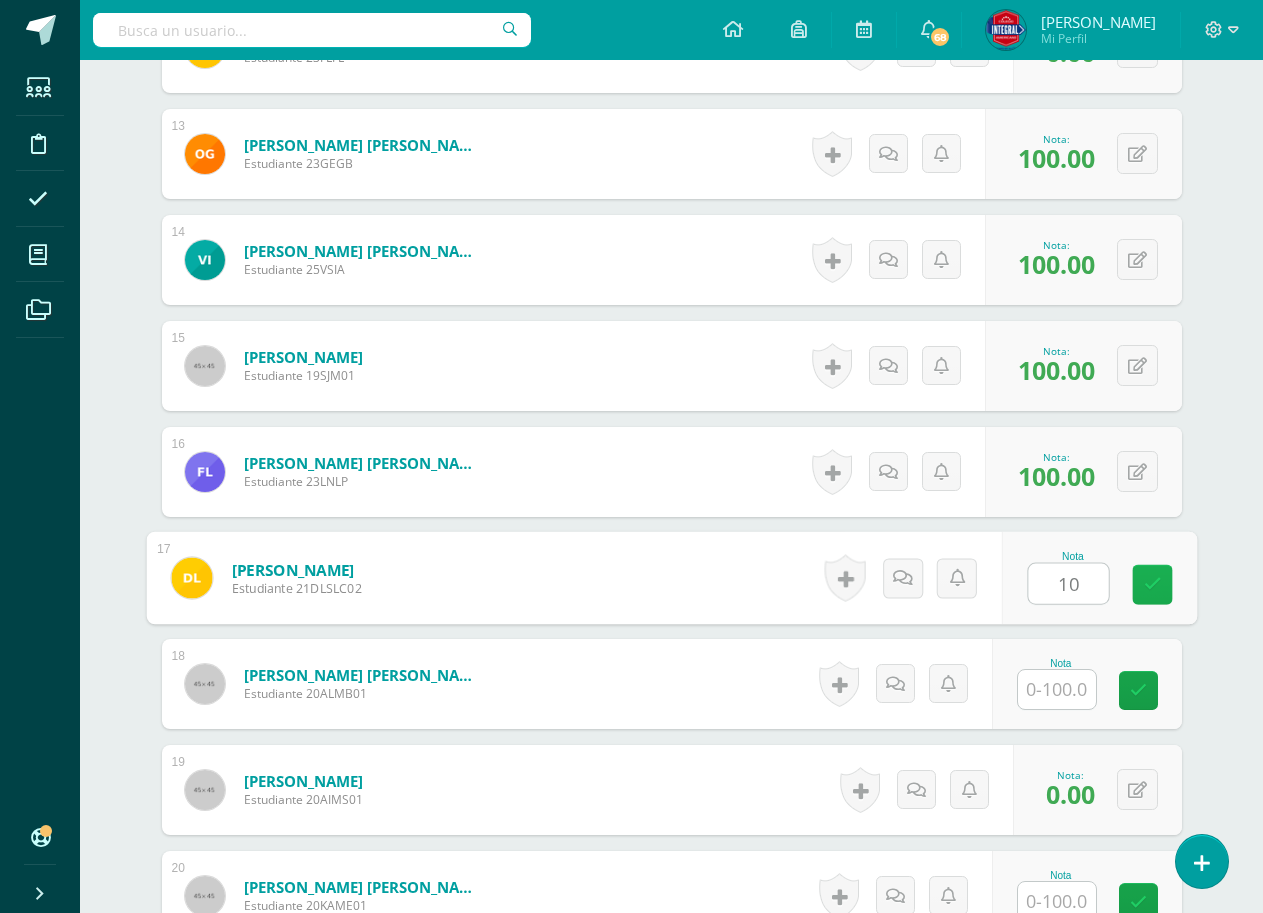 type on "100" 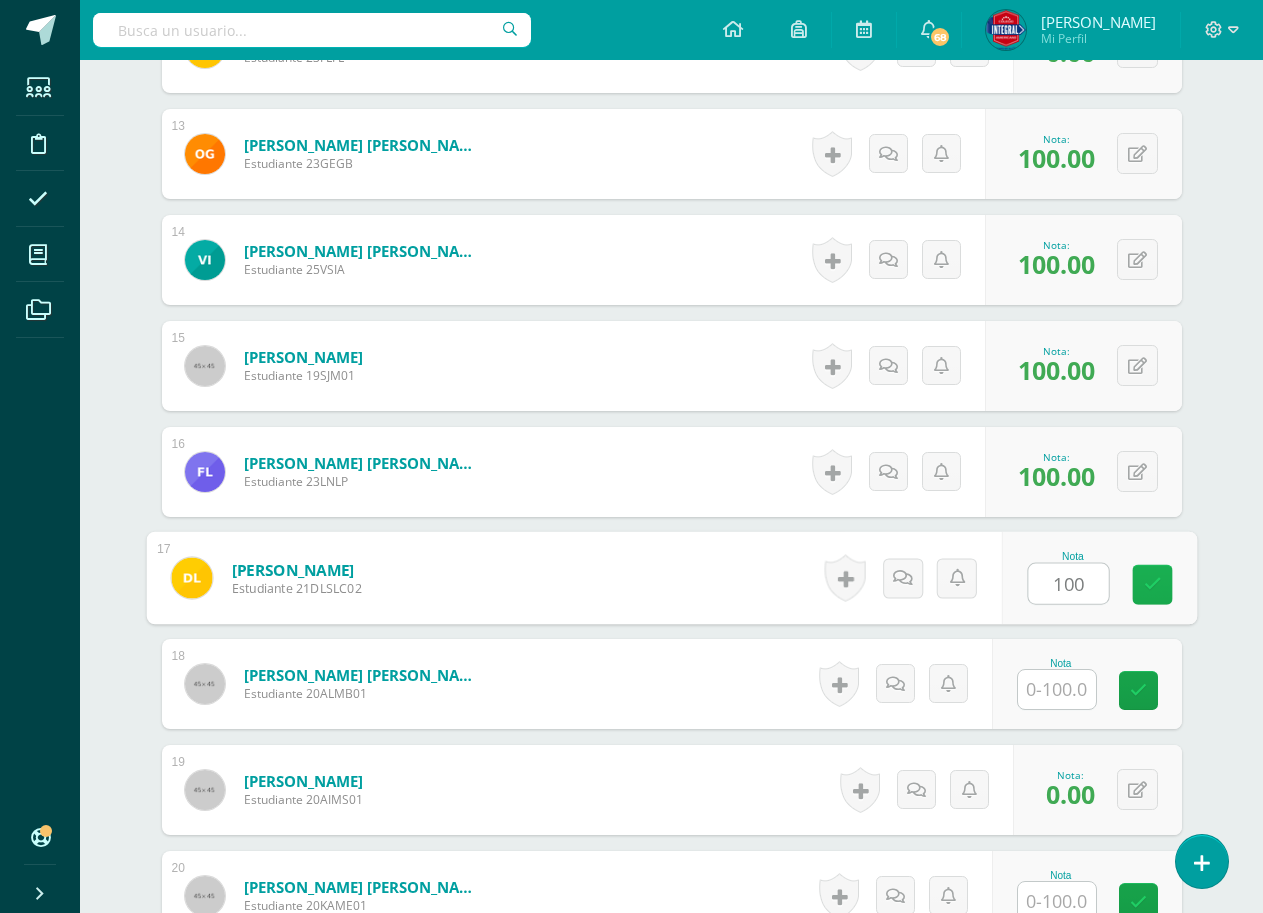 click at bounding box center [1152, 585] 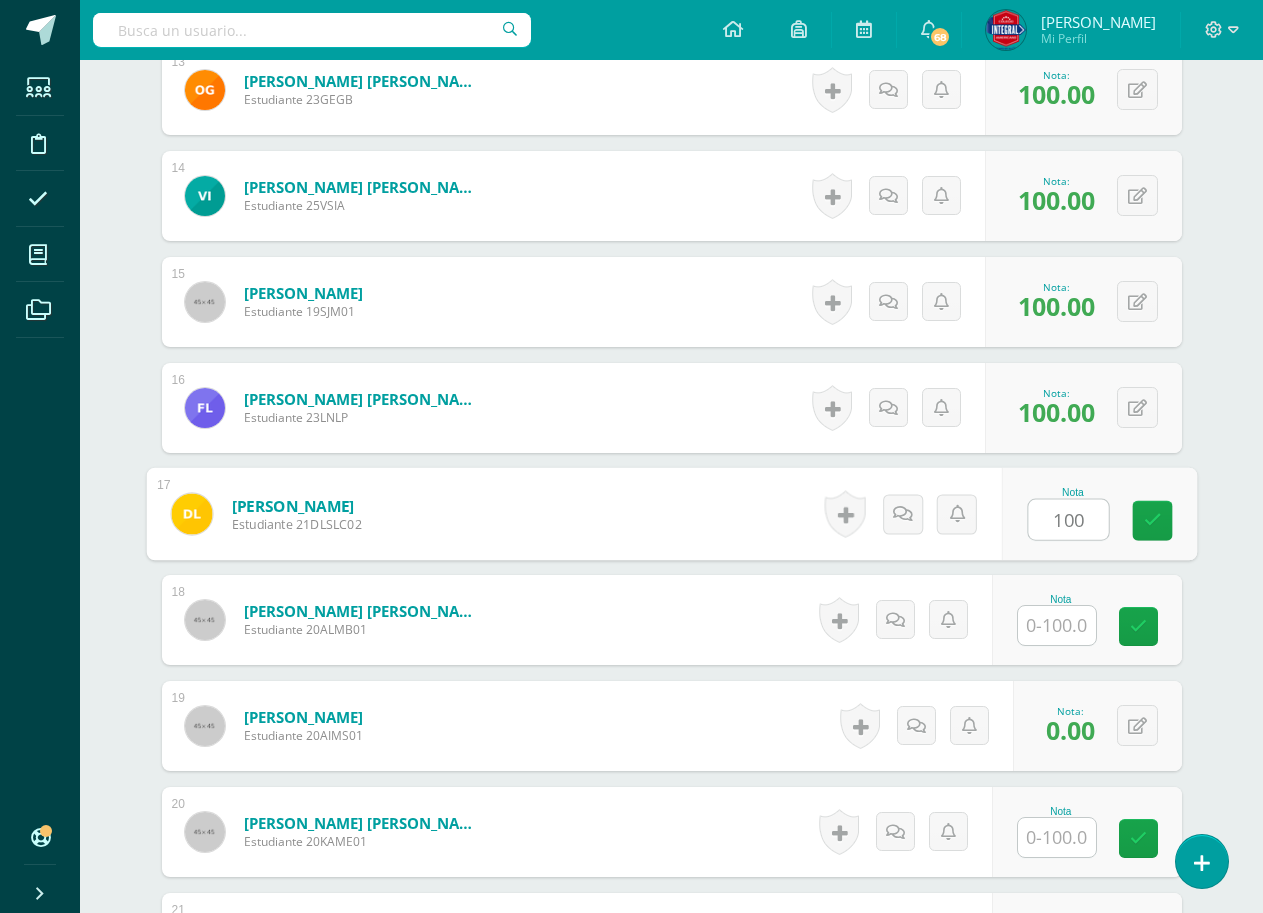 scroll, scrollTop: 1977, scrollLeft: 0, axis: vertical 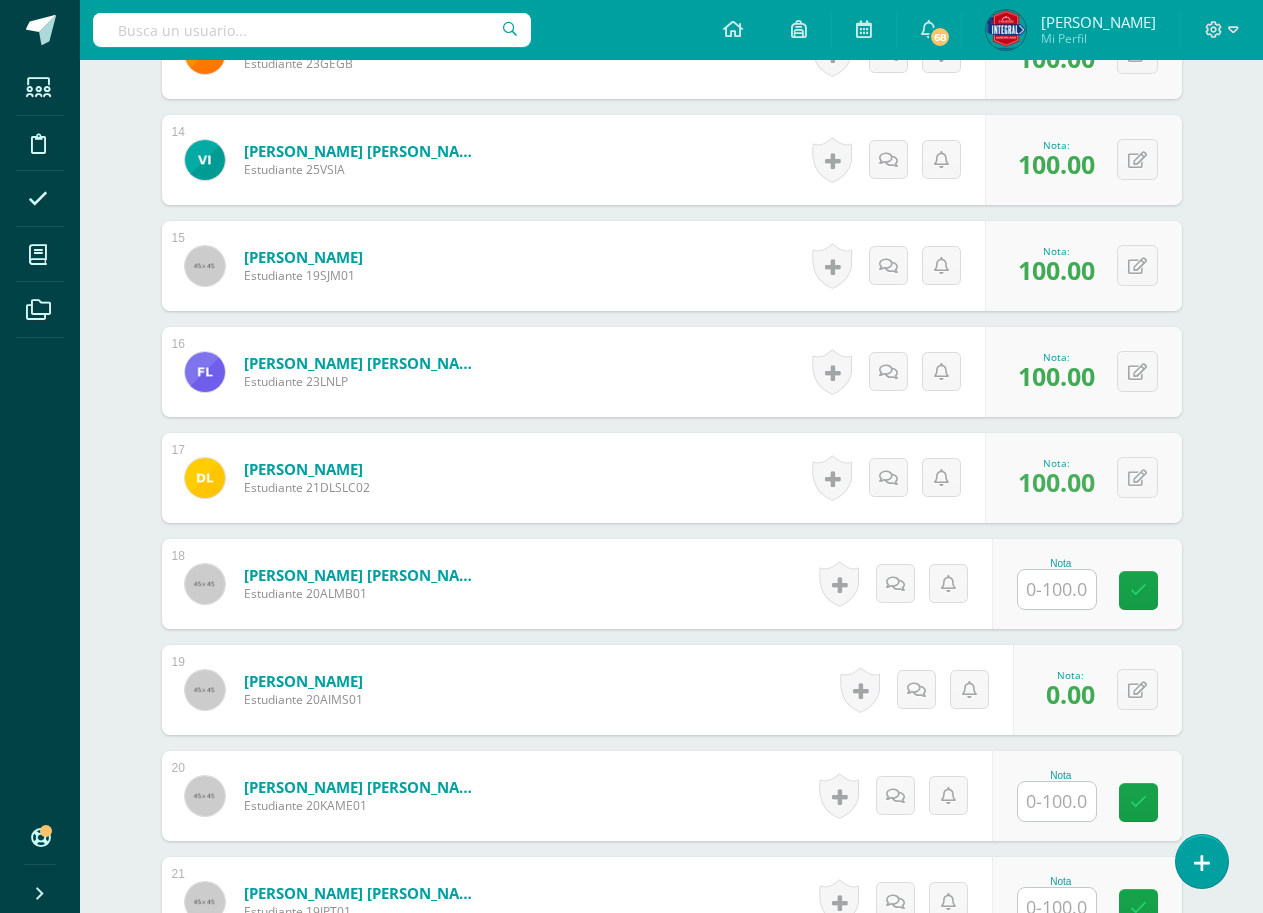click at bounding box center (1057, 589) 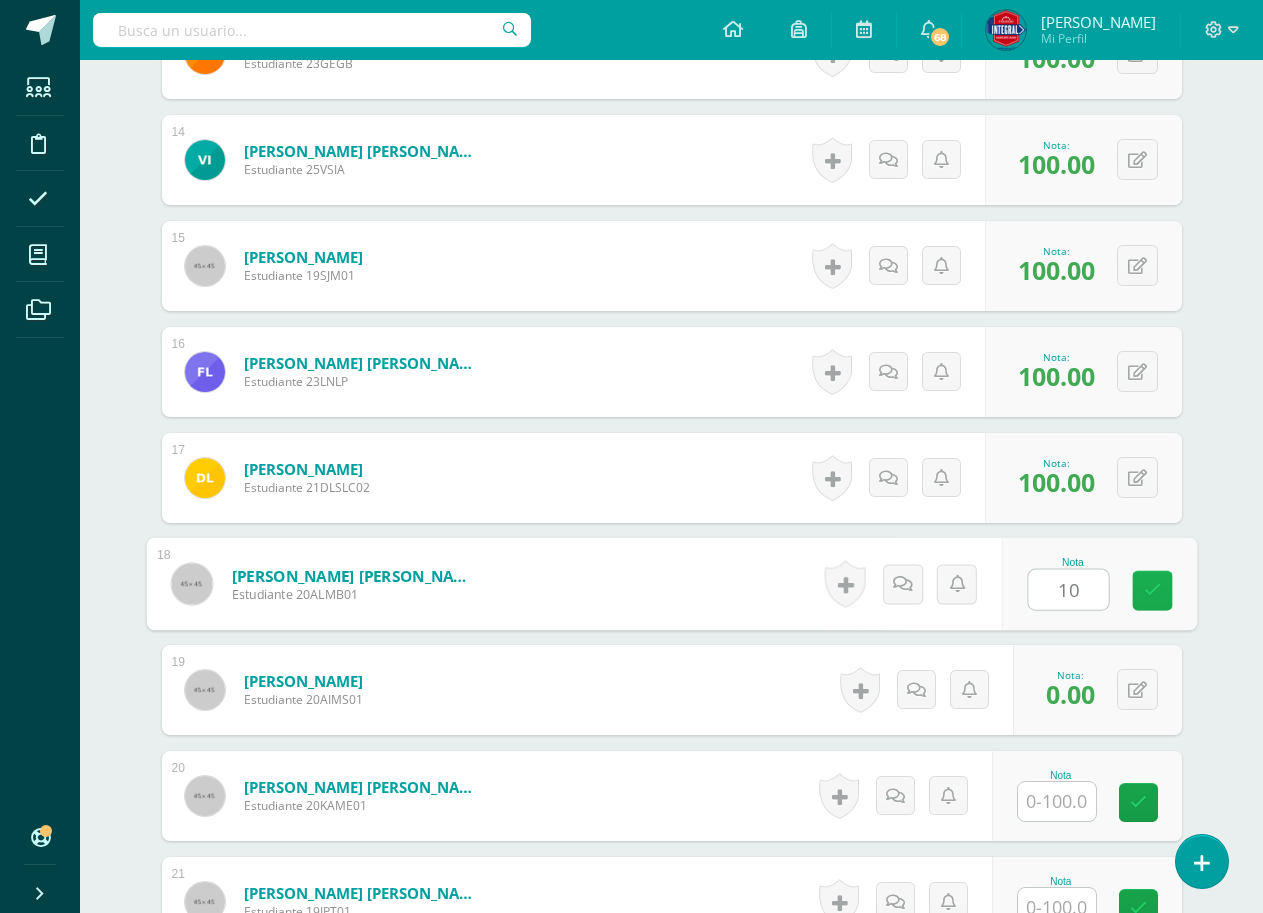 type on "100" 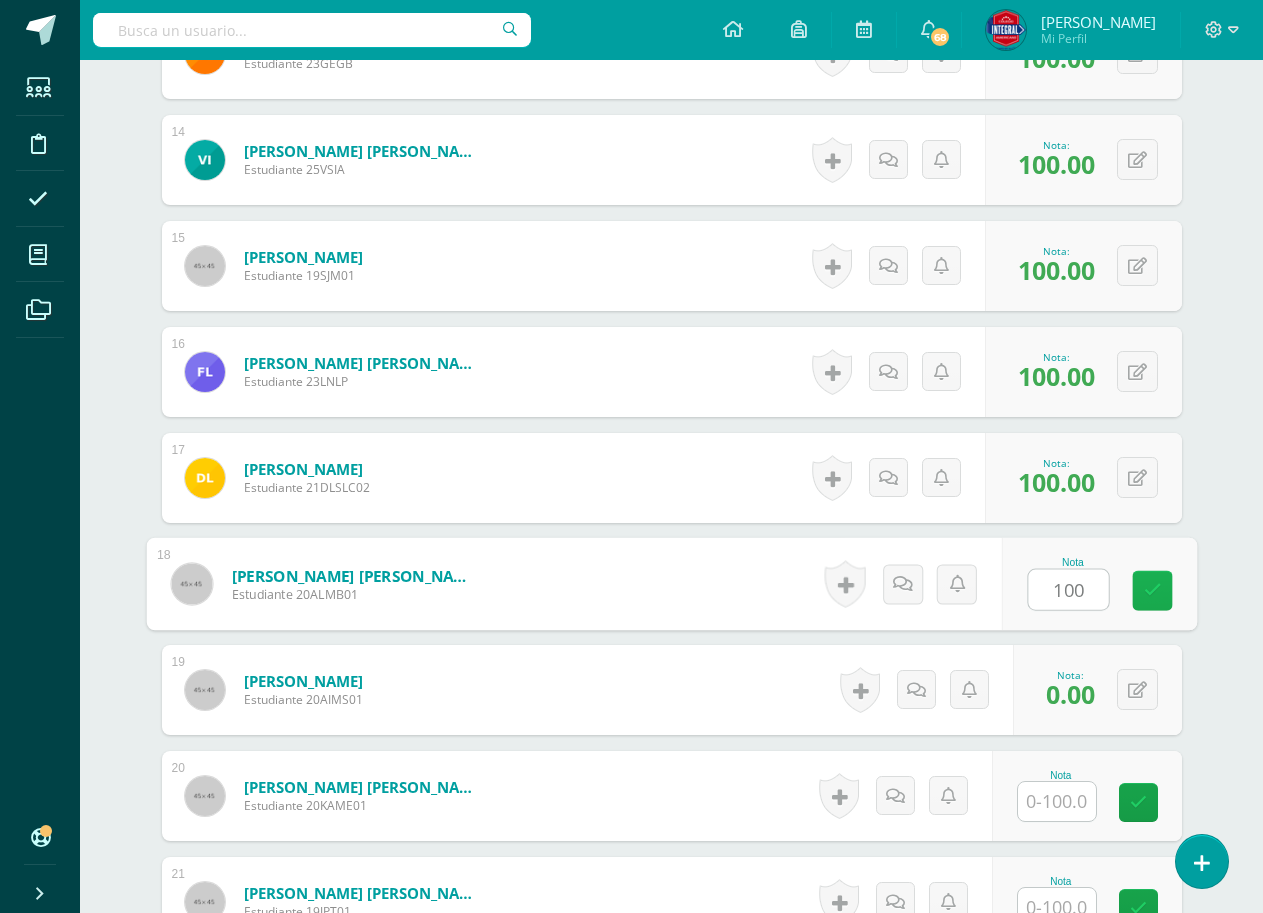click at bounding box center [1152, 591] 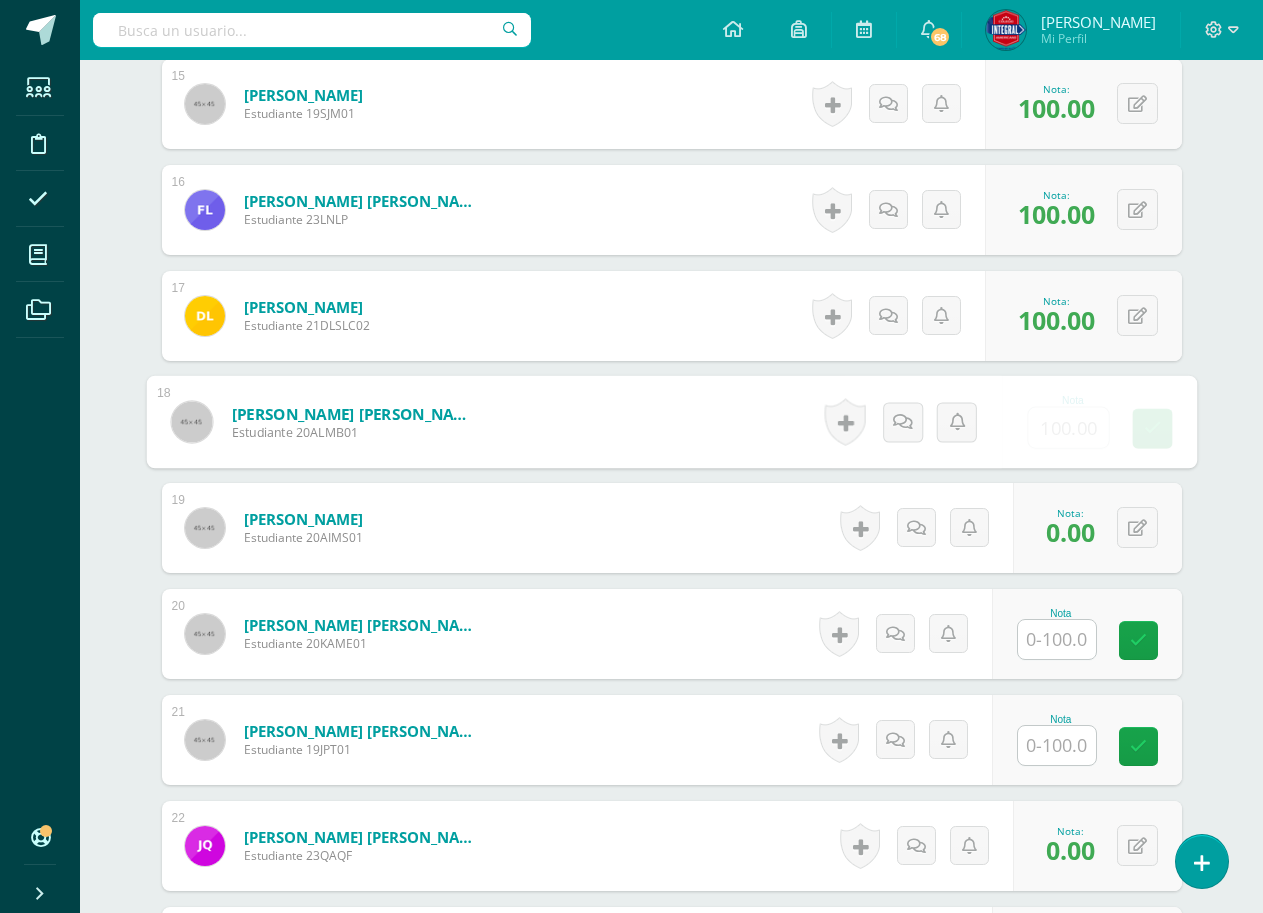 scroll, scrollTop: 2177, scrollLeft: 0, axis: vertical 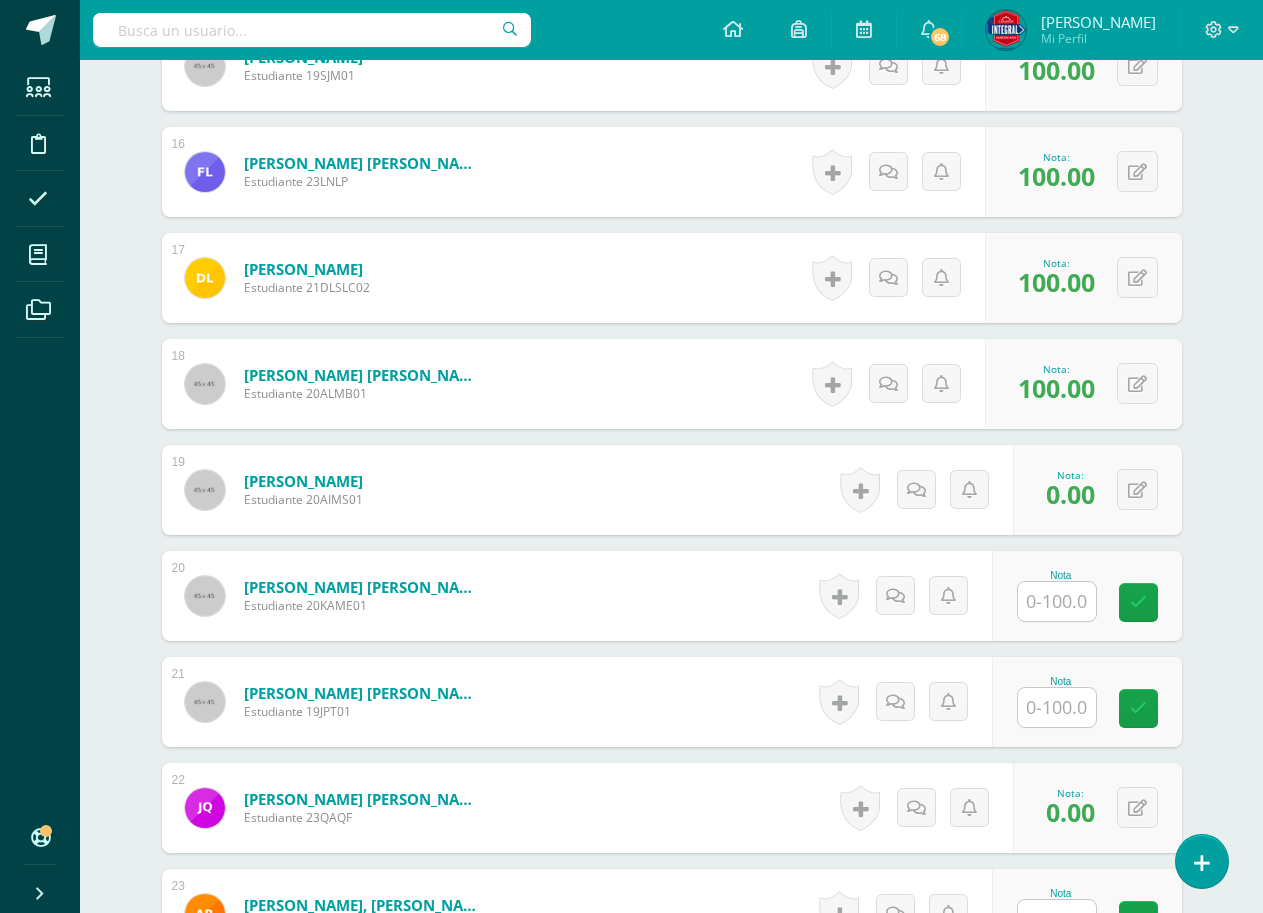 click at bounding box center [1057, 601] 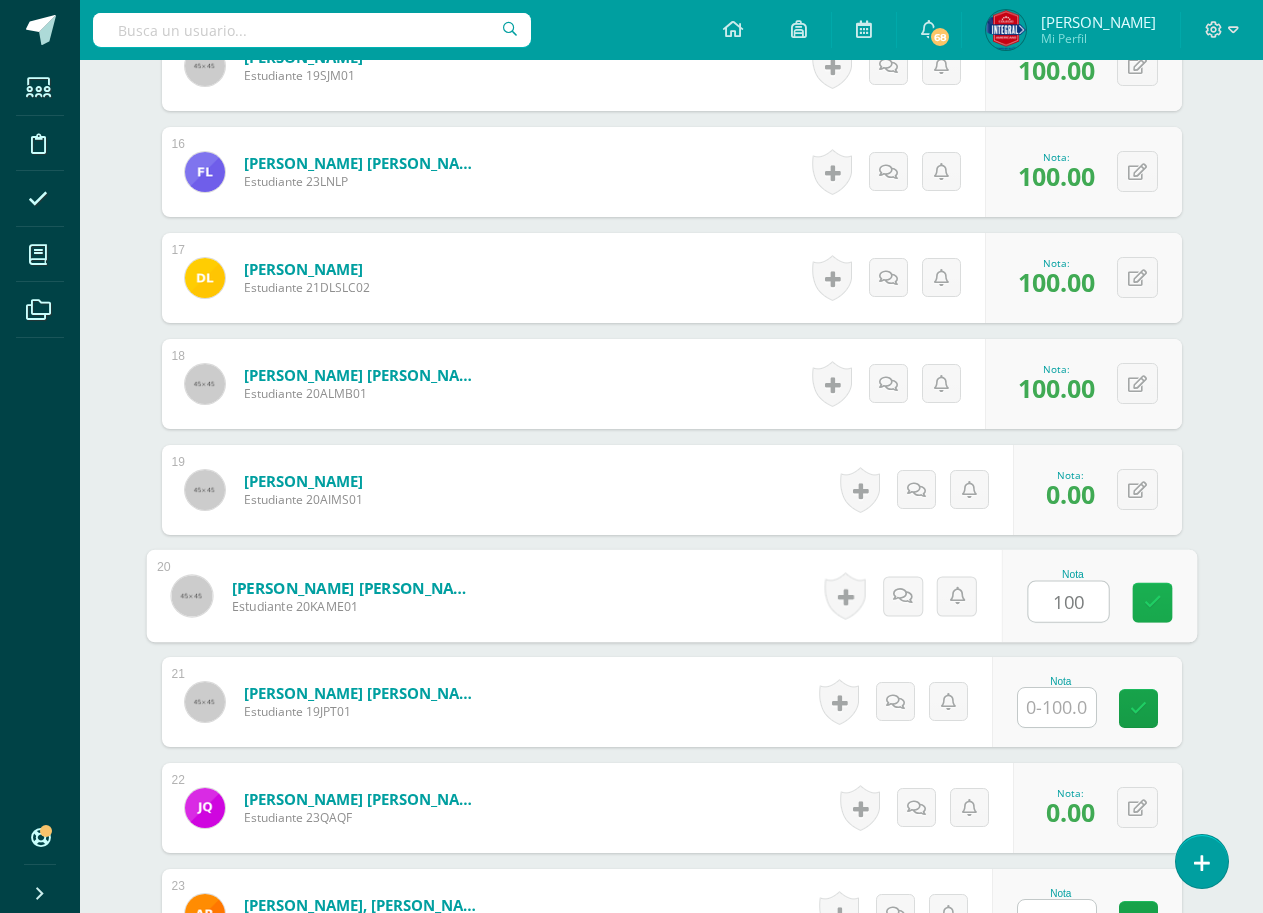 click at bounding box center (1152, 603) 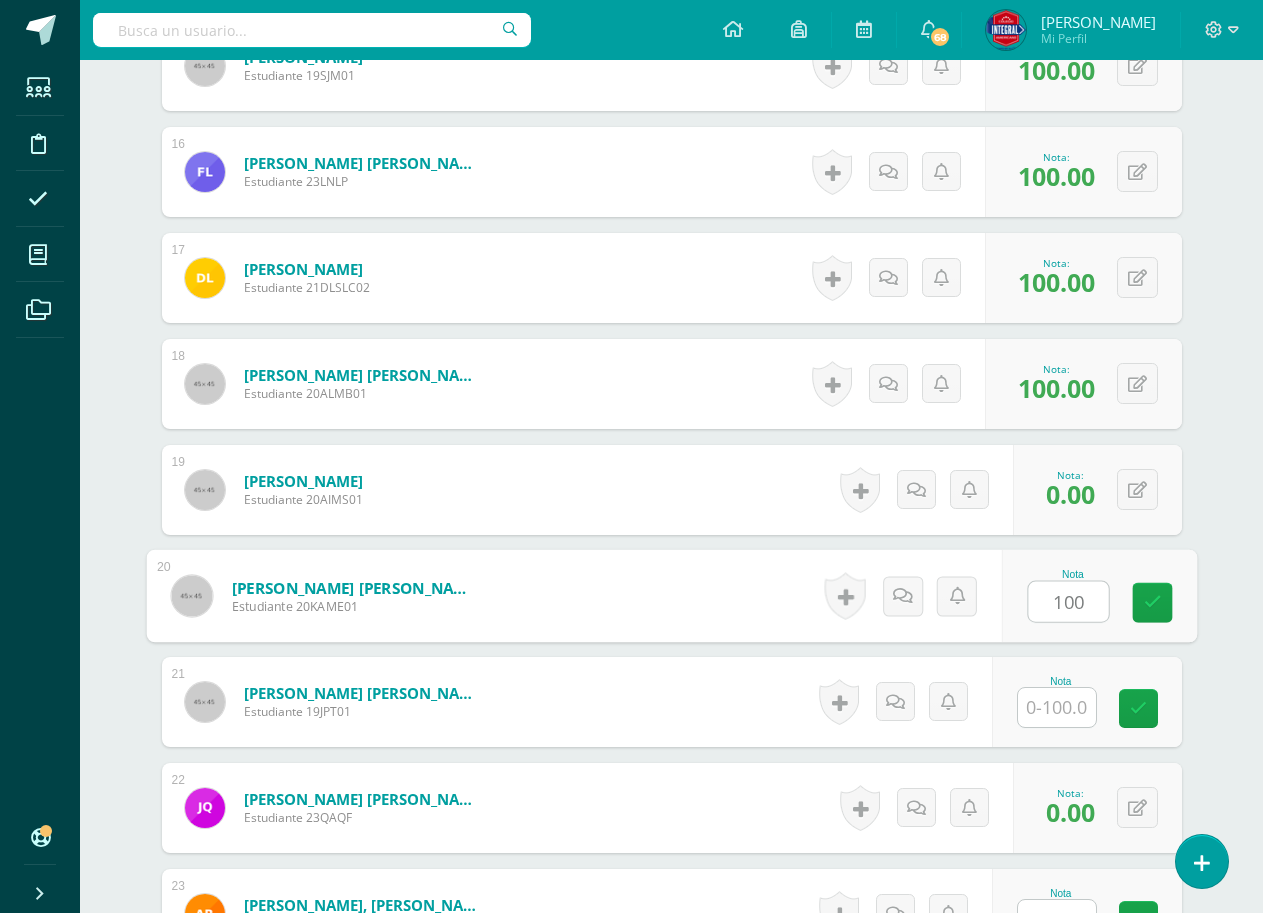 type on "100" 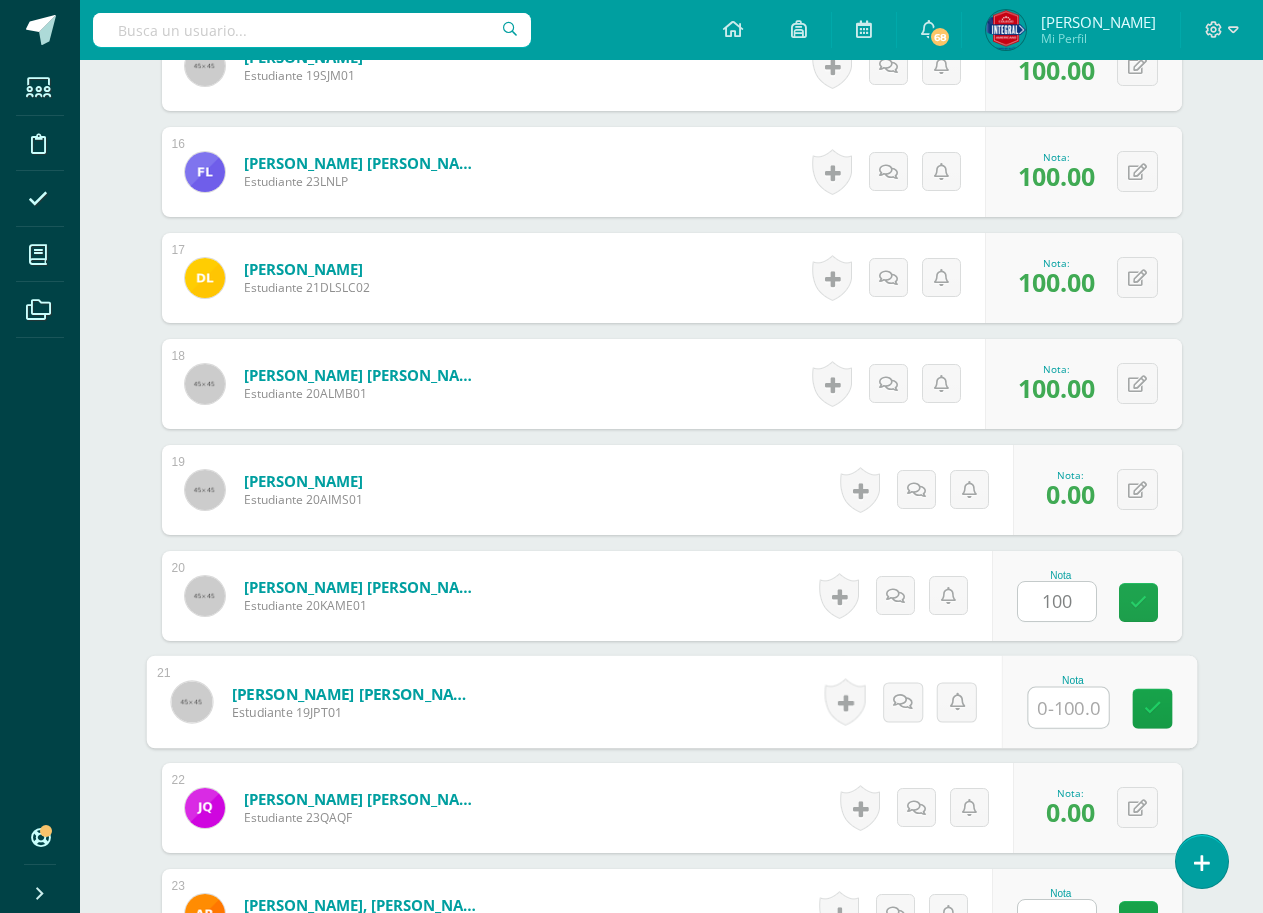 click at bounding box center (1068, 708) 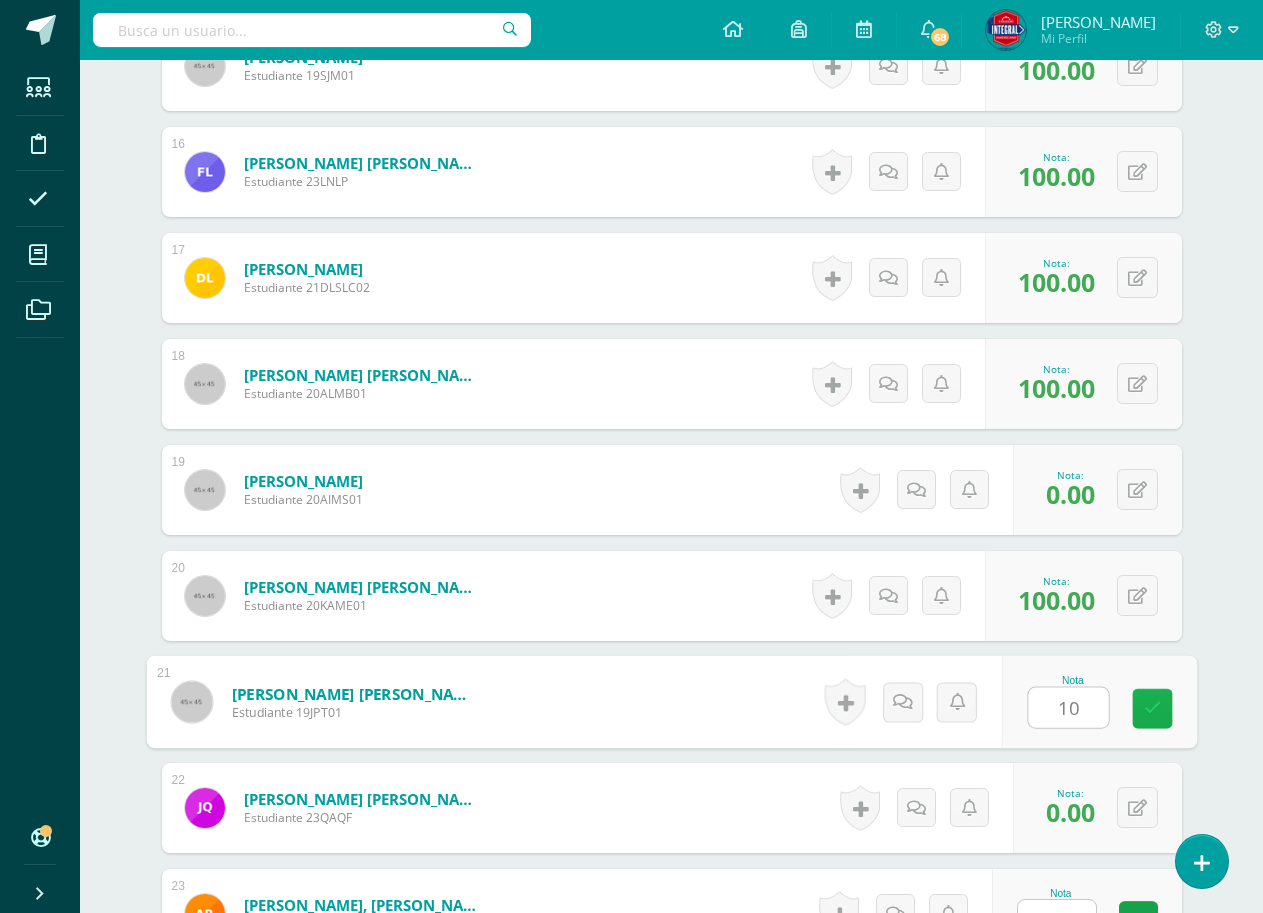 type on "100" 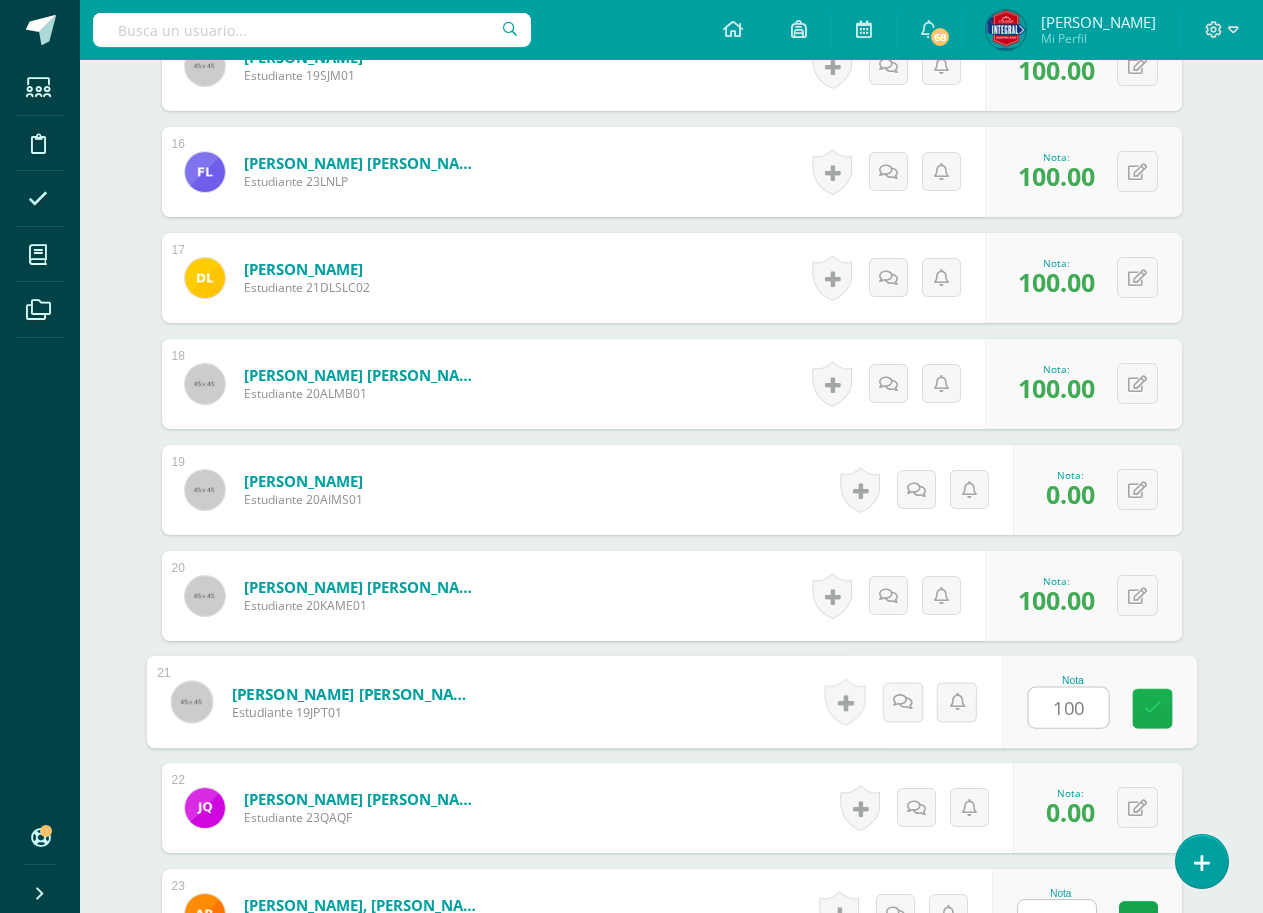 click at bounding box center (1152, 709) 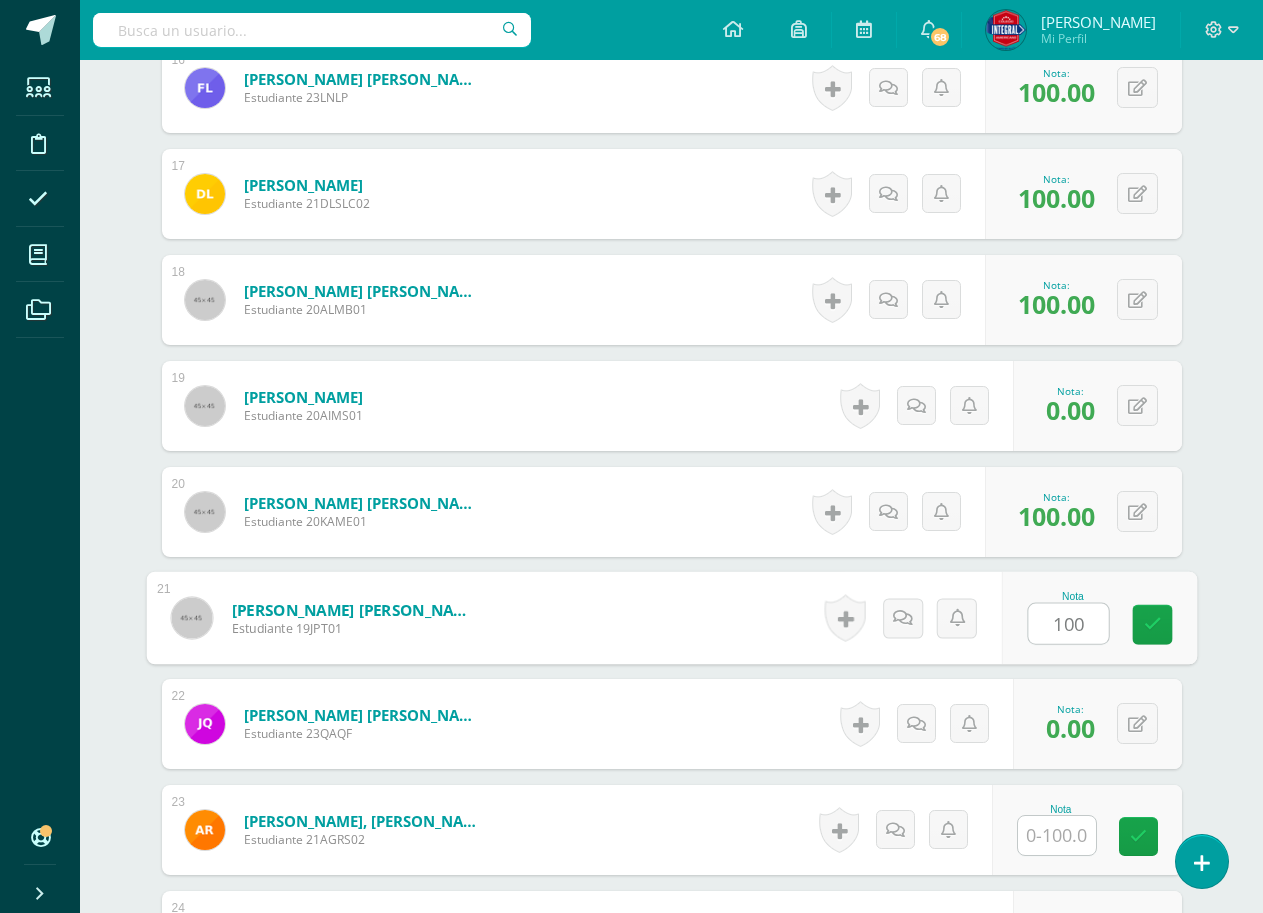 scroll, scrollTop: 2377, scrollLeft: 0, axis: vertical 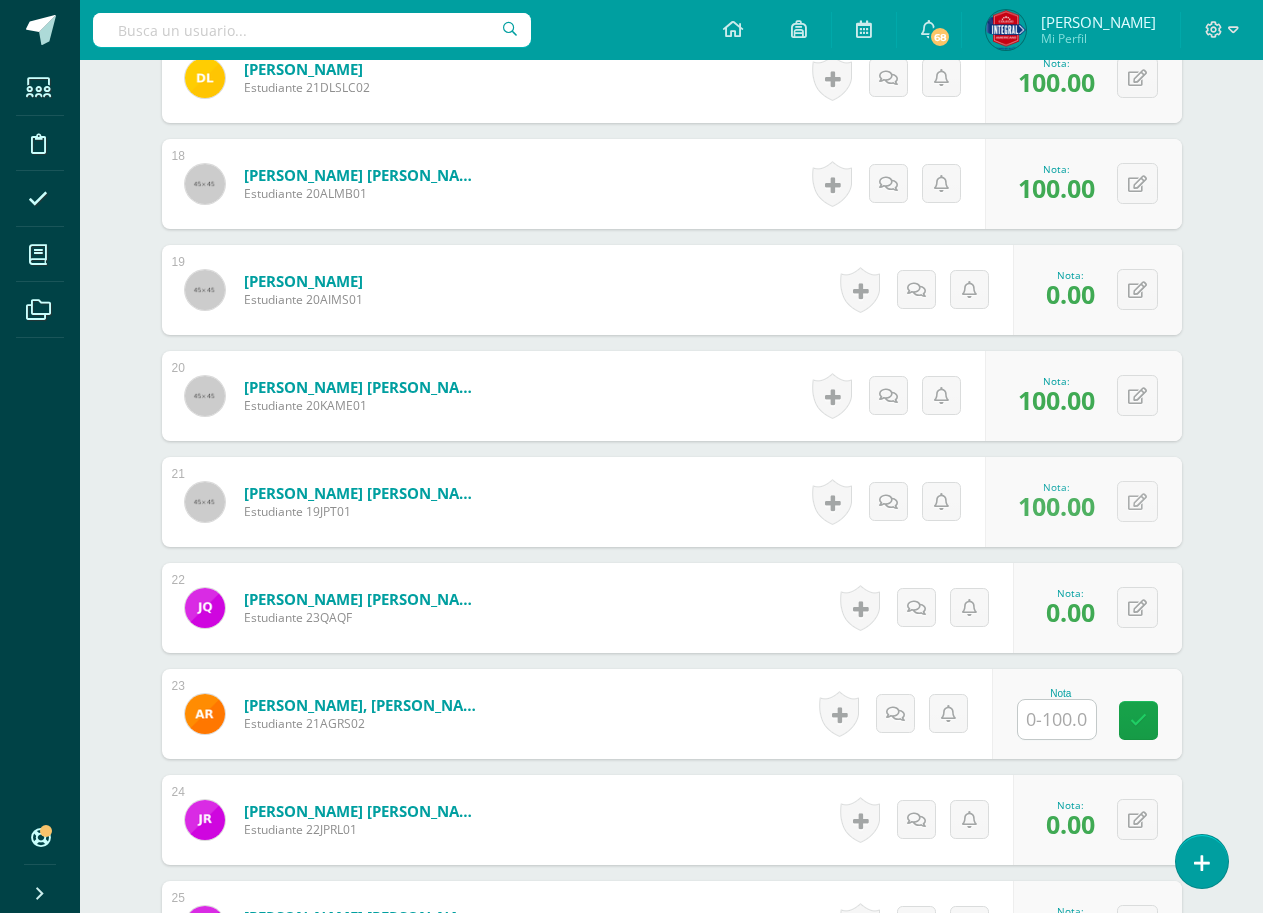 click at bounding box center [1057, 719] 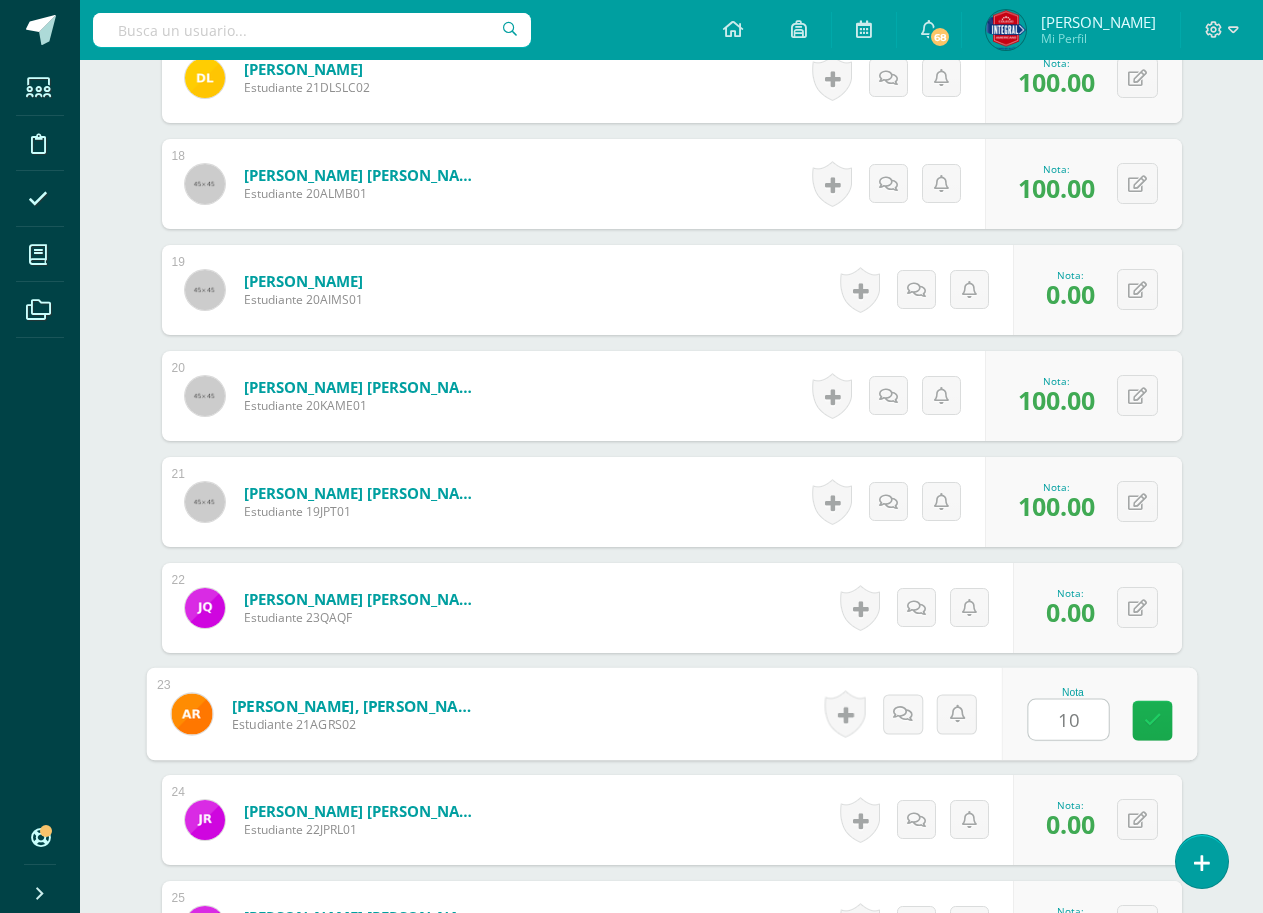 type on "100" 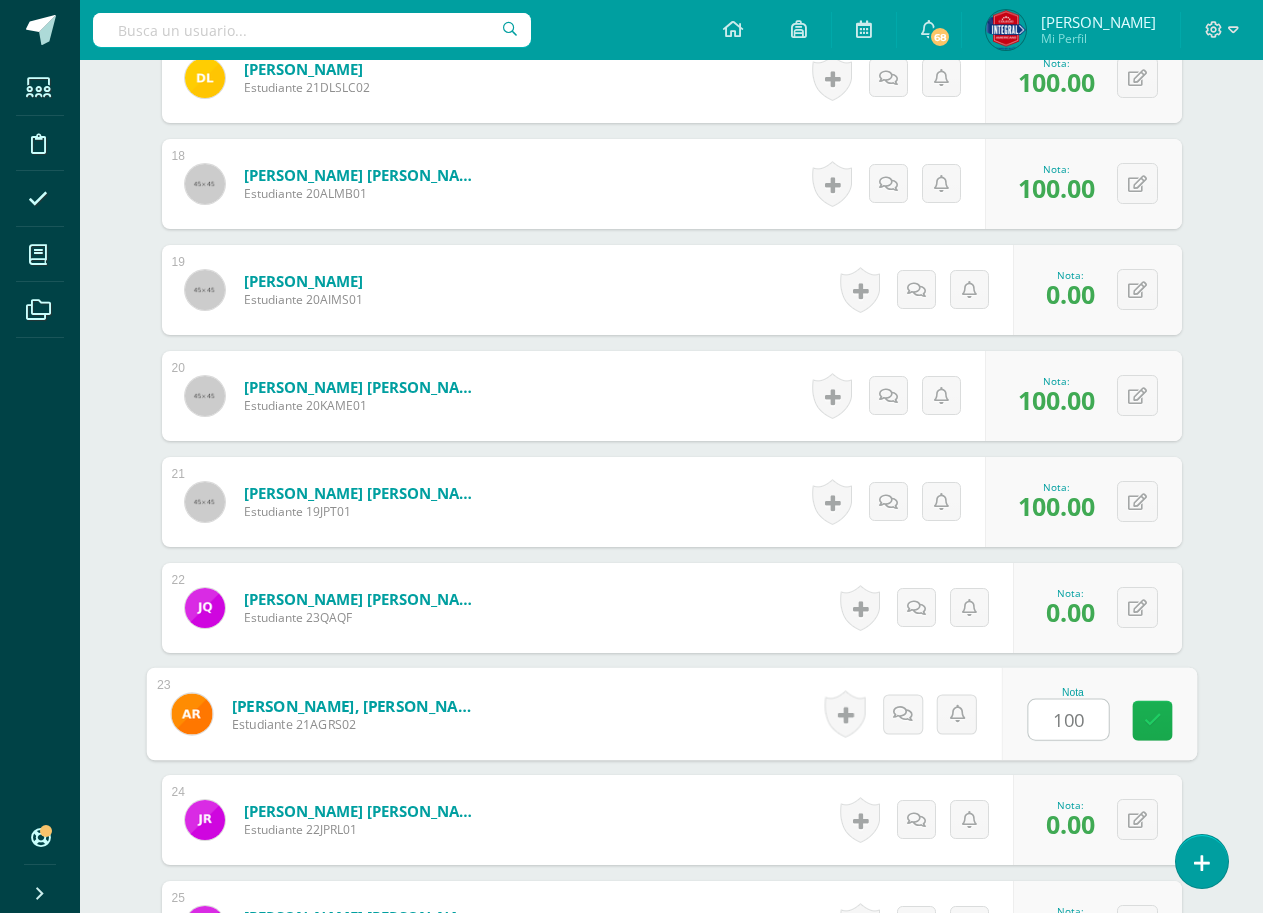 click at bounding box center [1152, 721] 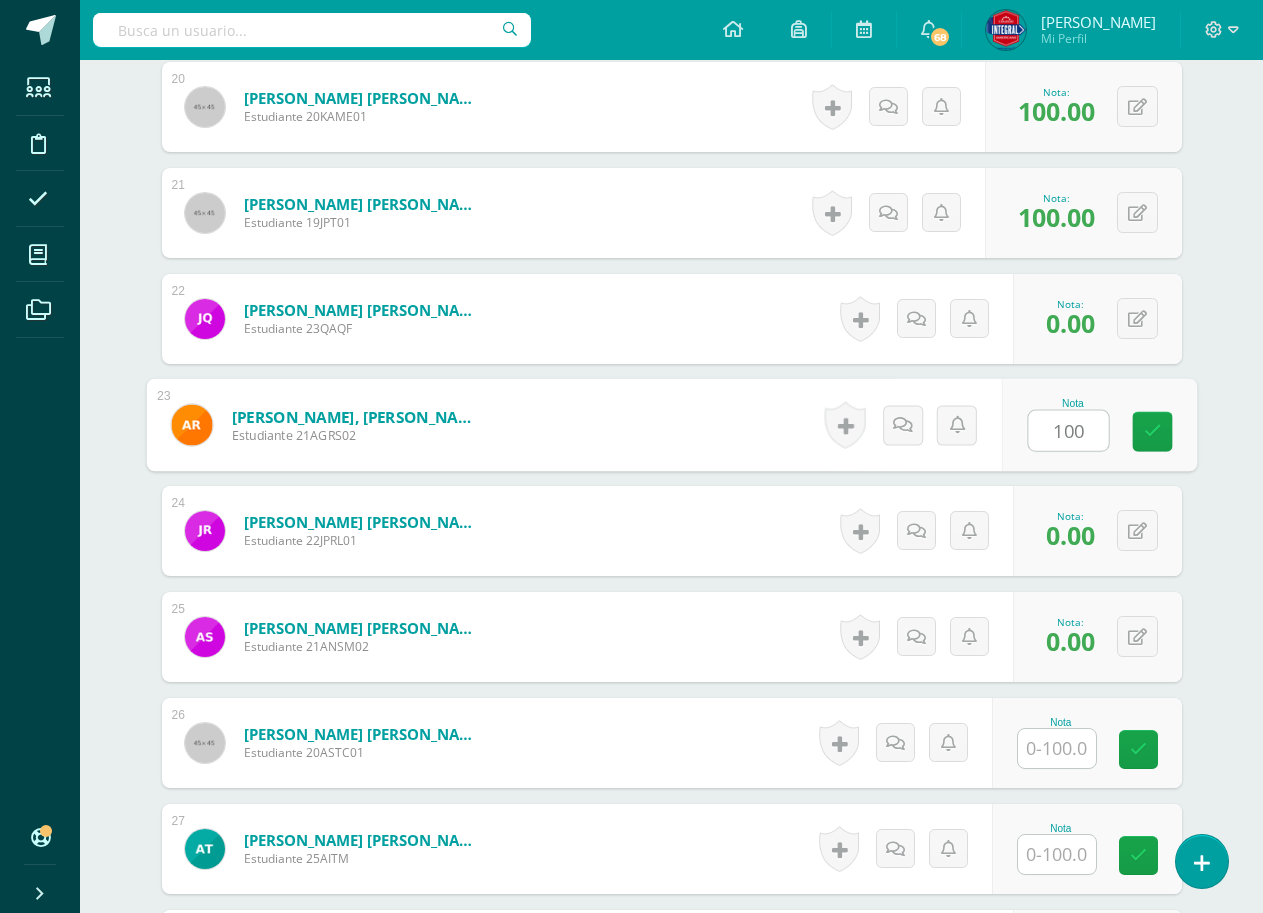 scroll, scrollTop: 2677, scrollLeft: 0, axis: vertical 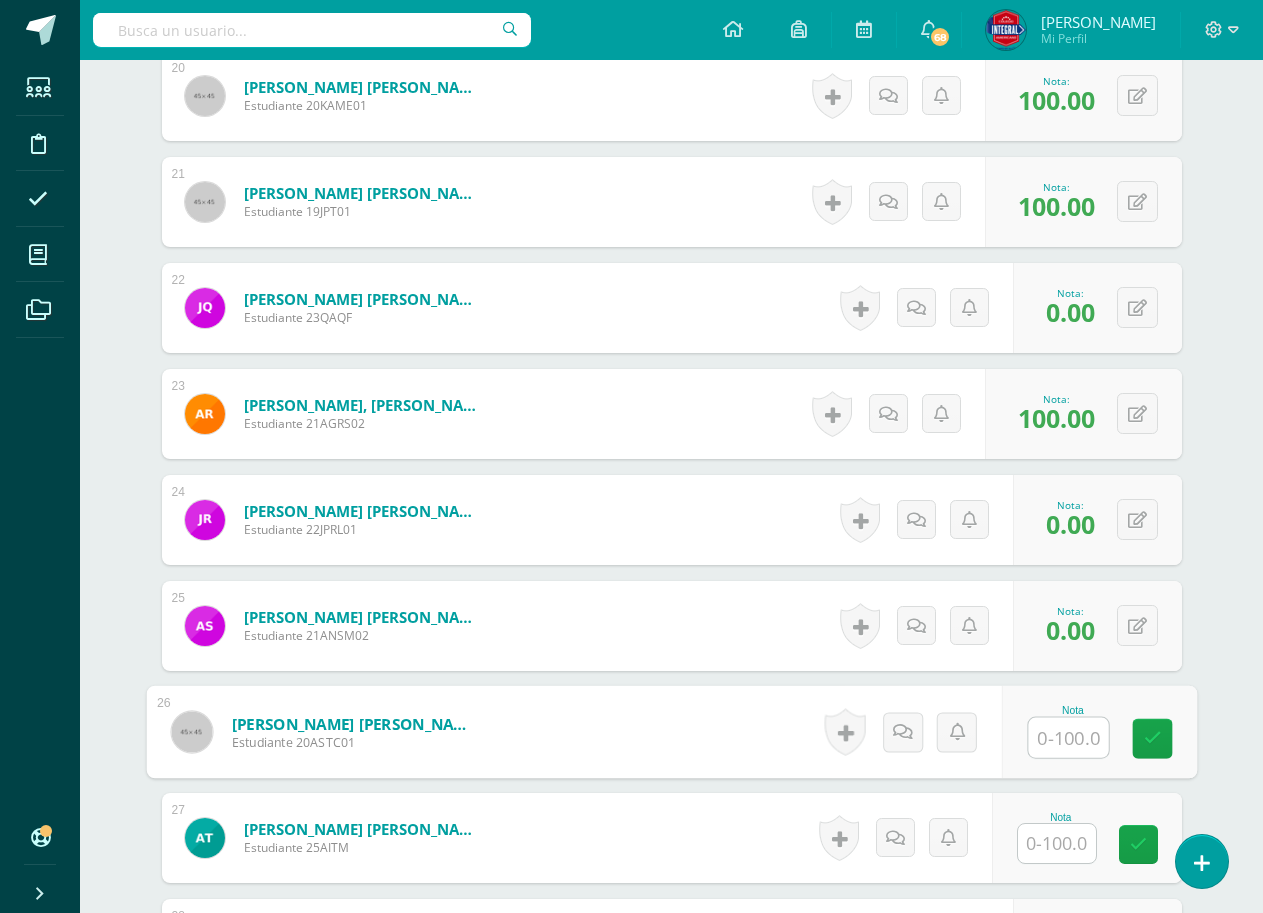 click at bounding box center (1068, 738) 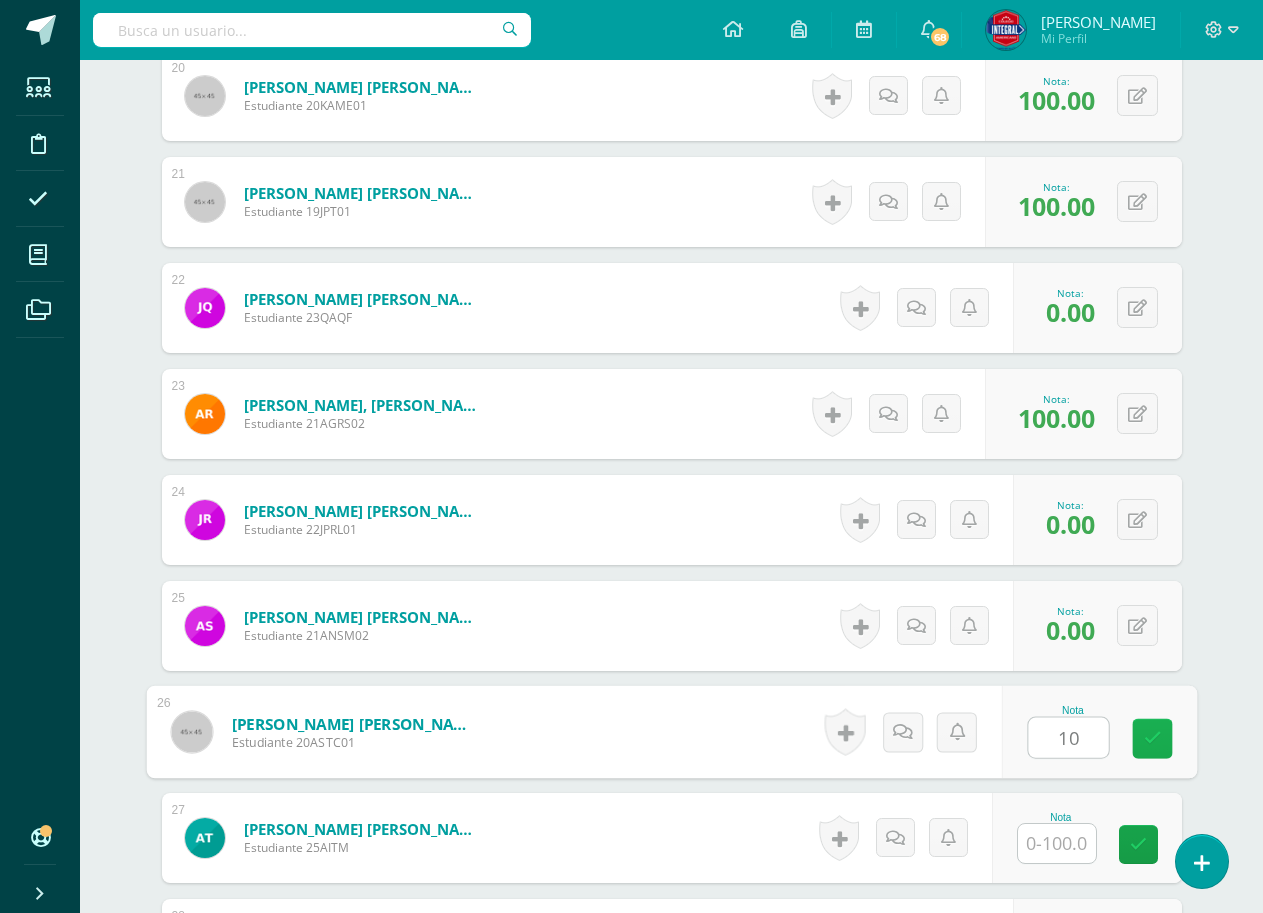 type on "100" 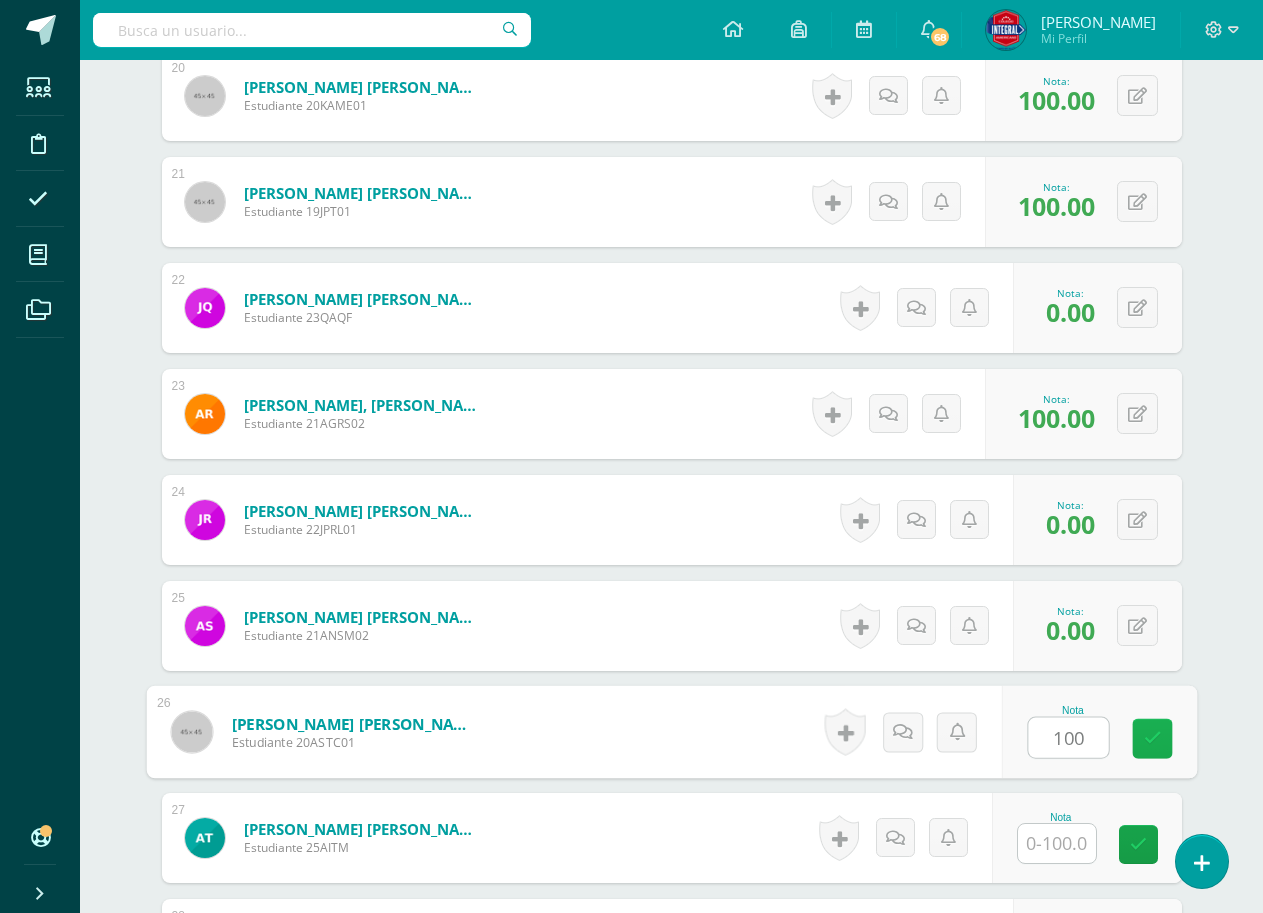click at bounding box center (1152, 739) 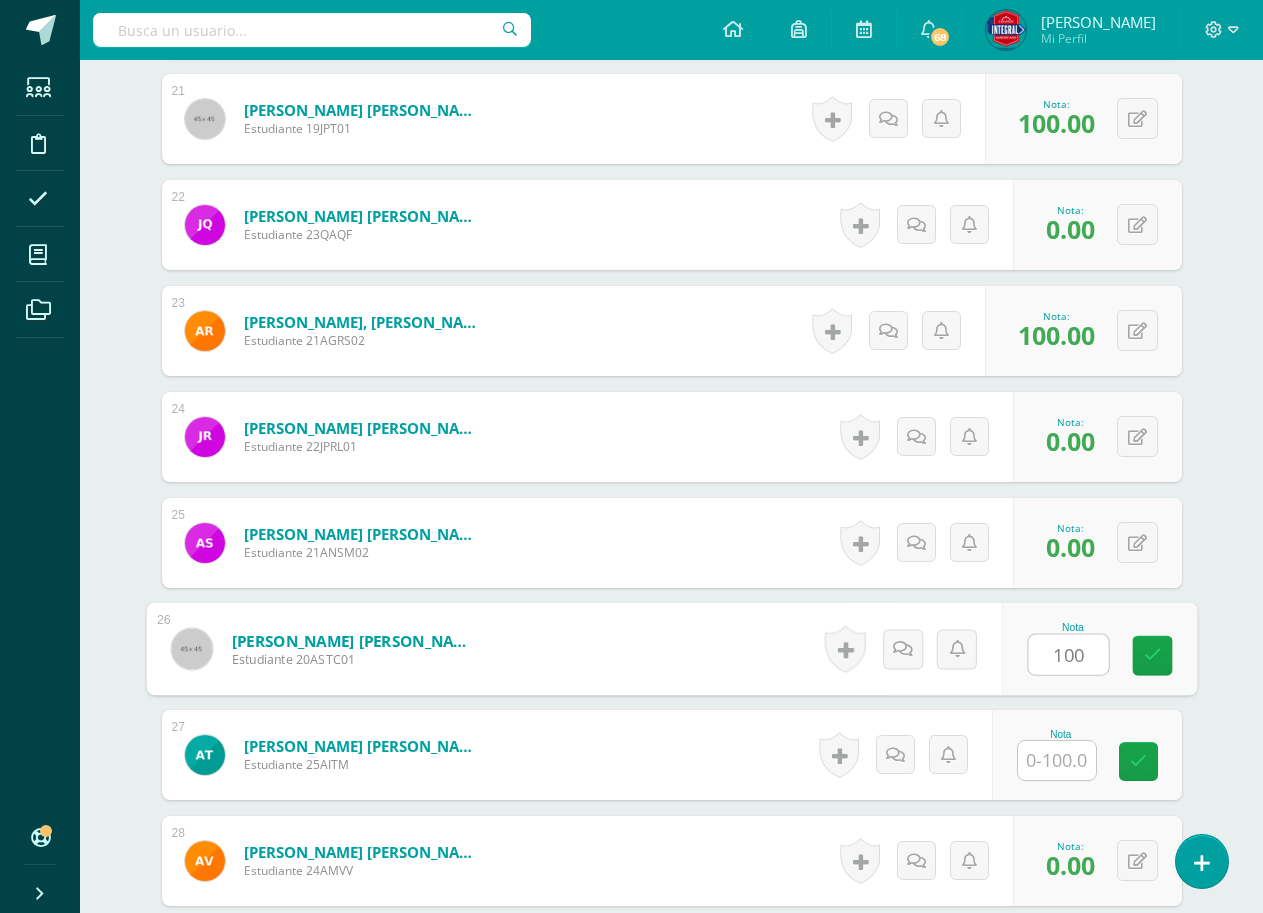 scroll, scrollTop: 2877, scrollLeft: 0, axis: vertical 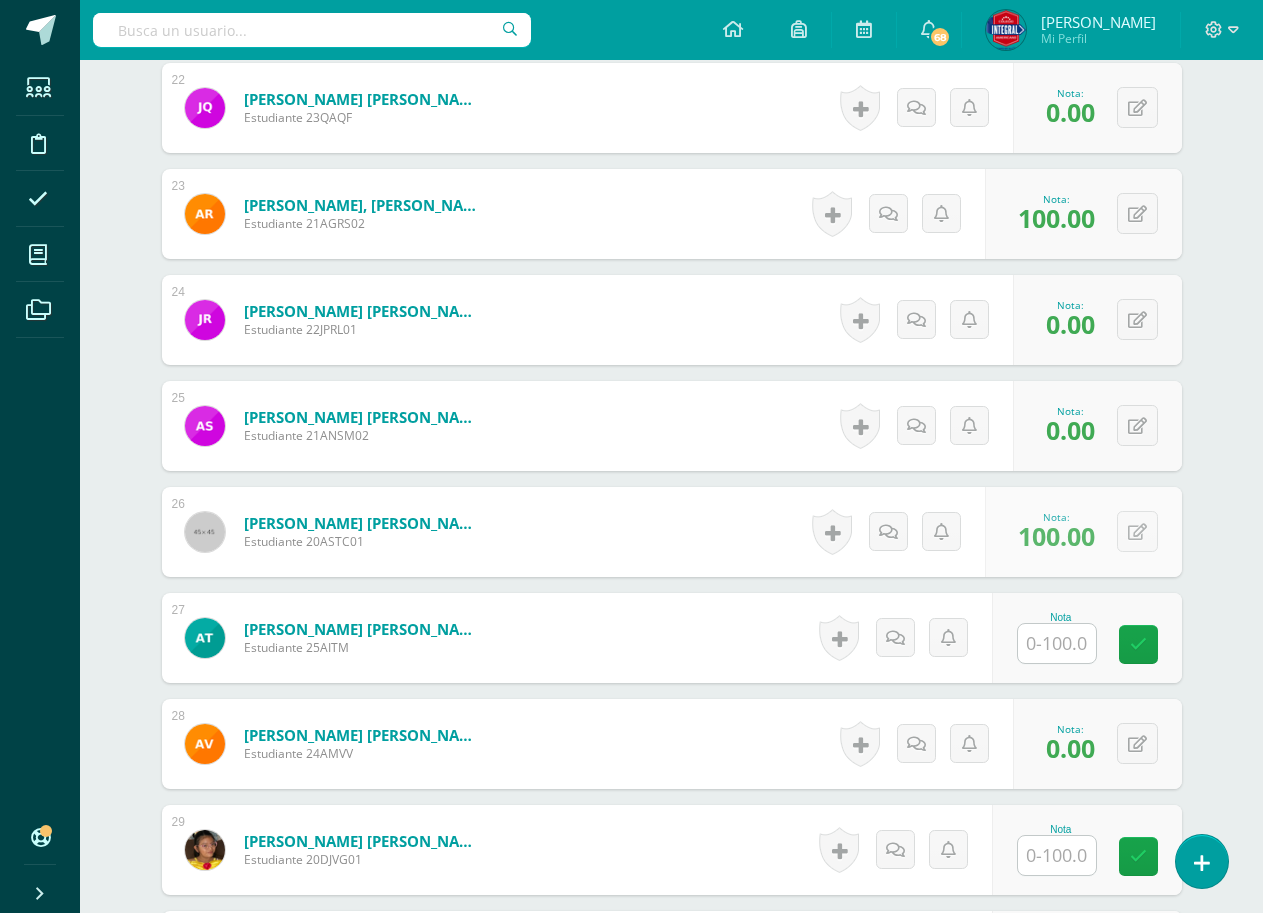 click on "Nota" at bounding box center (1087, 638) 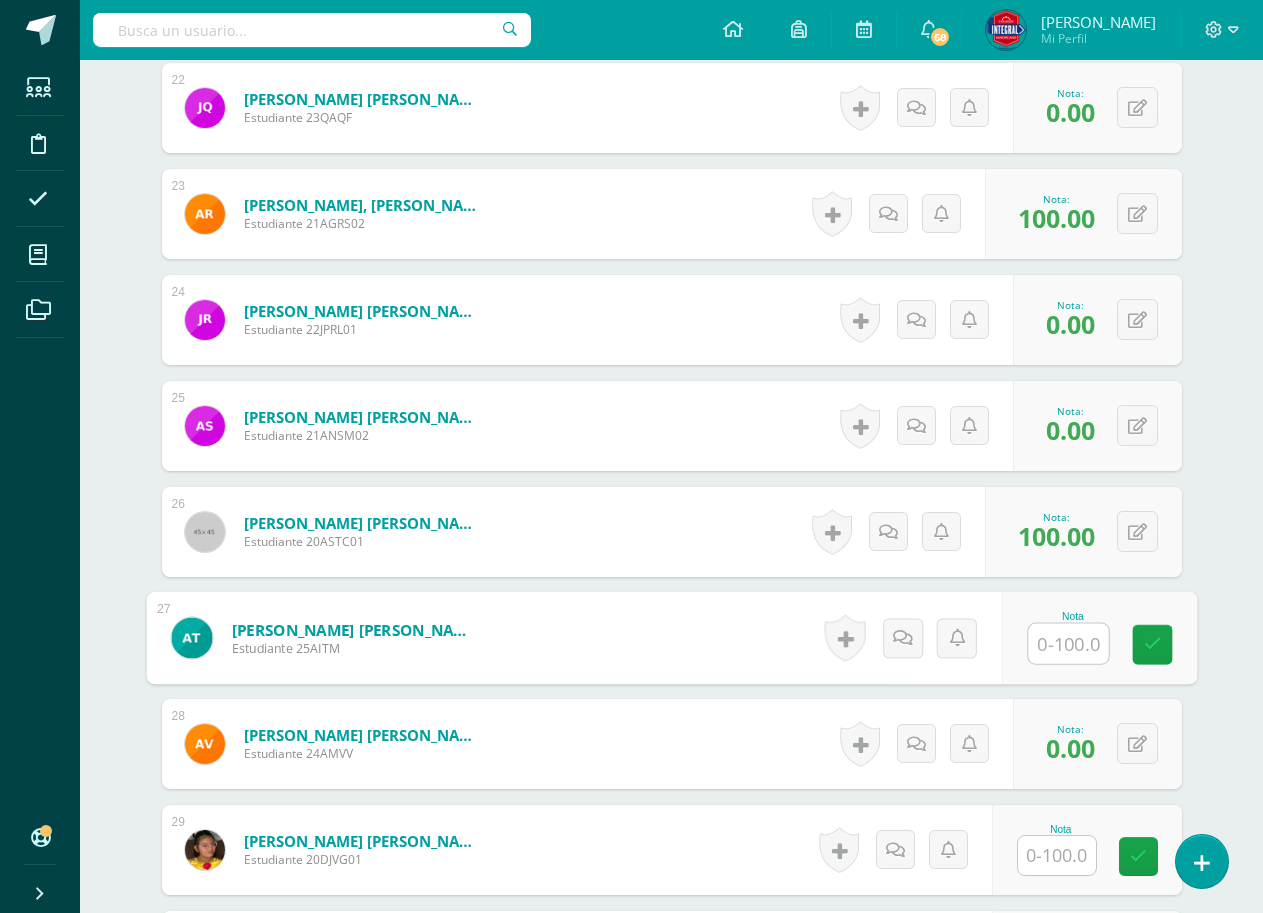 click at bounding box center (1068, 644) 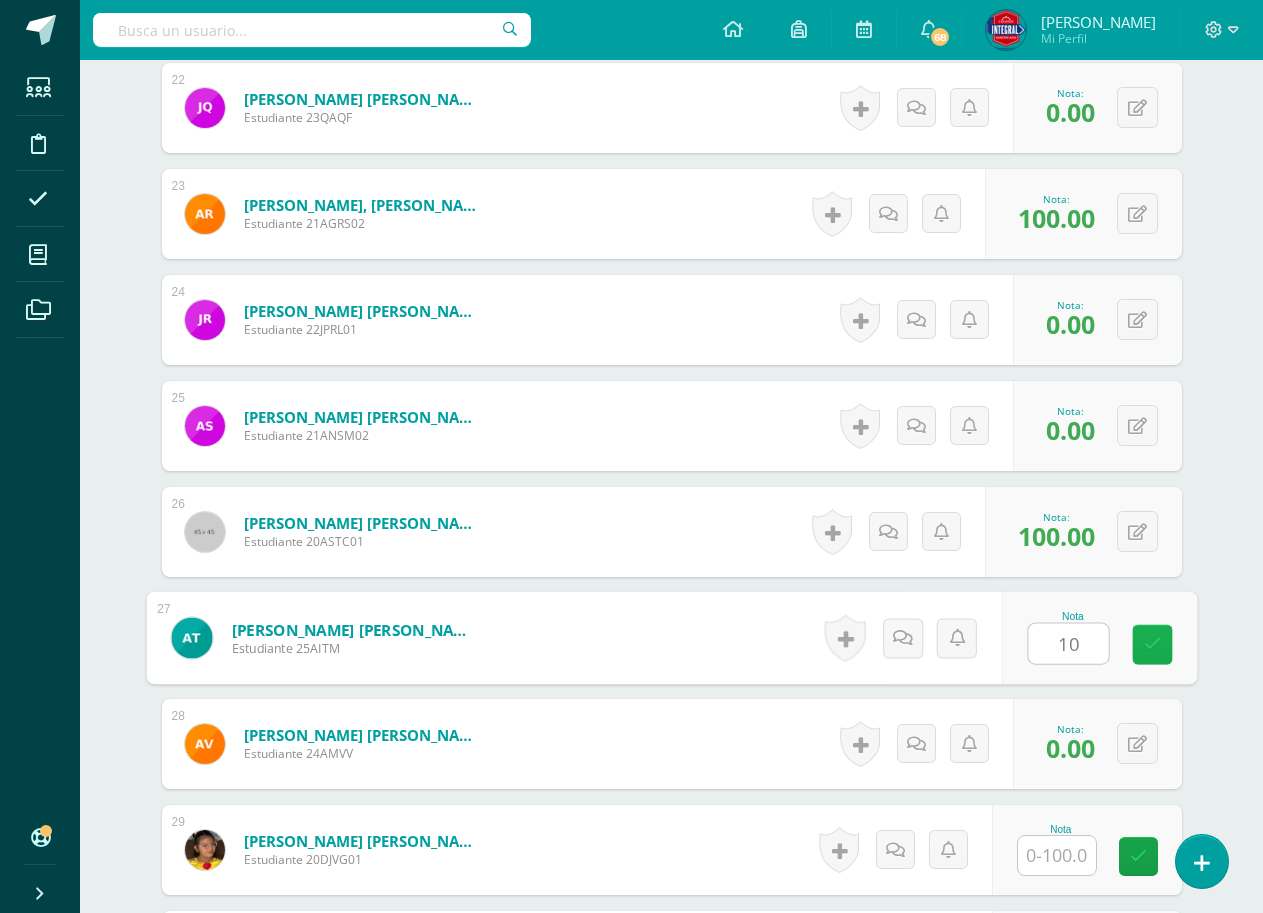 type on "100" 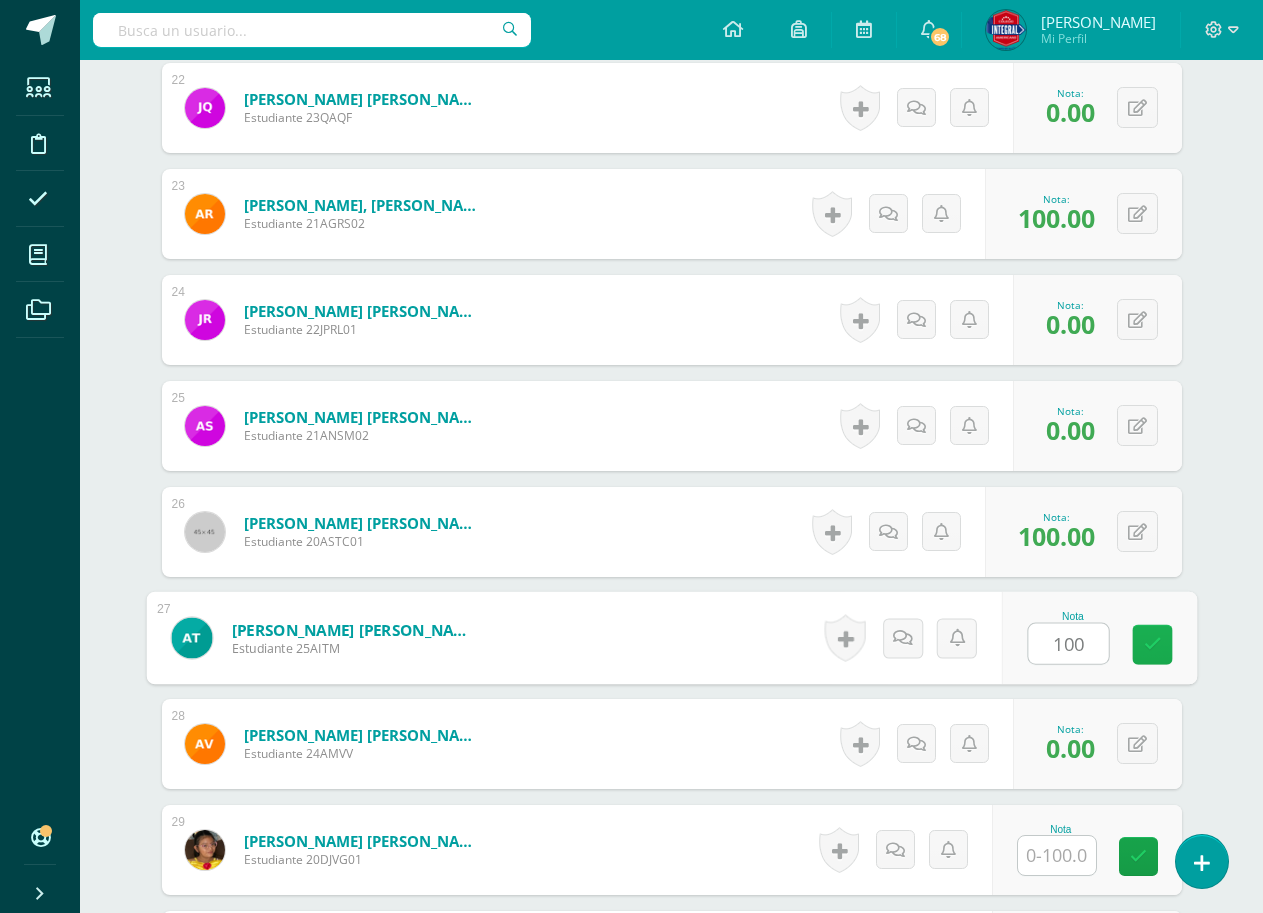 click at bounding box center (1152, 644) 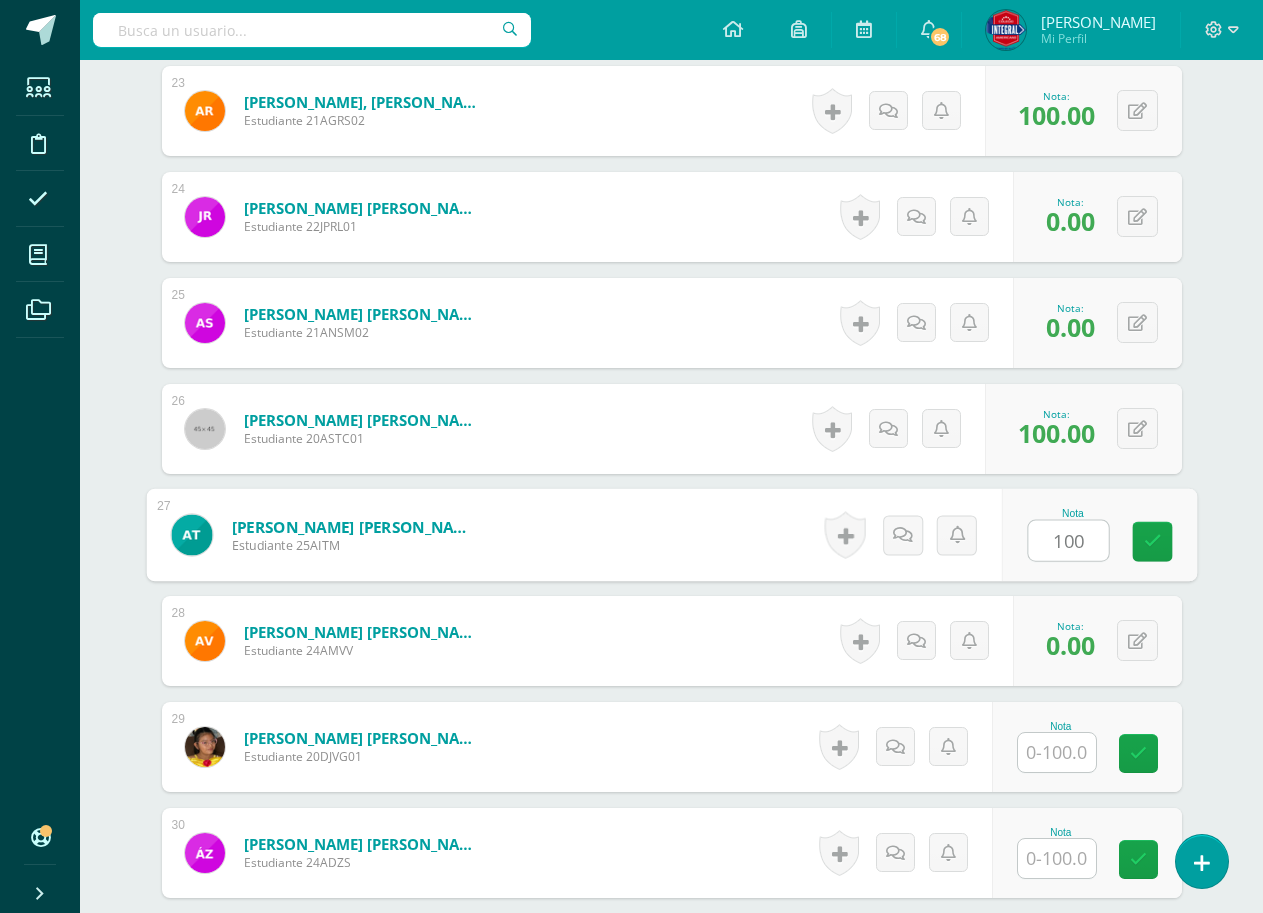 scroll, scrollTop: 3077, scrollLeft: 0, axis: vertical 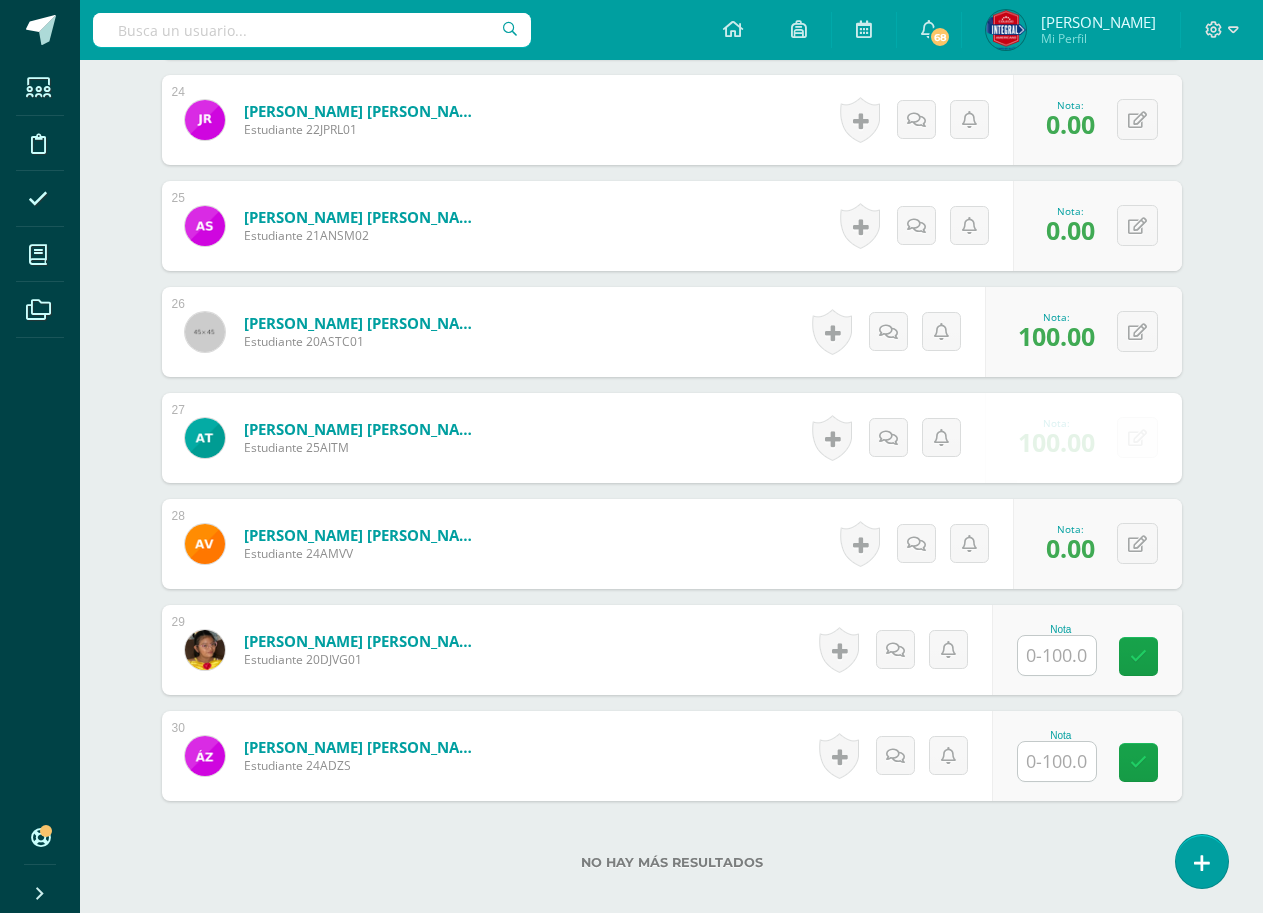 click at bounding box center (1057, 655) 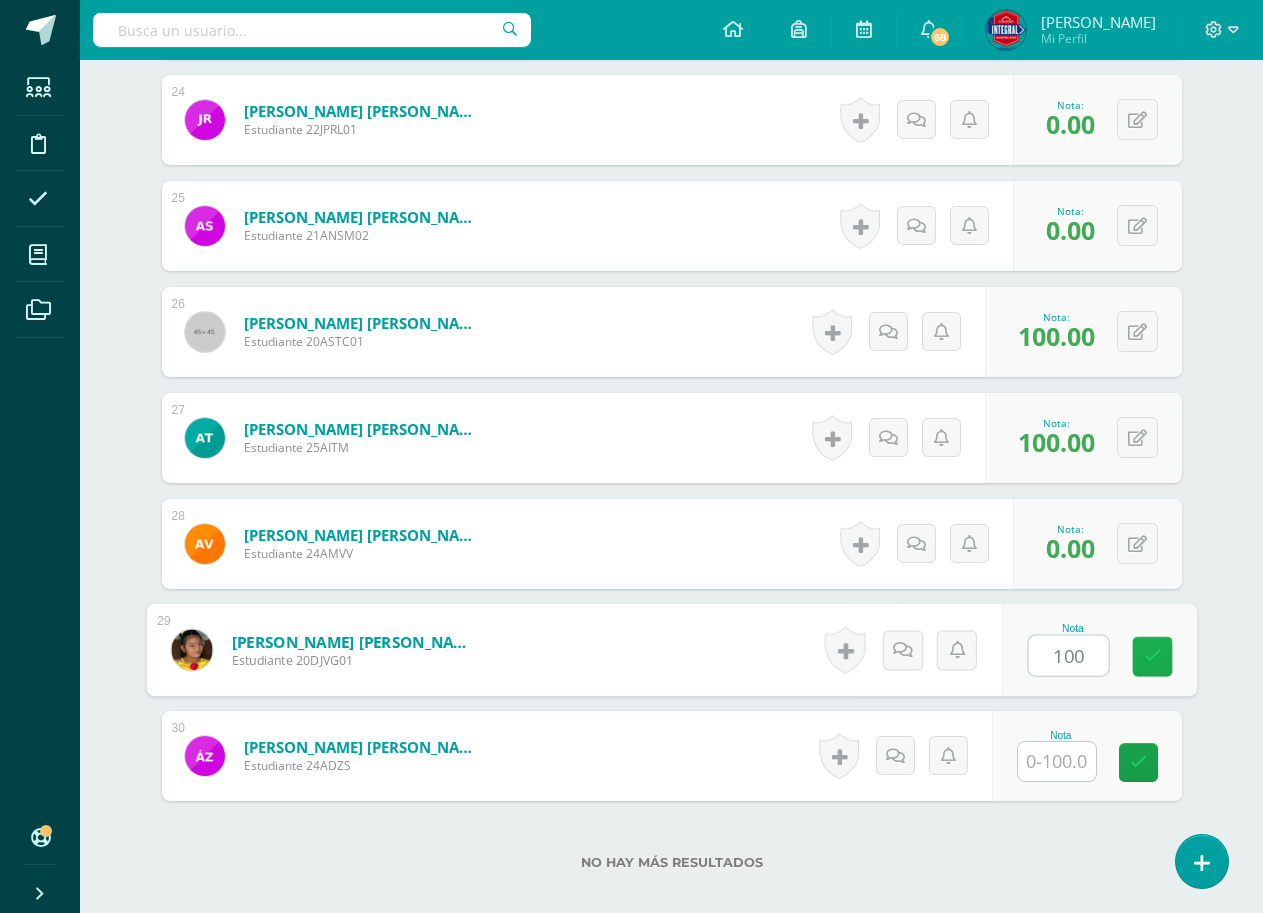 click at bounding box center [1152, 656] 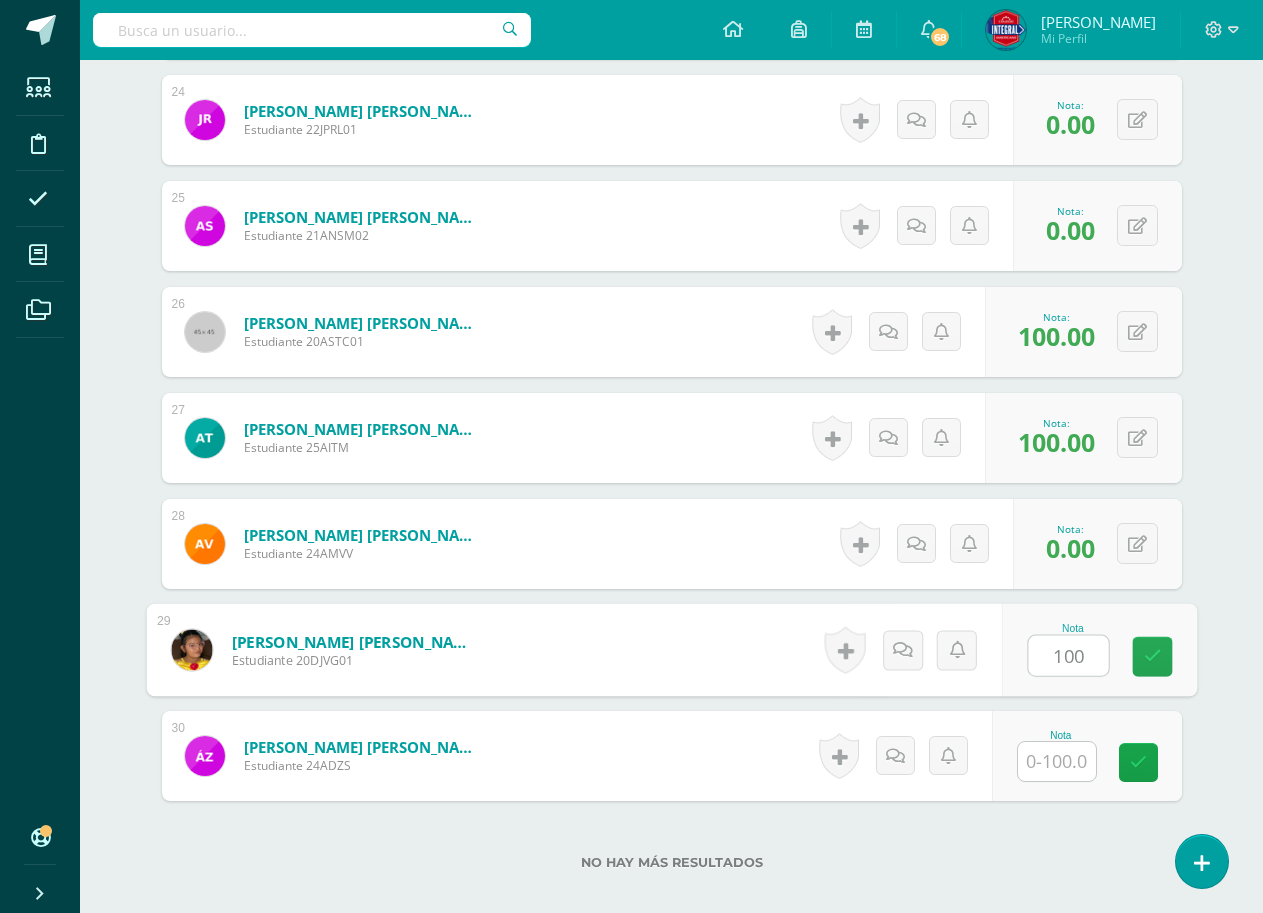 type on "100" 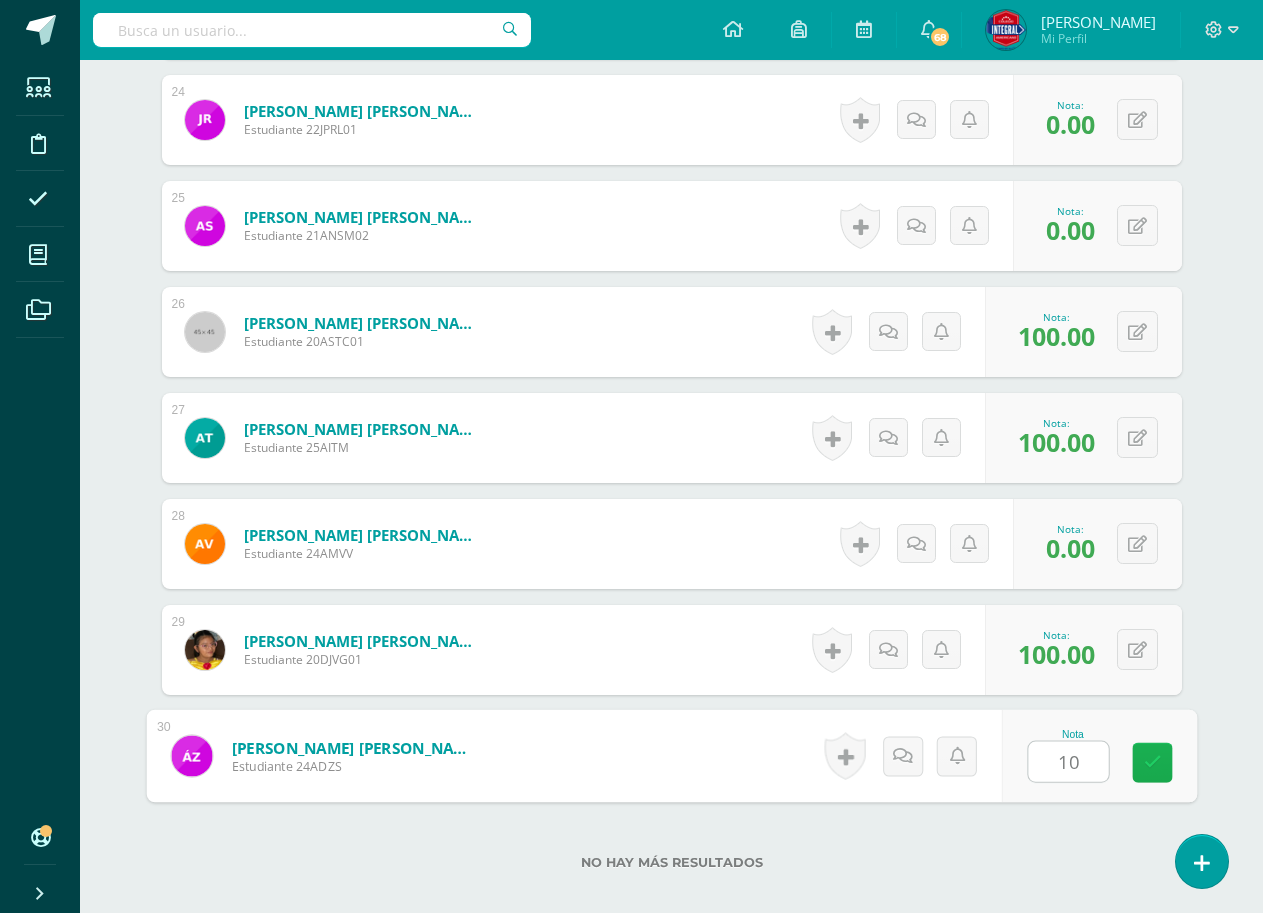type on "100" 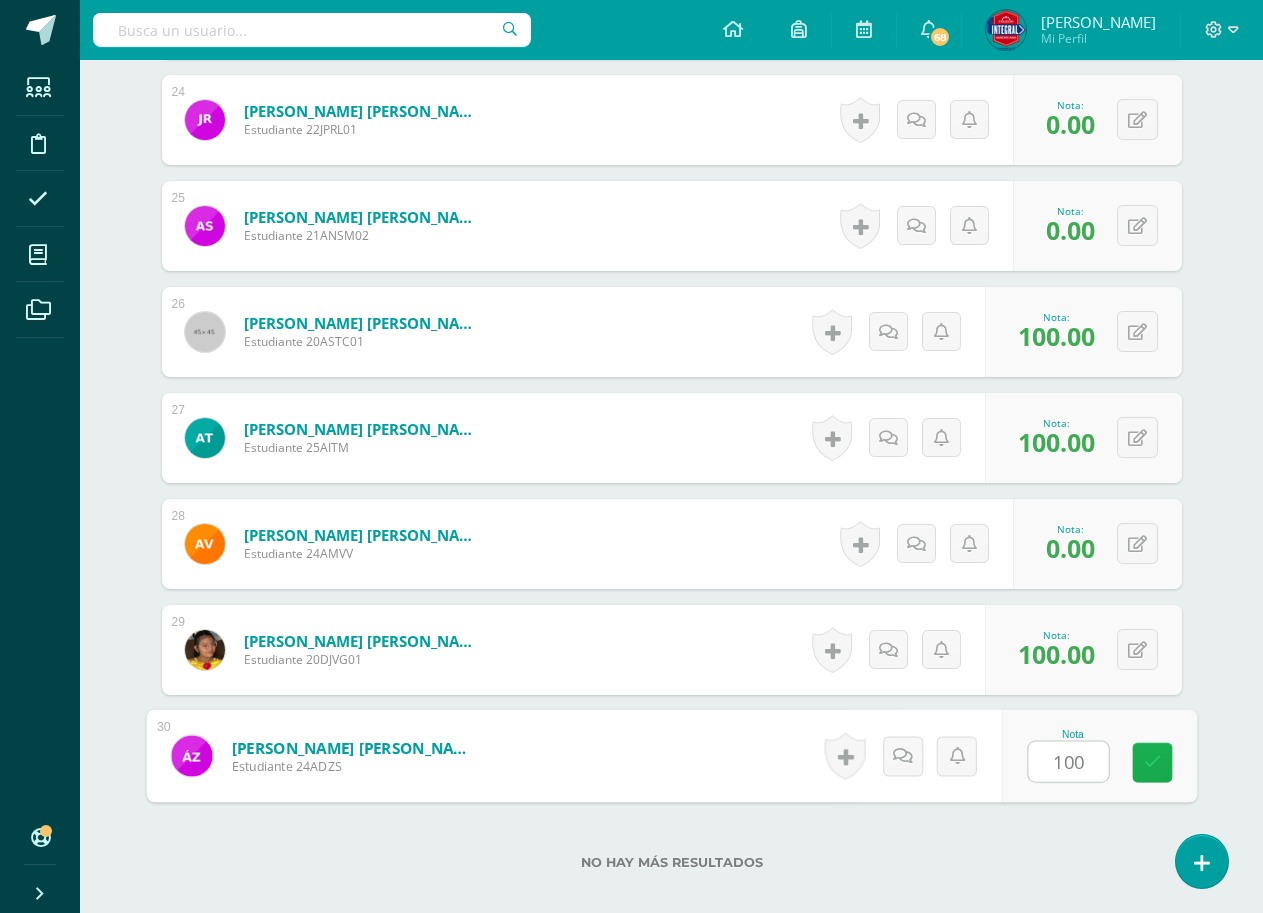 click at bounding box center [1152, 763] 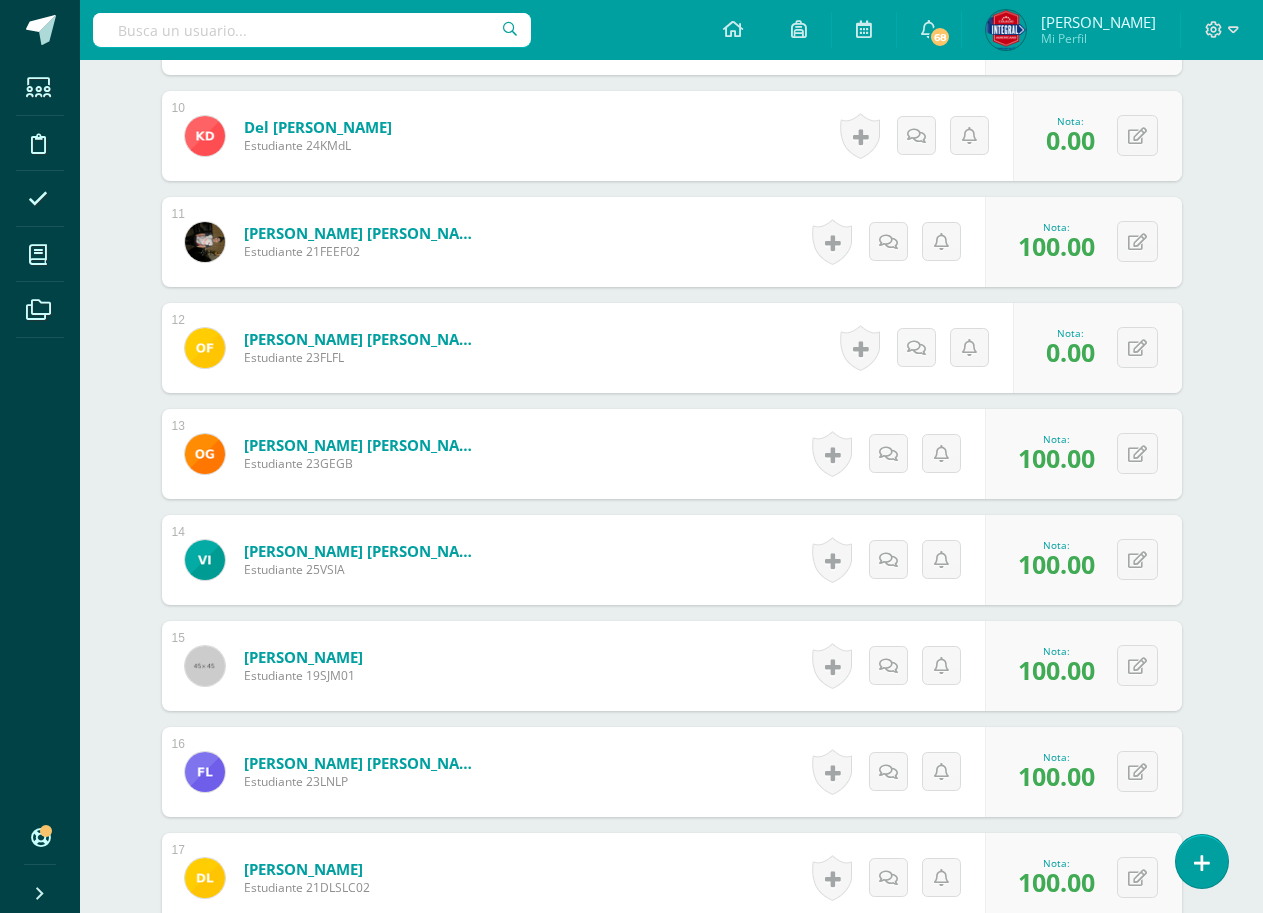 scroll, scrollTop: 1077, scrollLeft: 0, axis: vertical 